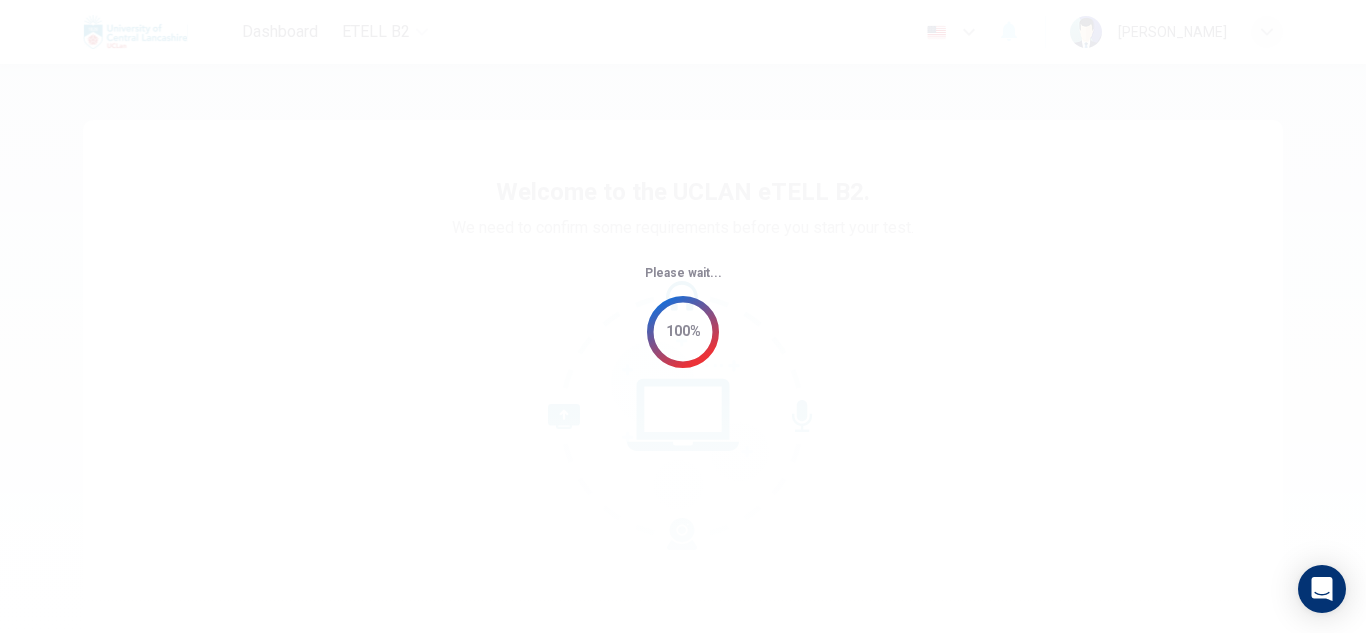 scroll, scrollTop: 0, scrollLeft: 0, axis: both 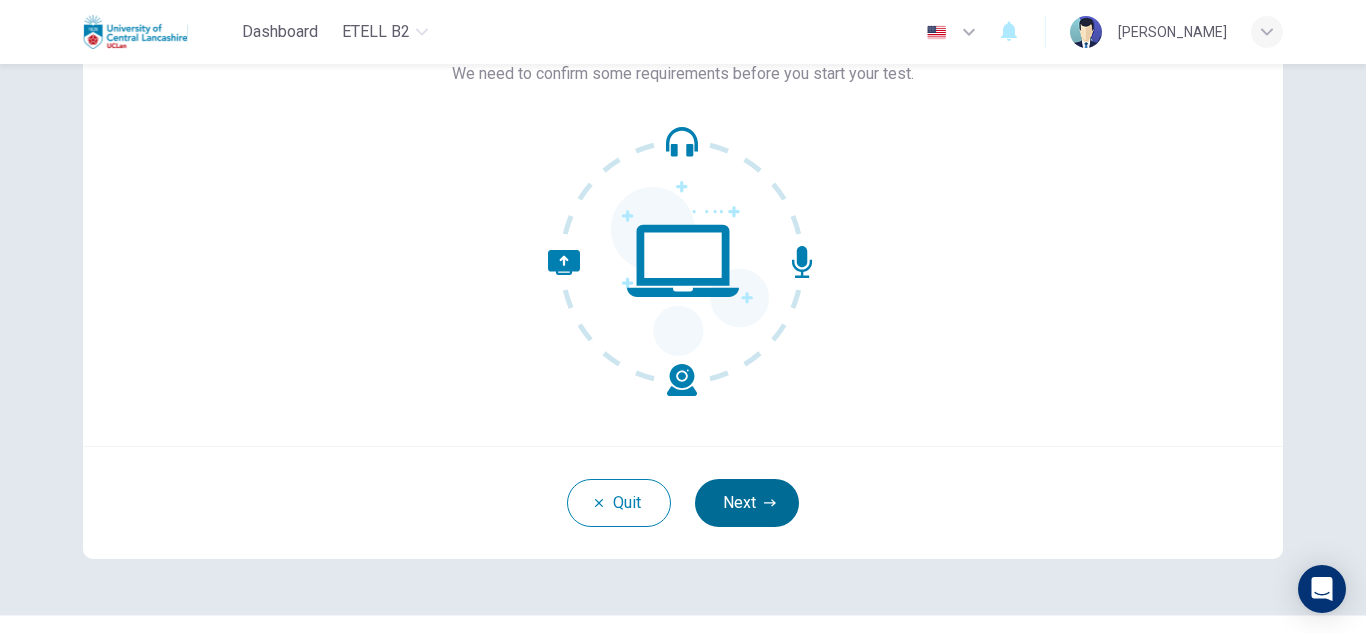 click on "Next" at bounding box center [747, 503] 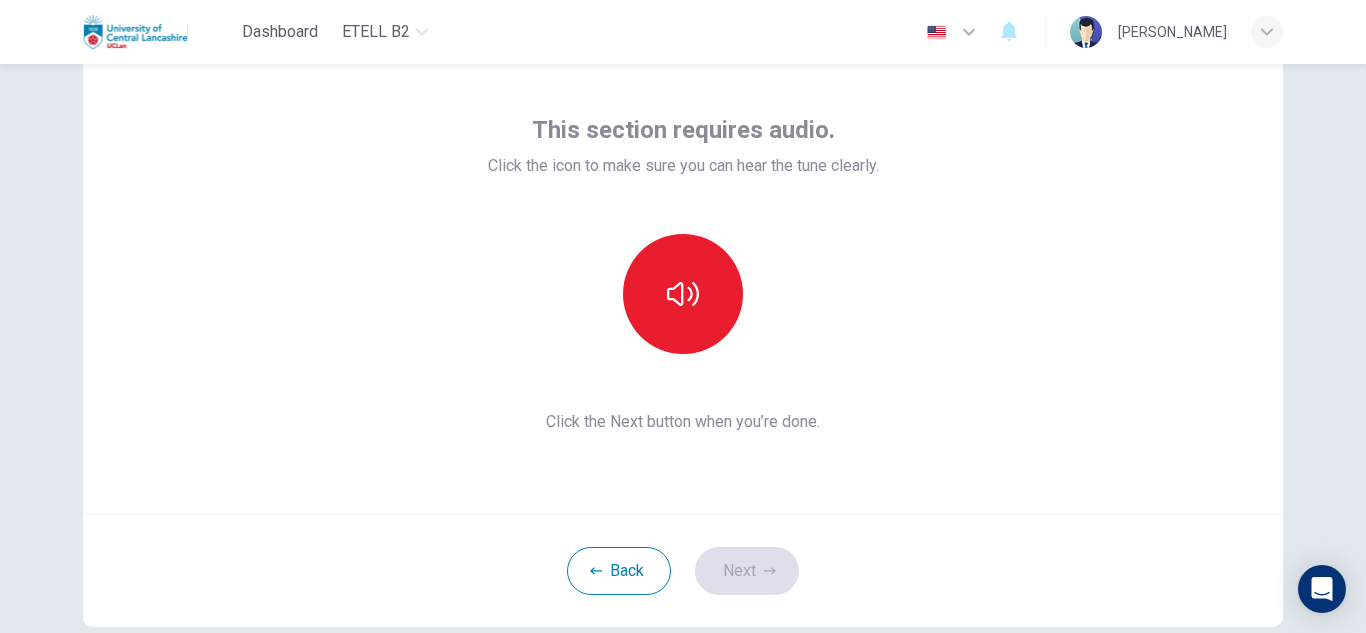 scroll, scrollTop: 83, scrollLeft: 0, axis: vertical 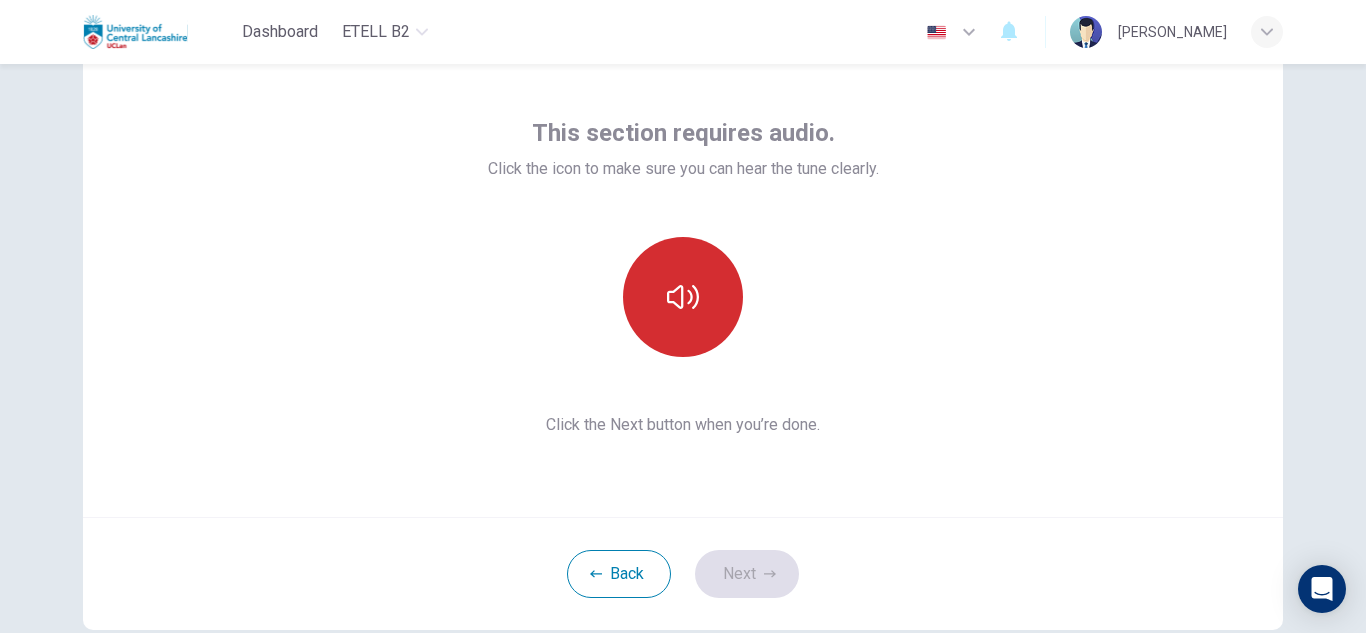 click 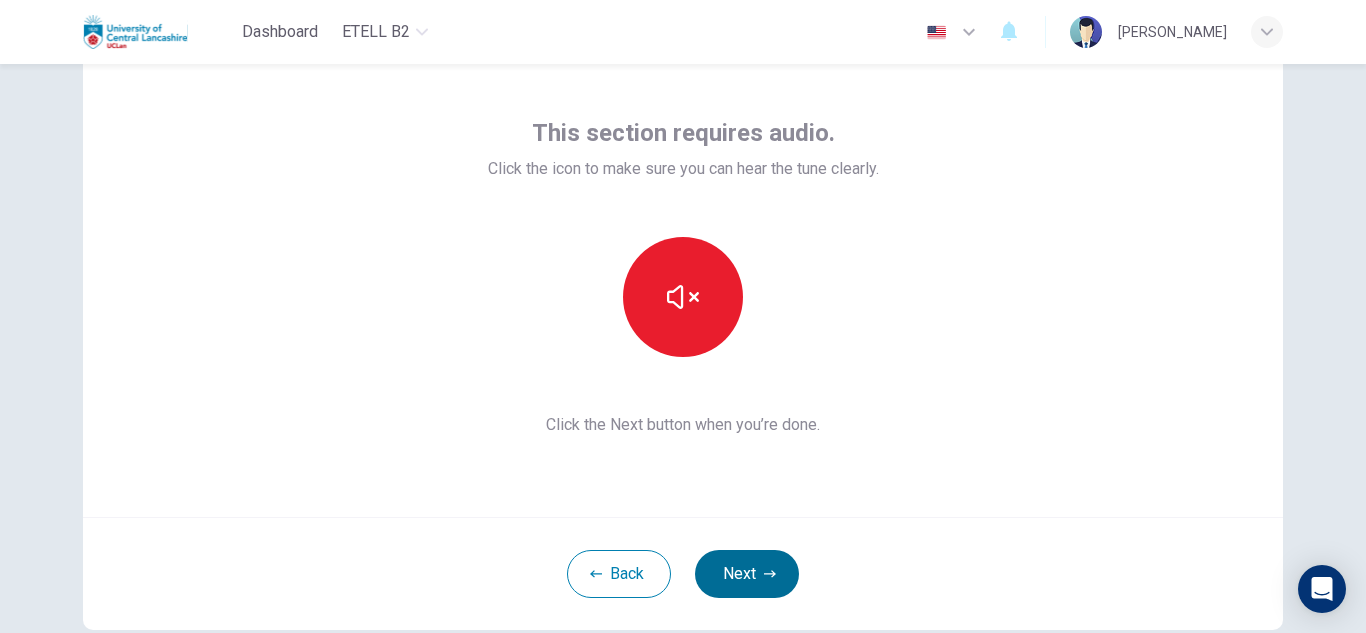 click on "Next" at bounding box center (747, 574) 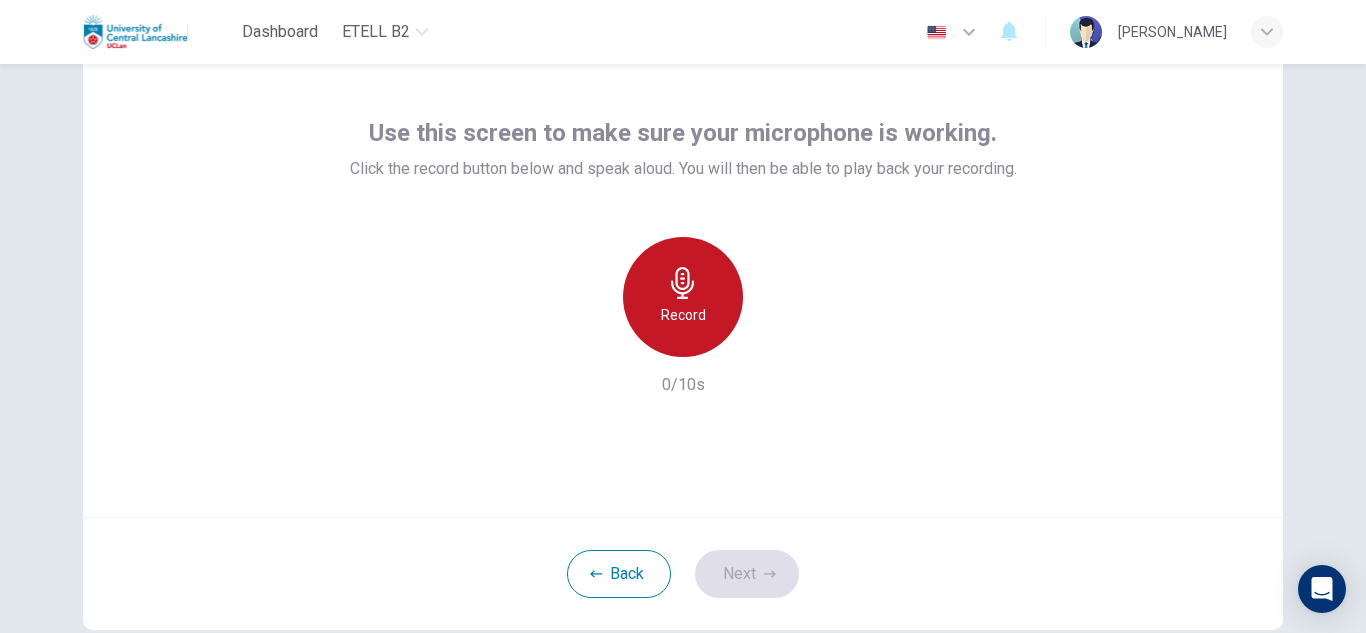 click on "Record" at bounding box center [683, 297] 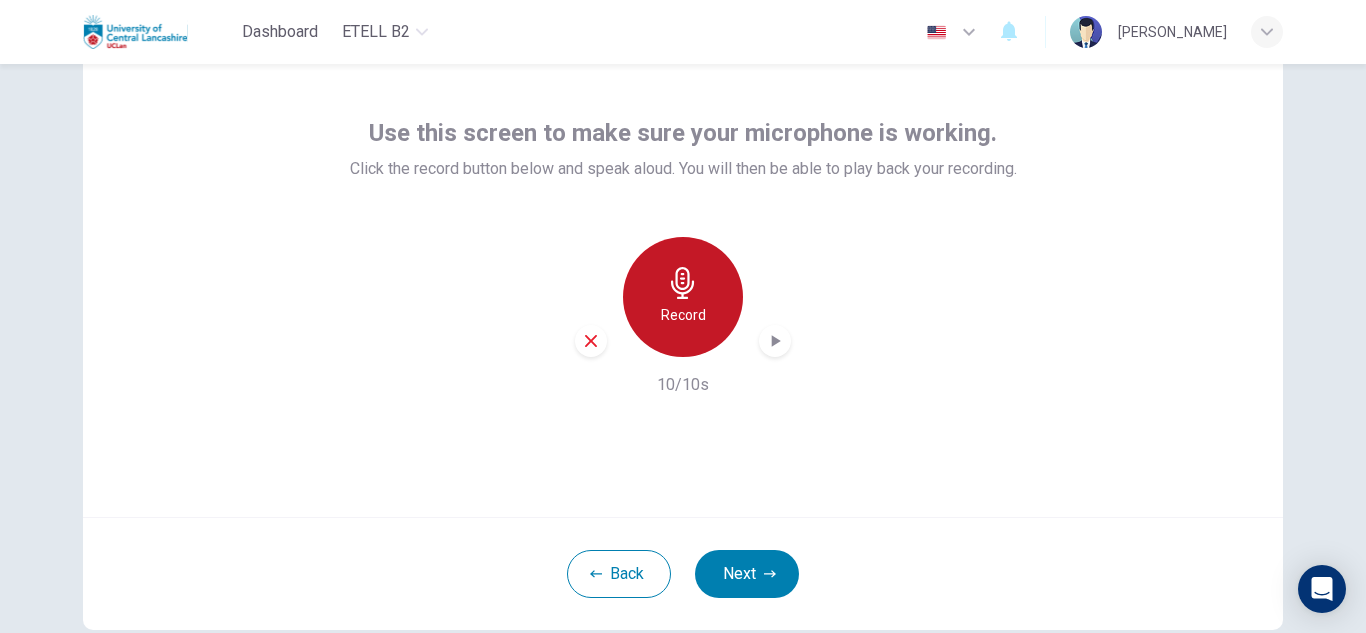 click on "Record" at bounding box center [683, 297] 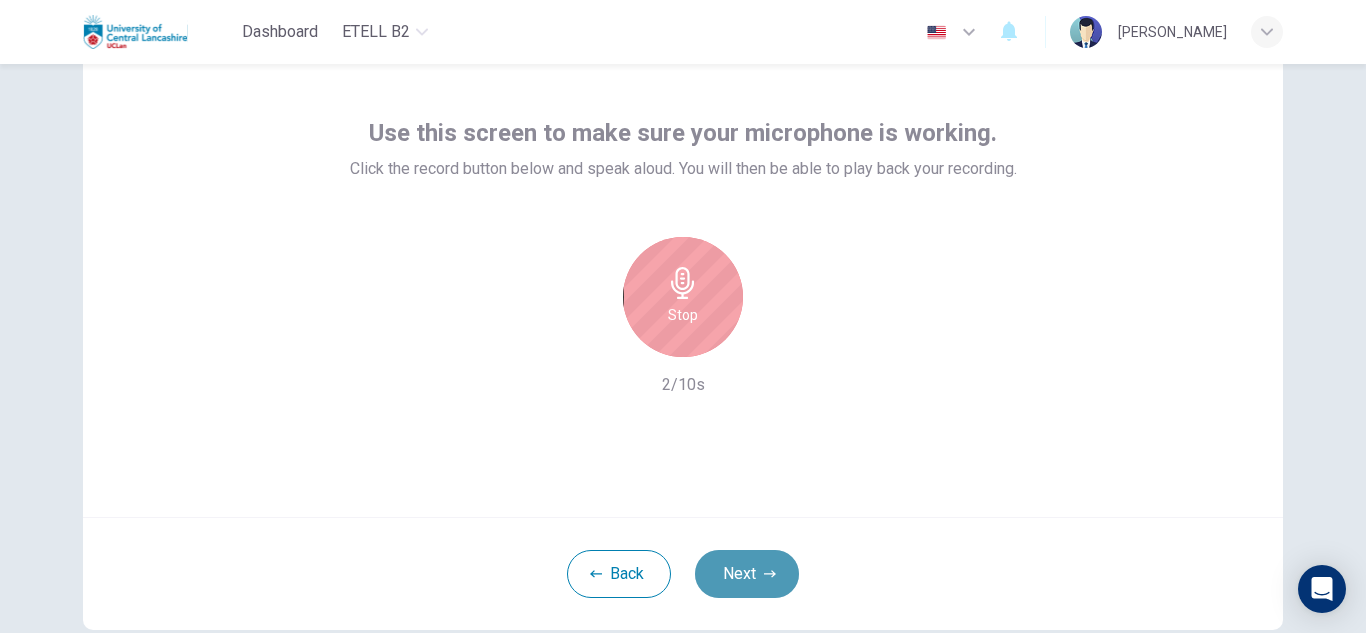 click on "Next" at bounding box center (747, 574) 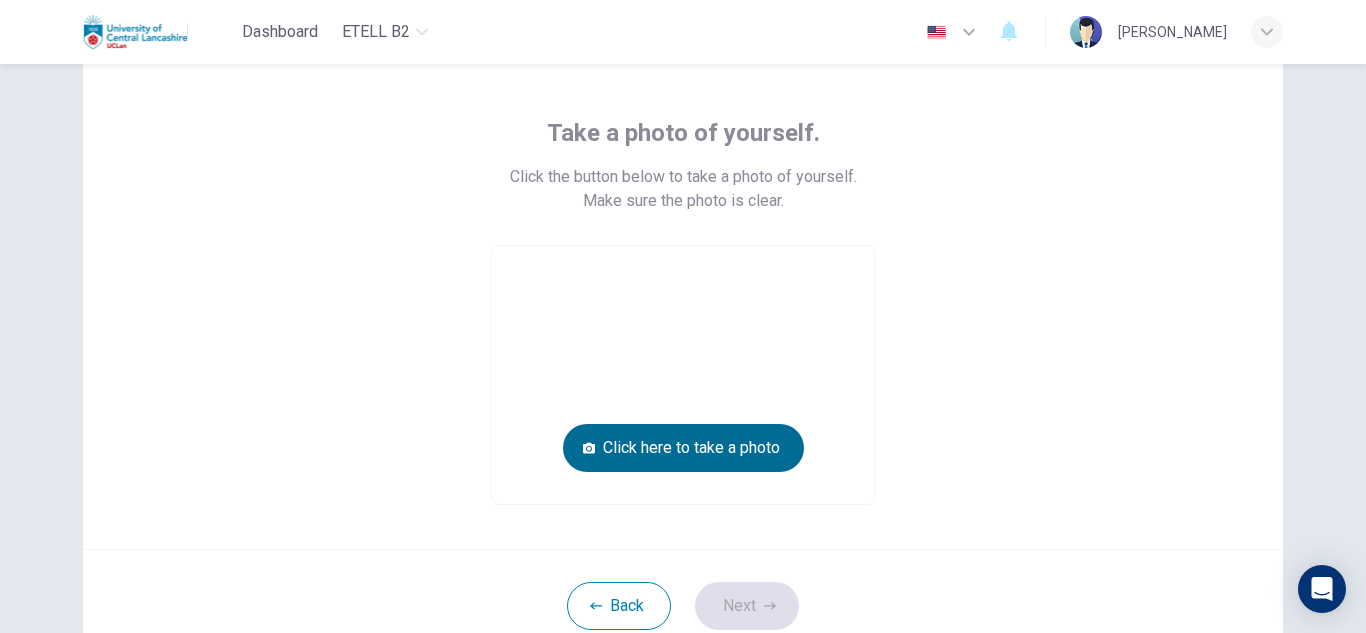 click on "Click here to take a photo" at bounding box center [683, 448] 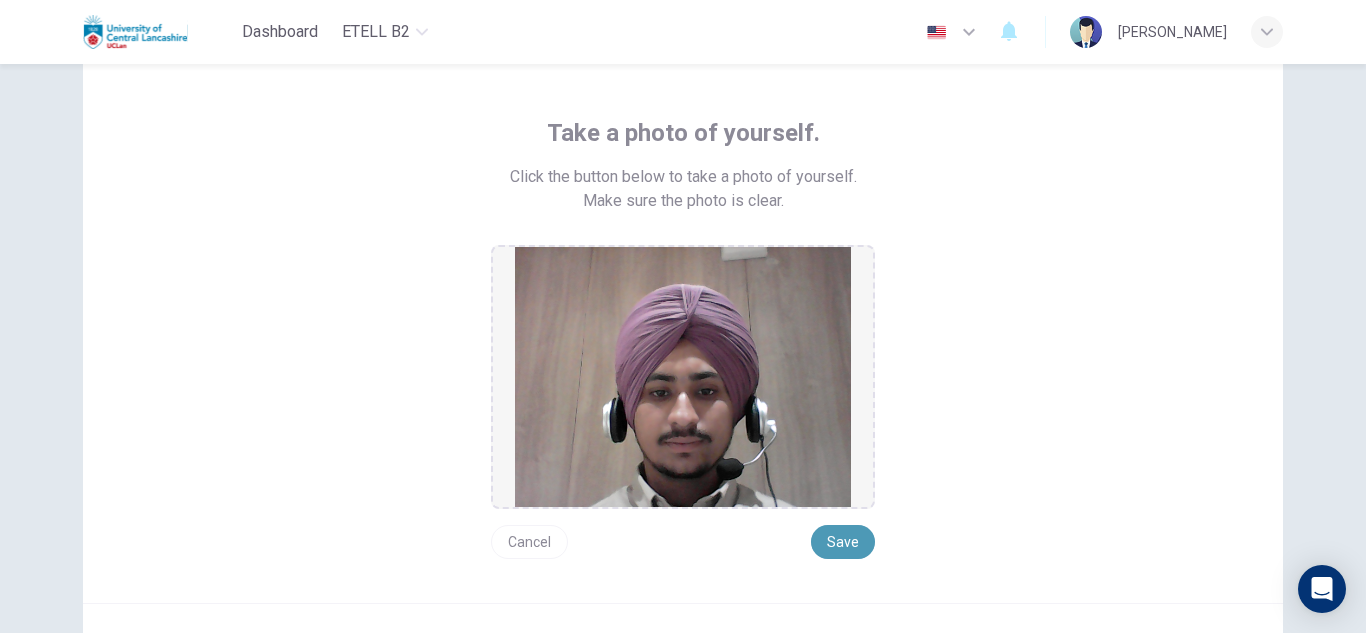 click on "Save" at bounding box center [843, 542] 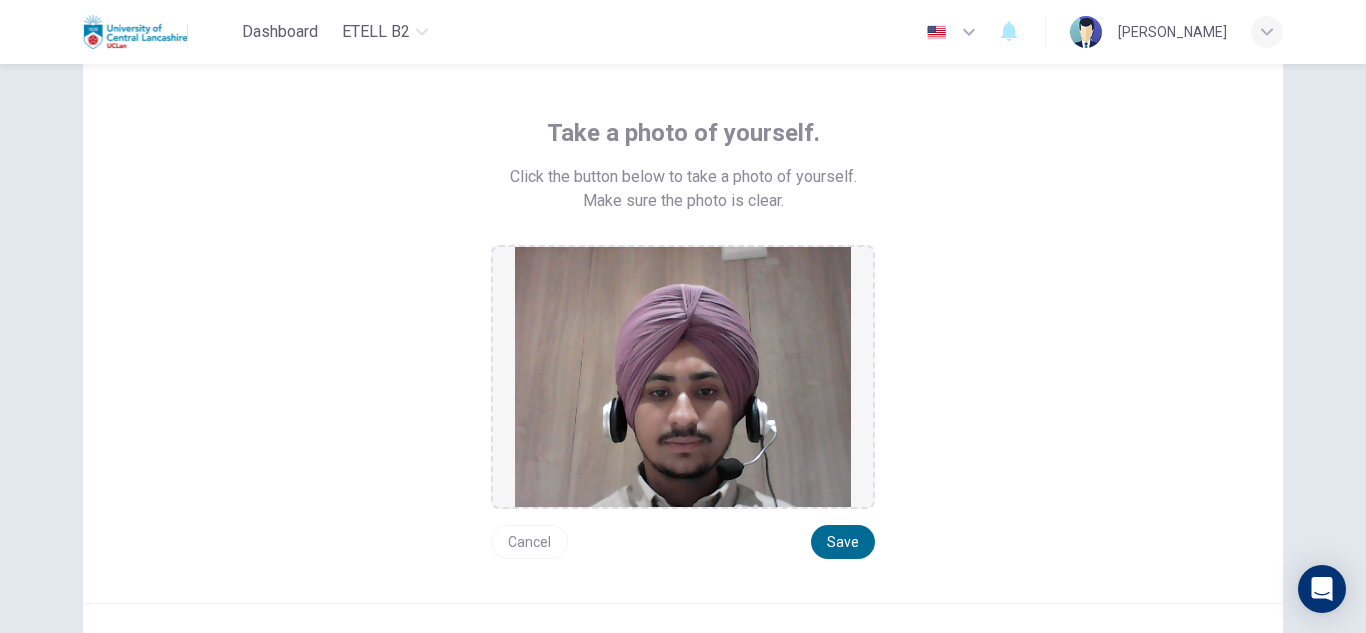 click on "Save" at bounding box center (843, 542) 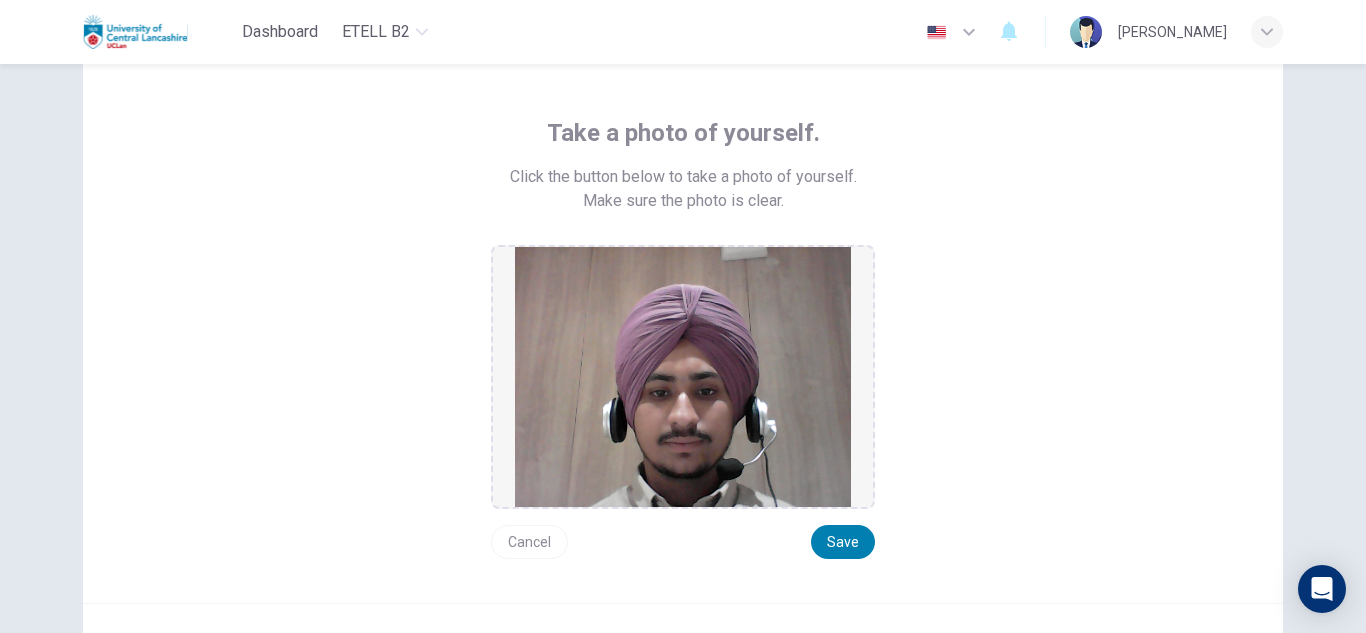 type 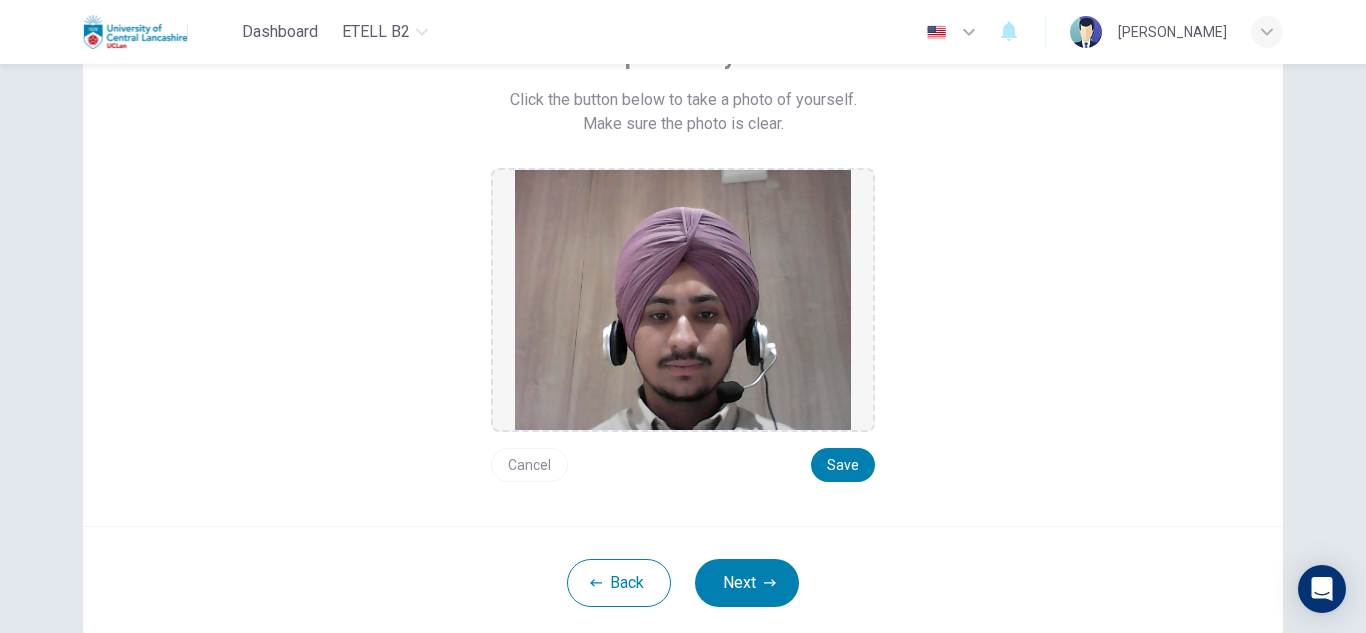 scroll, scrollTop: 163, scrollLeft: 0, axis: vertical 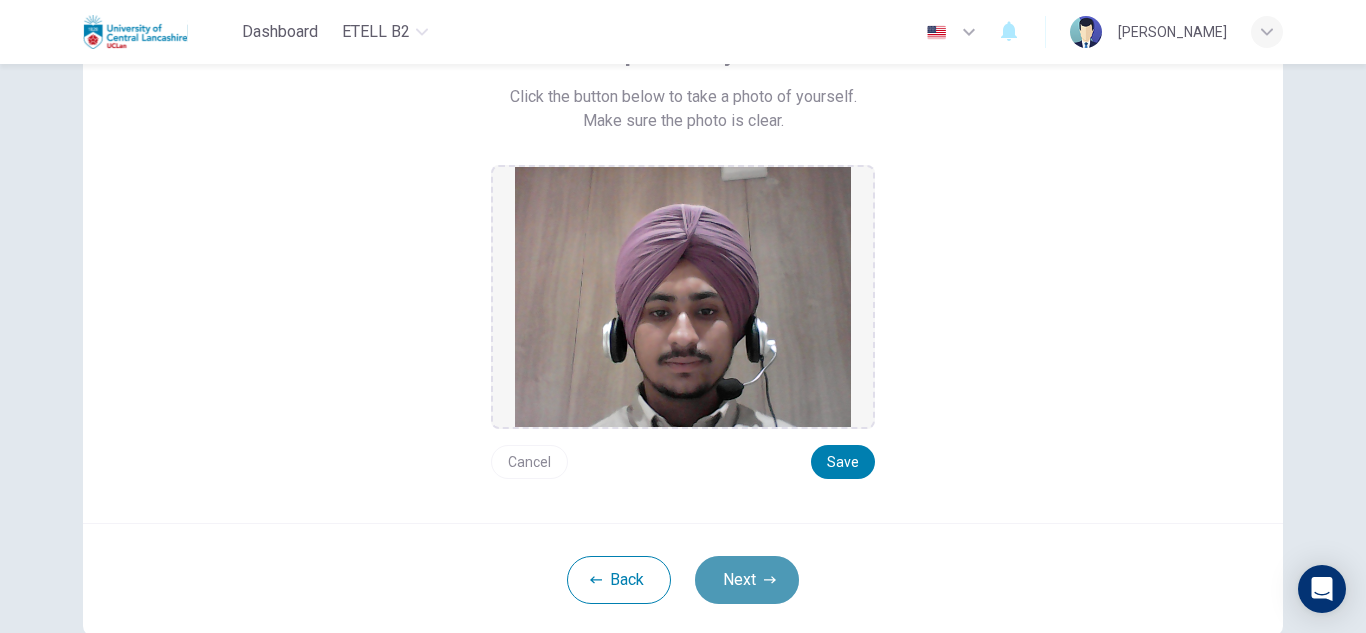 click on "Next" at bounding box center [747, 580] 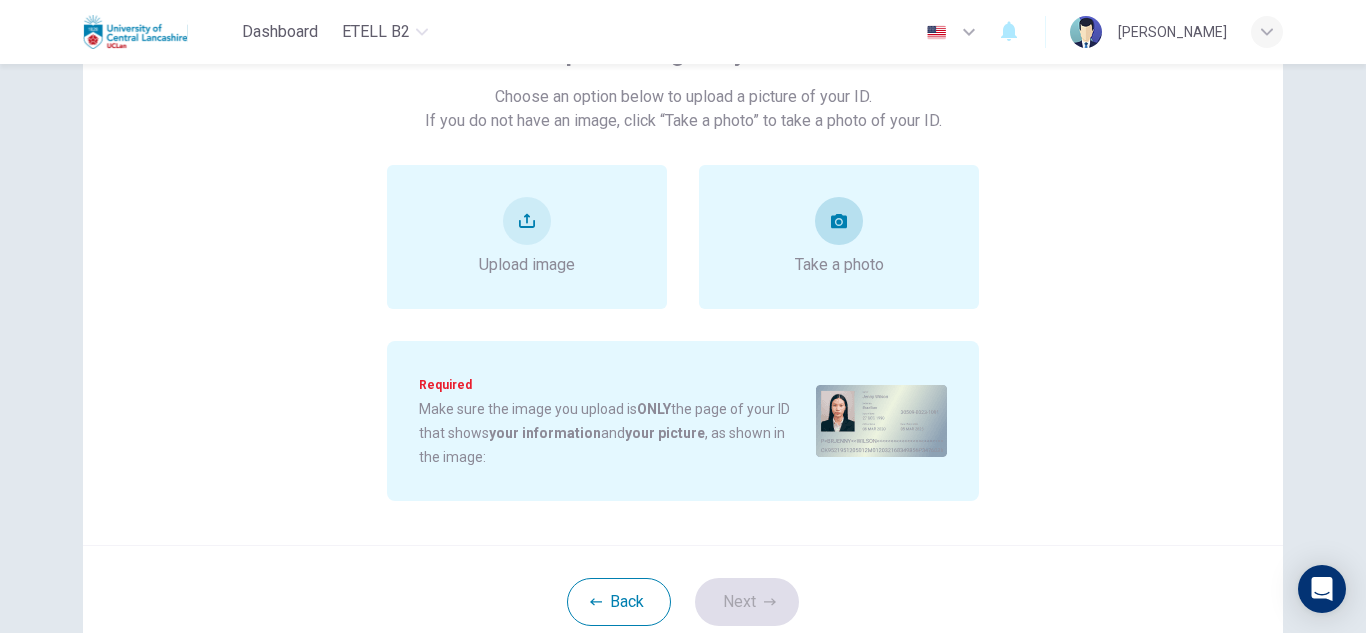 click on "Take a photo" at bounding box center (839, 237) 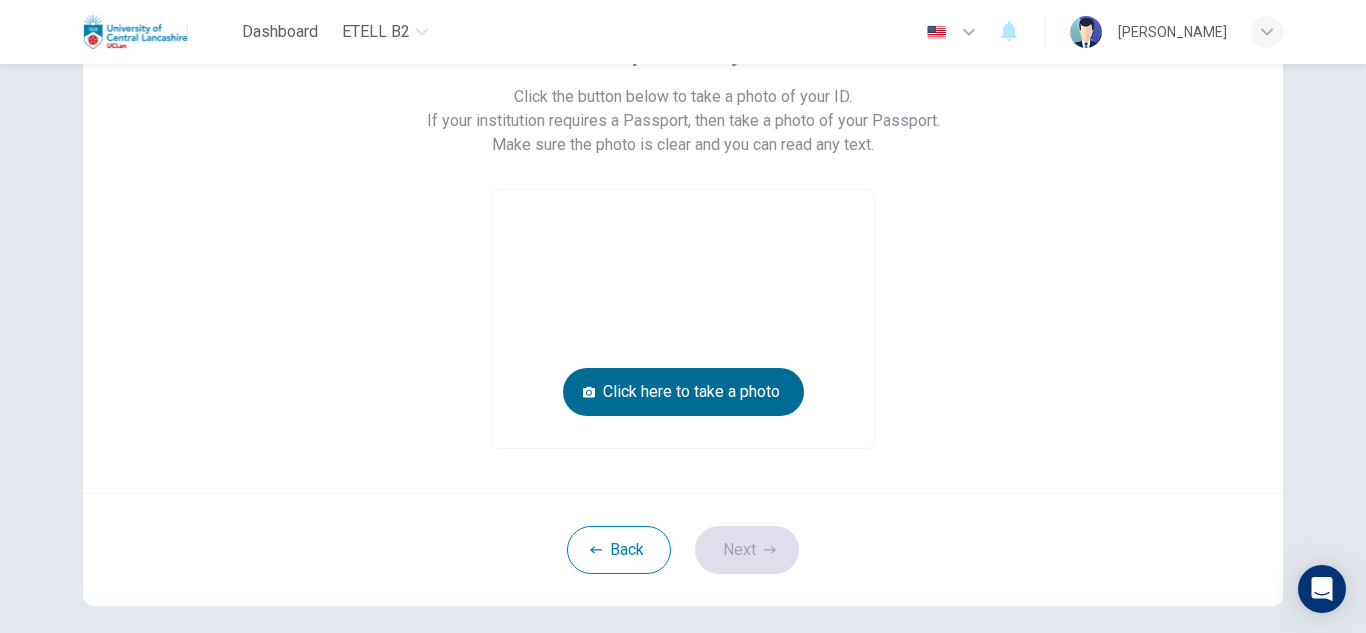 click on "Click here to take a photo" at bounding box center [683, 392] 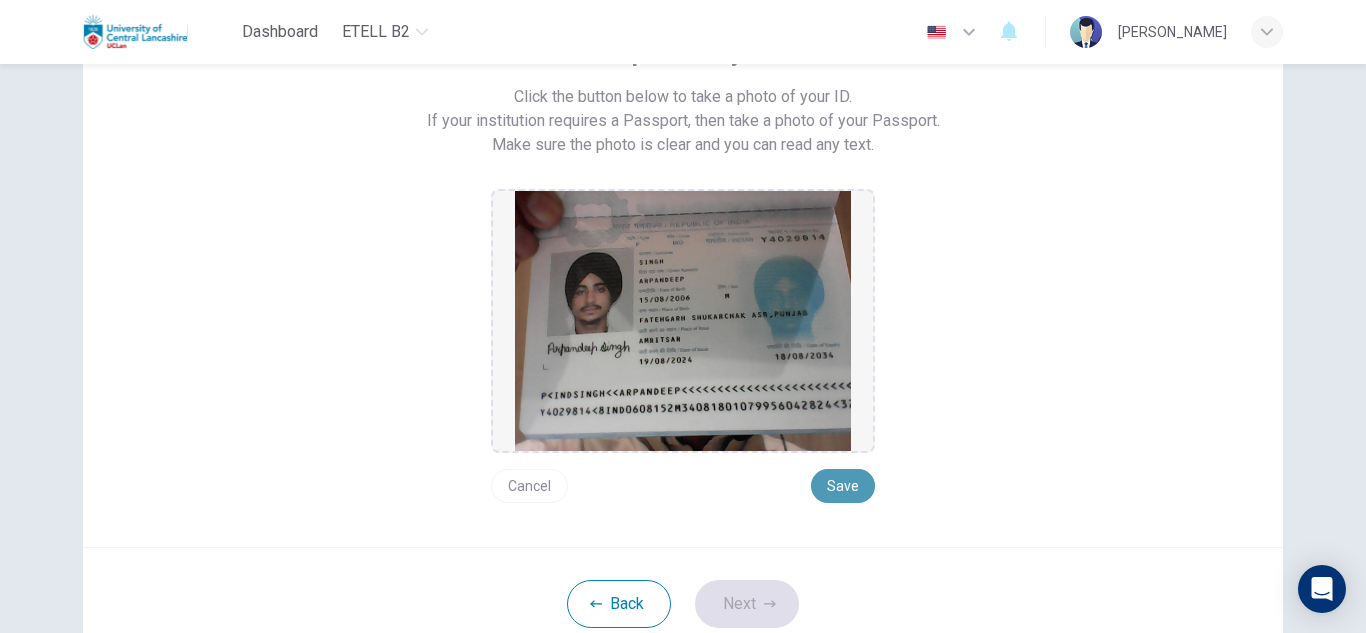click on "Save" at bounding box center (843, 486) 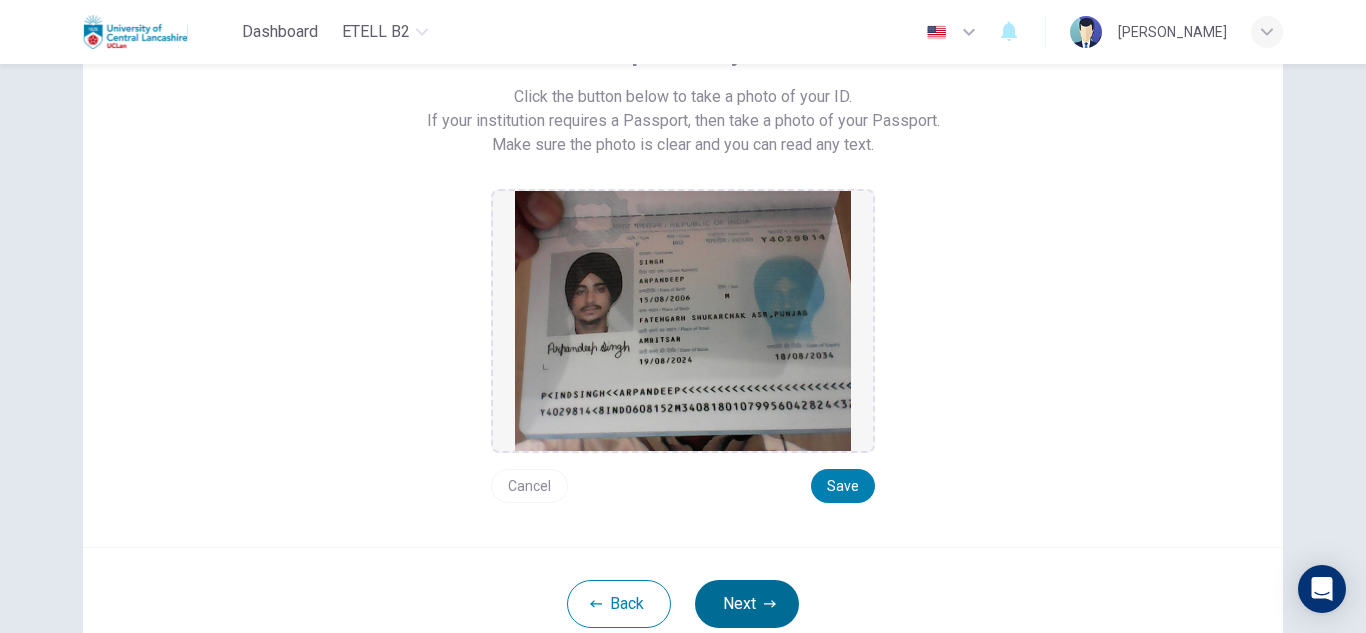 click on "Next" at bounding box center [747, 604] 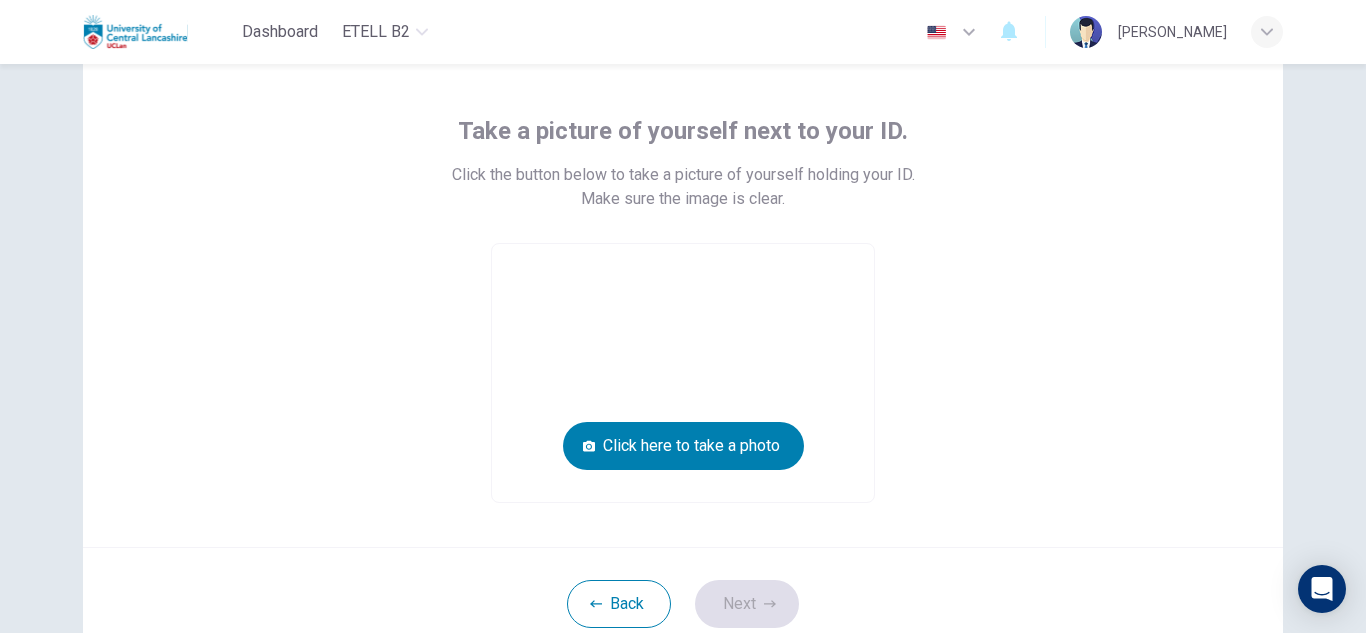 scroll, scrollTop: 81, scrollLeft: 0, axis: vertical 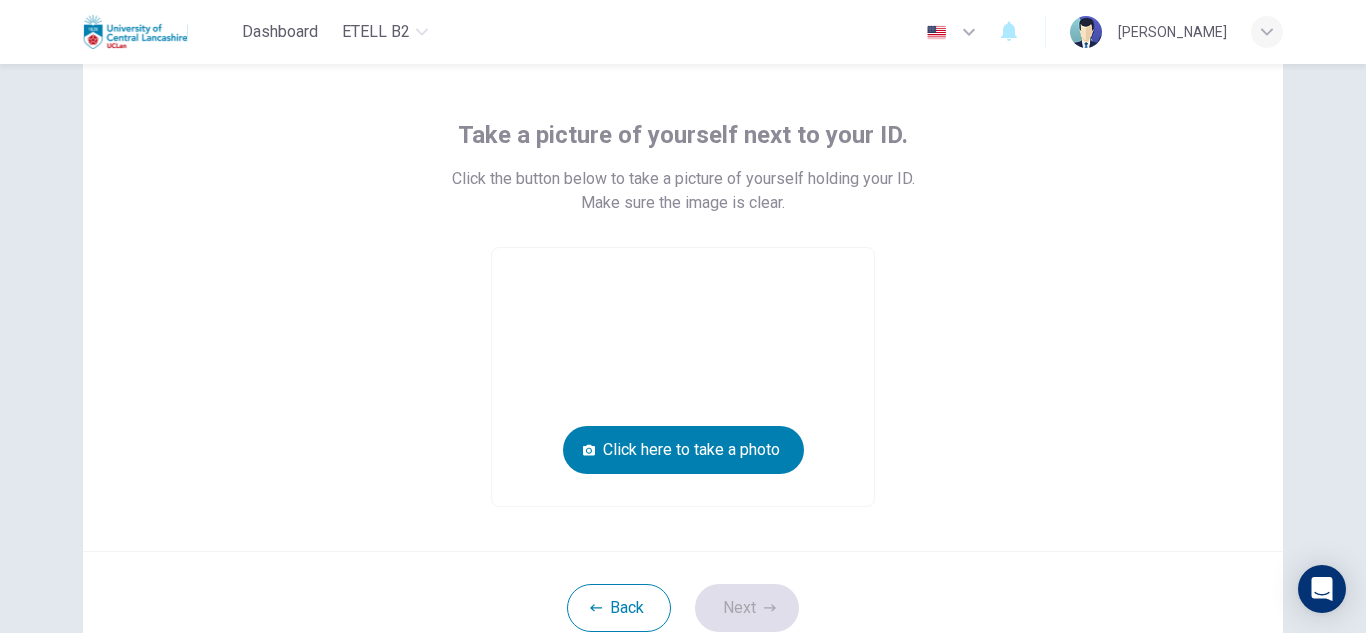 click on "Take a picture of yourself next to your ID. Click the button below to take a picture of yourself holding your ID. Make sure the image is clear. Click here to take a photo" at bounding box center (683, 313) 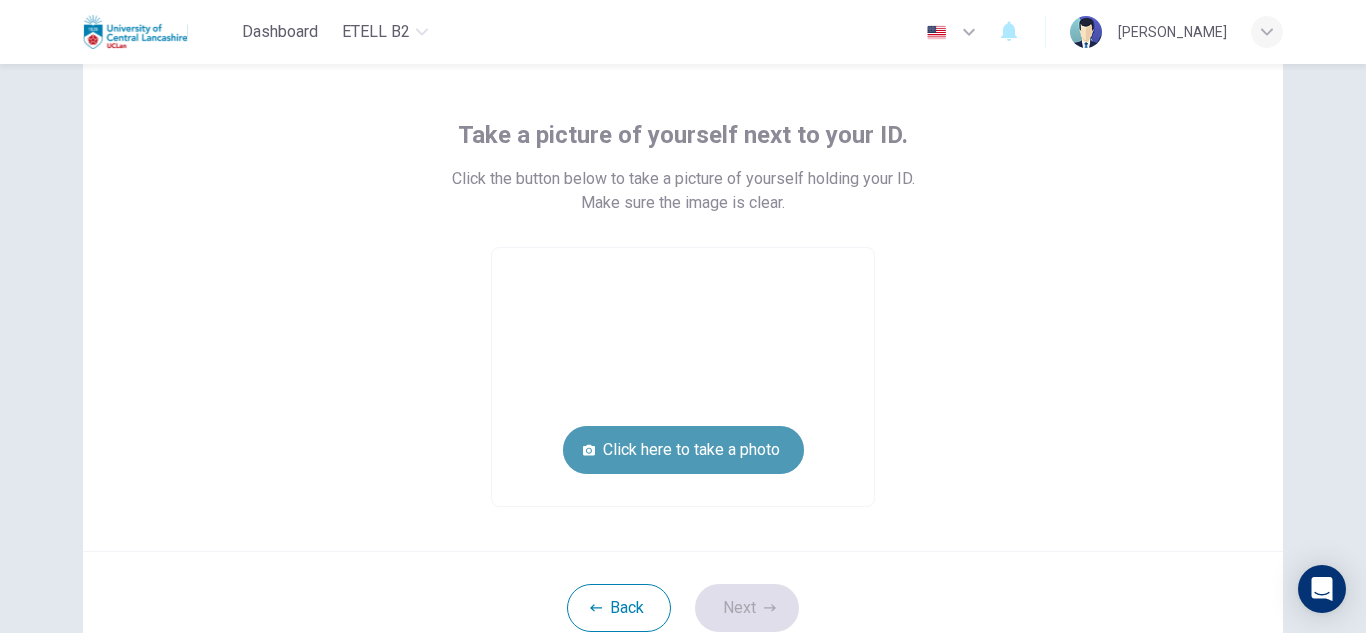 click on "Click here to take a photo" at bounding box center [683, 450] 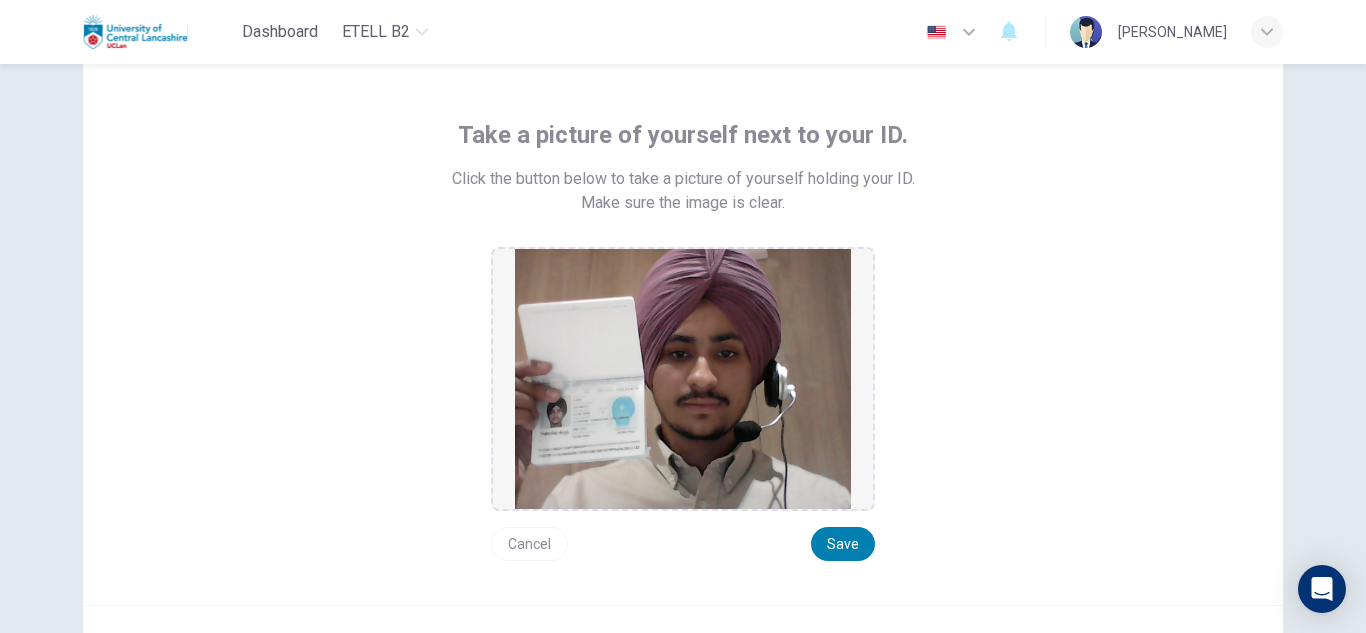 click on "Cancel" at bounding box center (529, 544) 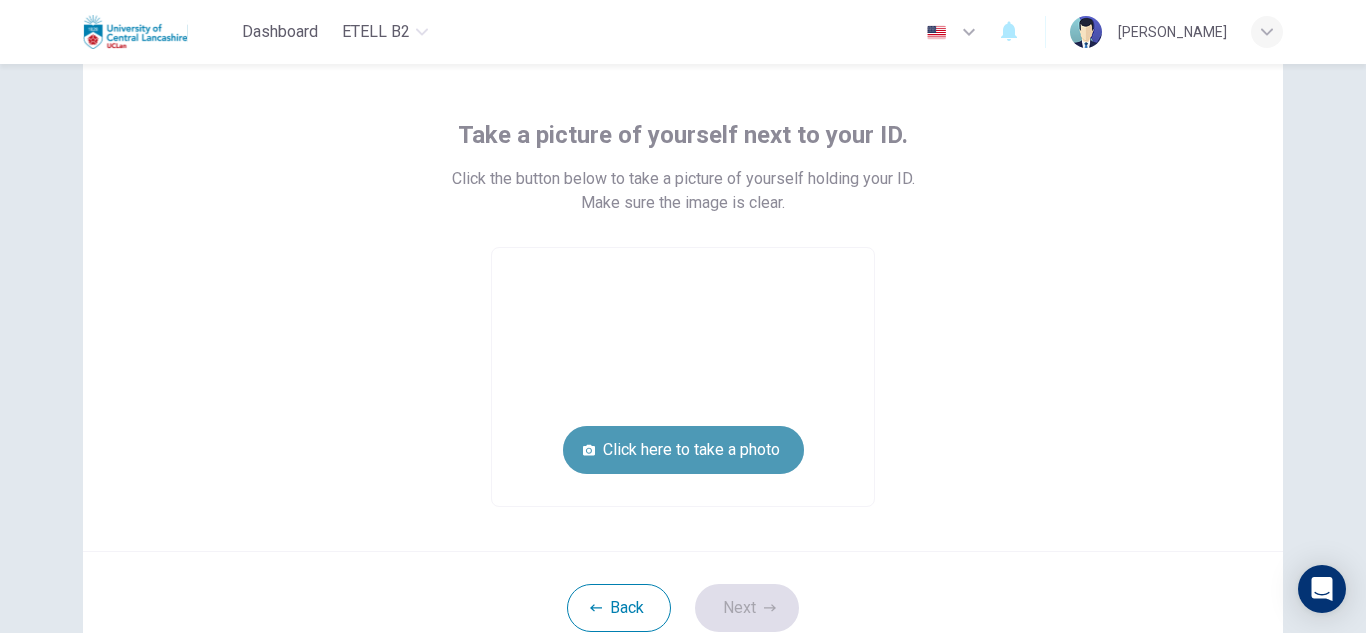 click on "Click here to take a photo" at bounding box center (683, 450) 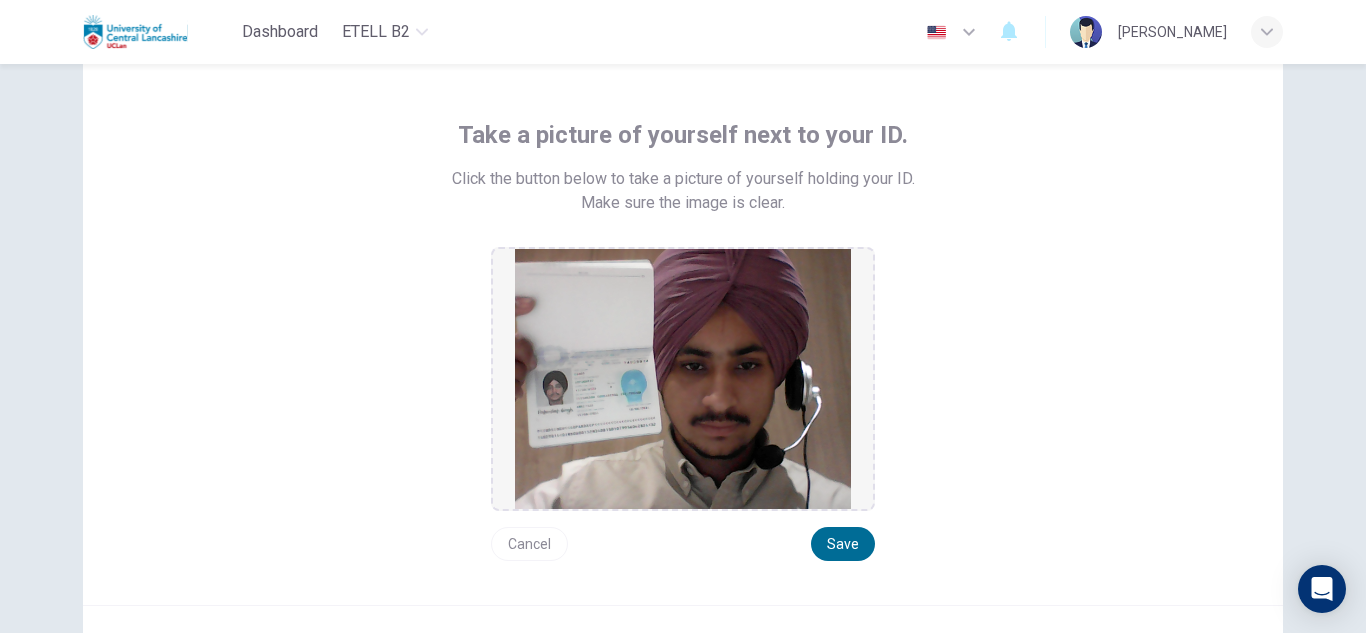 click on "Save" at bounding box center (843, 544) 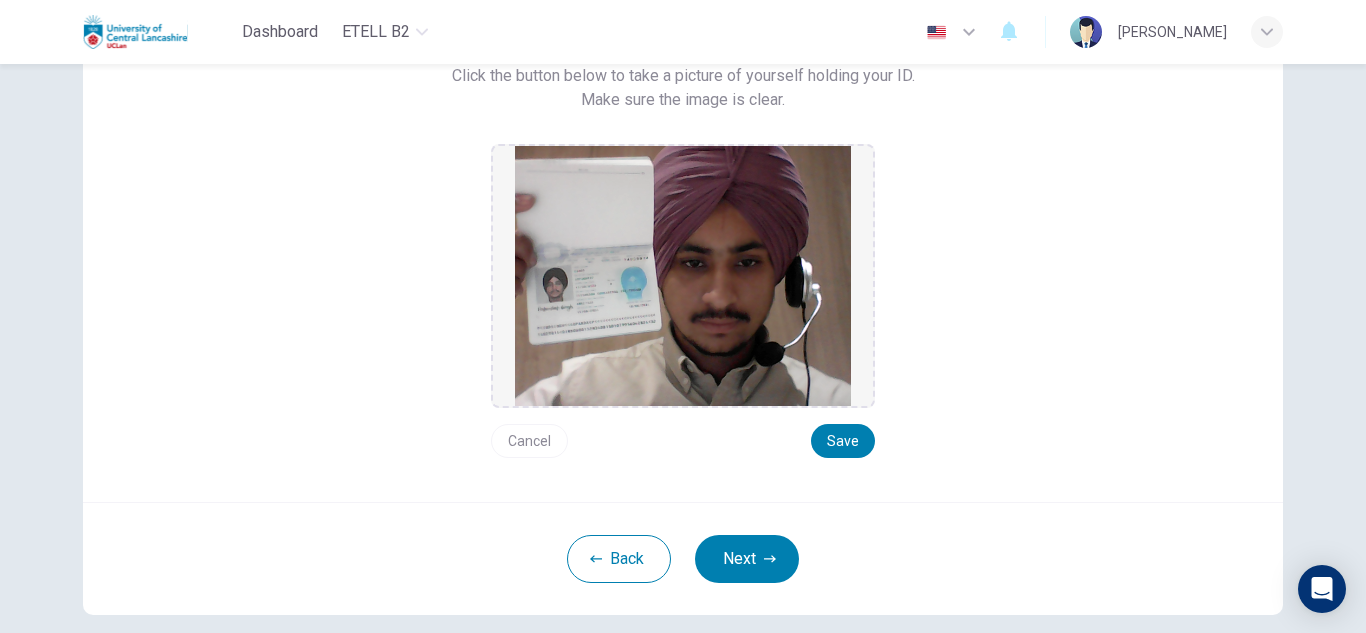 scroll, scrollTop: 186, scrollLeft: 0, axis: vertical 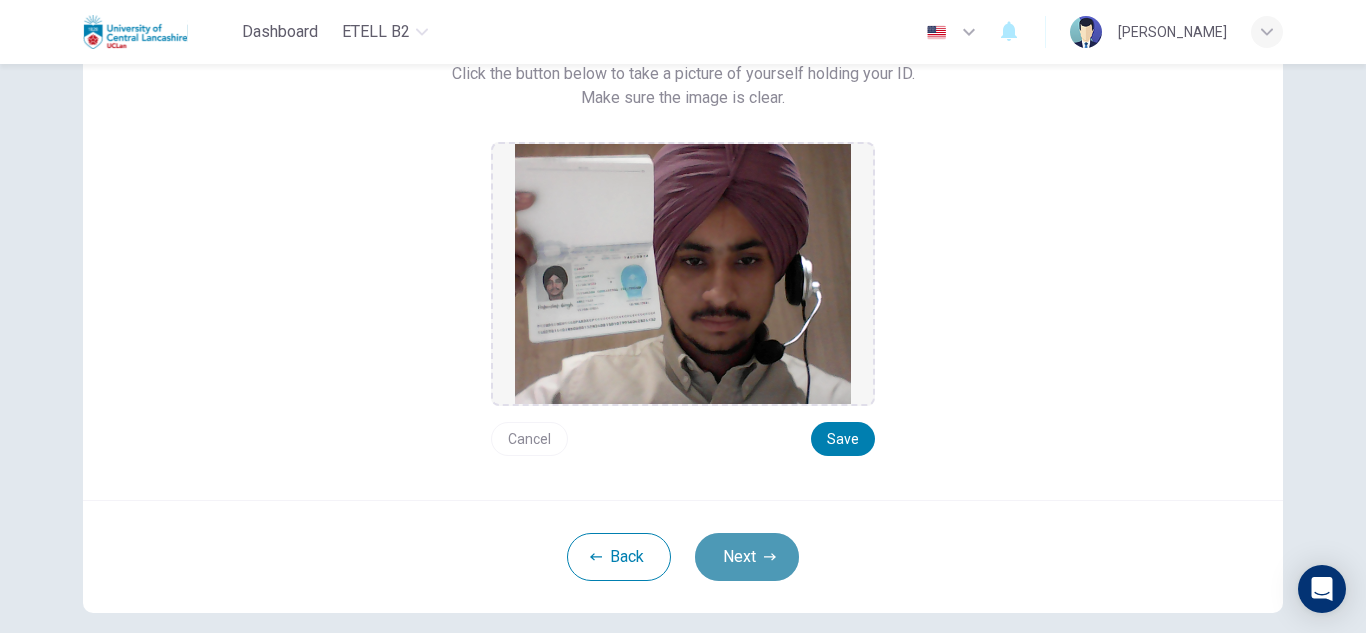 click on "Next" at bounding box center [747, 557] 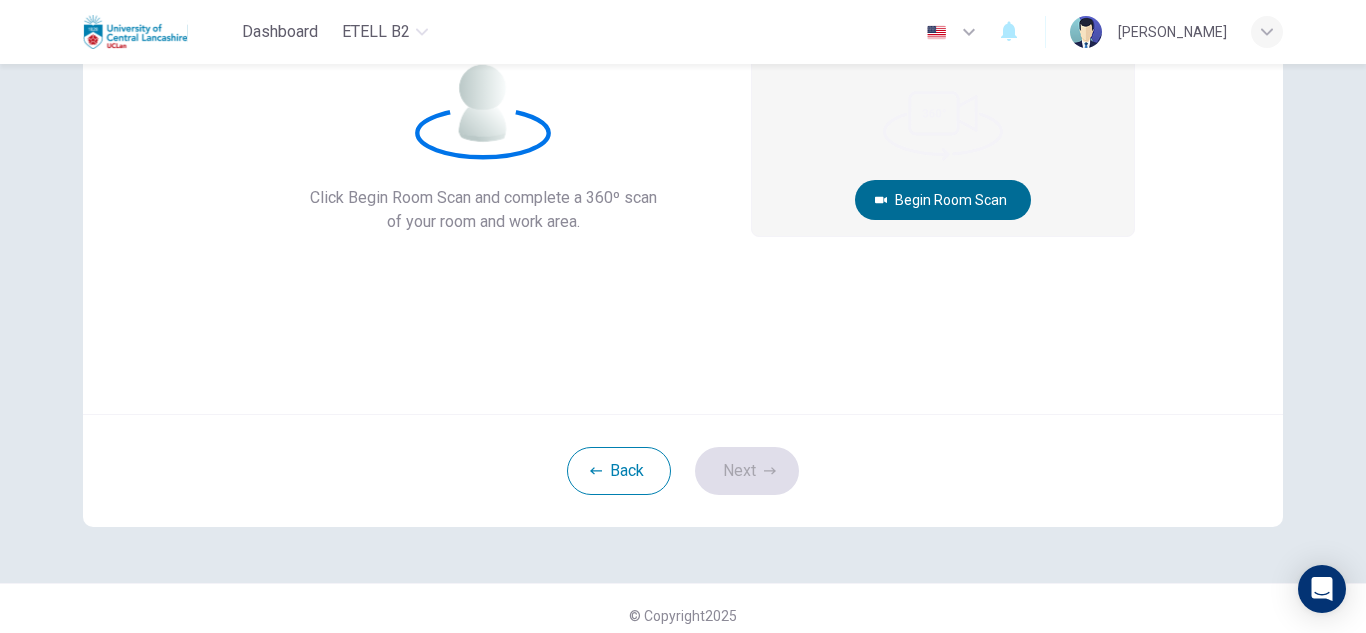 click on "Begin Room Scan" at bounding box center [943, 200] 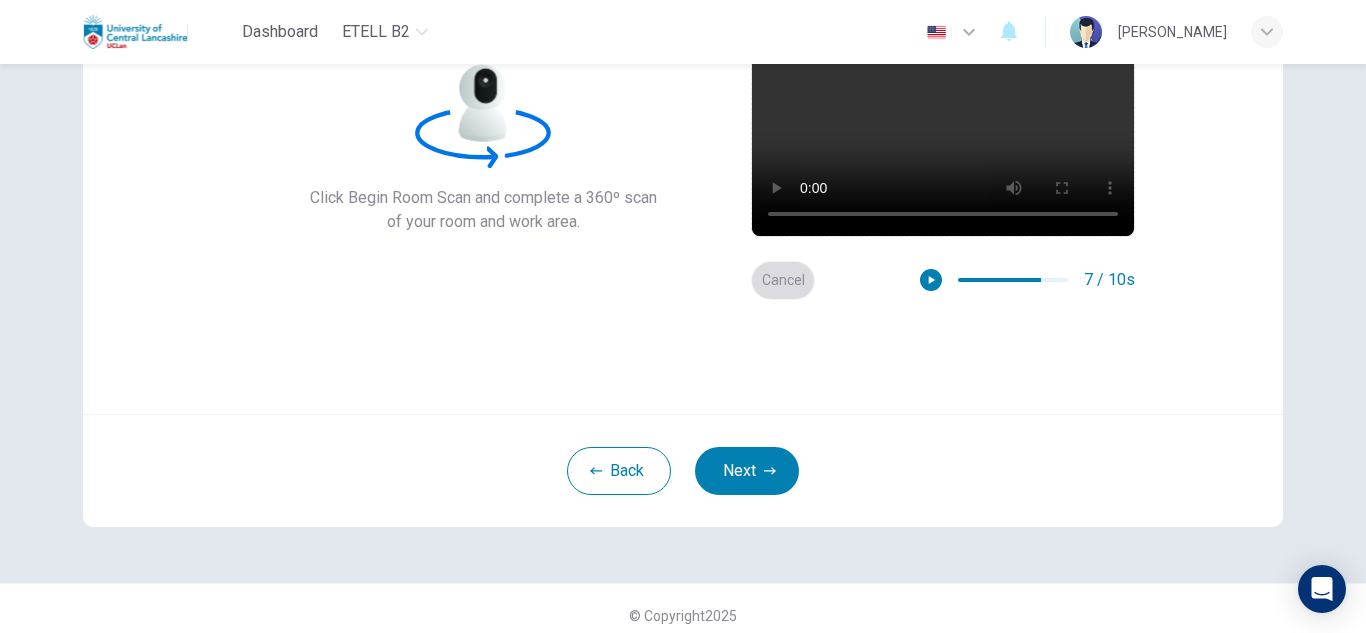 click on "Cancel" at bounding box center (783, 280) 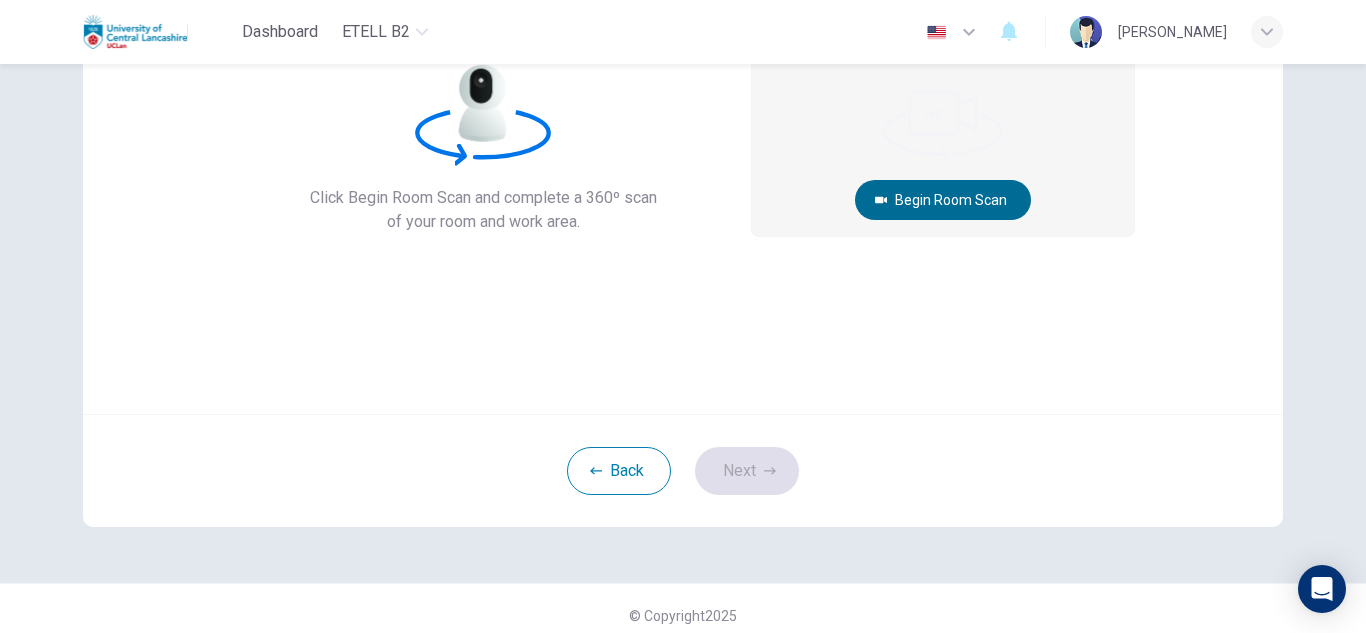 click on "Begin Room Scan" at bounding box center [943, 200] 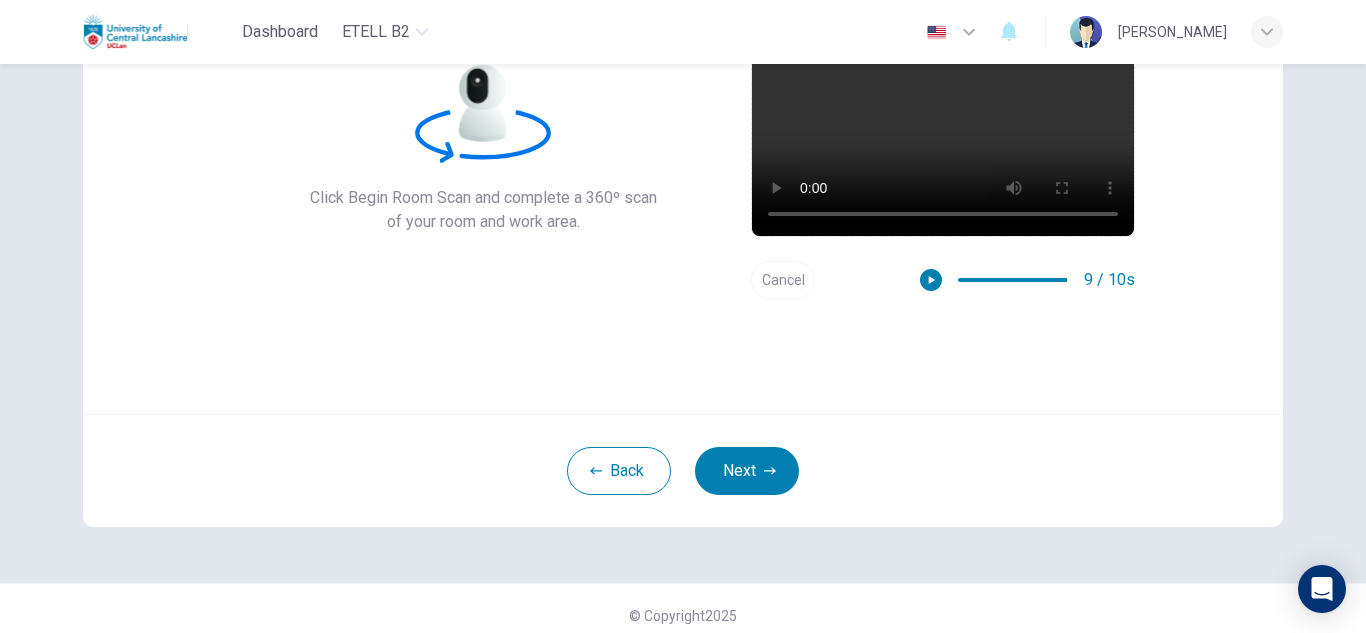 click on "Cancel" at bounding box center (783, 280) 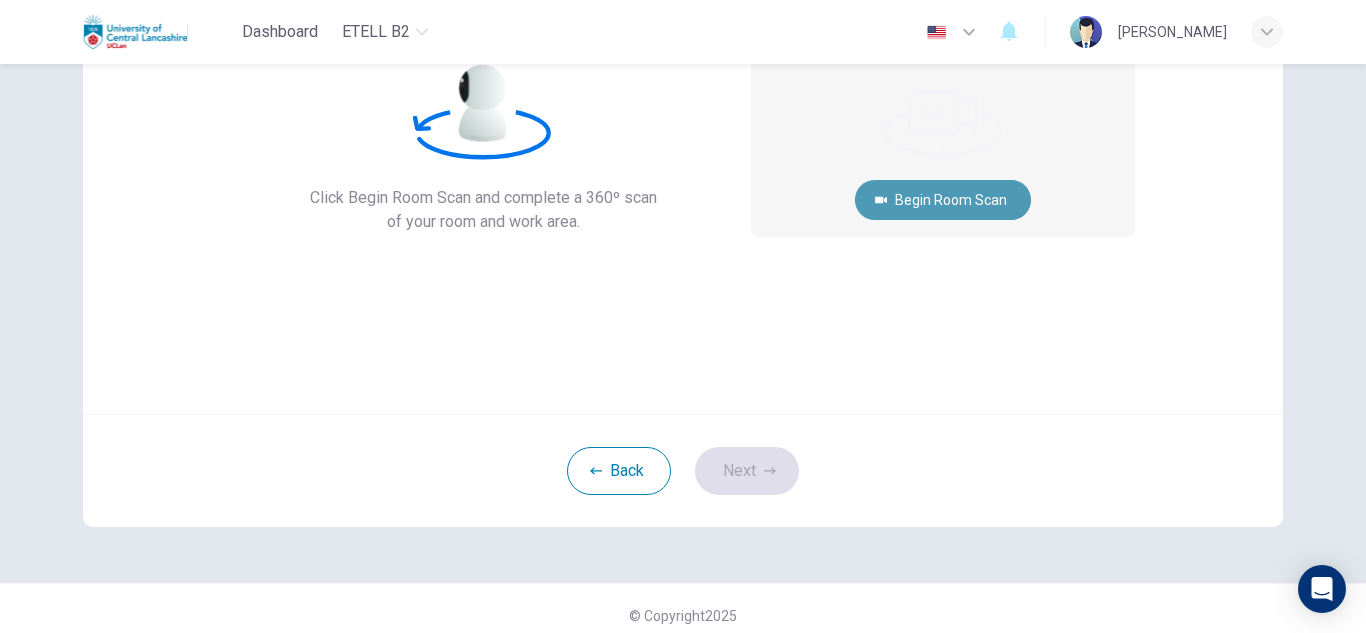 click on "Begin Room Scan" at bounding box center [943, 200] 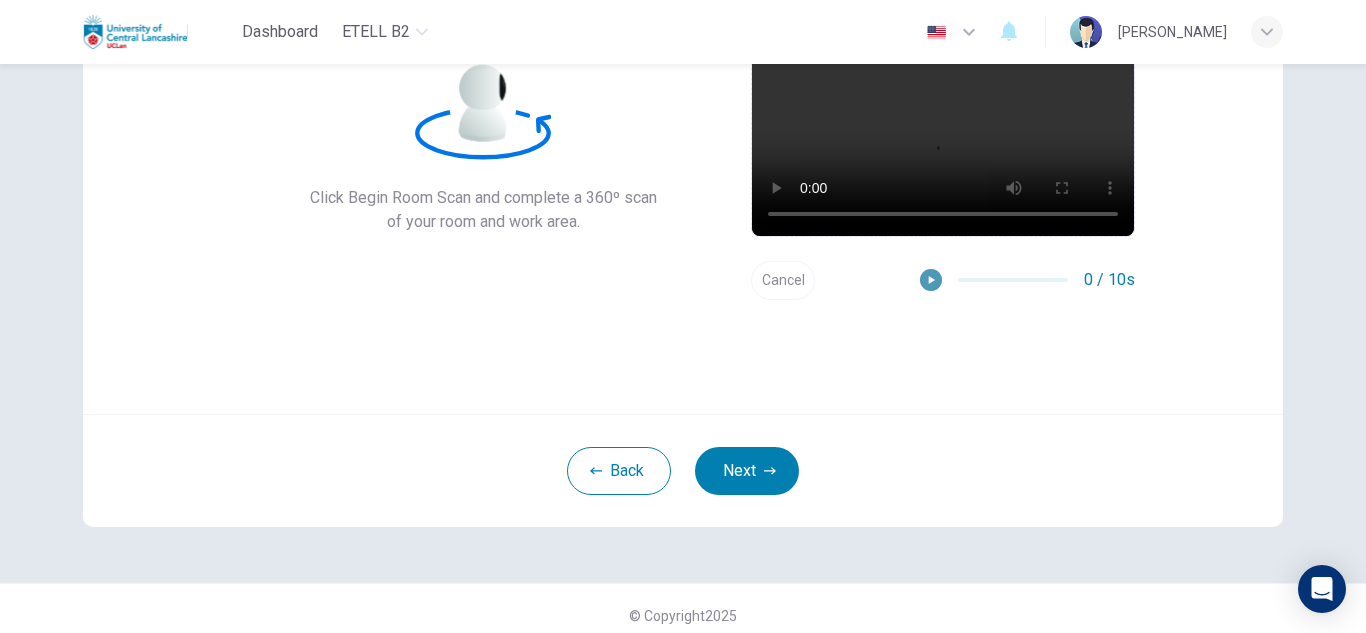 click 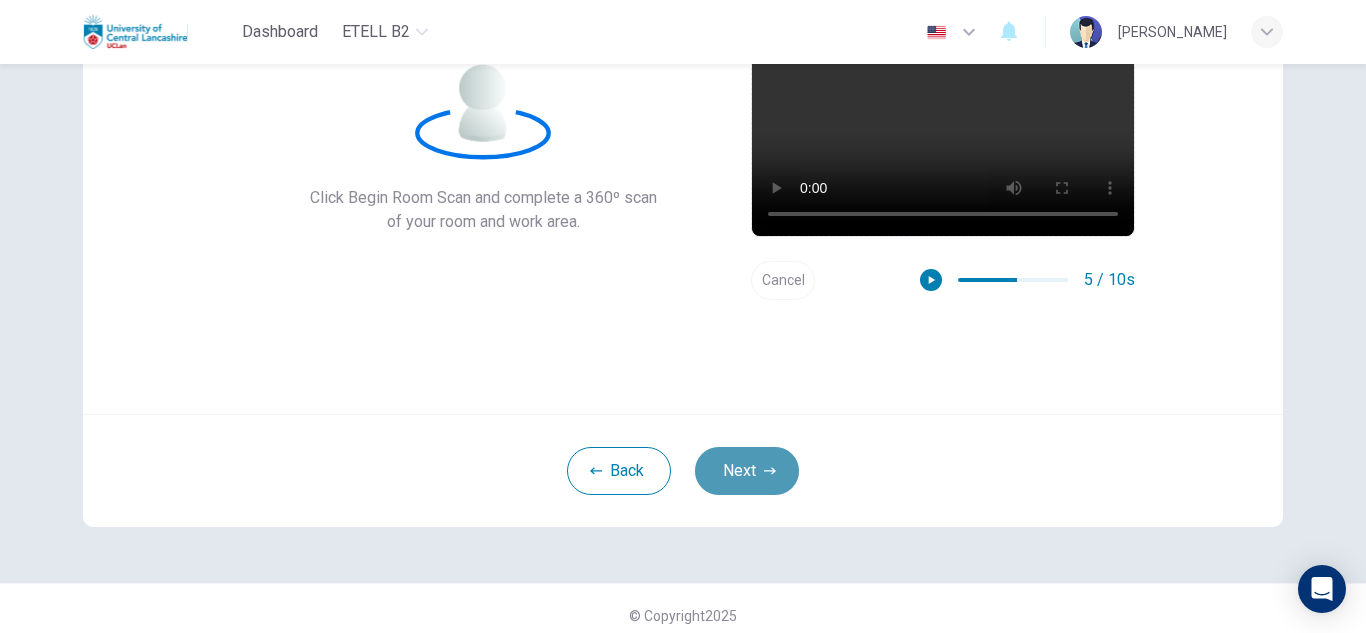 click on "Next" at bounding box center [747, 471] 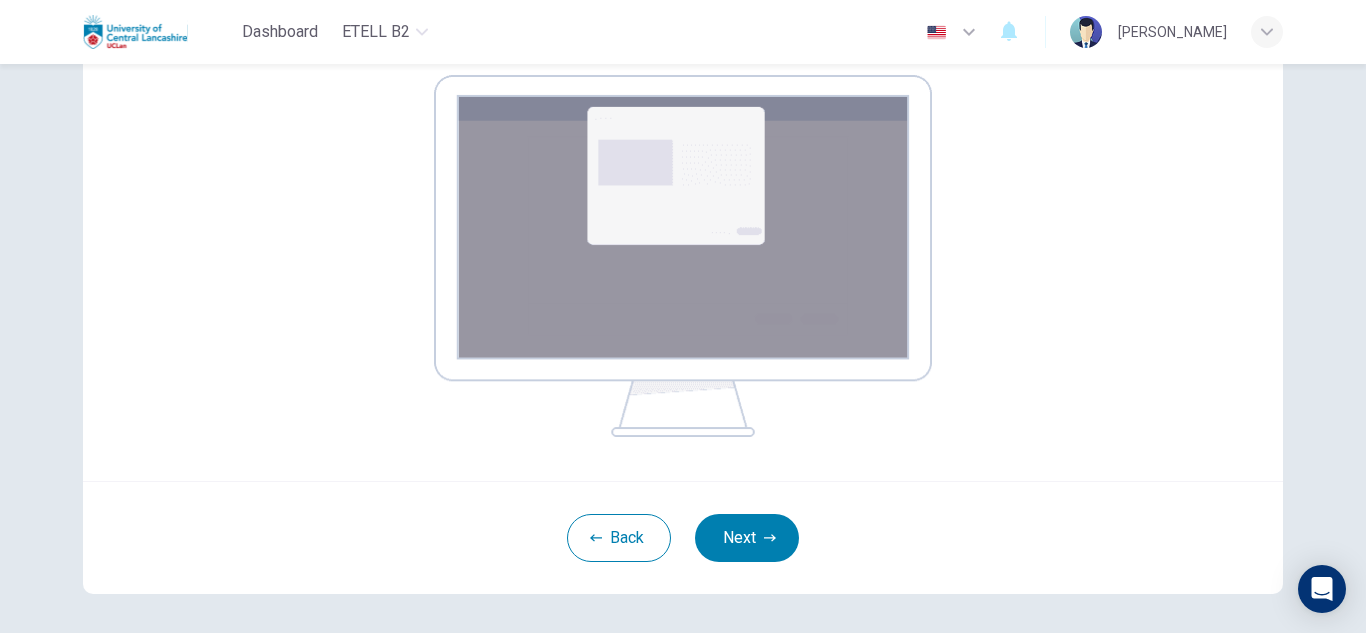 scroll, scrollTop: 404, scrollLeft: 0, axis: vertical 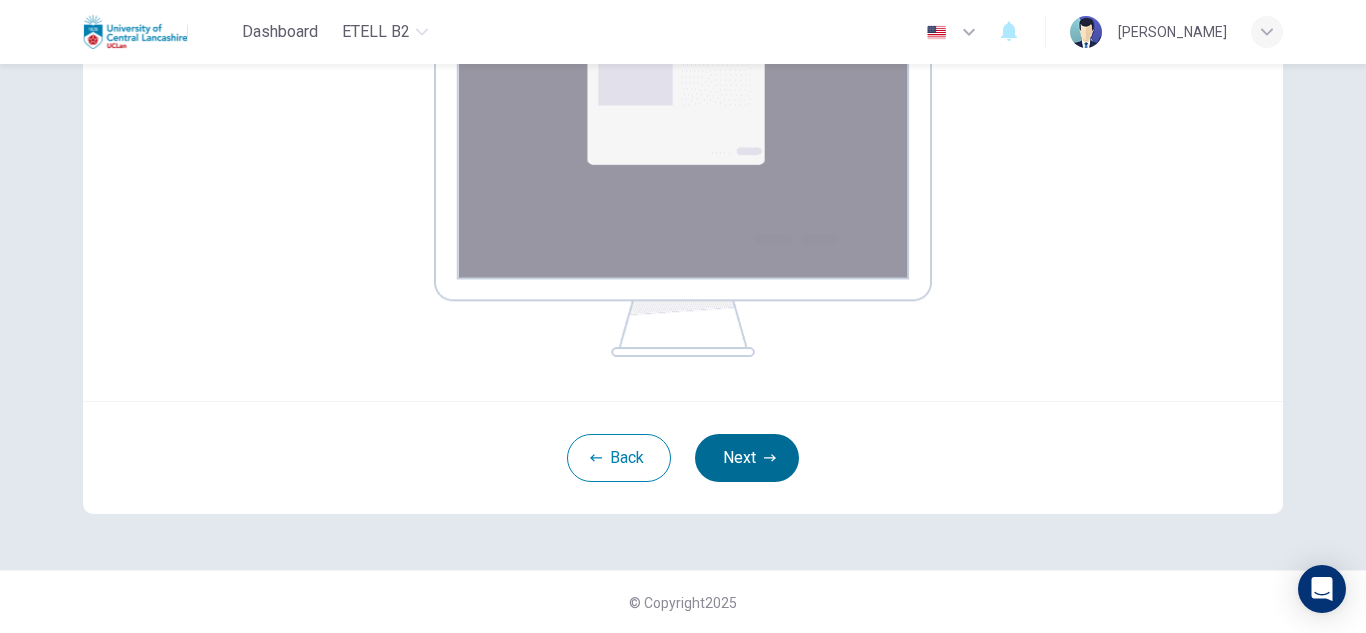 click 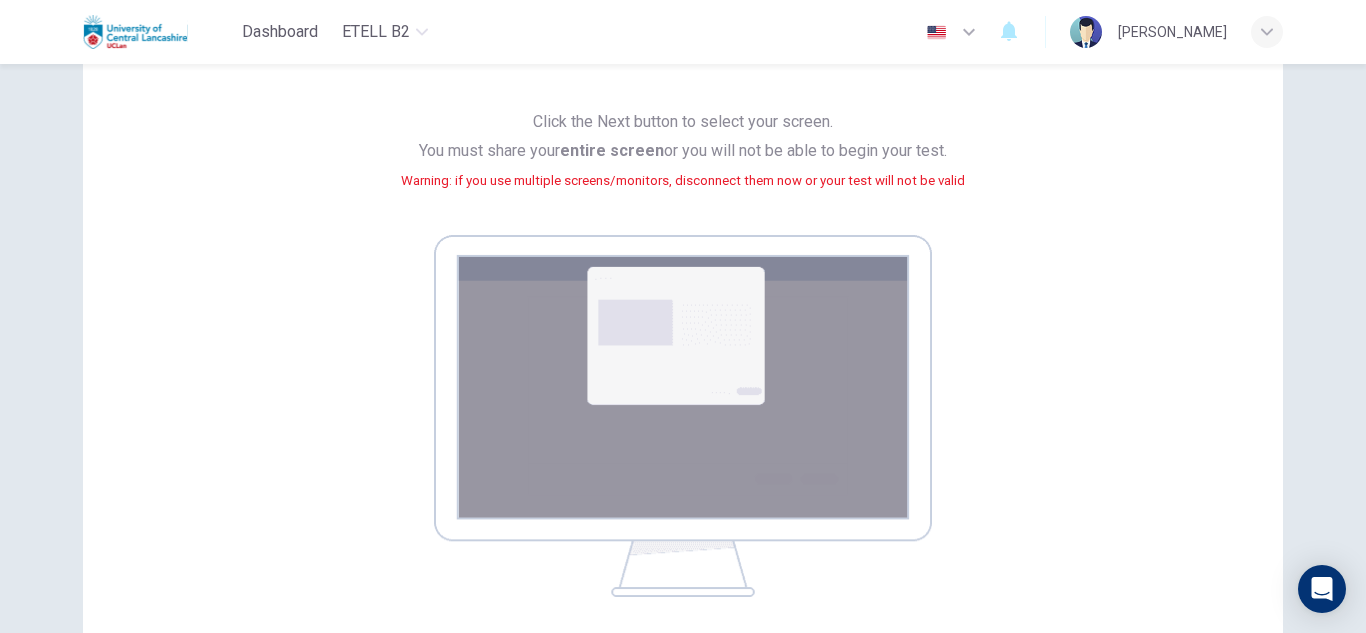 scroll, scrollTop: 161, scrollLeft: 0, axis: vertical 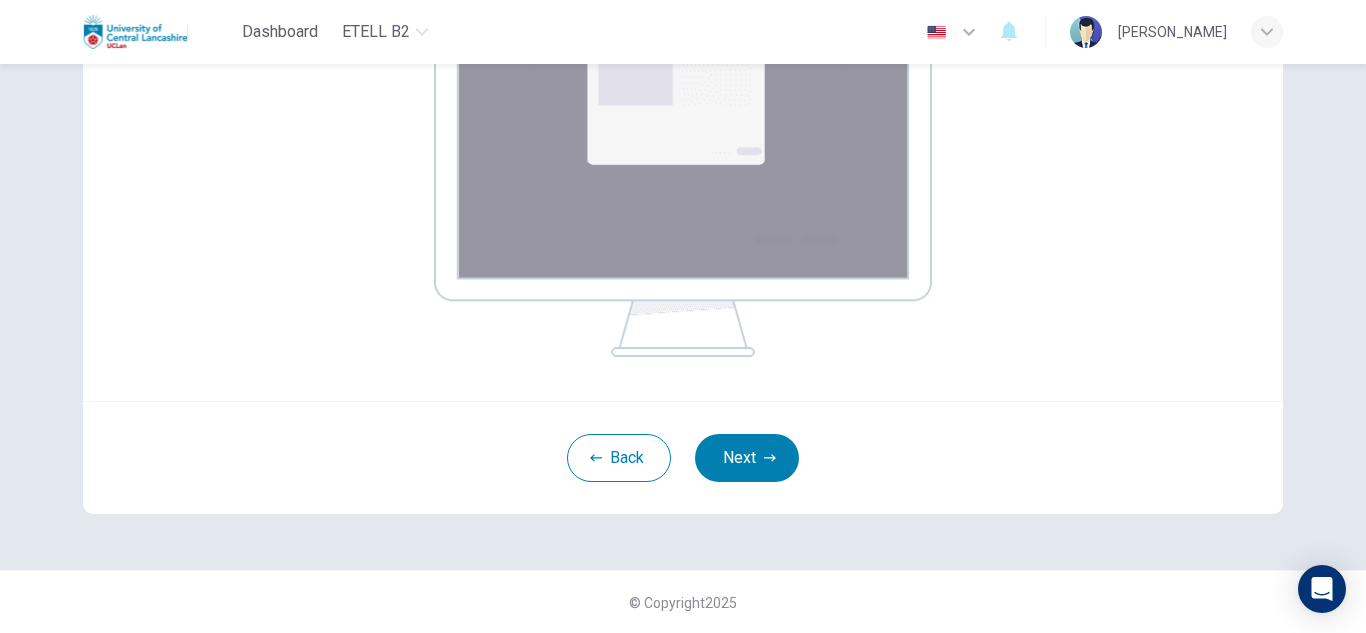 type 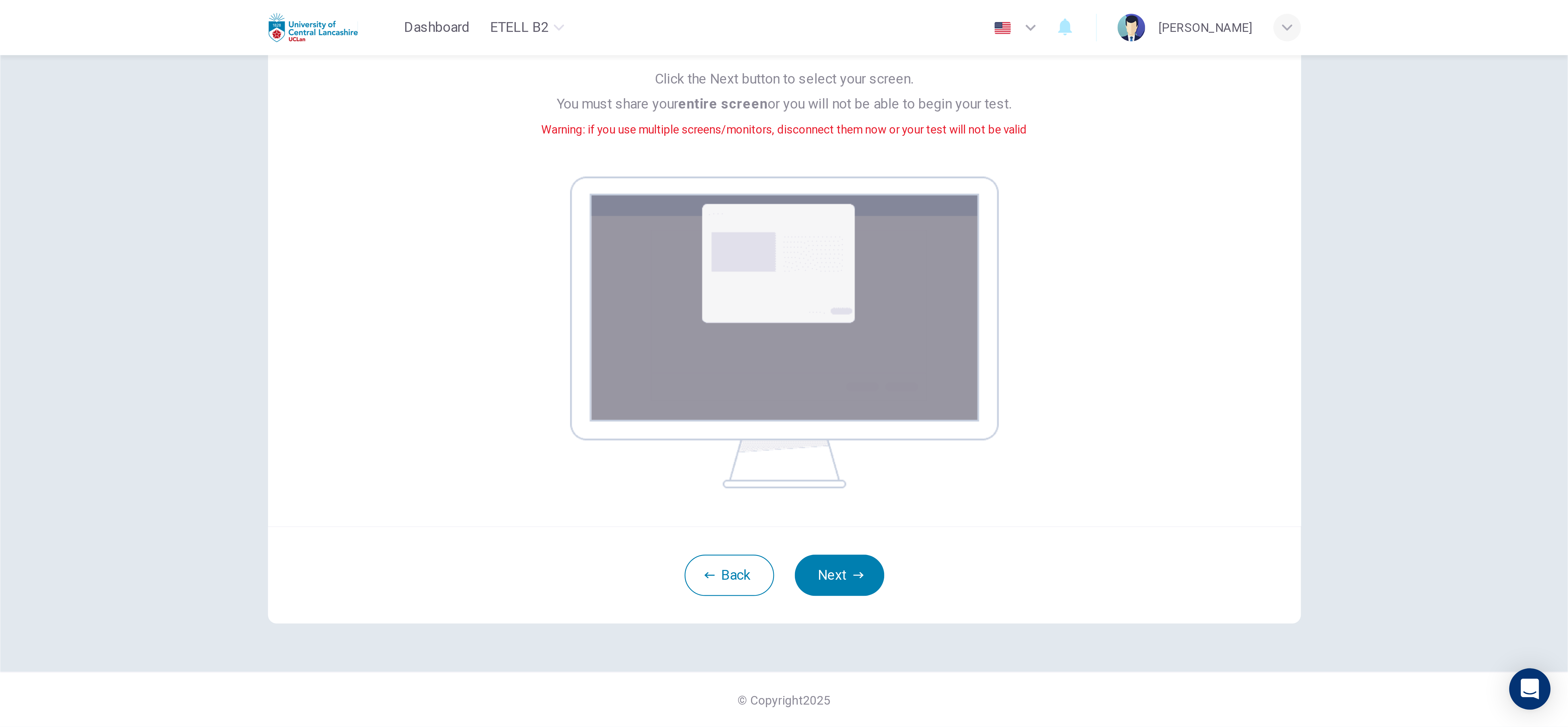 scroll, scrollTop: 0, scrollLeft: 0, axis: both 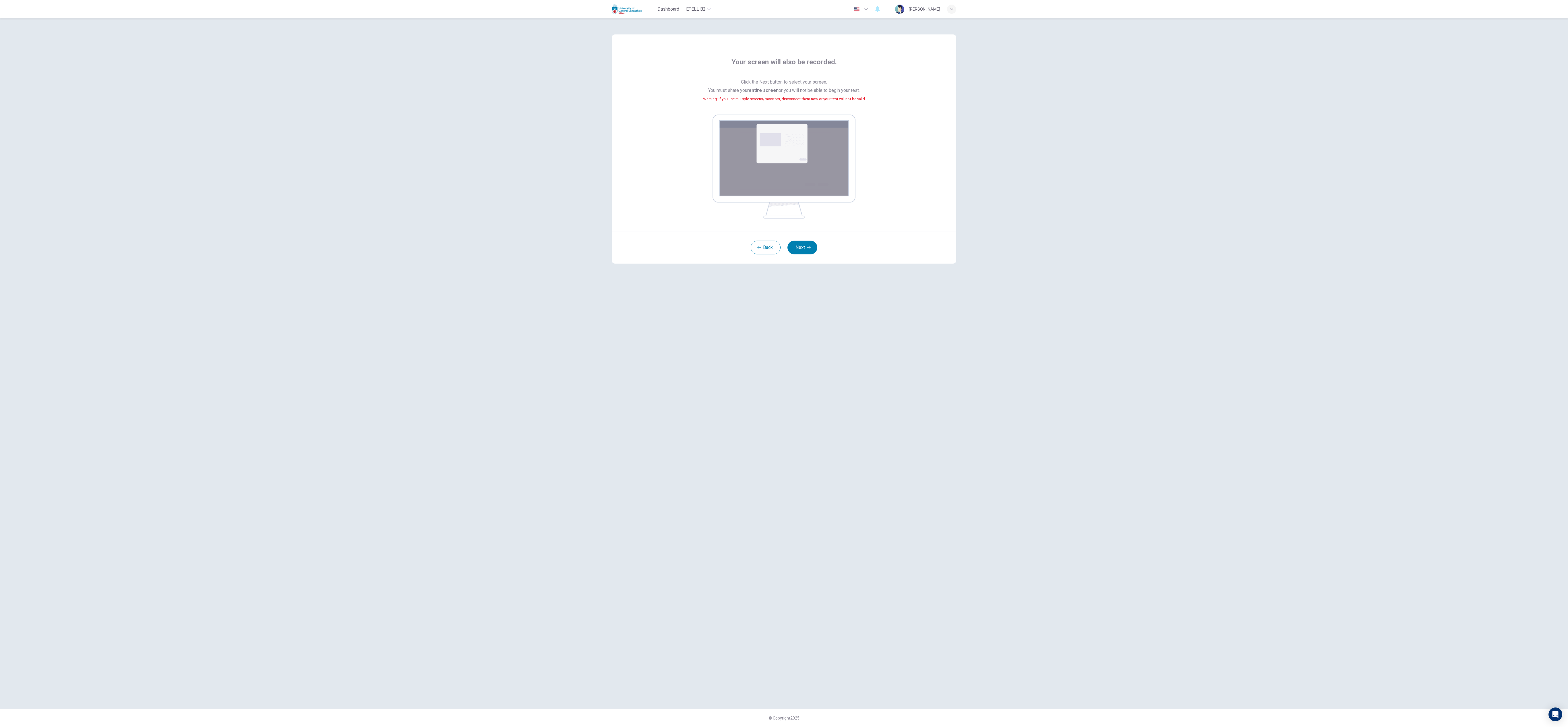 click on "Your screen will also be recorded. Click the Next button to select your screen.  You must share your  entire screen  or you will not be able to begin your test.    Warning: if you use multiple screens/monitors, disconnect them now or your test will not be valid Back Next © Copyright  2025" at bounding box center (784, 373) 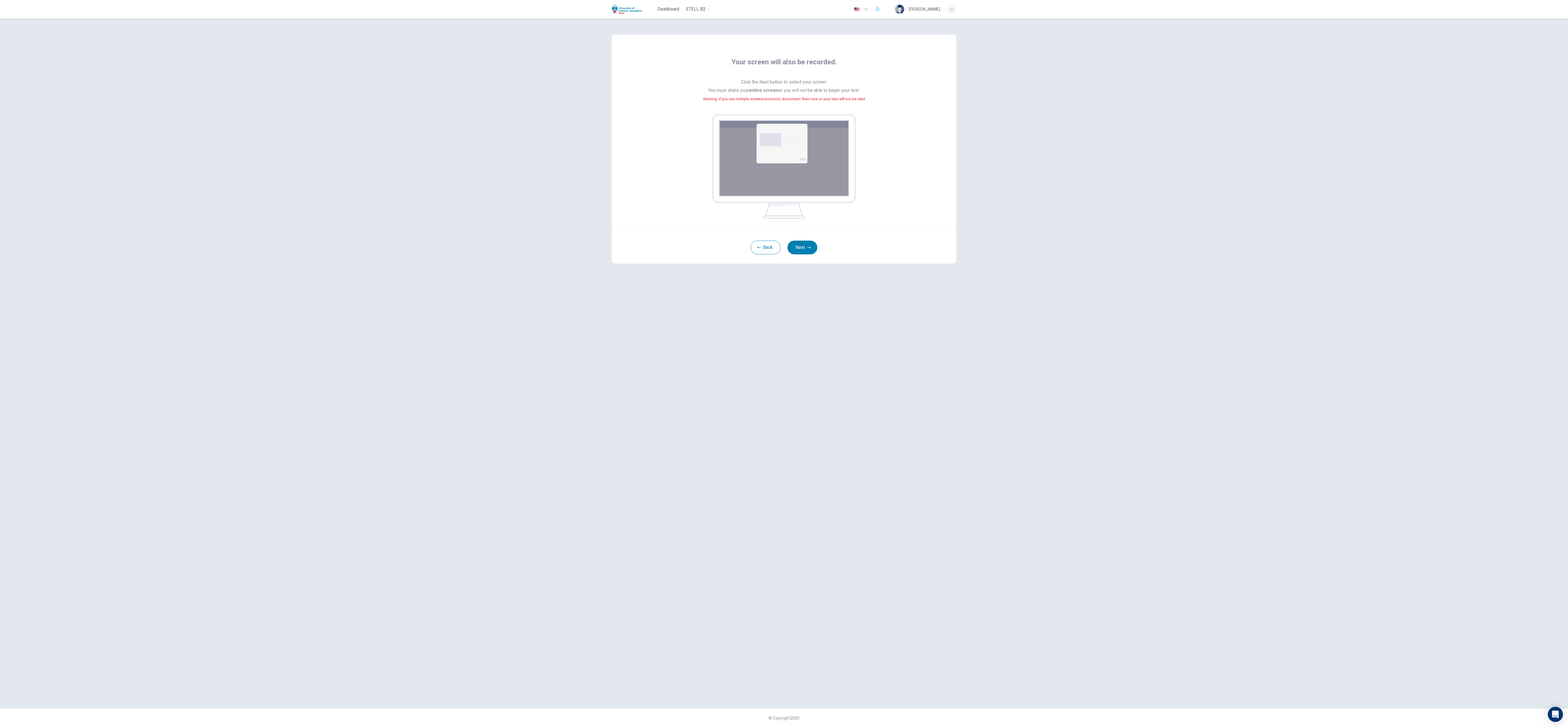 click at bounding box center (1555, 714) 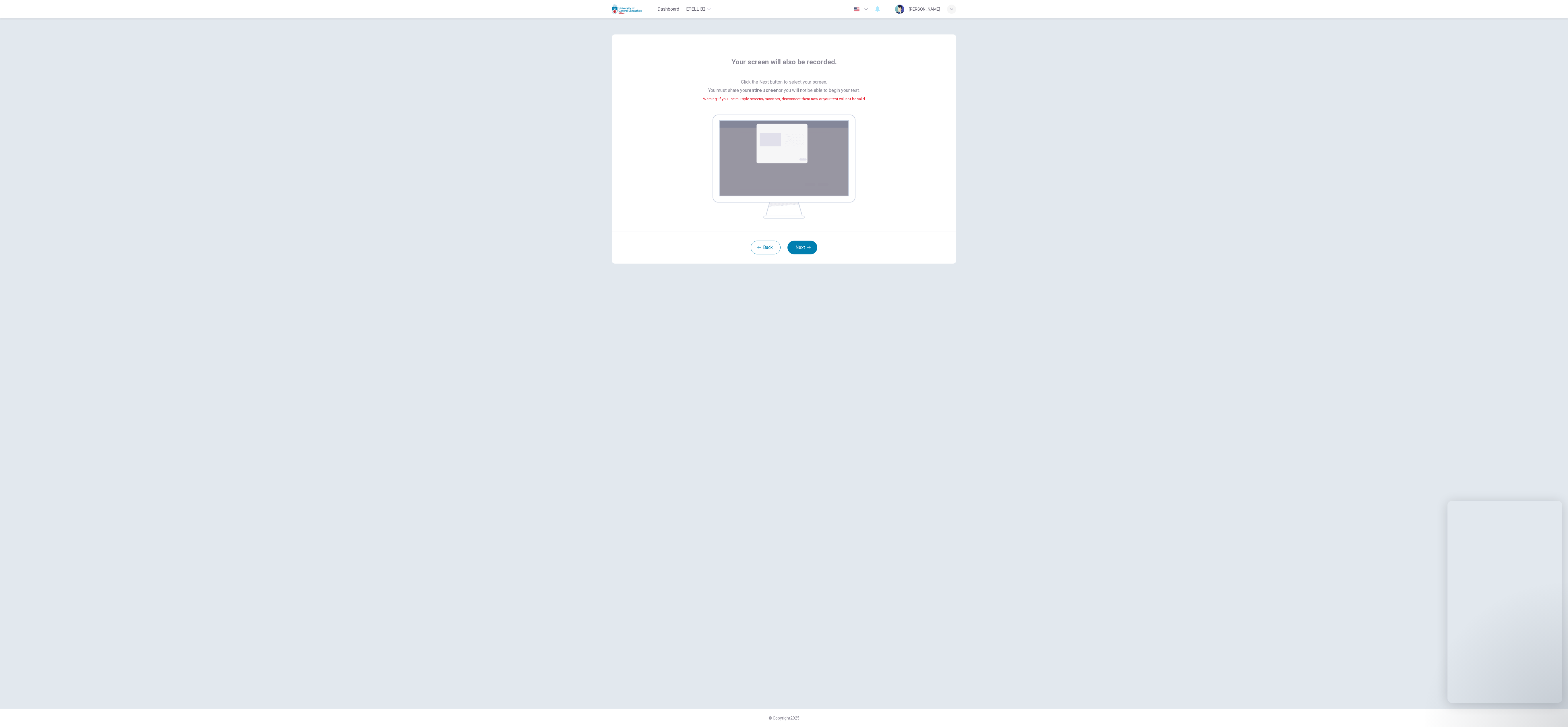 click on "Your screen will also be recorded. Click the Next button to select your screen.  You must share your  entire screen  or you will not be able to begin your test.    Warning: if you use multiple screens/monitors, disconnect them now or your test will not be valid Back Next © Copyright  2025" at bounding box center [784, 373] 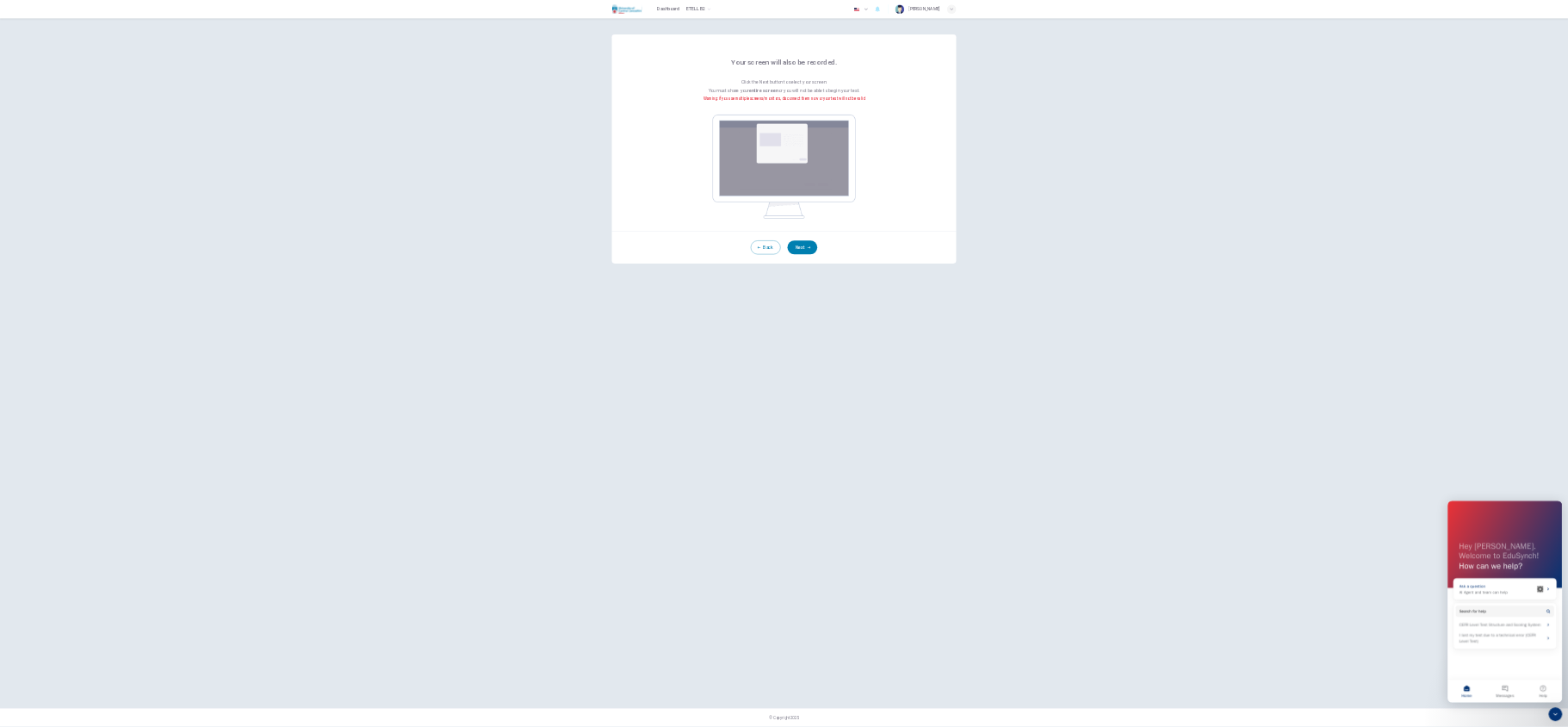 scroll, scrollTop: 0, scrollLeft: 0, axis: both 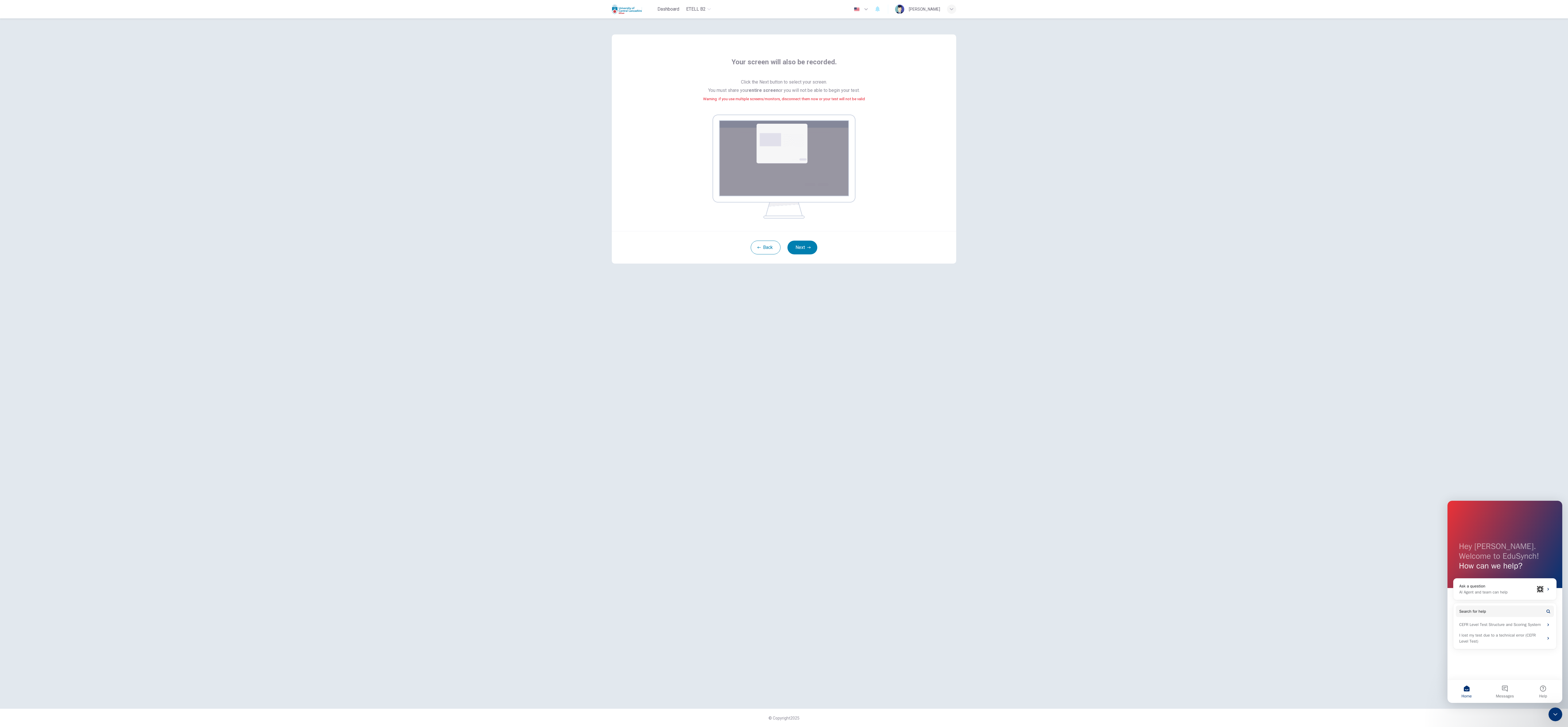 click on "Your screen will also be recorded. Click the Next button to select your screen.  You must share your  entire screen  or you will not be able to begin your test.    Warning: if you use multiple screens/monitors, disconnect them now or your test will not be valid Back Next © Copyright  2025" at bounding box center [784, 373] 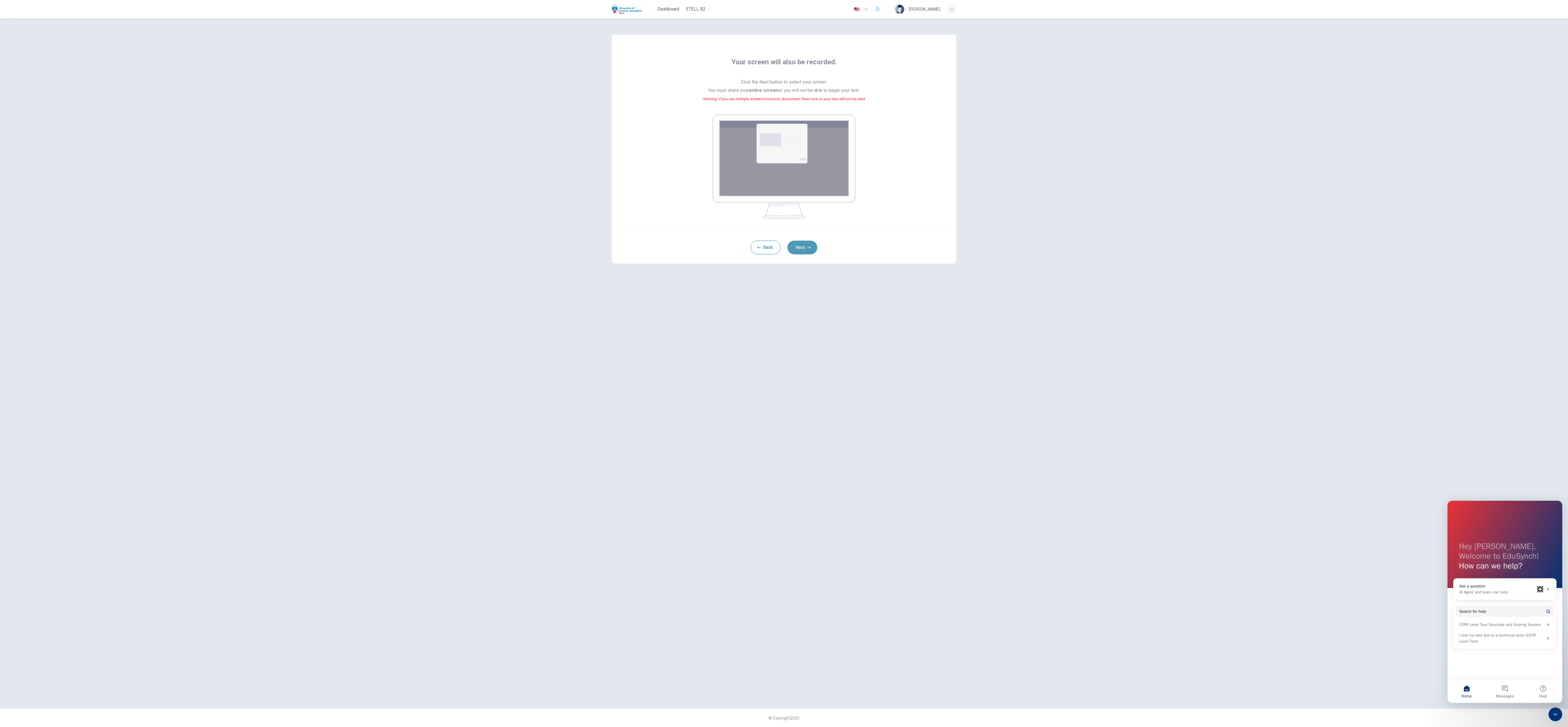 click on "Next" at bounding box center (802, 248) 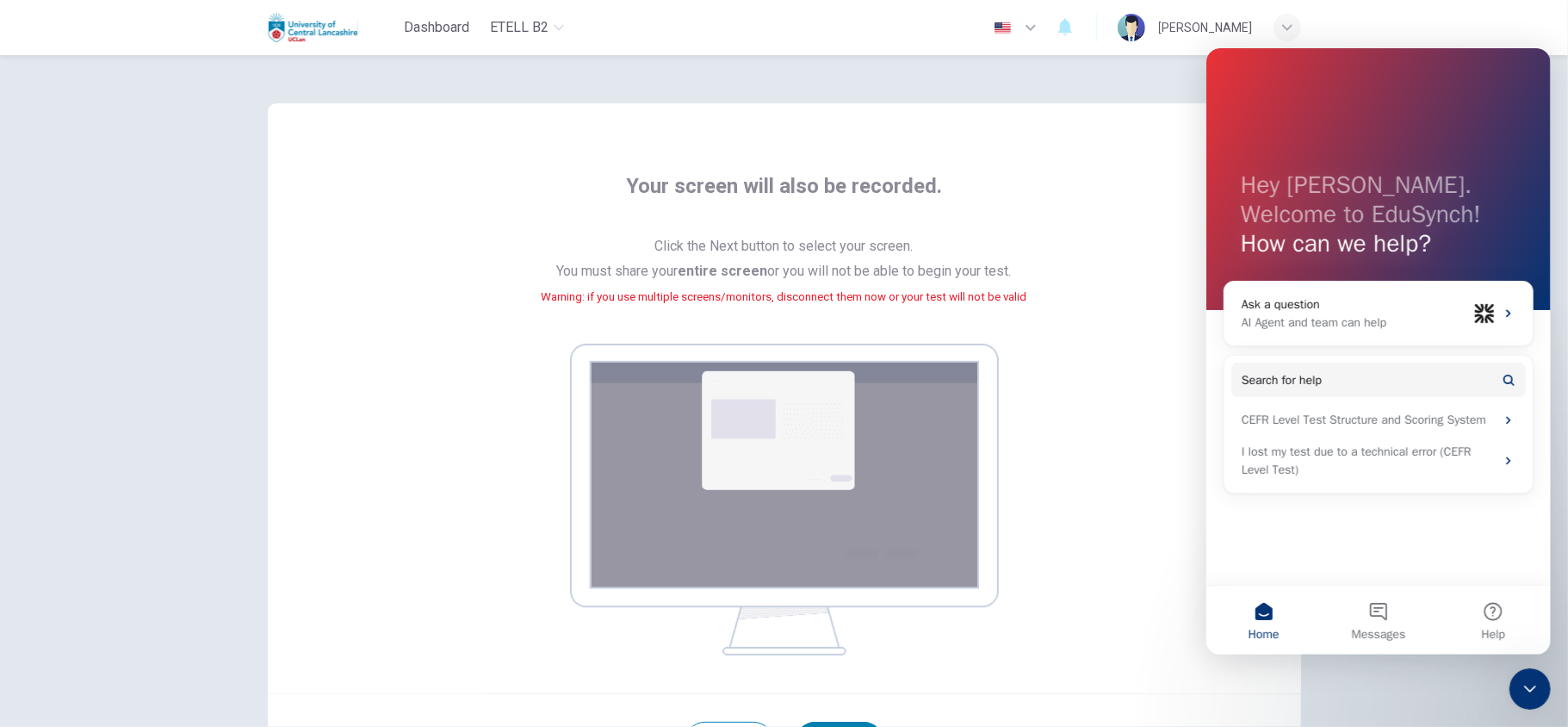 click 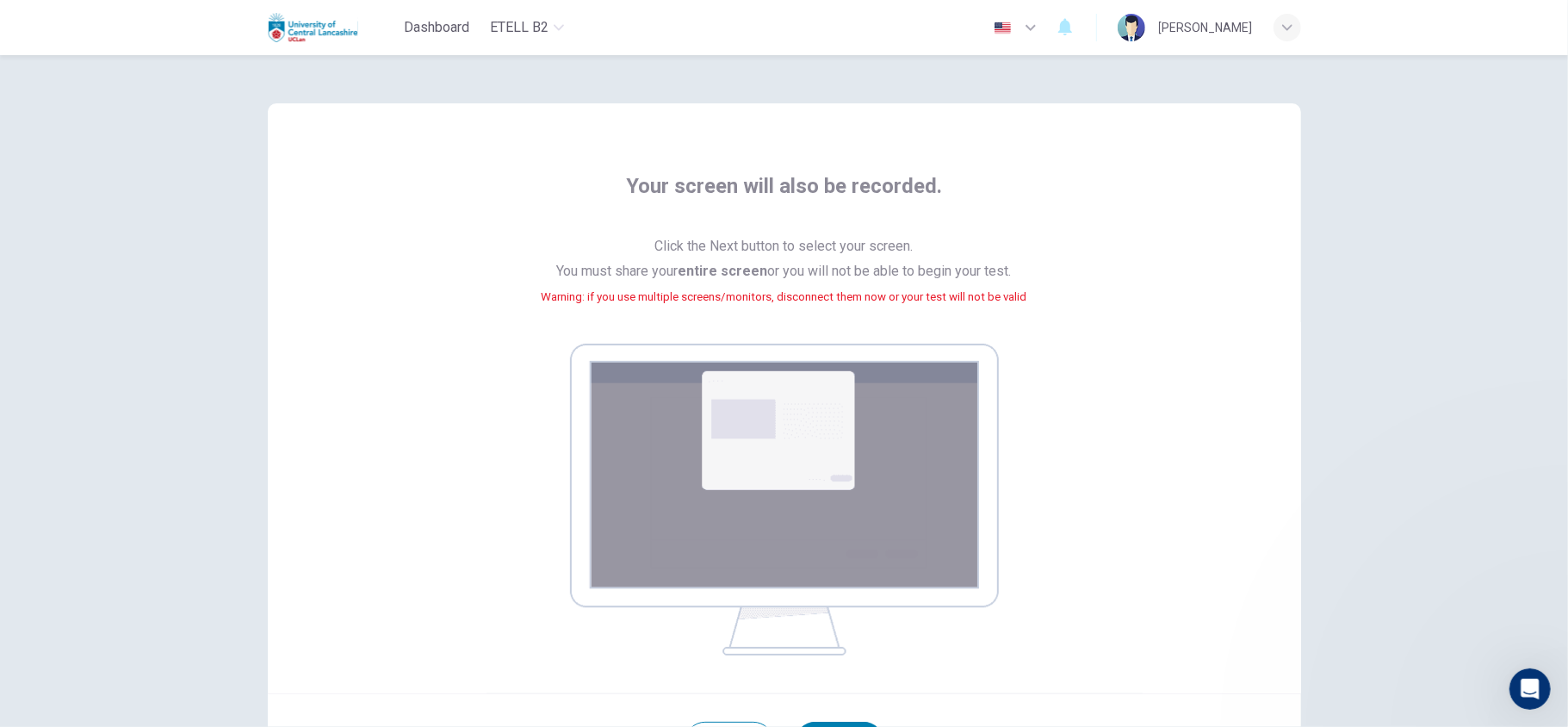 scroll, scrollTop: 0, scrollLeft: 0, axis: both 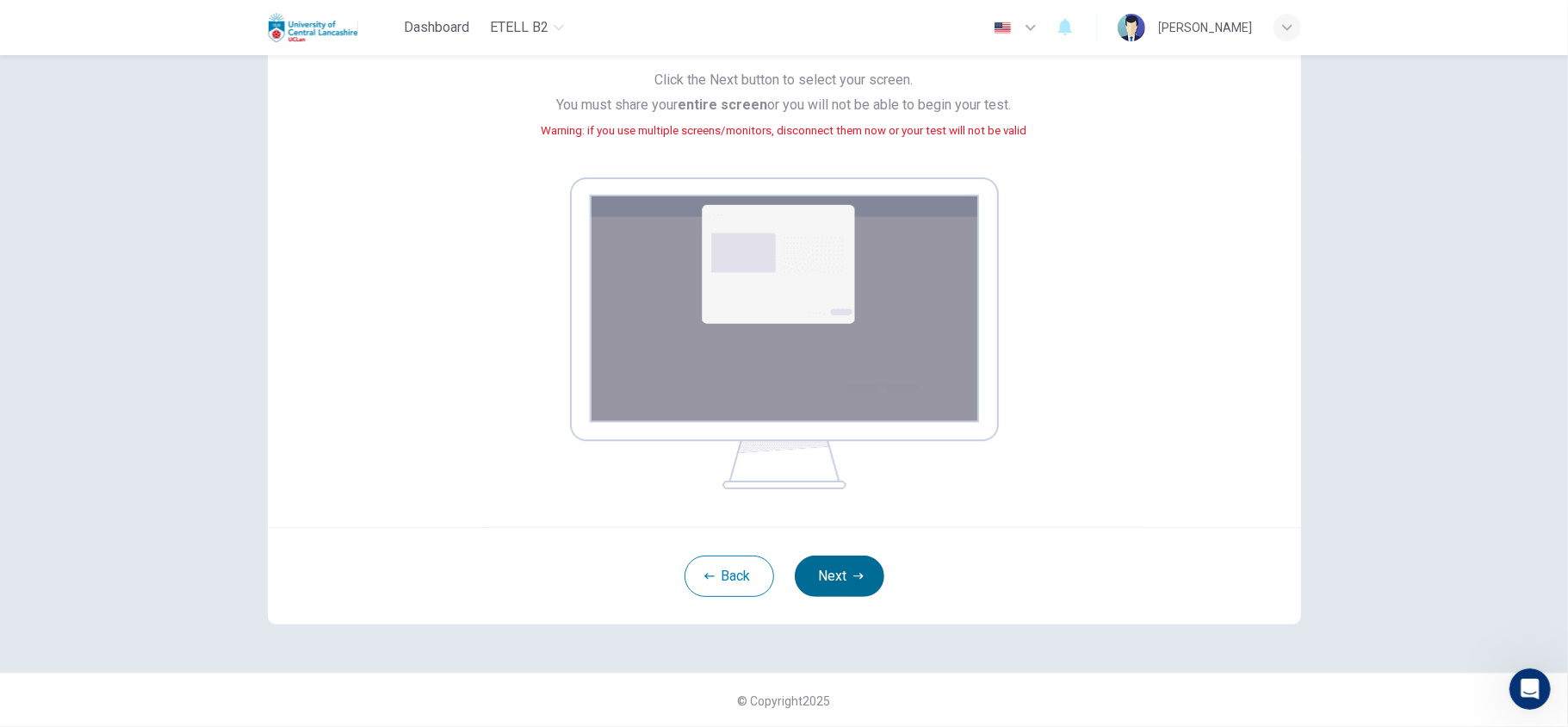 click on "Next" at bounding box center [840, 576] 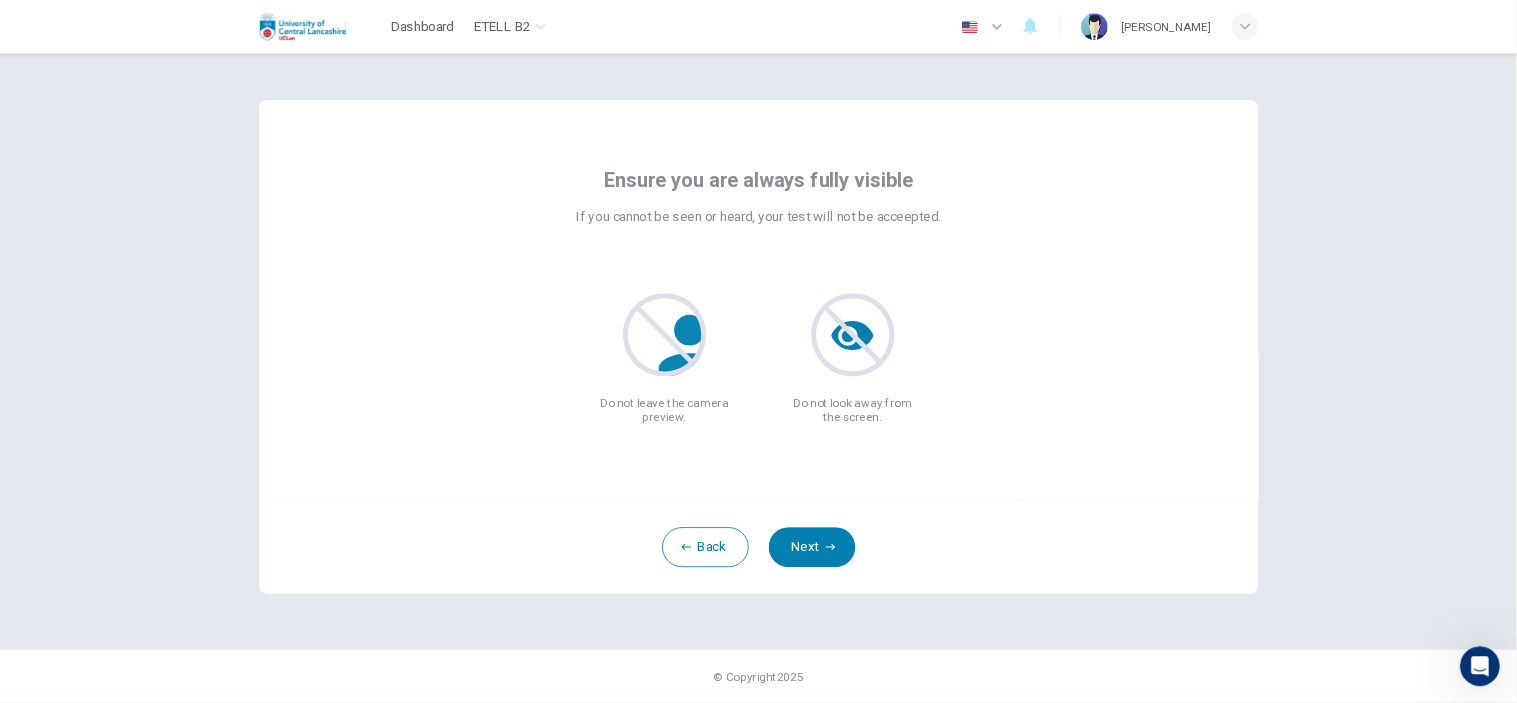 scroll, scrollTop: 0, scrollLeft: 0, axis: both 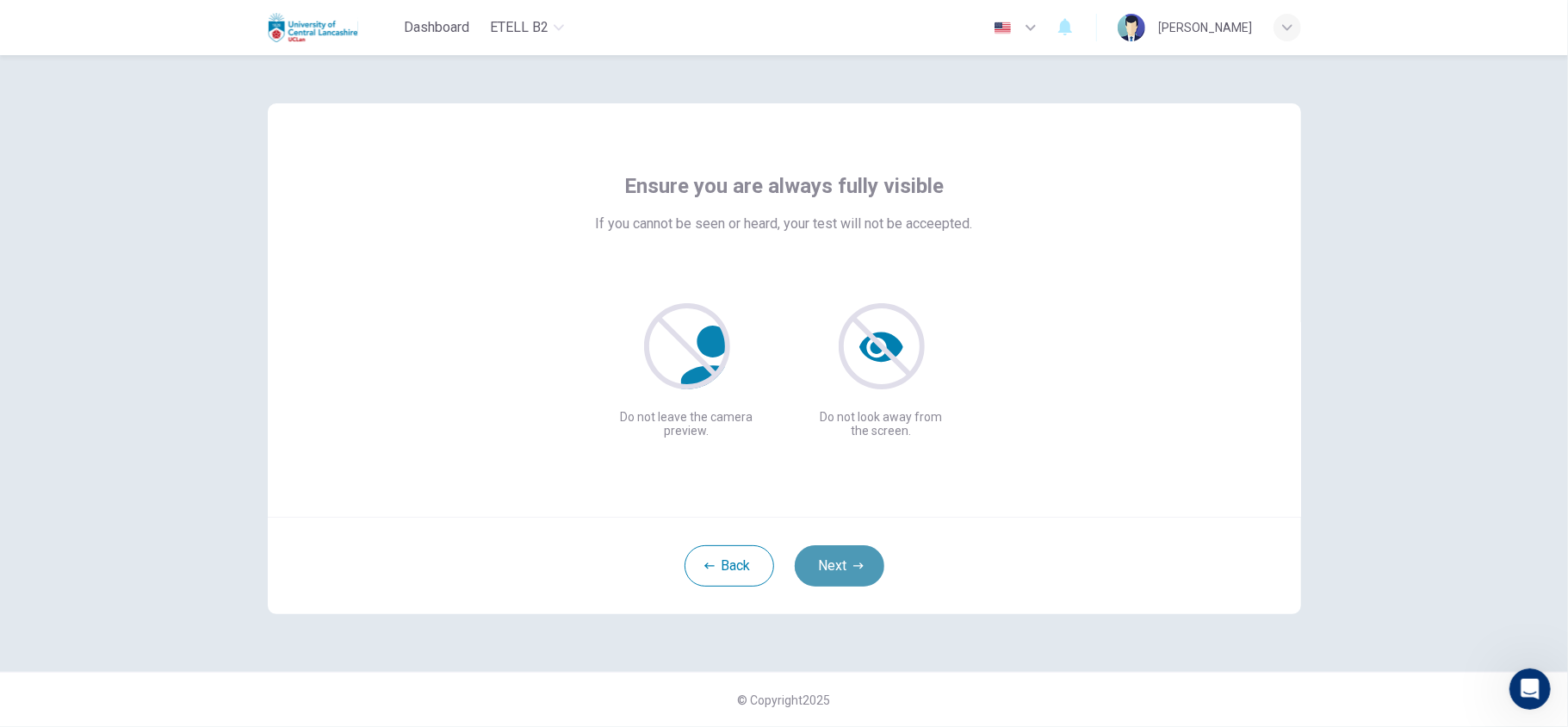 click on "Next" at bounding box center (840, 566) 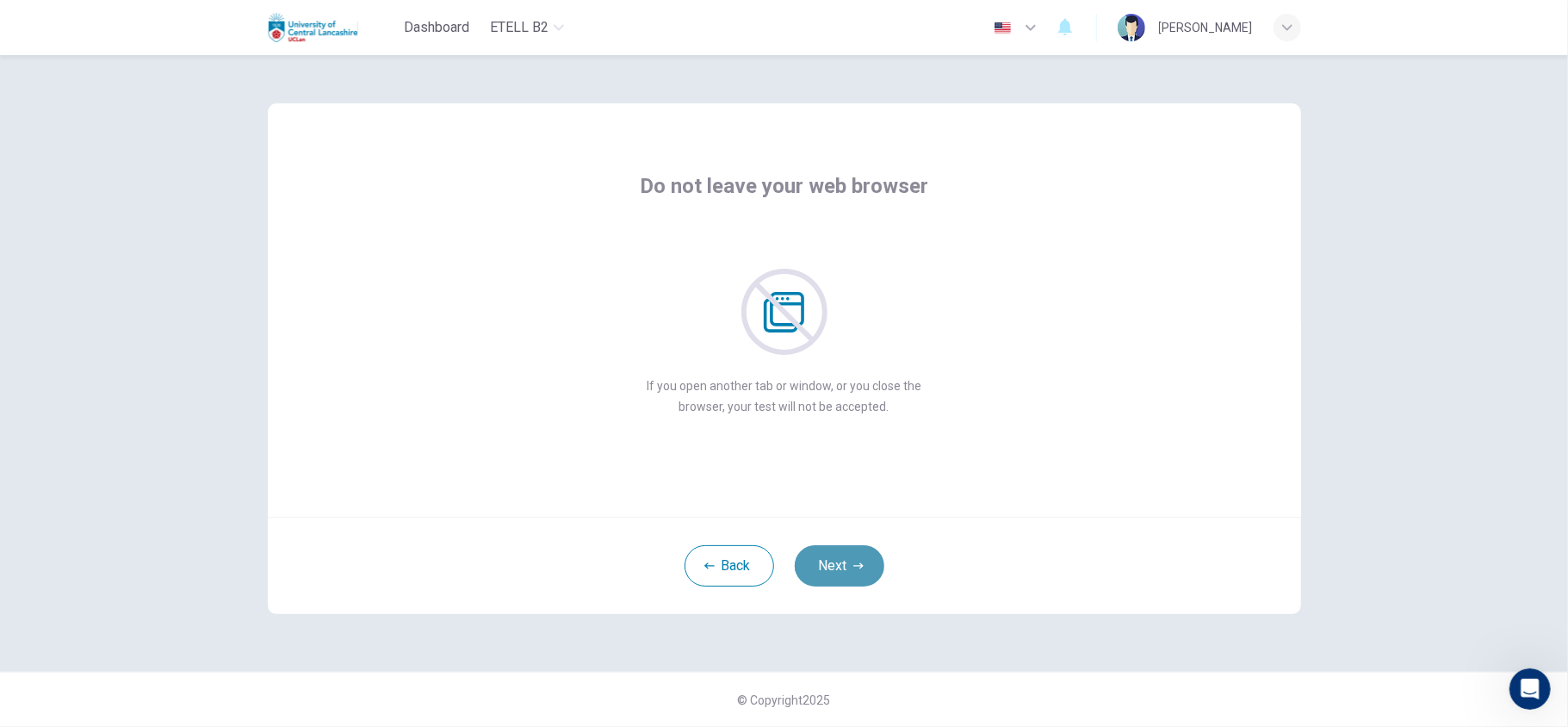 click on "Next" at bounding box center [840, 566] 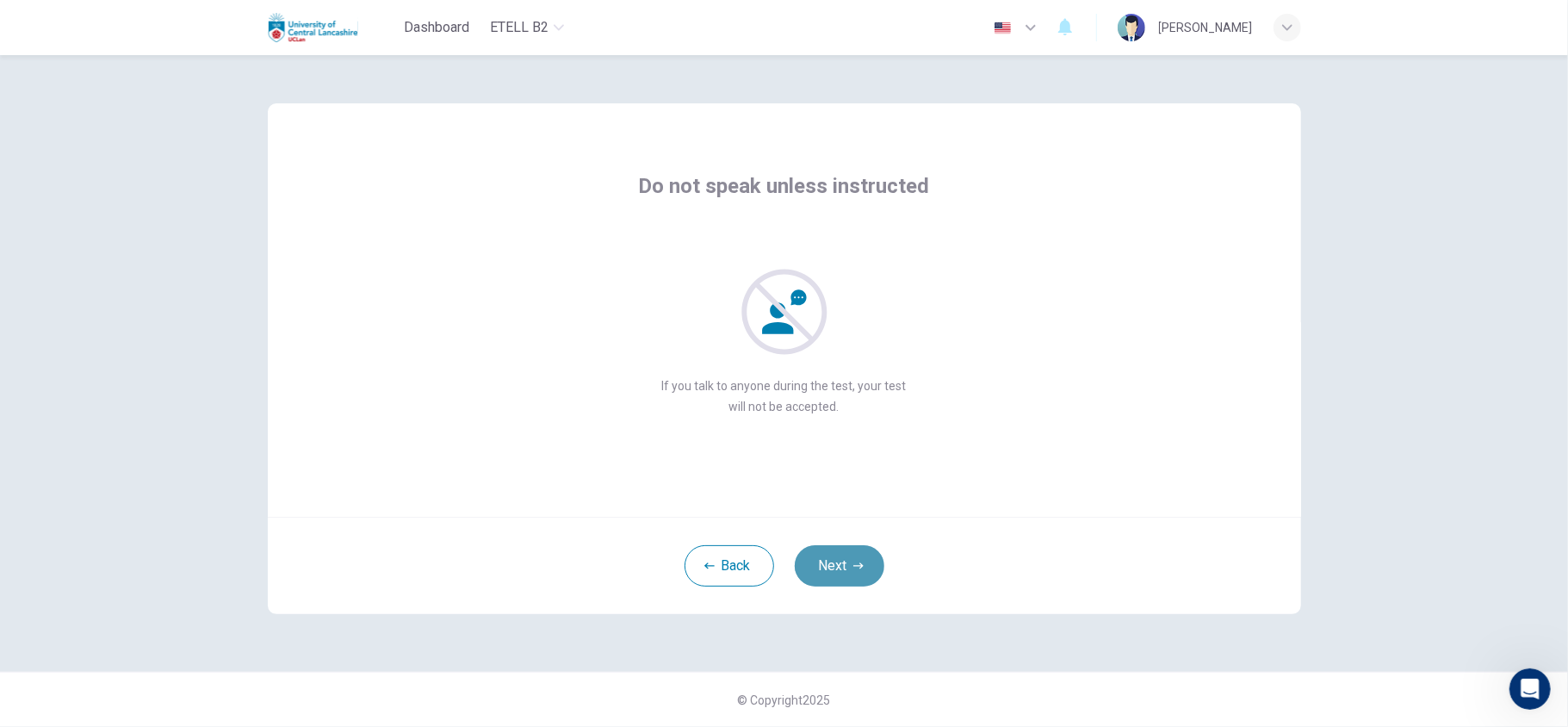 click on "Next" at bounding box center (840, 566) 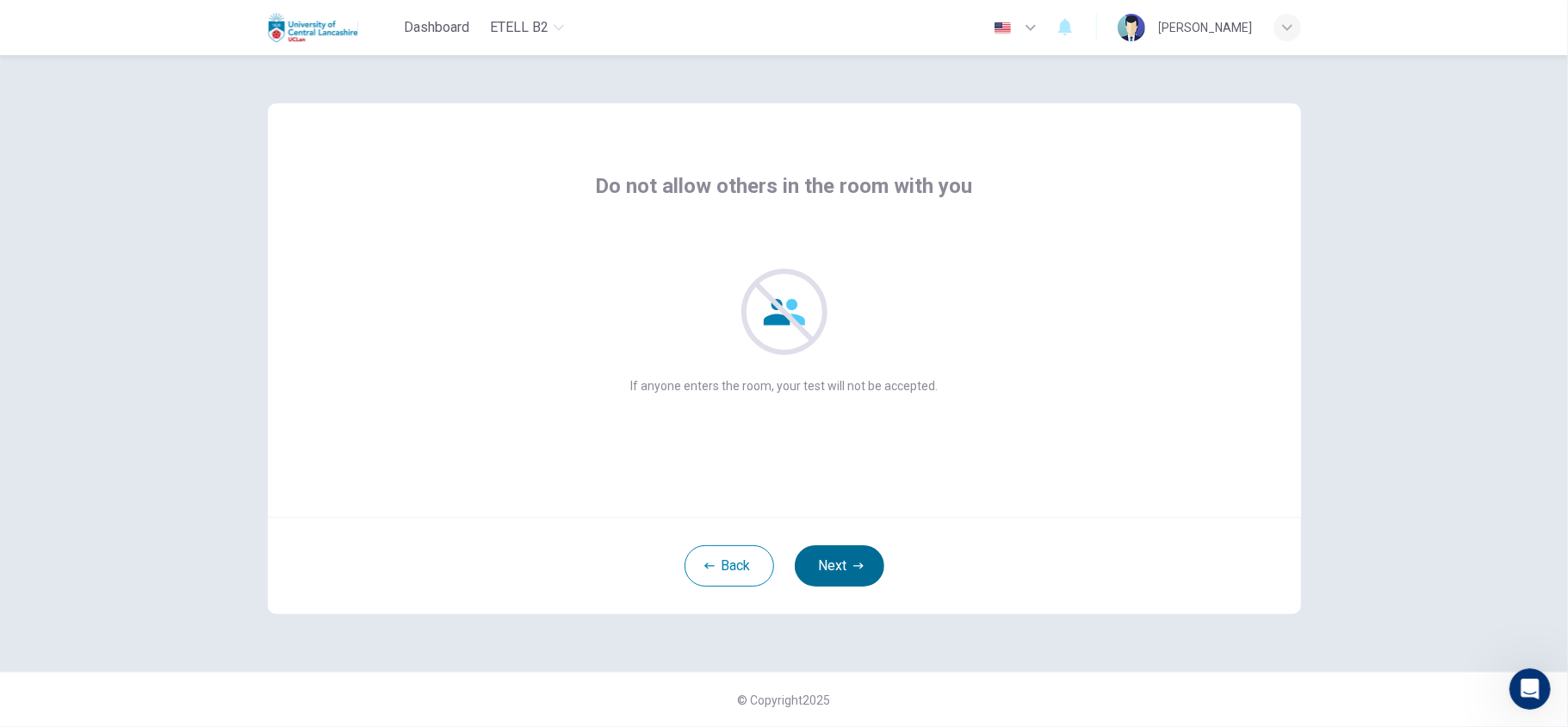 click on "Next" at bounding box center [840, 566] 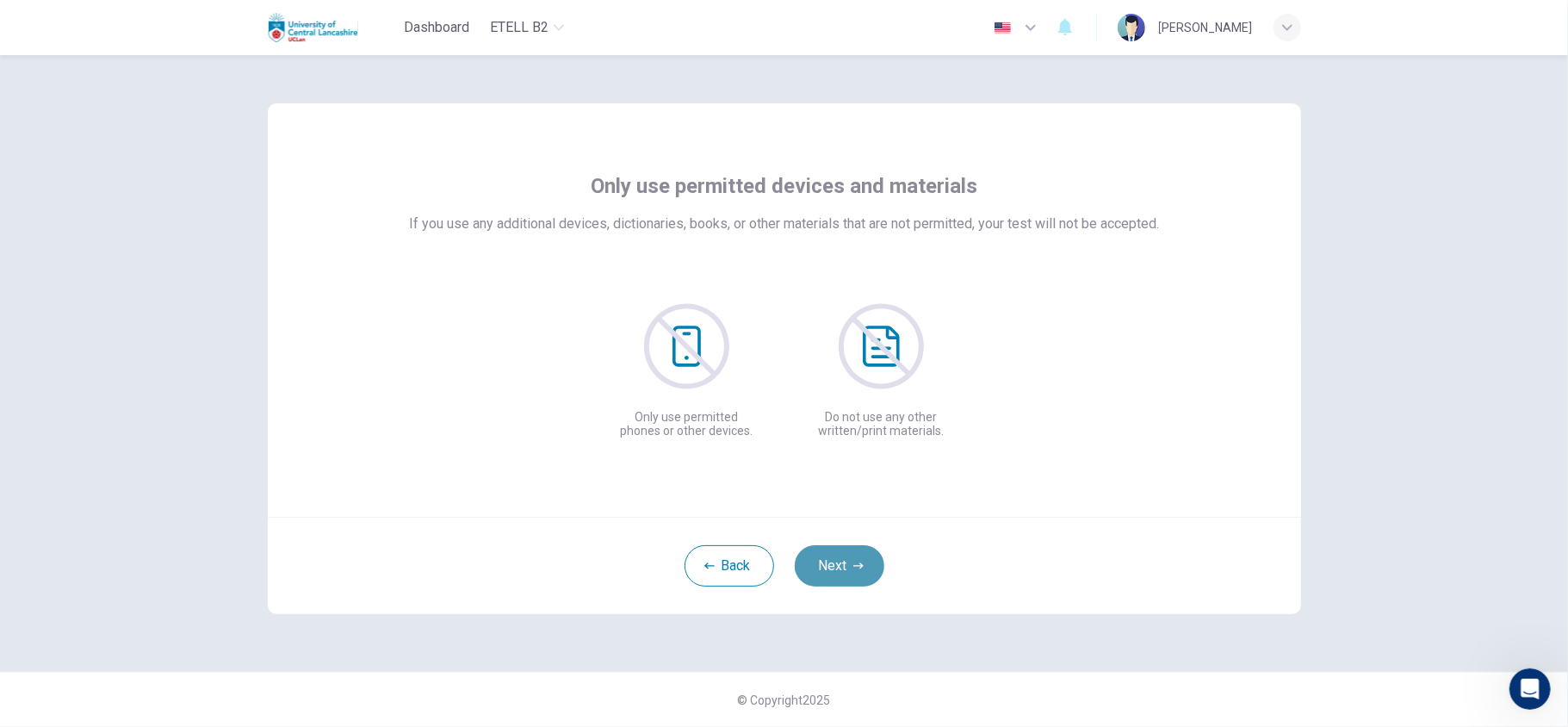 click on "Next" at bounding box center [840, 566] 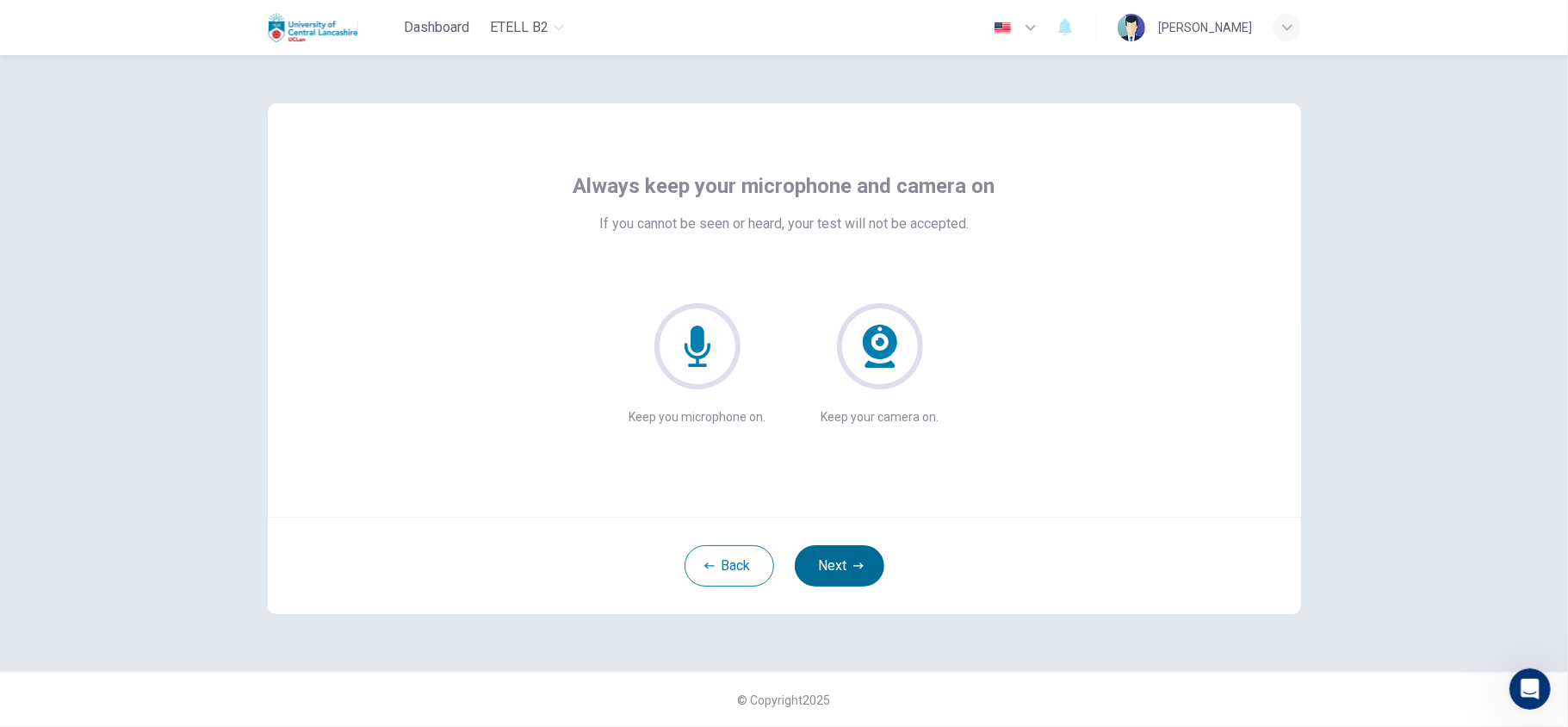 click on "Next" at bounding box center [840, 566] 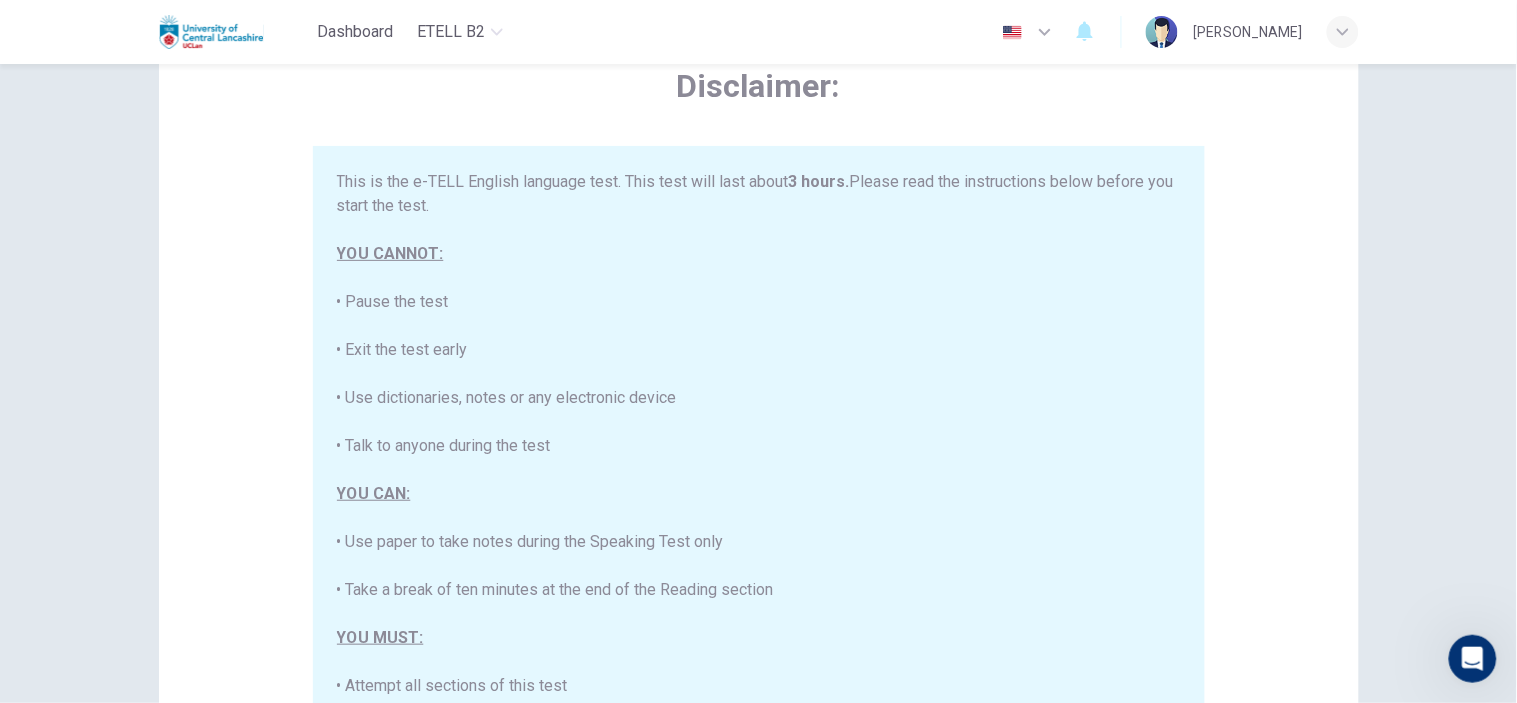 scroll, scrollTop: 117, scrollLeft: 0, axis: vertical 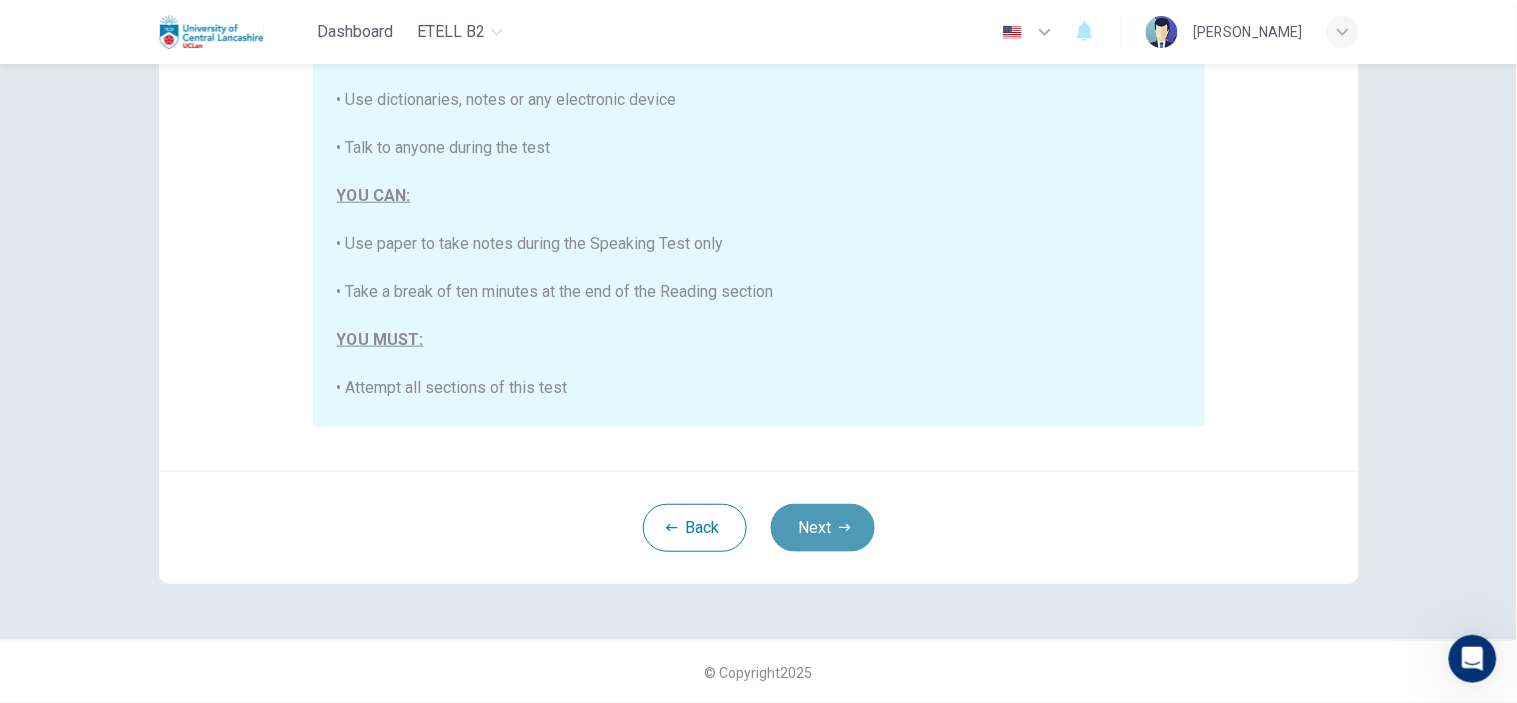 click on "Next" at bounding box center (823, 528) 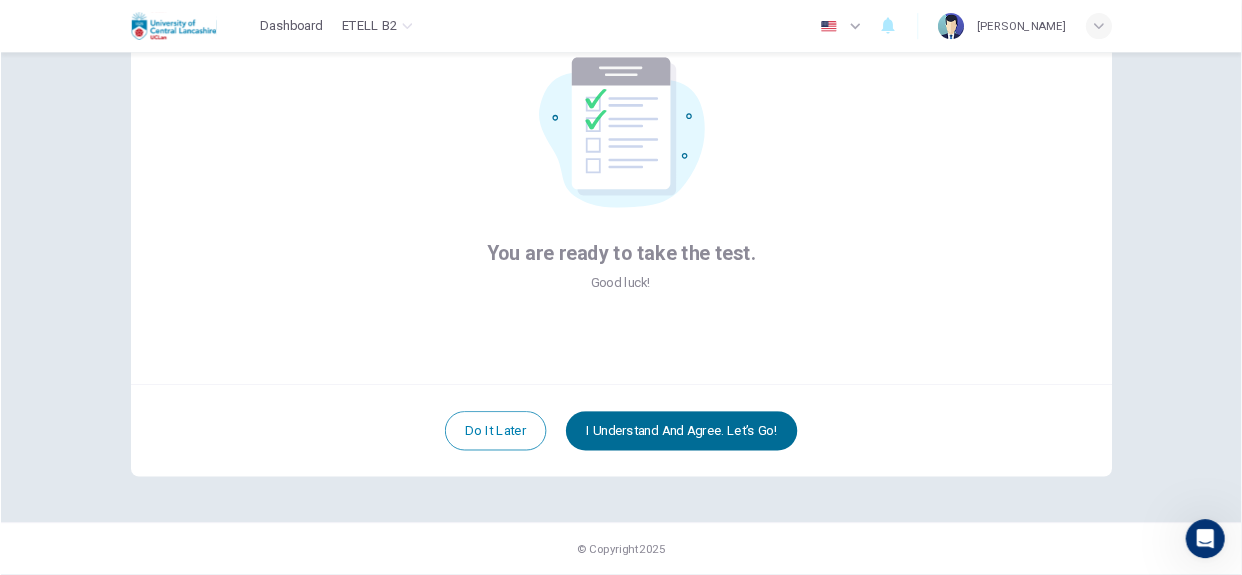 scroll, scrollTop: 130, scrollLeft: 0, axis: vertical 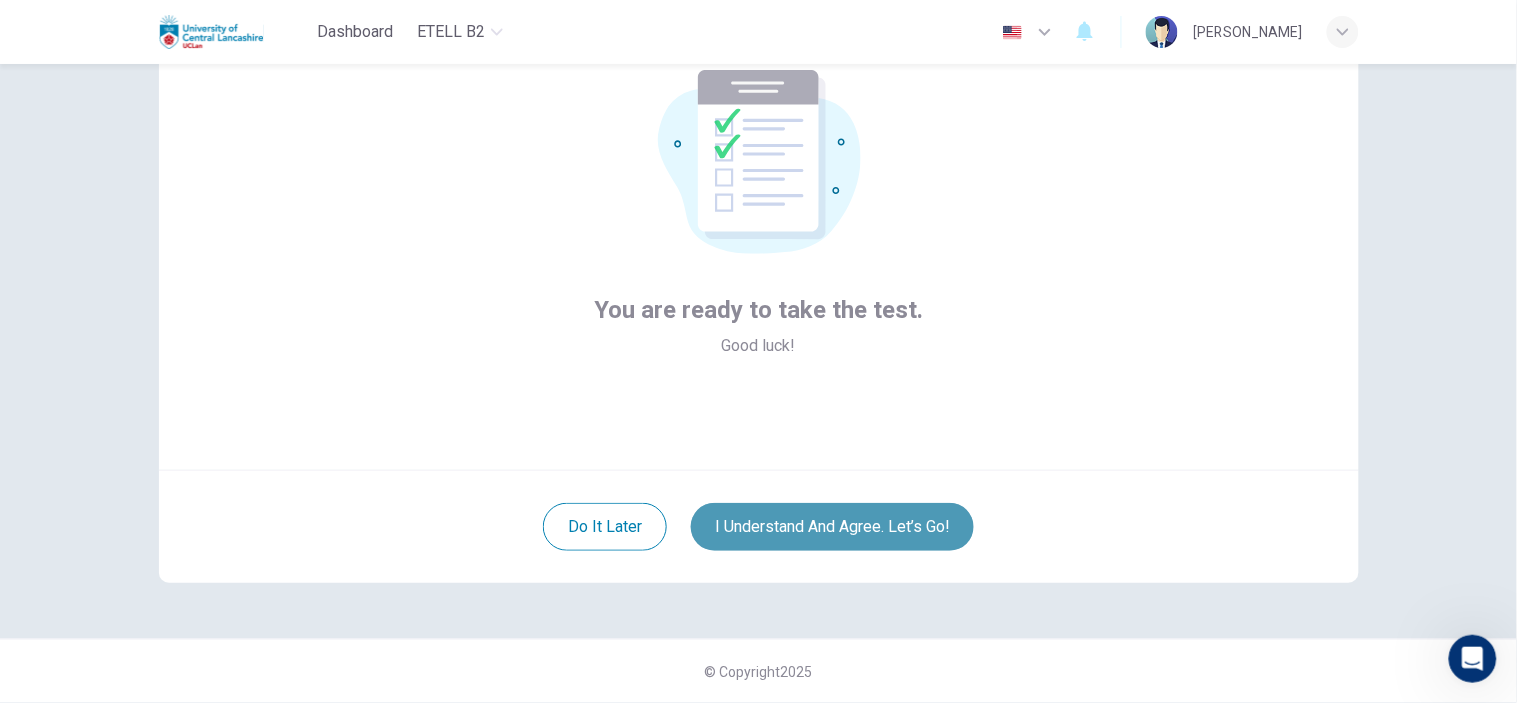 click on "I understand and agree. Let’s go!" at bounding box center (832, 527) 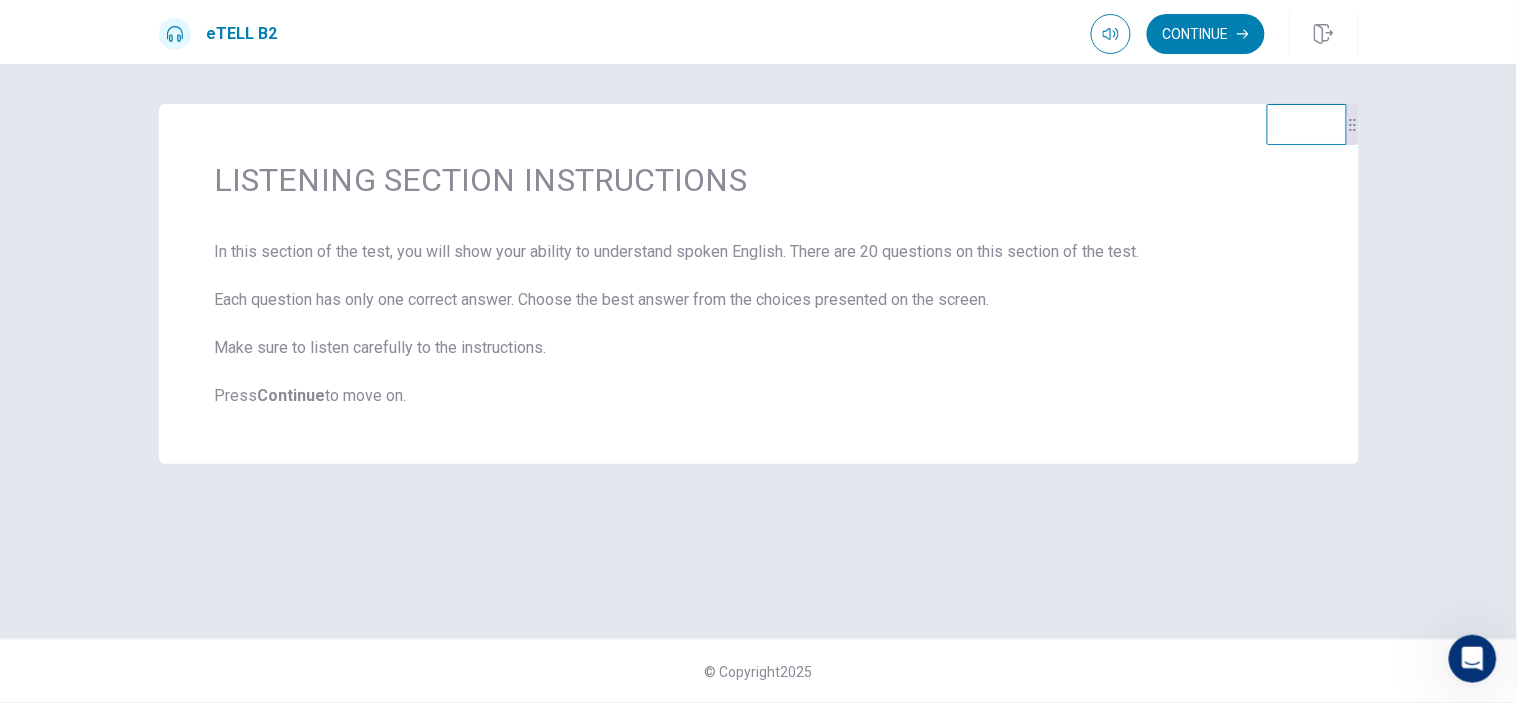 click on "LISTENING SECTION INSTRUCTIONS In this section of the test, you will show your ability to understand spoken English. There are 20 questions on this section of the test. Each question has only one correct answer. Choose the best answer from the choices presented on the screen. Make sure to listen carefully to the instructions.
Press  Continue  to move on. © Copyright  2025" at bounding box center [758, 383] 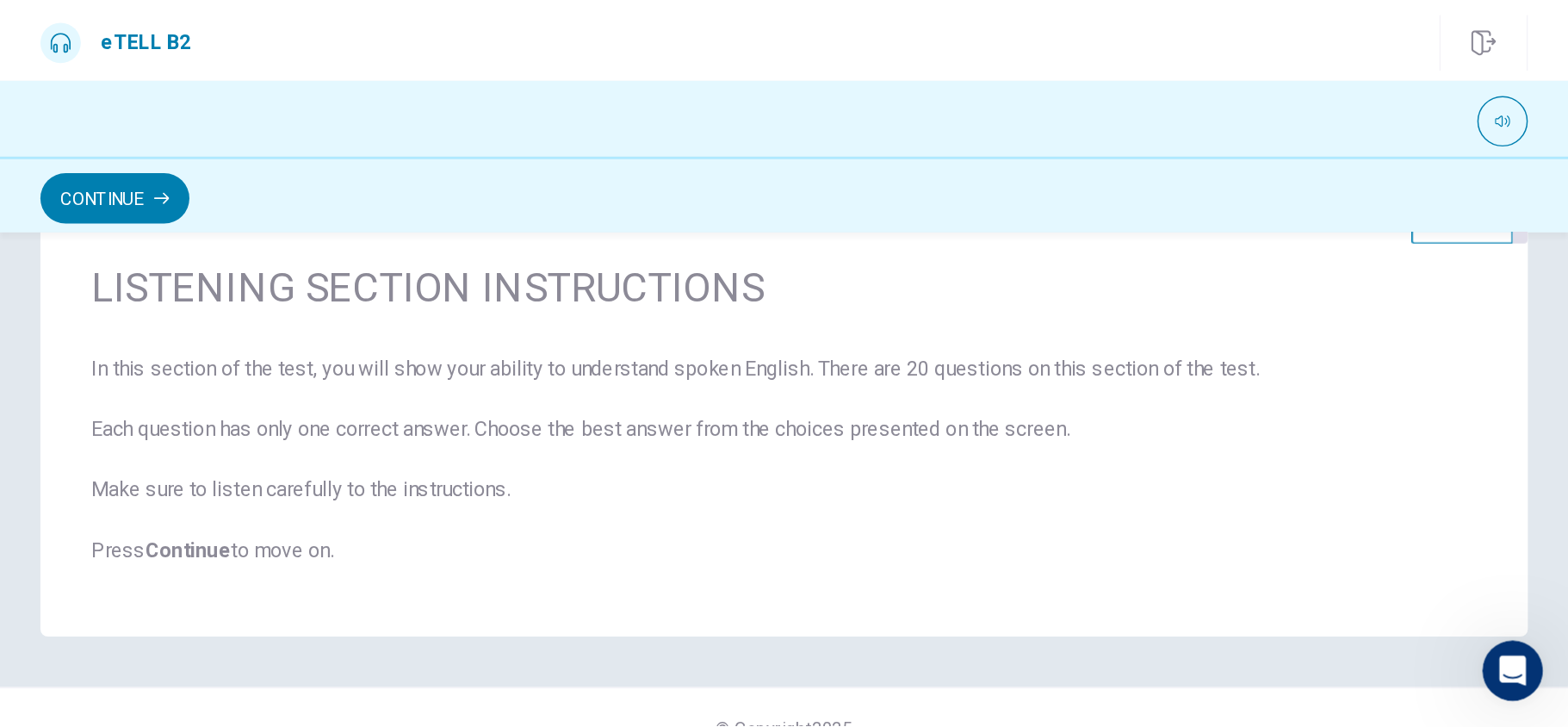 scroll, scrollTop: 90, scrollLeft: 0, axis: vertical 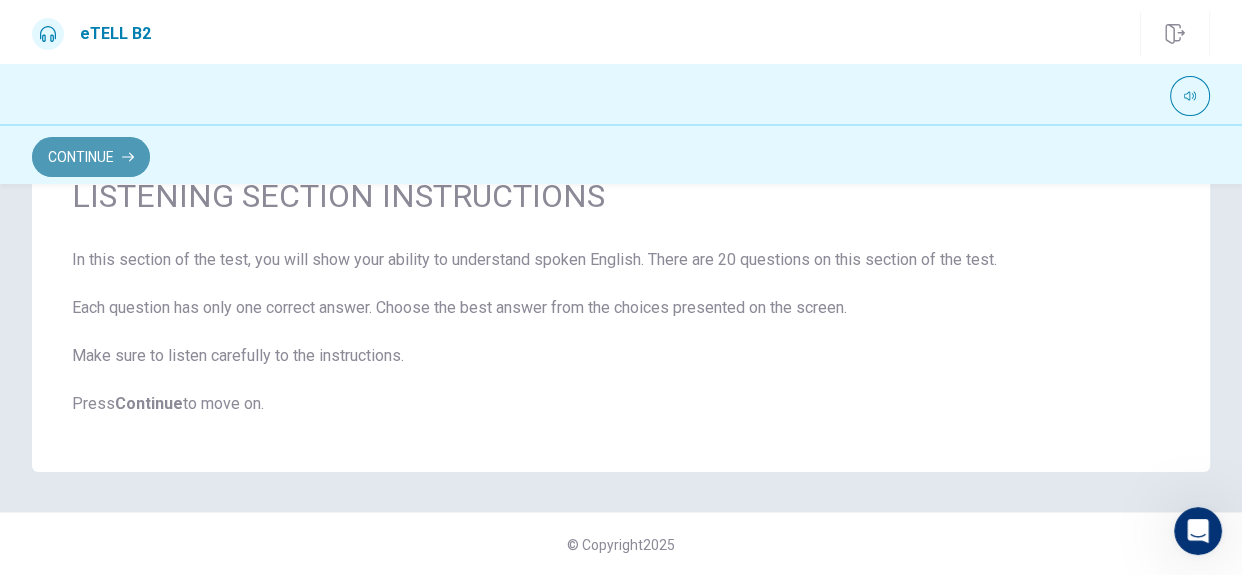 click on "Continue" at bounding box center (91, 157) 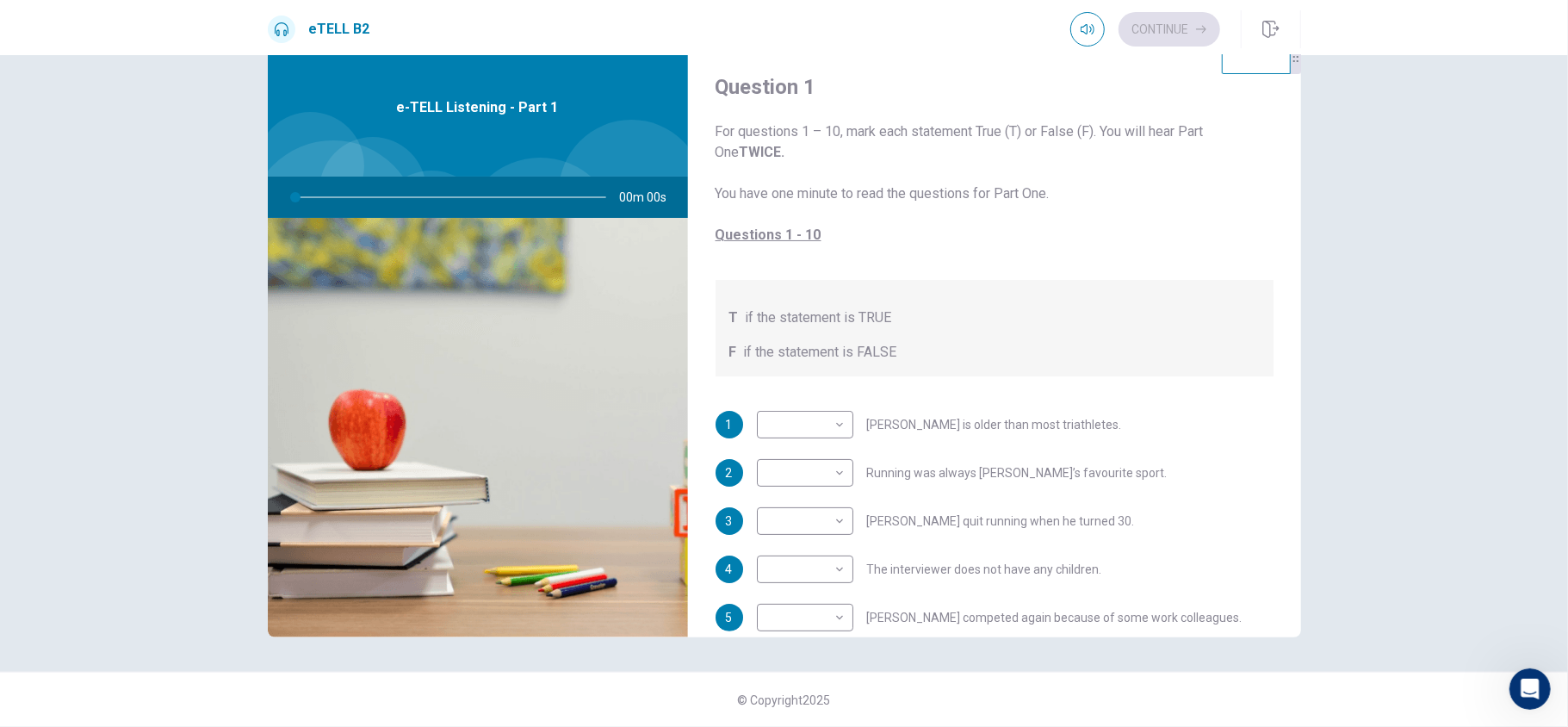 scroll, scrollTop: 50, scrollLeft: 0, axis: vertical 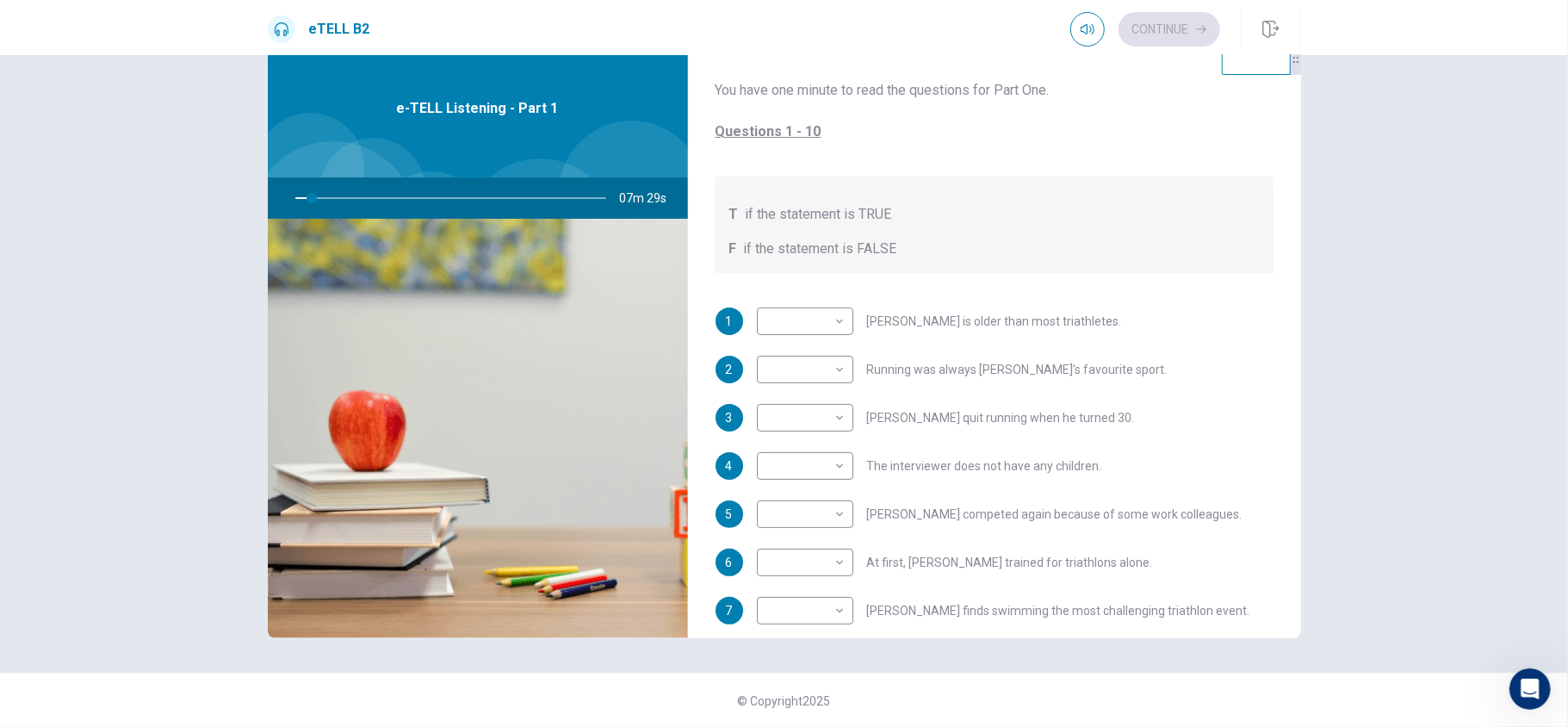 drag, startPoint x: 1295, startPoint y: 336, endPoint x: 1297, endPoint y: 366, distance: 30.066593 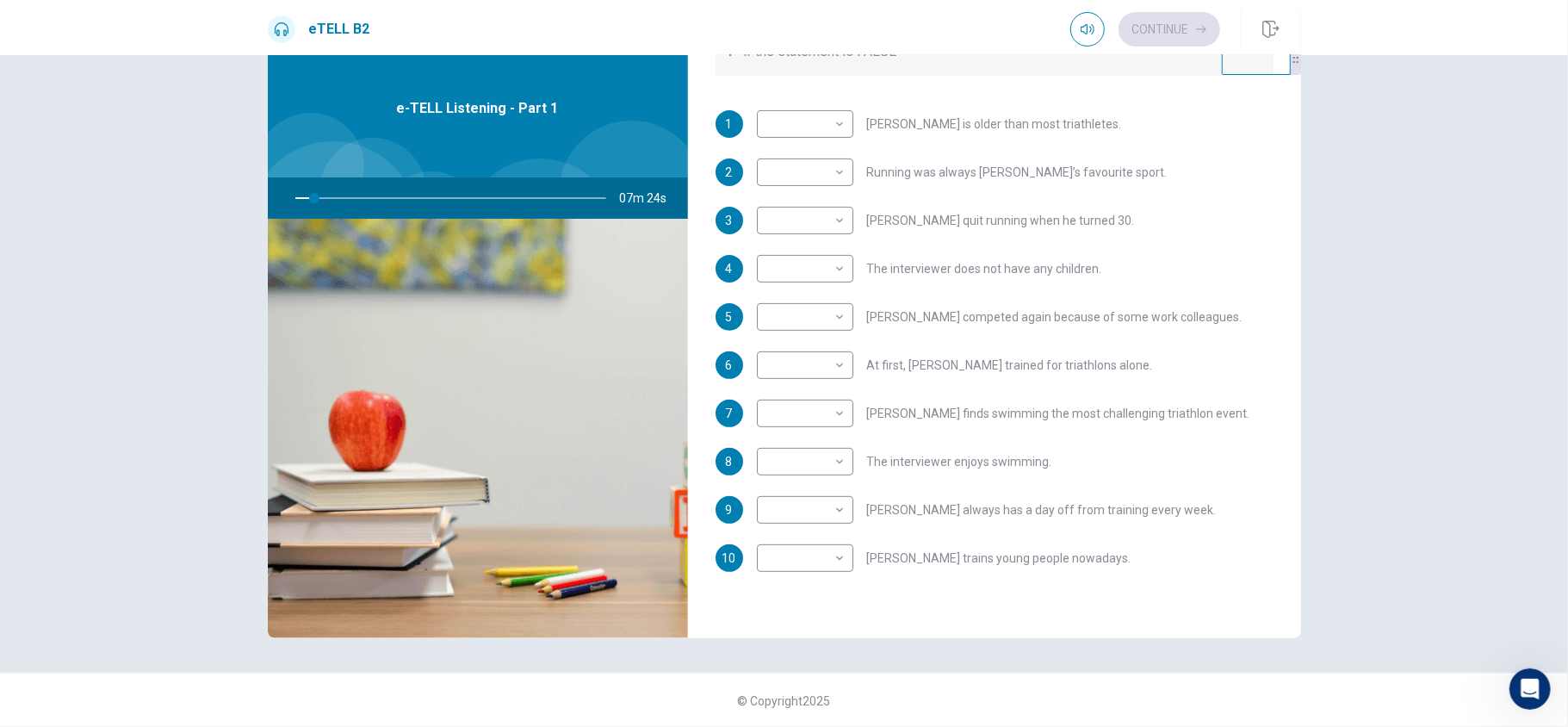 scroll, scrollTop: 304, scrollLeft: 0, axis: vertical 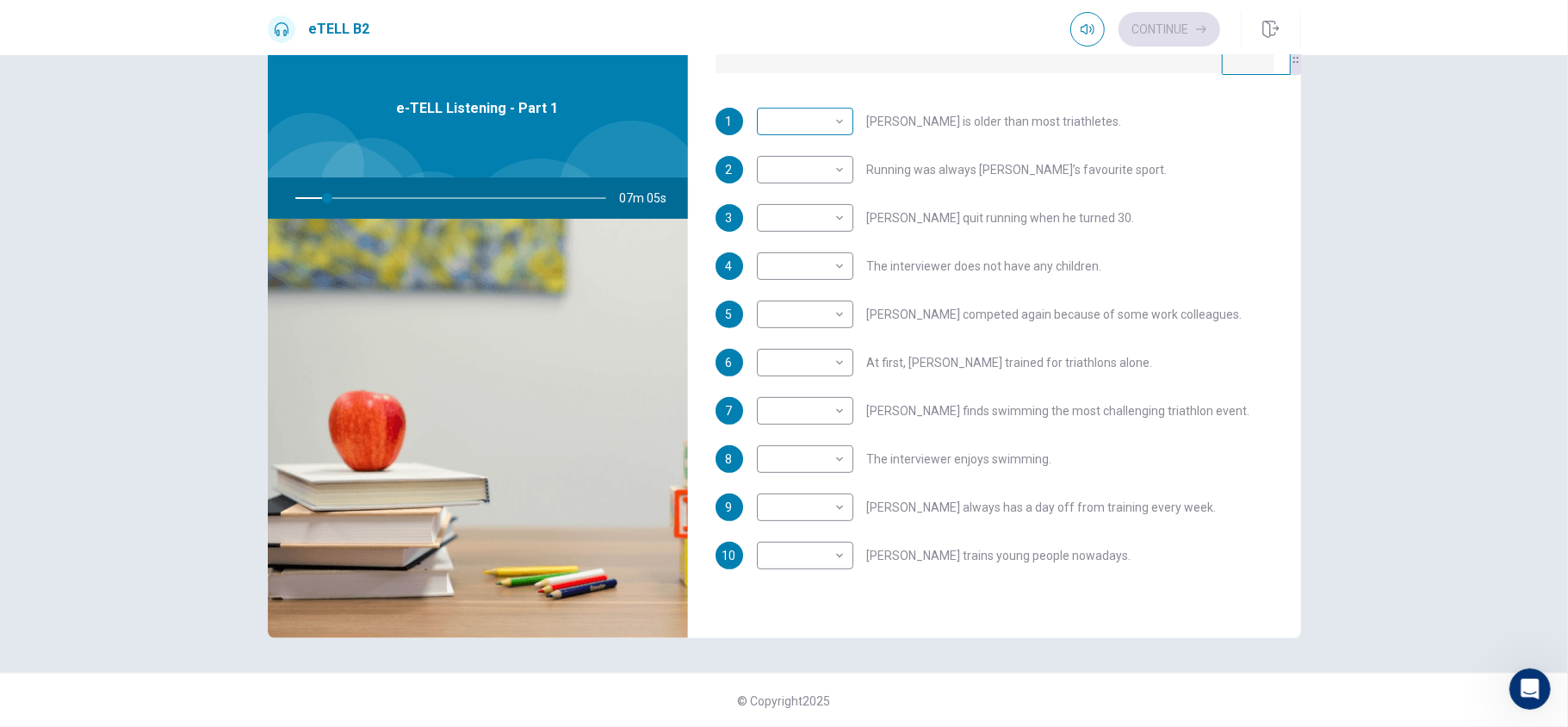click on "This site uses cookies, as explained in our  Privacy Policy . If you agree to the use of cookies, please click the Accept button and continue to browse our site.   Privacy Policy Accept   eTELL B2 Continue Continue Question 1 For questions 1 – 10, mark each statement True (T) or False (F). You will hear Part One  TWICE.
You have one minute to read the questions for Part One.
Questions 1 - 10 T if the statement is TRUE F if the statement is FALSE 1 ​ ​ [PERSON_NAME] is older than most triathletes.  2 ​ ​ Running was always [PERSON_NAME]’s favourite sport. 3 ​ ​ [PERSON_NAME] quit running when he turned 30. 4 ​ ​ The interviewer does not have any children.  5 ​ ​ [PERSON_NAME] competed again because of some work colleagues. 6 ​ ​ At first, [PERSON_NAME] trained for triathlons alone. 7 ​ ​ [PERSON_NAME] finds swimming the most challenging triathlon event. 8 ​ ​ The interviewer enjoys swimming. 9 ​ ​ [PERSON_NAME] always has a day off from training every week.  10 ​ ​ [PERSON_NAME] trains young people nowadays. 07m 05s 2025 00:00" at bounding box center (784, 364) 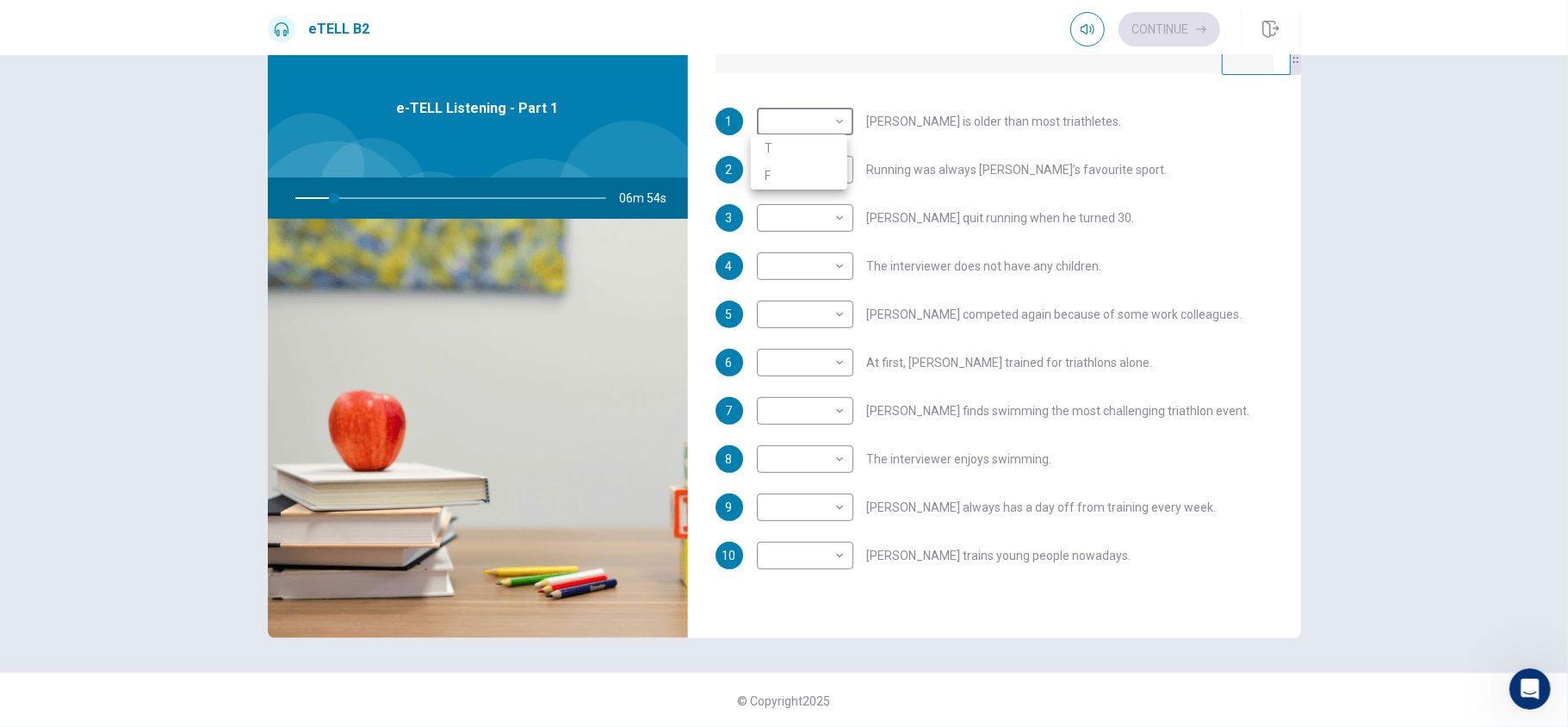 click at bounding box center (784, 364) 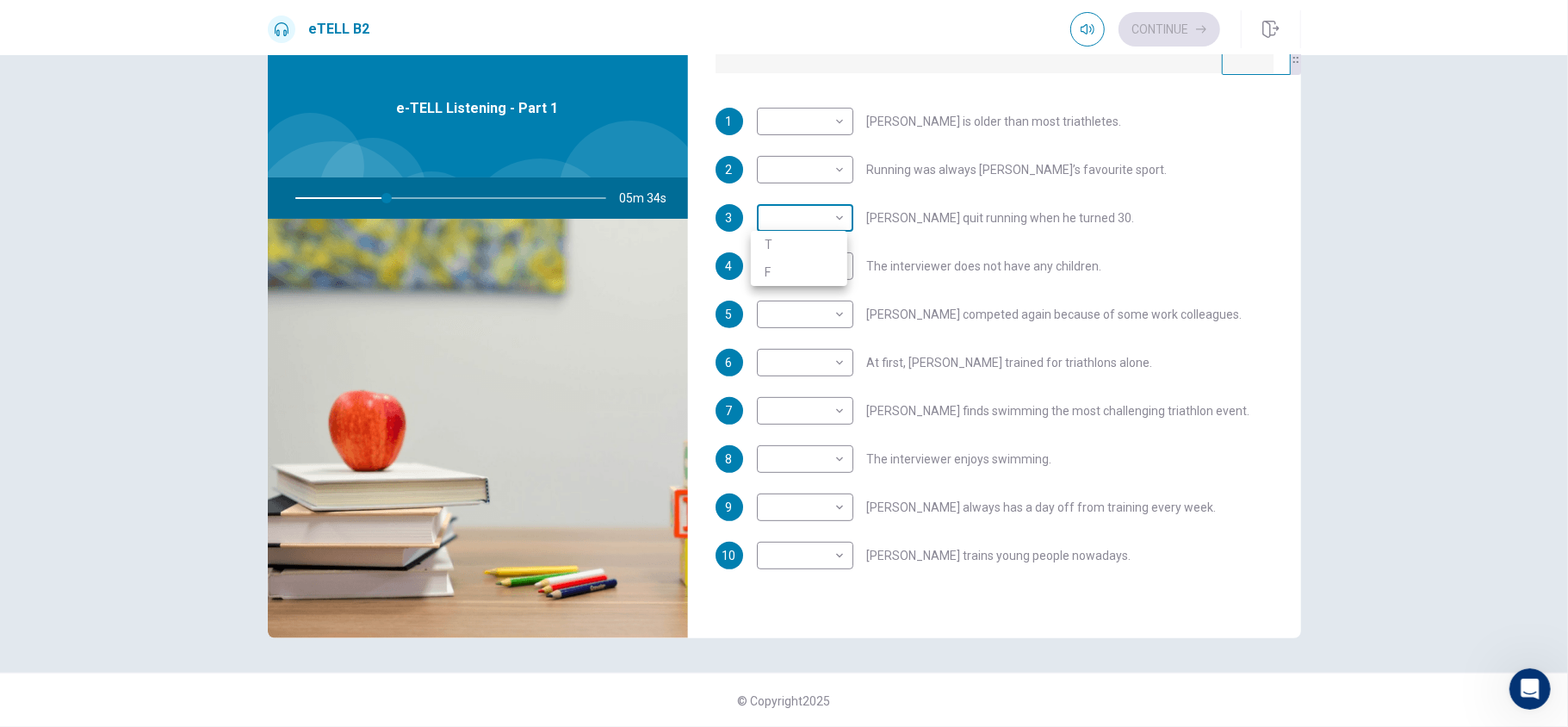 click on "This site uses cookies, as explained in our  Privacy Policy . If you agree to the use of cookies, please click the Accept button and continue to browse our site.   Privacy Policy Accept   eTELL B2 Continue Continue Question 1 For questions 1 – 10, mark each statement True (T) or False (F). You will hear Part One  TWICE.
You have one minute to read the questions for Part One.
Questions 1 - 10 T if the statement is TRUE F if the statement is FALSE 1 ​ ​ [PERSON_NAME] is older than most triathletes.  2 ​ ​ Running was always [PERSON_NAME]’s favourite sport. 3 ​ ​ [PERSON_NAME] quit running when he turned 30. 4 ​ ​ The interviewer does not have any children.  5 ​ ​ [PERSON_NAME] competed again because of some work colleagues. 6 ​ ​ At first, [PERSON_NAME] trained for triathlons alone. 7 ​ ​ [PERSON_NAME] finds swimming the most challenging triathlon event. 8 ​ ​ The interviewer enjoys swimming. 9 ​ ​ [PERSON_NAME] always has a day off from training every week.  10 ​ ​ [PERSON_NAME] trains young people nowadays. 05m 34s 2025 00:00" at bounding box center (784, 364) 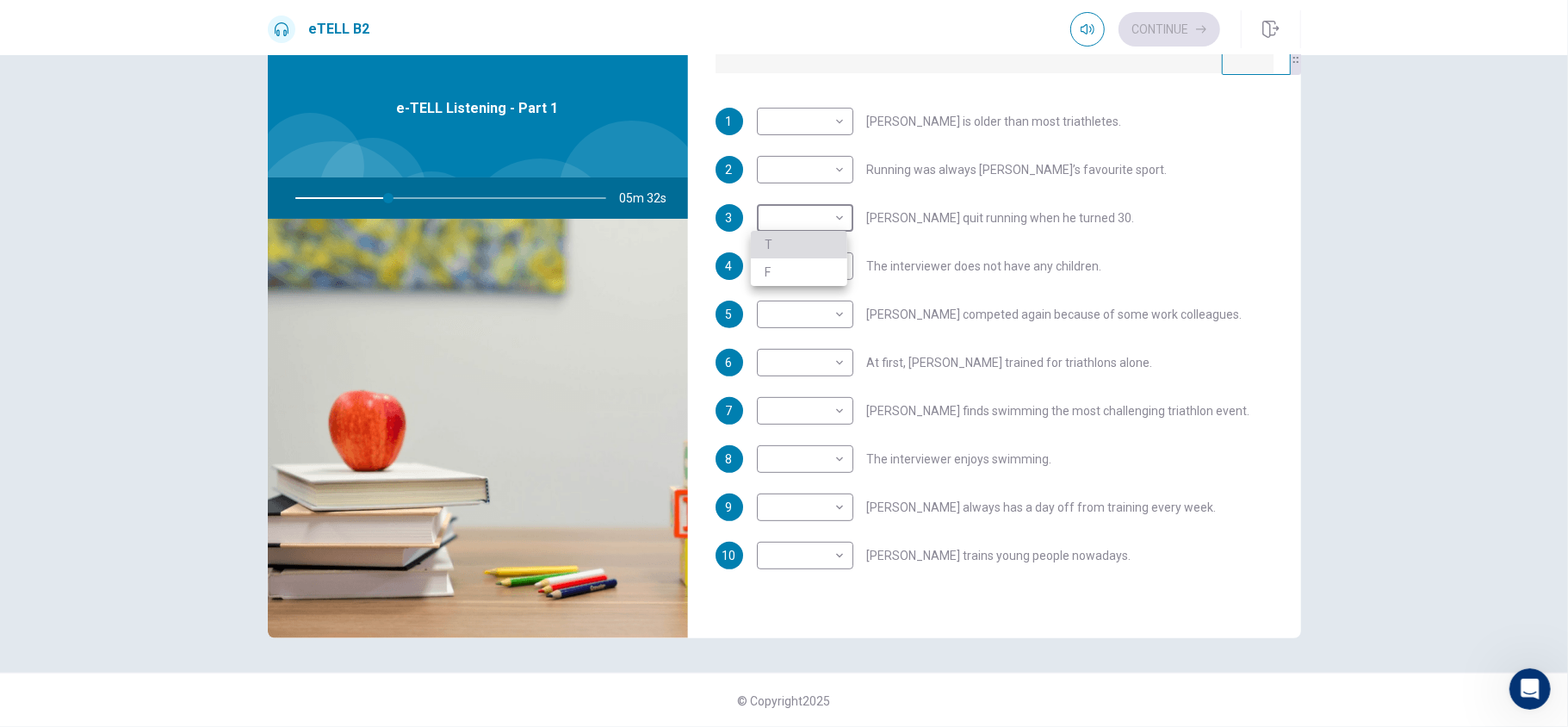 click on "T" at bounding box center (799, 245) 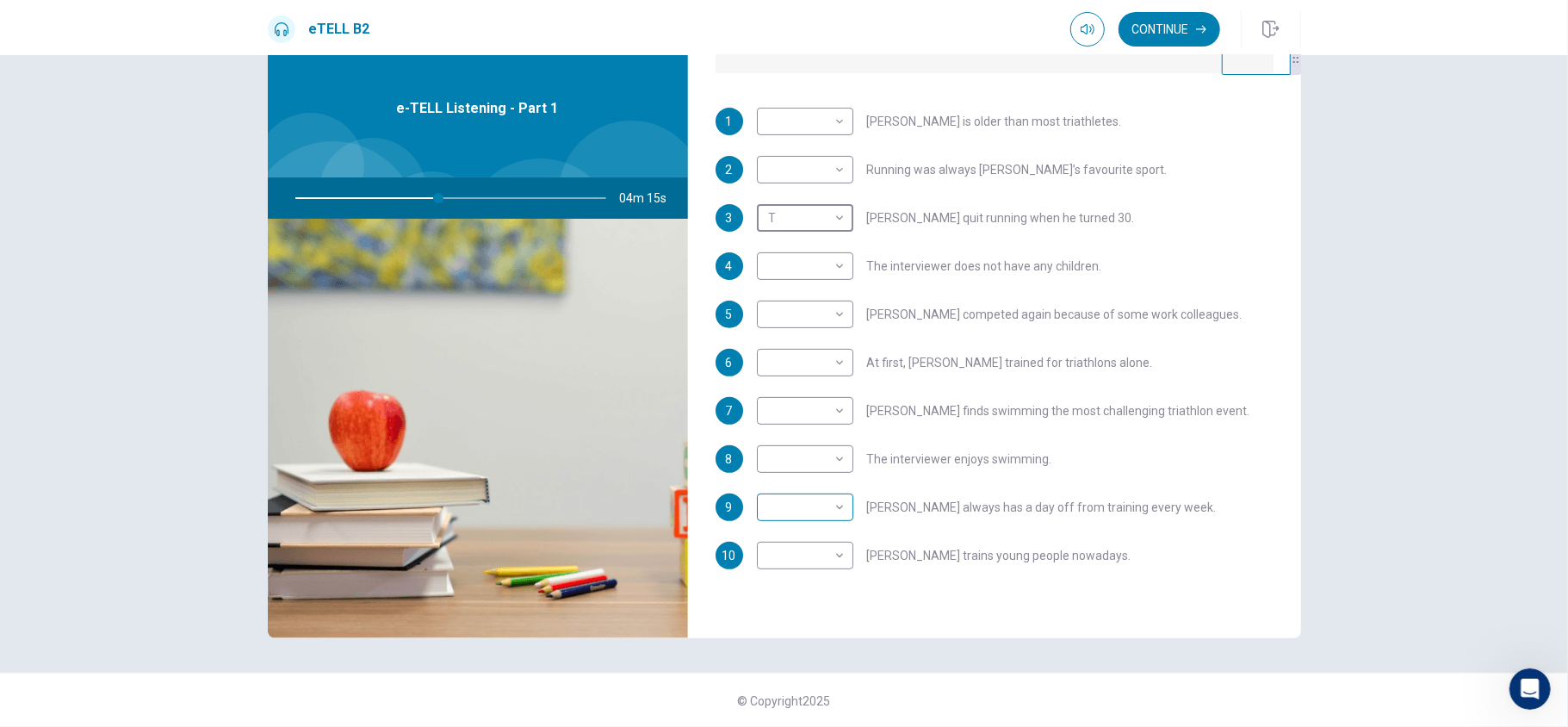 click on "This site uses cookies, as explained in our  Privacy Policy . If you agree to the use of cookies, please click the Accept button and continue to browse our site.   Privacy Policy Accept   eTELL B2 Continue Continue Question 1 For questions 1 – 10, mark each statement True (T) or False (F). You will hear Part One  TWICE.
You have one minute to read the questions for Part One.
Questions 1 - 10 T if the statement is TRUE F if the statement is FALSE 1 ​ ​ [PERSON_NAME] is older than most triathletes.  2 ​ ​ Running was always [PERSON_NAME]’s favourite sport. 3 T * ​ [PERSON_NAME] quit running when he turned 30. 4 ​ ​ The interviewer does not have any children.  5 ​ ​ [PERSON_NAME] competed again because of some work colleagues. 6 ​ ​ At first, [PERSON_NAME] trained for triathlons alone. 7 ​ ​ [PERSON_NAME] finds swimming the most challenging triathlon event. 8 ​ ​ The interviewer enjoys swimming. 9 ​ ​ [PERSON_NAME] always has a day off from training every week.  10 ​ ​ [PERSON_NAME] trains young people nowadays. 04m 15s 2025 00:00" at bounding box center [784, 364] 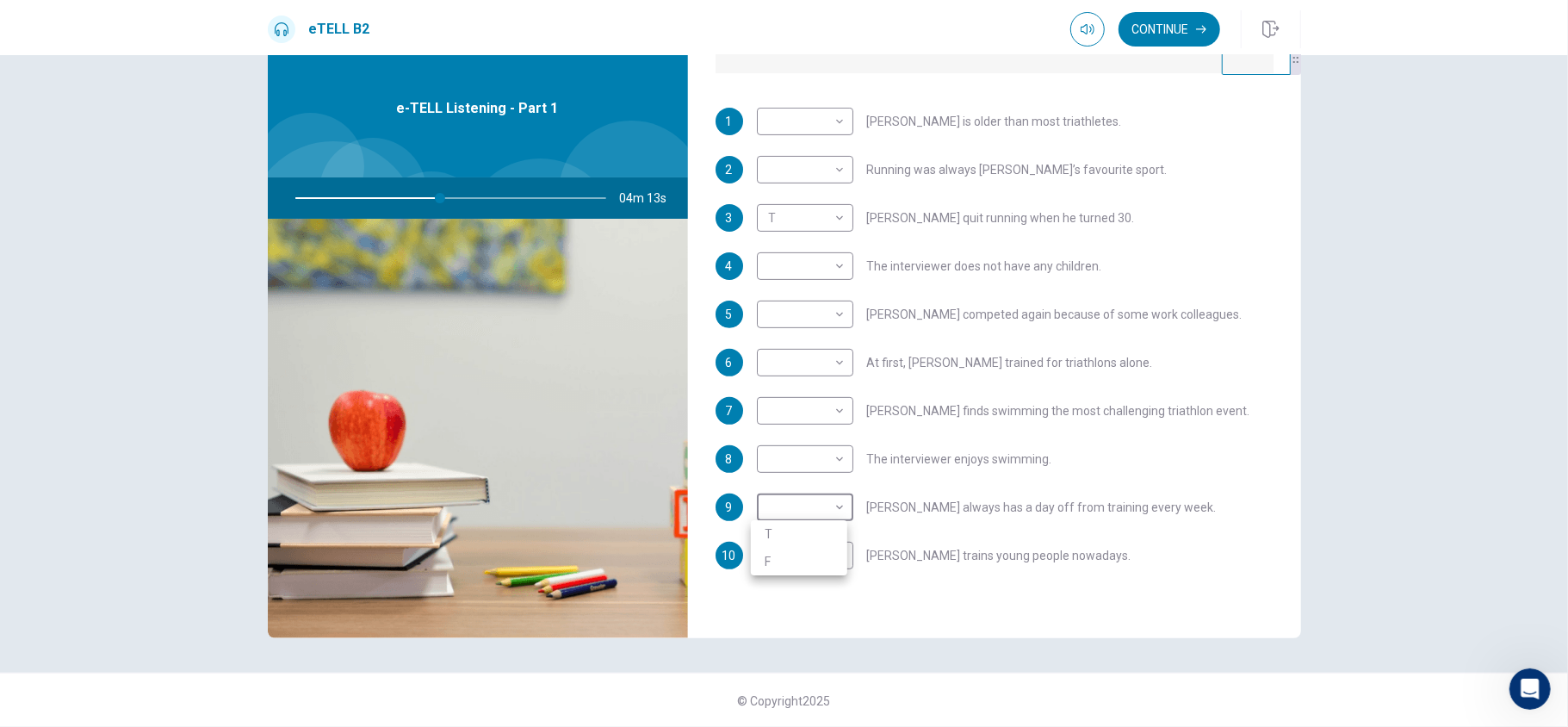 click on "T" at bounding box center [799, 534] 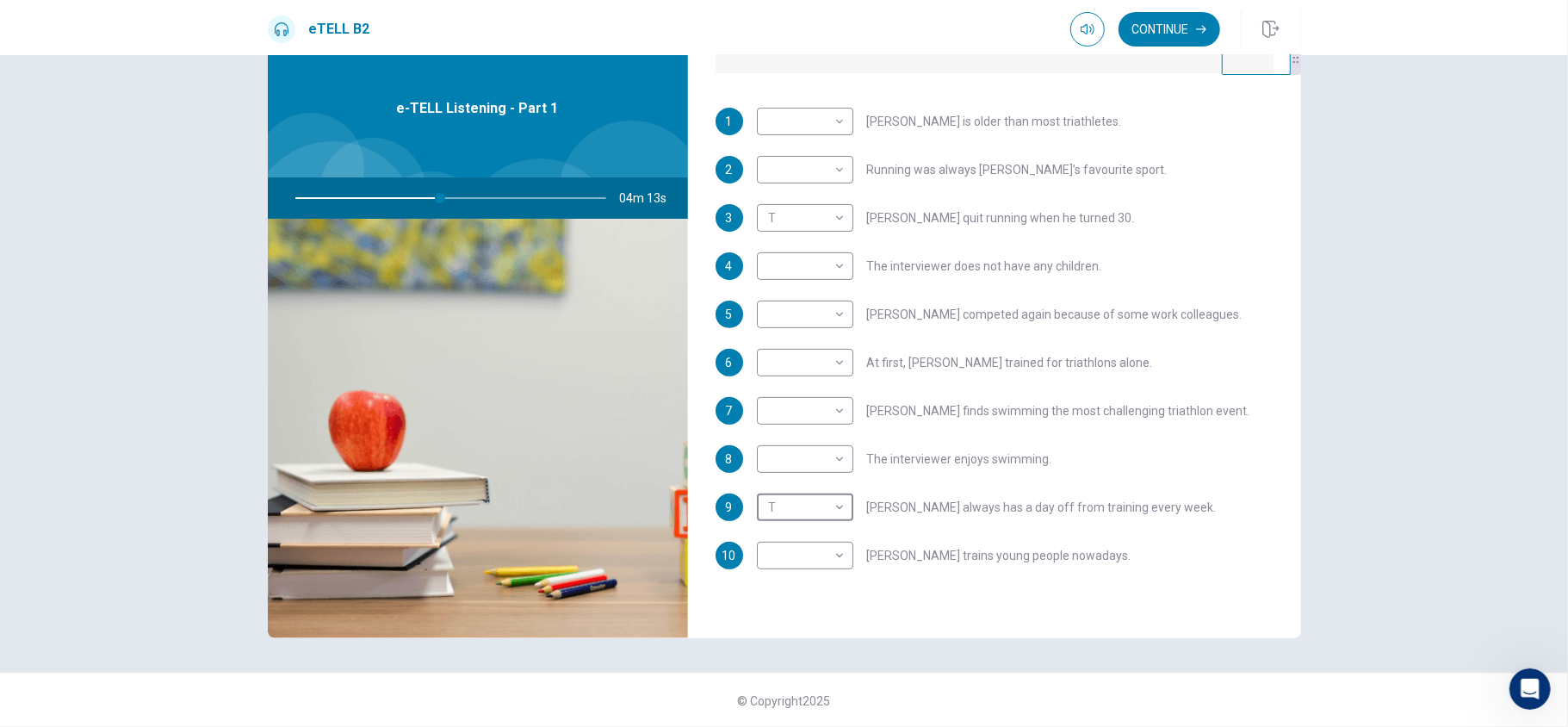 type on "**" 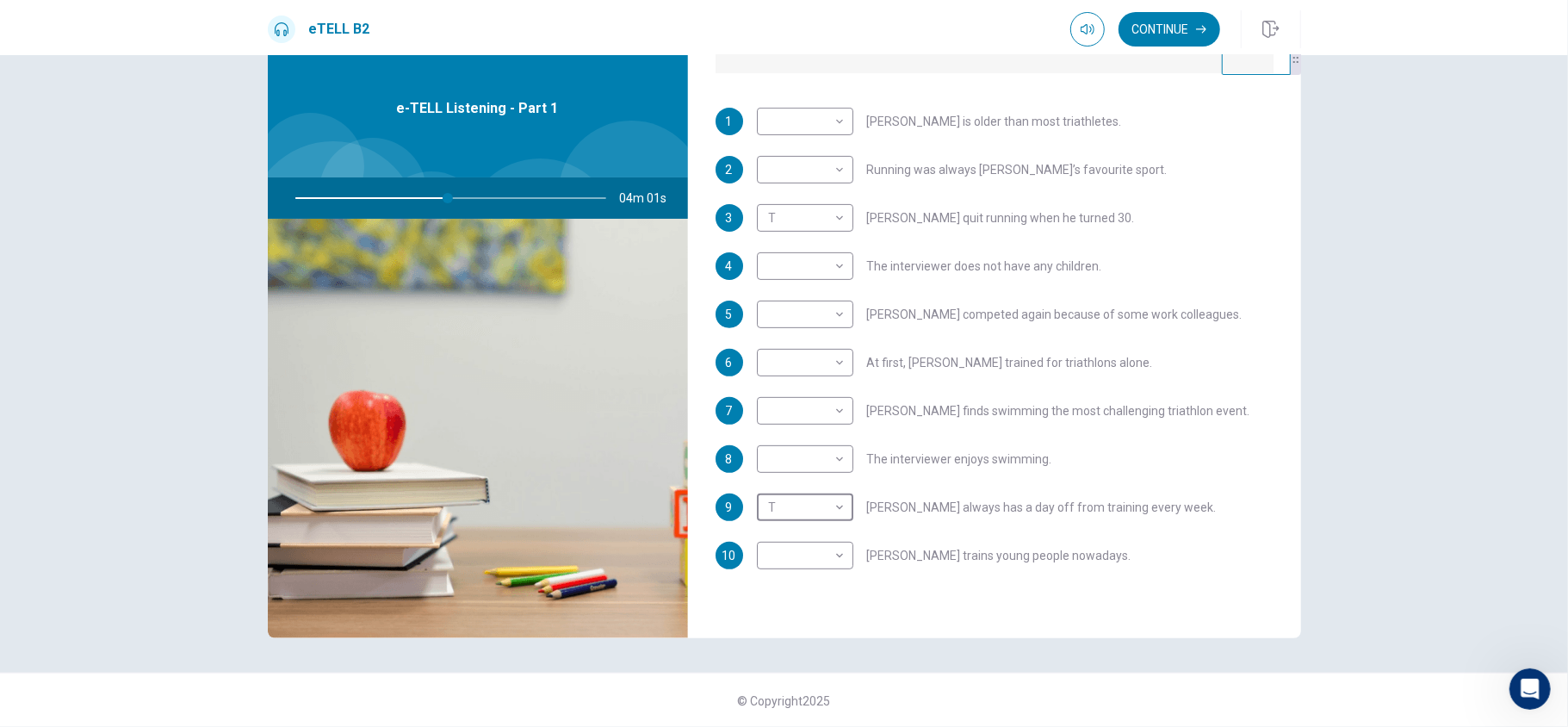 click on "1 ​ ​ [PERSON_NAME] is older than most triathletes.  2 ​ ​ Running was always [PERSON_NAME]’s favourite sport. 3 T * ​ [PERSON_NAME] quit running when he turned 30. 4 ​ ​ The interviewer does not have any children.  5 ​ ​ [PERSON_NAME] competed again because of some work colleagues. 6 ​ ​ At first, [PERSON_NAME] trained for triathlons alone. 7 ​ ​ [PERSON_NAME] finds swimming the most challenging triathlon event. 8 ​ ​ The interviewer enjoys swimming. 9 T * ​ [PERSON_NAME] always has a day off from training every week.  10 ​ ​ [PERSON_NAME] trains young people nowadays." at bounding box center (995, 356) 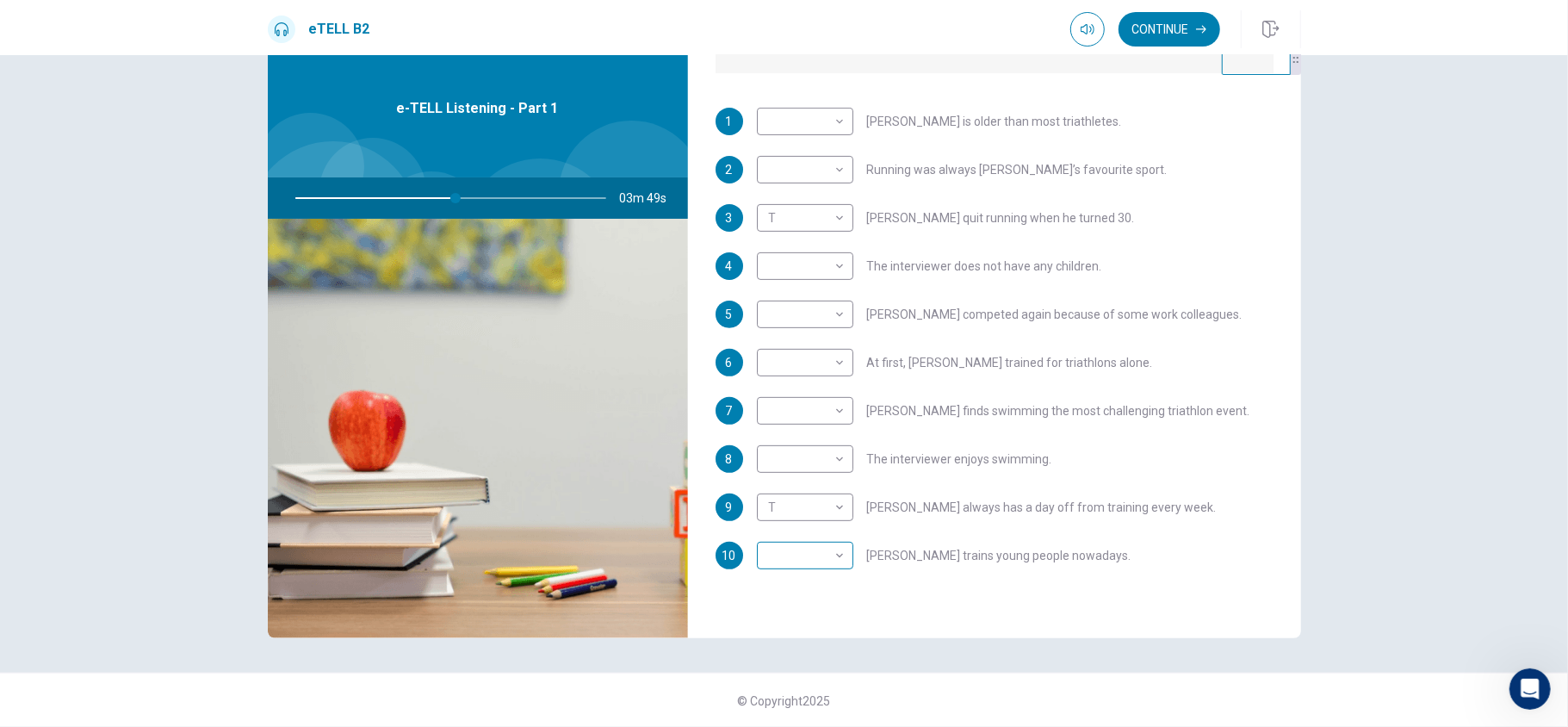 click on "This site uses cookies, as explained in our  Privacy Policy . If you agree to the use of cookies, please click the Accept button and continue to browse our site.   Privacy Policy Accept   eTELL B2 Continue Continue Question 1 For questions 1 – 10, mark each statement True (T) or False (F). You will hear Part One  TWICE.
You have one minute to read the questions for Part One.
Questions 1 - 10 T if the statement is TRUE F if the statement is FALSE 1 ​ ​ [PERSON_NAME] is older than most triathletes.  2 ​ ​ Running was always [PERSON_NAME]’s favourite sport. 3 T * ​ [PERSON_NAME] quit running when he turned 30. 4 ​ ​ The interviewer does not have any children.  5 ​ ​ [PERSON_NAME] competed again because of some work colleagues. 6 ​ ​ At first, [PERSON_NAME] trained for triathlons alone. 7 ​ ​ [PERSON_NAME] finds swimming the most challenging triathlon event. 8 ​ ​ The interviewer enjoys swimming. 9 T * ​ [PERSON_NAME] always has a day off from training every week.  10 ​ ​ [PERSON_NAME] trains young people nowadays. 03m 49s 2025 00:00" at bounding box center [784, 364] 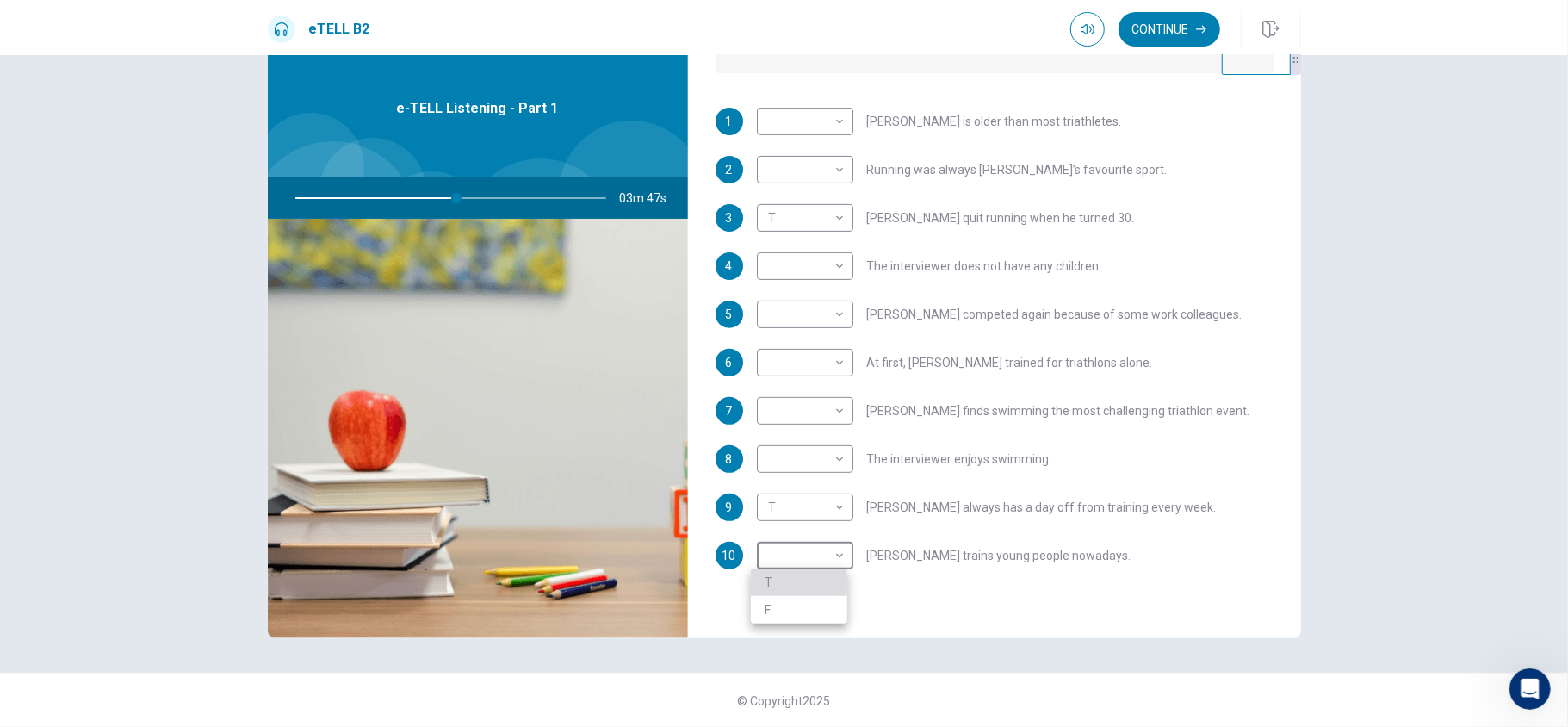 click on "T" at bounding box center [799, 582] 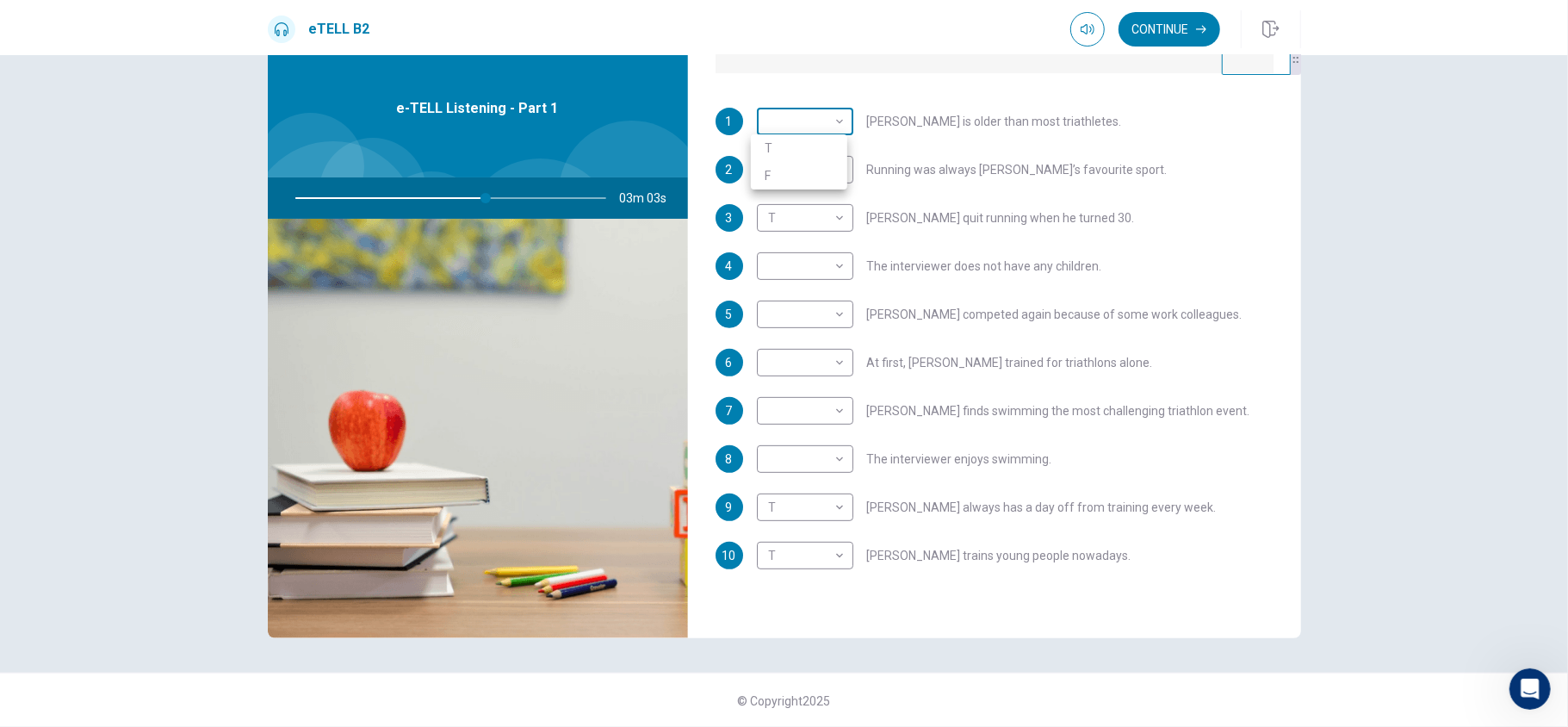 click on "This site uses cookies, as explained in our  Privacy Policy . If you agree to the use of cookies, please click the Accept button and continue to browse our site.   Privacy Policy Accept   eTELL B2 Continue Continue Question 1 For questions 1 – 10, mark each statement True (T) or False (F). You will hear Part One  TWICE.
You have one minute to read the questions for Part One.
Questions 1 - 10 T if the statement is TRUE F if the statement is FALSE 1 ​ ​ [PERSON_NAME] is older than most triathletes.  2 ​ ​ Running was always [PERSON_NAME]’s favourite sport. 3 T * ​ [PERSON_NAME] quit running when he turned 30. 4 ​ ​ The interviewer does not have any children.  5 ​ ​ [PERSON_NAME] competed again because of some work colleagues. 6 ​ ​ At first, [PERSON_NAME] trained for triathlons alone. 7 ​ ​ [PERSON_NAME] finds swimming the most challenging triathlon event. 8 ​ ​ The interviewer enjoys swimming. 9 T * ​ [PERSON_NAME] always has a day off from training every week.  10 T * ​ [PERSON_NAME] trains young people nowadays. 03m 03s 2025 00:00" at bounding box center [784, 364] 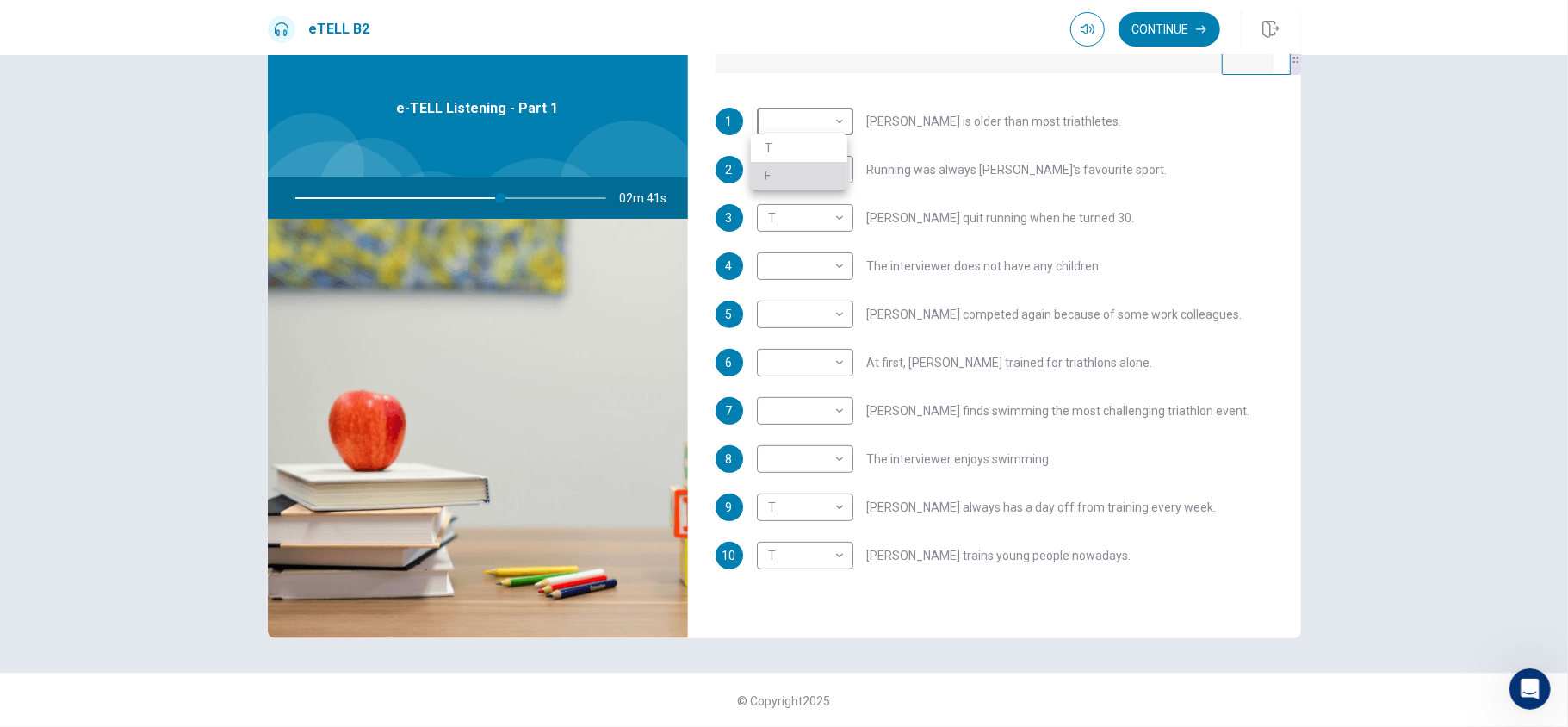 click on "F" at bounding box center [799, 176] 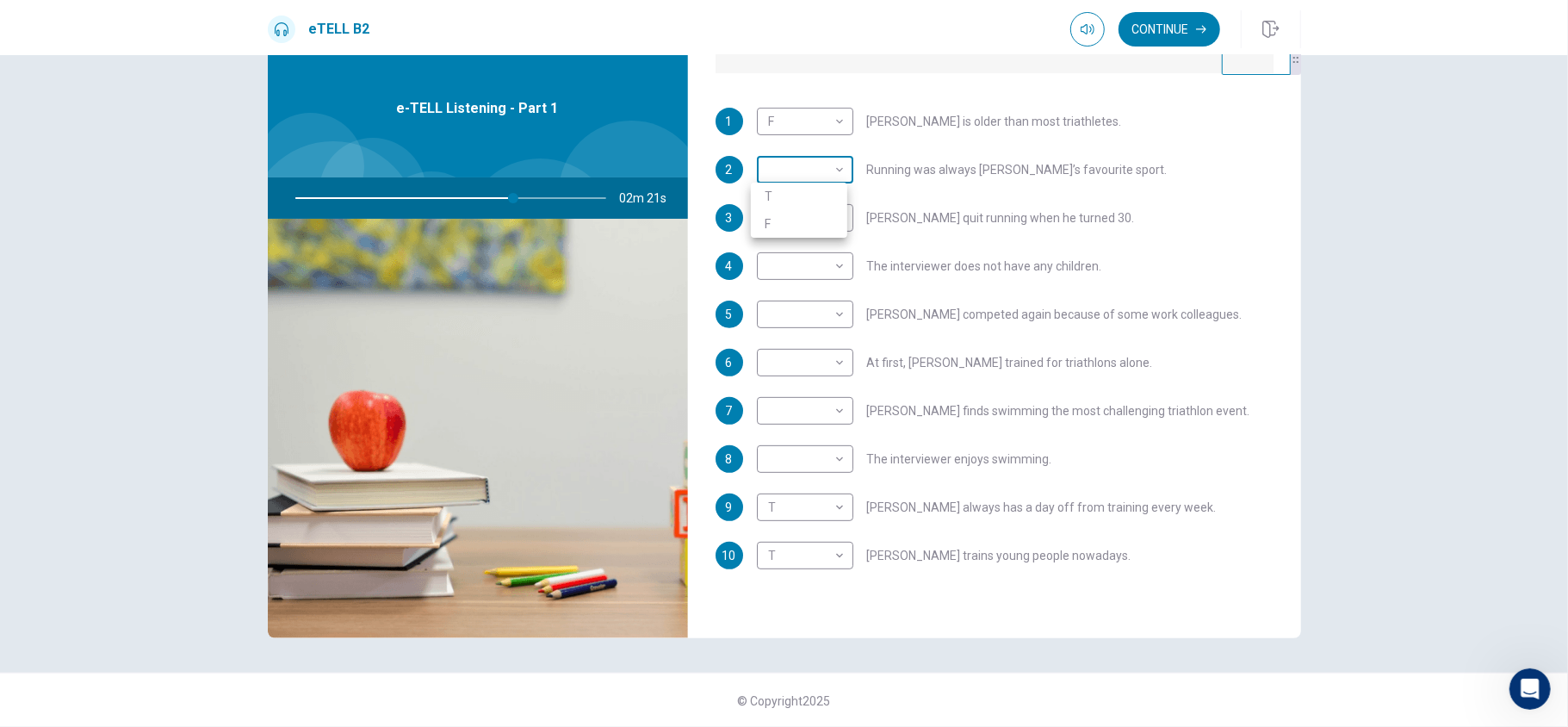 click on "This site uses cookies, as explained in our  Privacy Policy . If you agree to the use of cookies, please click the Accept button and continue to browse our site.   Privacy Policy Accept   eTELL B2 Continue Continue Question 1 For questions 1 – 10, mark each statement True (T) or False (F). You will hear Part One  TWICE.
You have one minute to read the questions for Part One.
Questions 1 - 10 T if the statement is TRUE F if the statement is FALSE 1 F * ​ [PERSON_NAME] is older than most triathletes.  2 ​ ​ Running was always [PERSON_NAME]’s favourite sport. 3 T * ​ [PERSON_NAME] quit running when he turned 30. 4 ​ ​ The interviewer does not have any children.  5 ​ ​ [PERSON_NAME] competed again because of some work colleagues. 6 ​ ​ At first, [PERSON_NAME] trained for triathlons alone. 7 ​ ​ [PERSON_NAME] finds swimming the most challenging triathlon event. 8 ​ ​ The interviewer enjoys swimming. 9 T * ​ [PERSON_NAME] always has a day off from training every week.  10 T * ​ [PERSON_NAME] trains young people nowadays. 02m 21s 2025 00:00" at bounding box center (784, 364) 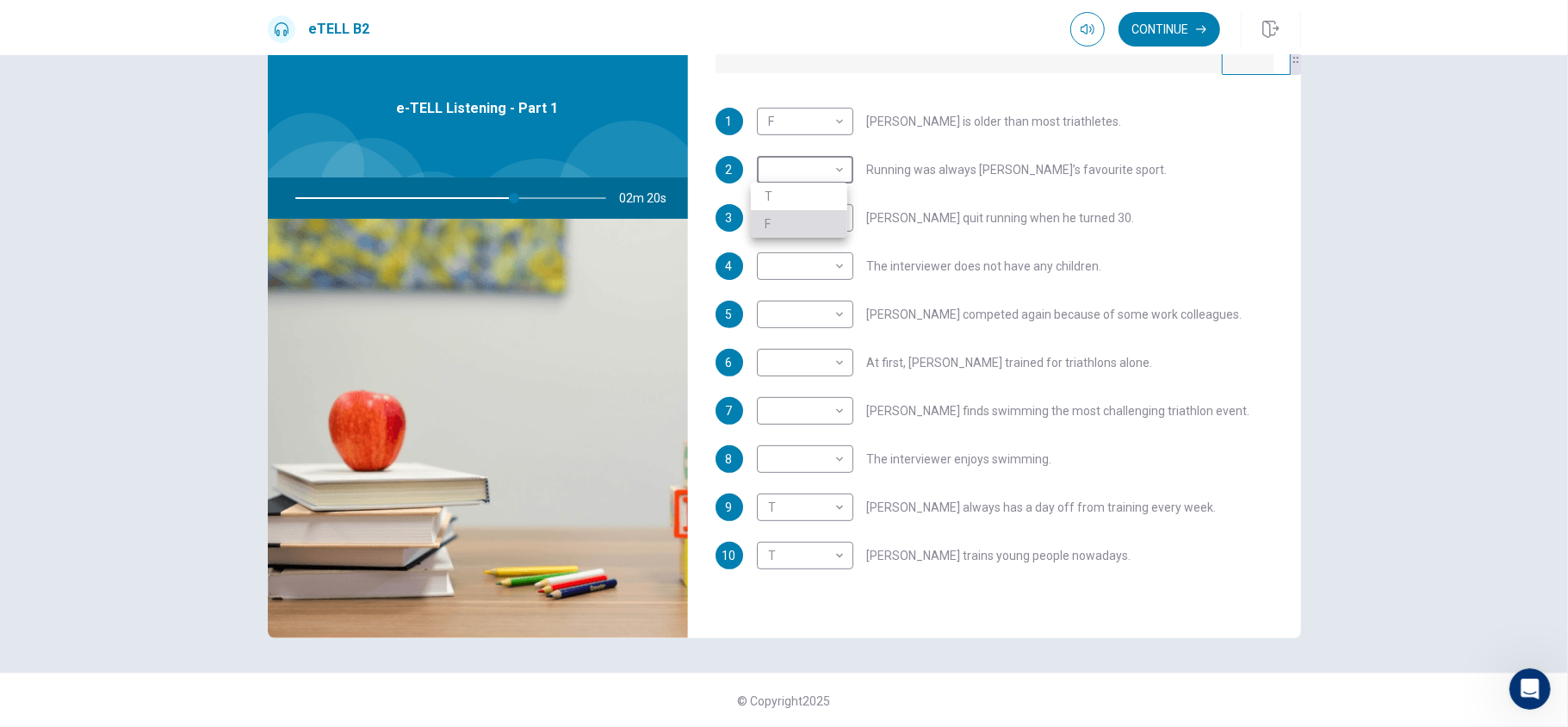 click on "F" at bounding box center (799, 224) 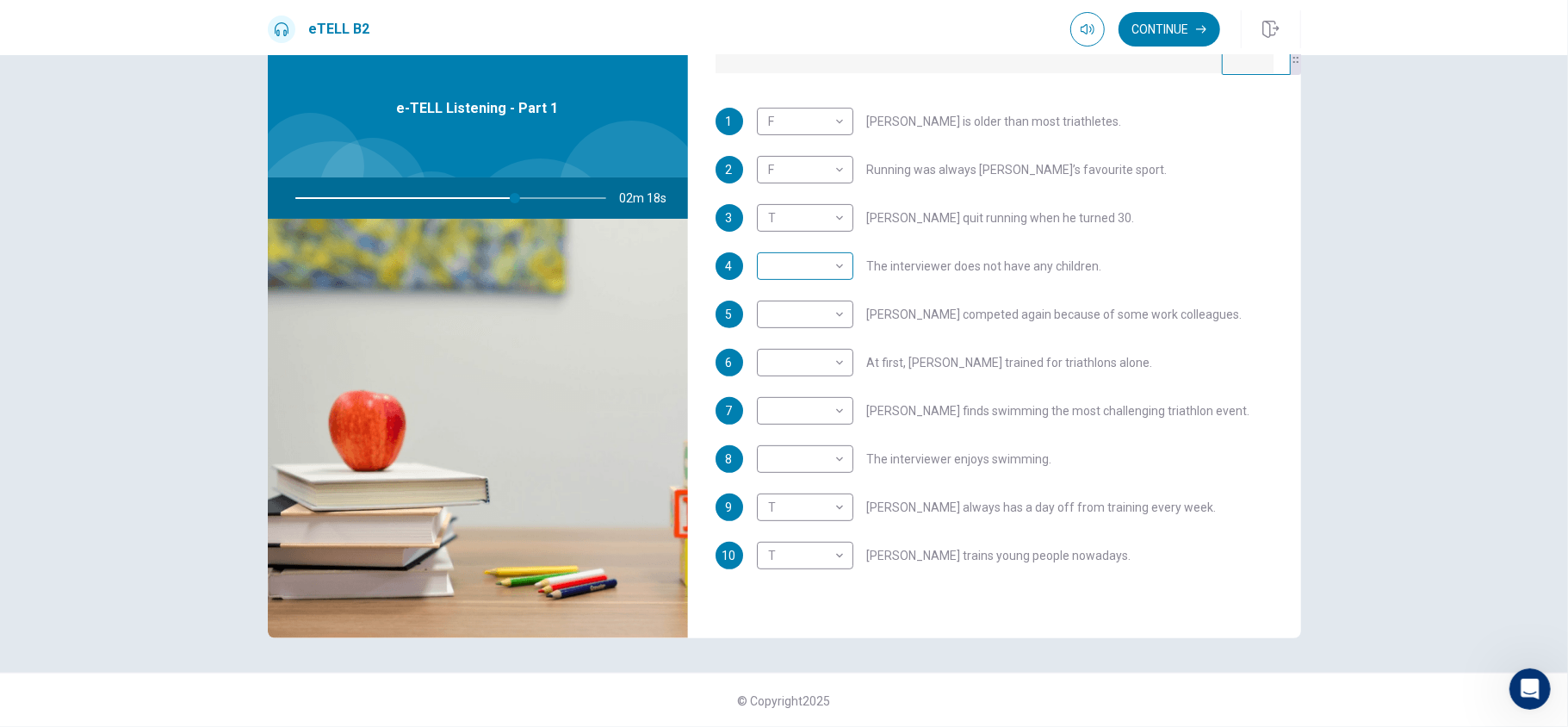 click on "​ ​" at bounding box center [805, 266] 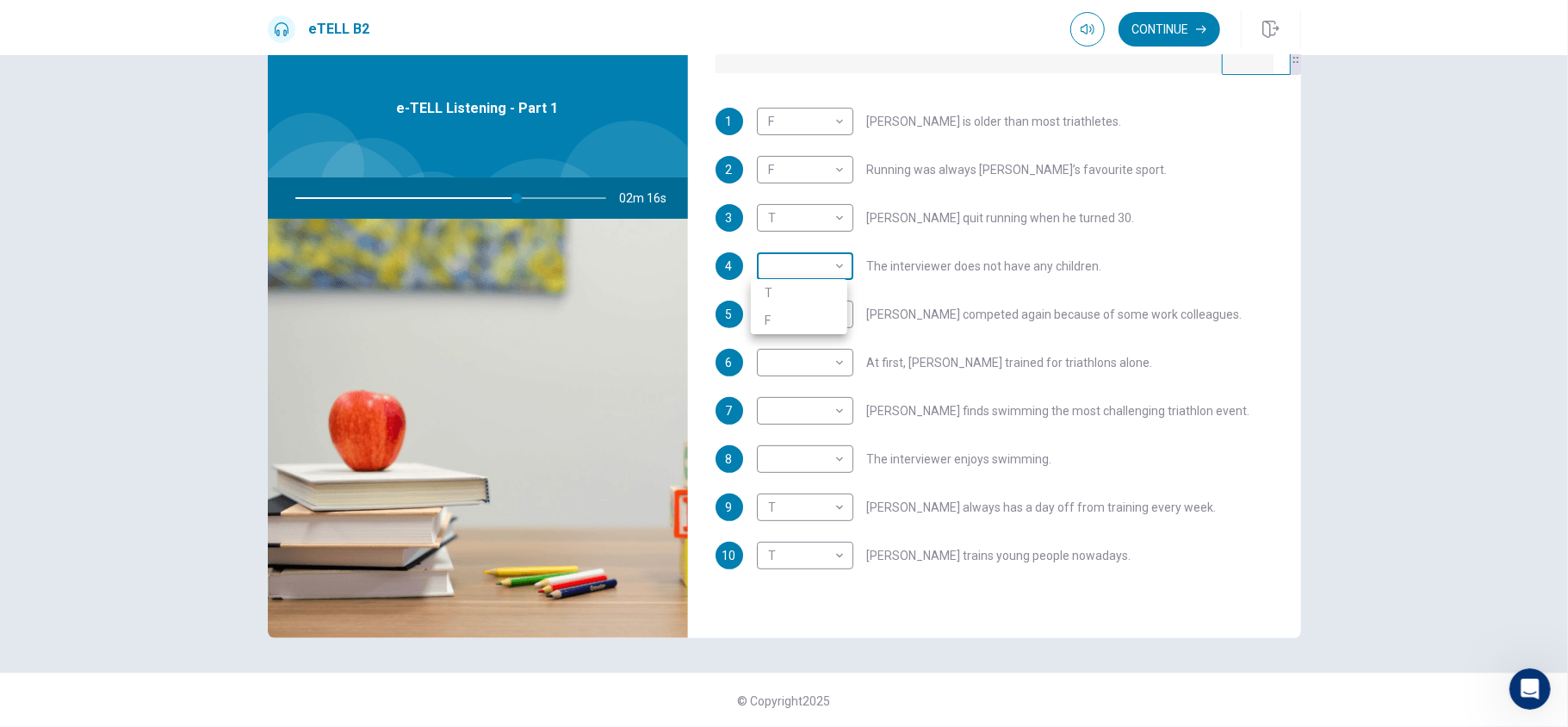 click on "This site uses cookies, as explained in our  Privacy Policy . If you agree to the use of cookies, please click the Accept button and continue to browse our site.   Privacy Policy Accept   eTELL B2 Continue Continue Question 1 For questions 1 – 10, mark each statement True (T) or False (F). You will hear Part One  TWICE.
You have one minute to read the questions for Part One.
Questions 1 - 10 T if the statement is TRUE F if the statement is FALSE 1 F * ​ [PERSON_NAME] is older than most triathletes.  2 F * ​ Running was always [PERSON_NAME]’s favourite sport. 3 T * ​ [PERSON_NAME] quit running when he turned 30. 4 ​ ​ The interviewer does not have any children.  5 ​ ​ [PERSON_NAME] competed again because of some work colleagues. 6 ​ ​ At first, [PERSON_NAME] trained for triathlons alone. 7 ​ ​ [PERSON_NAME] finds swimming the most challenging triathlon event. 8 ​ ​ The interviewer enjoys swimming. 9 T * ​ [PERSON_NAME] always has a day off from training every week.  10 T * ​ [PERSON_NAME] trains young people nowadays. 02m 16s 2025 00:00" at bounding box center (784, 364) 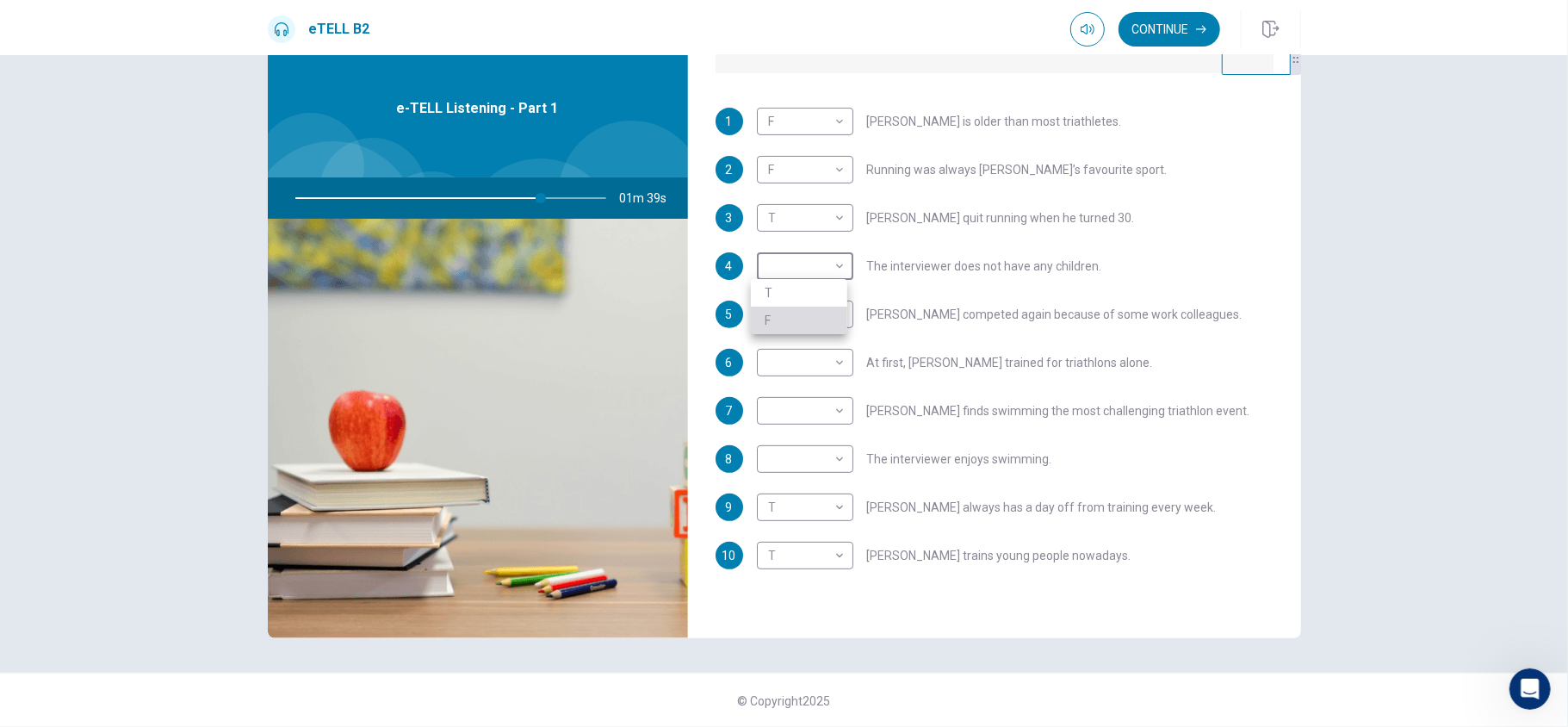 click on "F" at bounding box center (799, 320) 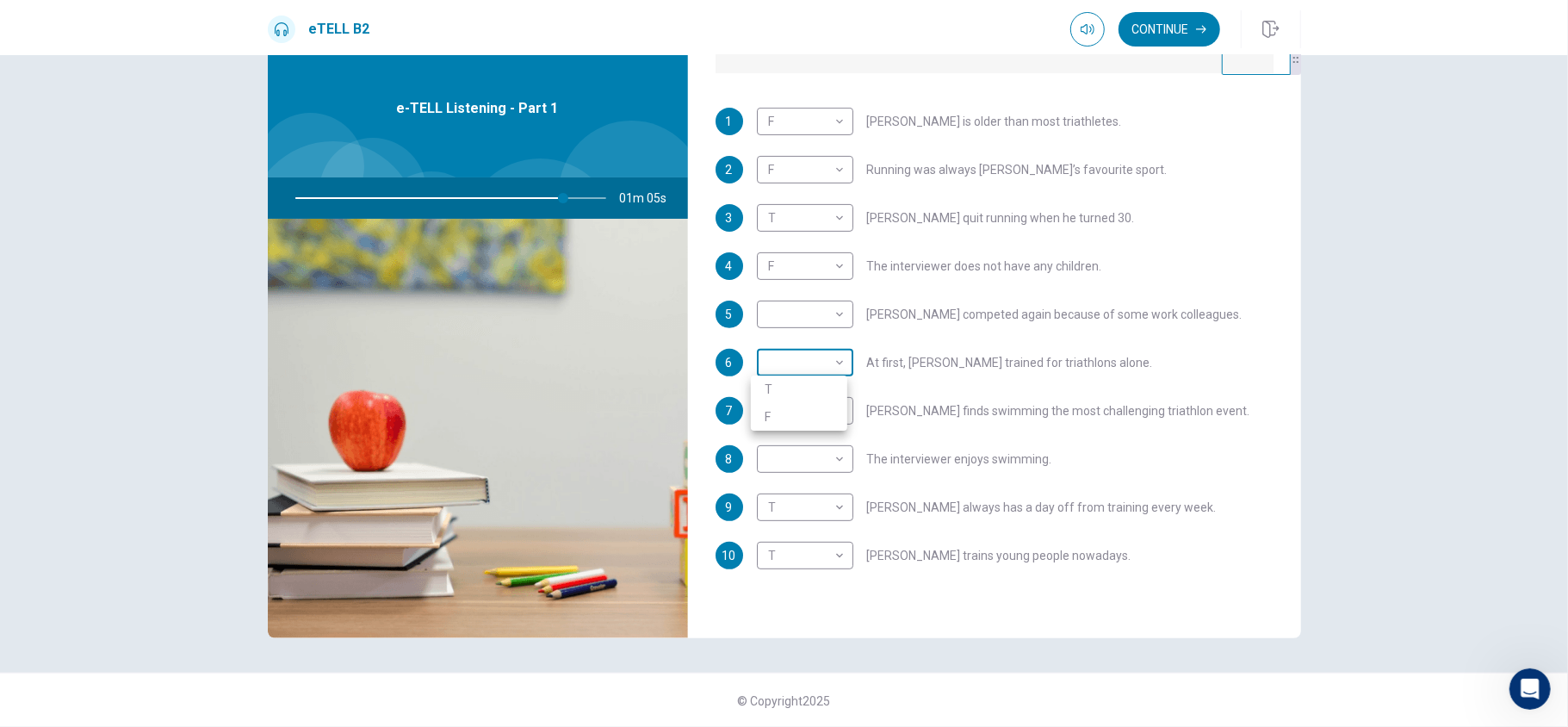 click on "This site uses cookies, as explained in our  Privacy Policy . If you agree to the use of cookies, please click the Accept button and continue to browse our site.   Privacy Policy Accept   eTELL B2 Continue Continue Question 1 For questions 1 – 10, mark each statement True (T) or False (F). You will hear Part One  TWICE.
You have one minute to read the questions for Part One.
Questions 1 - 10 T if the statement is TRUE F if the statement is FALSE 1 F * ​ [PERSON_NAME] is older than most triathletes.  2 F * ​ Running was always [PERSON_NAME]’s favourite sport. 3 T * ​ [PERSON_NAME] quit running when he turned 30. 4 F * ​ The interviewer does not have any children.  5 ​ ​ [PERSON_NAME] competed again because of some work colleagues. 6 ​ ​ At first, [PERSON_NAME] trained for triathlons alone. 7 ​ ​ [PERSON_NAME] finds swimming the most challenging triathlon event. 8 ​ ​ The interviewer enjoys swimming. 9 T * ​ [PERSON_NAME] always has a day off from training every week.  10 T * ​ [PERSON_NAME] trains young people nowadays. 01m 05s 2025 00:00" at bounding box center (784, 364) 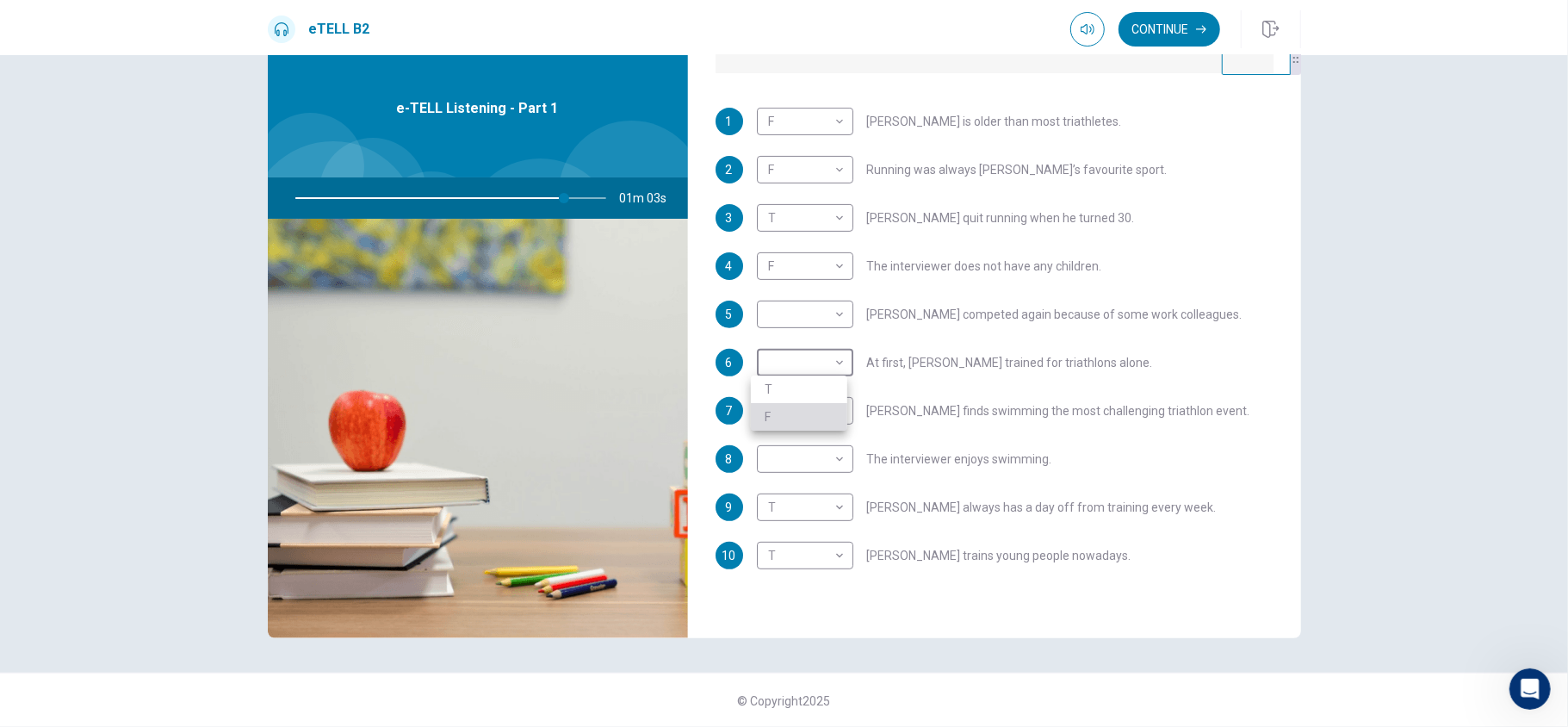 click on "F" at bounding box center [799, 417] 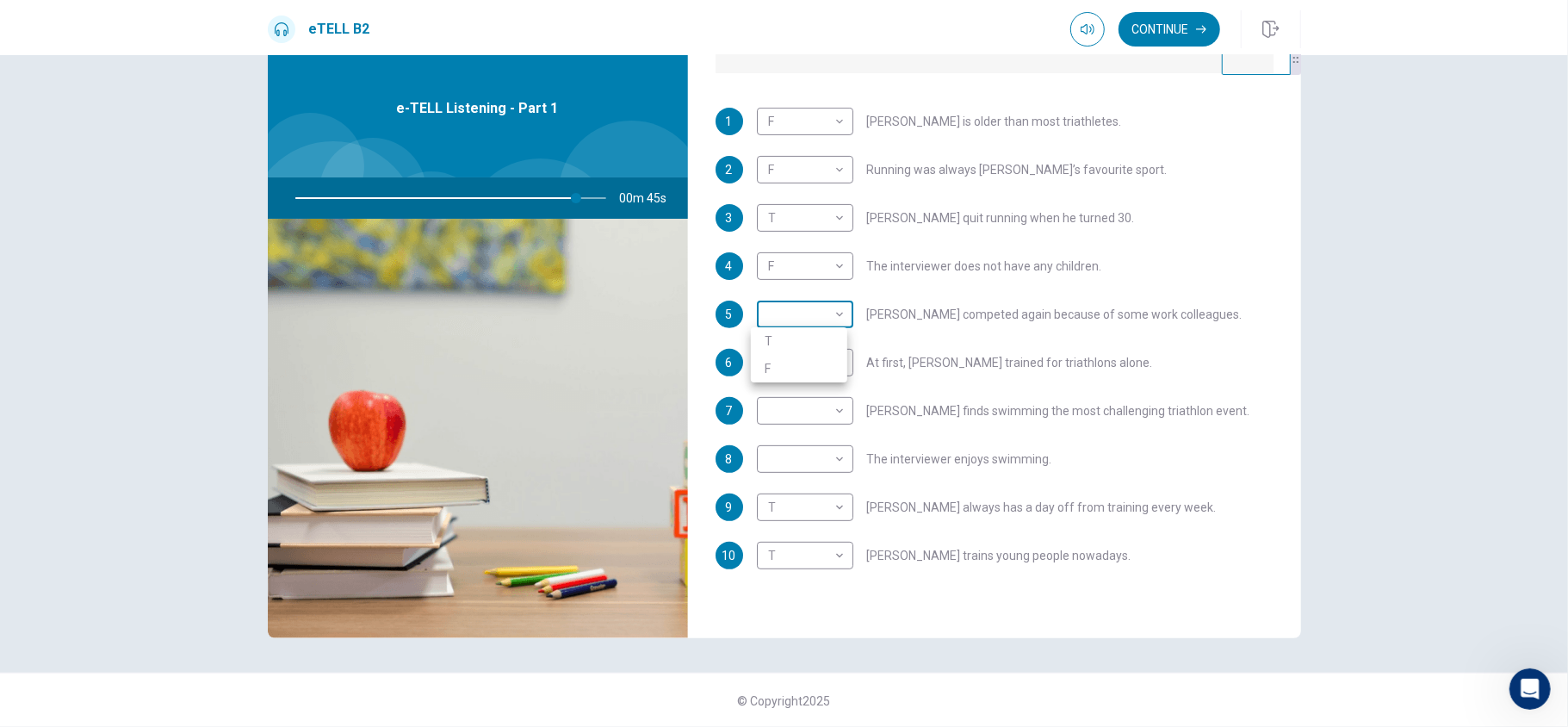 click on "This site uses cookies, as explained in our  Privacy Policy . If you agree to the use of cookies, please click the Accept button and continue to browse our site.   Privacy Policy Accept   eTELL B2 Continue Continue Question 1 For questions 1 – 10, mark each statement True (T) or False (F). You will hear Part One  TWICE.
You have one minute to read the questions for Part One.
Questions 1 - 10 T if the statement is TRUE F if the statement is FALSE 1 F * ​ [PERSON_NAME] is older than most triathletes.  2 F * ​ Running was always [PERSON_NAME]’s favourite sport. 3 T * ​ [PERSON_NAME] quit running when he turned 30. 4 F * ​ The interviewer does not have any children.  5 ​ ​ [PERSON_NAME] competed again because of some work colleagues. 6 F * ​ At first, [PERSON_NAME] trained for triathlons alone. 7 ​ ​ [PERSON_NAME] finds swimming the most challenging triathlon event. 8 ​ ​ The interviewer enjoys swimming. 9 T * ​ [PERSON_NAME] always has a day off from training every week.  10 T * ​ [PERSON_NAME] trains young people nowadays. 00m 45s 2025 00:00" at bounding box center [784, 364] 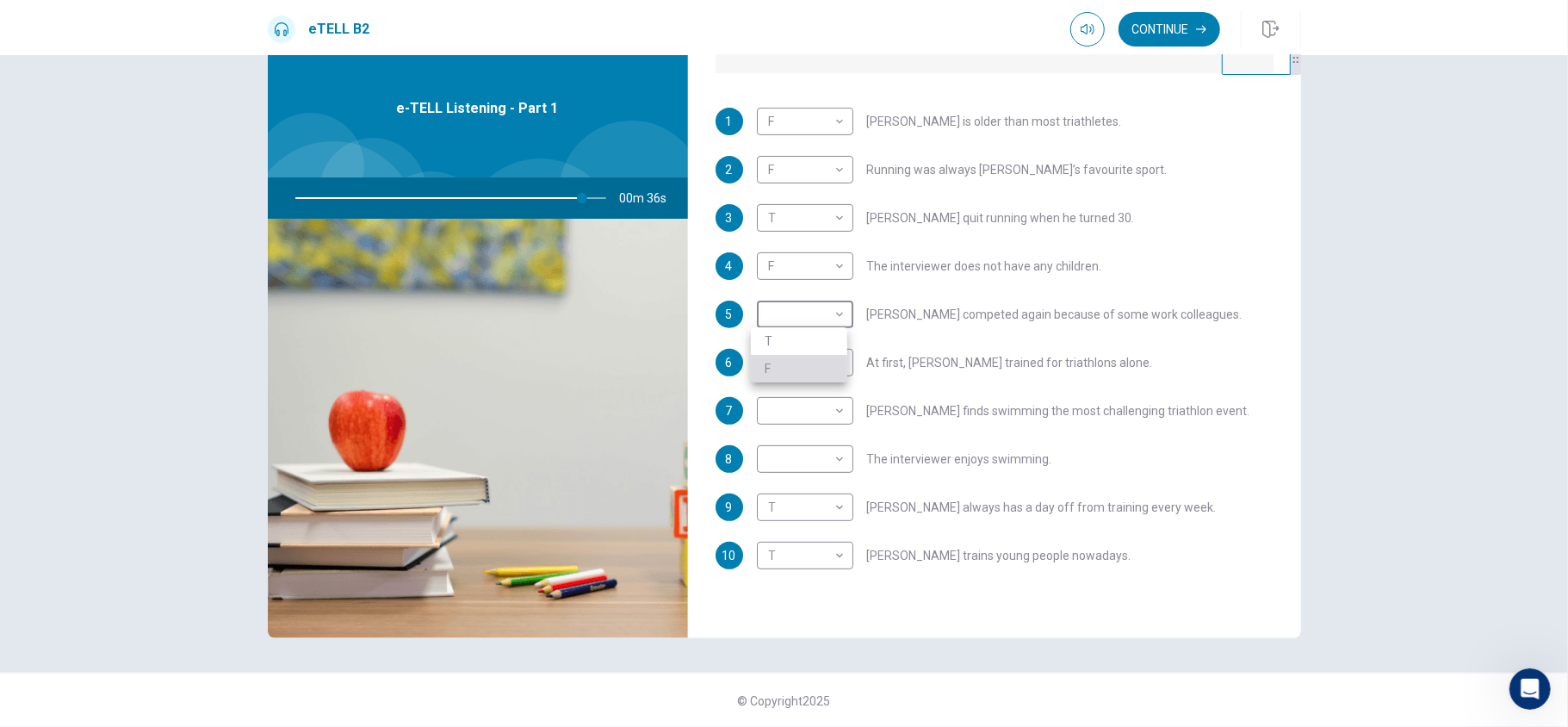 click on "F" at bounding box center [799, 369] 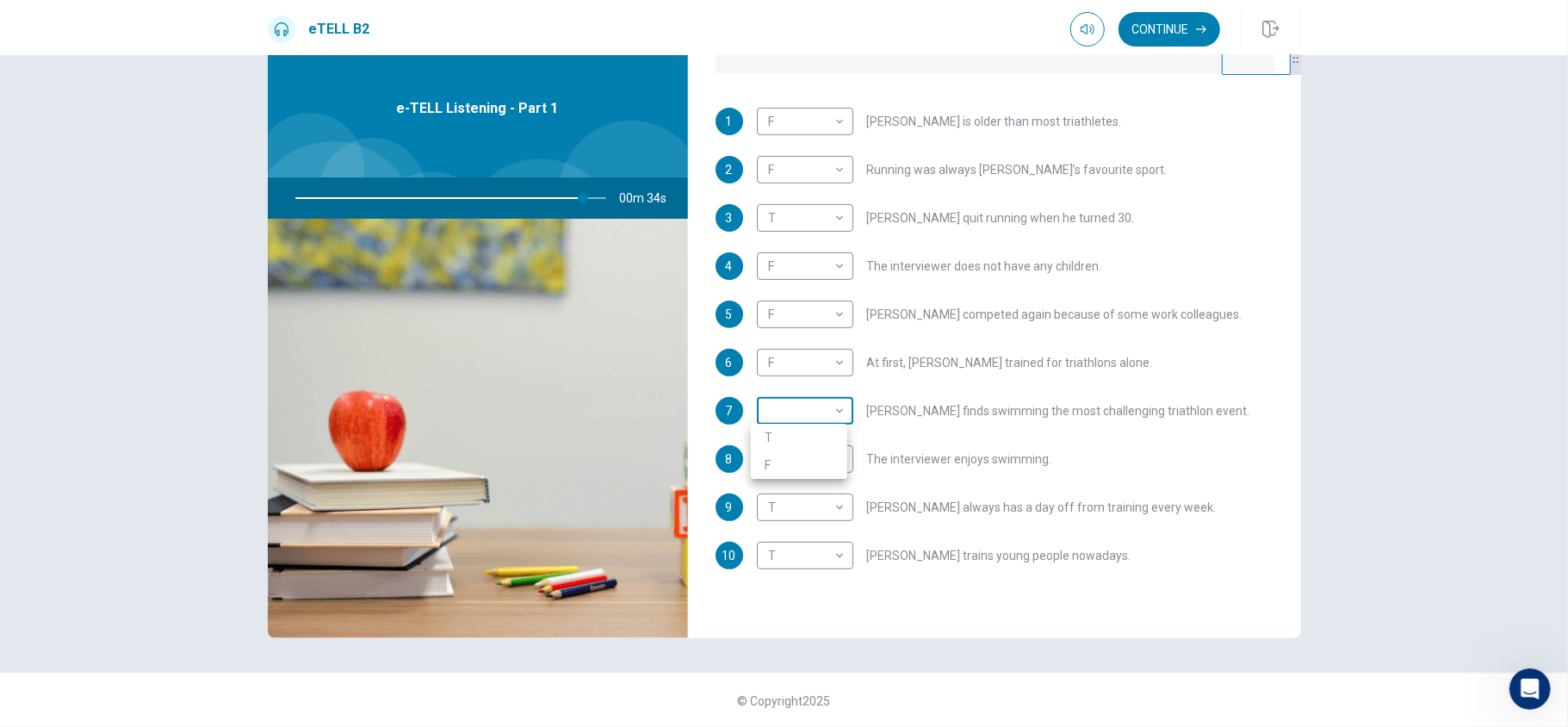 click on "This site uses cookies, as explained in our  Privacy Policy . If you agree to the use of cookies, please click the Accept button and continue to browse our site.   Privacy Policy Accept   eTELL B2 Continue Continue Question 1 For questions 1 – 10, mark each statement True (T) or False (F). You will hear Part One  TWICE.
You have one minute to read the questions for Part One.
Questions 1 - 10 T if the statement is TRUE F if the statement is FALSE 1 F * ​ [PERSON_NAME] is older than most triathletes.  2 F * ​ Running was always [PERSON_NAME]’s favourite sport. 3 T * ​ [PERSON_NAME] quit running when he turned 30. 4 F * ​ The interviewer does not have any children.  5 F * ​ [PERSON_NAME] competed again because of some work colleagues. 6 F * ​ At first, [PERSON_NAME] trained for triathlons alone. 7 ​ ​ [PERSON_NAME] finds swimming the most challenging triathlon event. 8 ​ ​ The interviewer enjoys swimming. 9 T * ​ [PERSON_NAME] always has a day off from training every week.  10 T * ​ [PERSON_NAME] trains young people nowadays. 00m 34s 2025 00:00" at bounding box center [784, 364] 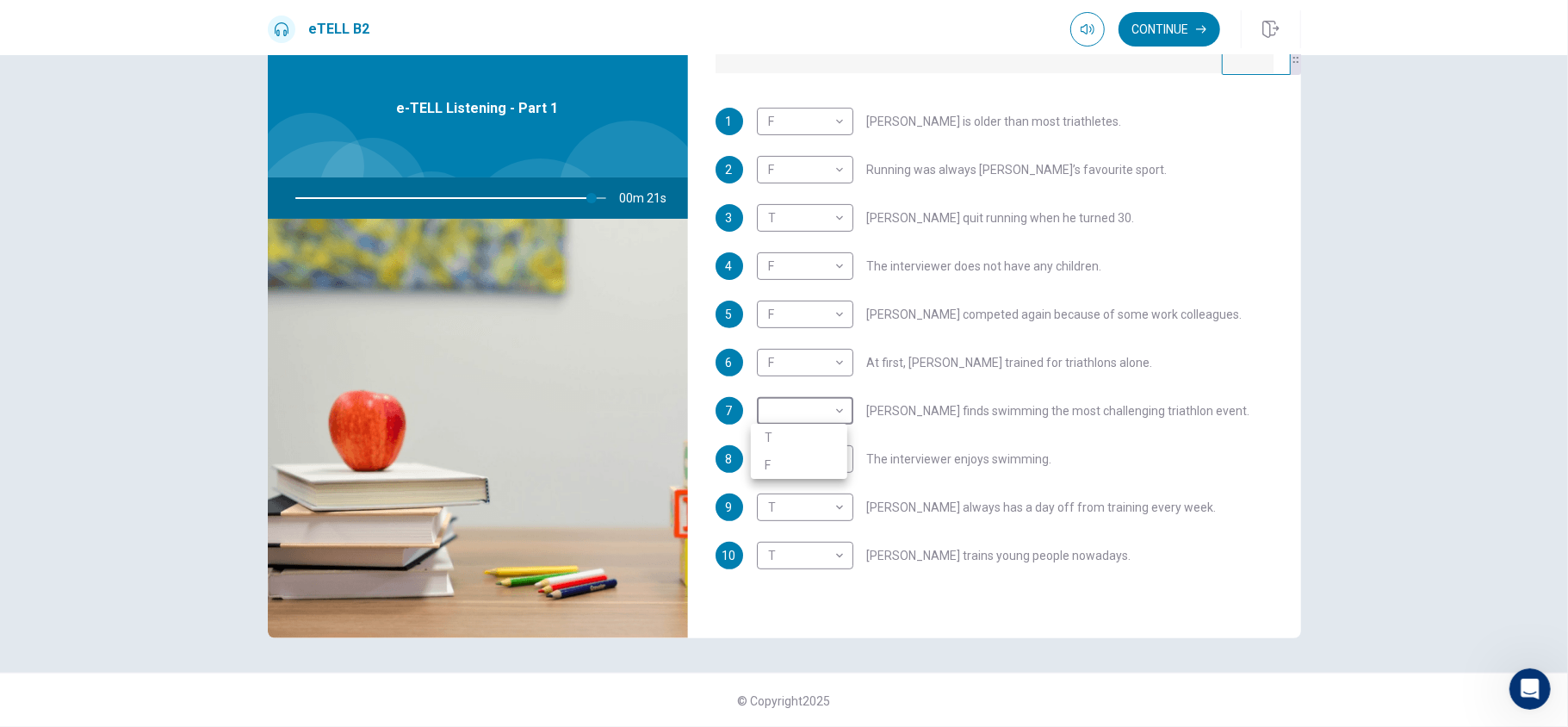 click at bounding box center (784, 364) 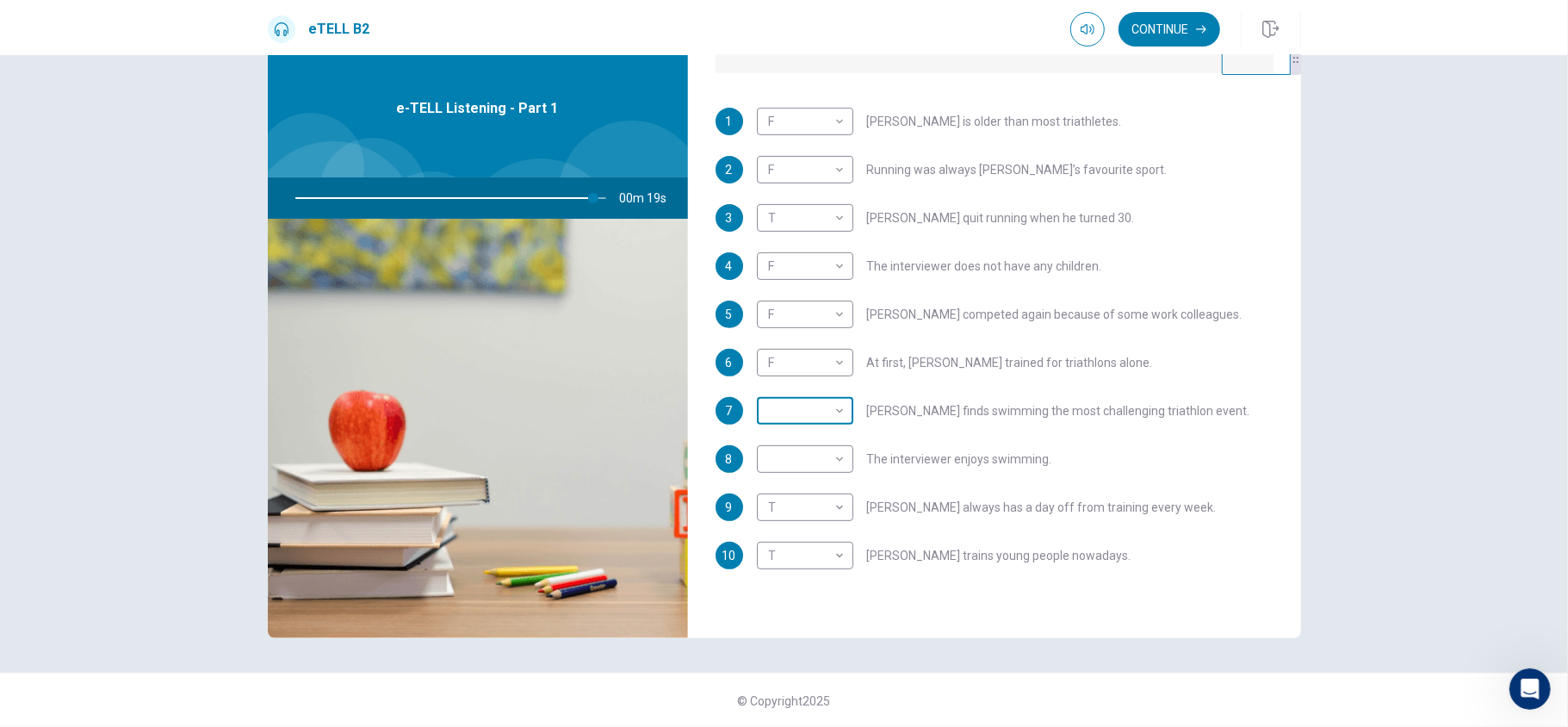 click on "This site uses cookies, as explained in our  Privacy Policy . If you agree to the use of cookies, please click the Accept button and continue to browse our site.   Privacy Policy Accept   eTELL B2 Continue Continue Question 1 For questions 1 – 10, mark each statement True (T) or False (F). You will hear Part One  TWICE.
You have one minute to read the questions for Part One.
Questions 1 - 10 T if the statement is TRUE F if the statement is FALSE 1 F * ​ [PERSON_NAME] is older than most triathletes.  2 F * ​ Running was always [PERSON_NAME]’s favourite sport. 3 T * ​ [PERSON_NAME] quit running when he turned 30. 4 F * ​ The interviewer does not have any children.  5 F * ​ [PERSON_NAME] competed again because of some work colleagues. 6 F * ​ At first, [PERSON_NAME] trained for triathlons alone. 7 ​ ​ [PERSON_NAME] finds swimming the most challenging triathlon event. 8 ​ ​ The interviewer enjoys swimming. 9 T * ​ [PERSON_NAME] always has a day off from training every week.  10 T * ​ [PERSON_NAME] trains young people nowadays. 00m 19s 2025 00:00" at bounding box center [784, 364] 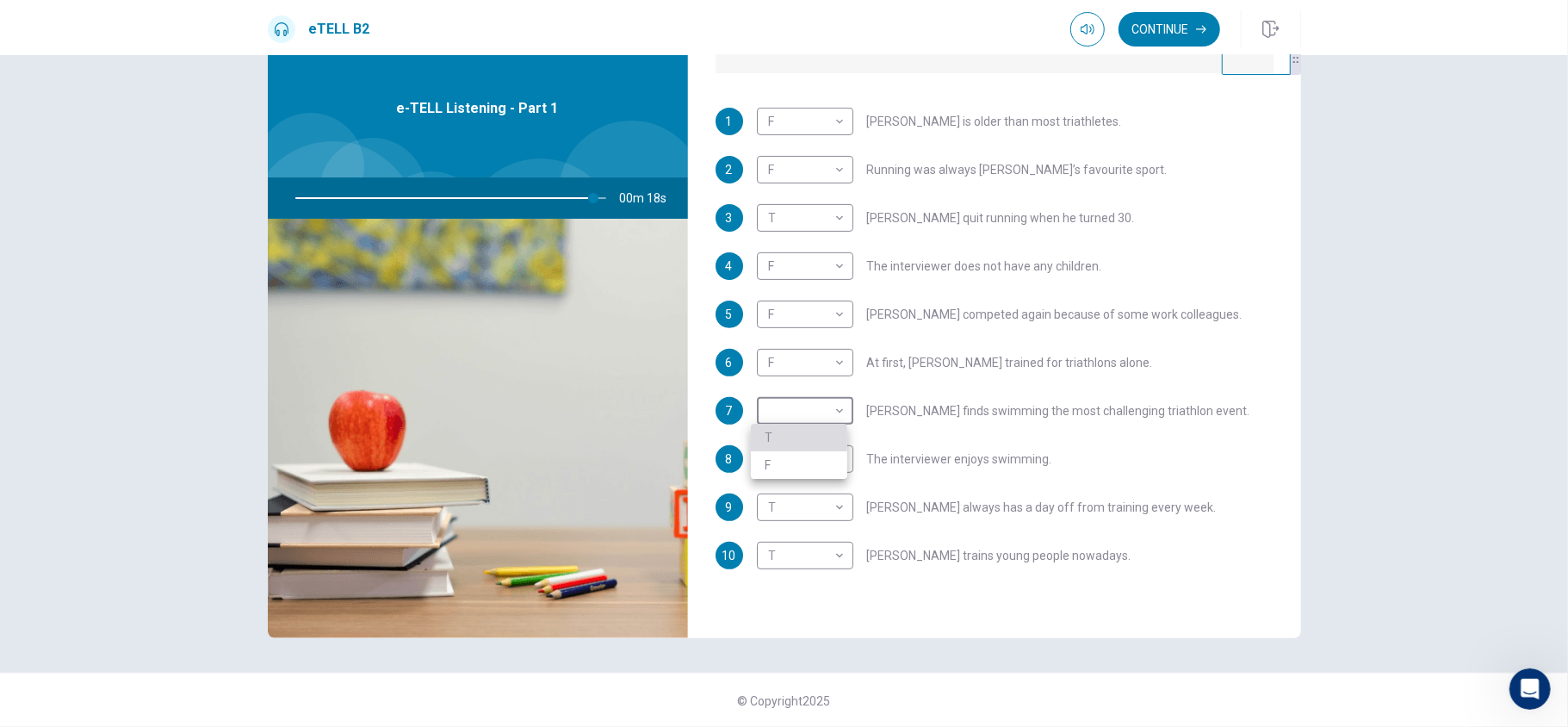 click on "T" at bounding box center [799, 438] 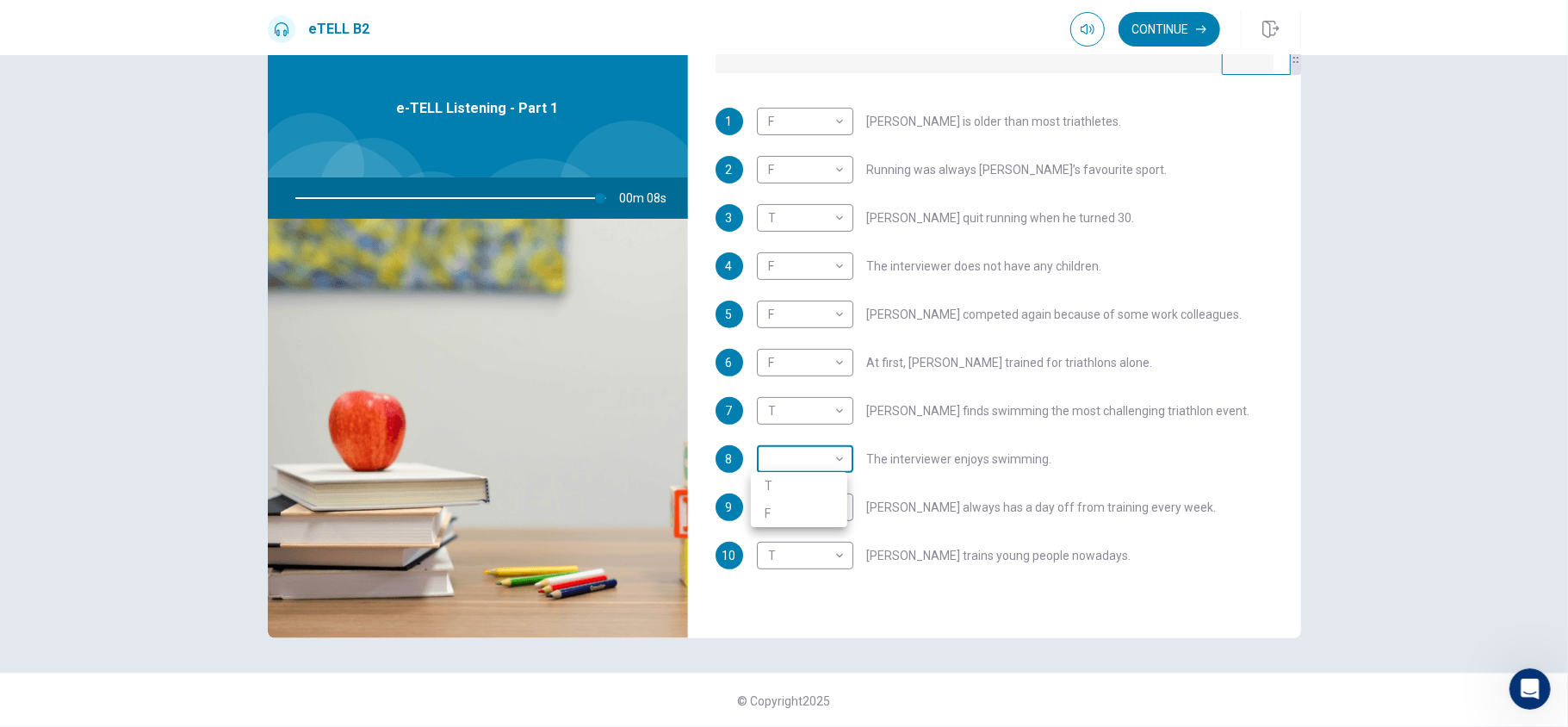 click on "This site uses cookies, as explained in our  Privacy Policy . If you agree to the use of cookies, please click the Accept button and continue to browse our site.   Privacy Policy Accept   eTELL B2 Continue Continue Question 1 For questions 1 – 10, mark each statement True (T) or False (F). You will hear Part One  TWICE.
You have one minute to read the questions for Part One.
Questions 1 - 10 T if the statement is TRUE F if the statement is FALSE 1 F * ​ [PERSON_NAME] is older than most triathletes.  2 F * ​ Running was always [PERSON_NAME]’s favourite sport. 3 T * ​ [PERSON_NAME] quit running when he turned 30. 4 F * ​ The interviewer does not have any children.  5 F * ​ [PERSON_NAME] competed again because of some work colleagues. 6 F * ​ At first, [PERSON_NAME] trained for triathlons alone. 7 T * ​ [PERSON_NAME] finds swimming the most challenging triathlon event. 8 ​ ​ The interviewer enjoys swimming. 9 T * ​ [PERSON_NAME] always has a day off from training every week.  10 T * ​ [PERSON_NAME] trains young people nowadays. 00m 08s 2025 00:00" at bounding box center [784, 364] 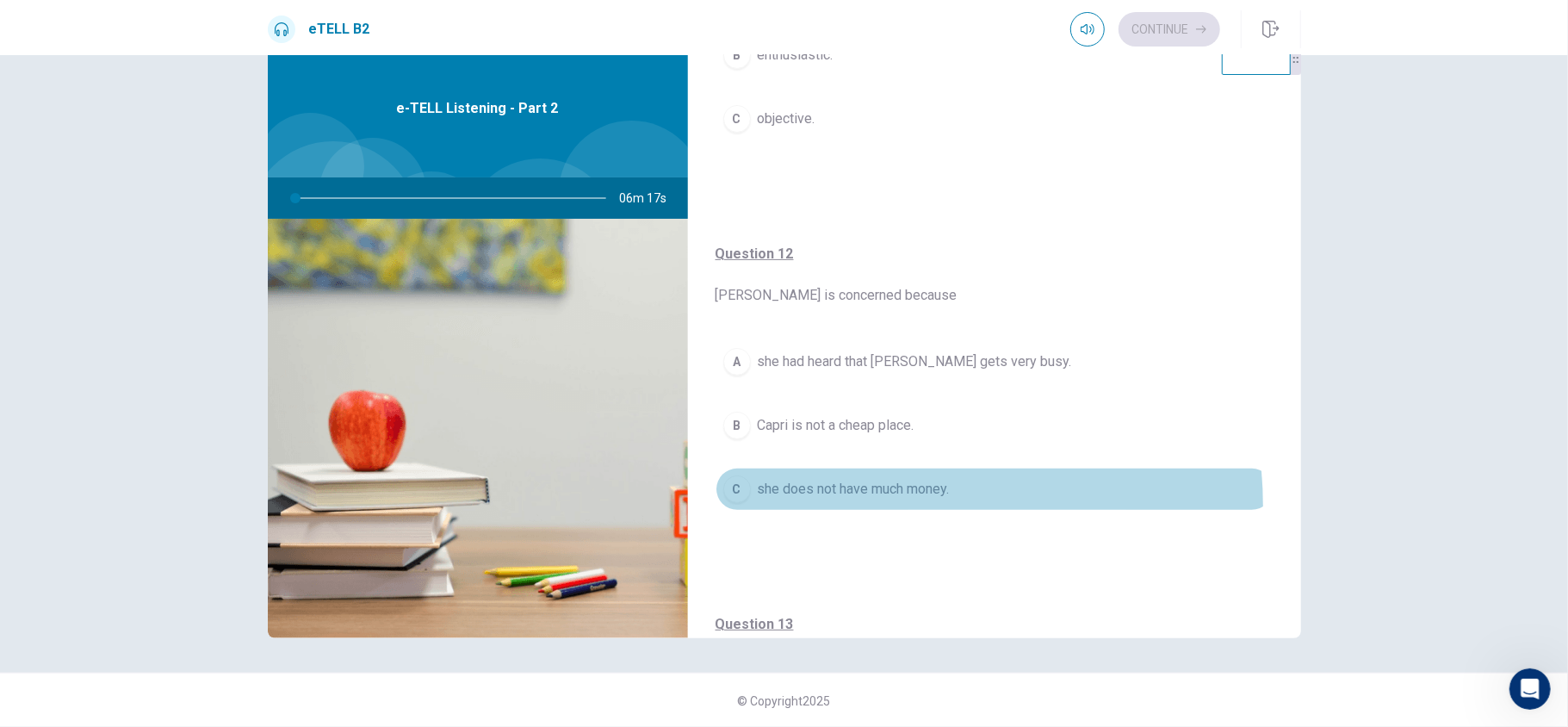 click on "C she does not have much money." at bounding box center (995, 489) 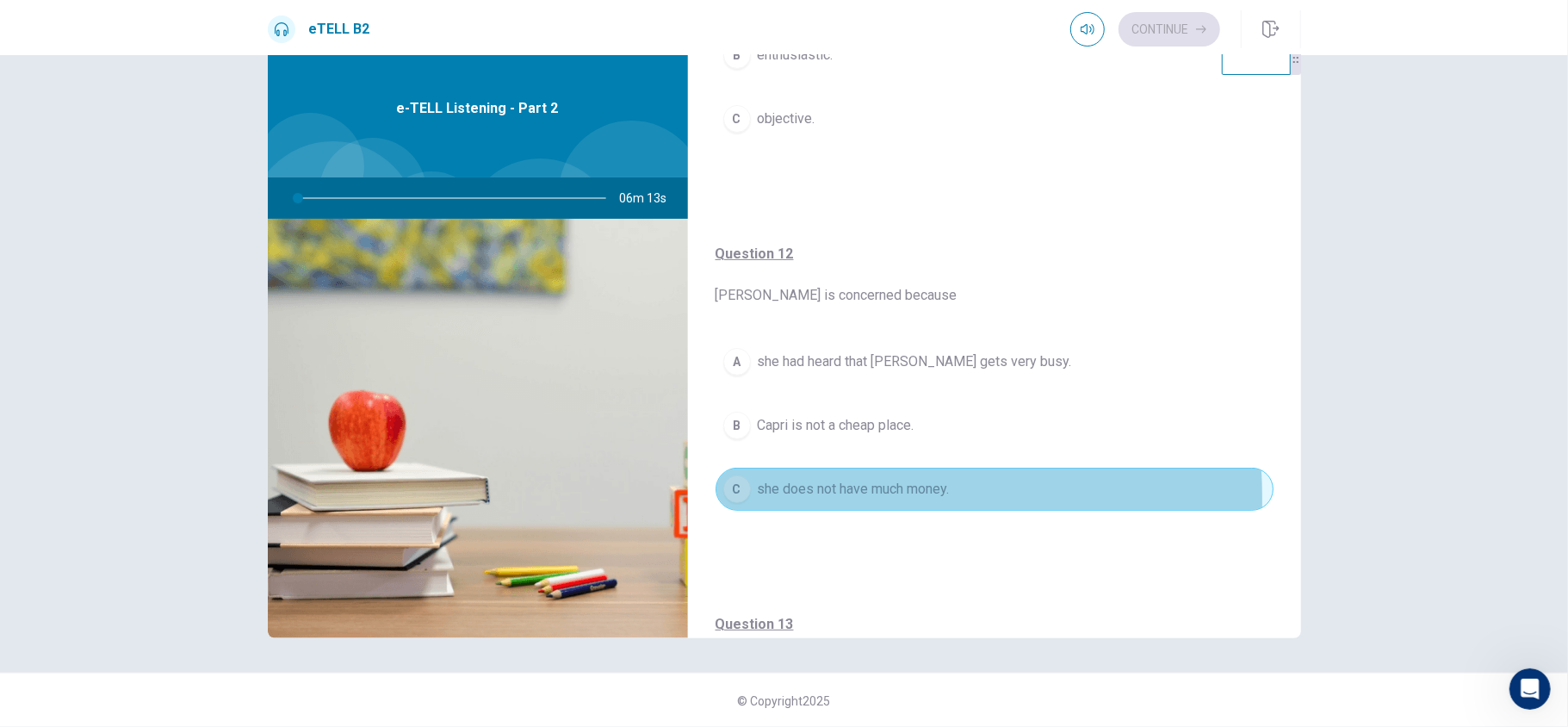 click on "she does not have much money." at bounding box center [853, 489] 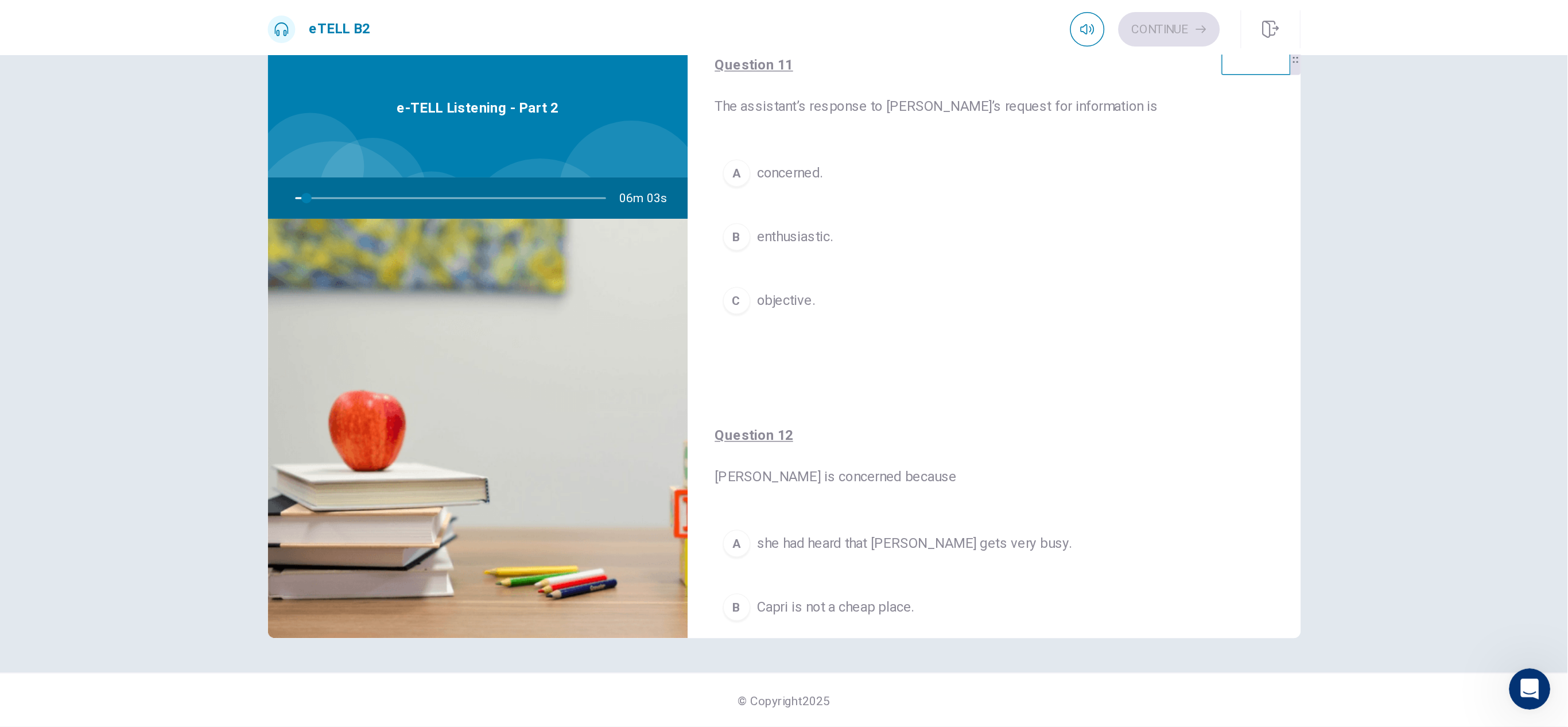 scroll, scrollTop: 0, scrollLeft: 0, axis: both 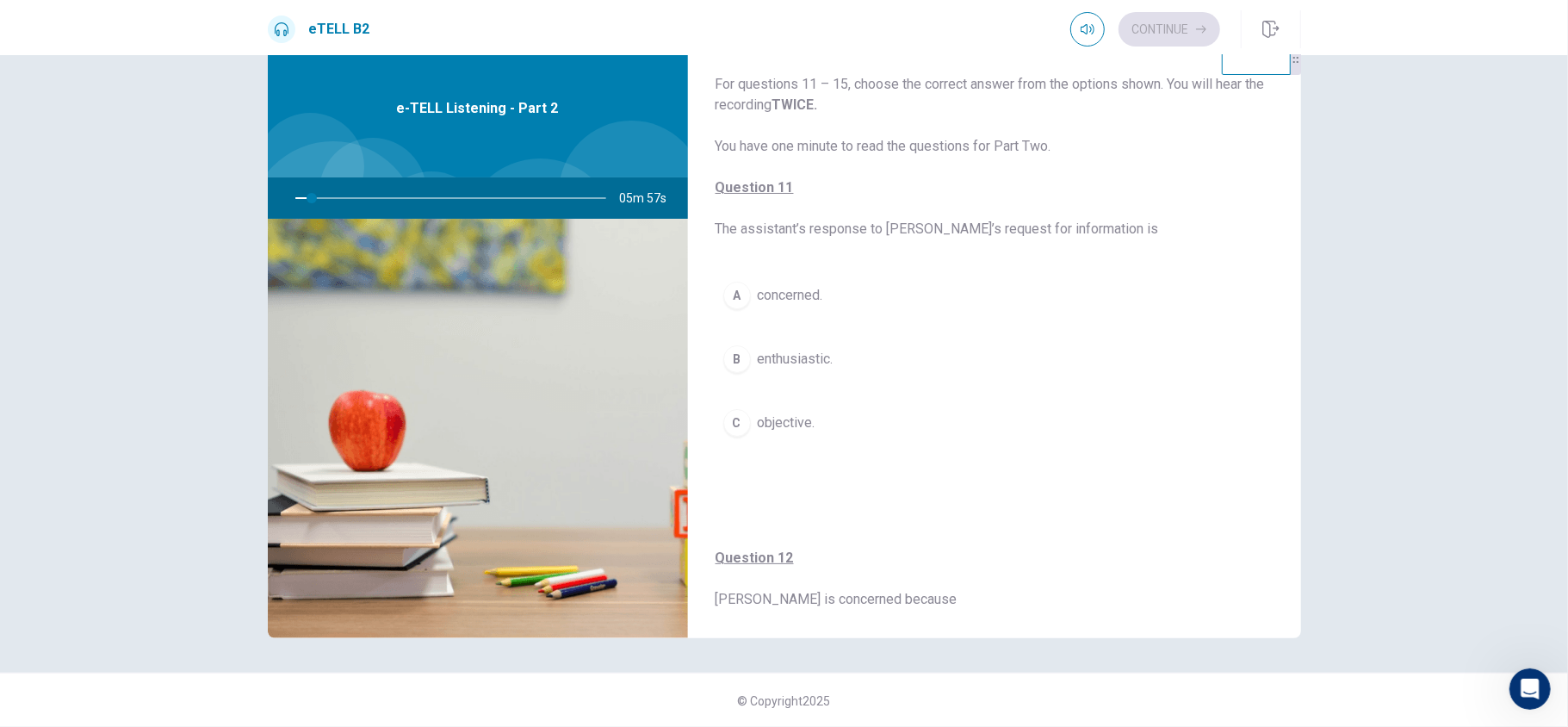 type on "*" 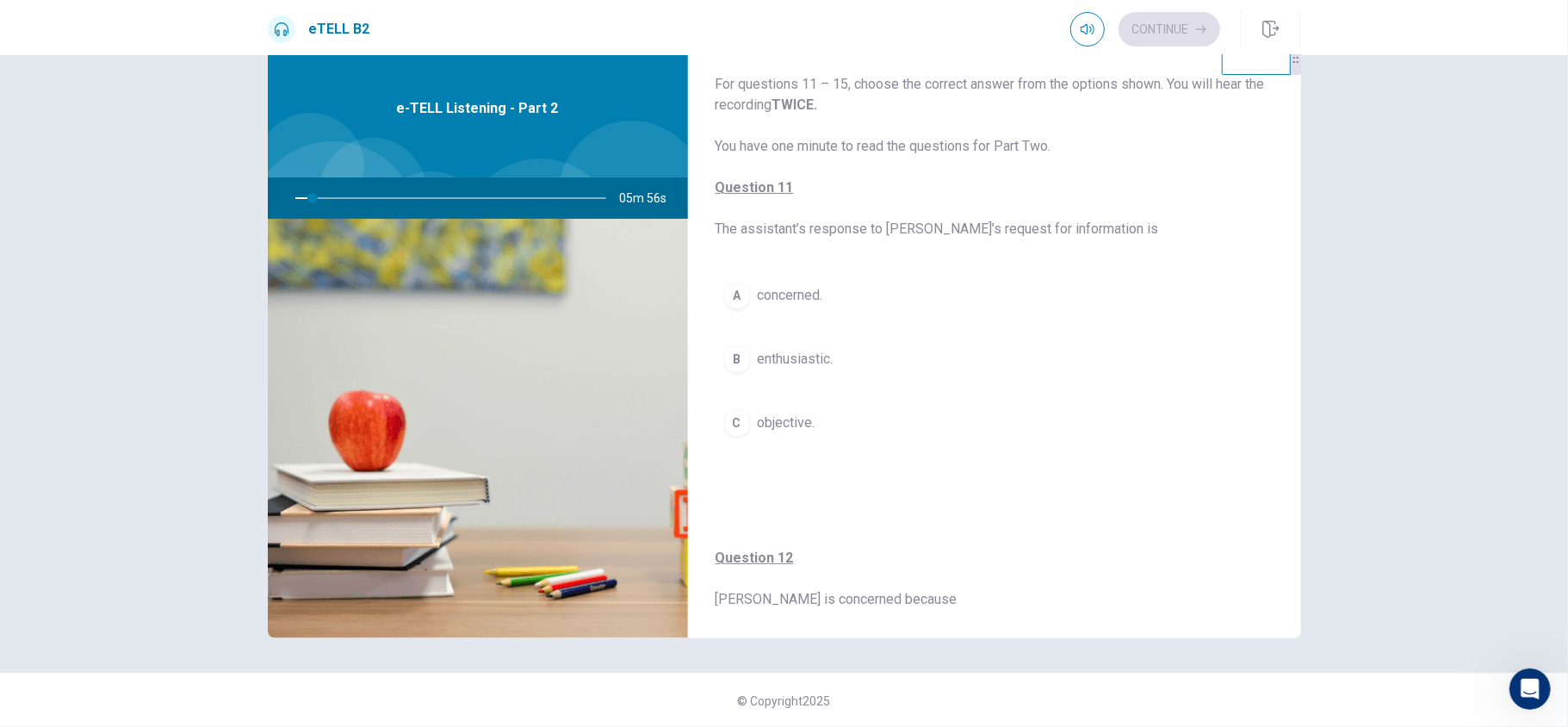 type 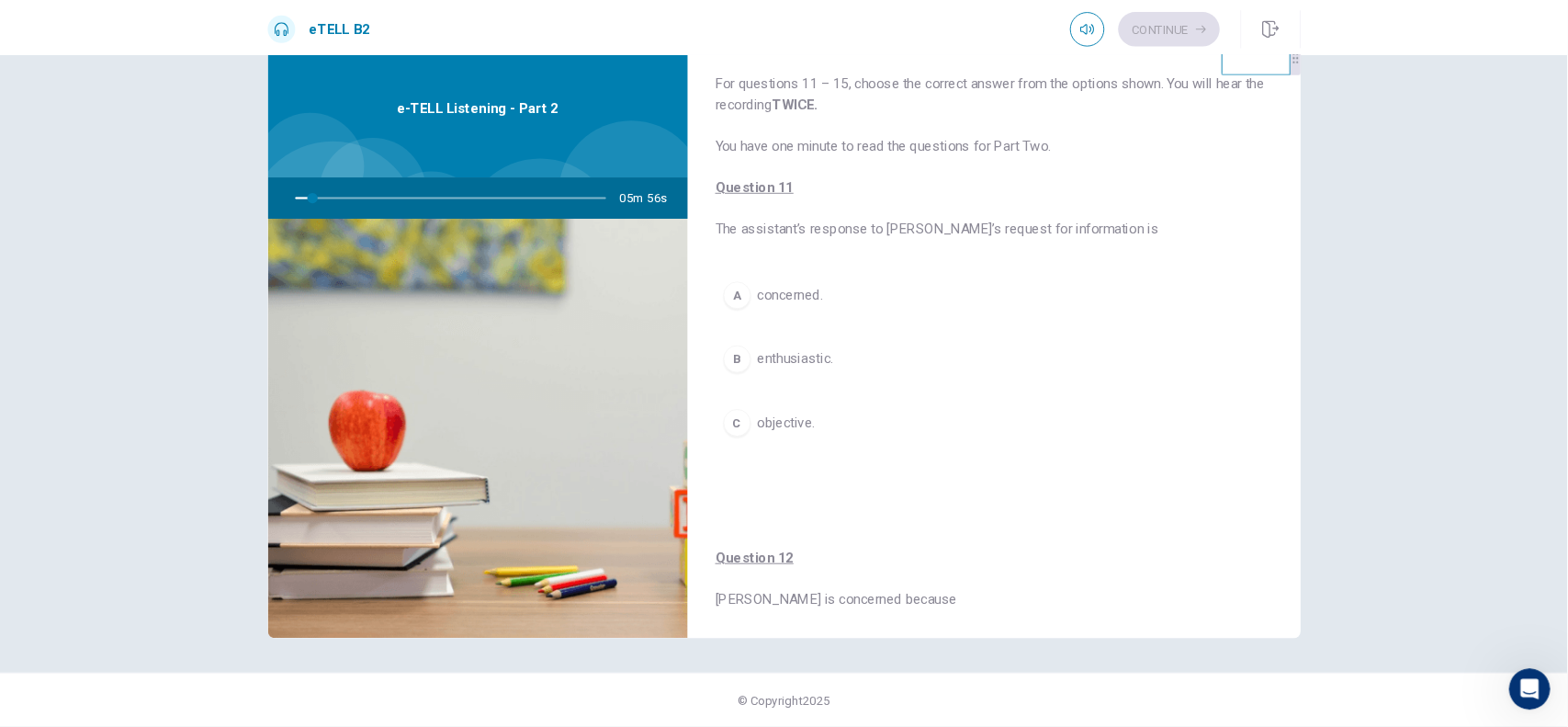 scroll, scrollTop: 0, scrollLeft: 0, axis: both 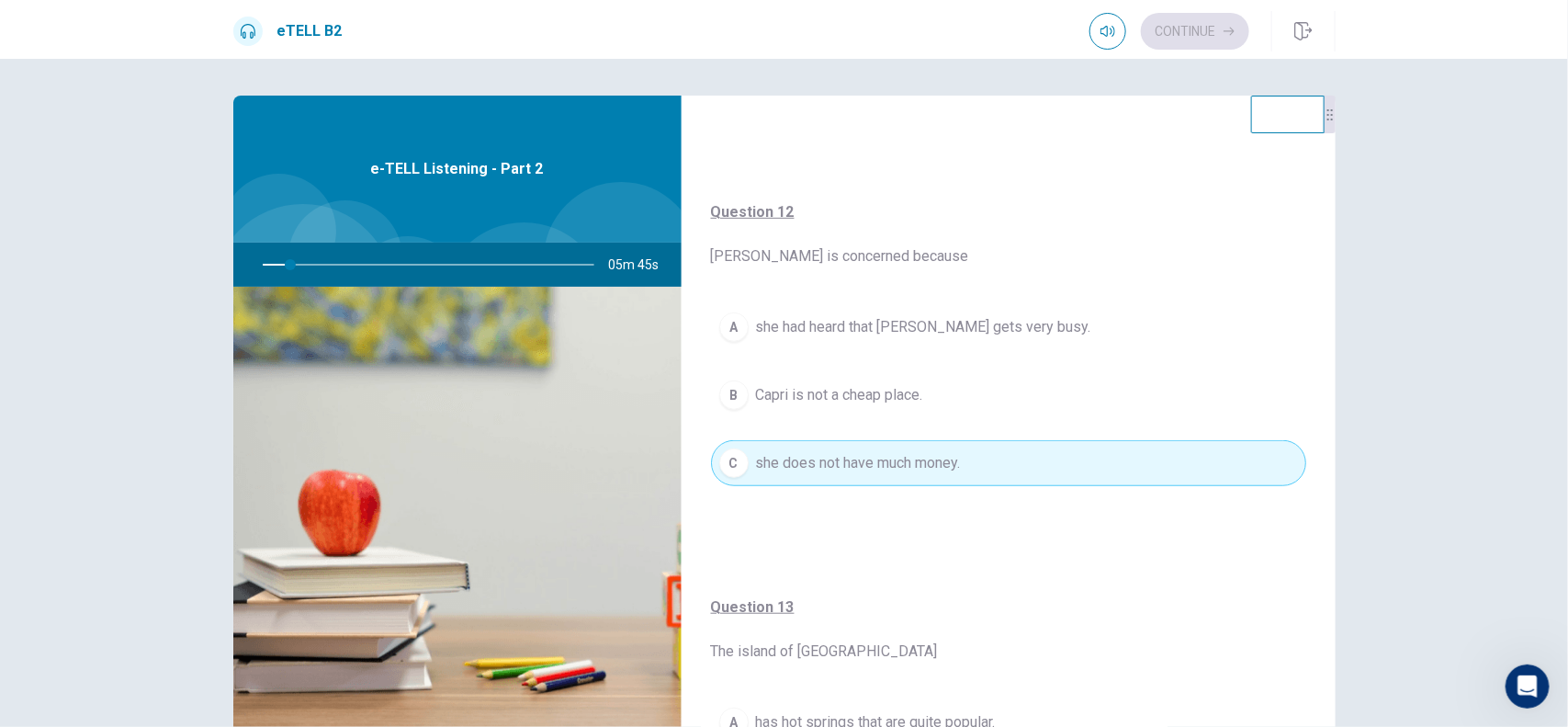 drag, startPoint x: 1333, startPoint y: 333, endPoint x: 1320, endPoint y: 374, distance: 43.011626 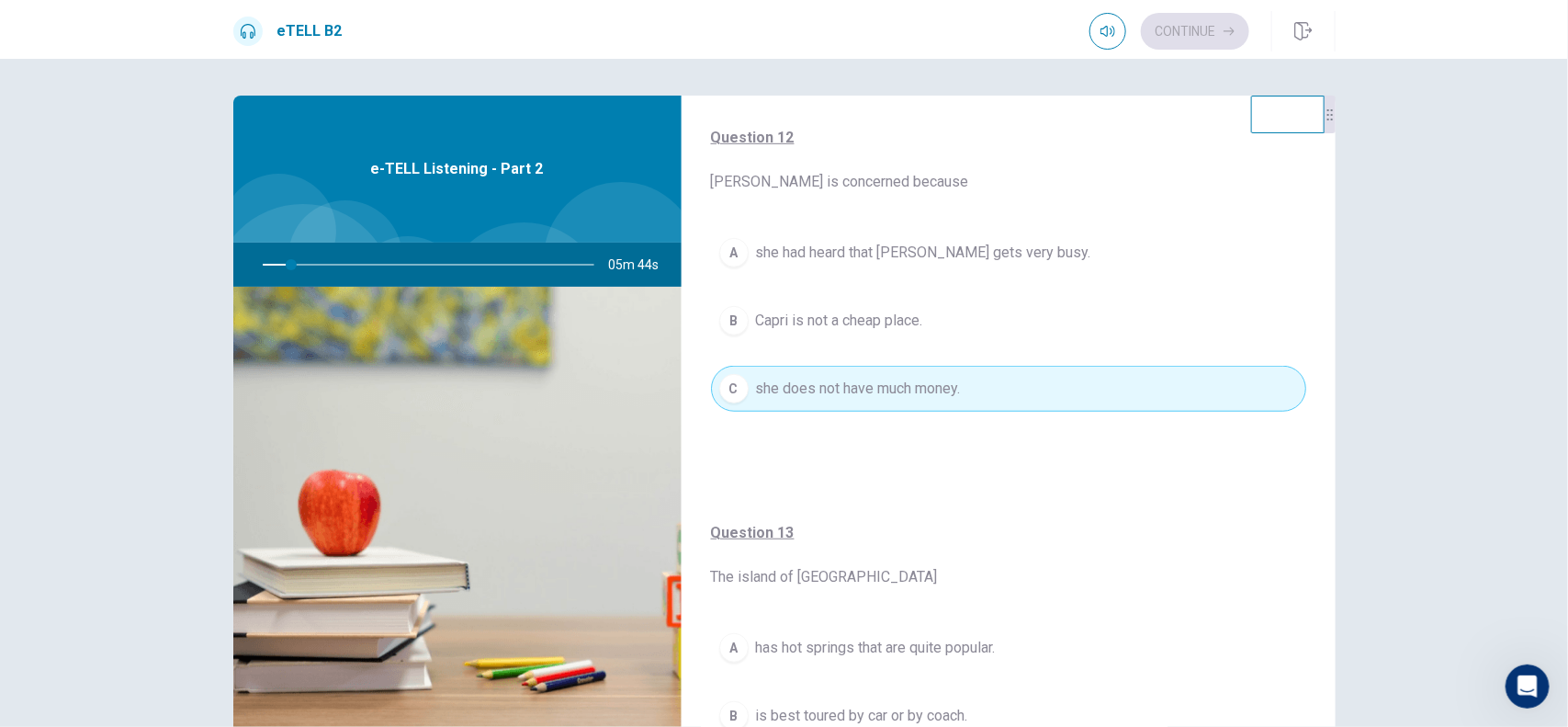 scroll, scrollTop: 519, scrollLeft: 0, axis: vertical 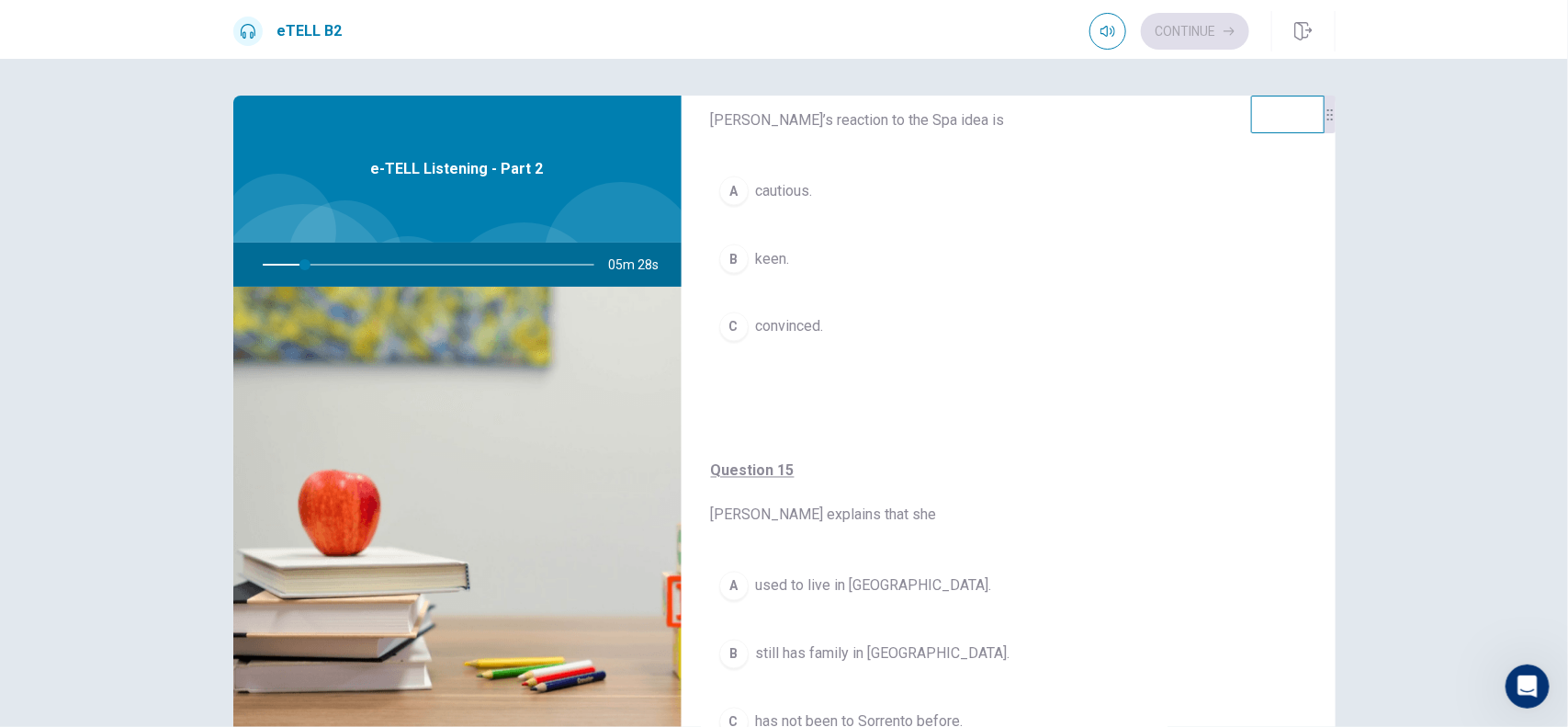 drag, startPoint x: 1330, startPoint y: 609, endPoint x: 1330, endPoint y: 634, distance: 25 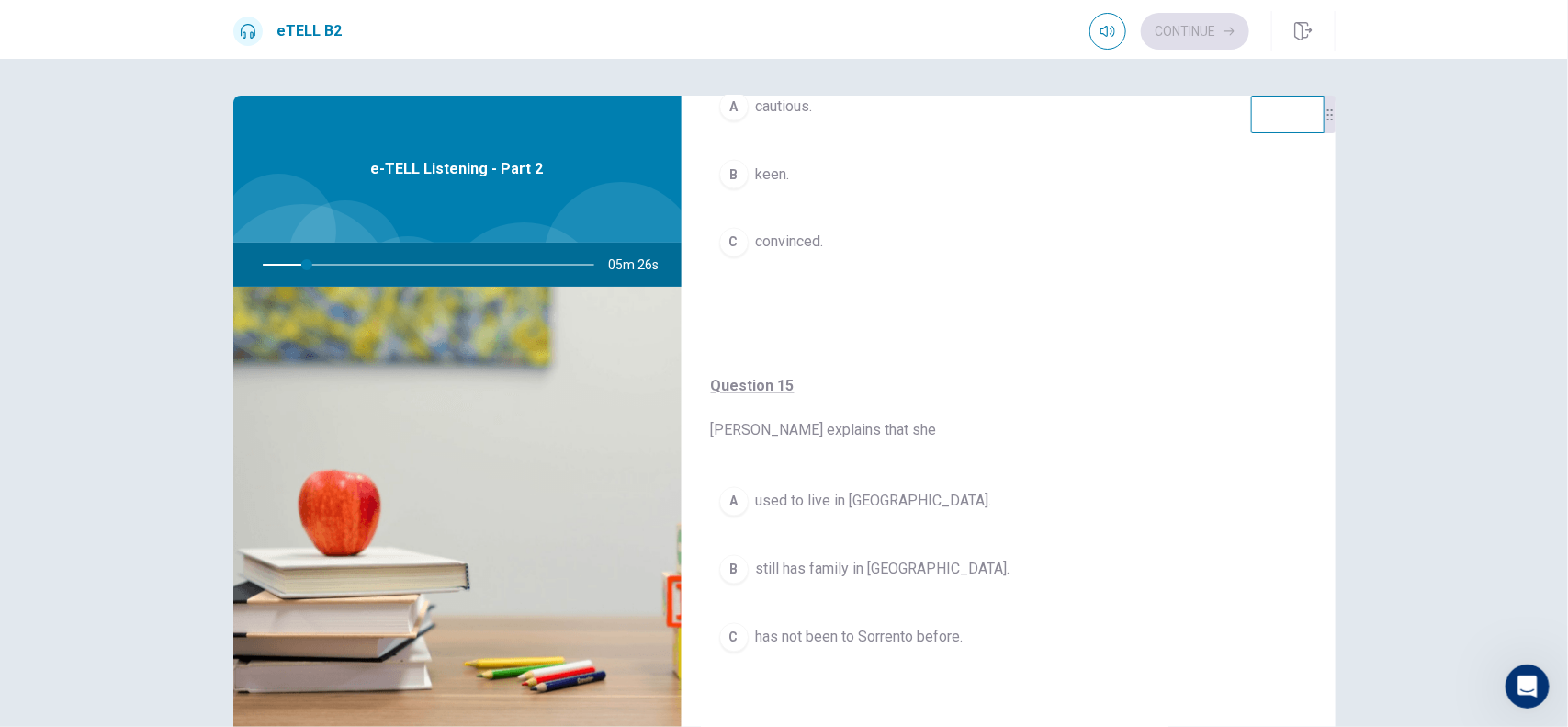scroll, scrollTop: 1454, scrollLeft: 0, axis: vertical 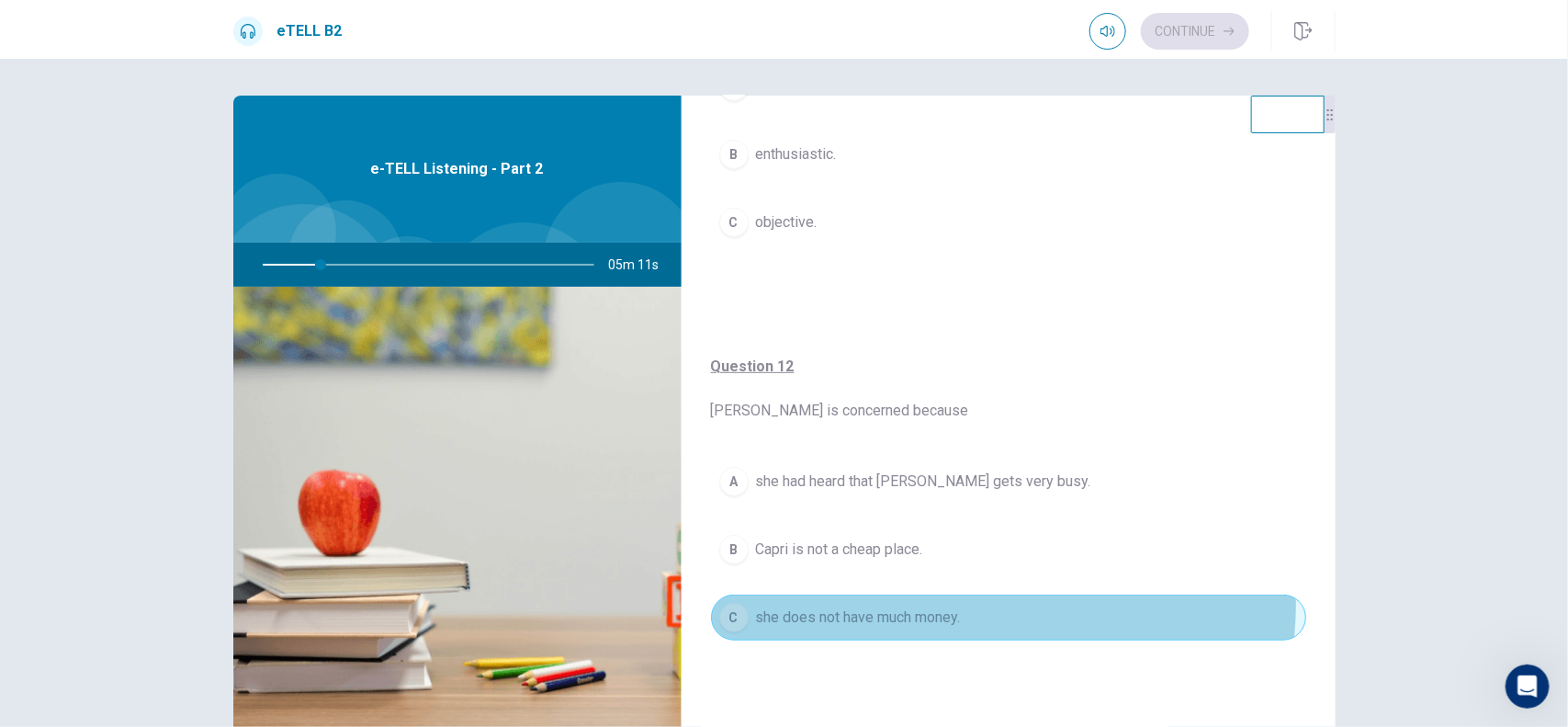 click on "C she does not have much money." at bounding box center [1009, 618] 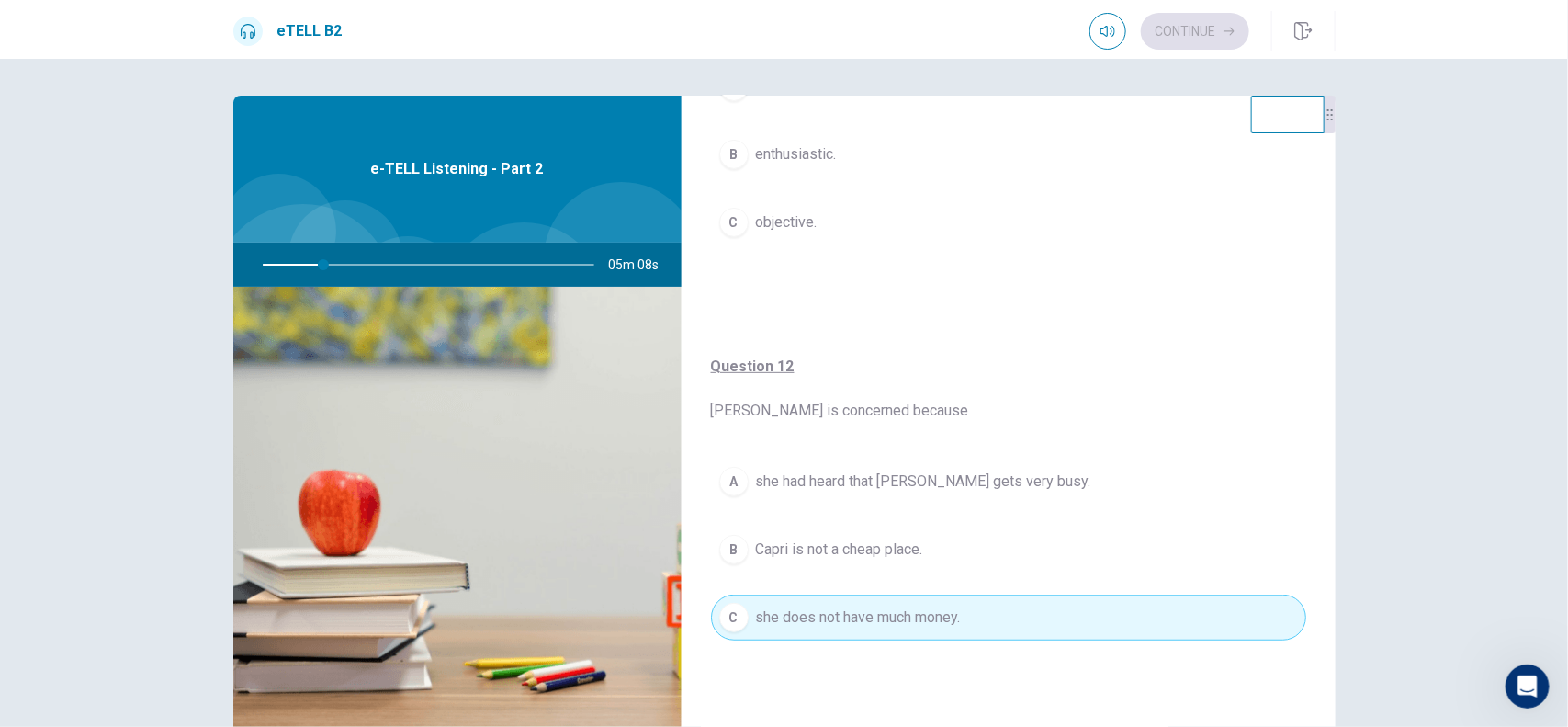 click on "C she does not have much money." at bounding box center [1009, 618] 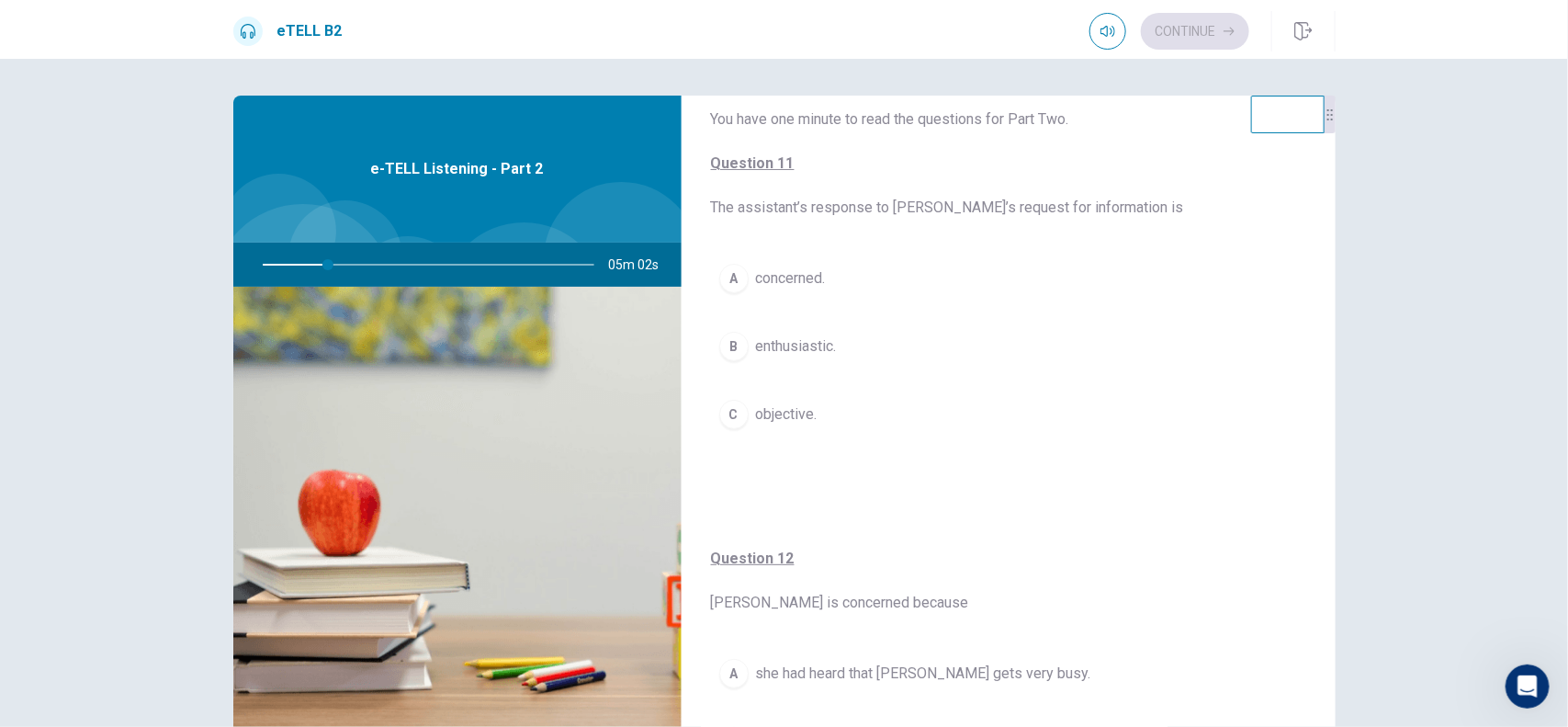 scroll, scrollTop: 85, scrollLeft: 0, axis: vertical 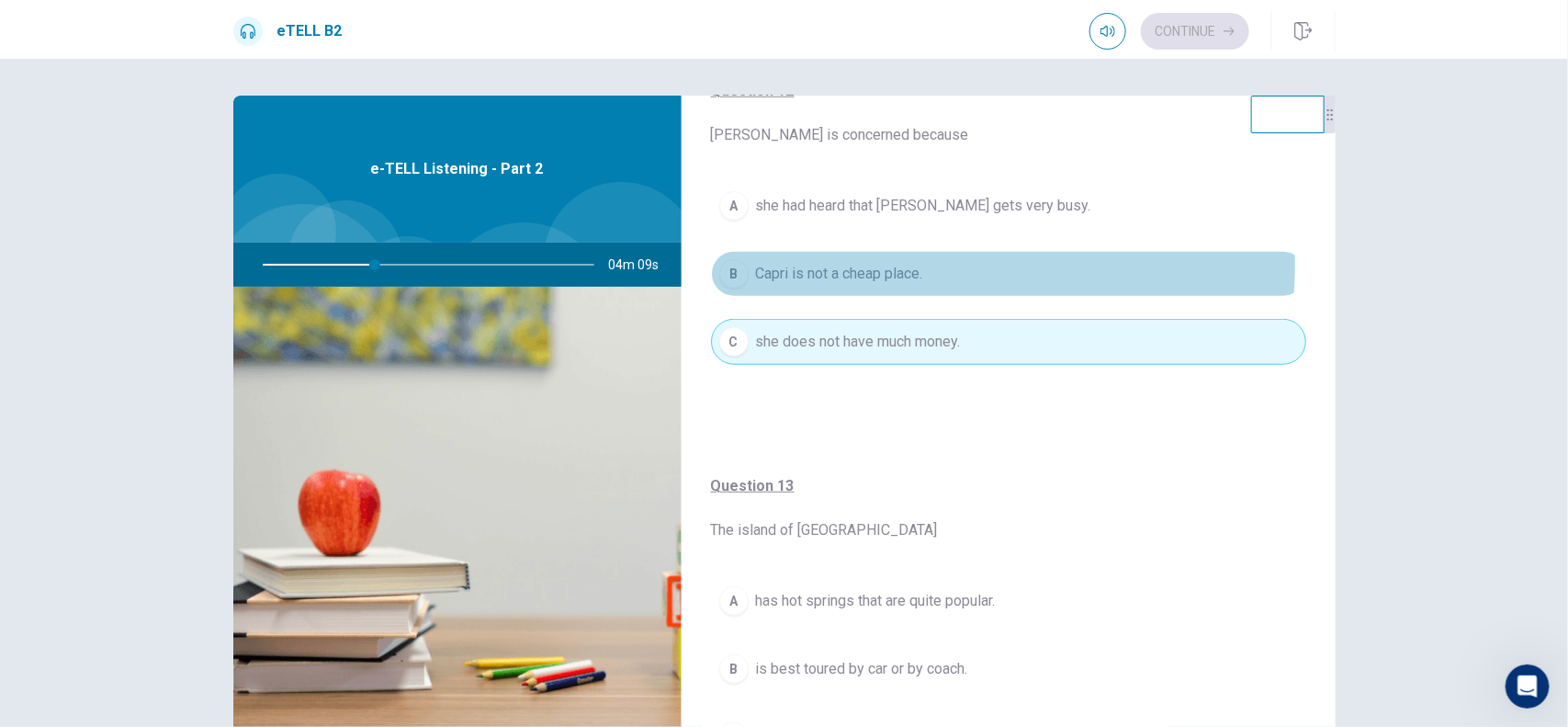 click on "B Capri is not a cheap place." at bounding box center (1009, 274) 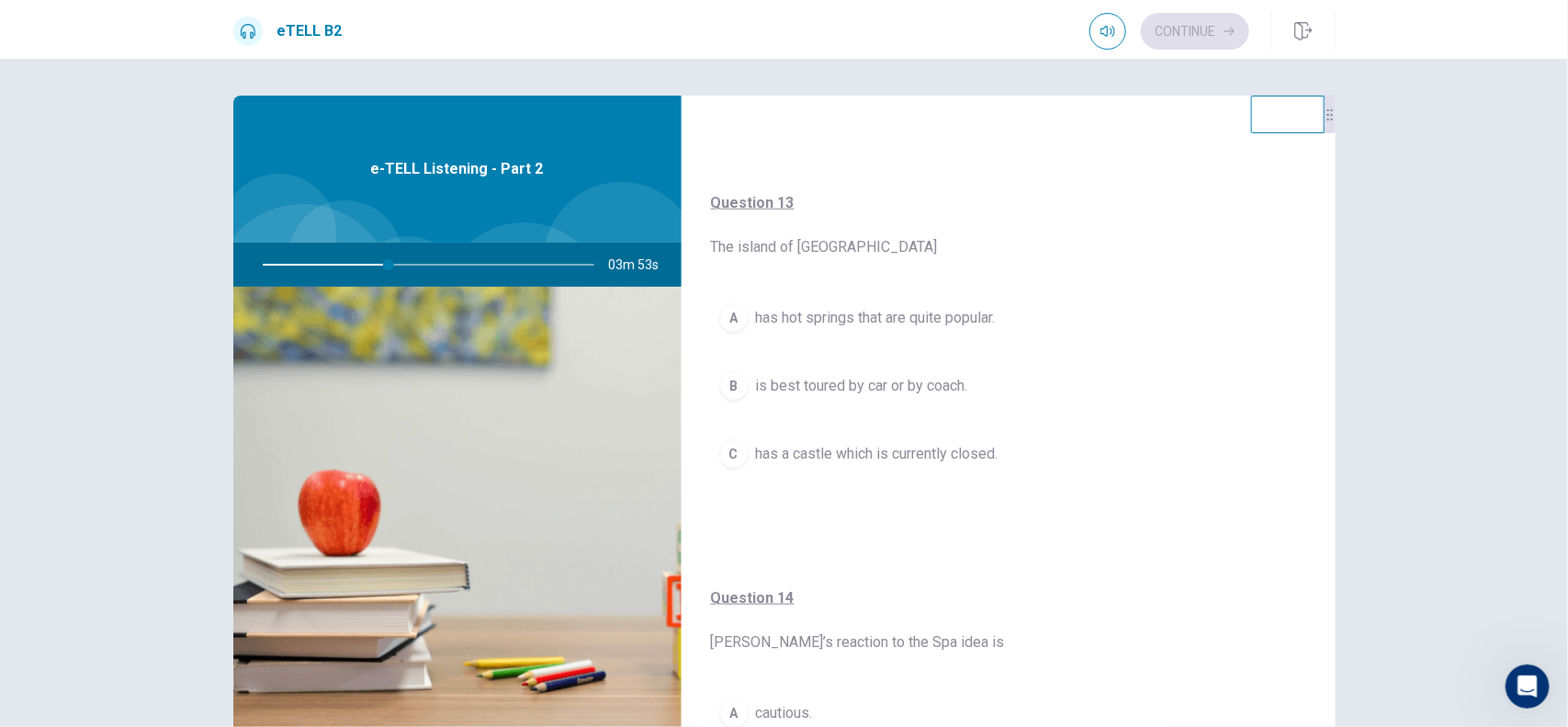scroll, scrollTop: 846, scrollLeft: 0, axis: vertical 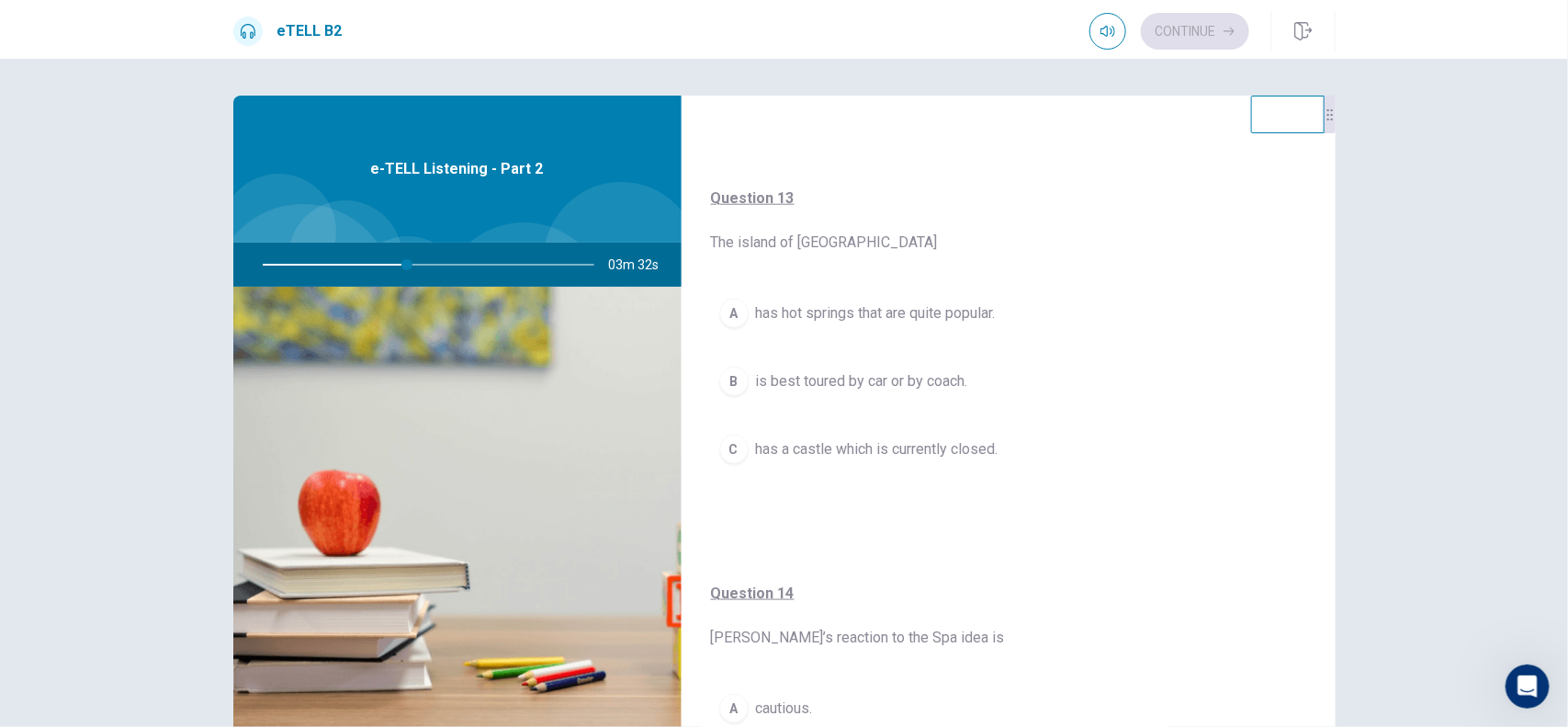 click on "has hot springs that are quite popular." at bounding box center (875, 313) 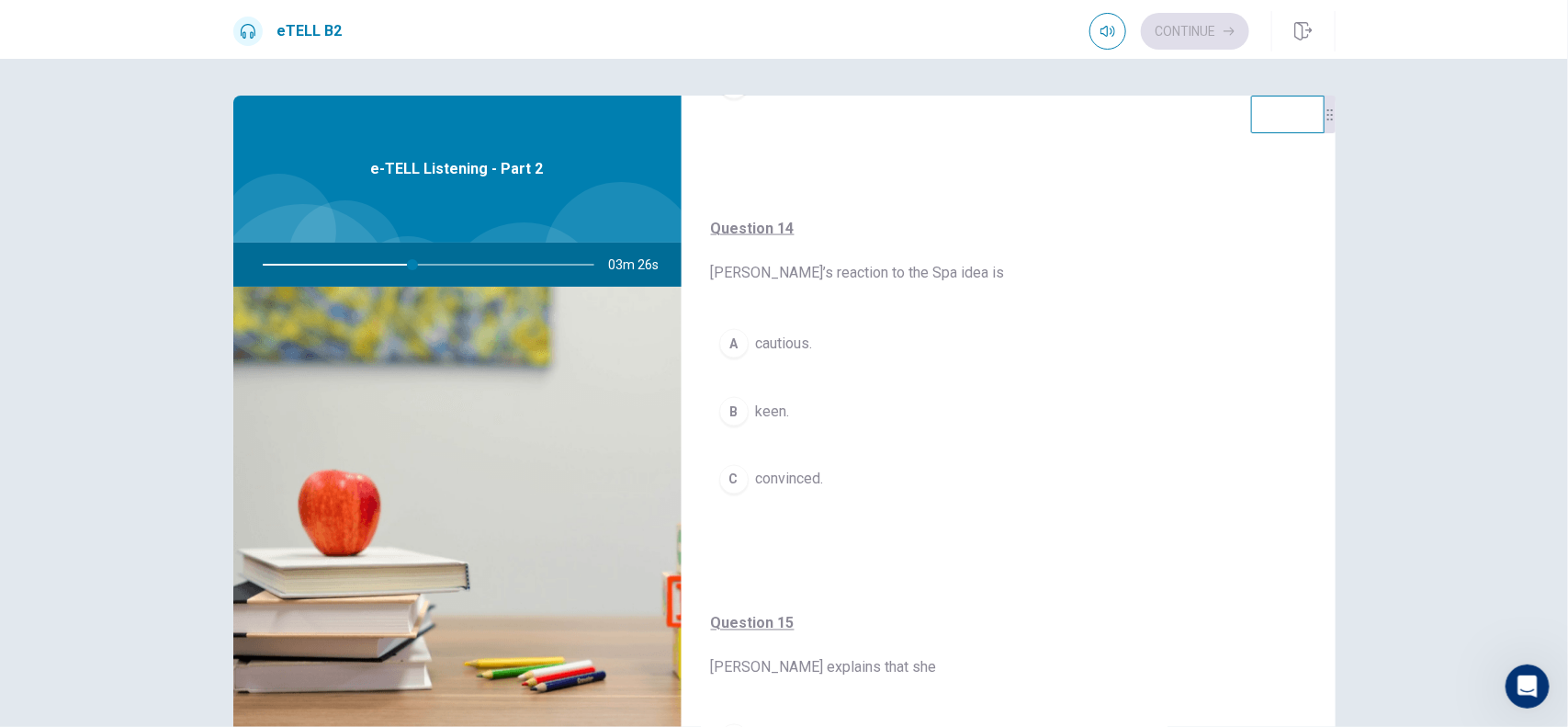 scroll, scrollTop: 1266, scrollLeft: 0, axis: vertical 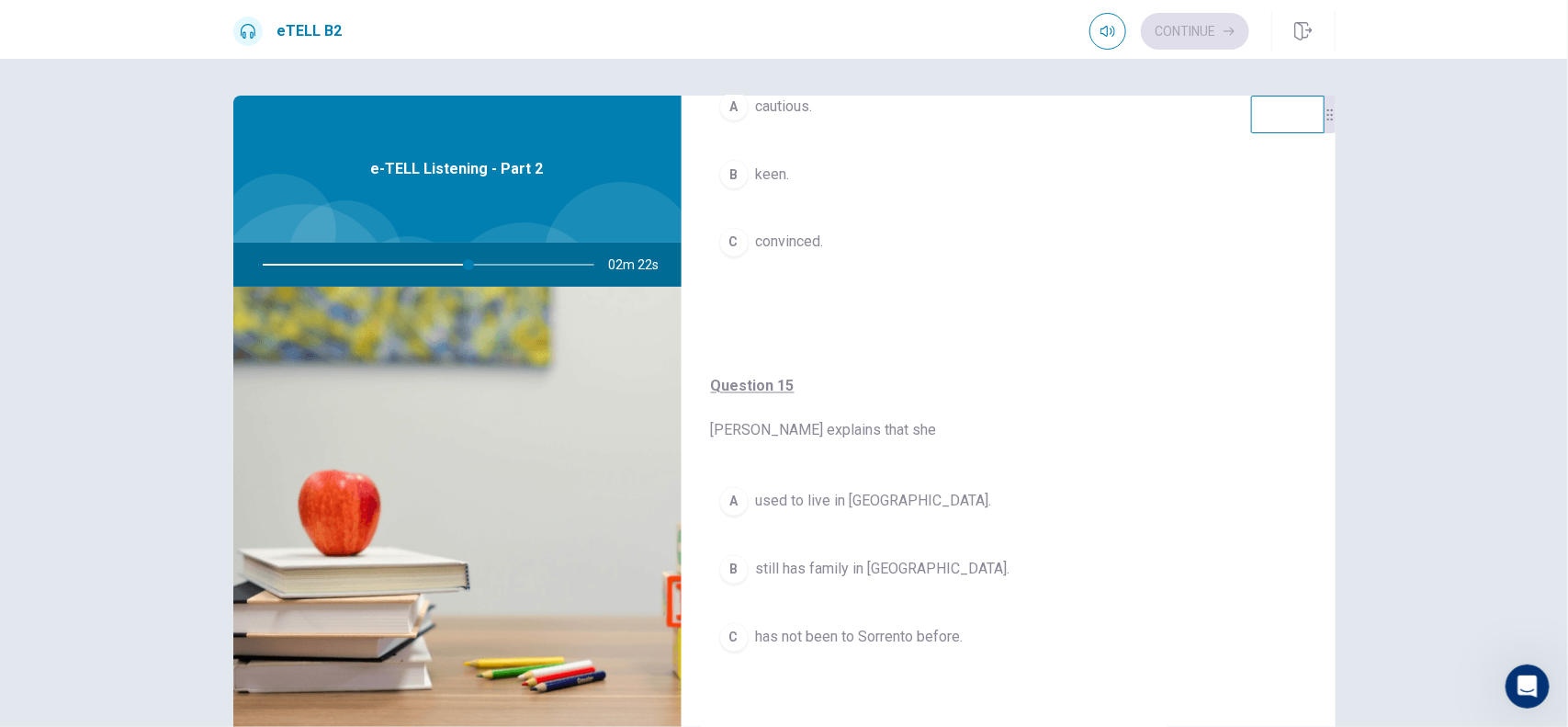 drag, startPoint x: 1316, startPoint y: 565, endPoint x: 1325, endPoint y: 525, distance: 41 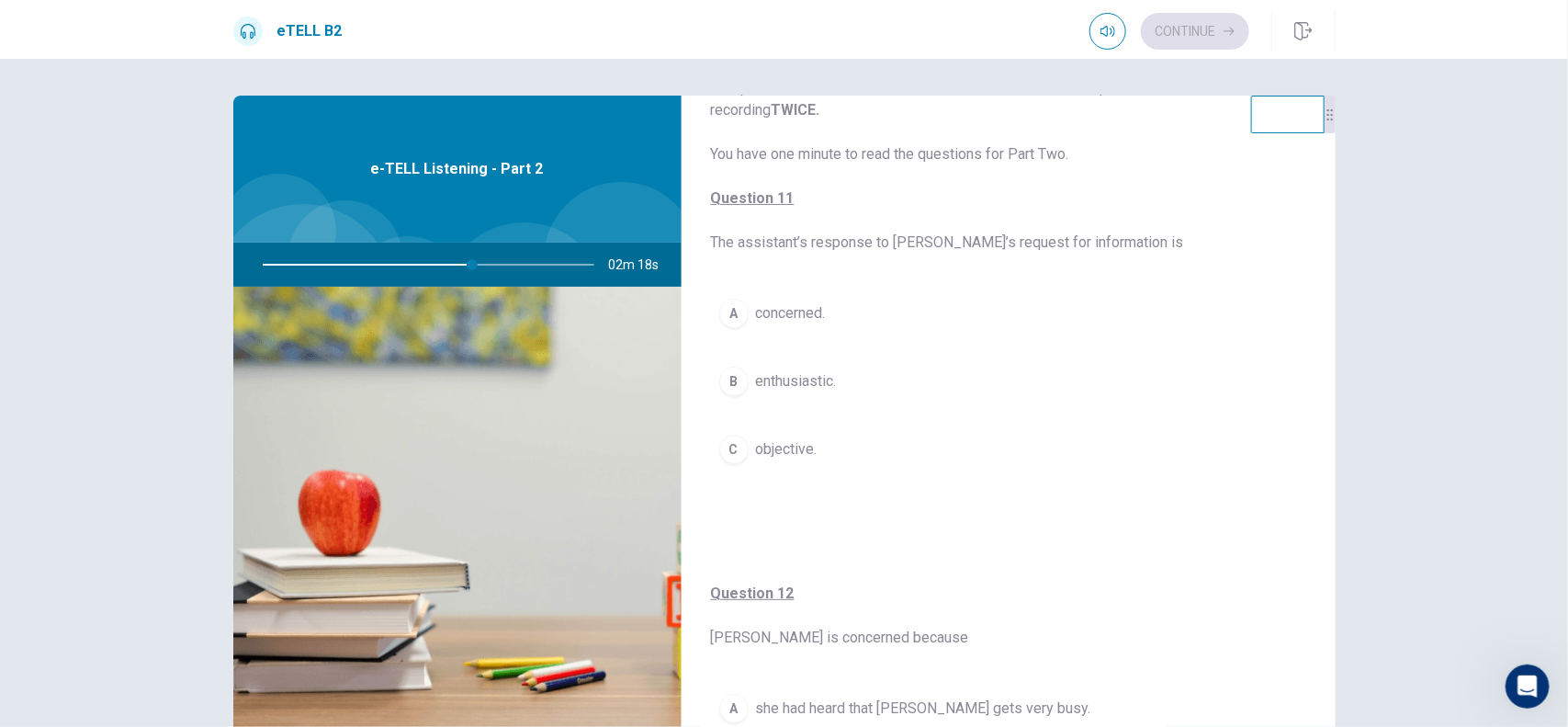 scroll, scrollTop: 51, scrollLeft: 0, axis: vertical 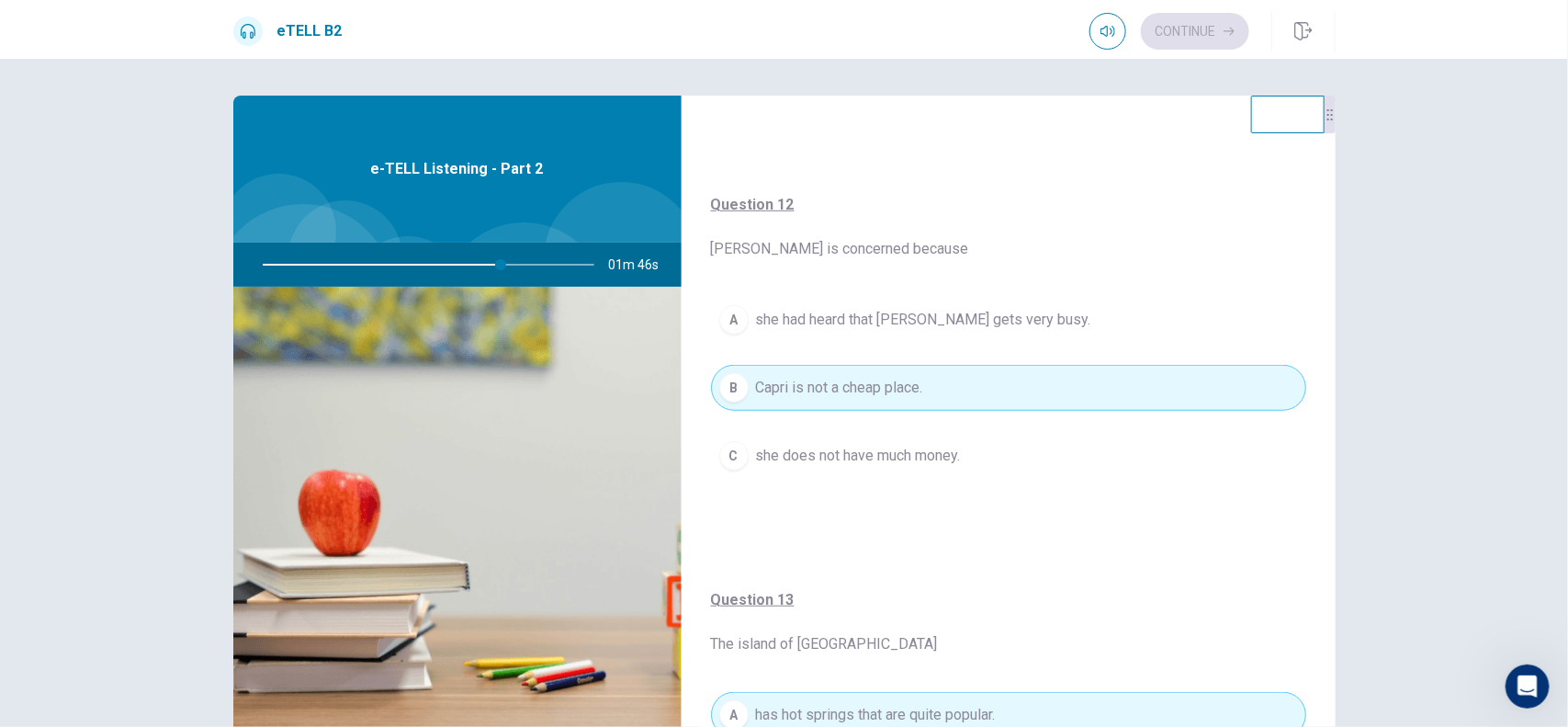 drag, startPoint x: 1316, startPoint y: 389, endPoint x: 1327, endPoint y: 433, distance: 45.35416 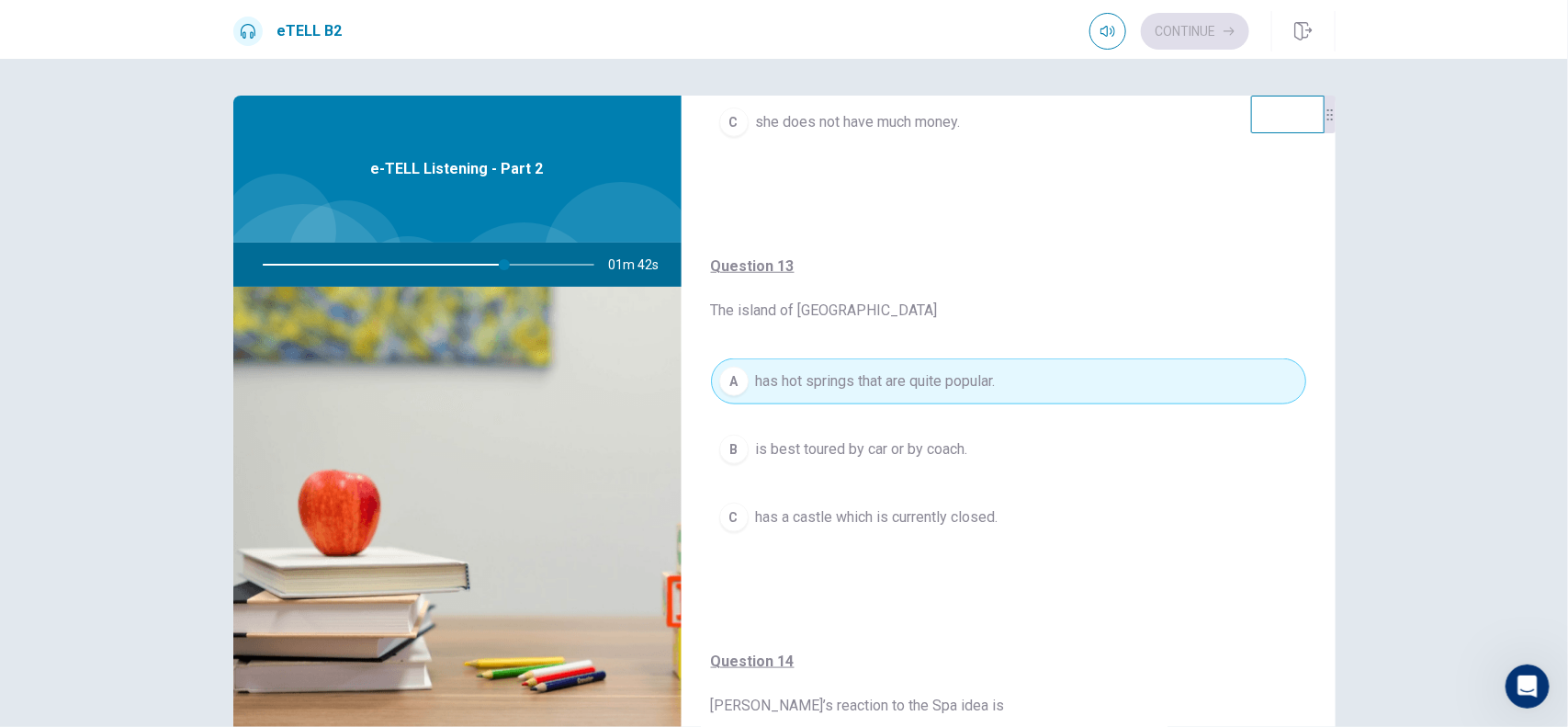 scroll, scrollTop: 793, scrollLeft: 0, axis: vertical 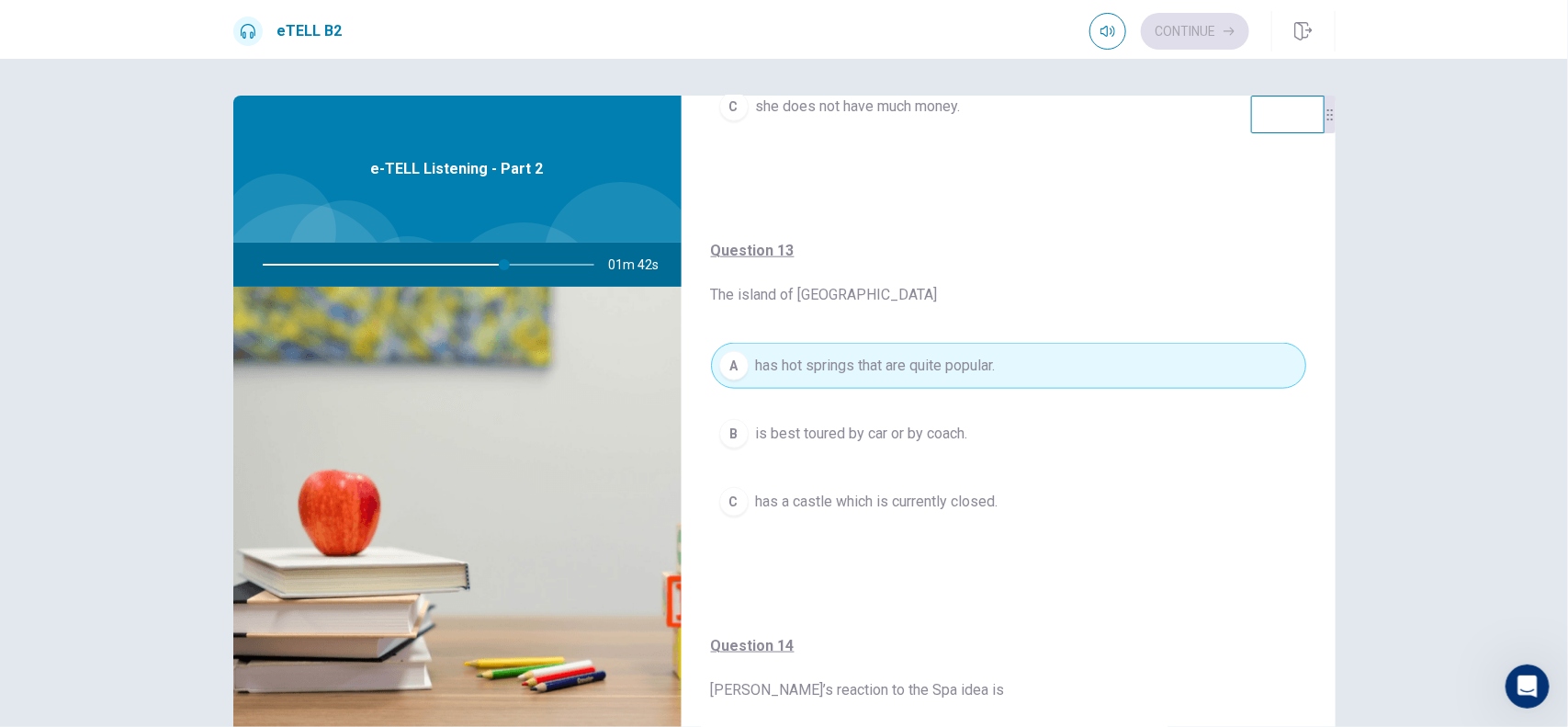 click on "For questions 11 – 15, choose the correct answer from the options shown. You will hear  the recording  TWICE.
You have one minute to read the questions for Part Two.
Question 11 The assistant’s response to [PERSON_NAME]’s request for information is A concerned. B enthusiastic. C objective. Question 12 [PERSON_NAME] is concerned because A she had heard that [PERSON_NAME] gets very busy. B Capri is not a cheap place. C she does not have much money. Question 13 The island of [GEOGRAPHIC_DATA] A has hot springs that are quite popular. B is best toured by car or by coach. C has a castle which is currently closed. Question 14 [PERSON_NAME]’s reaction to the Spa idea is A cautious. B keen. C convinced. Question 15 [PERSON_NAME] explains that she A used to live in [GEOGRAPHIC_DATA]. B still has family in [GEOGRAPHIC_DATA] C has not been to [GEOGRAPHIC_DATA] before. e-TELL Listening - Part 2 01m 42s" at bounding box center [784, 415] 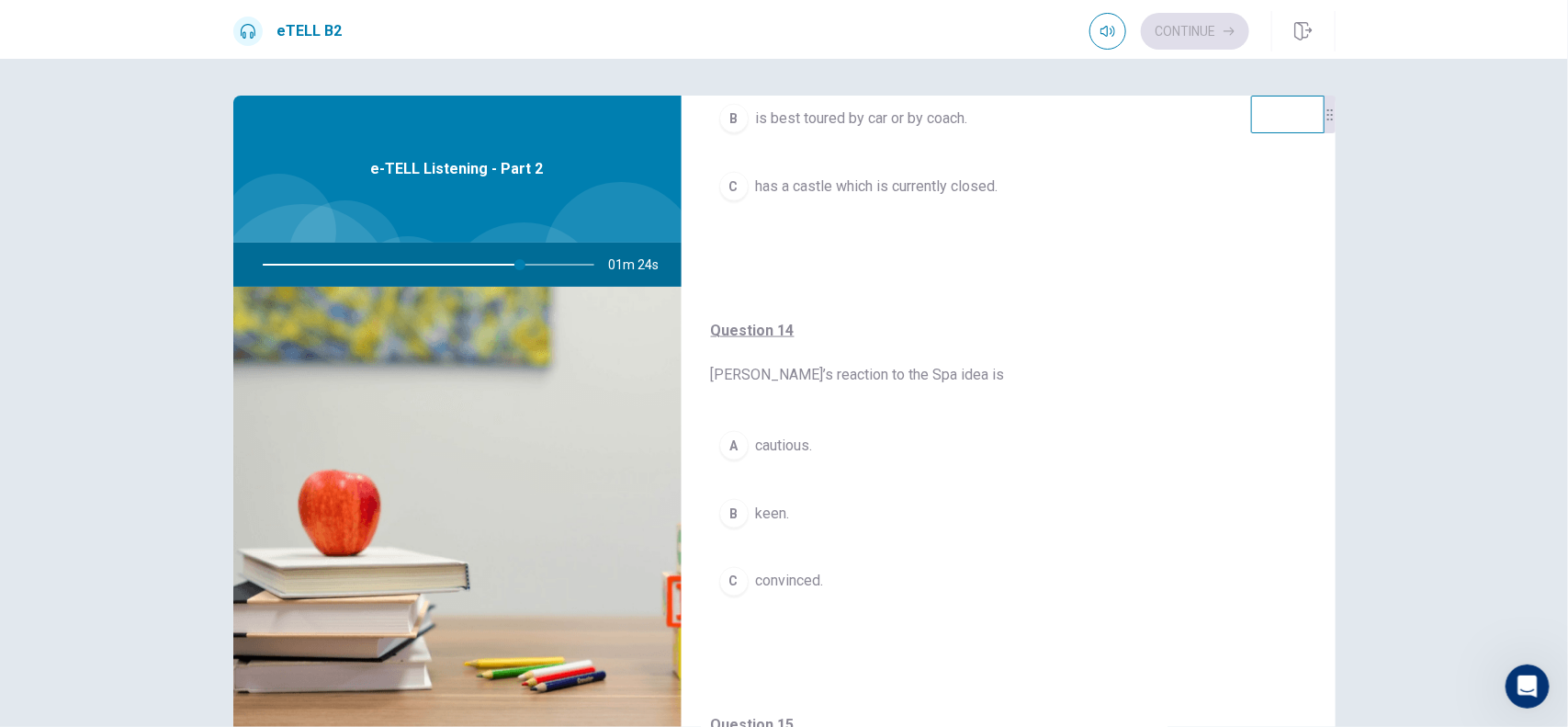 scroll, scrollTop: 1112, scrollLeft: 0, axis: vertical 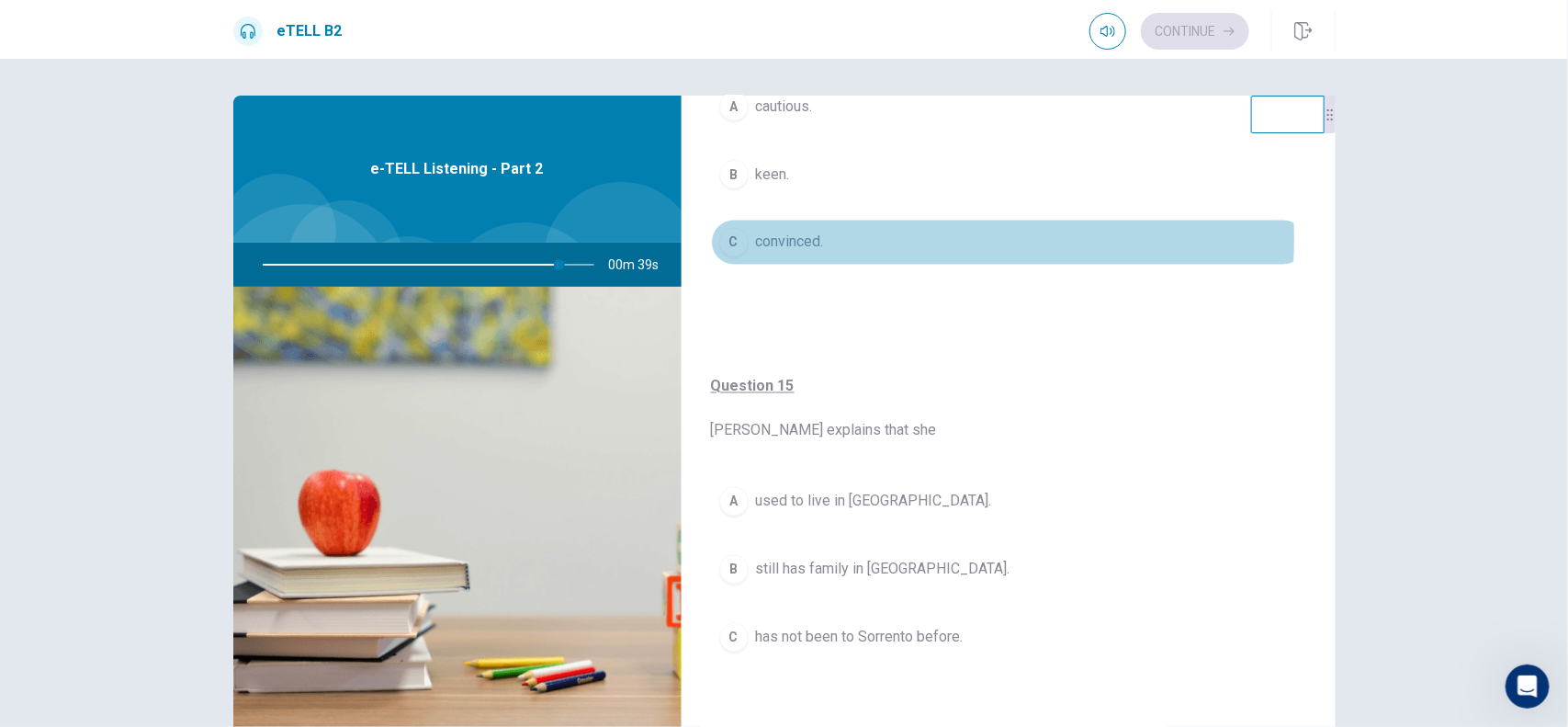 click on "C convinced." at bounding box center (1009, 243) 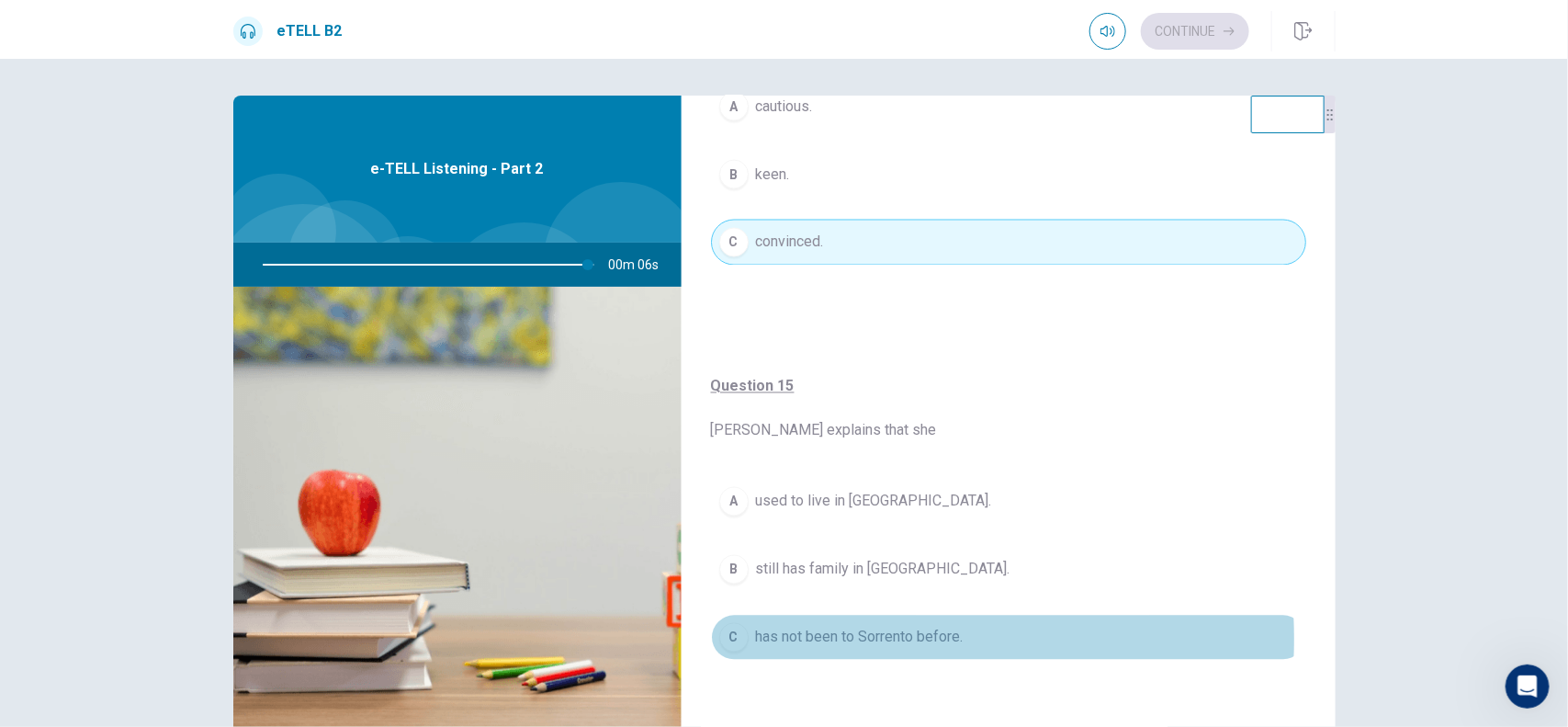 click on "has not been to Sorrento before." at bounding box center [860, 638] 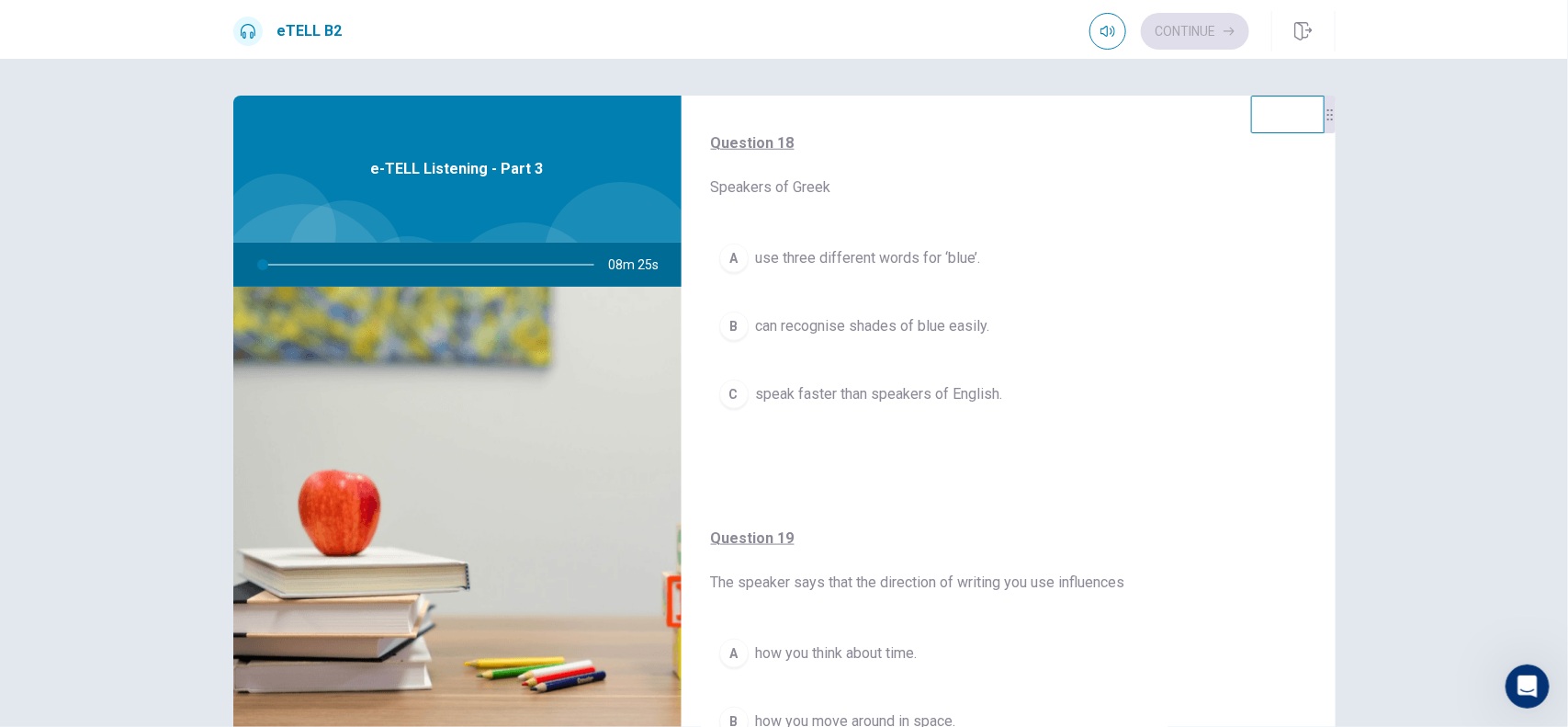 scroll, scrollTop: 607, scrollLeft: 0, axis: vertical 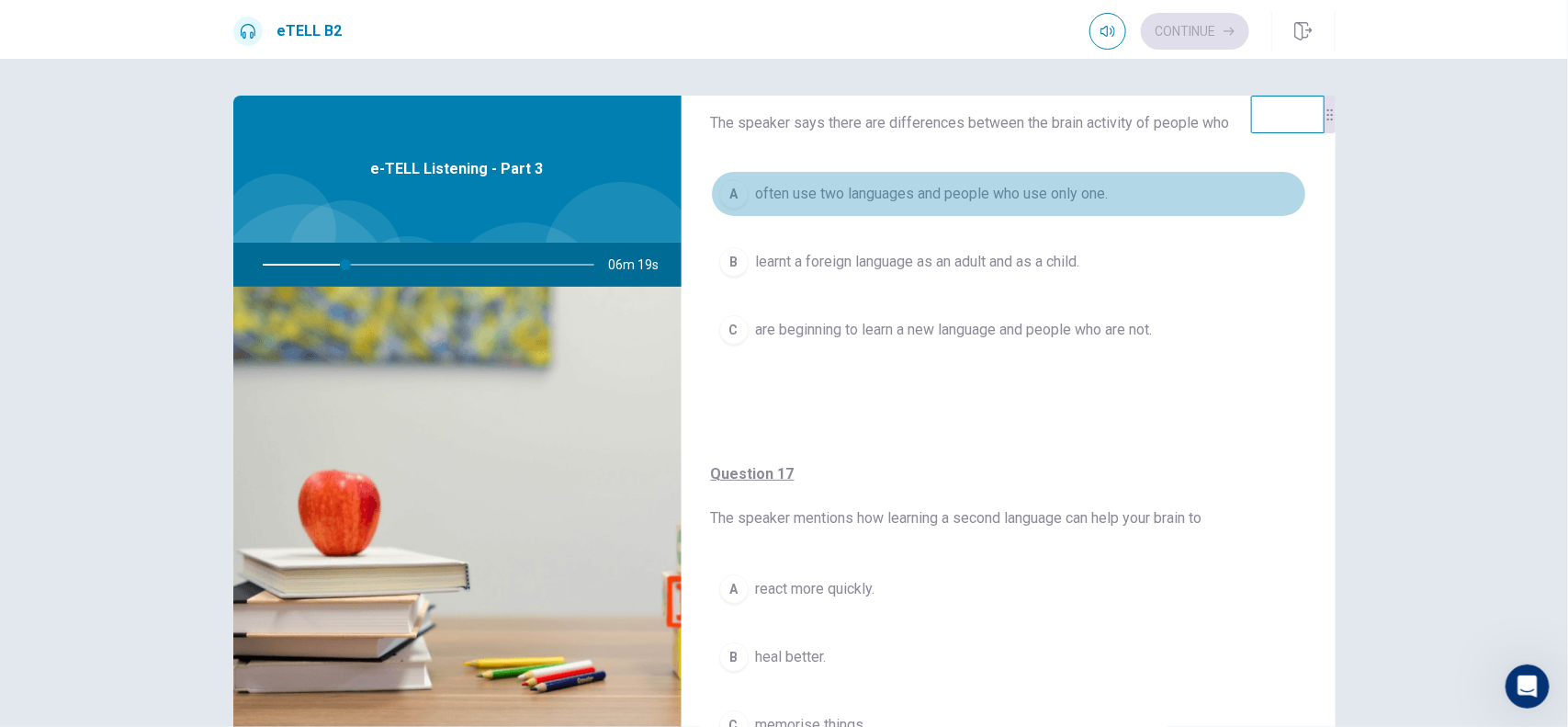 click on "often use two languages and people who use only one." at bounding box center (932, 194) 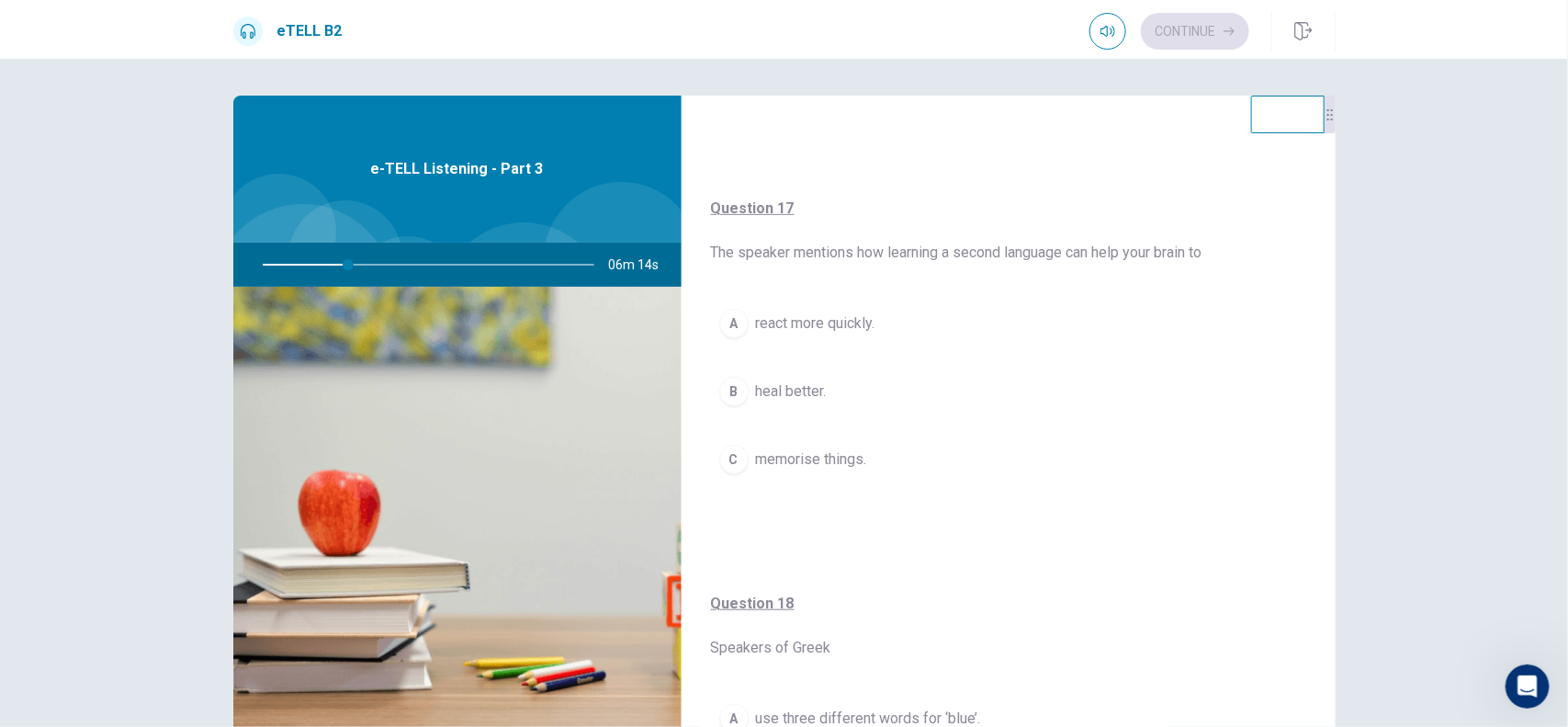 scroll, scrollTop: 401, scrollLeft: 0, axis: vertical 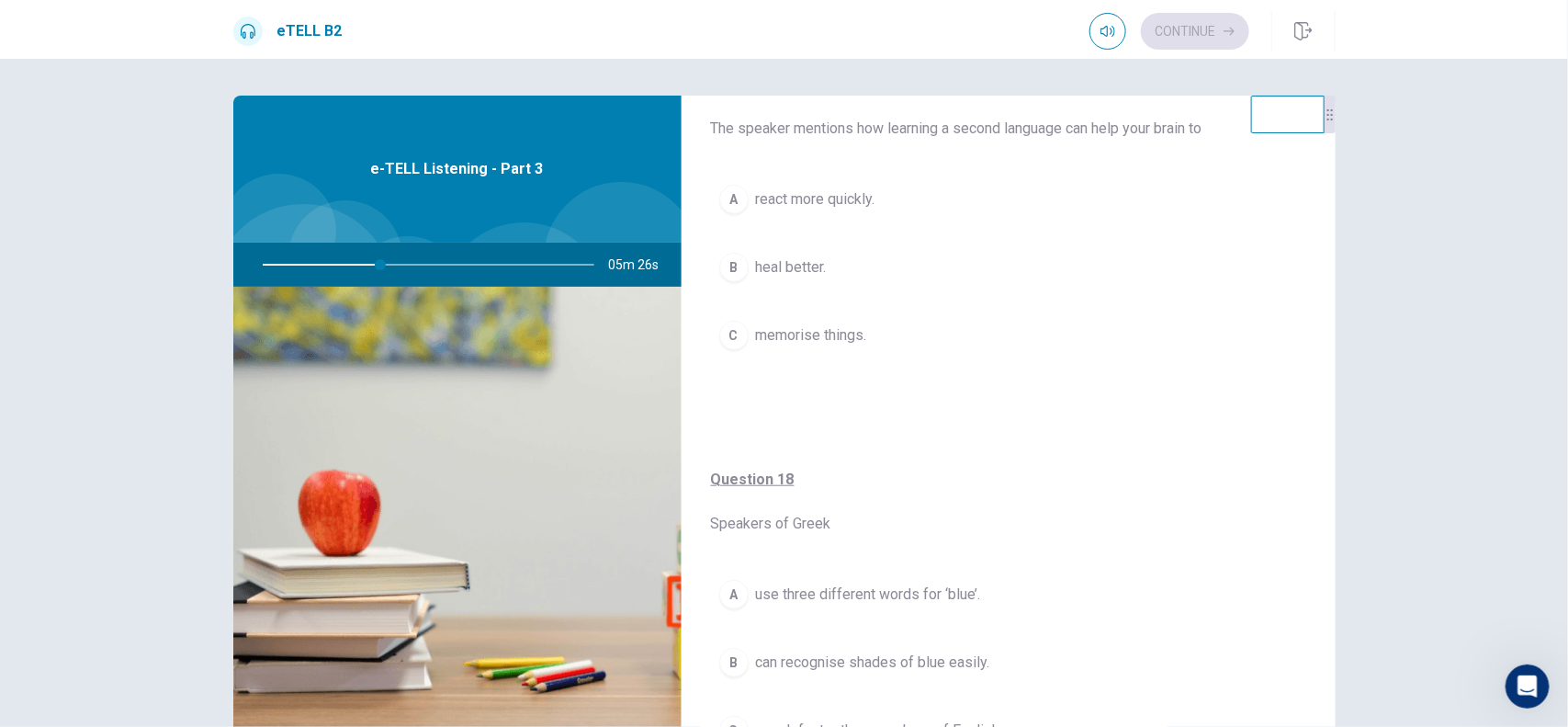 click on "A react more quickly. B heal better. C memorise things." at bounding box center [1009, 286] 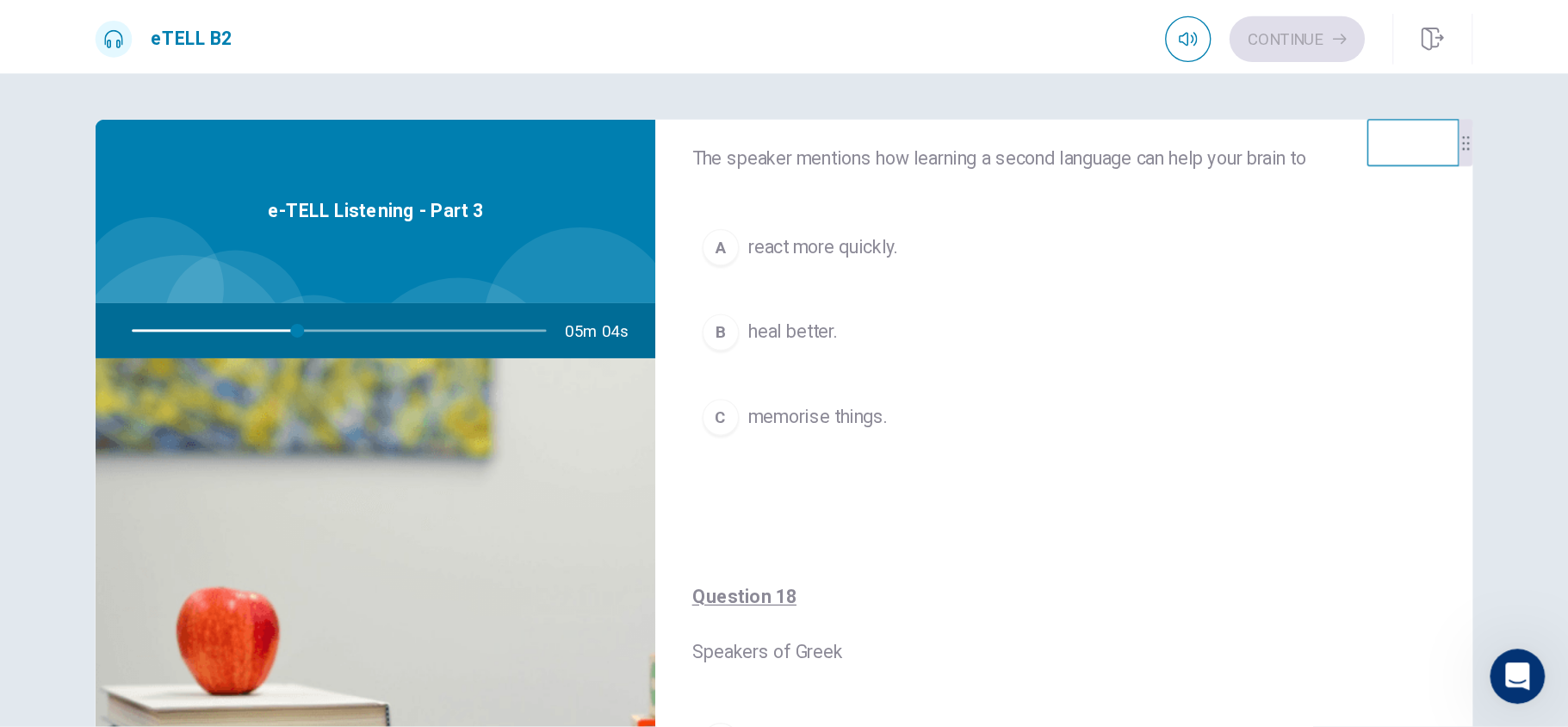 scroll, scrollTop: 488, scrollLeft: 0, axis: vertical 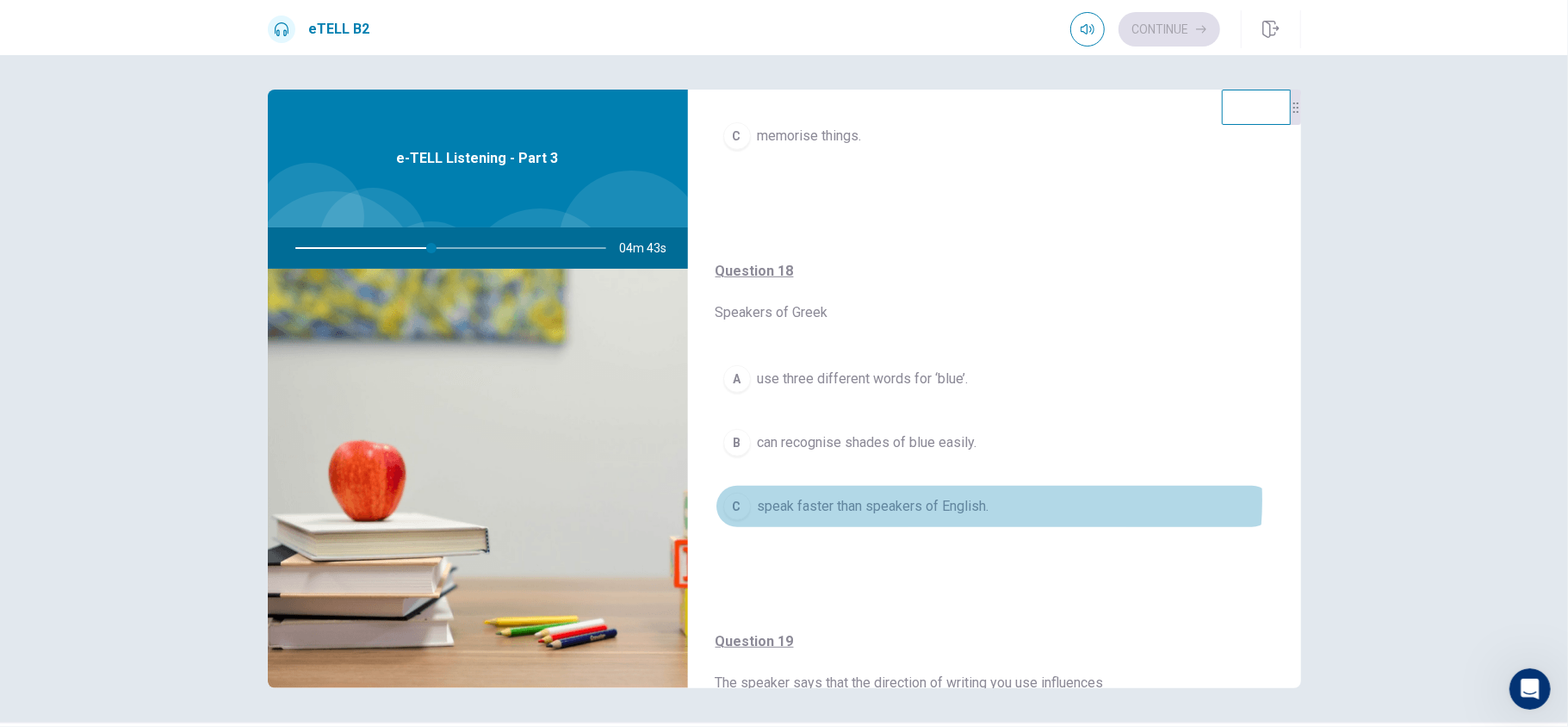 click on "speak faster than speakers of English." at bounding box center [873, 506] 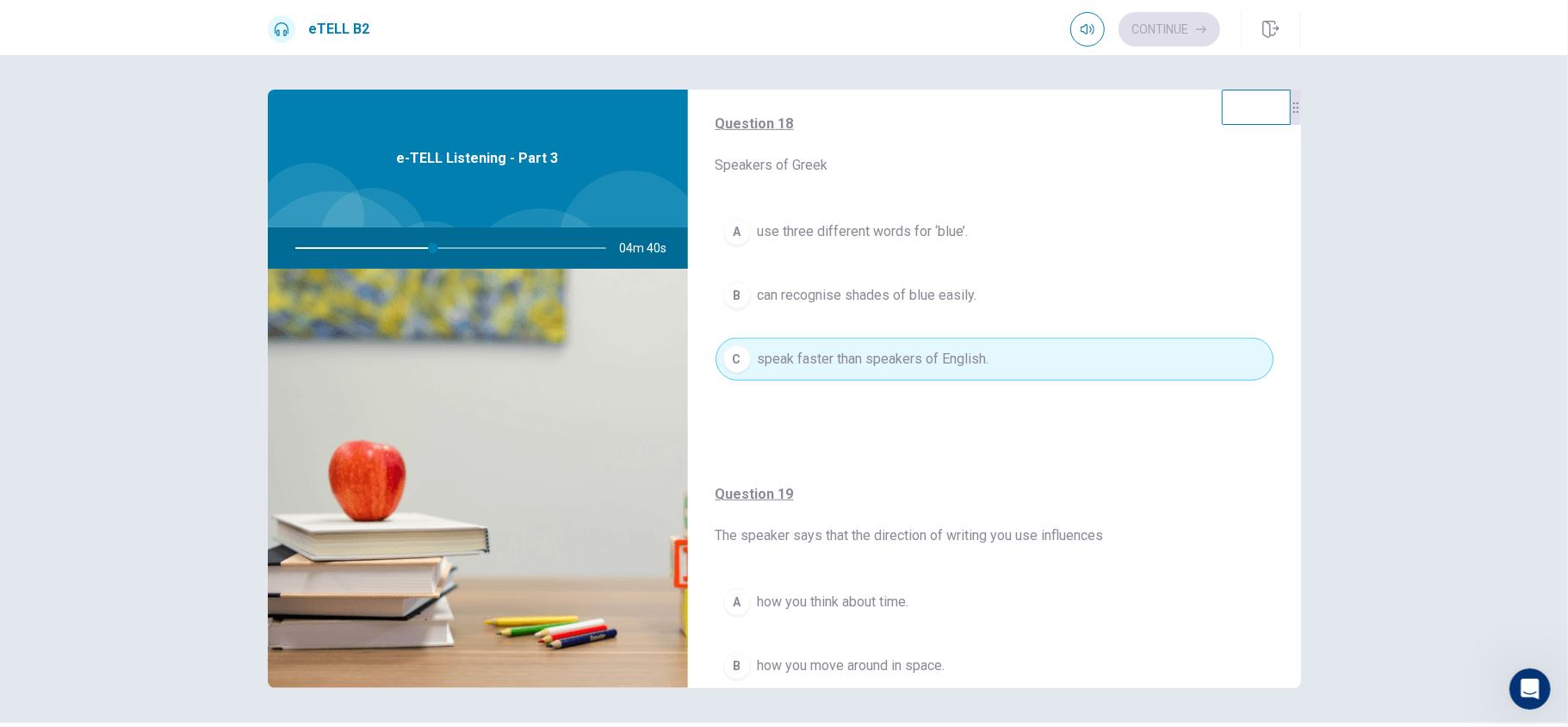 scroll, scrollTop: 824, scrollLeft: 0, axis: vertical 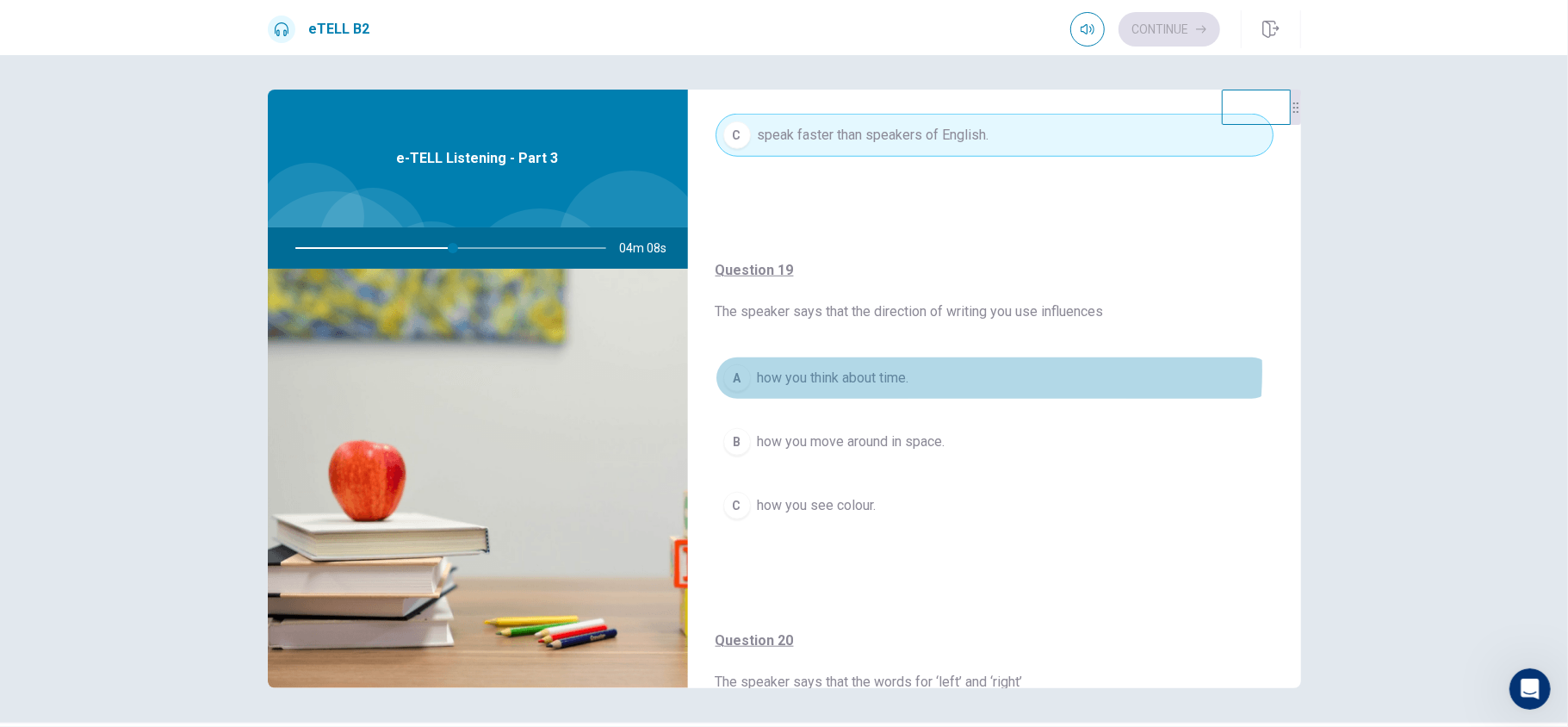 click on "how you think about time." at bounding box center [834, 378] 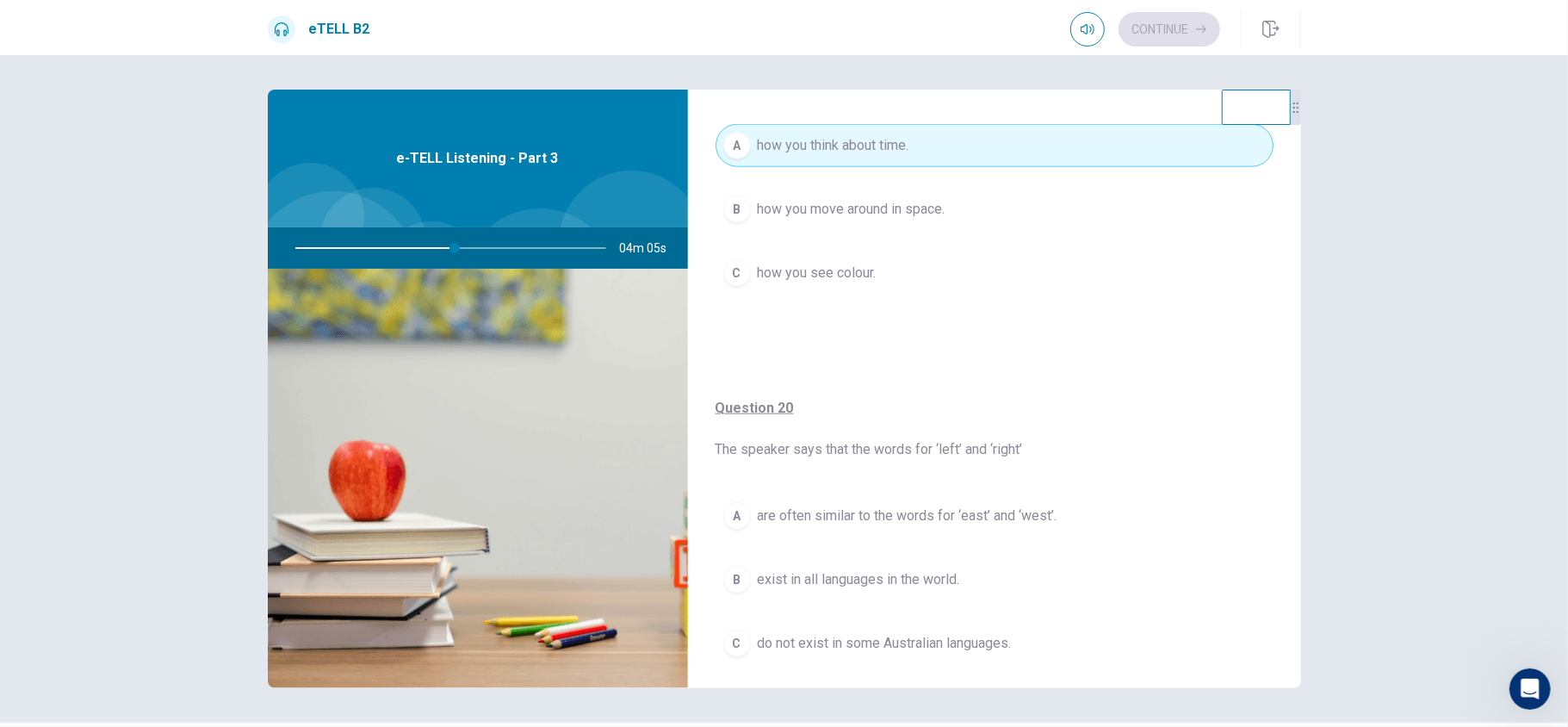 scroll, scrollTop: 1324, scrollLeft: 0, axis: vertical 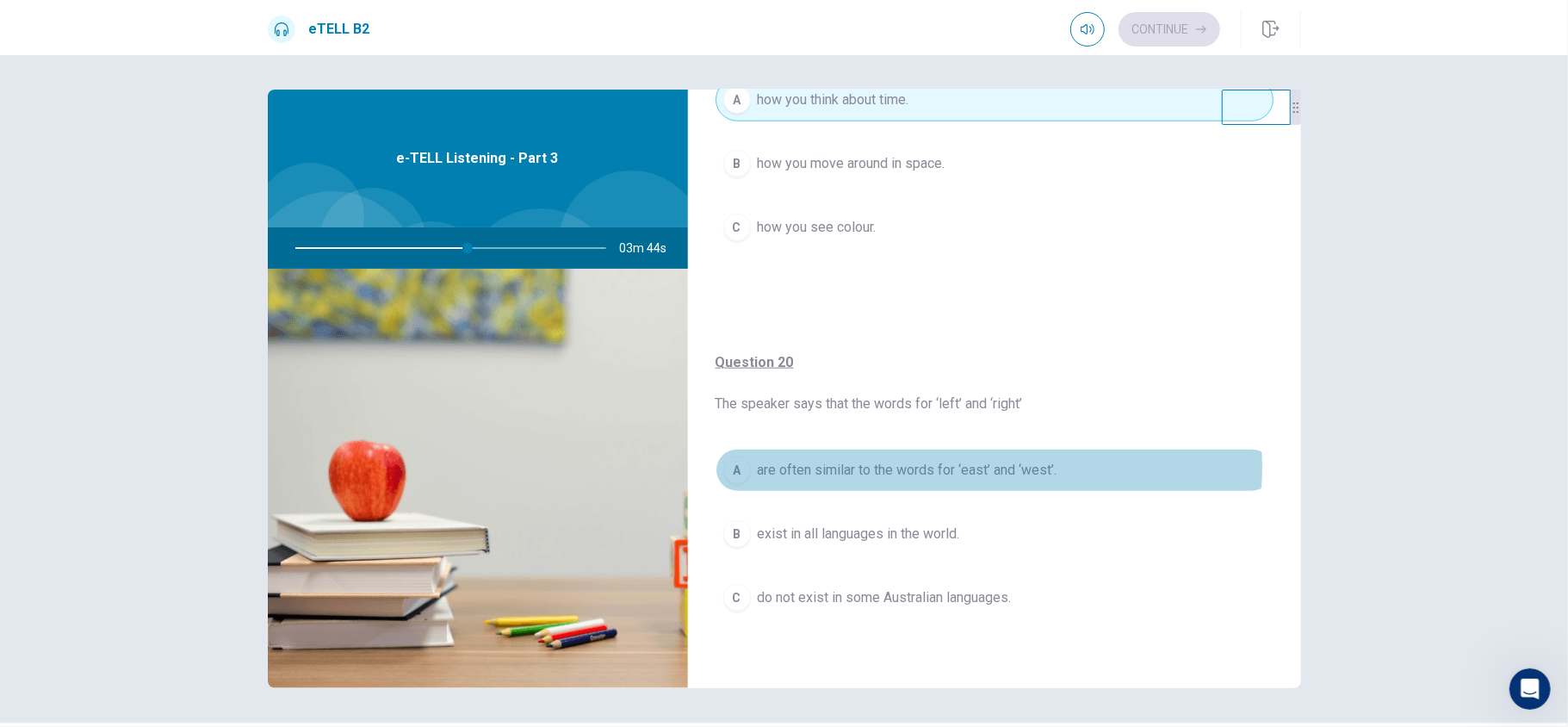 click on "are often similar to the words for ‘east’ and ‘west’." at bounding box center [908, 470] 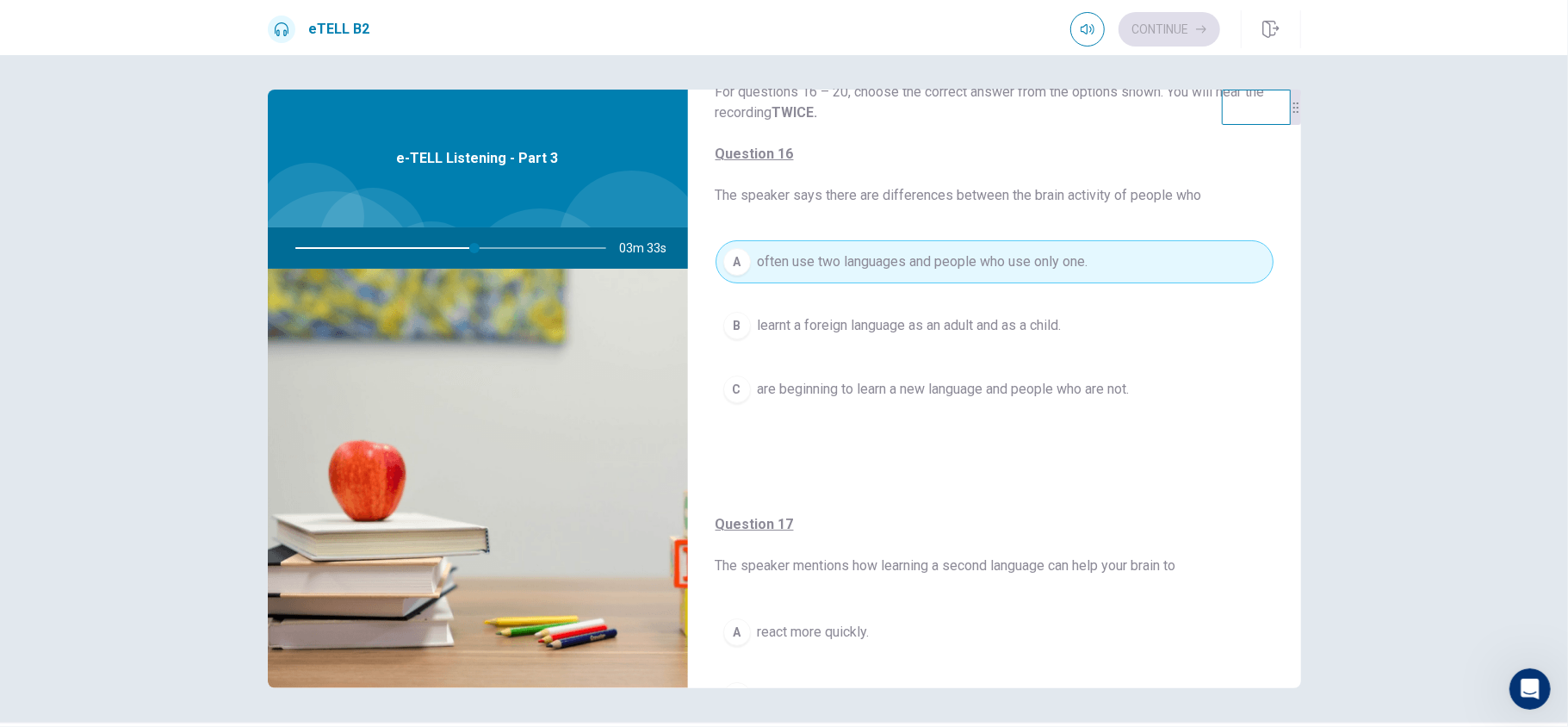 scroll, scrollTop: 0, scrollLeft: 0, axis: both 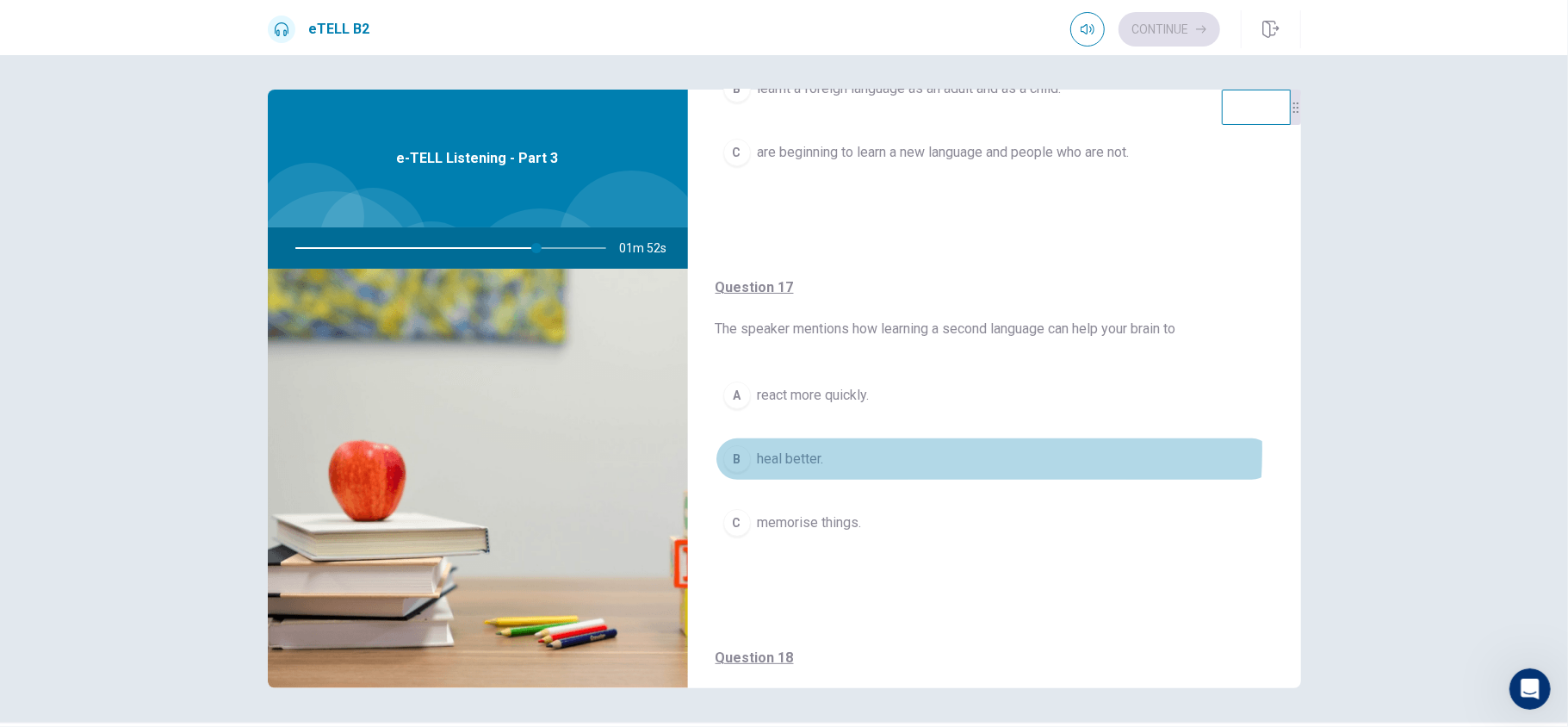 click on "heal better." at bounding box center (790, 459) 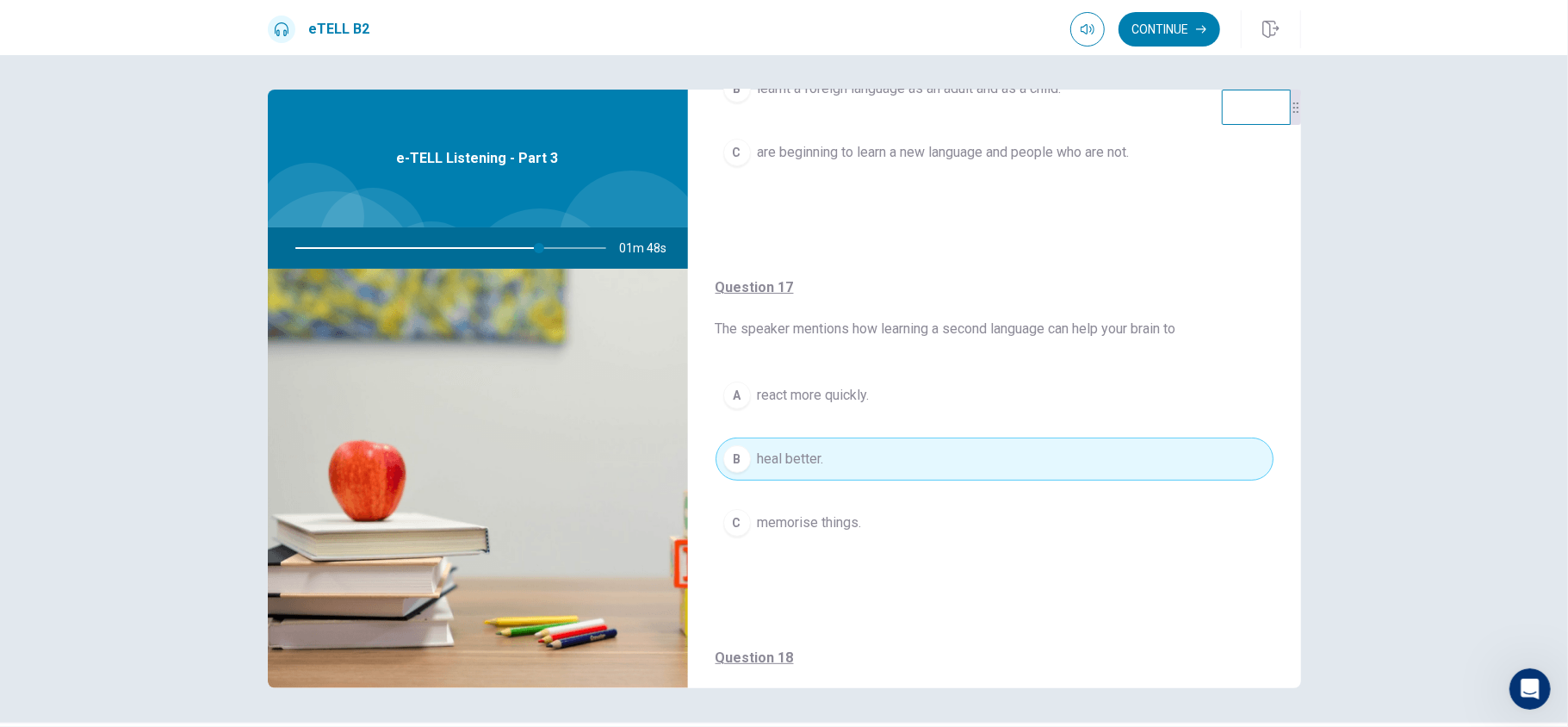 drag, startPoint x: 1280, startPoint y: 326, endPoint x: 1295, endPoint y: 376, distance: 52.201533 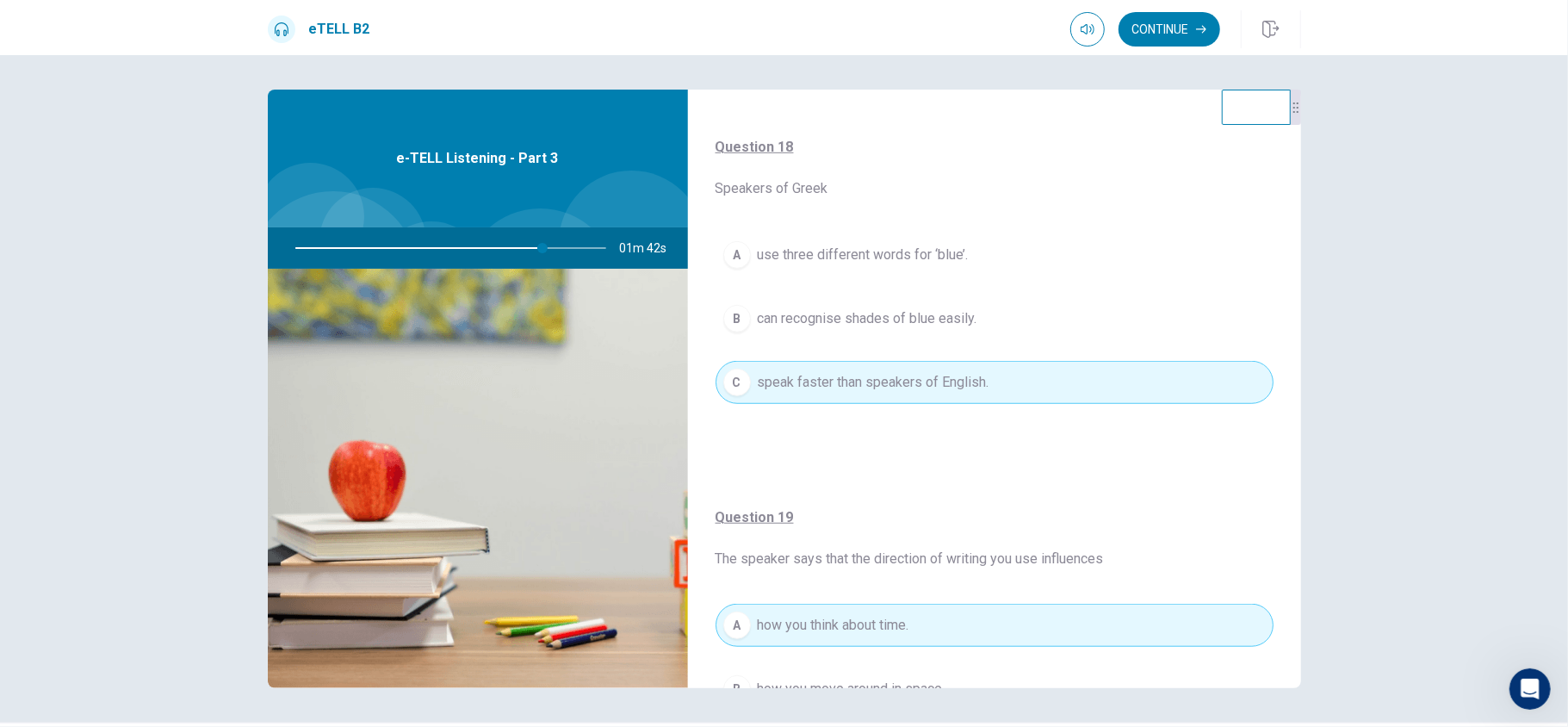 scroll, scrollTop: 793, scrollLeft: 0, axis: vertical 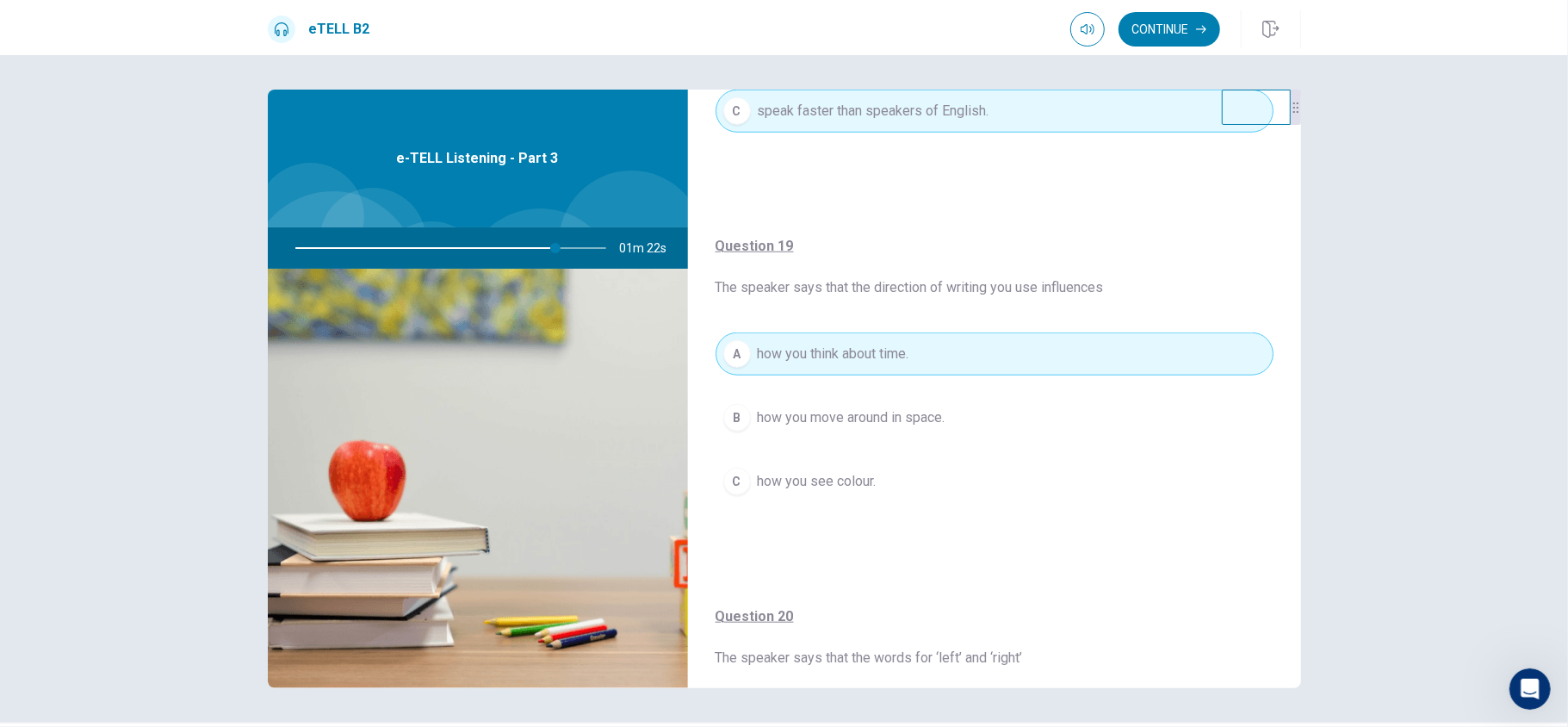 drag, startPoint x: 1295, startPoint y: 504, endPoint x: 1295, endPoint y: 542, distance: 38 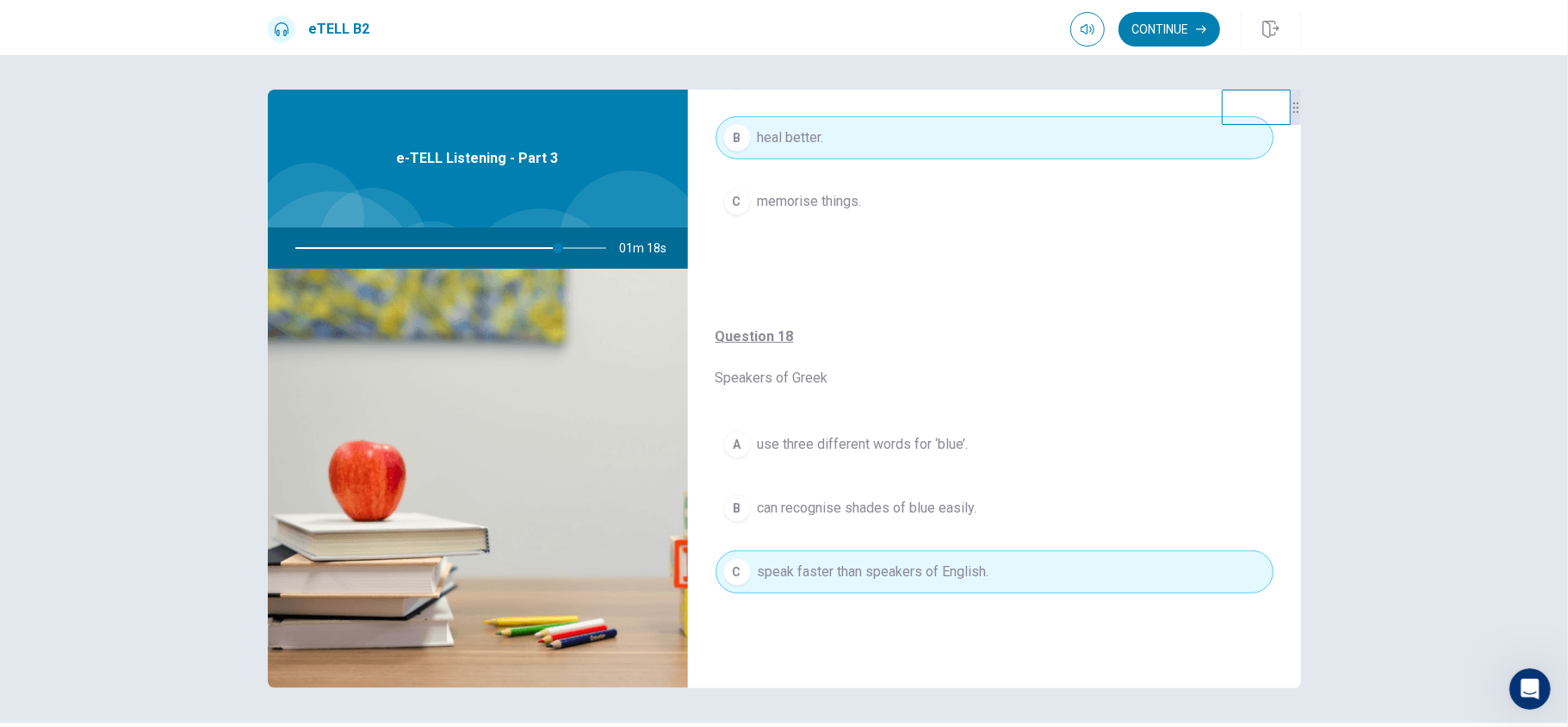 scroll, scrollTop: 593, scrollLeft: 0, axis: vertical 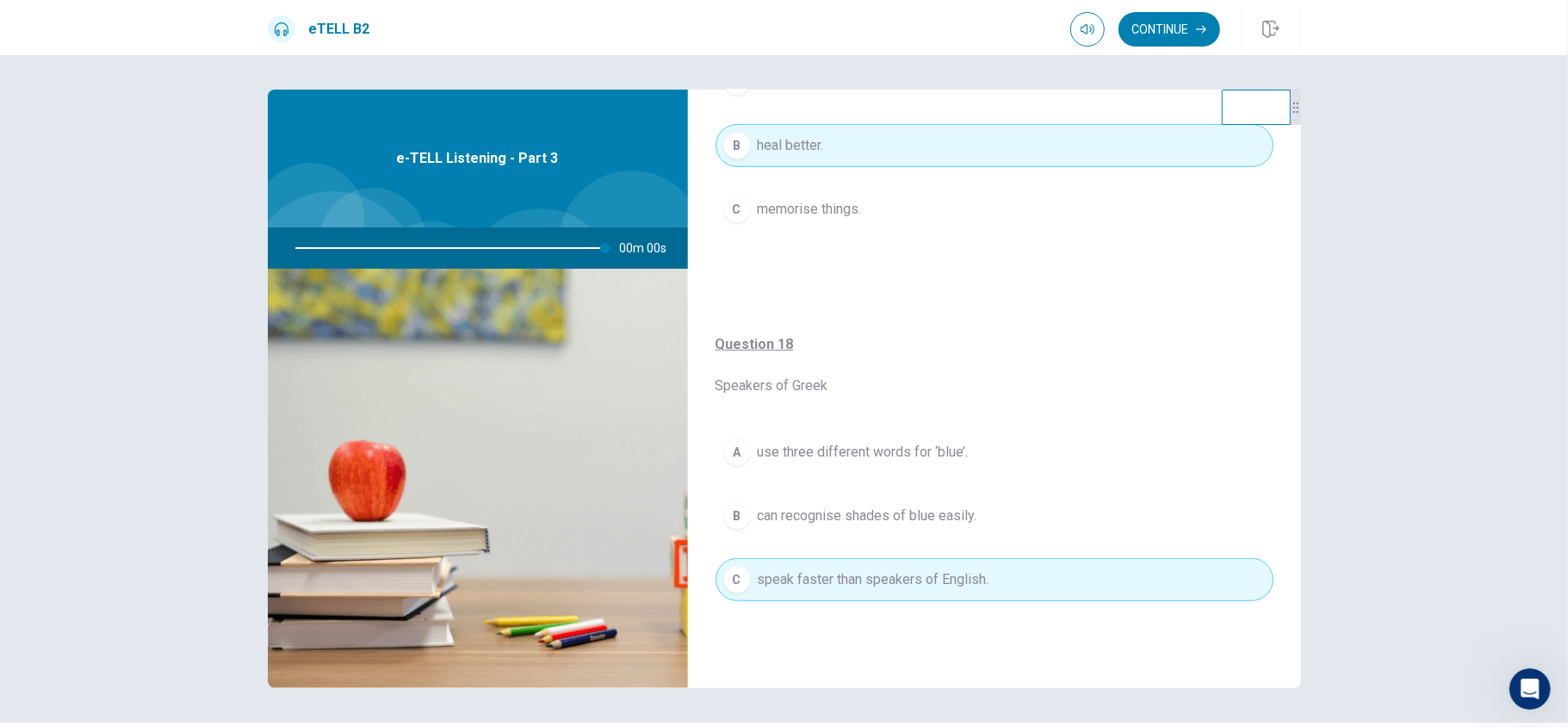 type on "*" 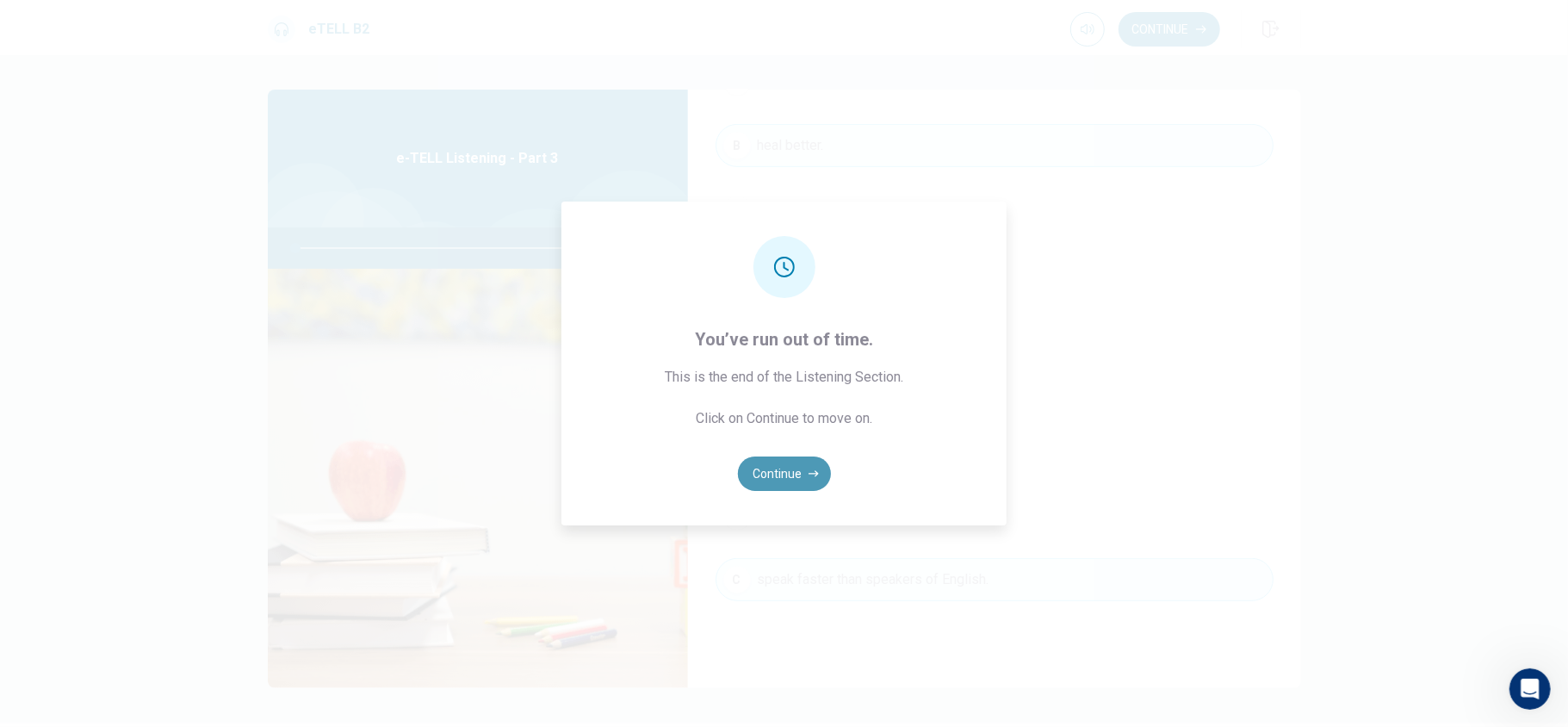 click on "Continue" at bounding box center [784, 474] 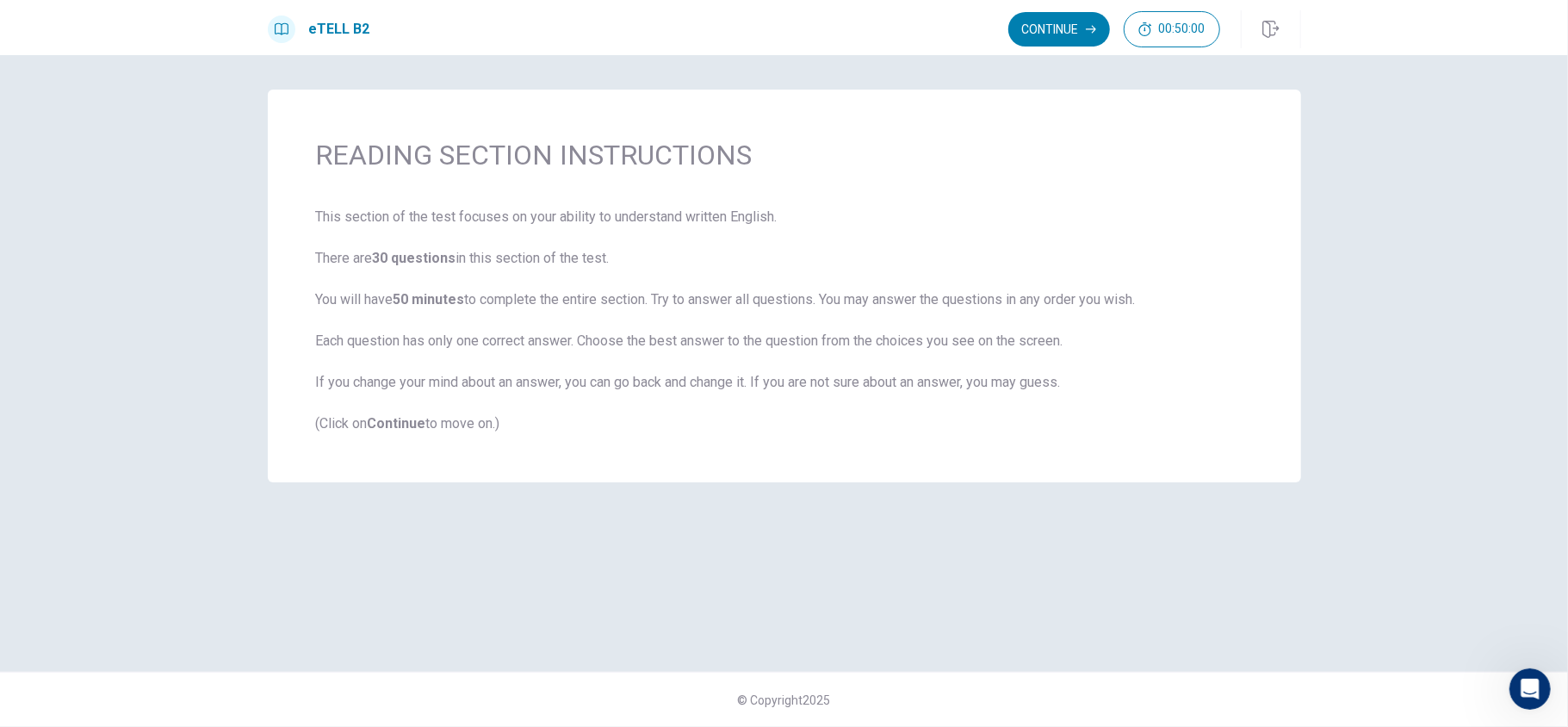 click on "READING SECTION INSTRUCTIONS This section of the test focuses on your ability to understand written English.  There are  30 questions  in this section of the test.  You will have  50 minutes  to complete the entire section. Try to answer all questions. You may answer the questions in any order you wish.  Each question has only one correct answer. Choose the best answer to the question from the choices you see on the screen. If you change your mind about an answer, you can go back and change it. If you are not sure about an answer, you may guess.
(Click on  Continue  to move on.)" at bounding box center (784, 364) 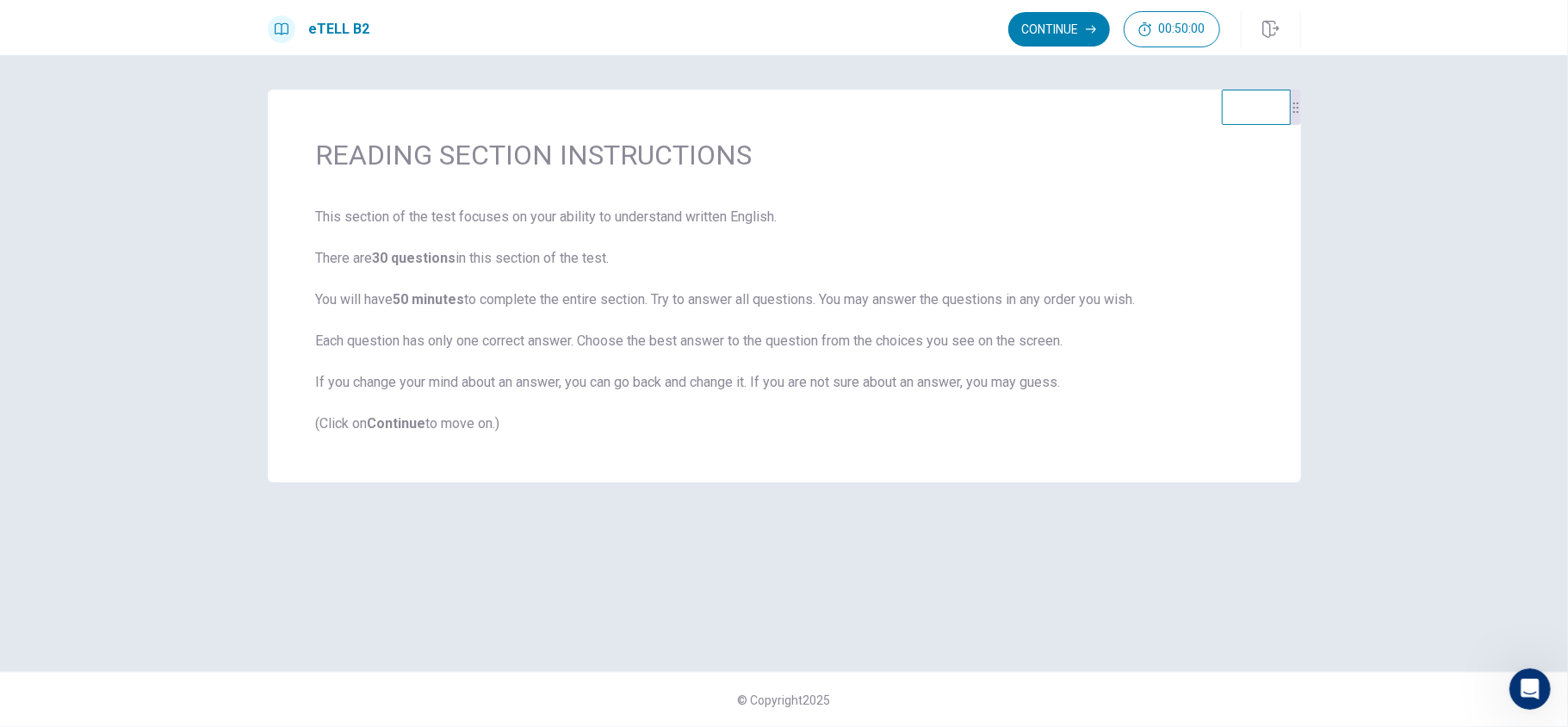 click on "READING SECTION INSTRUCTIONS This section of the test focuses on your ability to understand written English.  There are  30 questions  in this section of the test.  You will have  50 minutes  to complete the entire section. Try to answer all questions. You may answer the questions in any order you wish.  Each question has only one correct answer. Choose the best answer to the question from the choices you see on the screen. If you change your mind about an answer, you can go back and change it. If you are not sure about an answer, you may guess.
(Click on  Continue  to move on.) © Copyright  2025" at bounding box center [784, 391] 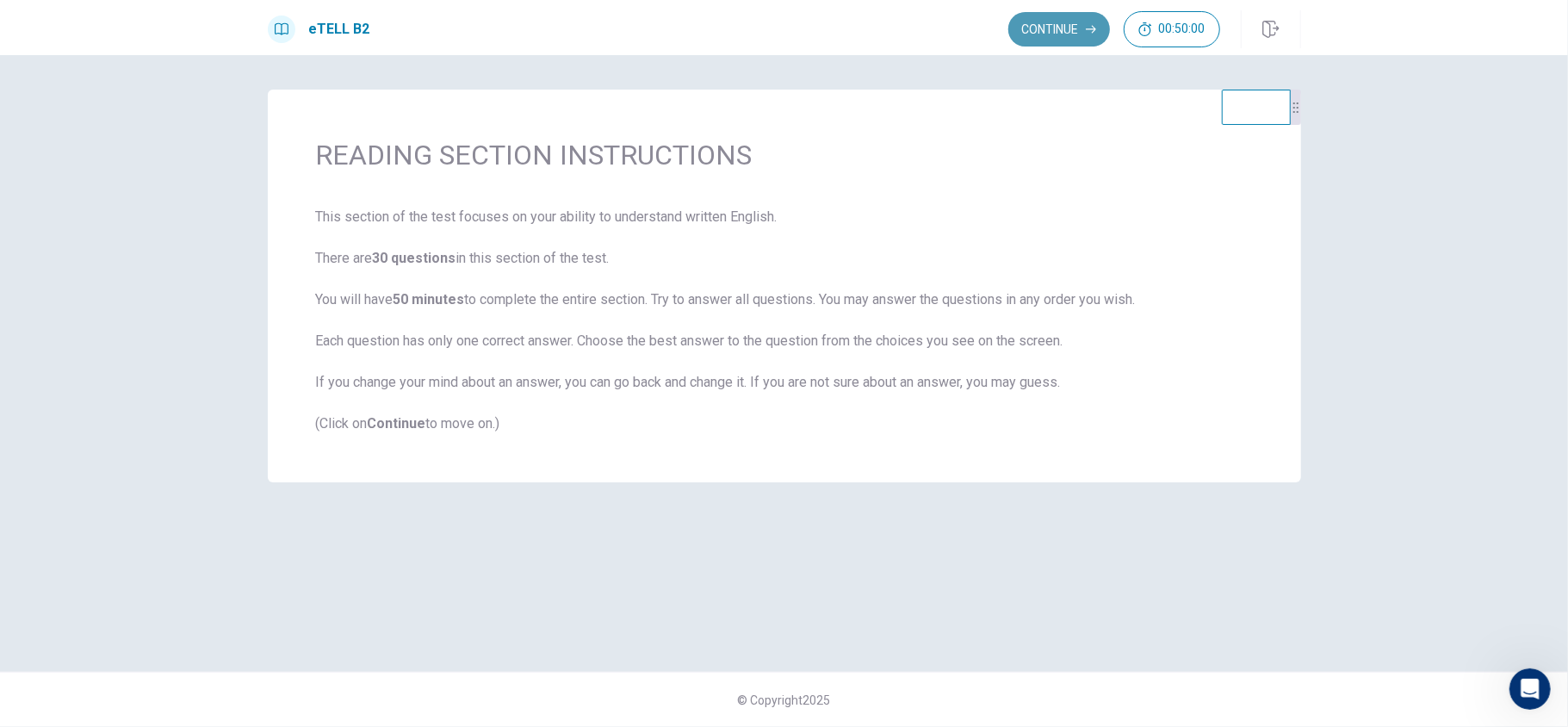 click on "Continue" at bounding box center [1059, 29] 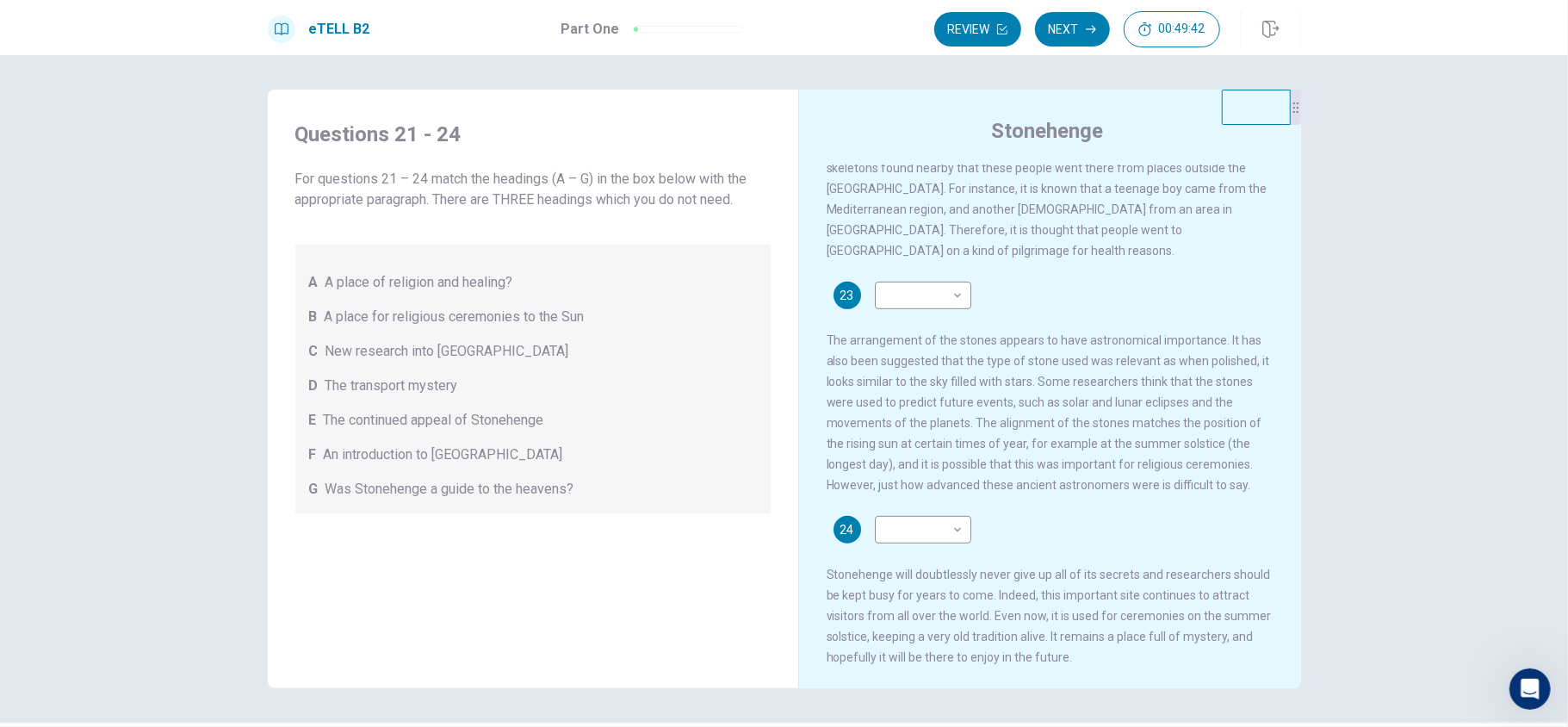 scroll, scrollTop: 651, scrollLeft: 0, axis: vertical 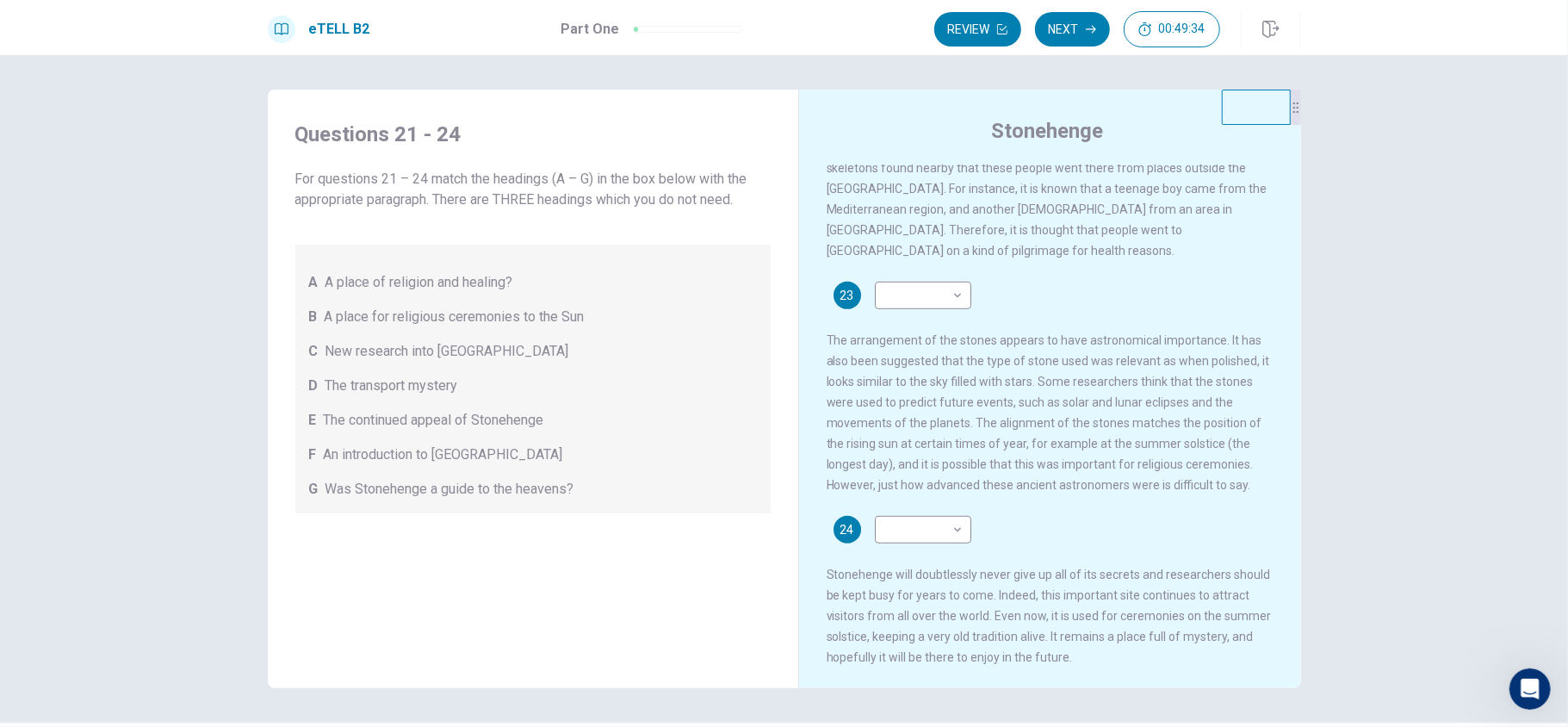 drag, startPoint x: 1274, startPoint y: 482, endPoint x: 1274, endPoint y: 444, distance: 38 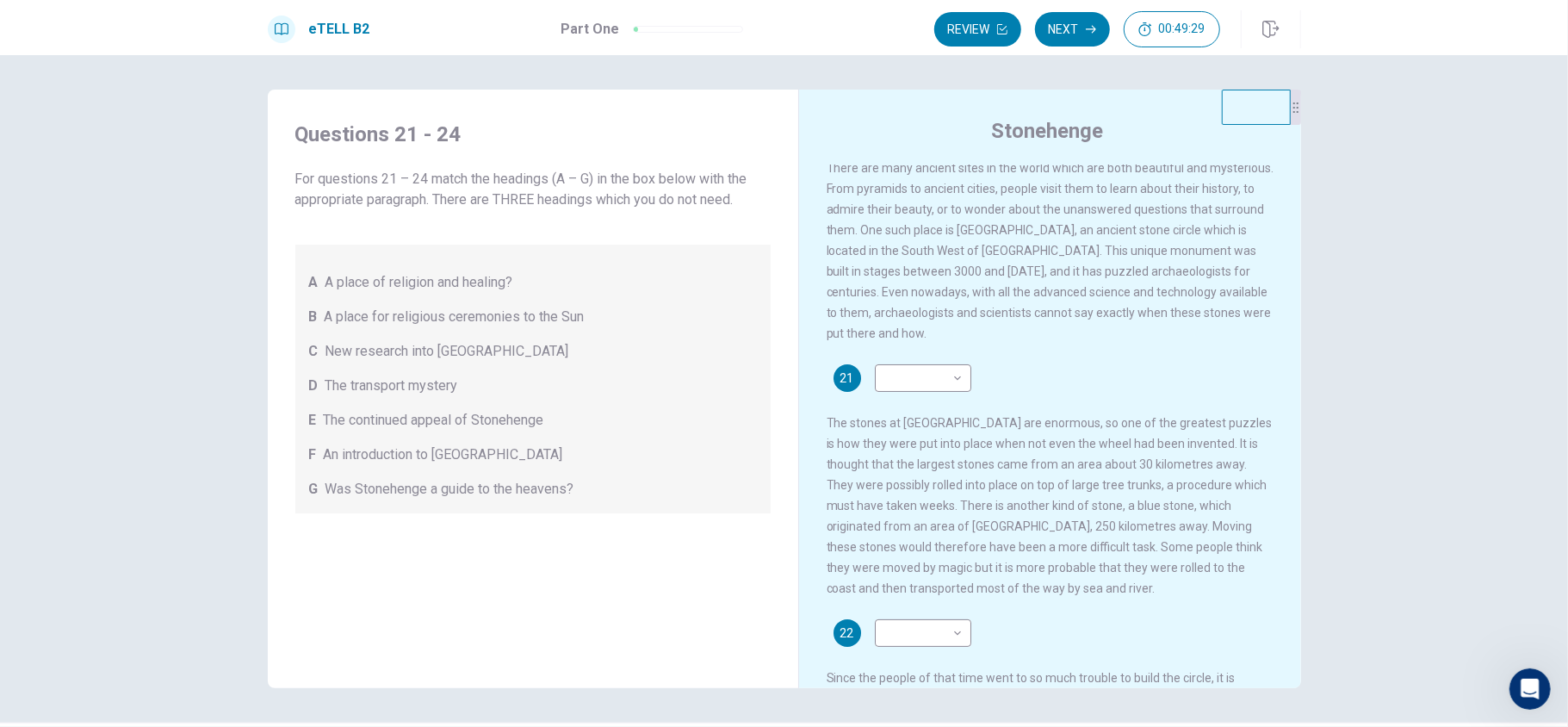 scroll, scrollTop: 0, scrollLeft: 0, axis: both 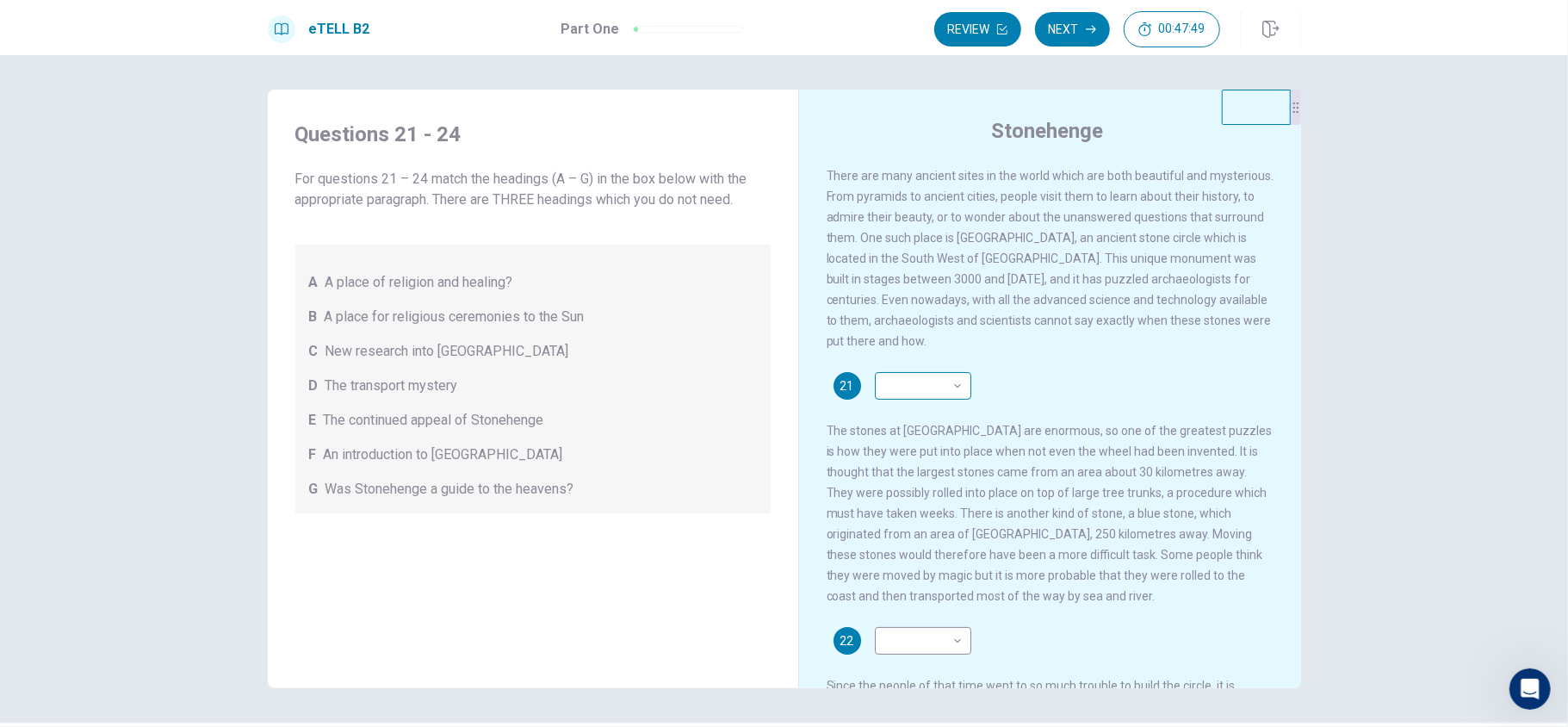 click on "This site uses cookies, as explained in our  Privacy Policy . If you agree to the use of cookies, please click the Accept button and continue to browse our site.   Privacy Policy Accept   eTELL B2 Part One Review Next 00:47:49 Question 1 - 4 of 30 00:47:49 Review Next Questions 21 - 24 For questions 21 – 24 match the headings (A – G) in the box below with the appropriate paragraph. There are THREE headings which you do not need. A A place of religion and healing? B A place for religious ceremonies to the Sun C New research into [GEOGRAPHIC_DATA] D The transport mystery E The continued appeal of Stonehenge F An introduction to Stonehenge G Was Stonehenge a guide to the heavens? Stonehenge 21 ​ ​ 22 ​ ​ 23 ​ ​ 24 ​ ​ © Copyright  2025 Going somewhere? You are not allowed to open other tabs/pages or switch windows during a test. Doing this will be reported as cheating to the Administrators. Are you sure you want to leave this page? Please continue until you finish your test. 00:00 WARNING: Continue" at bounding box center [784, 364] 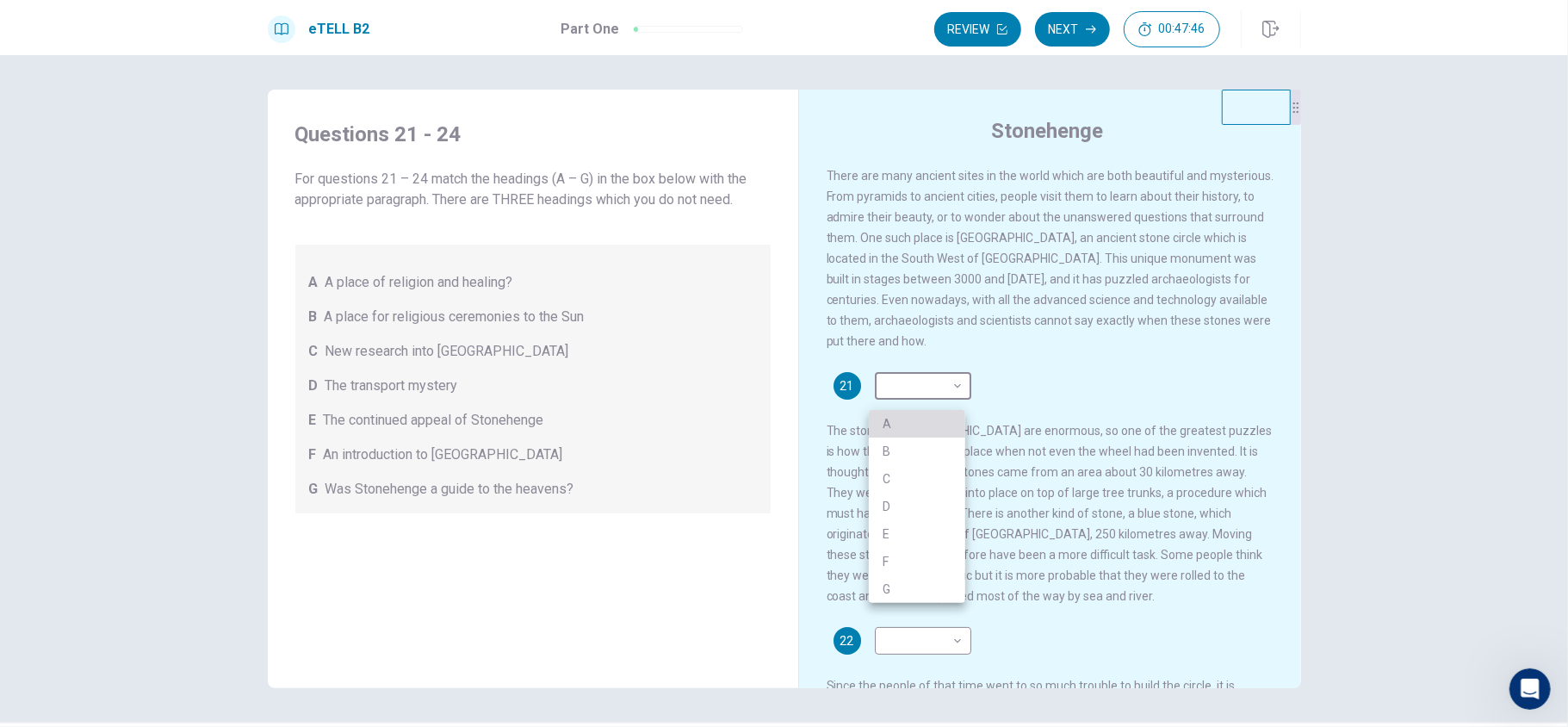click on "A" at bounding box center [917, 424] 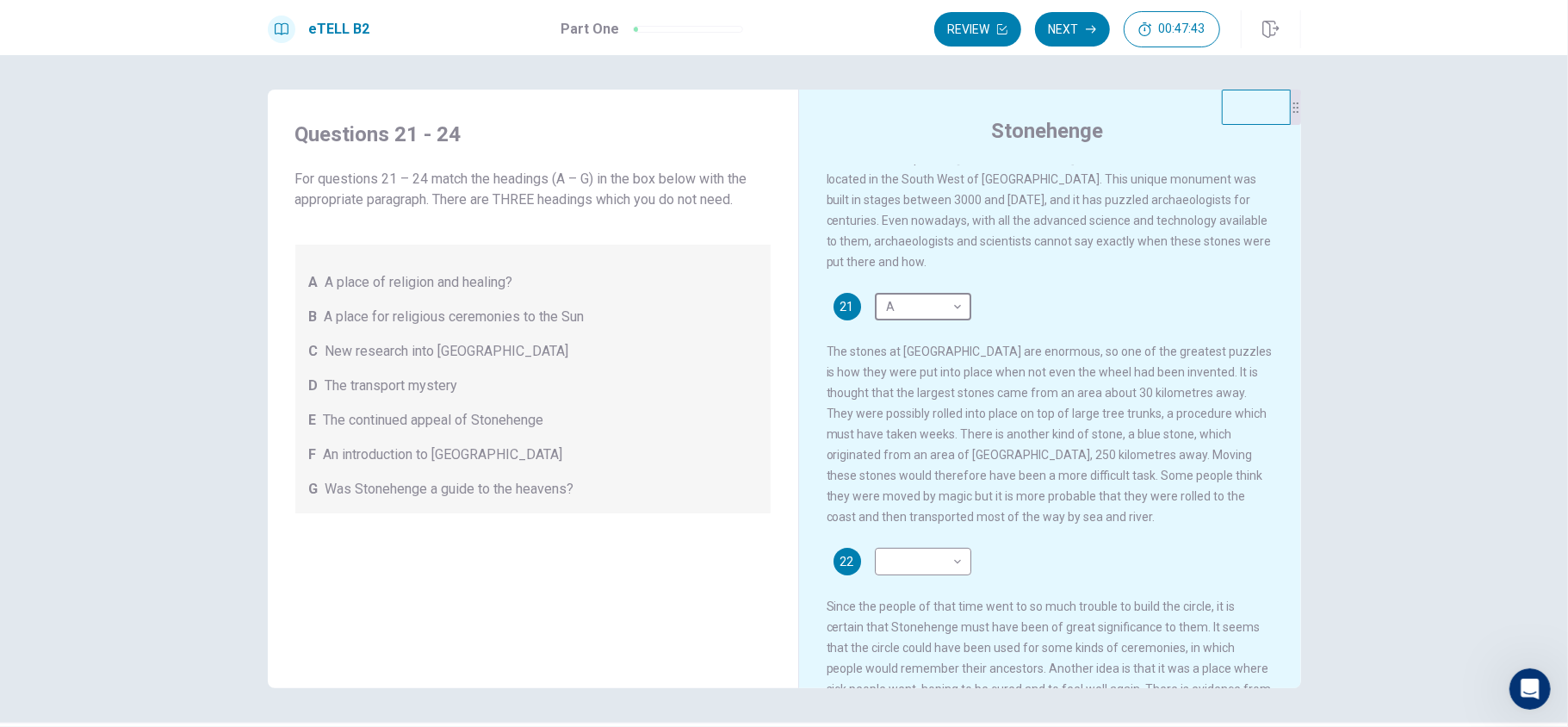 scroll, scrollTop: 239, scrollLeft: 0, axis: vertical 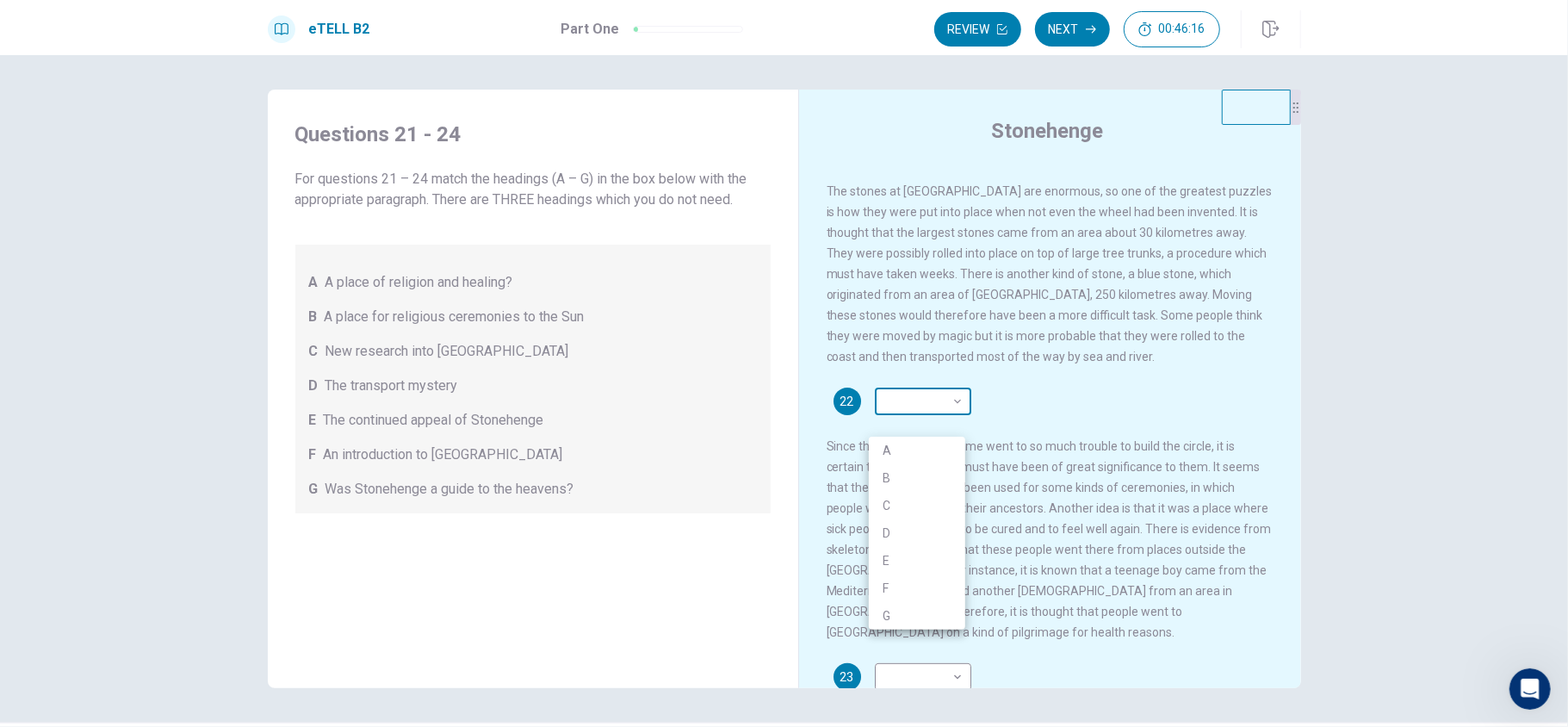 click on "This site uses cookies, as explained in our  Privacy Policy . If you agree to the use of cookies, please click the Accept button and continue to browse our site.   Privacy Policy Accept   eTELL B2 Part One Review Next 00:46:16 Question 1 - 4 of 30 00:46:16 Review Next Questions 21 - 24 For questions 21 – 24 match the headings (A – G) in the box below with the appropriate paragraph. There are THREE headings which you do not need. A A place of religion and healing? B A place for religious ceremonies to the Sun C New research into [GEOGRAPHIC_DATA] D The transport mystery E The continued appeal of Stonehenge F An introduction to Stonehenge G Was Stonehenge a guide to the heavens? Stonehenge 21 A * ​ 22 ​ ​ 23 ​ ​ 24 ​ ​ © Copyright  2025 Going somewhere? You are not allowed to open other tabs/pages or switch windows during a test. Doing this will be reported as cheating to the Administrators. Are you sure you want to leave this page? Please continue until you finish your test. 00:00 WARNING: Continue" at bounding box center (784, 364) 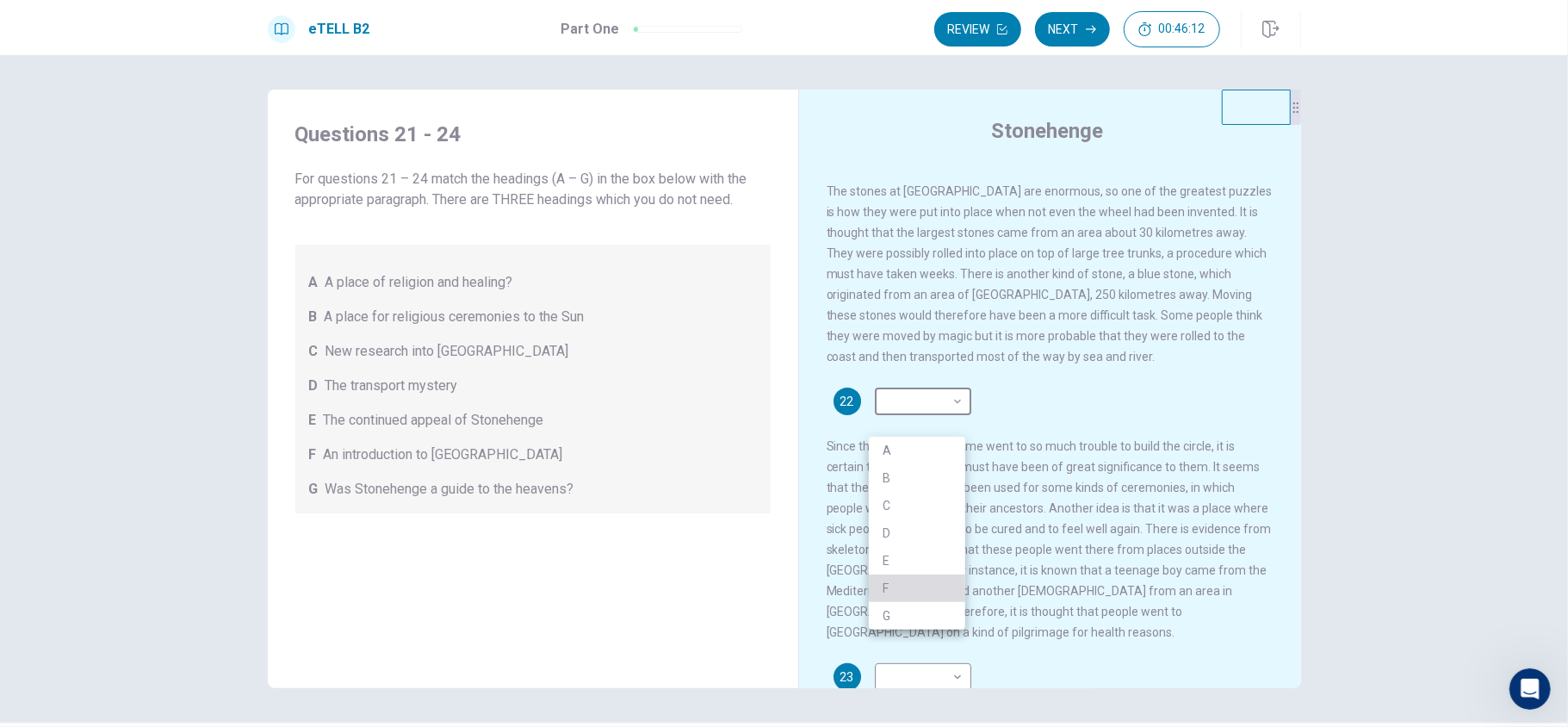 click on "F" at bounding box center [917, 588] 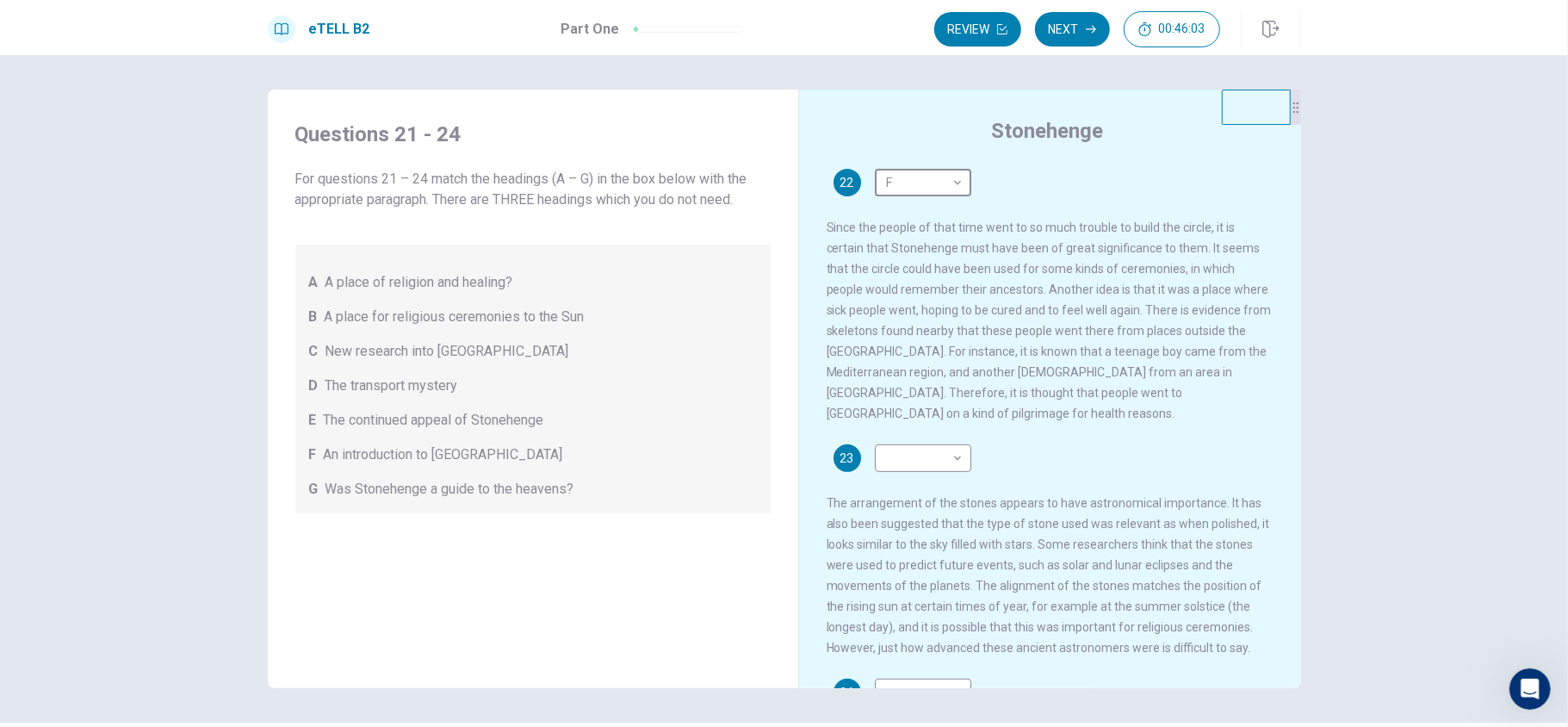scroll, scrollTop: 466, scrollLeft: 0, axis: vertical 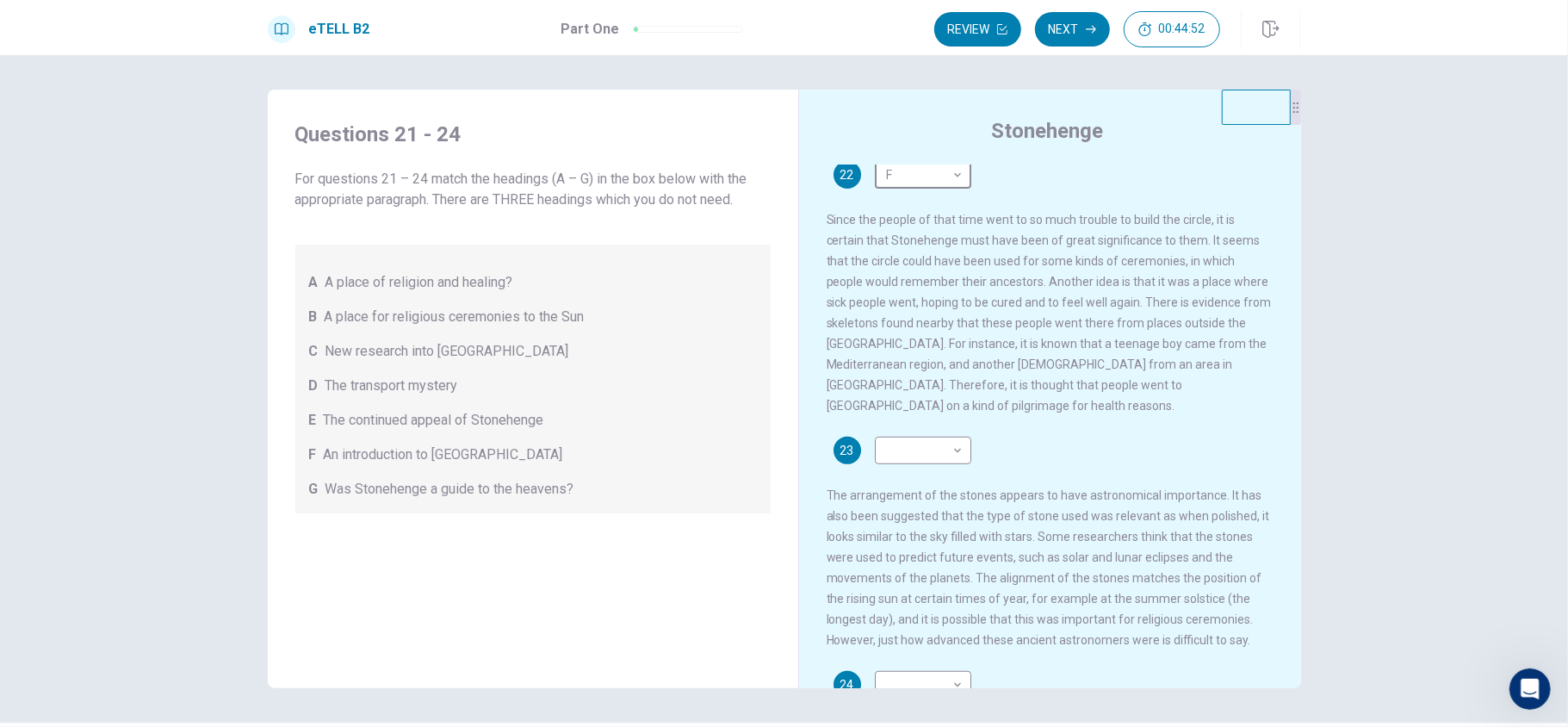 click on "New research into [GEOGRAPHIC_DATA]" at bounding box center (447, 351) 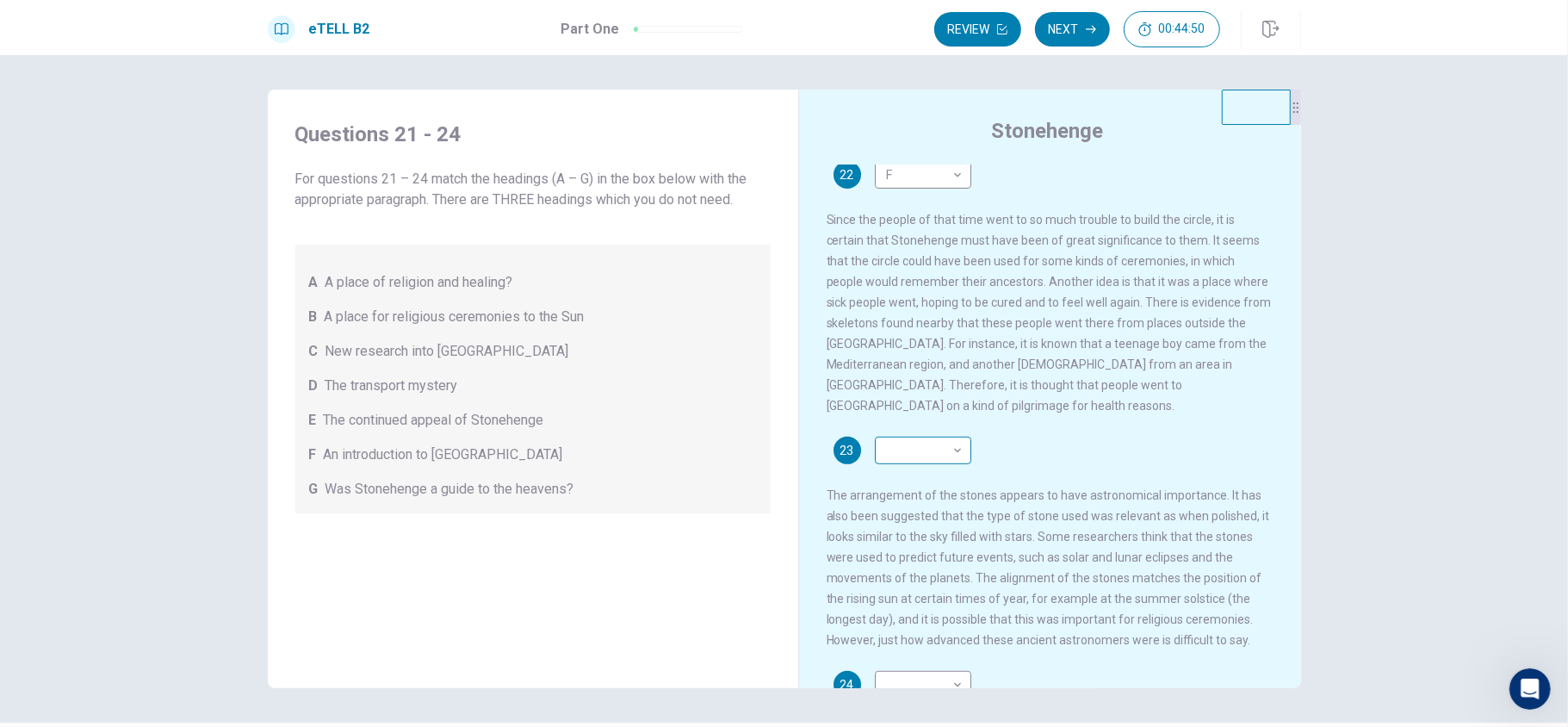 click on "This site uses cookies, as explained in our  Privacy Policy . If you agree to the use of cookies, please click the Accept button and continue to browse our site.   Privacy Policy Accept   eTELL B2 Part One Review Next 00:44:50 Question 1 - 4 of 30 00:44:50 Review Next Questions 21 - 24 For questions 21 – 24 match the headings (A – G) in the box below with the appropriate paragraph. There are THREE headings which you do not need. A A place of religion and healing? B A place for religious ceremonies to the Sun C New research into [GEOGRAPHIC_DATA] D The transport mystery E The continued appeal of Stonehenge F An introduction to Stonehenge G Was Stonehenge a guide to the heavens? Stonehenge 21 A * ​ 22 F * ​ 23 ​ ​ 24 ​ ​ © Copyright  2025 Going somewhere? You are not allowed to open other tabs/pages or switch windows during a test. Doing this will be reported as cheating to the Administrators. Are you sure you want to leave this page? Please continue until you finish your test. 00:00 WARNING: Continue" at bounding box center (784, 364) 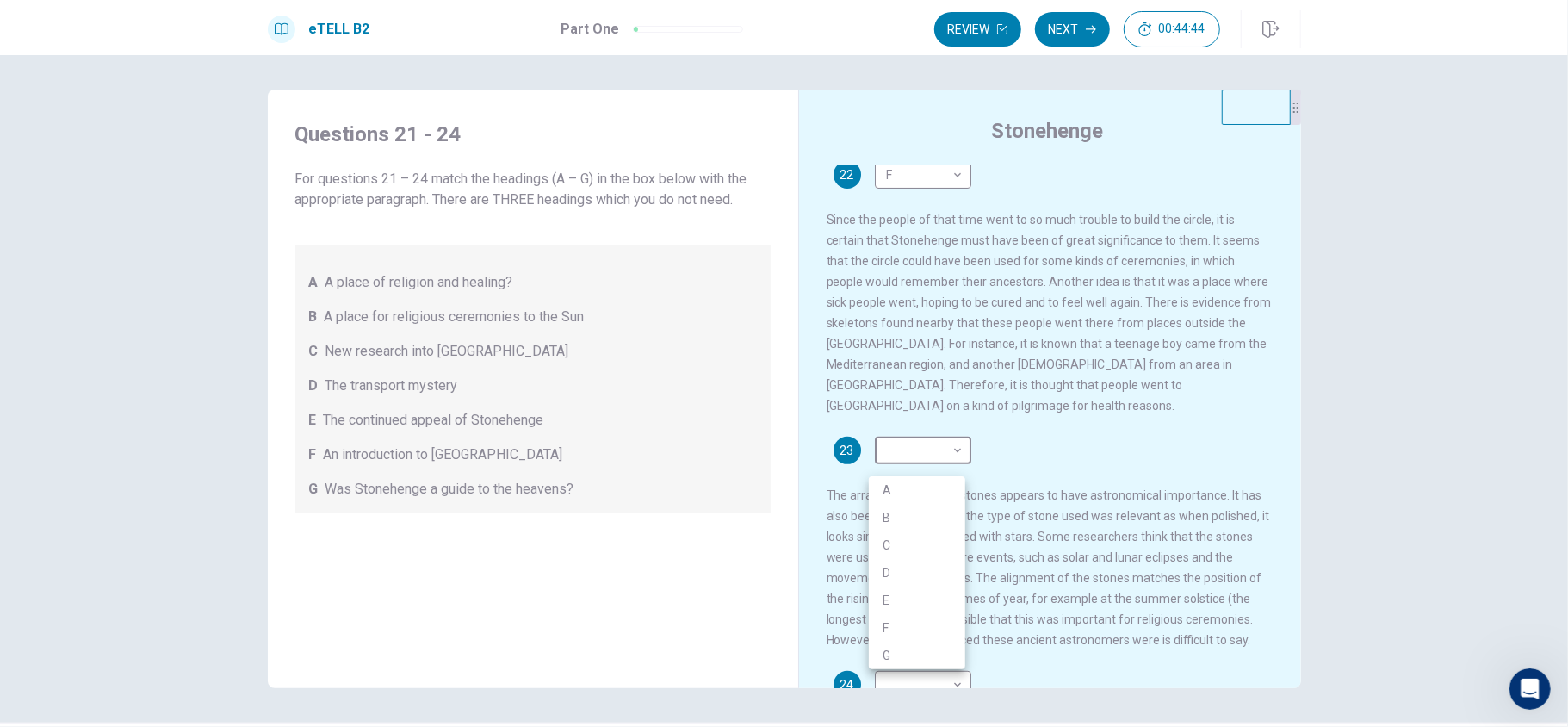 click on "C" at bounding box center (917, 545) 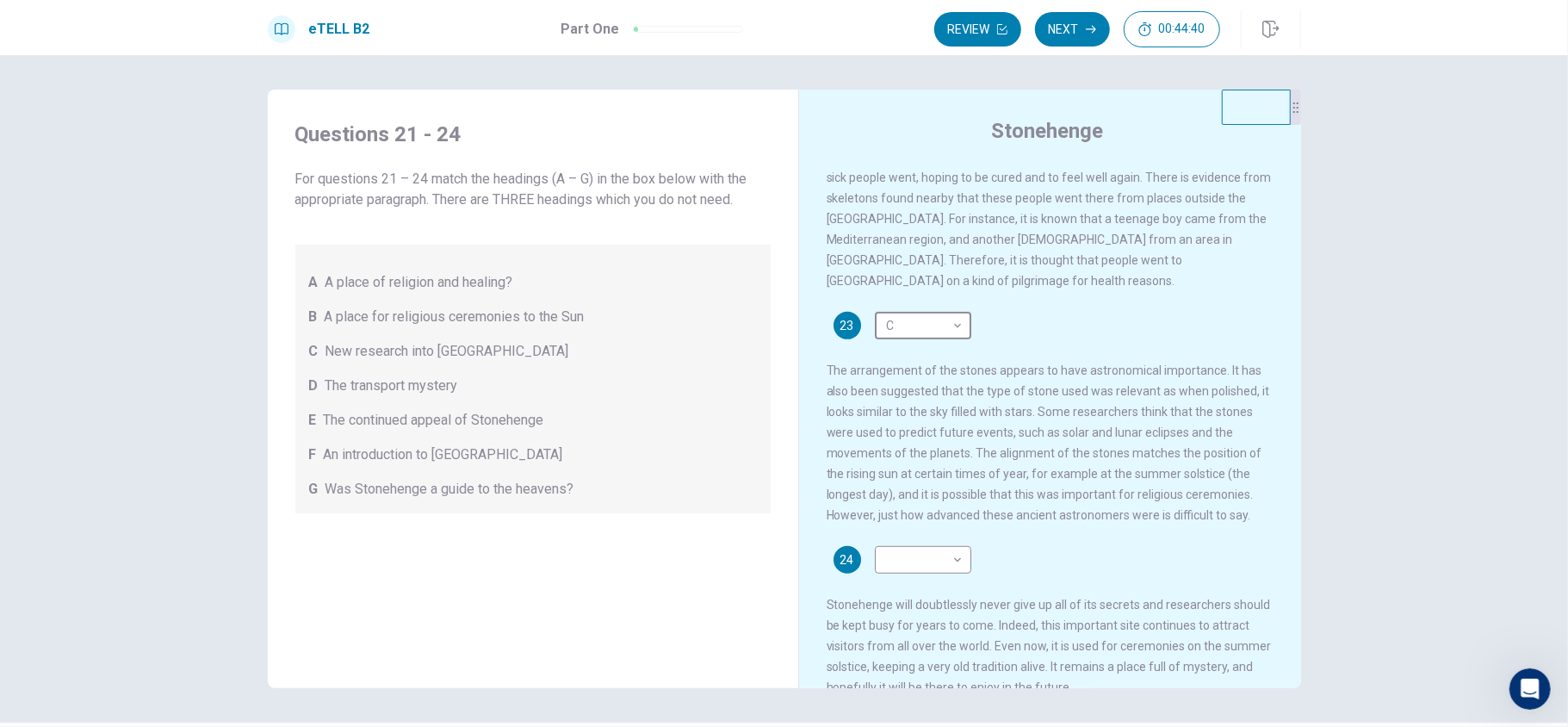 scroll, scrollTop: 651, scrollLeft: 0, axis: vertical 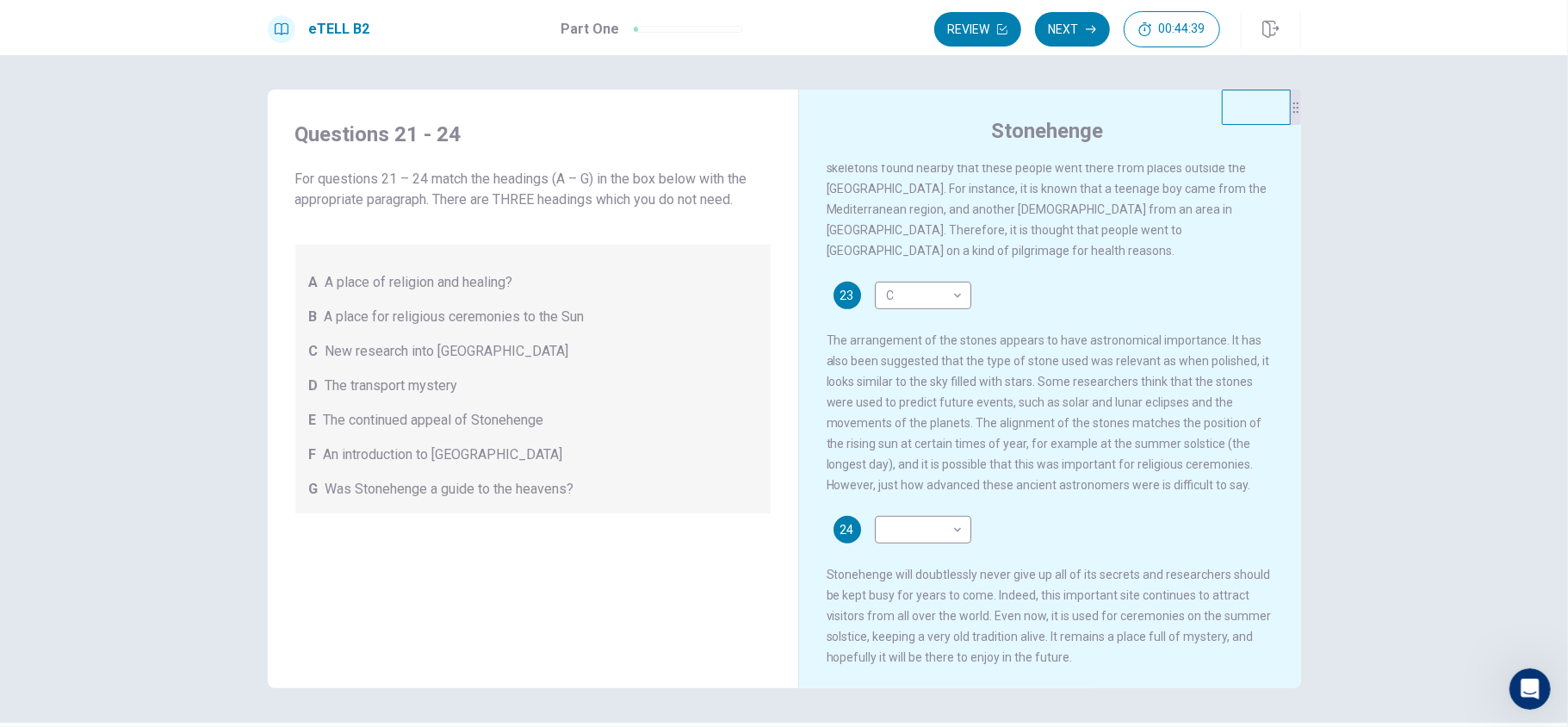 drag, startPoint x: 1295, startPoint y: 593, endPoint x: 1295, endPoint y: 632, distance: 39 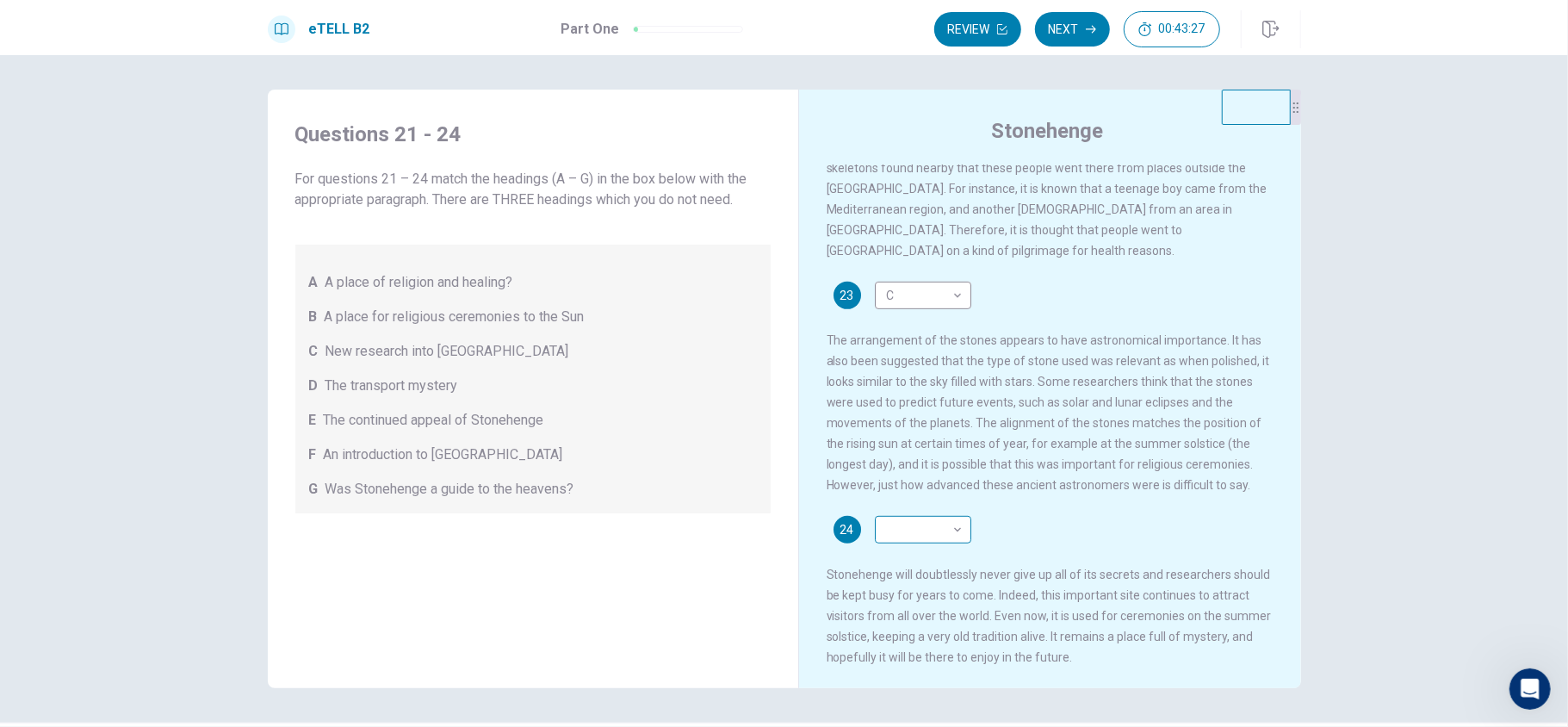 click on "This site uses cookies, as explained in our  Privacy Policy . If you agree to the use of cookies, please click the Accept button and continue to browse our site.   Privacy Policy Accept   eTELL B2 Part One Review Next 00:43:27 Question 1 - 4 of 30 00:43:27 Review Next Questions 21 - 24 For questions 21 – 24 match the headings (A – G) in the box below with the appropriate paragraph. There are THREE headings which you do not need. A A place of religion and healing? B A place for religious ceremonies to the Sun C New research into [GEOGRAPHIC_DATA] D The transport mystery E The continued appeal of Stonehenge F An introduction to Stonehenge G Was Stonehenge a guide to the heavens? Stonehenge 21 A * ​ 22 F * ​ 23 C * ​ 24 ​ ​ © Copyright  2025 Going somewhere? You are not allowed to open other tabs/pages or switch windows during a test. Doing this will be reported as cheating to the Administrators. Are you sure you want to leave this page? Please continue until you finish your test. 00:00 WARNING: Continue" at bounding box center [784, 364] 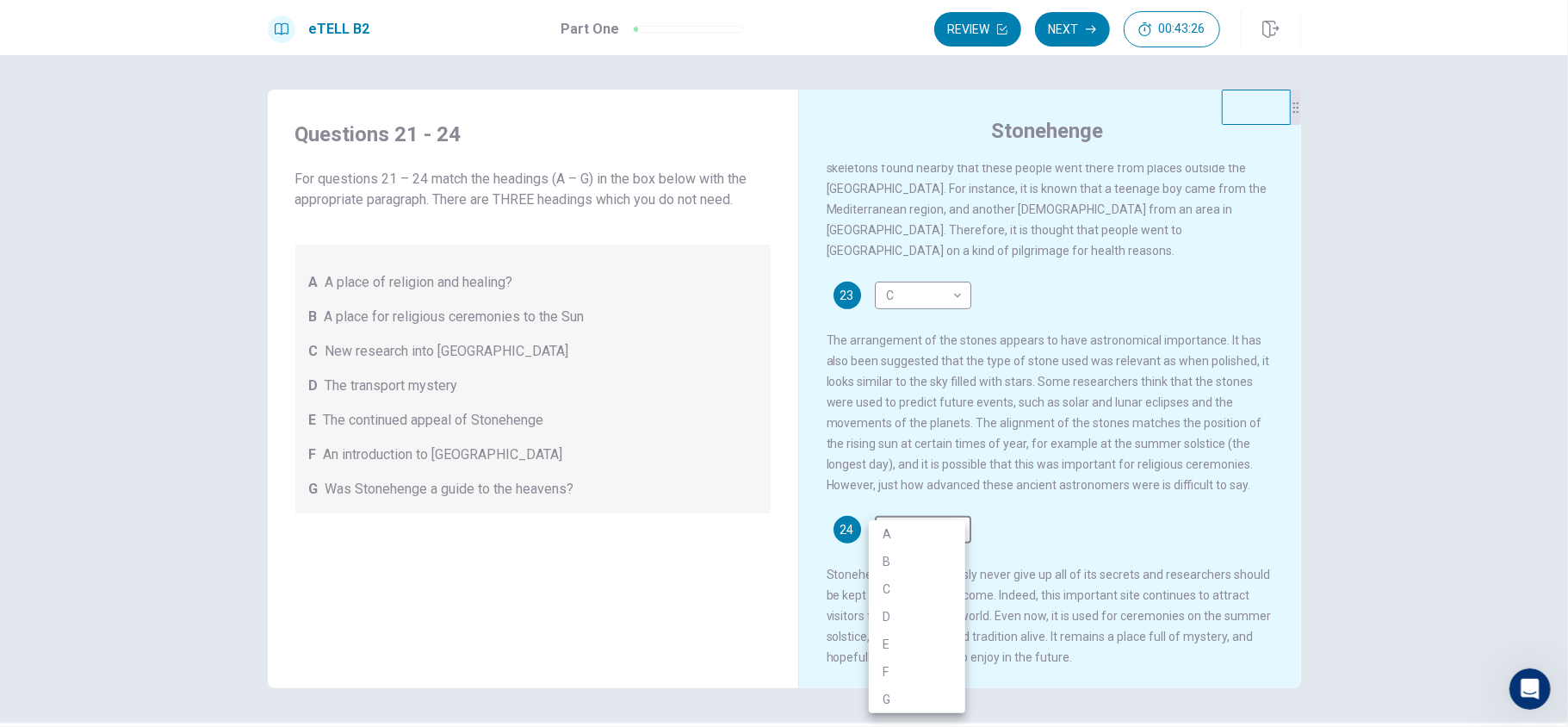 click on "C" at bounding box center (917, 589) 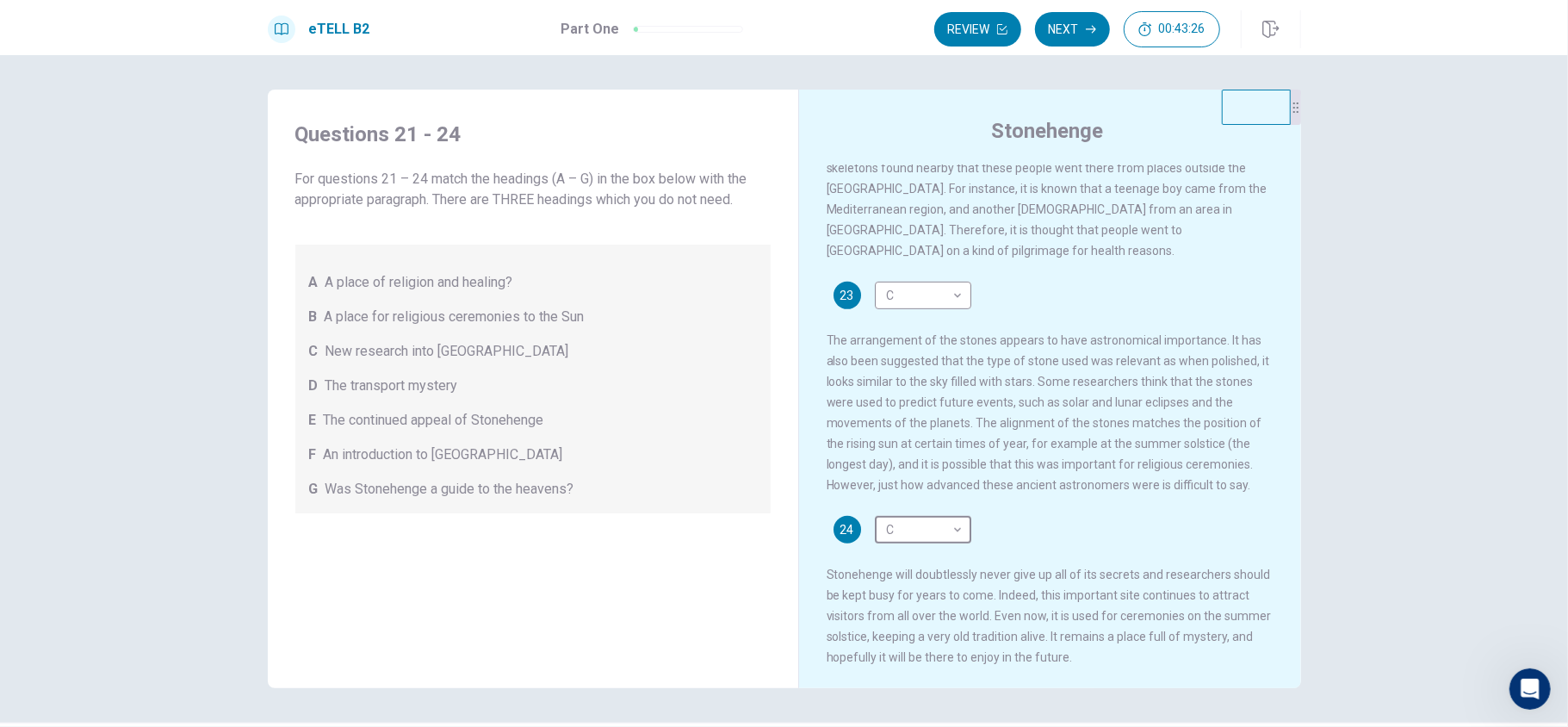 type on "*" 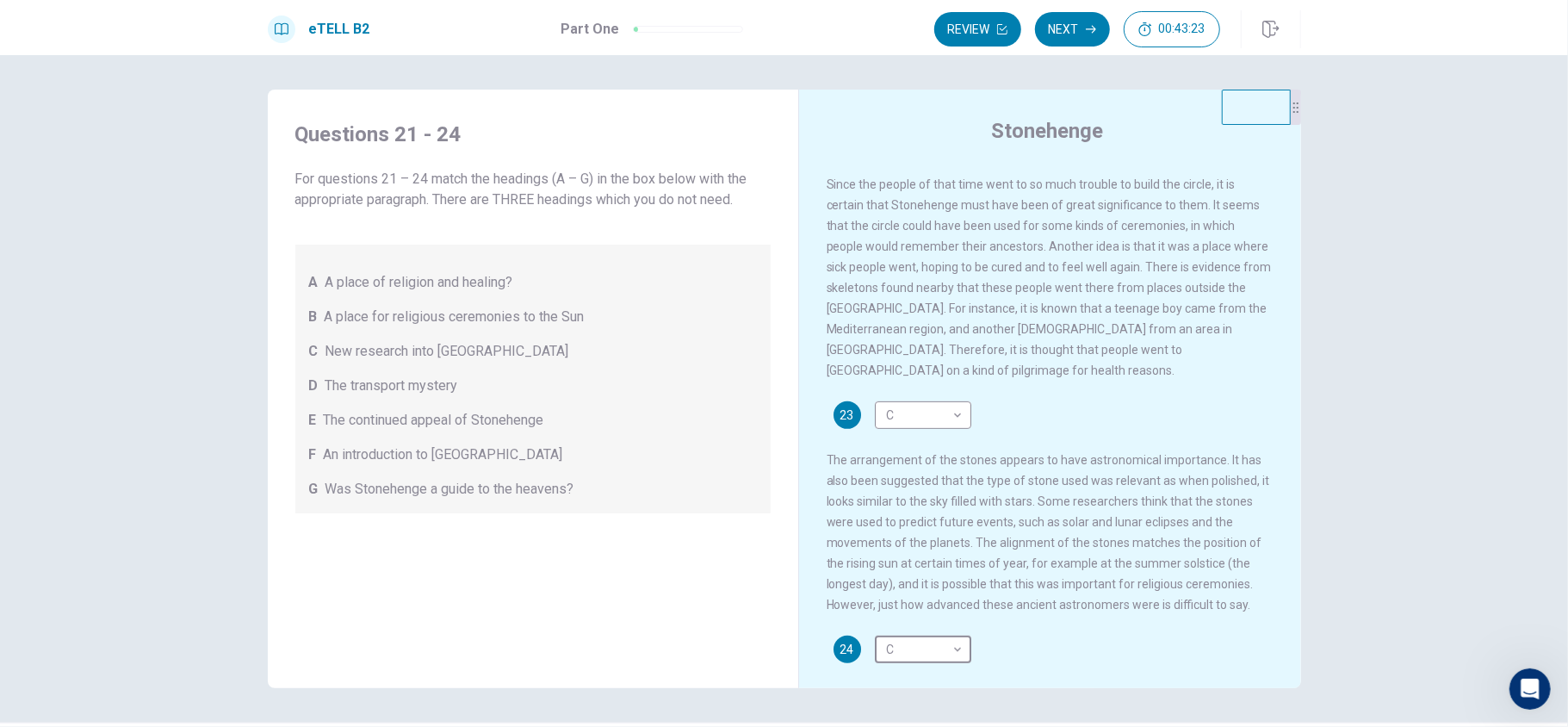 scroll, scrollTop: 470, scrollLeft: 0, axis: vertical 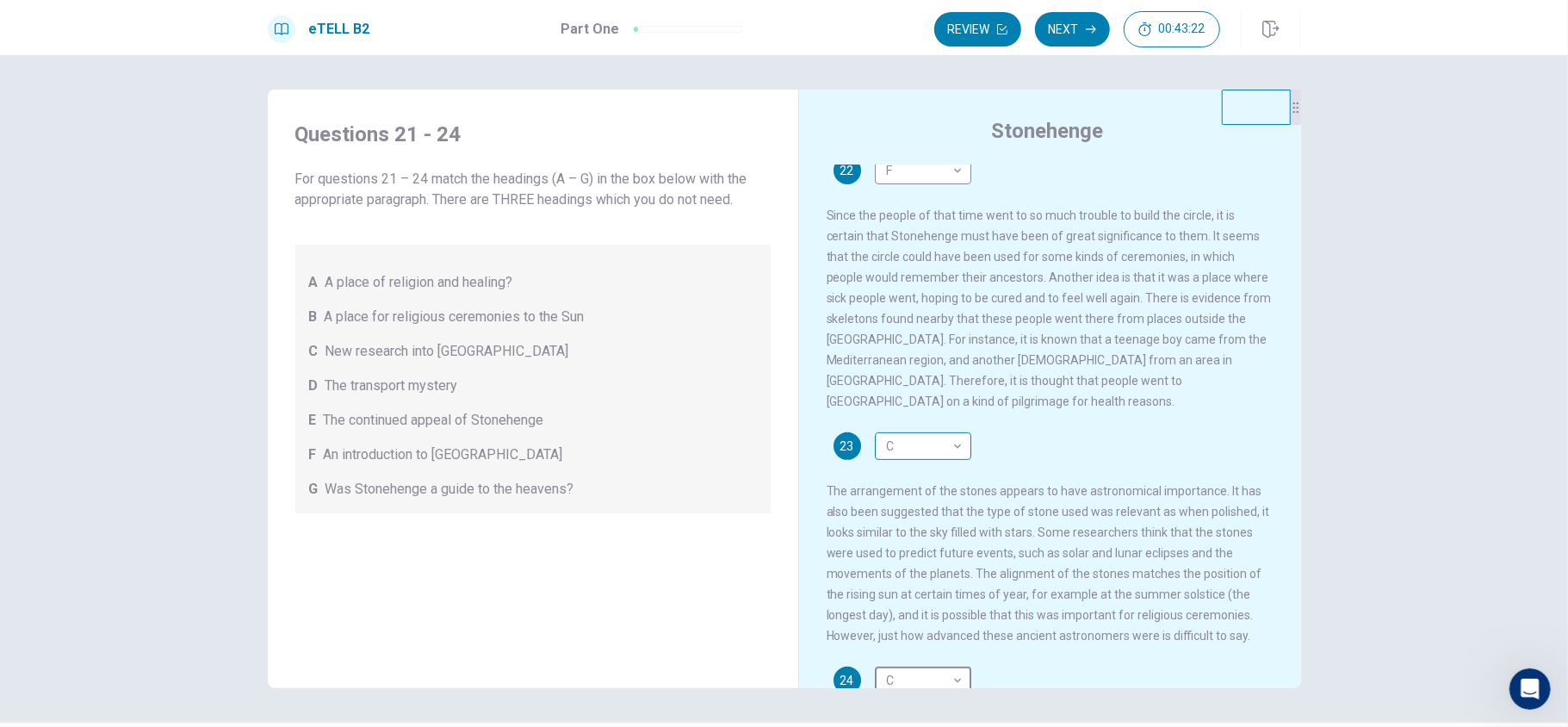 click on "This site uses cookies, as explained in our  Privacy Policy . If you agree to the use of cookies, please click the Accept button and continue to browse our site.   Privacy Policy Accept   eTELL B2 Part One Review Next 00:43:22 Question 1 - 4 of 30 00:43:22 Review Next Questions 21 - 24 For questions 21 – 24 match the headings (A – G) in the box below with the appropriate paragraph. There are THREE headings which you do not need. A A place of religion and healing? B A place for religious ceremonies to the Sun C New research into [GEOGRAPHIC_DATA] D The transport mystery E The continued appeal of Stonehenge F An introduction to Stonehenge G Was Stonehenge a guide to the heavens? Stonehenge 21 A * ​ 22 F * ​ 23 C * ​ 24 C * ​ © Copyright  2025 Going somewhere? You are not allowed to open other tabs/pages or switch windows during a test. Doing this will be reported as cheating to the Administrators. Are you sure you want to leave this page? Please continue until you finish your test. 00:00 WARNING: Continue" at bounding box center [784, 364] 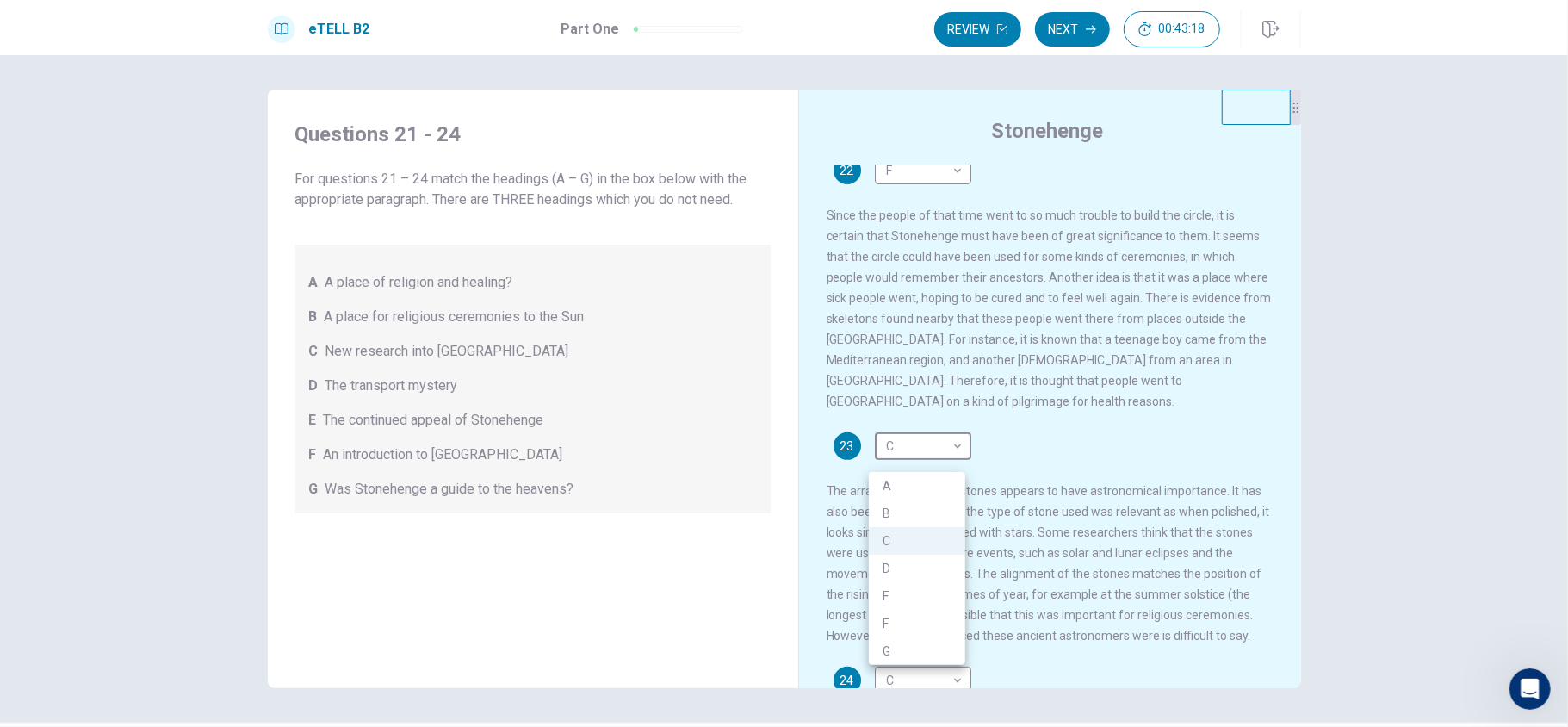 drag, startPoint x: 1283, startPoint y: 431, endPoint x: 1281, endPoint y: 537, distance: 106.01887 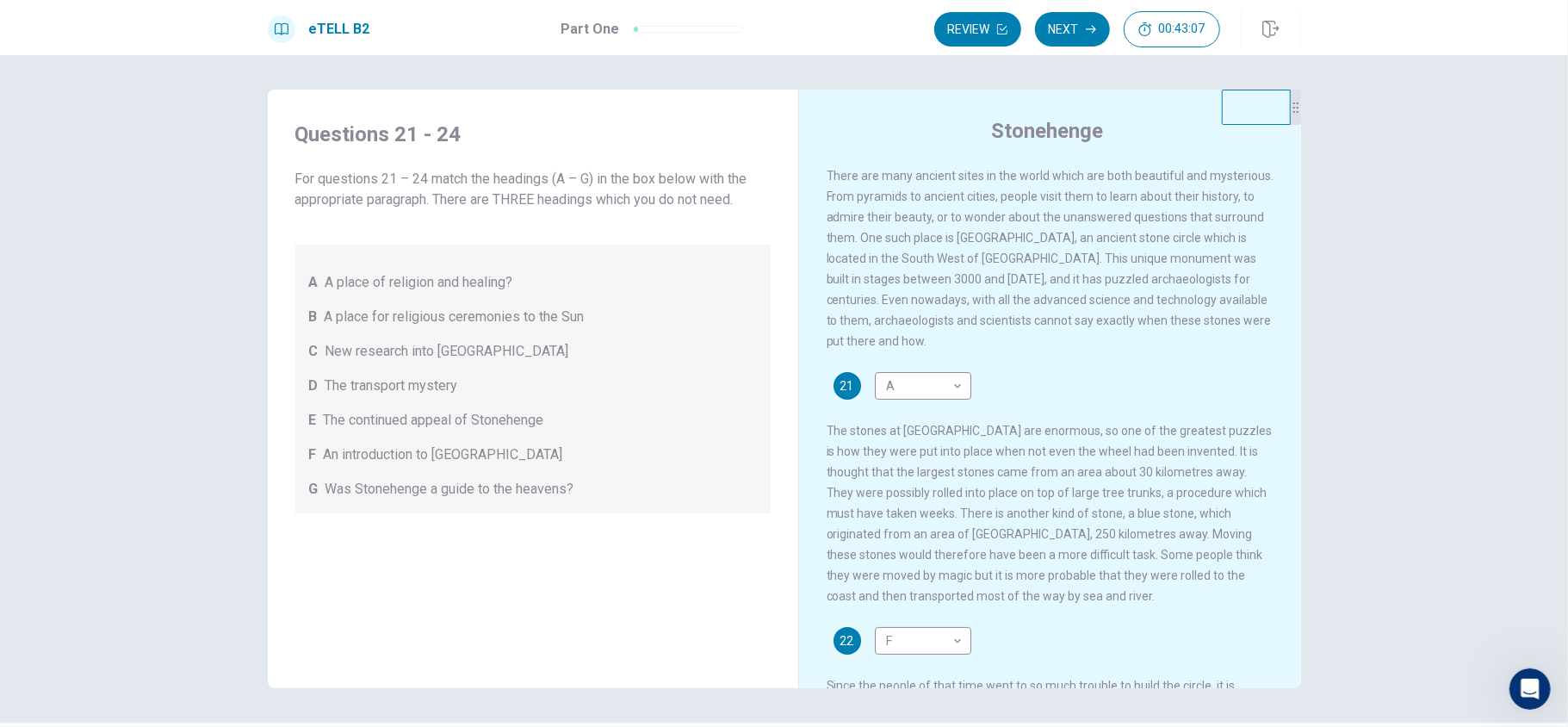 scroll, scrollTop: 14, scrollLeft: 0, axis: vertical 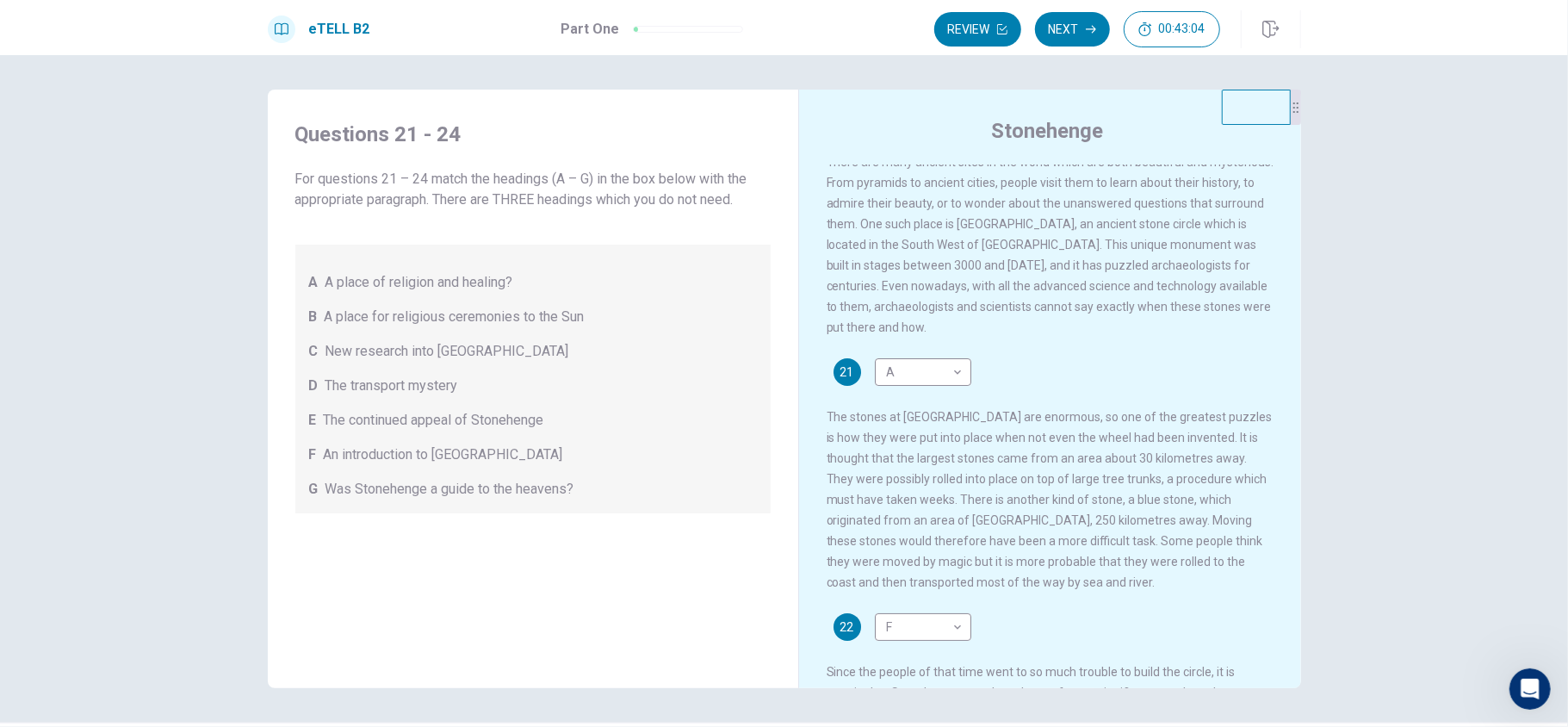 drag, startPoint x: 1311, startPoint y: 345, endPoint x: 1309, endPoint y: 404, distance: 59.03389 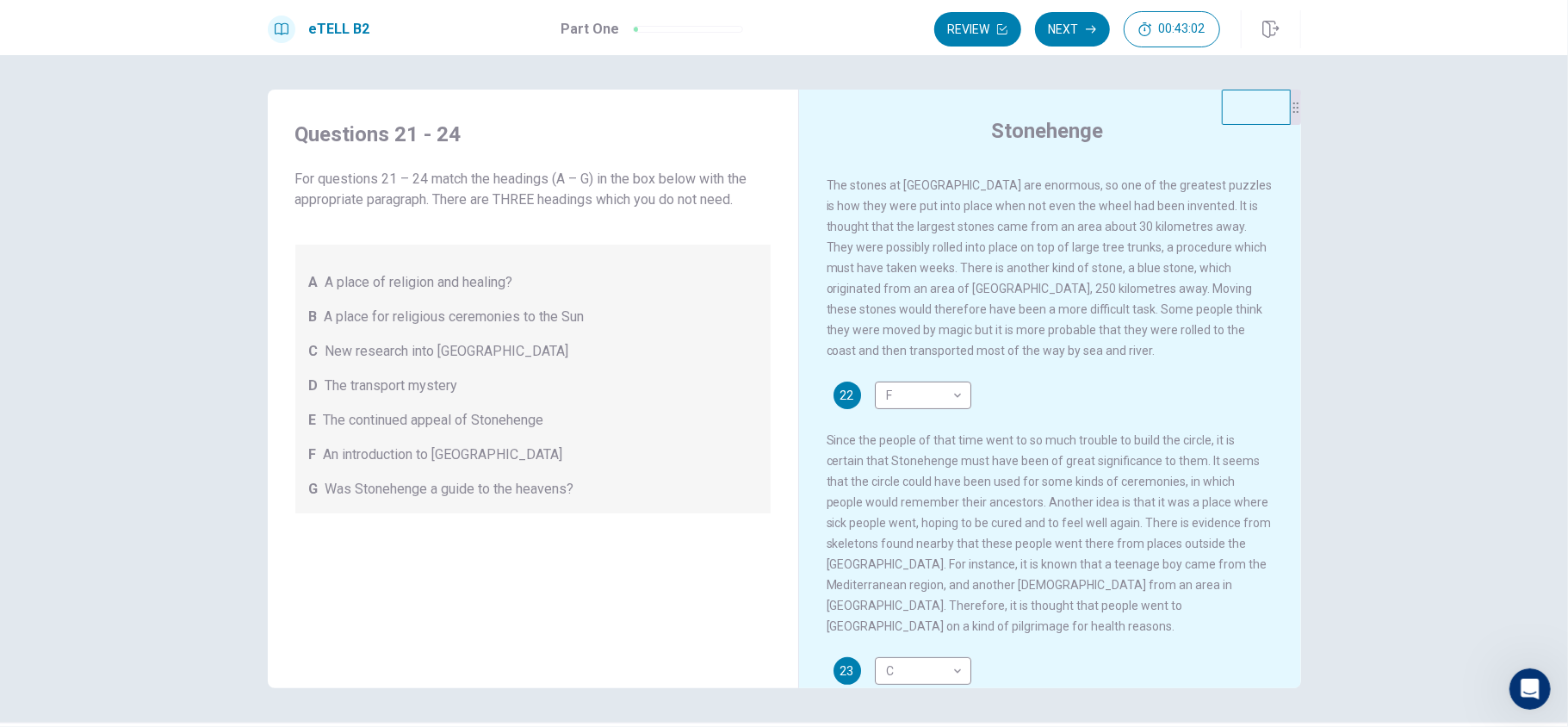 scroll, scrollTop: 417, scrollLeft: 0, axis: vertical 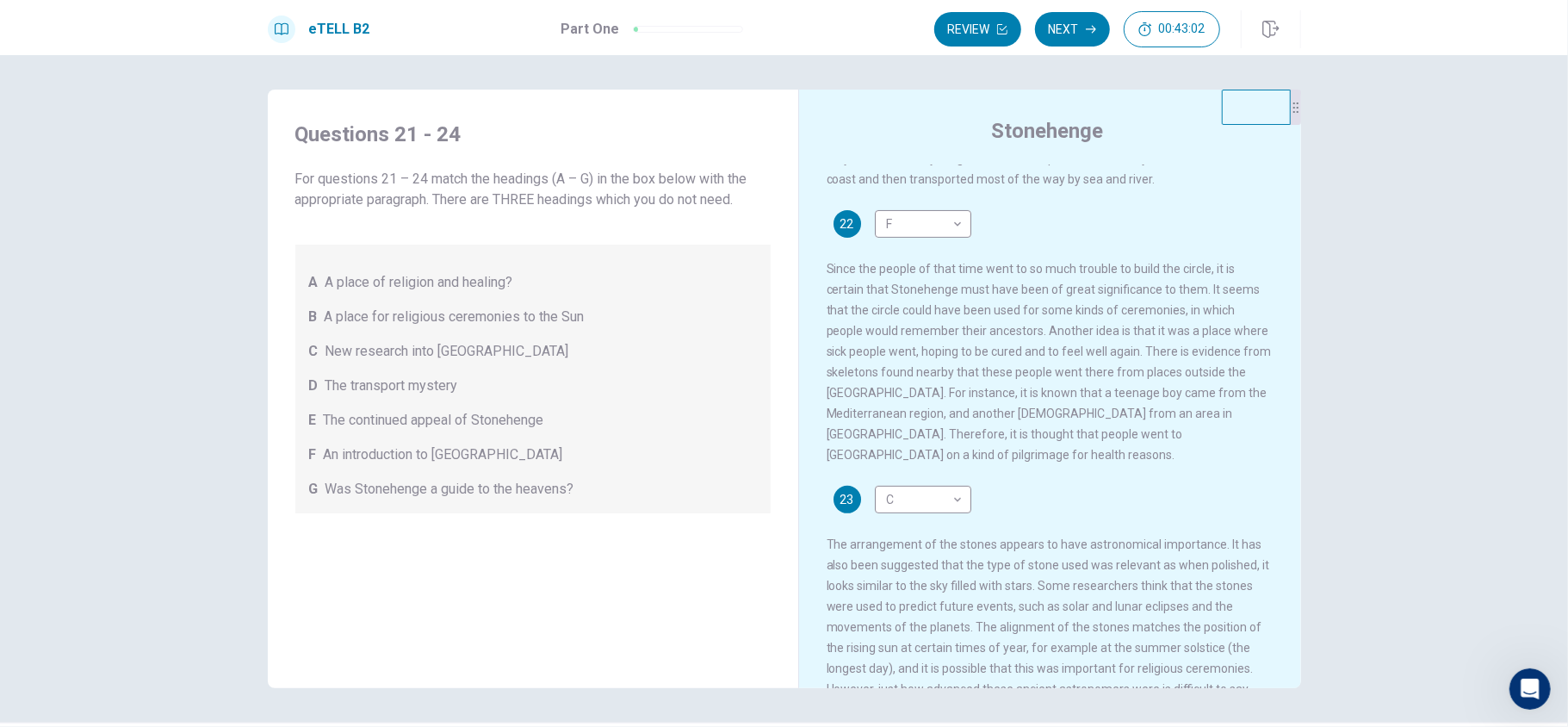 drag, startPoint x: 1292, startPoint y: 545, endPoint x: 1288, endPoint y: 720, distance: 175.0457 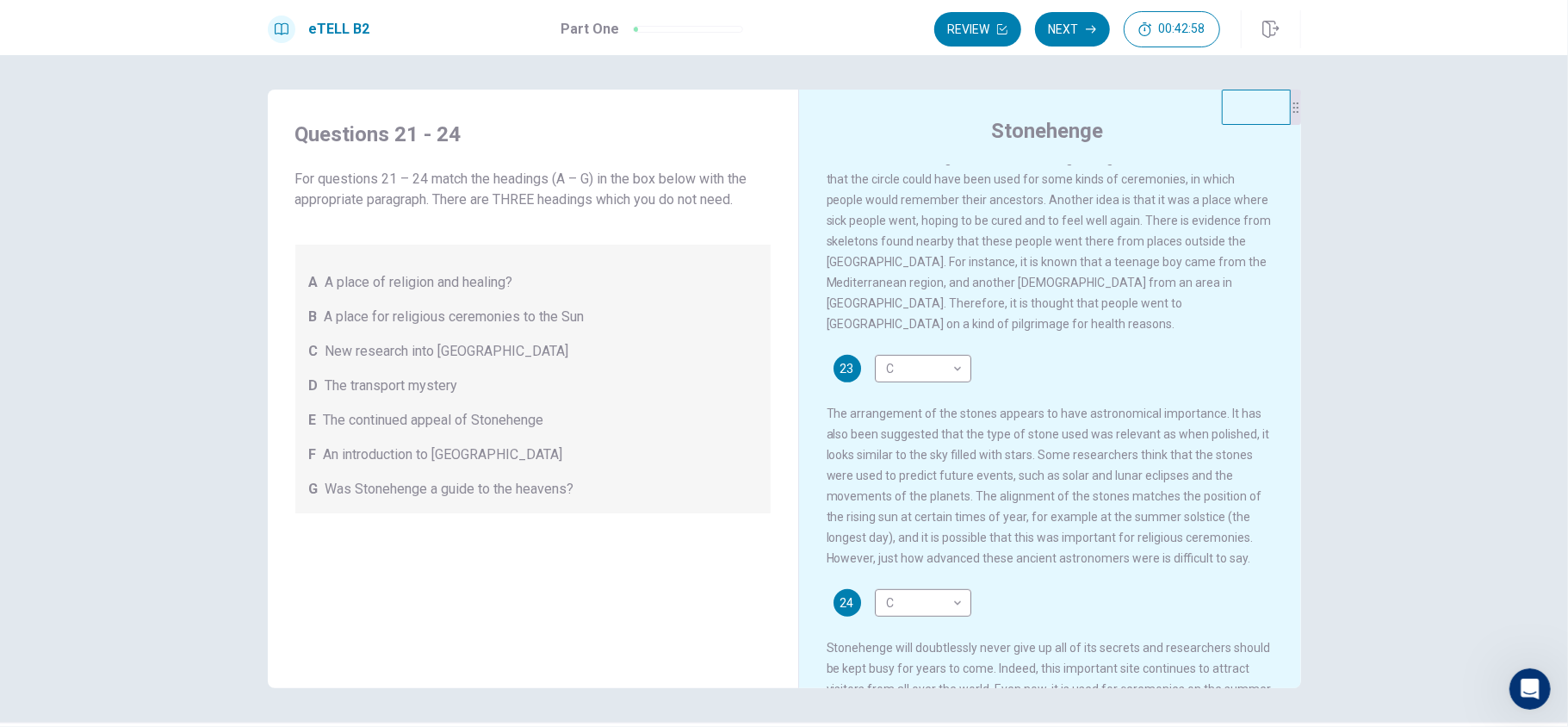 scroll, scrollTop: 504, scrollLeft: 0, axis: vertical 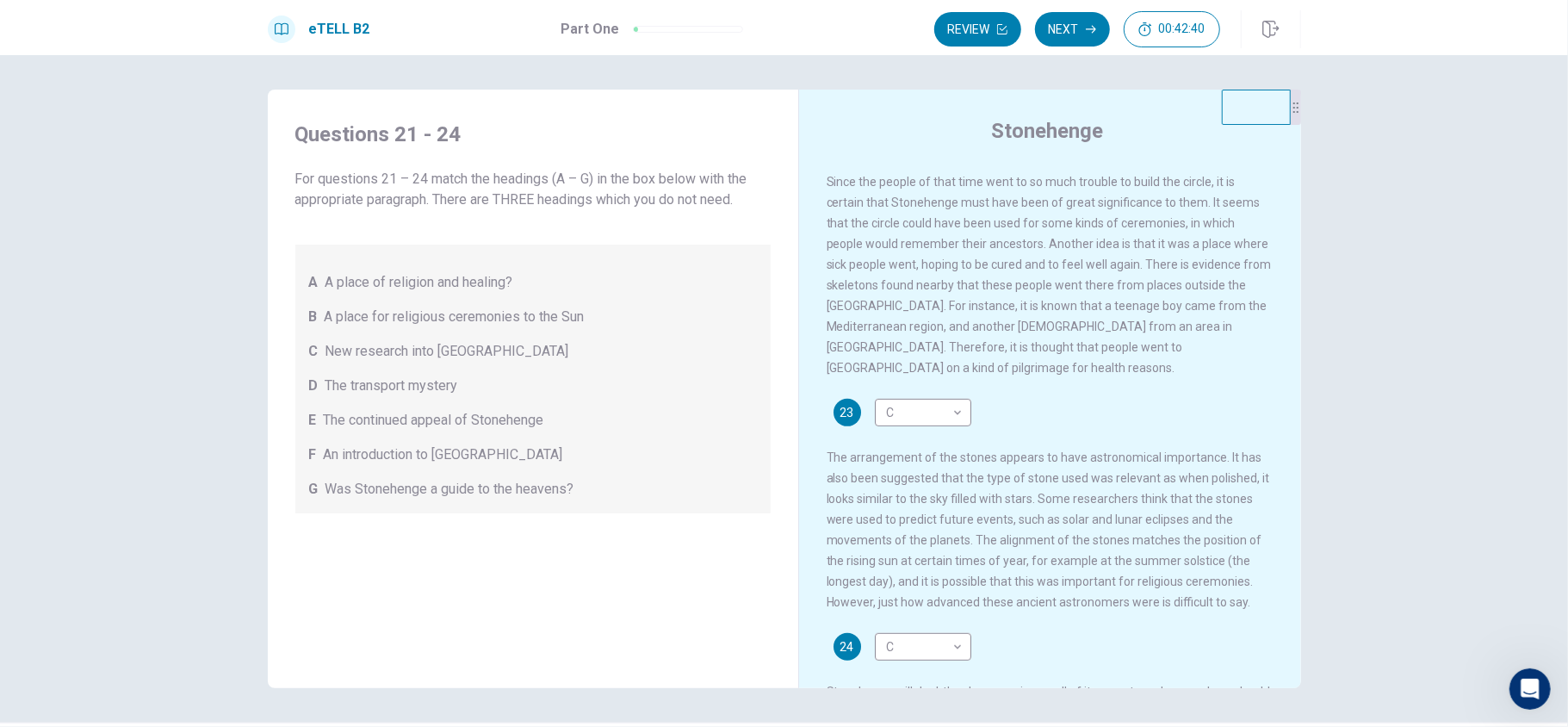 click on "22 F * ​
Since the people of that time went to so much trouble to build the circle, it is certain that Stonehenge must have been of great significance to them. It seems that the circle could have been used for some kinds of ceremonies, in which people would remember their ancestors. Another idea is that it was a place where sick people went, hoping to be cured and to feel well again. There is evidence from skeletons found nearby that these people went there from places outside the [GEOGRAPHIC_DATA]. For instance, it is known that a teenage boy came from the Mediterranean region, and another [DEMOGRAPHIC_DATA] from an area in [GEOGRAPHIC_DATA]. Therefore, it is thought that people went to [GEOGRAPHIC_DATA] on a kind of pilgrimage for health reasons." at bounding box center [1050, 251] 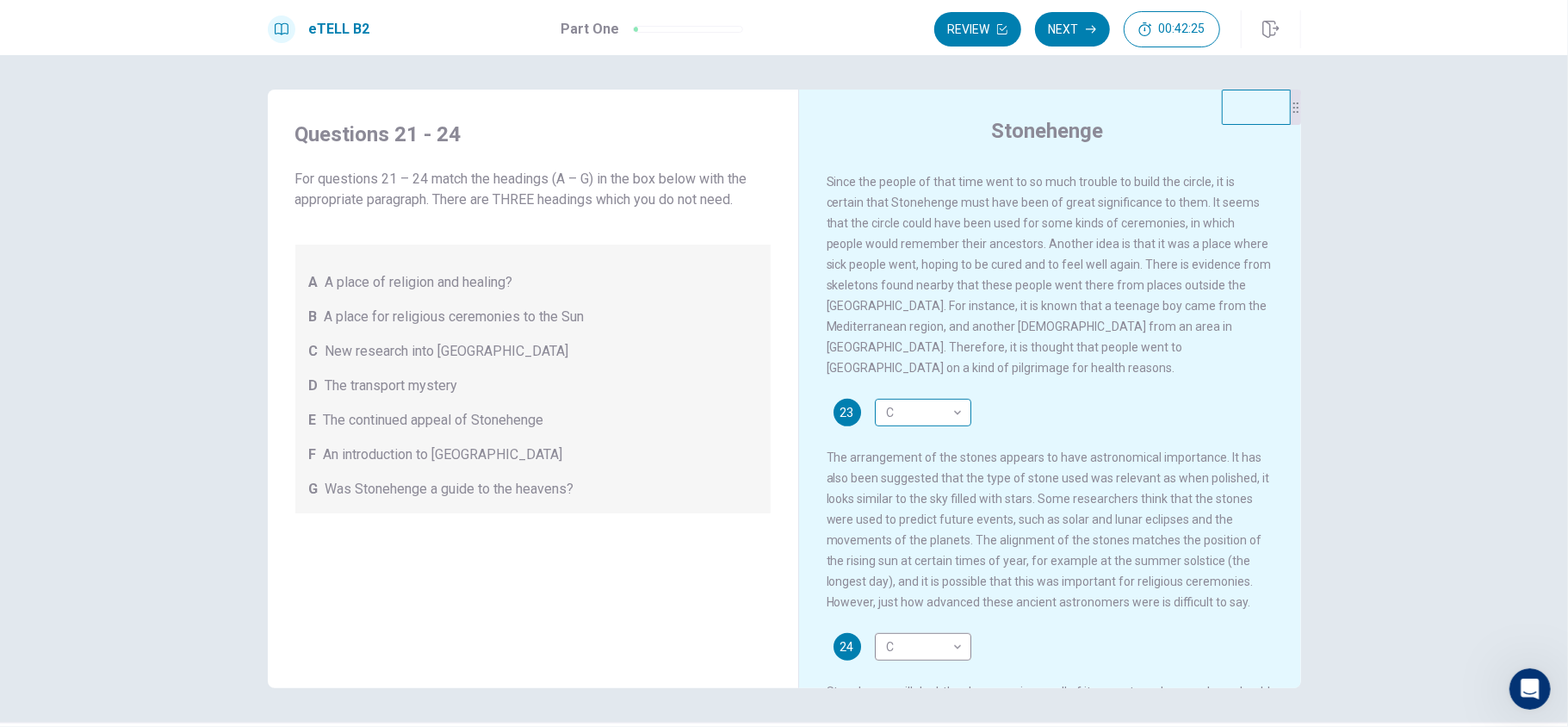 click on "This site uses cookies, as explained in our  Privacy Policy . If you agree to the use of cookies, please click the Accept button and continue to browse our site.   Privacy Policy Accept   eTELL B2 Part One Review Next 00:42:25 Question 1 - 4 of 30 00:42:25 Review Next Questions 21 - 24 For questions 21 – 24 match the headings (A – G) in the box below with the appropriate paragraph. There are THREE headings which you do not need. A A place of religion and healing? B A place for religious ceremonies to the Sun C New research into [GEOGRAPHIC_DATA] D The transport mystery E The continued appeal of Stonehenge F An introduction to Stonehenge G Was Stonehenge a guide to the heavens? Stonehenge 21 A * ​ 22 F * ​ 23 C * ​ 24 C * ​ © Copyright  2025 Going somewhere? You are not allowed to open other tabs/pages or switch windows during a test. Doing this will be reported as cheating to the Administrators. Are you sure you want to leave this page? Please continue until you finish your test. 00:00 WARNING: Continue" at bounding box center (784, 364) 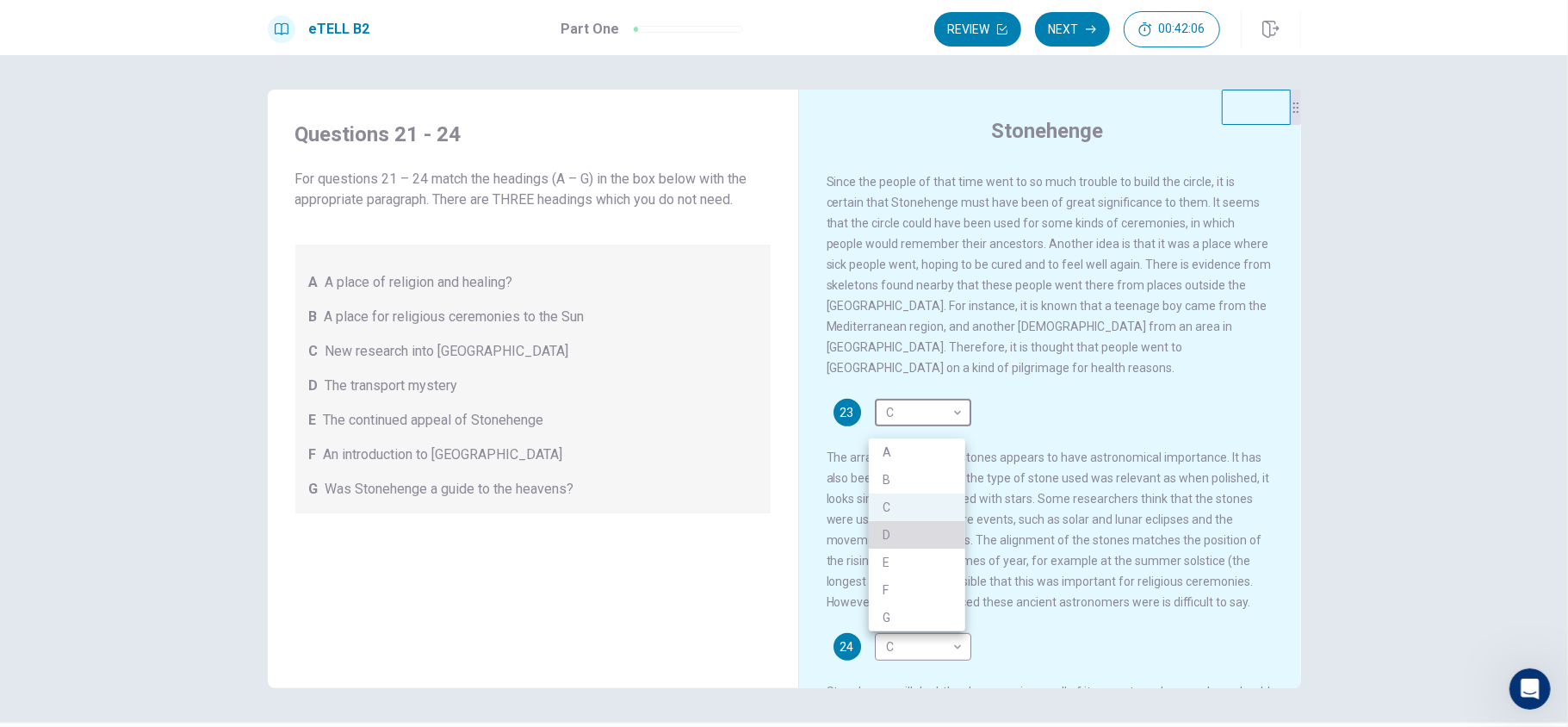 click on "D" at bounding box center (917, 535) 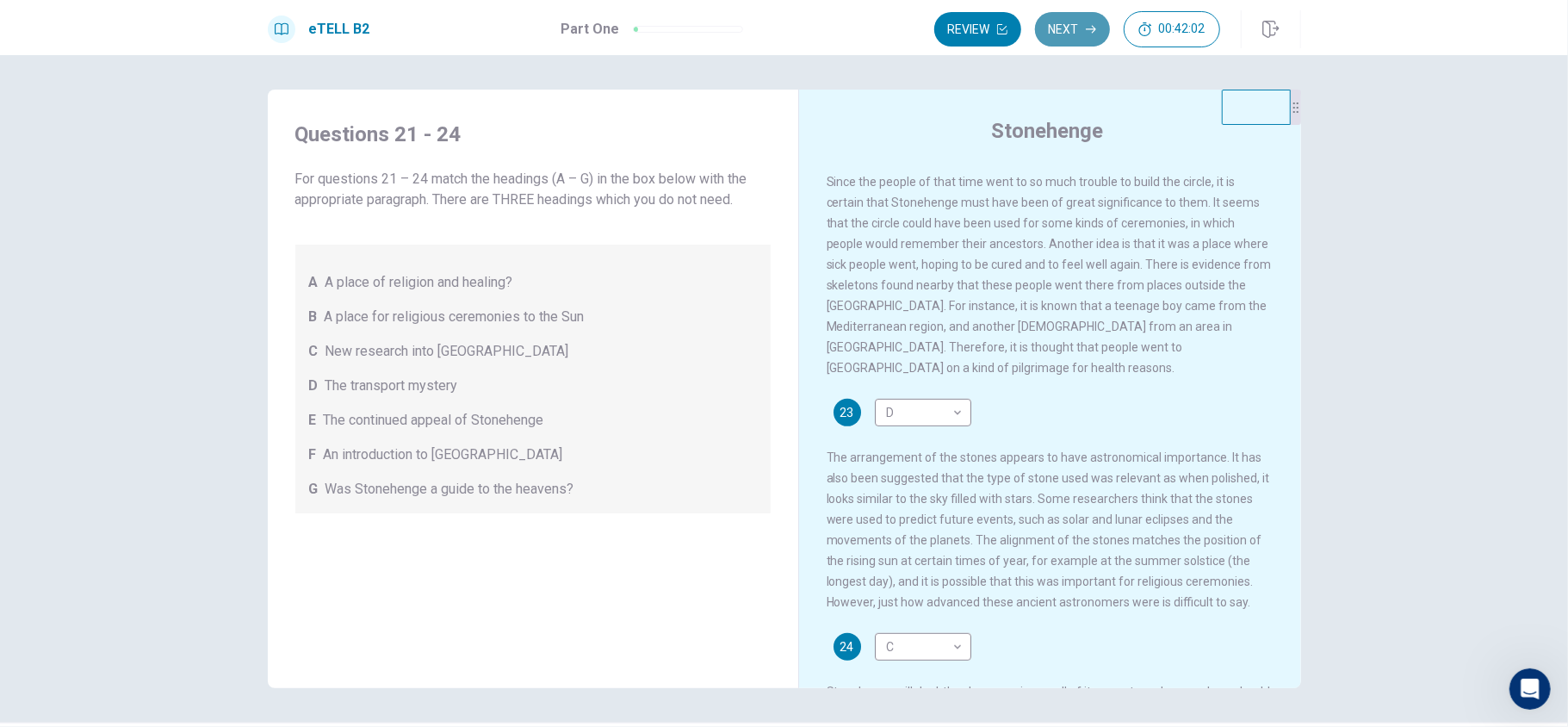 click on "Next" at bounding box center (1072, 29) 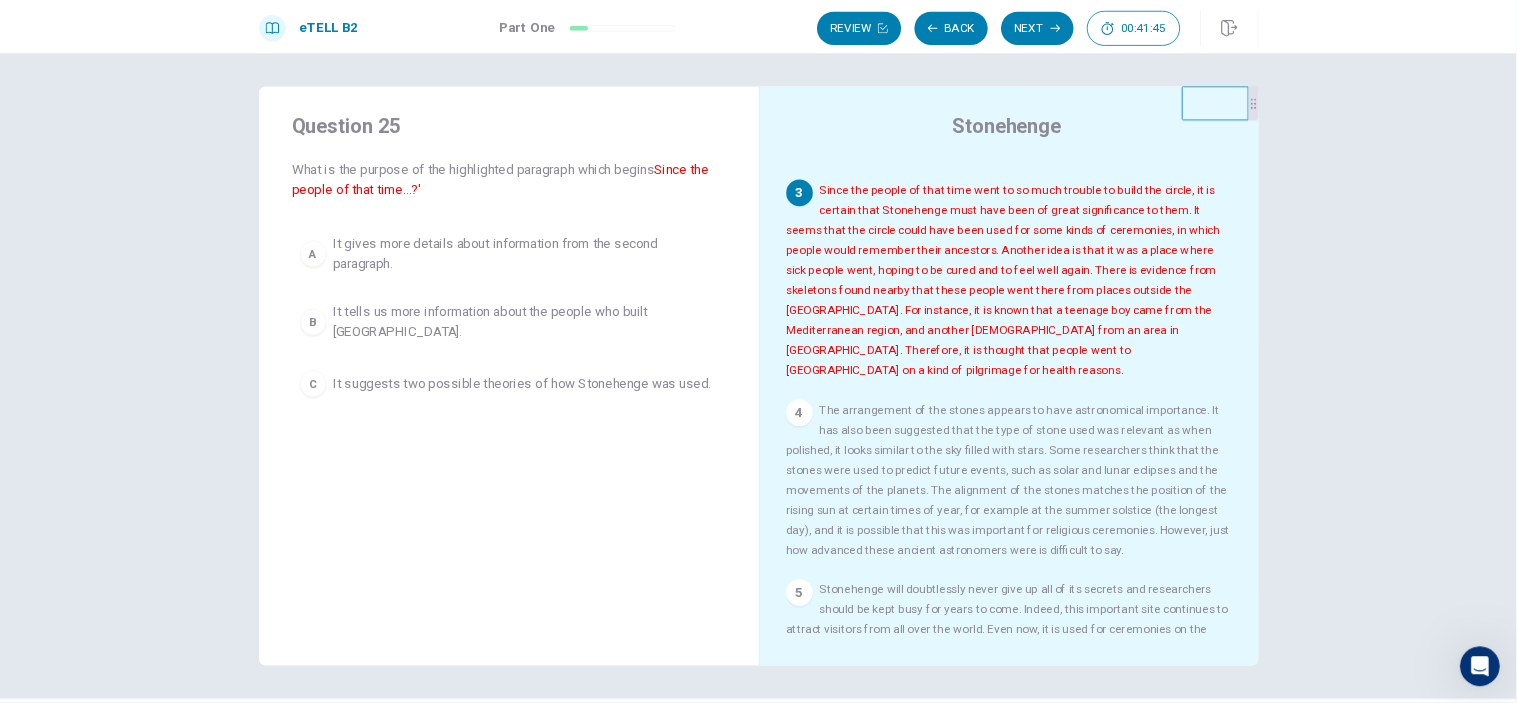 scroll, scrollTop: 458, scrollLeft: 0, axis: vertical 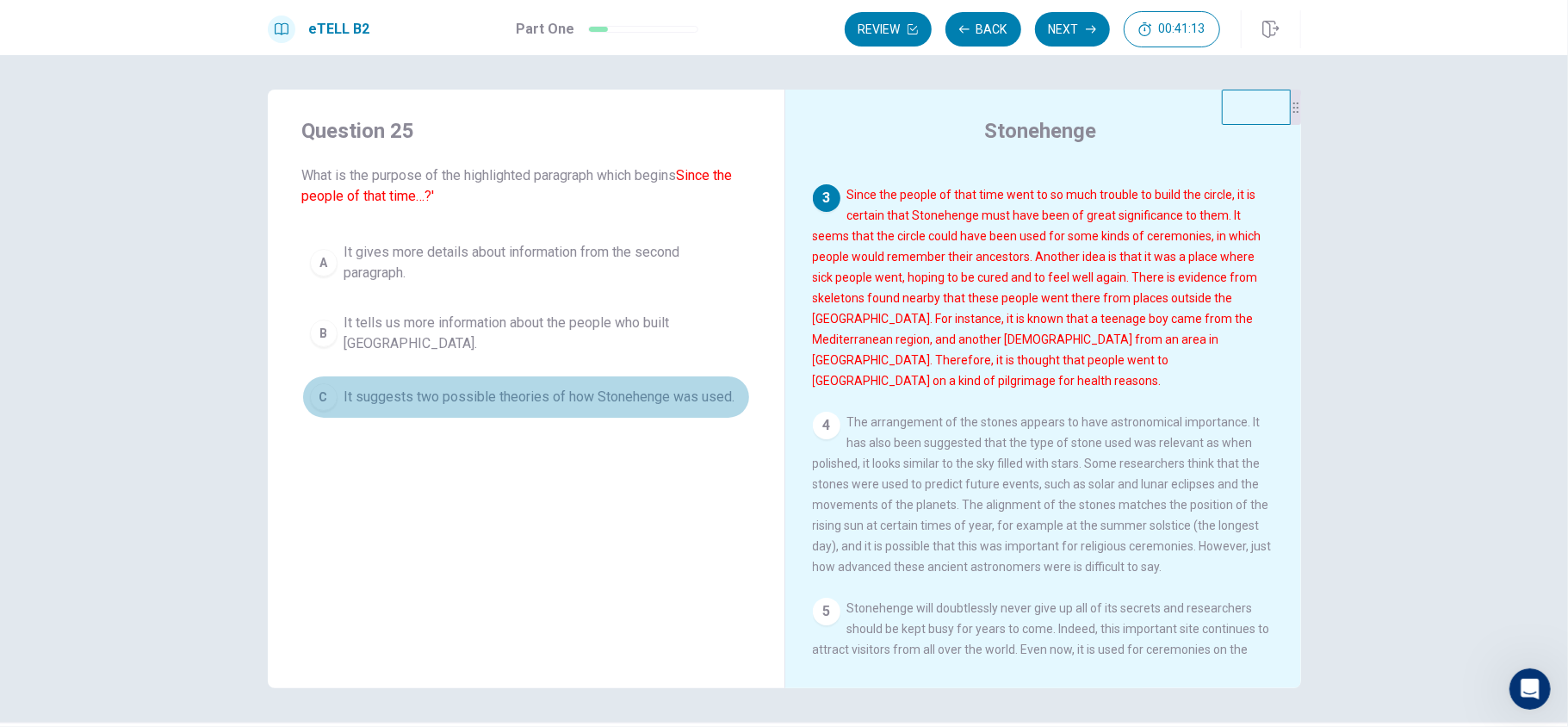 click on "It suggests two possible theories of how Stonehenge was used." at bounding box center [540, 397] 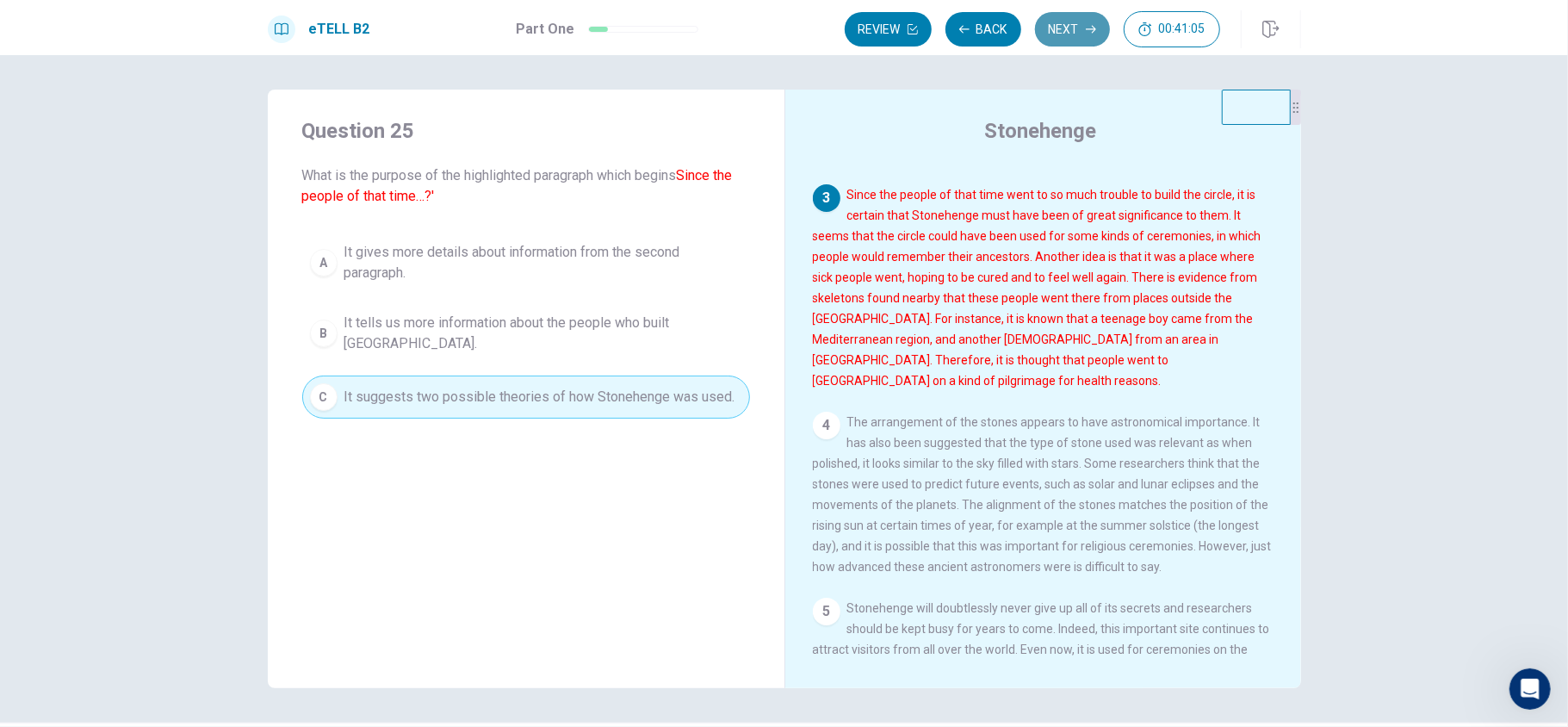 click on "Next" at bounding box center [1072, 29] 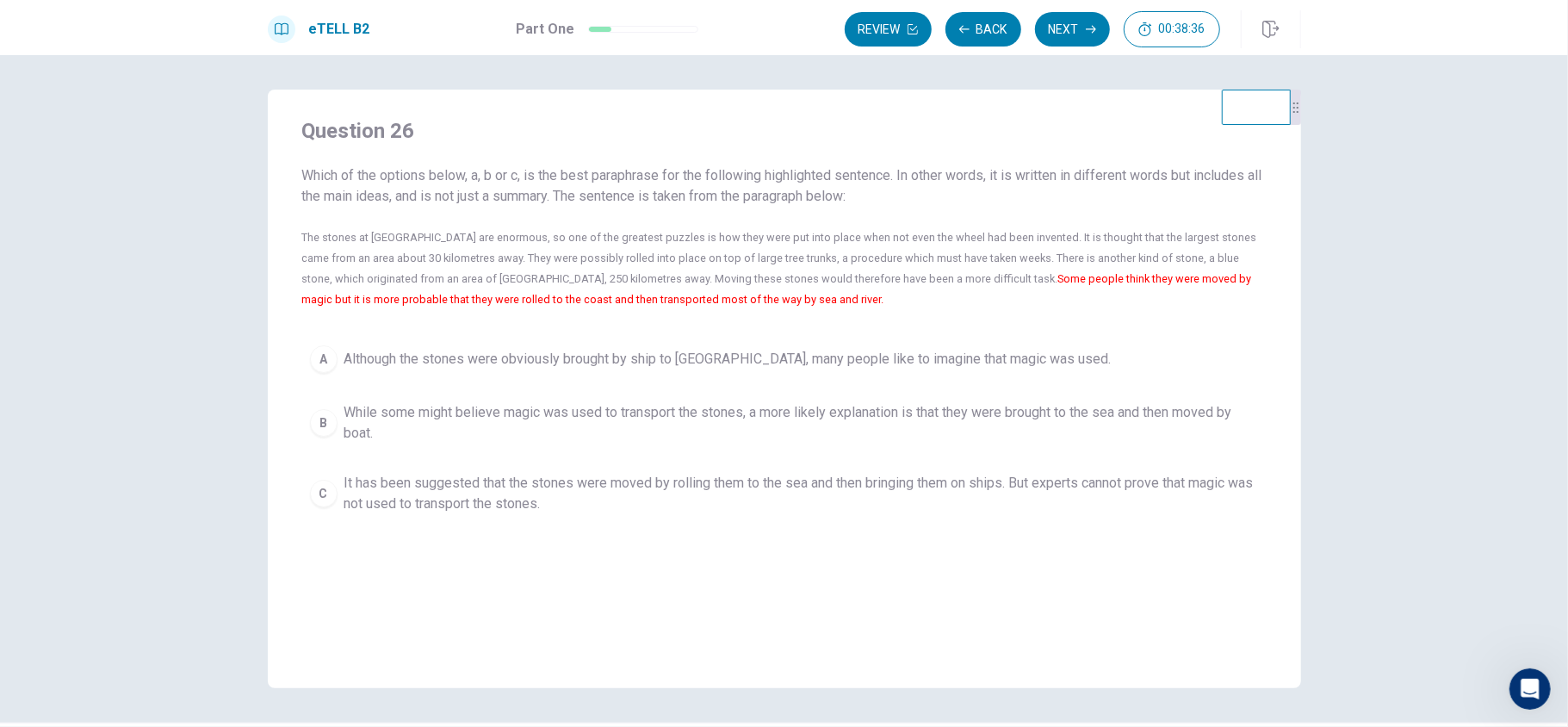 click on "While some might believe magic was used to transport the stones, a more likely explanation is that they were brought to the sea and then moved by boat." at bounding box center (802, 423) 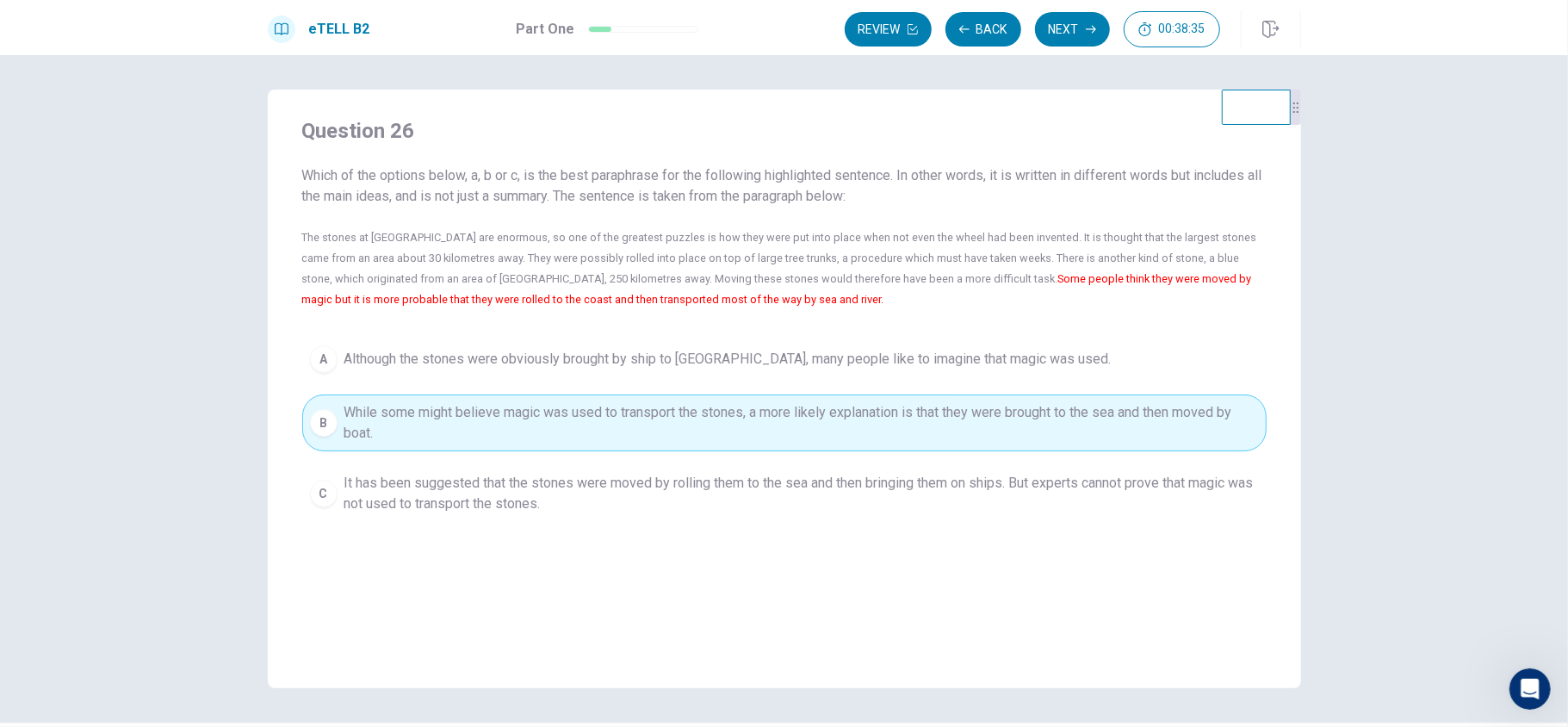 type 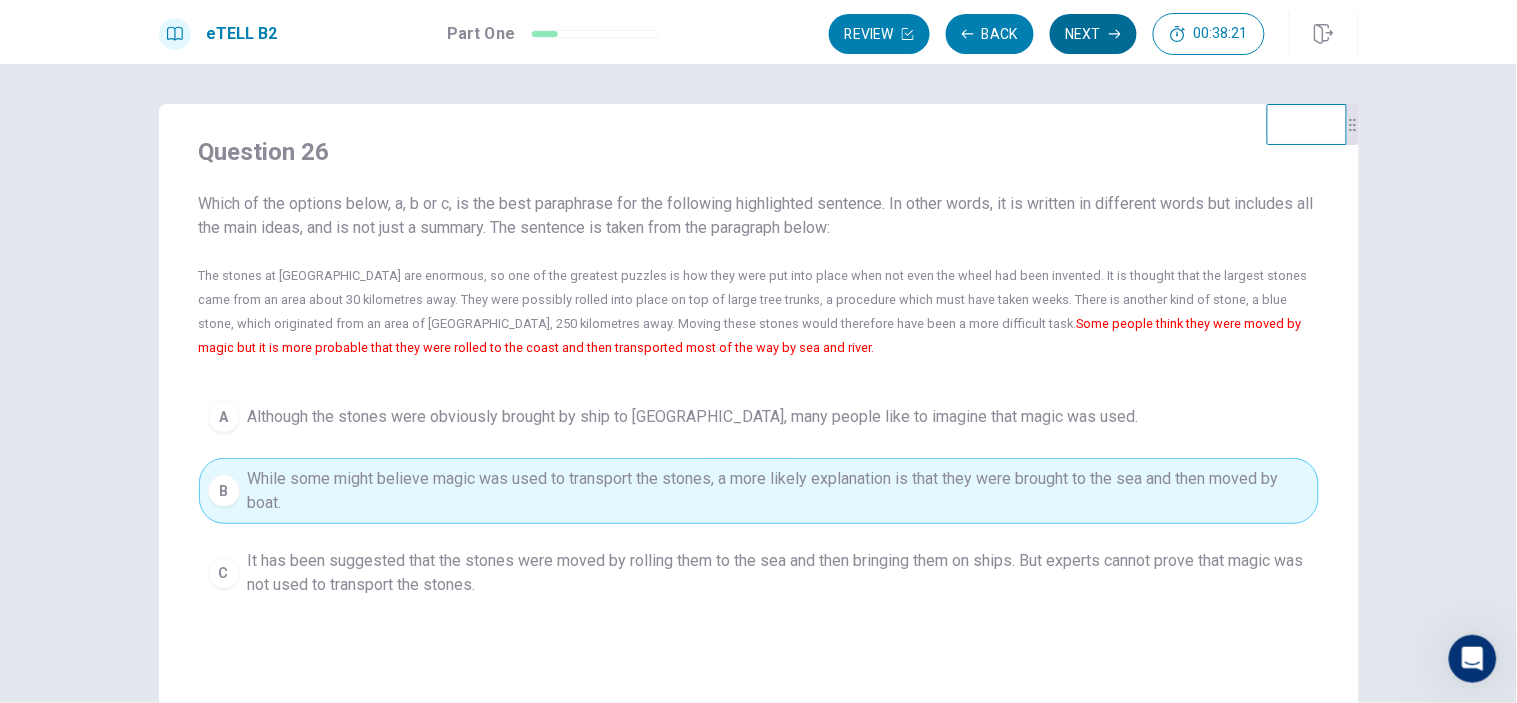 click on "Next" at bounding box center [1093, 34] 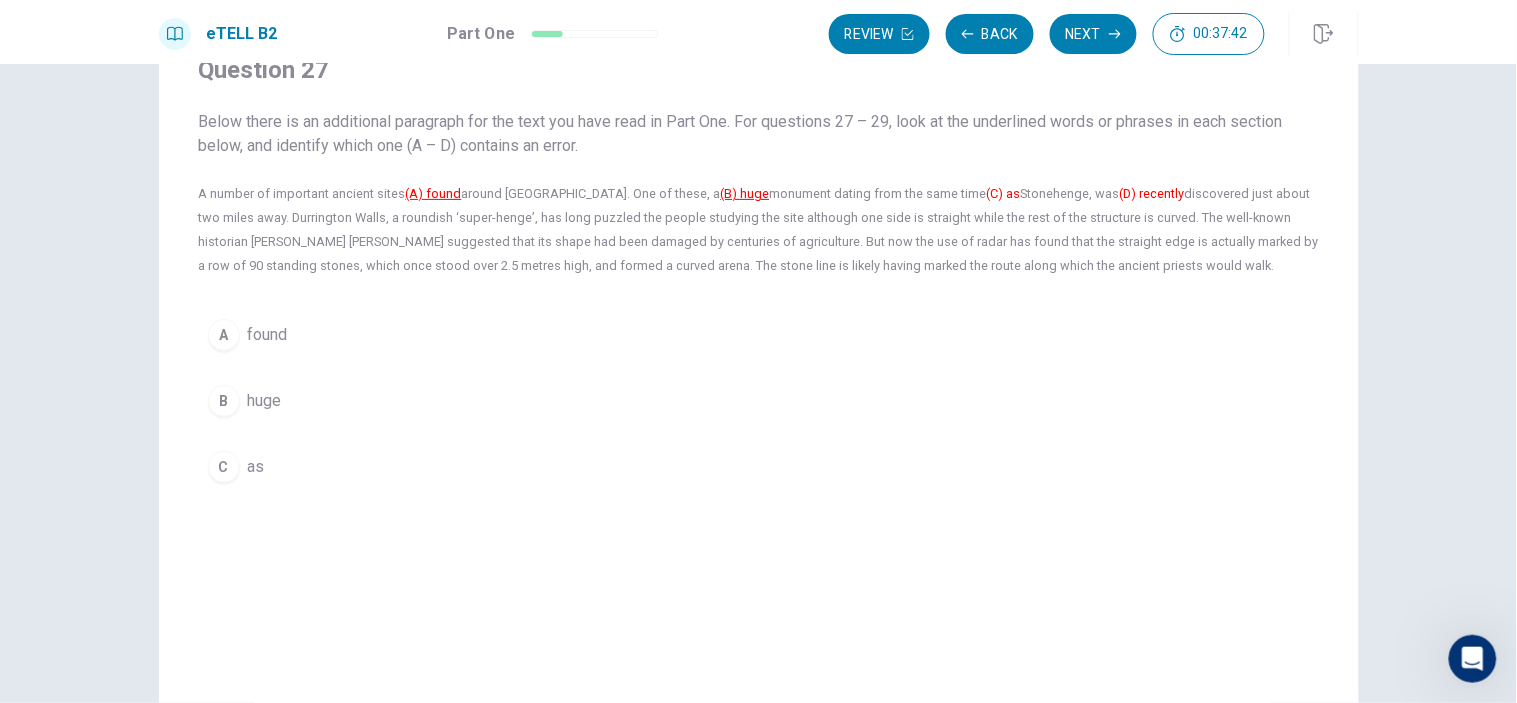 scroll, scrollTop: 85, scrollLeft: 0, axis: vertical 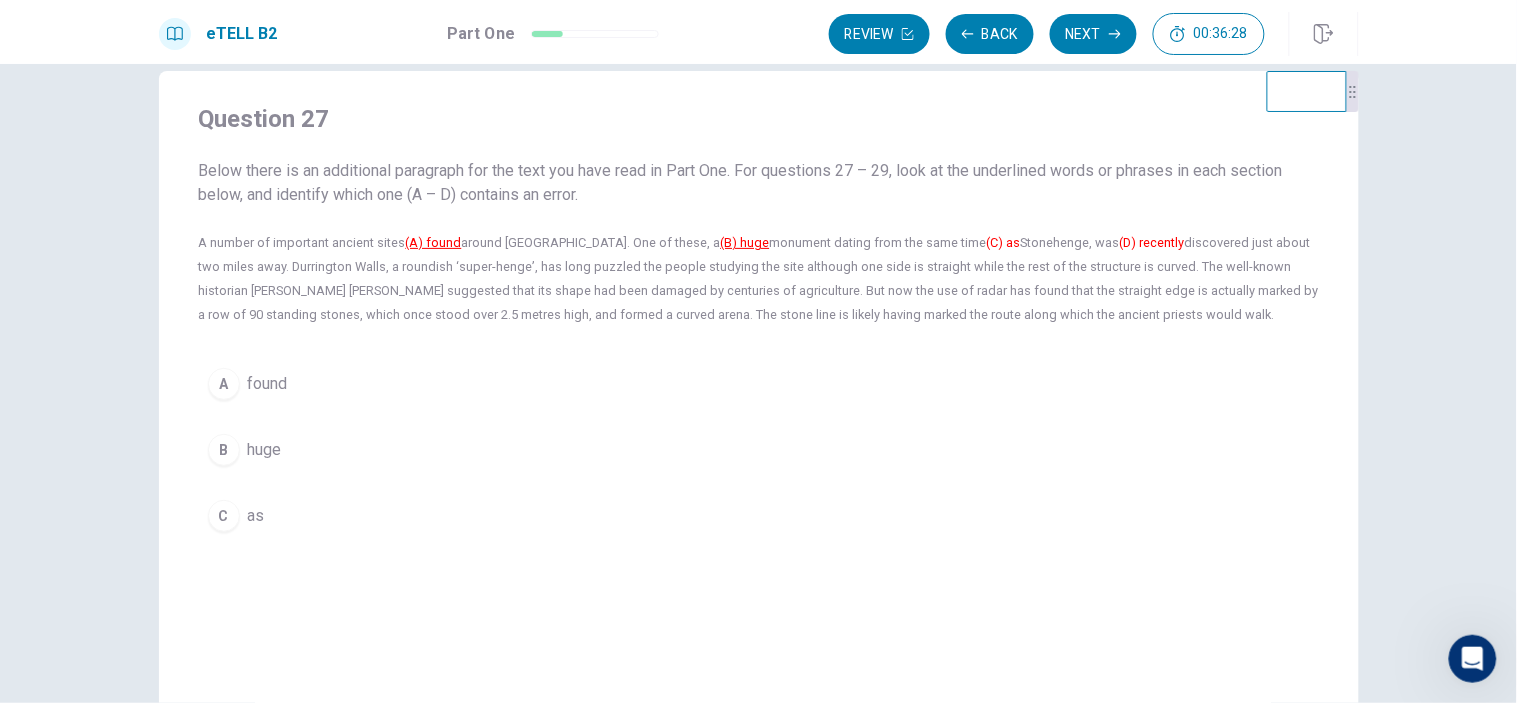 click on "(D) recently" at bounding box center [1152, 242] 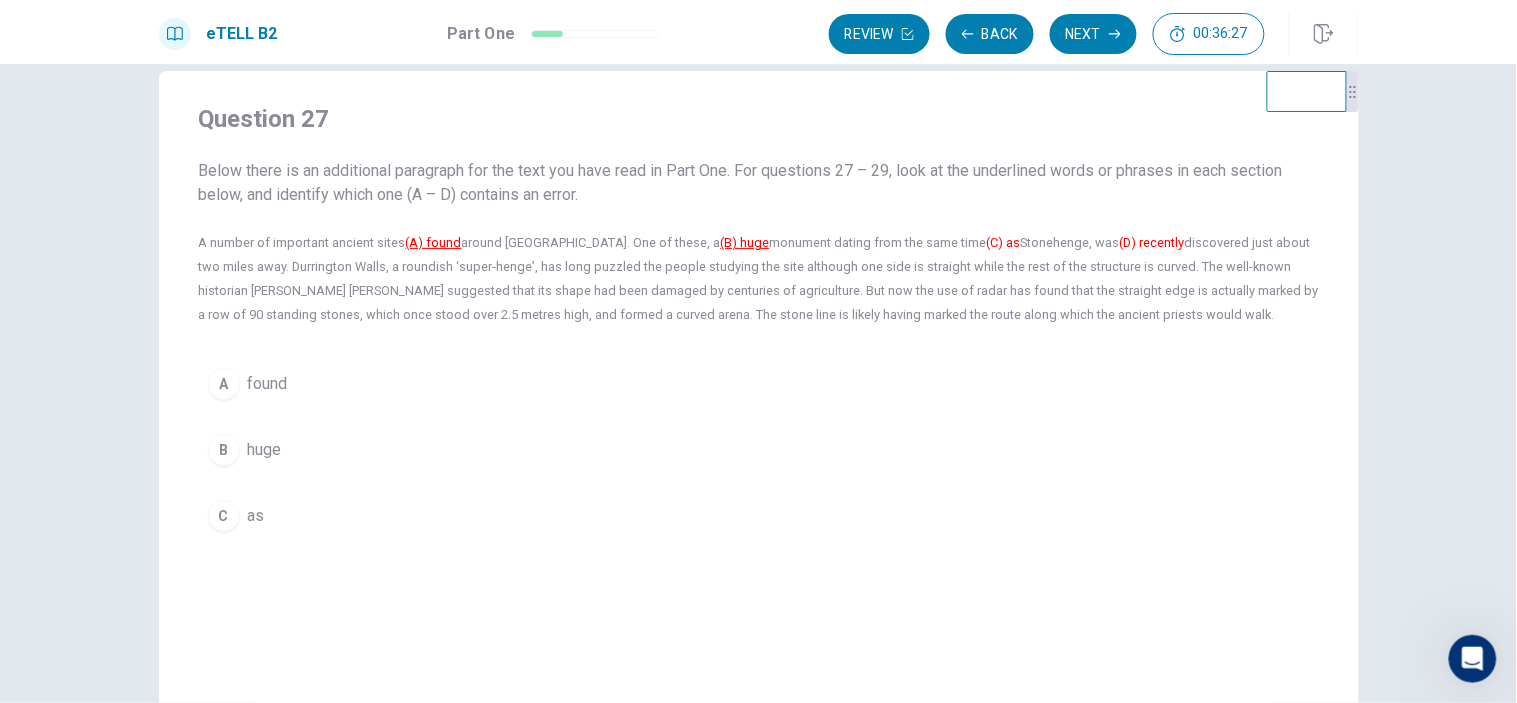 click on "(D) recently" at bounding box center (1152, 242) 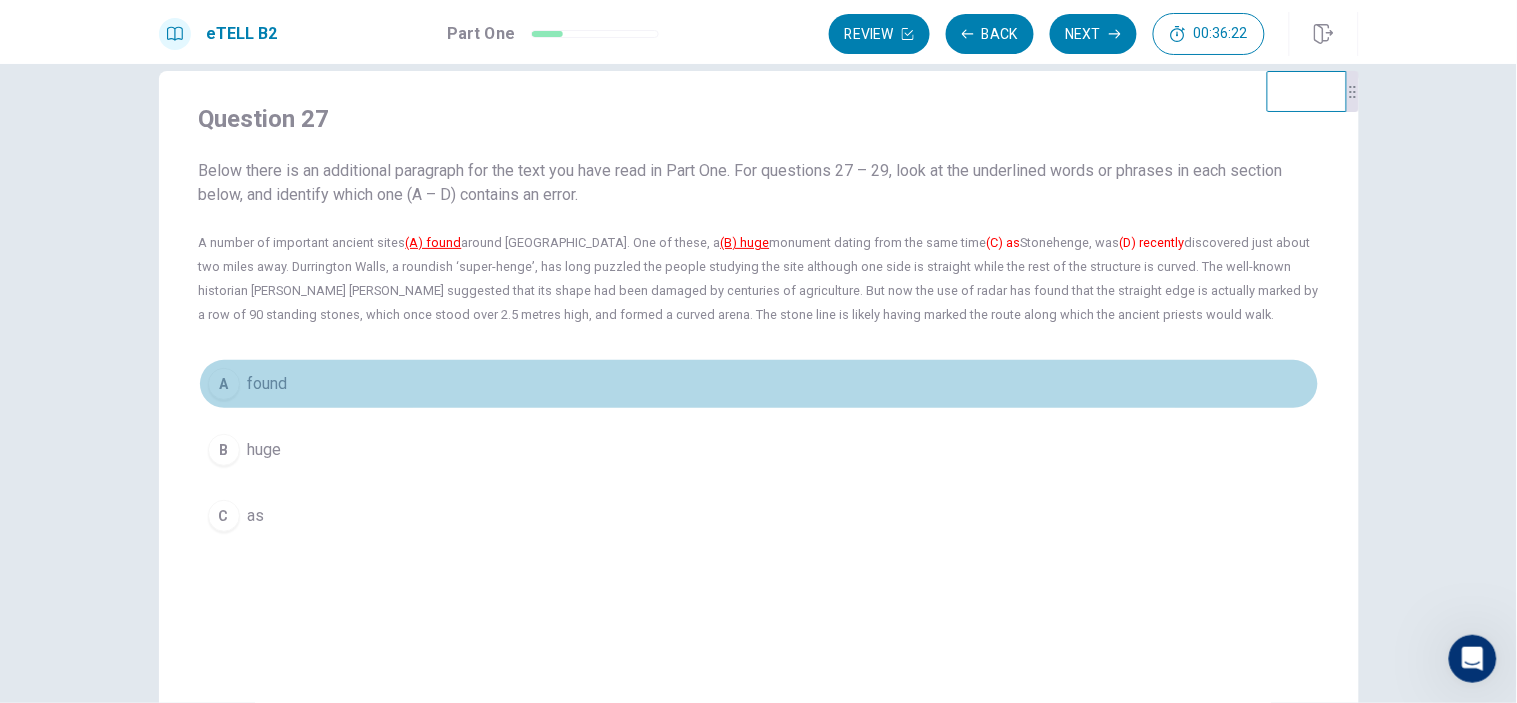 click on "A found" at bounding box center (759, 384) 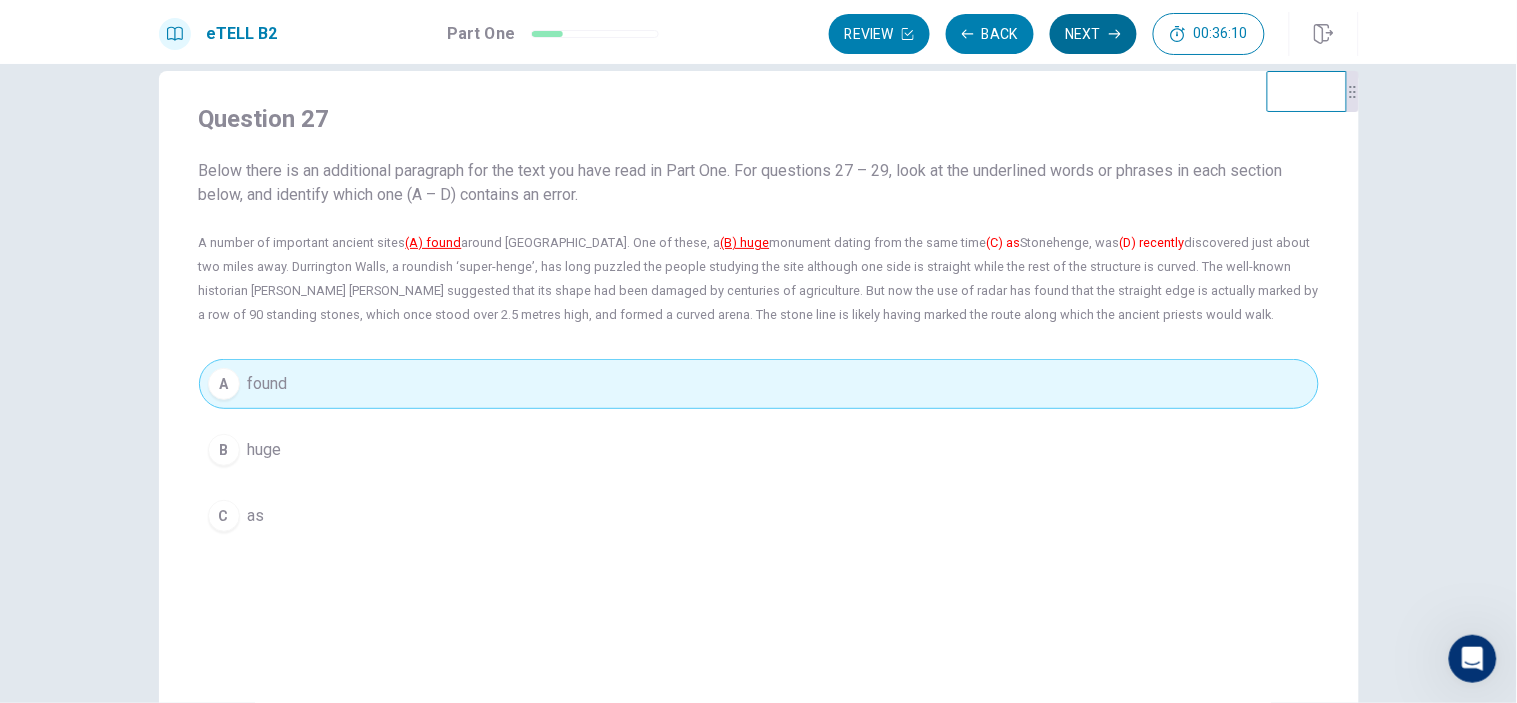 click on "Next" at bounding box center (1093, 34) 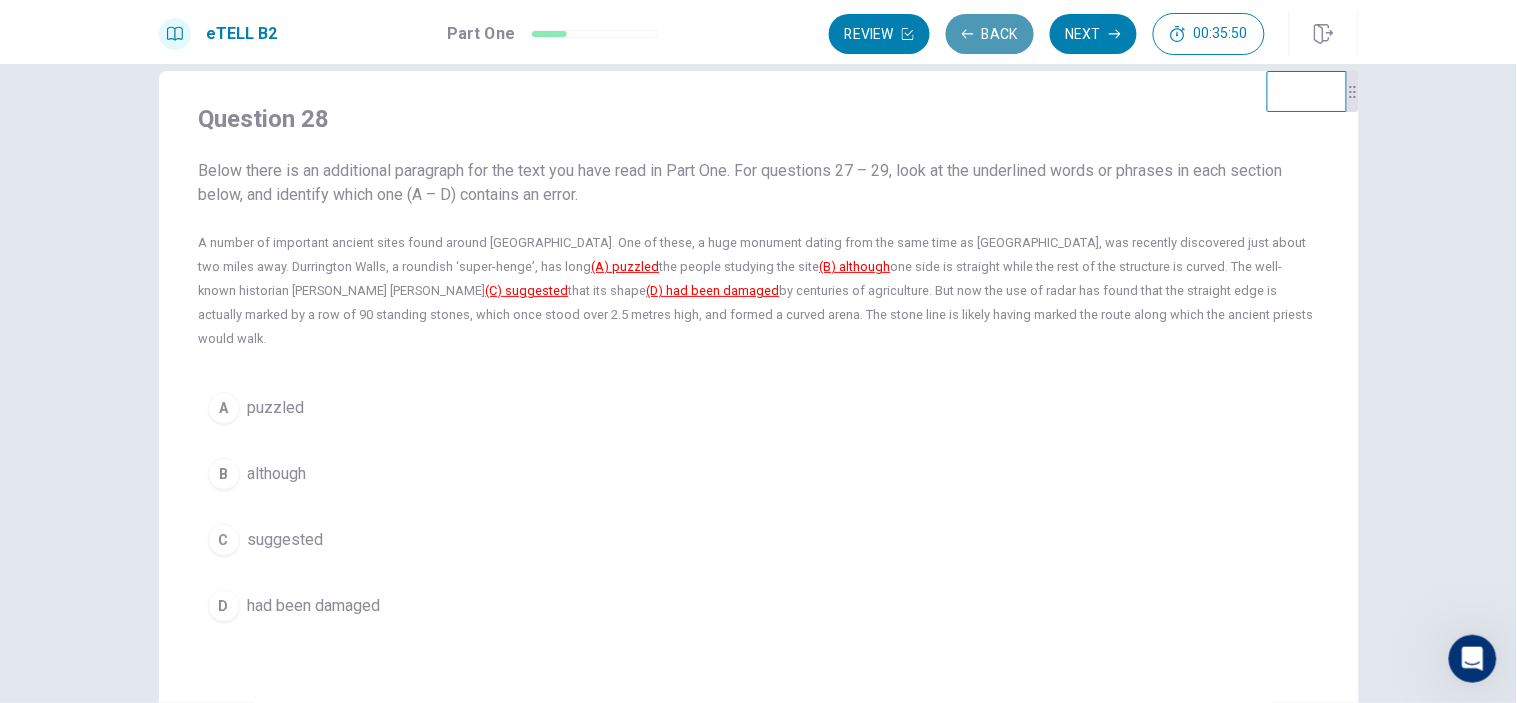 click on "Back" at bounding box center [990, 34] 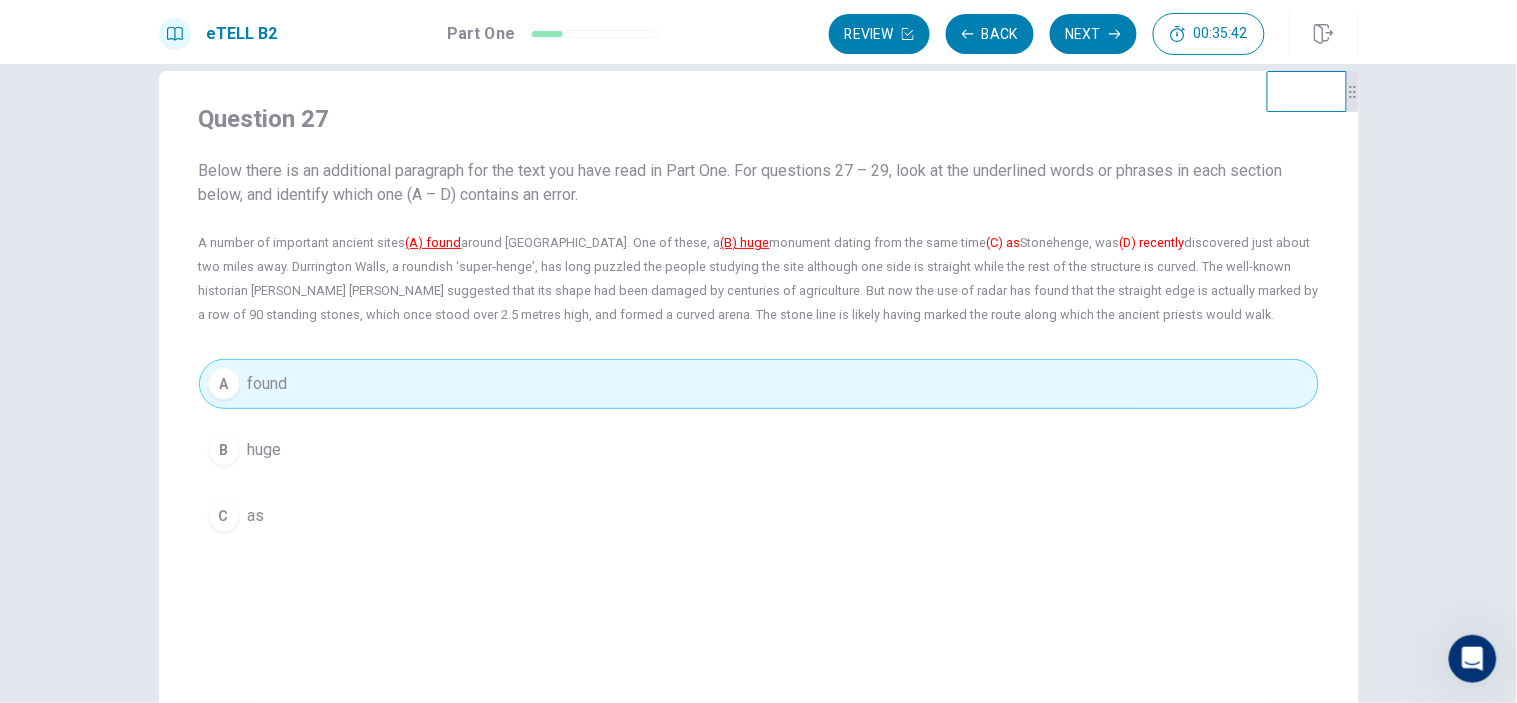 click on "A found B huge C as" at bounding box center (759, 450) 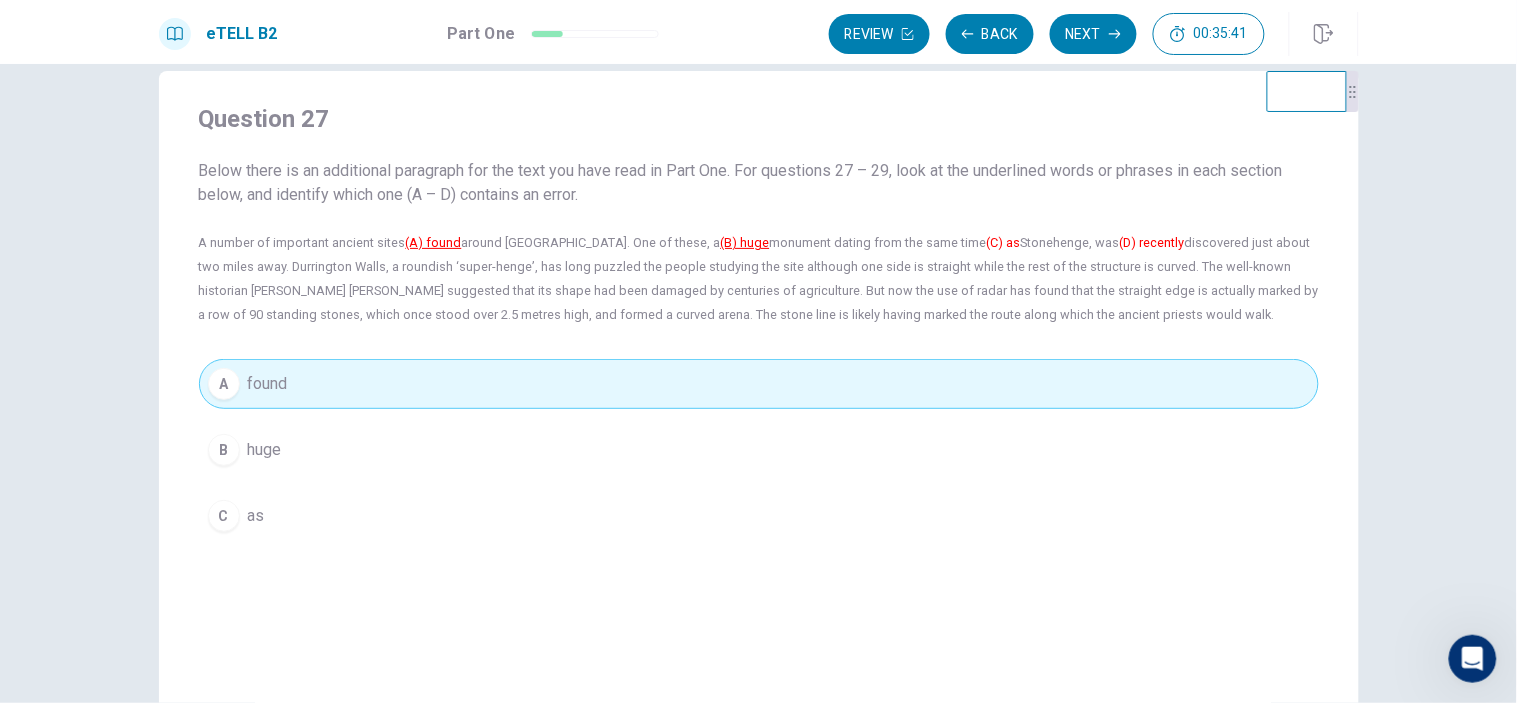 click on "C as" at bounding box center (759, 516) 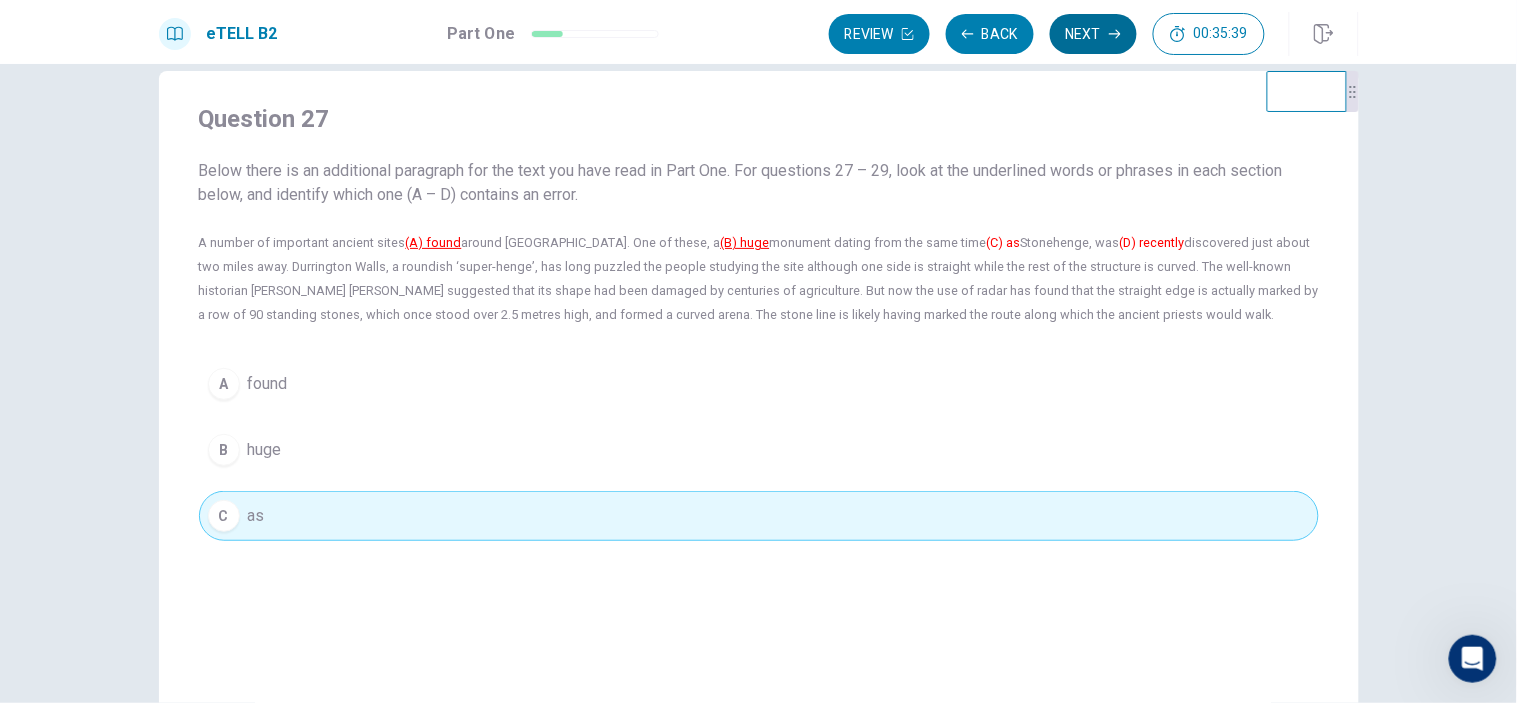 click on "Next" at bounding box center [1093, 34] 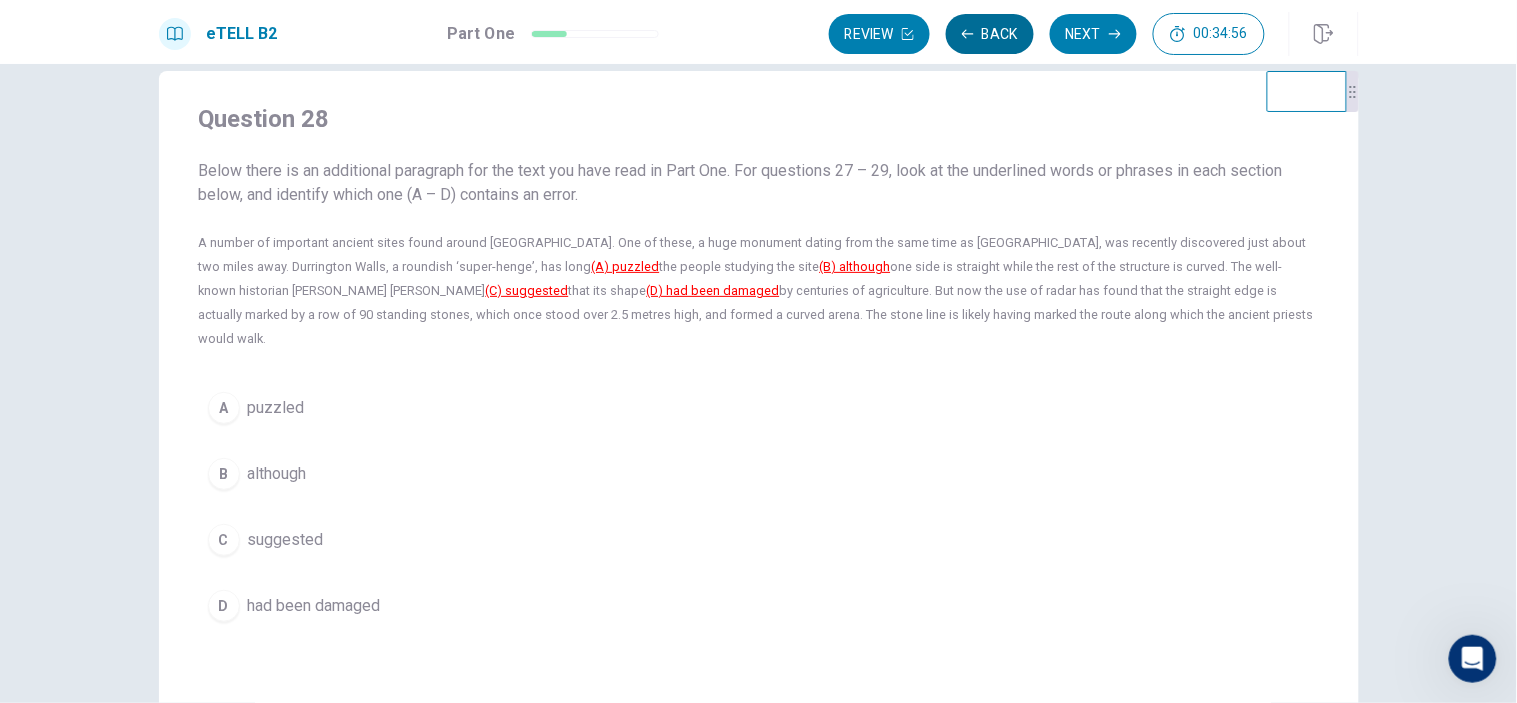click on "Back" at bounding box center (990, 34) 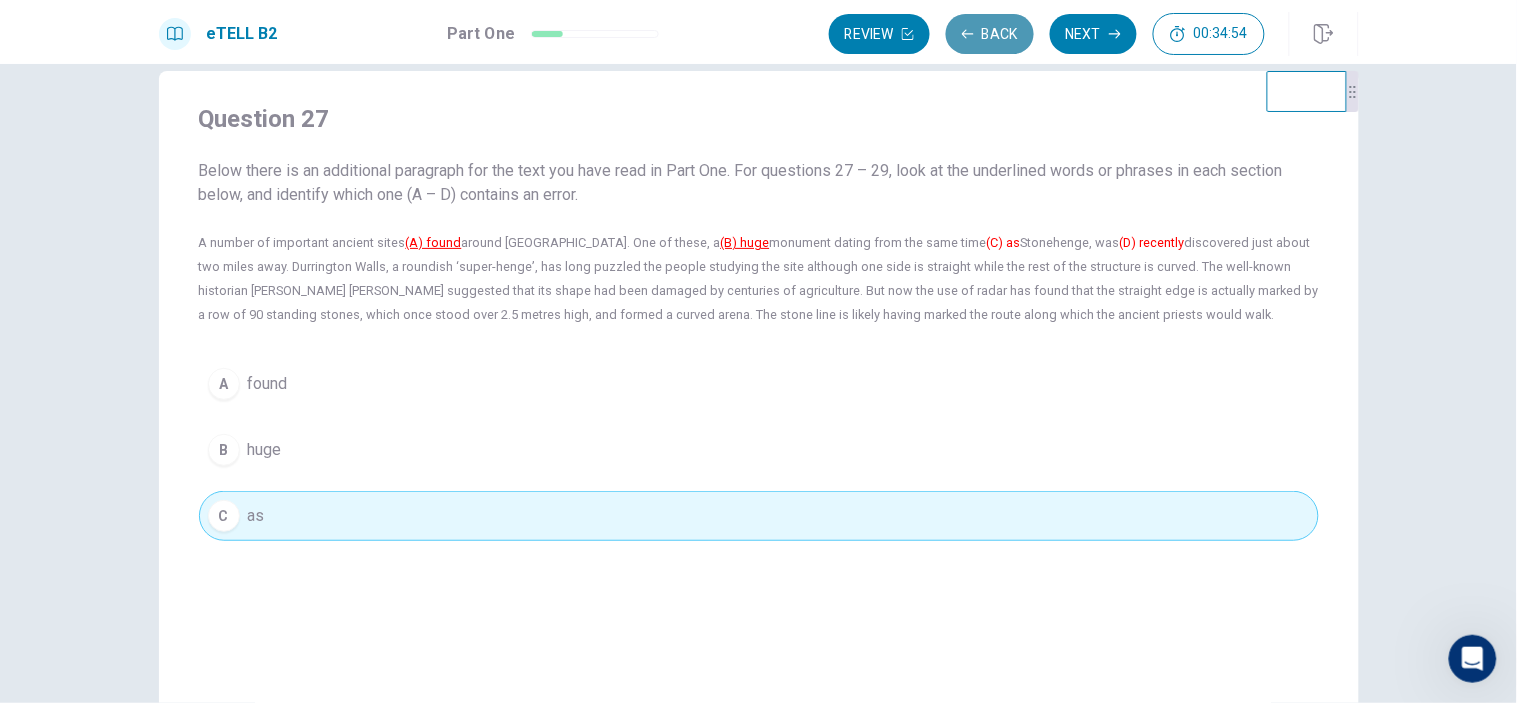 click on "Back" at bounding box center [990, 34] 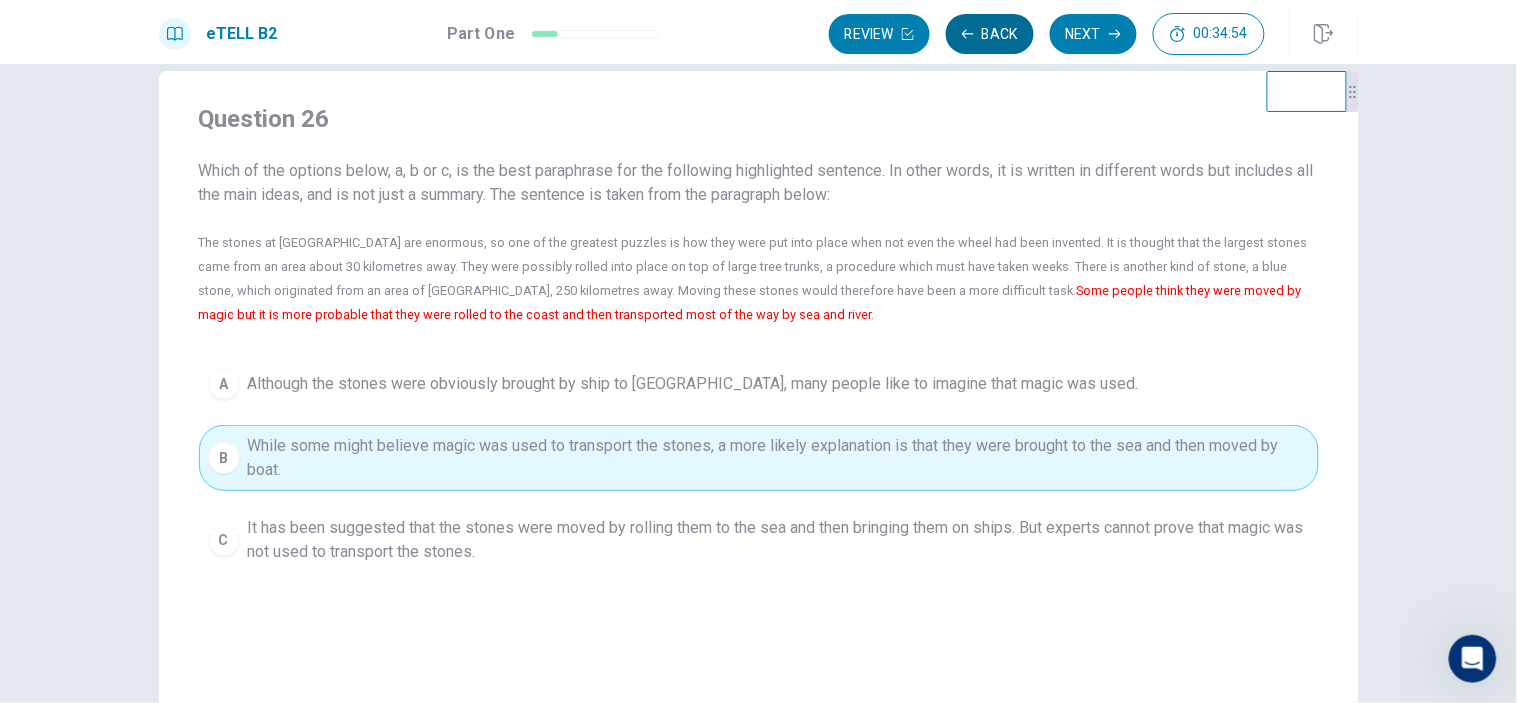click on "Back" at bounding box center (990, 34) 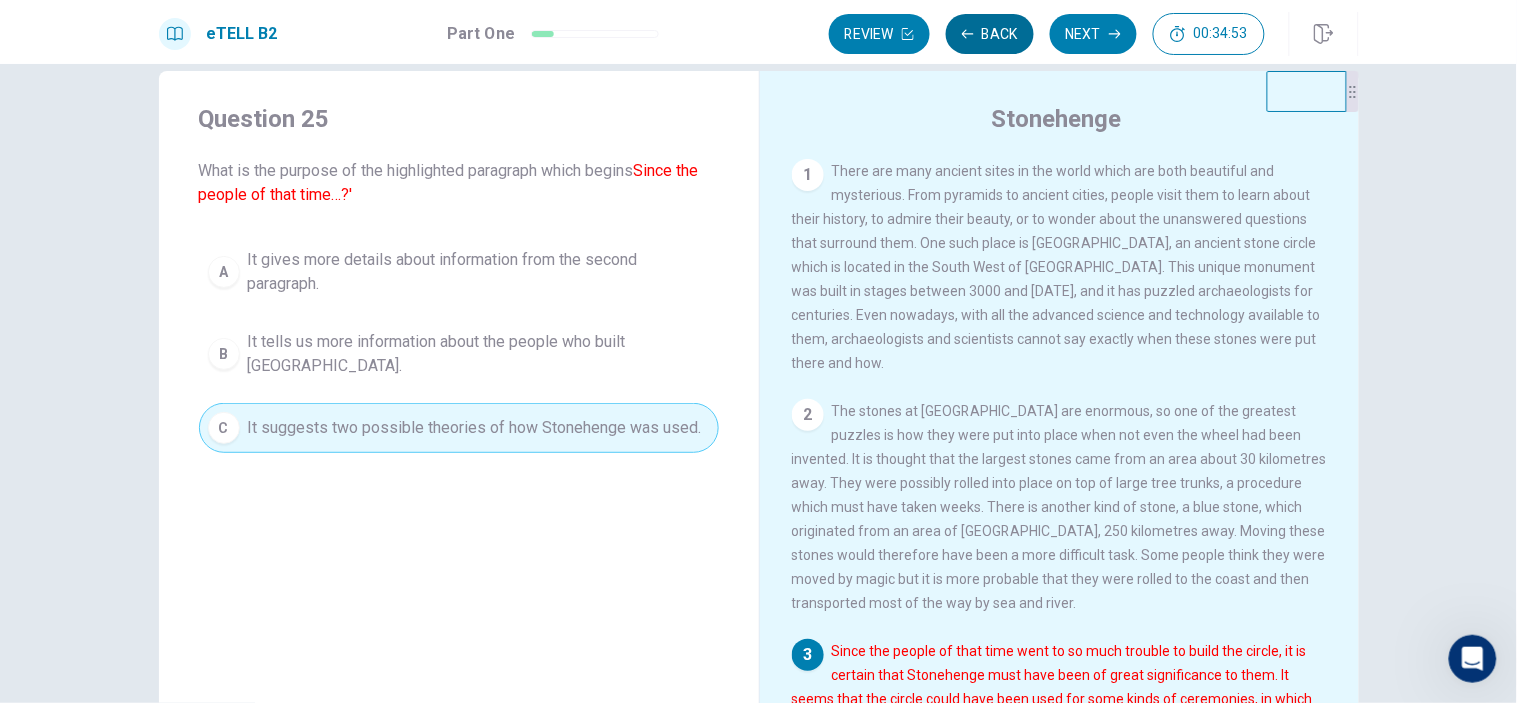 scroll, scrollTop: 321, scrollLeft: 0, axis: vertical 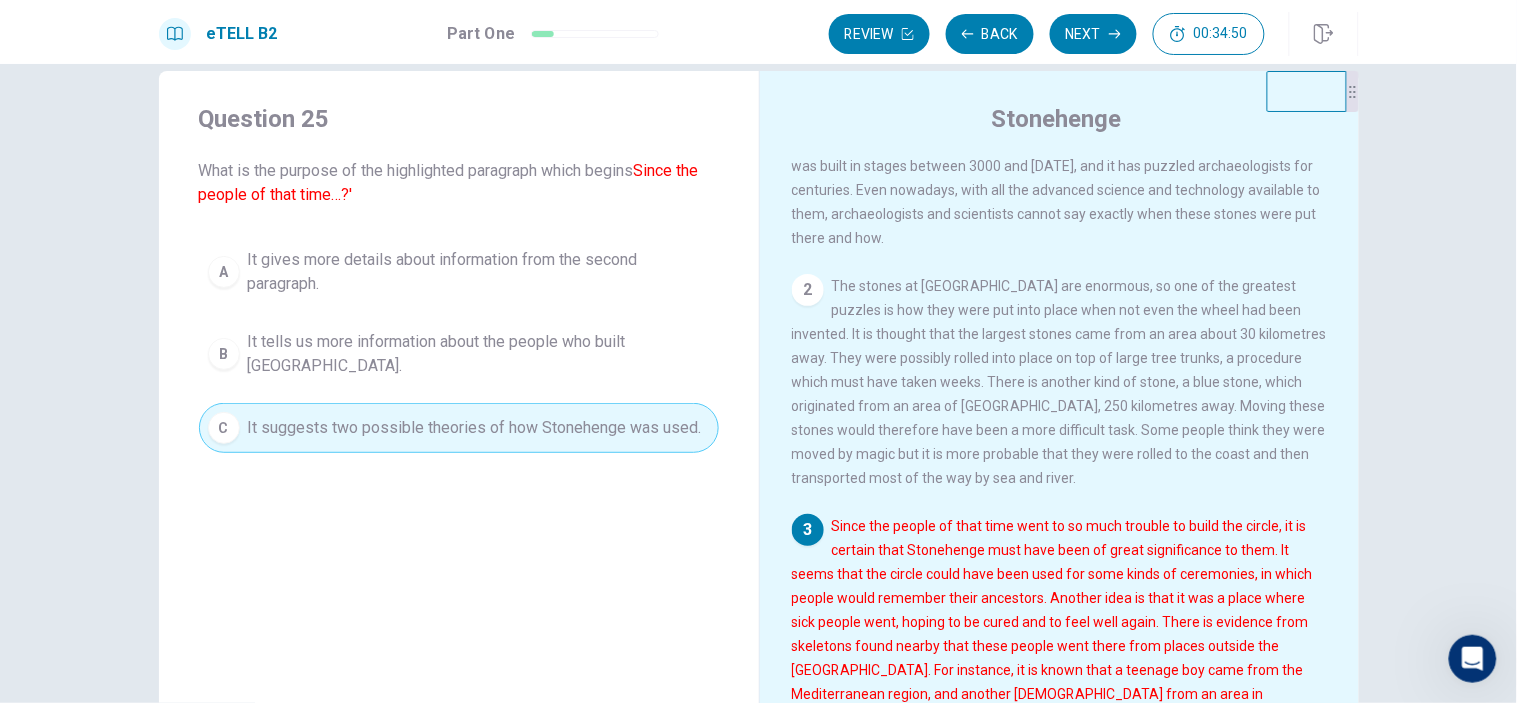 drag, startPoint x: 1354, startPoint y: 338, endPoint x: 1353, endPoint y: 300, distance: 38.013157 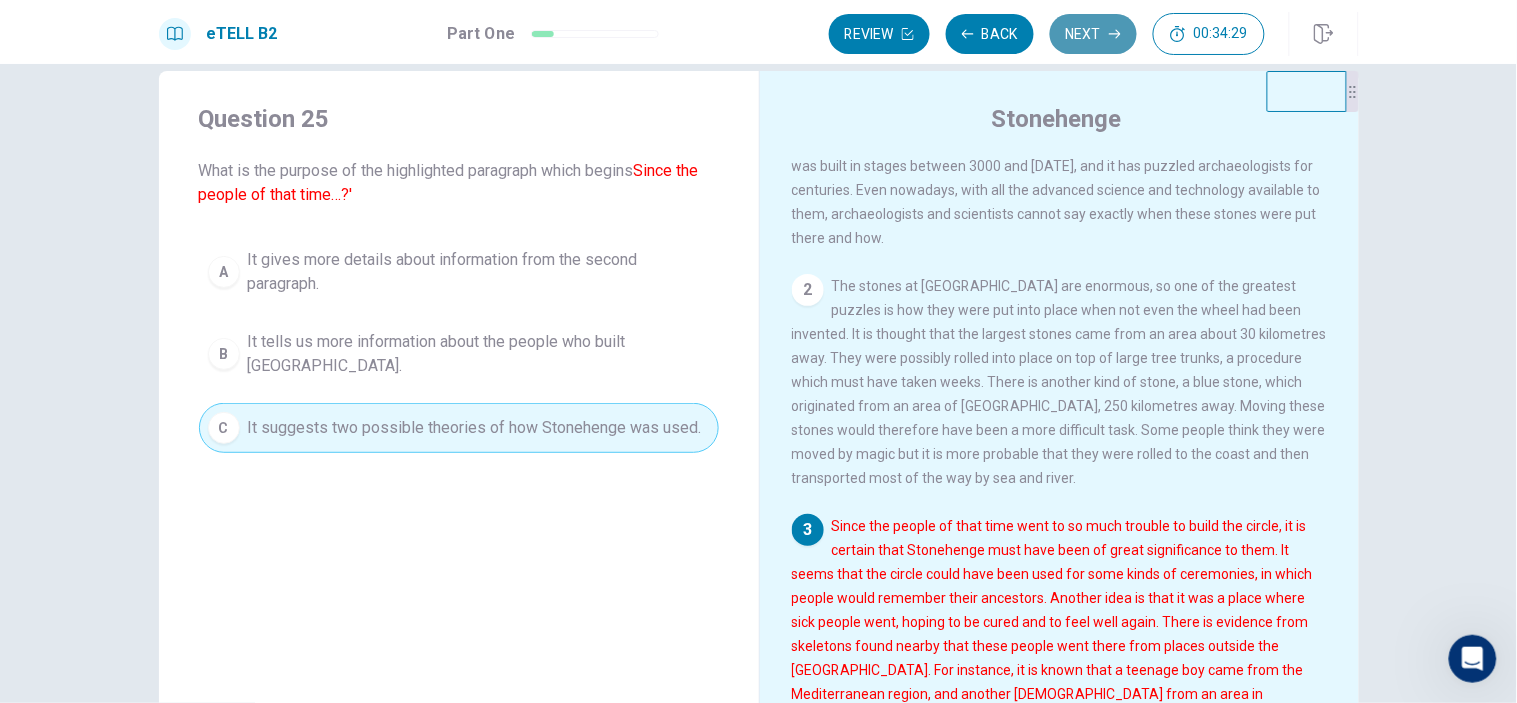 click 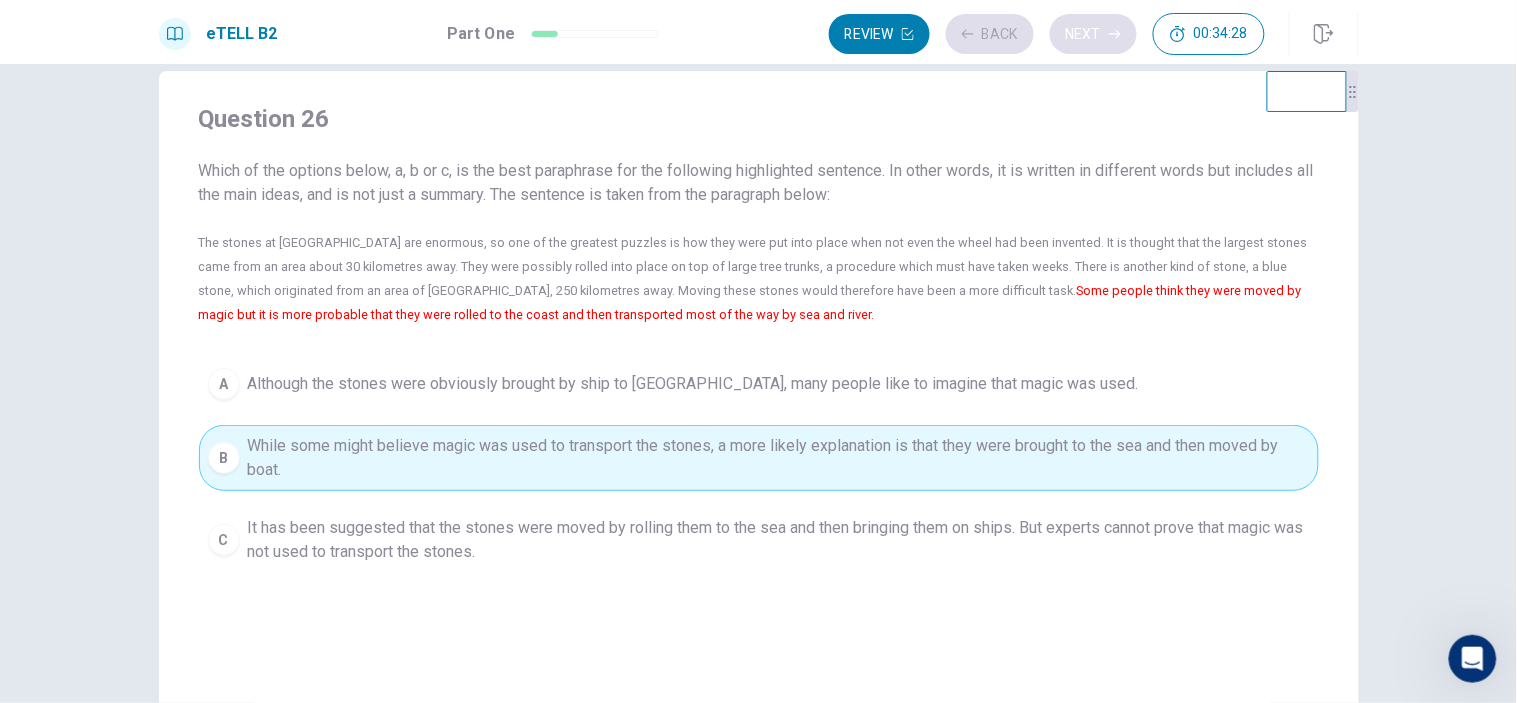click on "Review Back Next 00:34:28" at bounding box center [1047, 34] 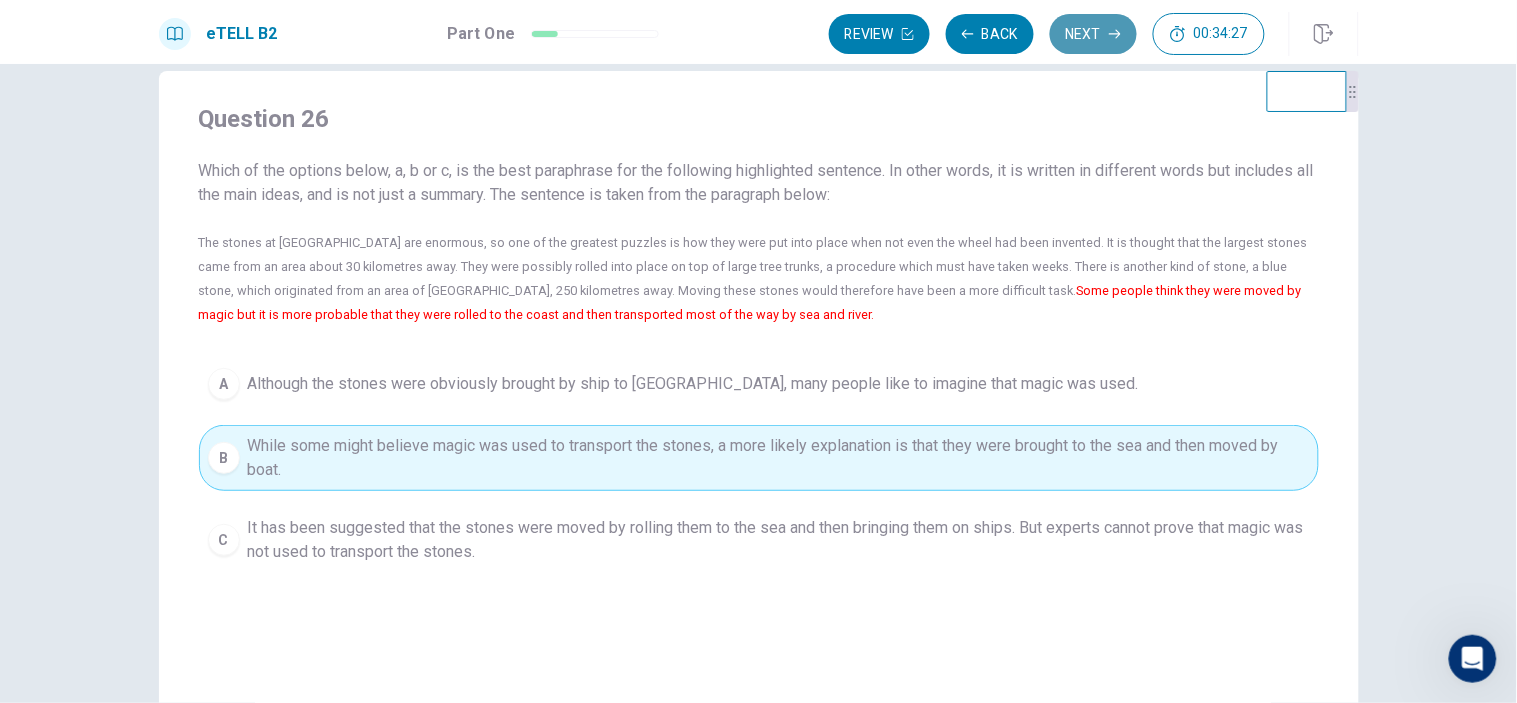 click on "Next" at bounding box center [1093, 34] 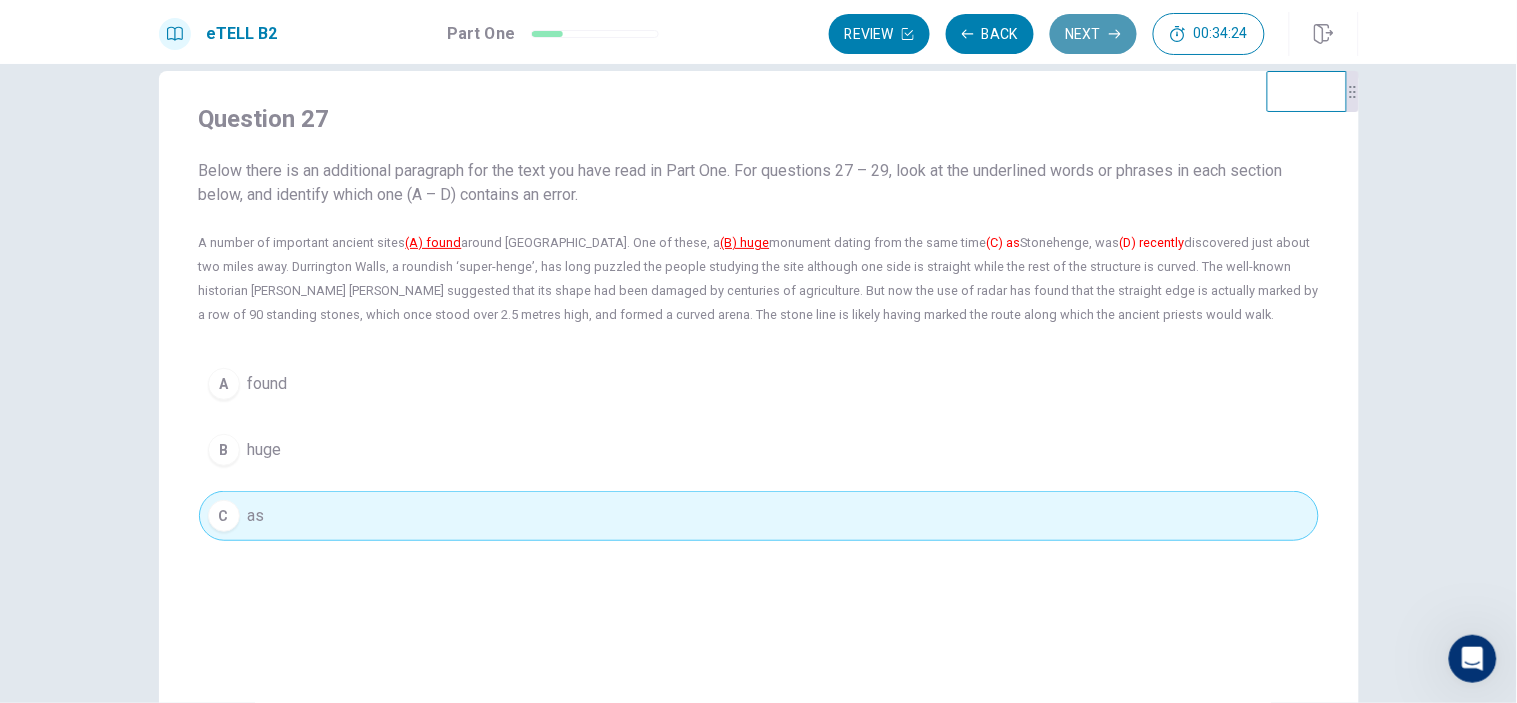 click on "Next" at bounding box center [1093, 34] 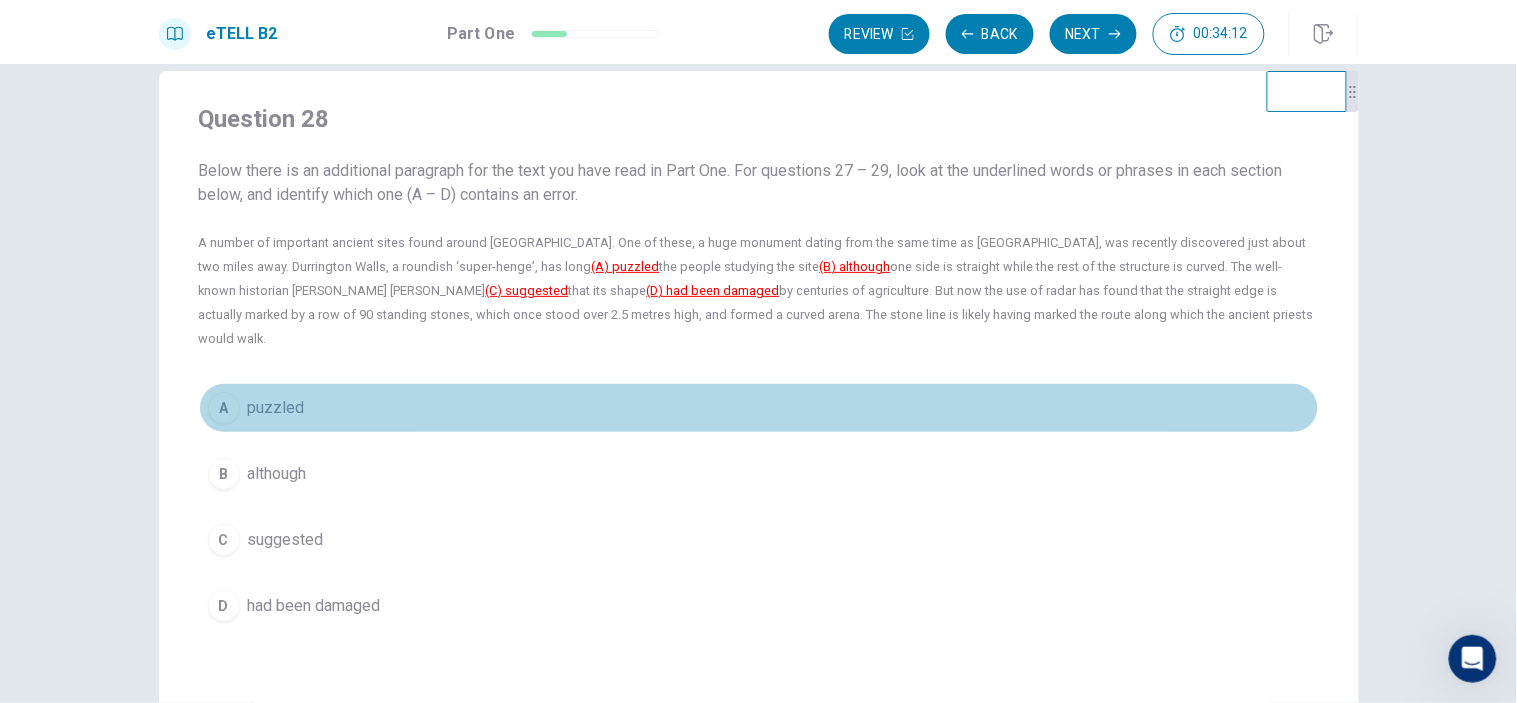 click on "A puzzled" at bounding box center [759, 408] 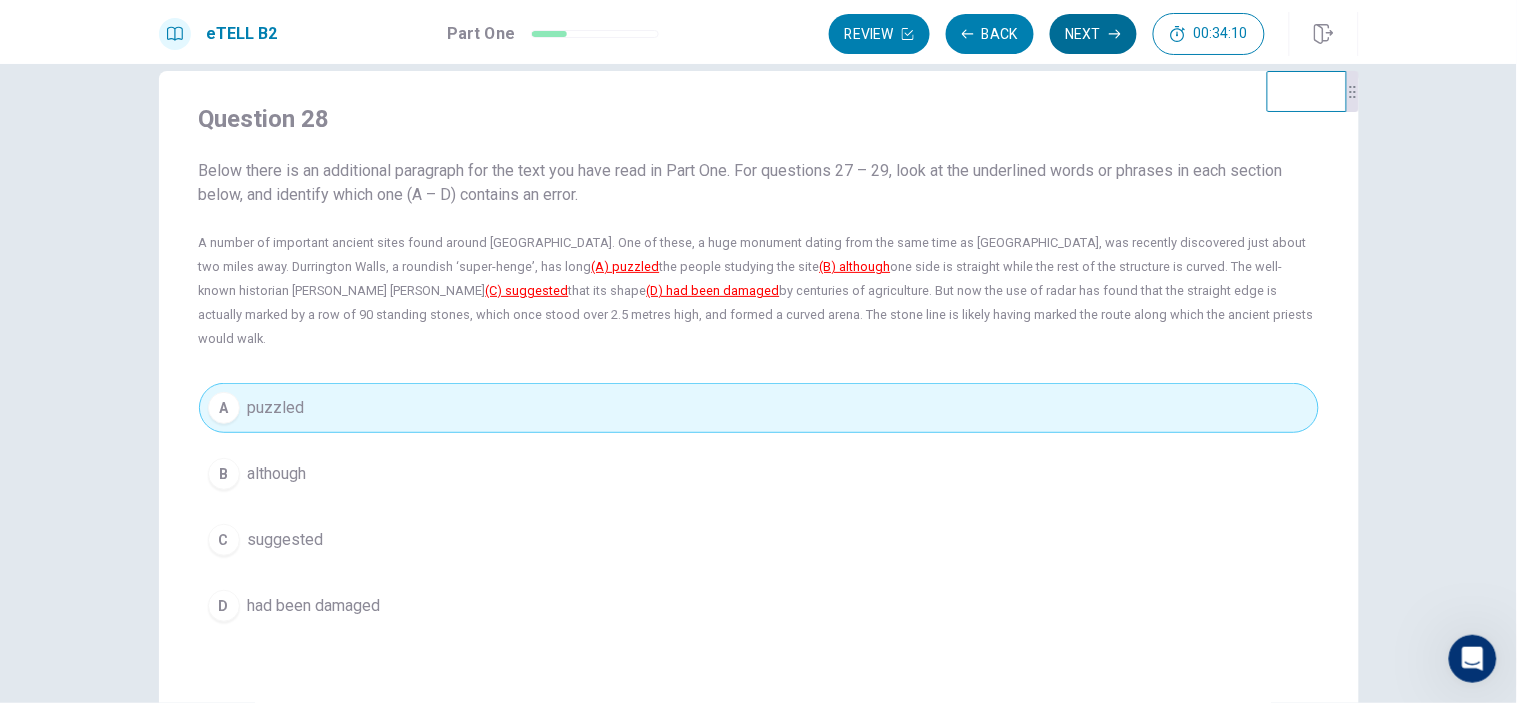 click on "Next" at bounding box center (1093, 34) 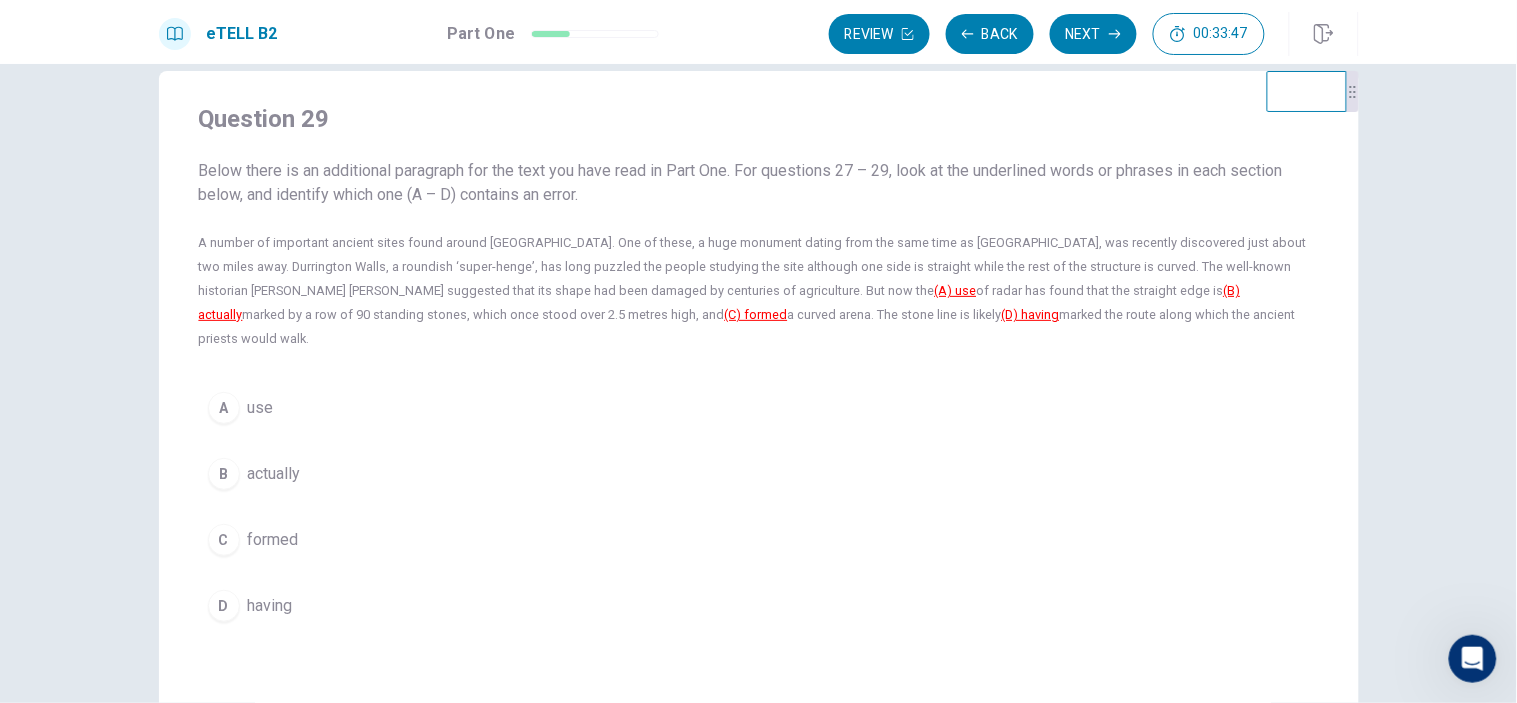 click on "A use" at bounding box center [759, 408] 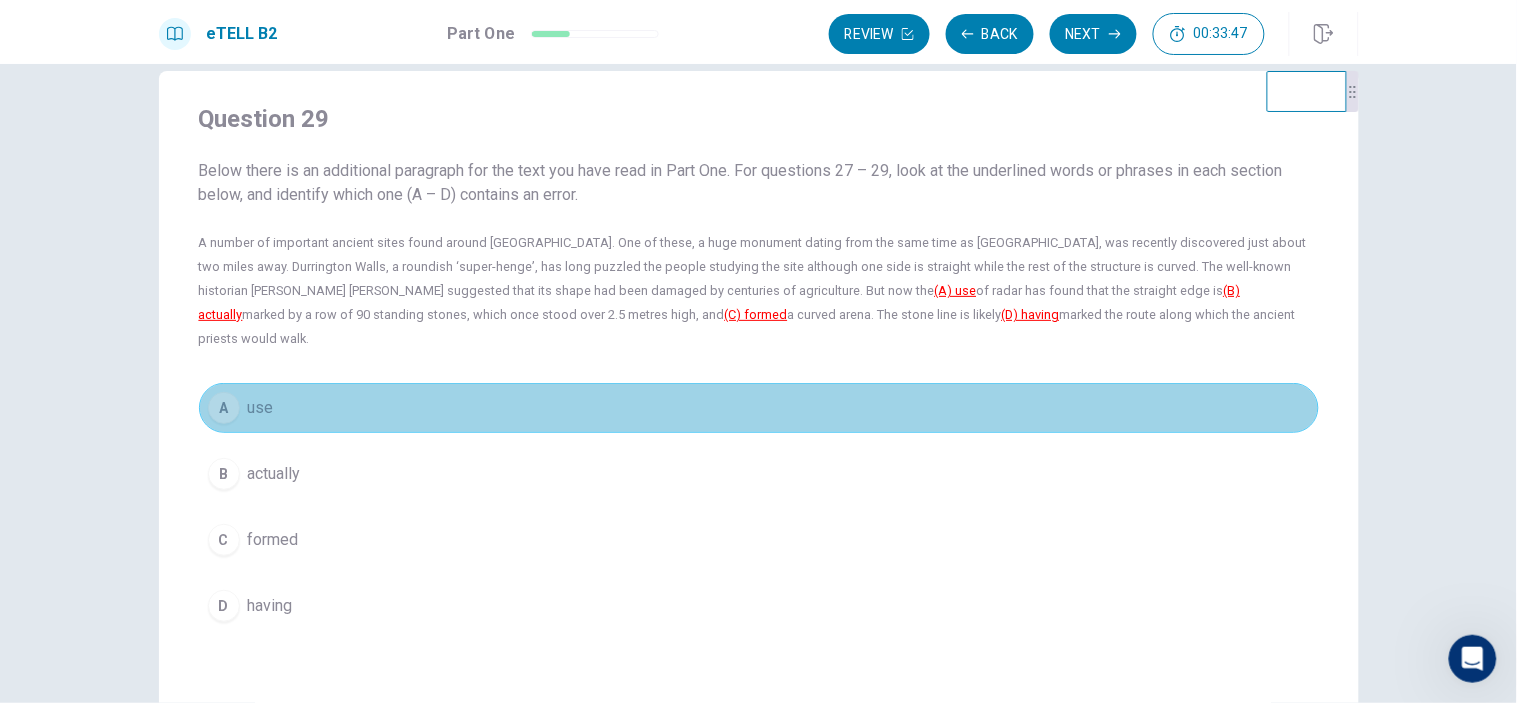 click on "A use" at bounding box center (759, 408) 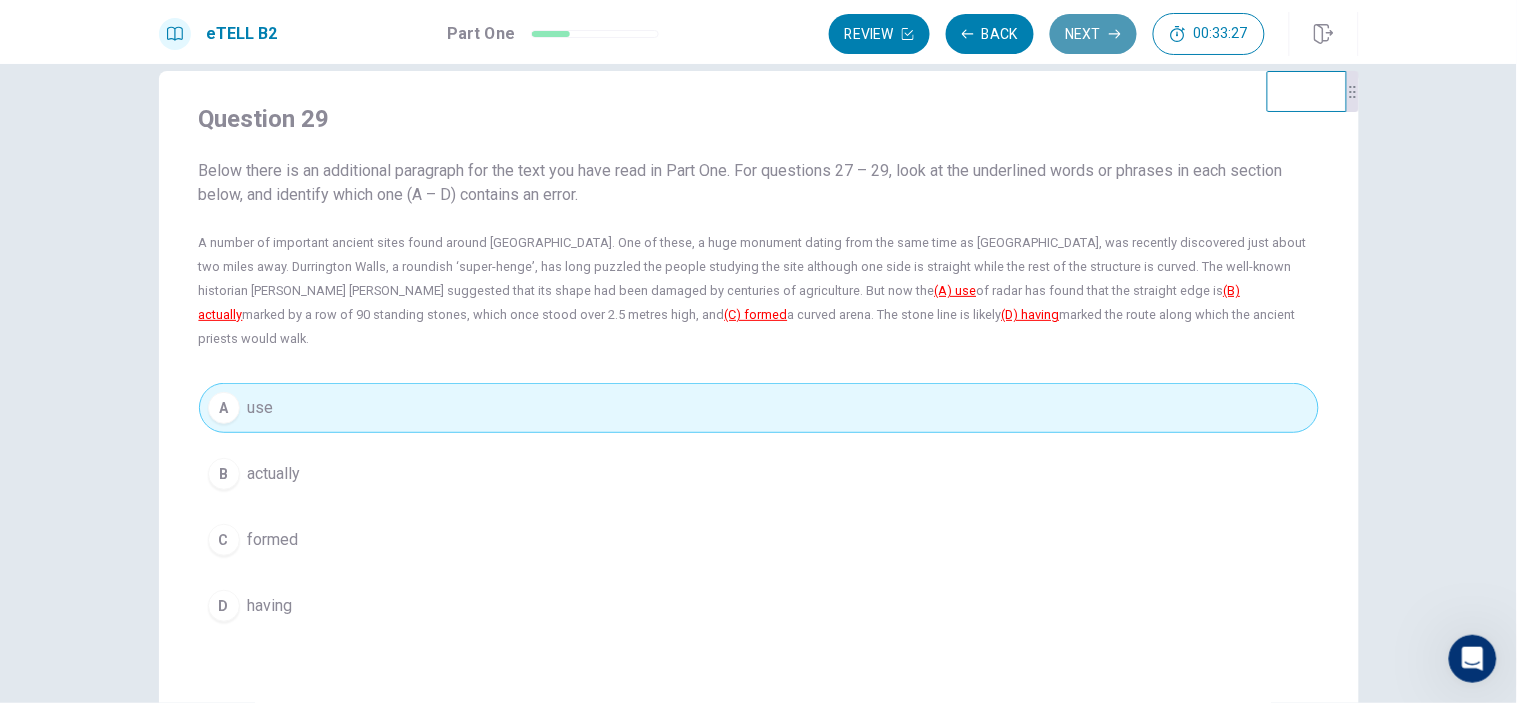 click on "Next" at bounding box center (1093, 34) 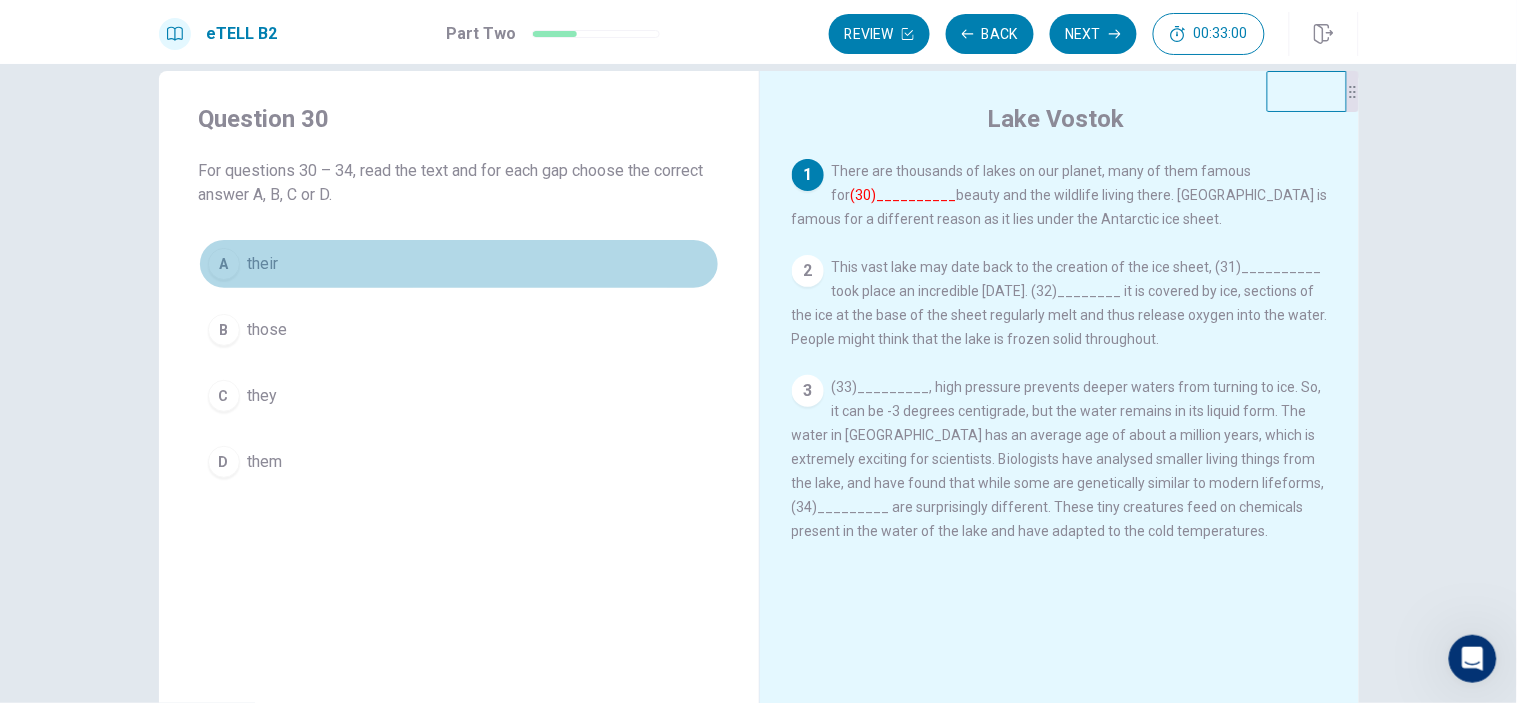 click on "A their" at bounding box center [459, 264] 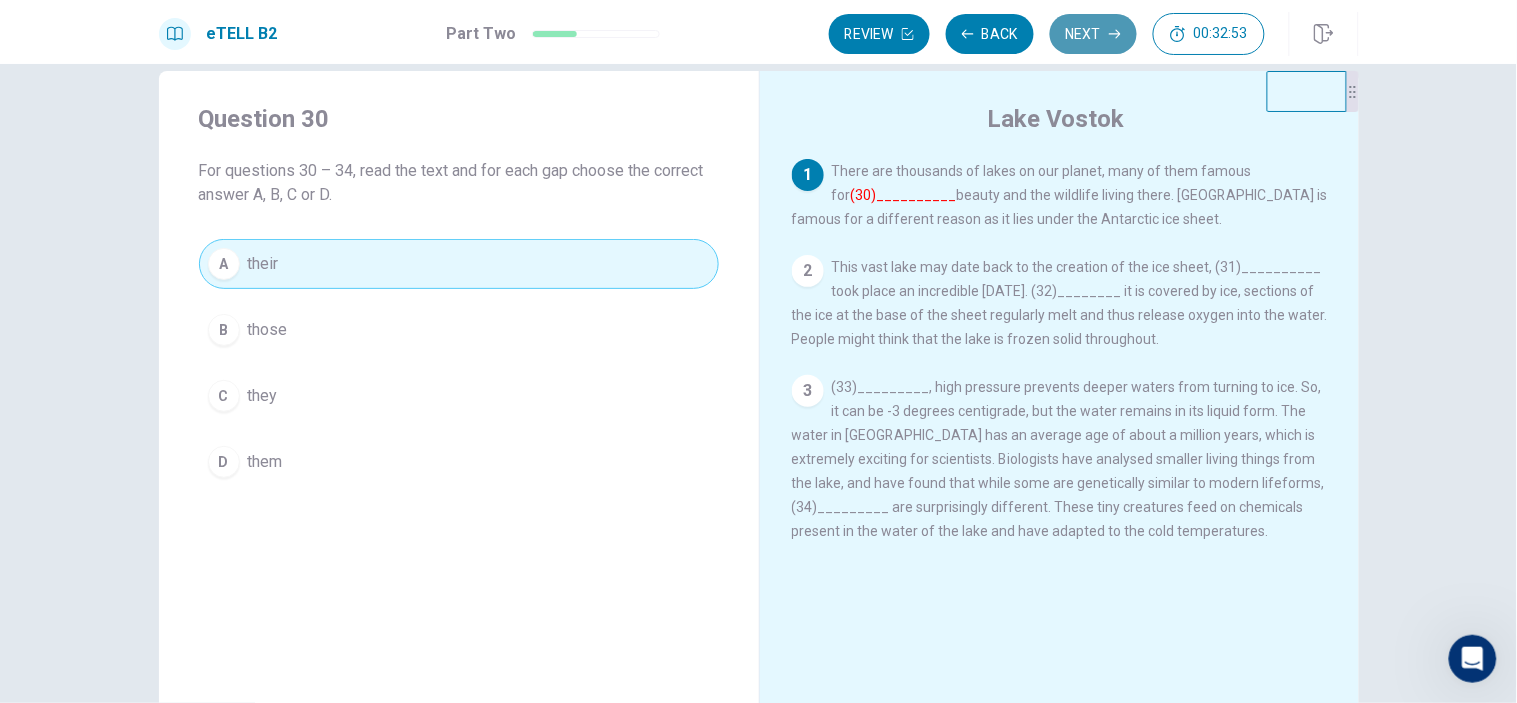 click on "Next" at bounding box center [1093, 34] 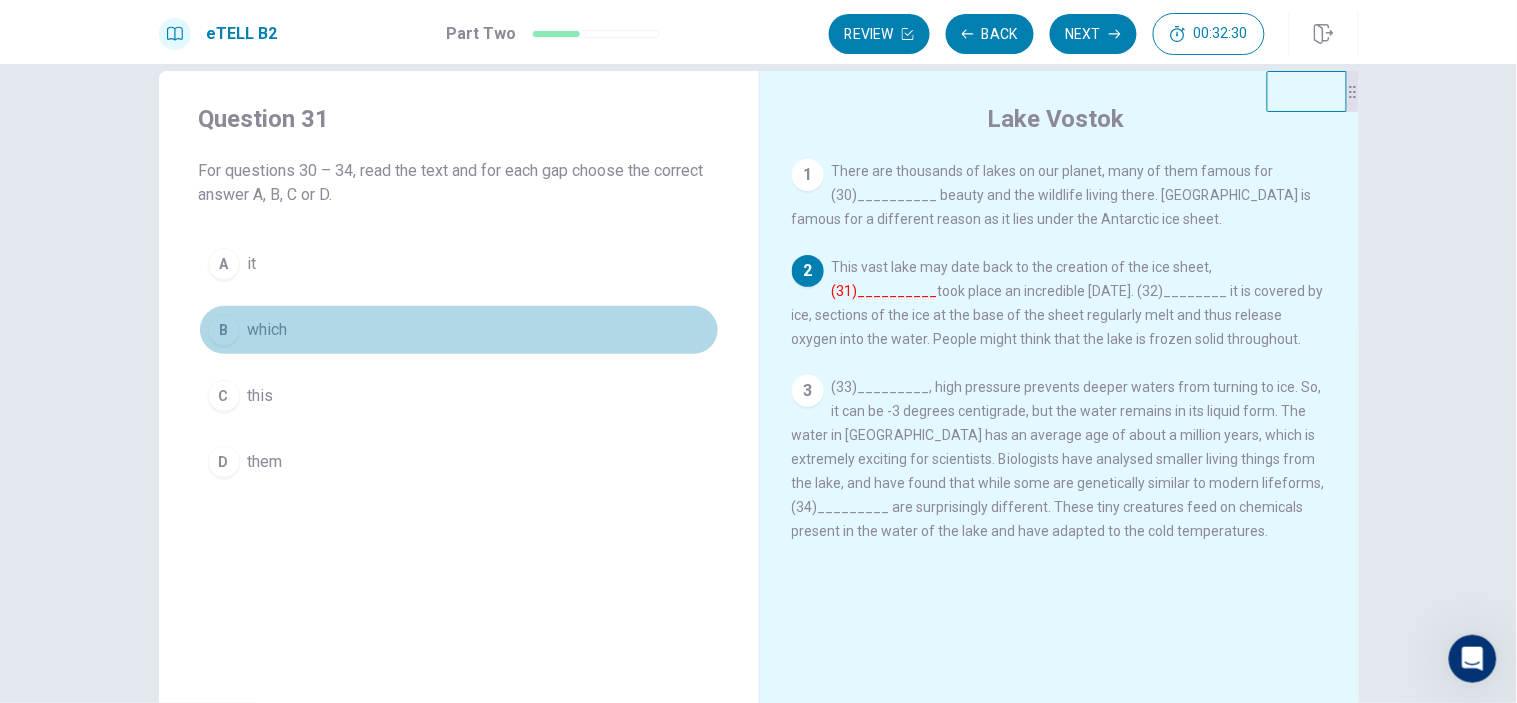 click on "which" at bounding box center (268, 330) 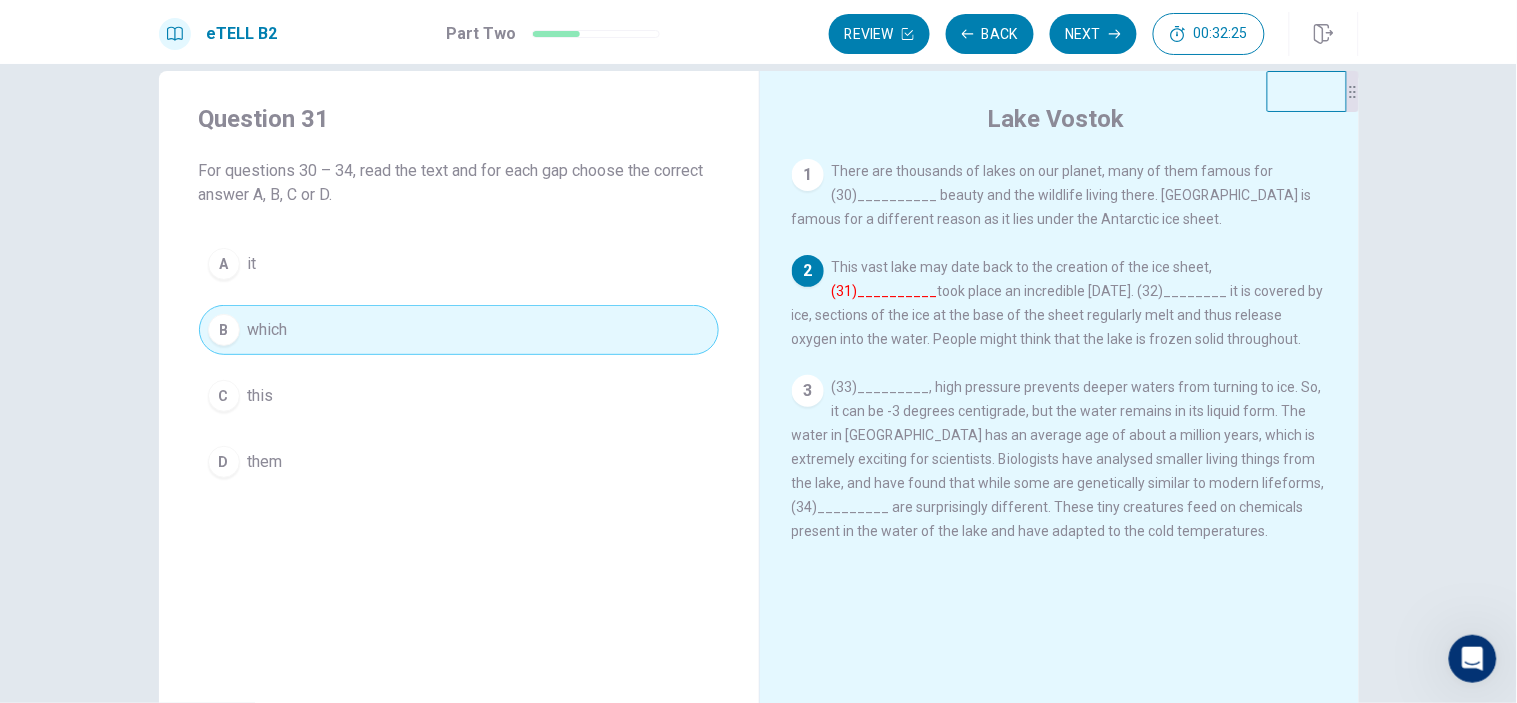 click on "A it" at bounding box center (459, 264) 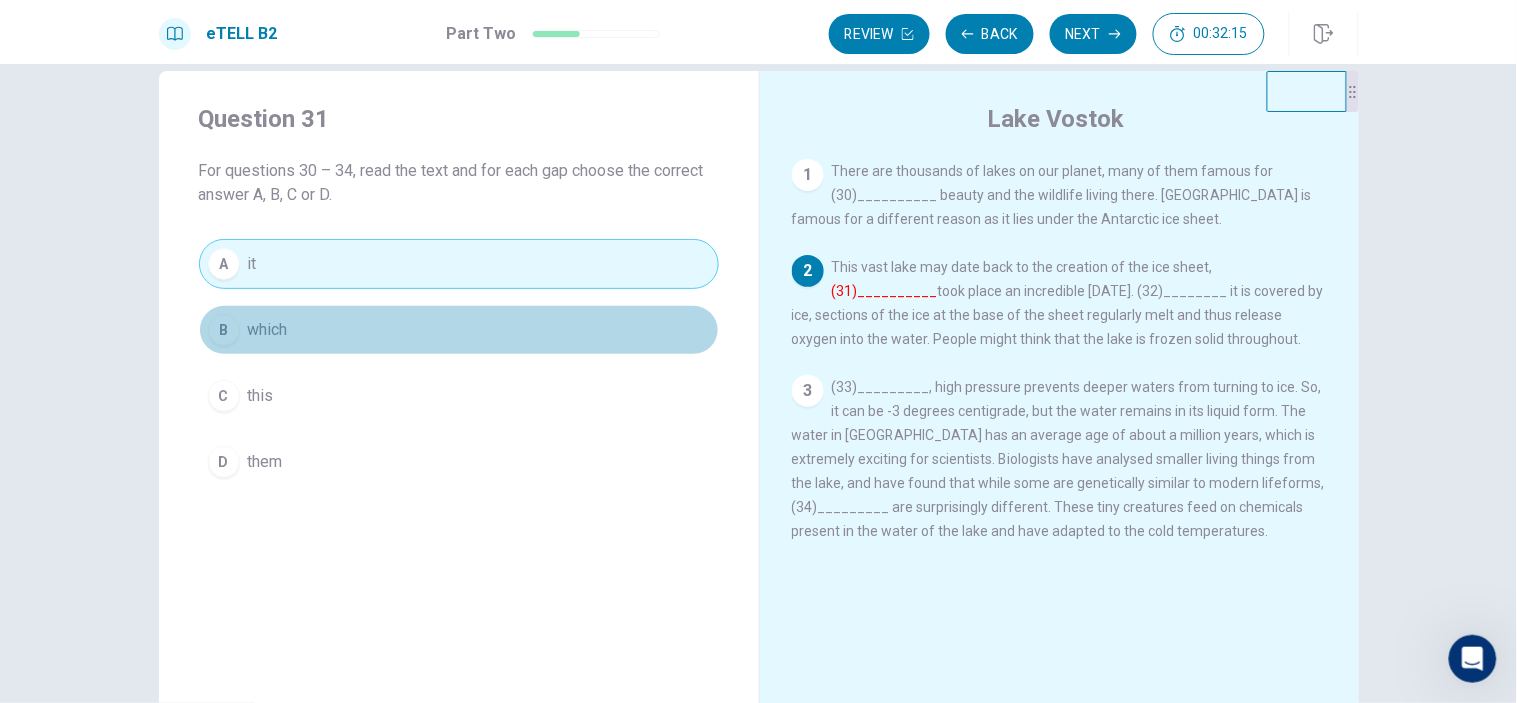 click on "B which" at bounding box center (459, 330) 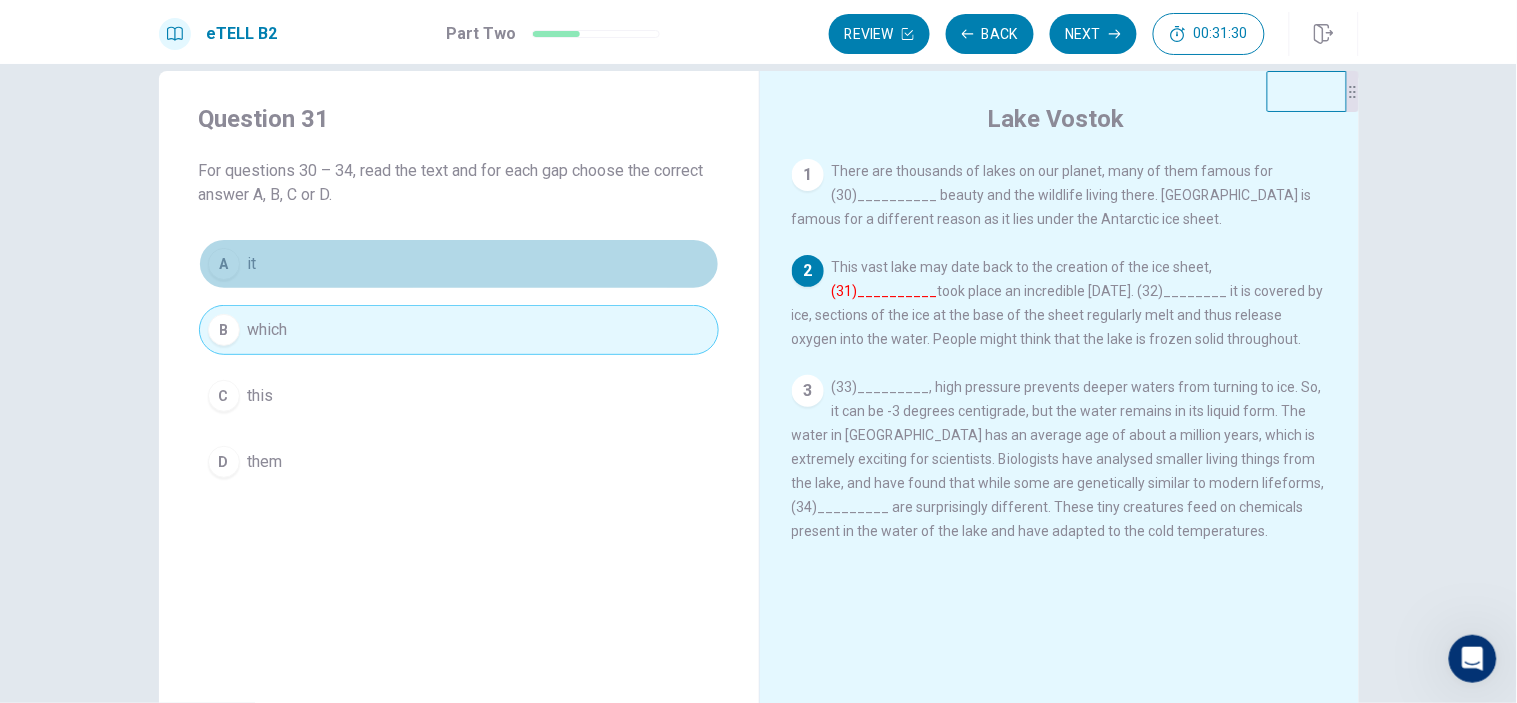 click on "A it" at bounding box center [459, 264] 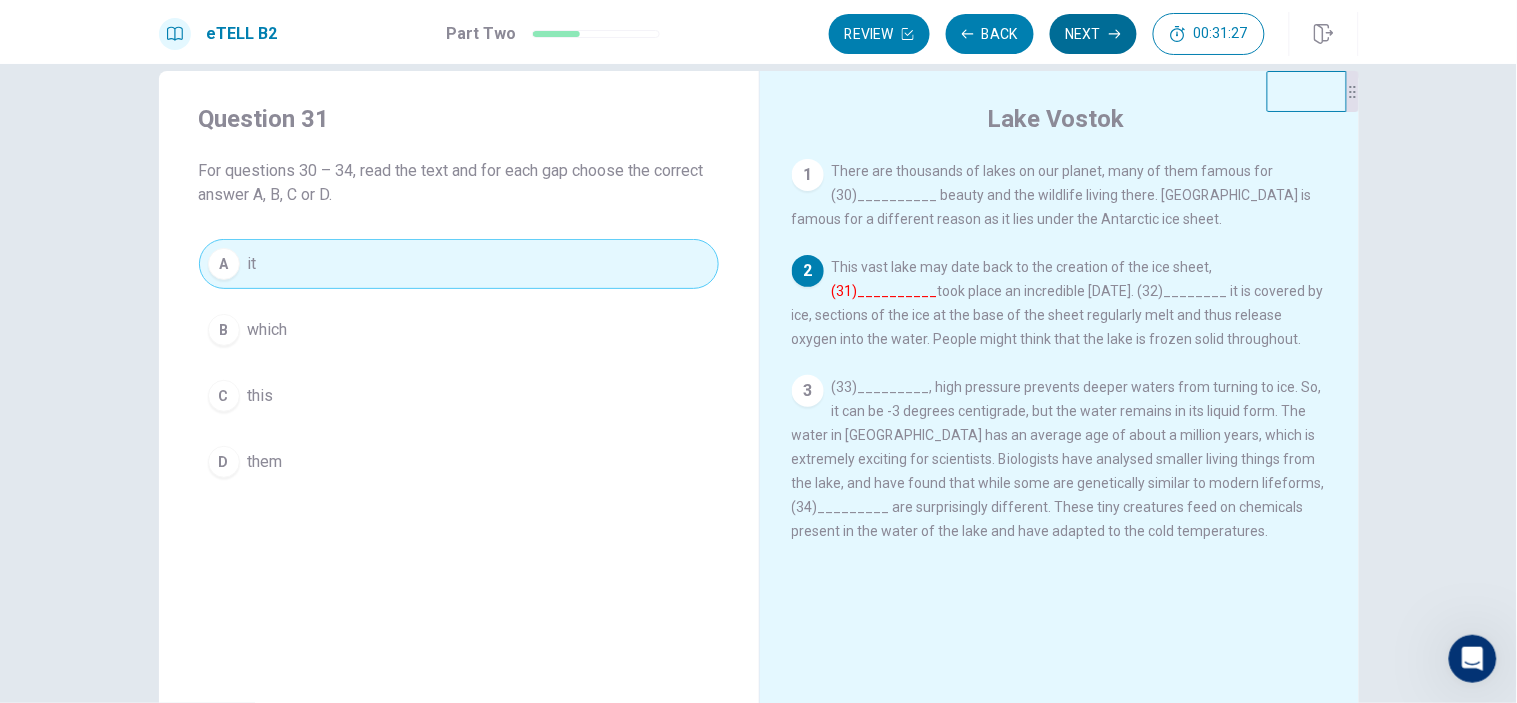 click on "Next" at bounding box center [1093, 34] 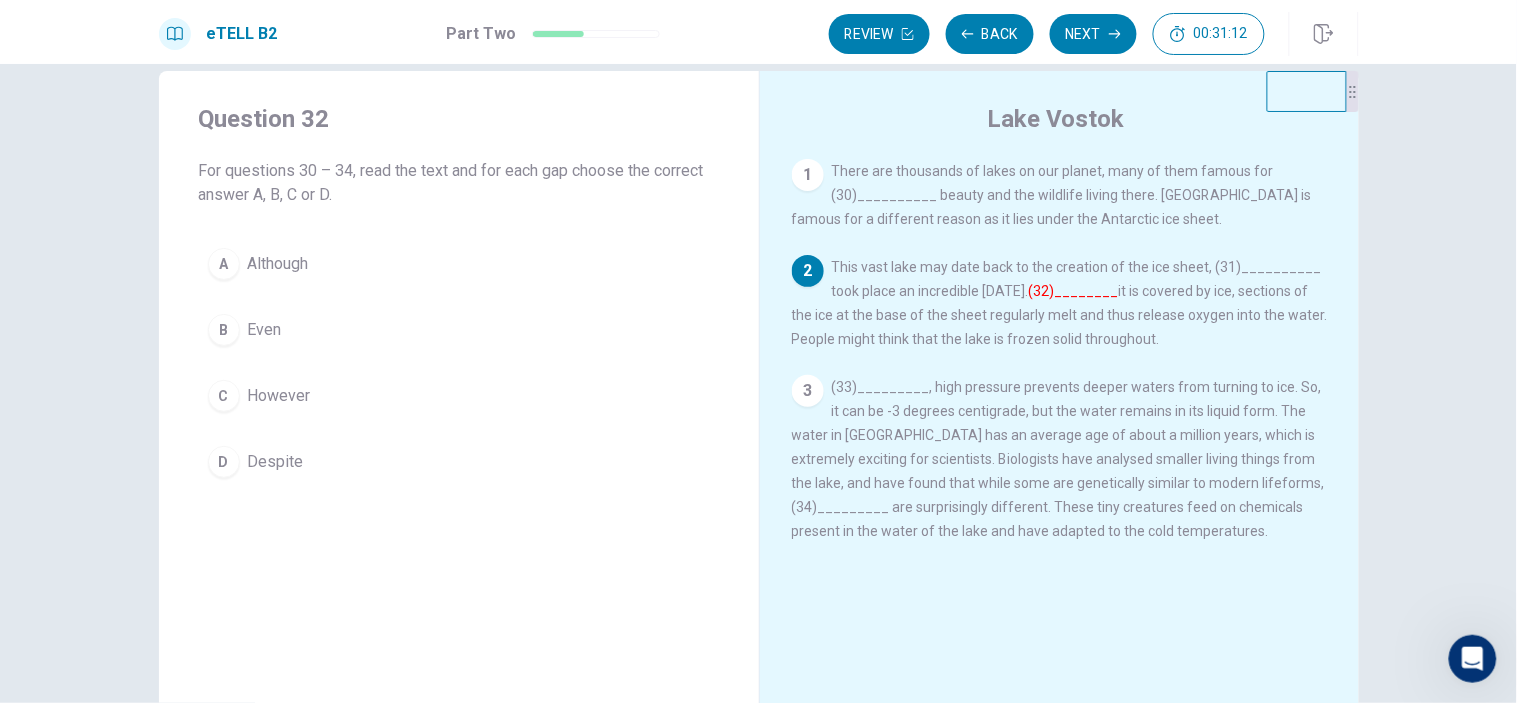 click on "B Even" at bounding box center (459, 330) 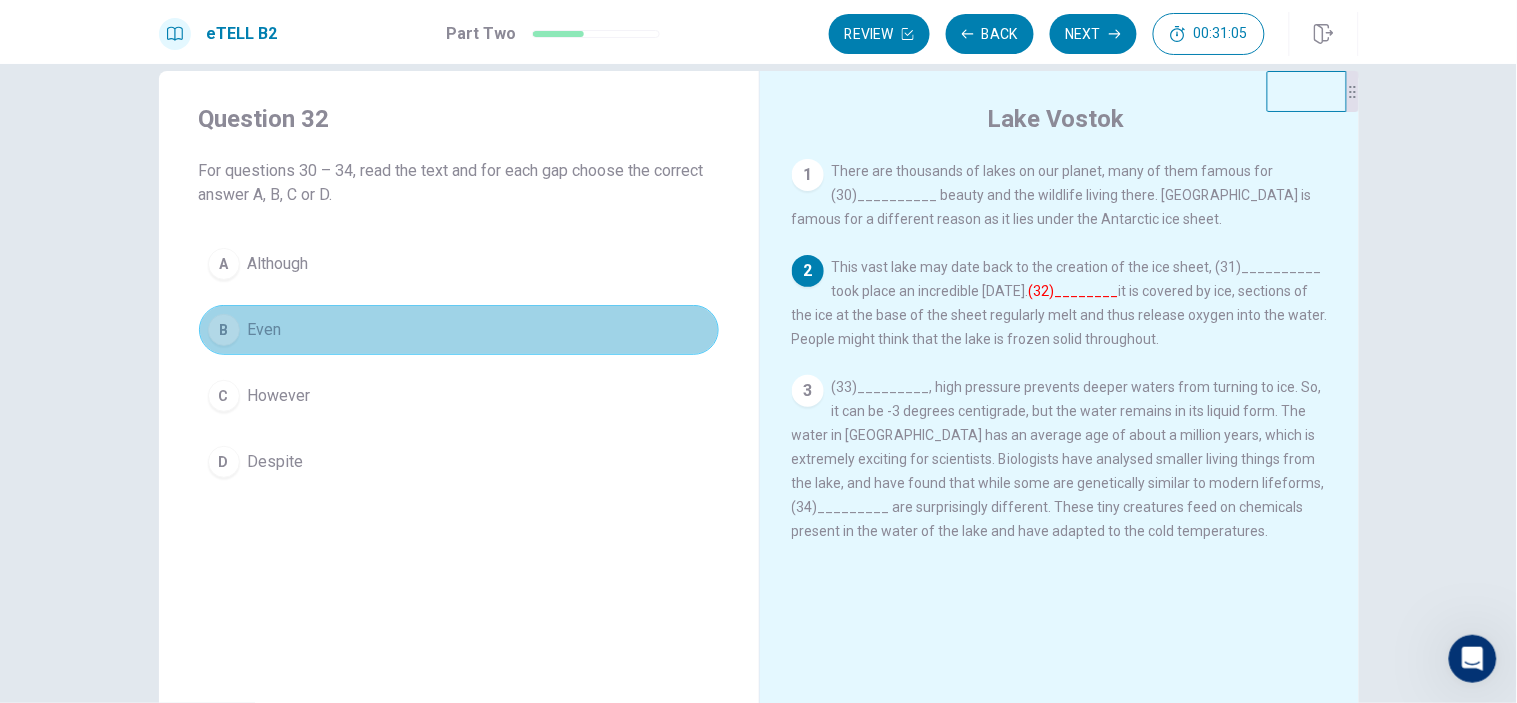 drag, startPoint x: 295, startPoint y: 334, endPoint x: 337, endPoint y: 334, distance: 42 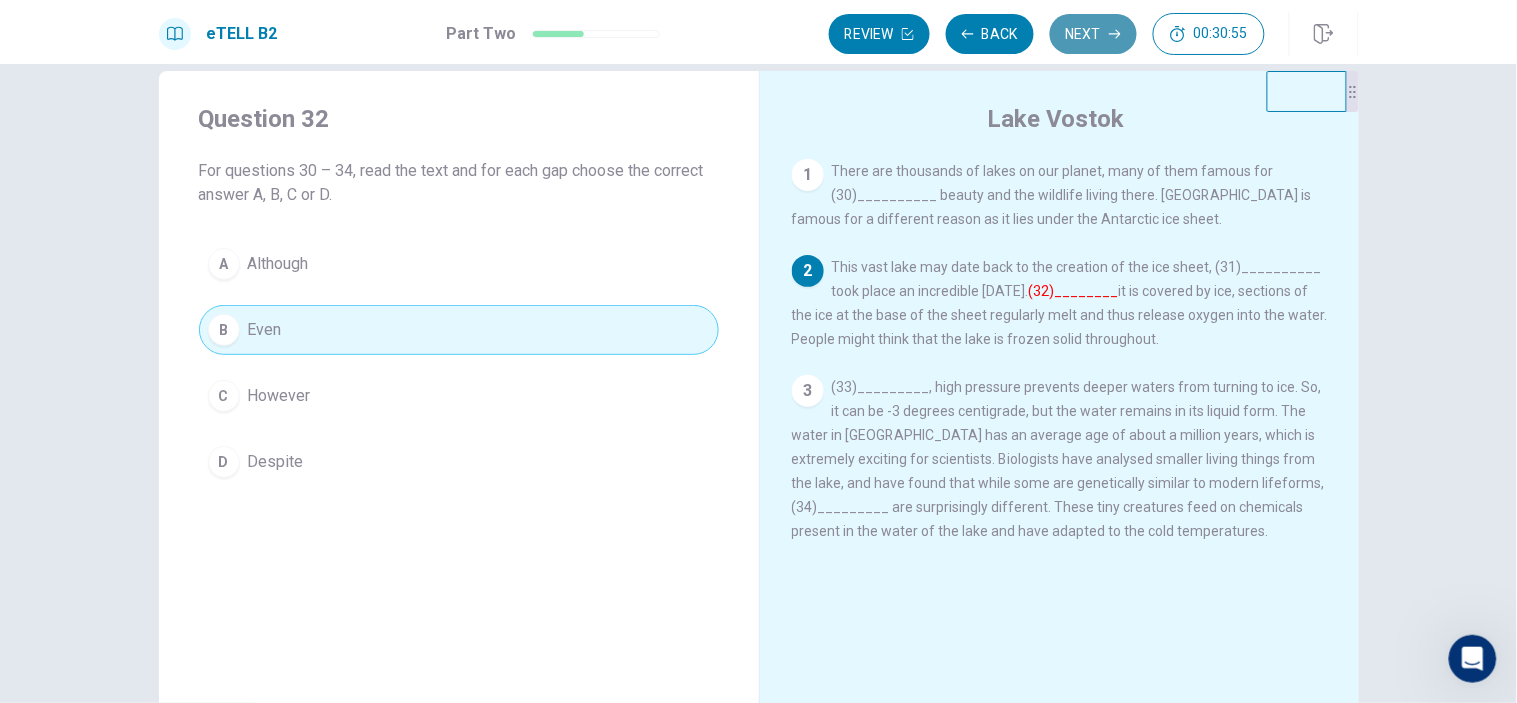 click on "Next" at bounding box center (1093, 34) 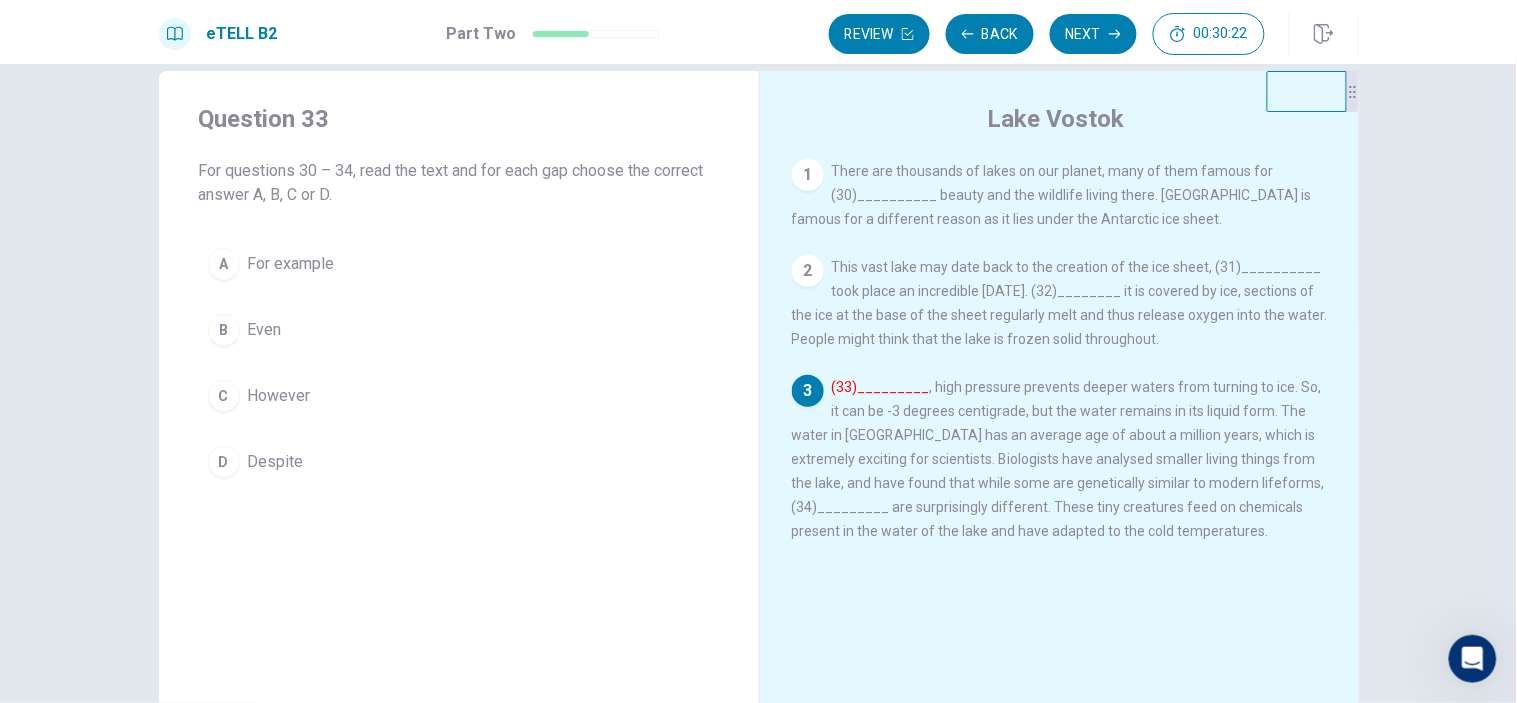 click on "A For example" at bounding box center [459, 264] 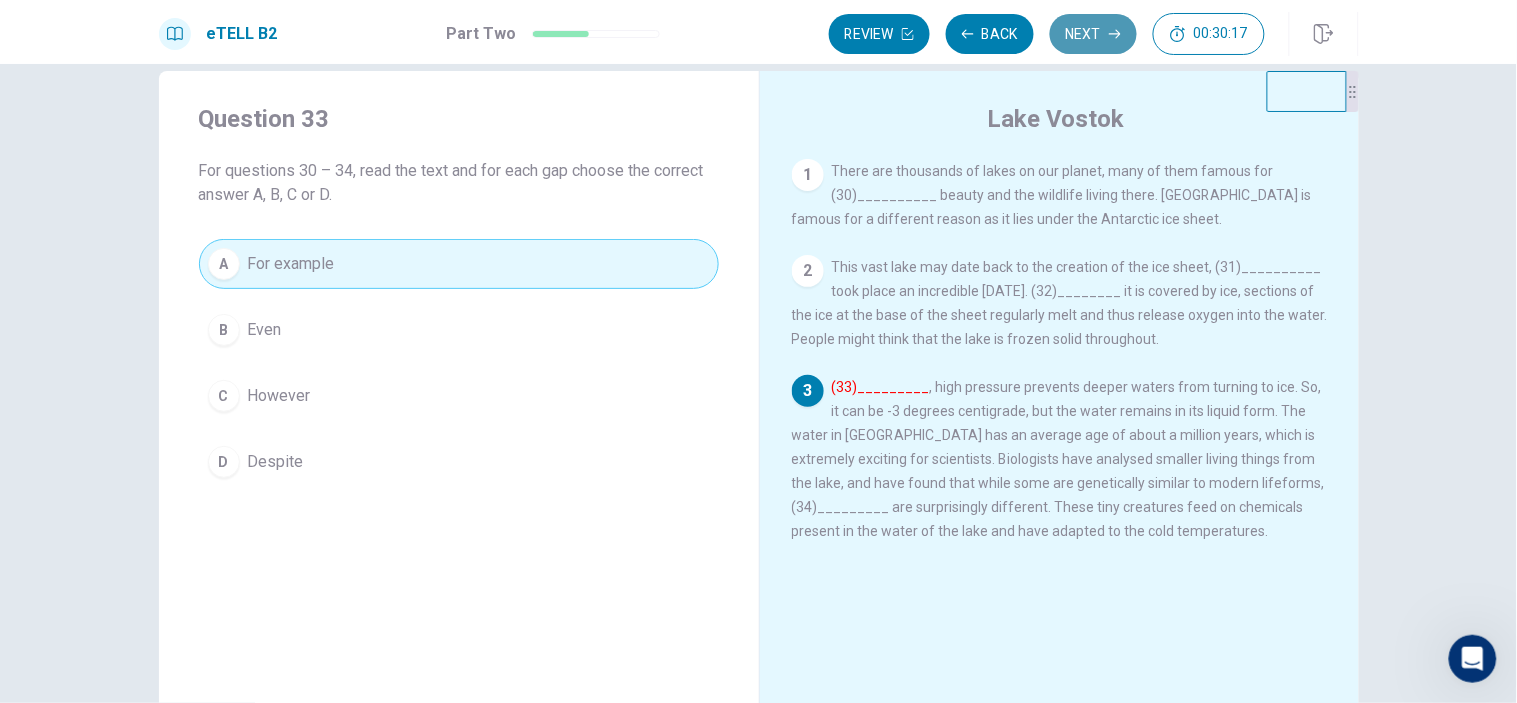 click on "Next" at bounding box center [1093, 34] 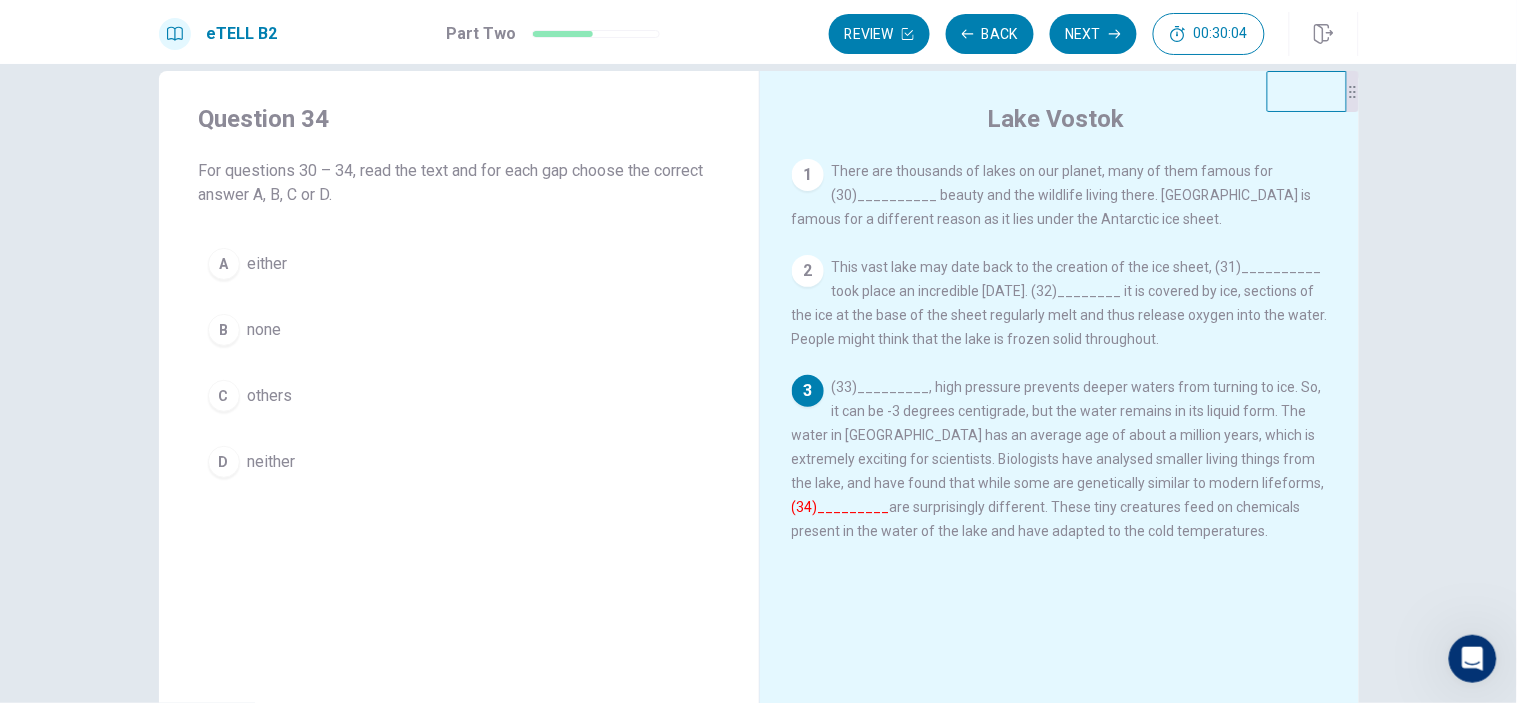 click on "others" at bounding box center [270, 396] 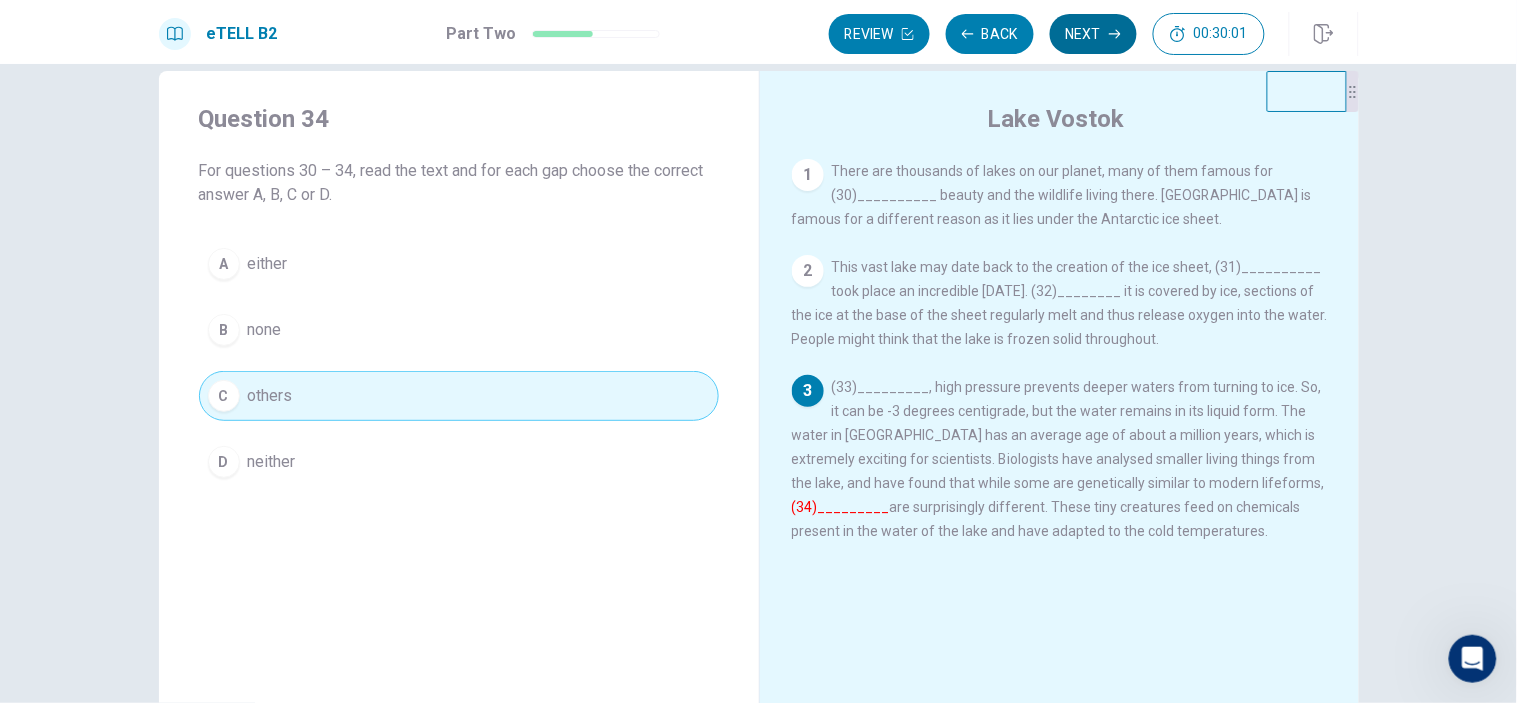 click on "Next" at bounding box center (1093, 34) 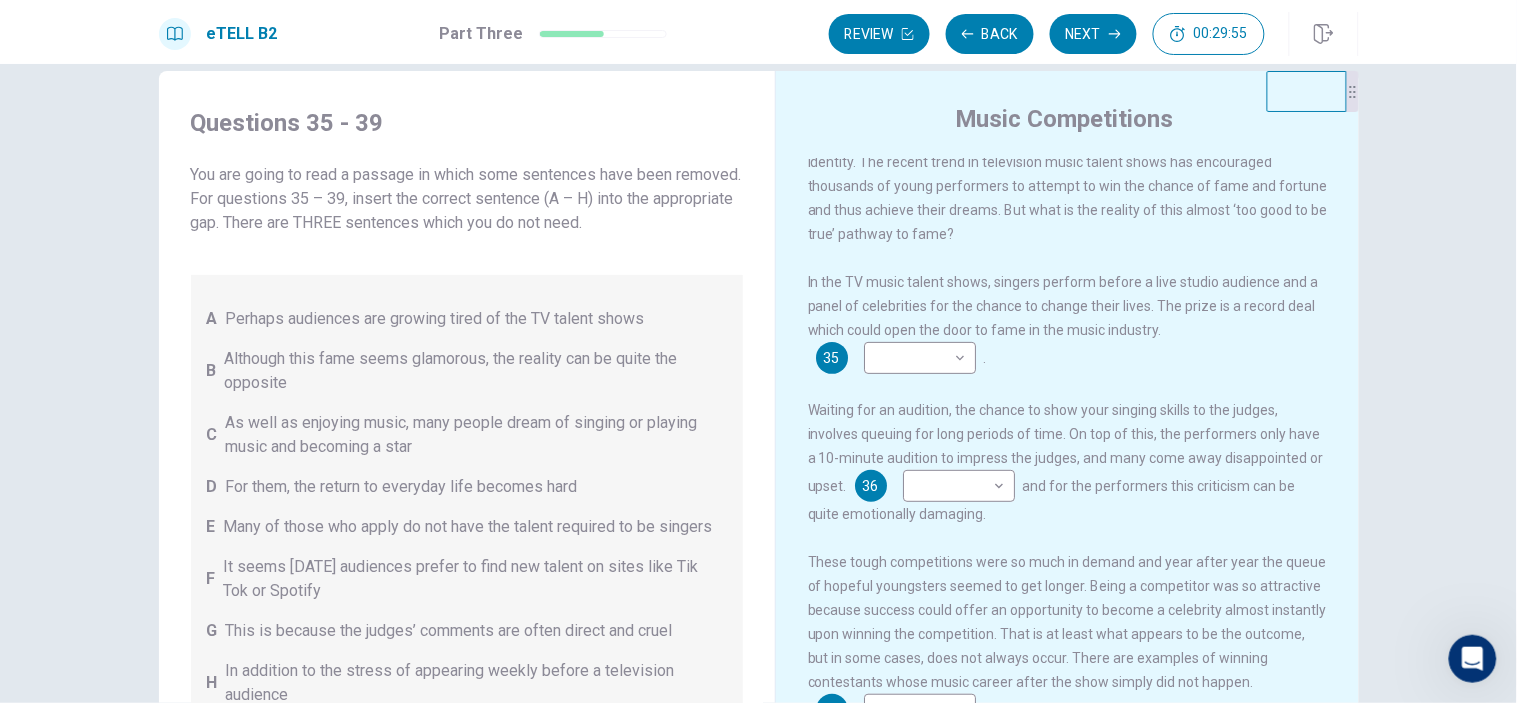 scroll, scrollTop: 38, scrollLeft: 0, axis: vertical 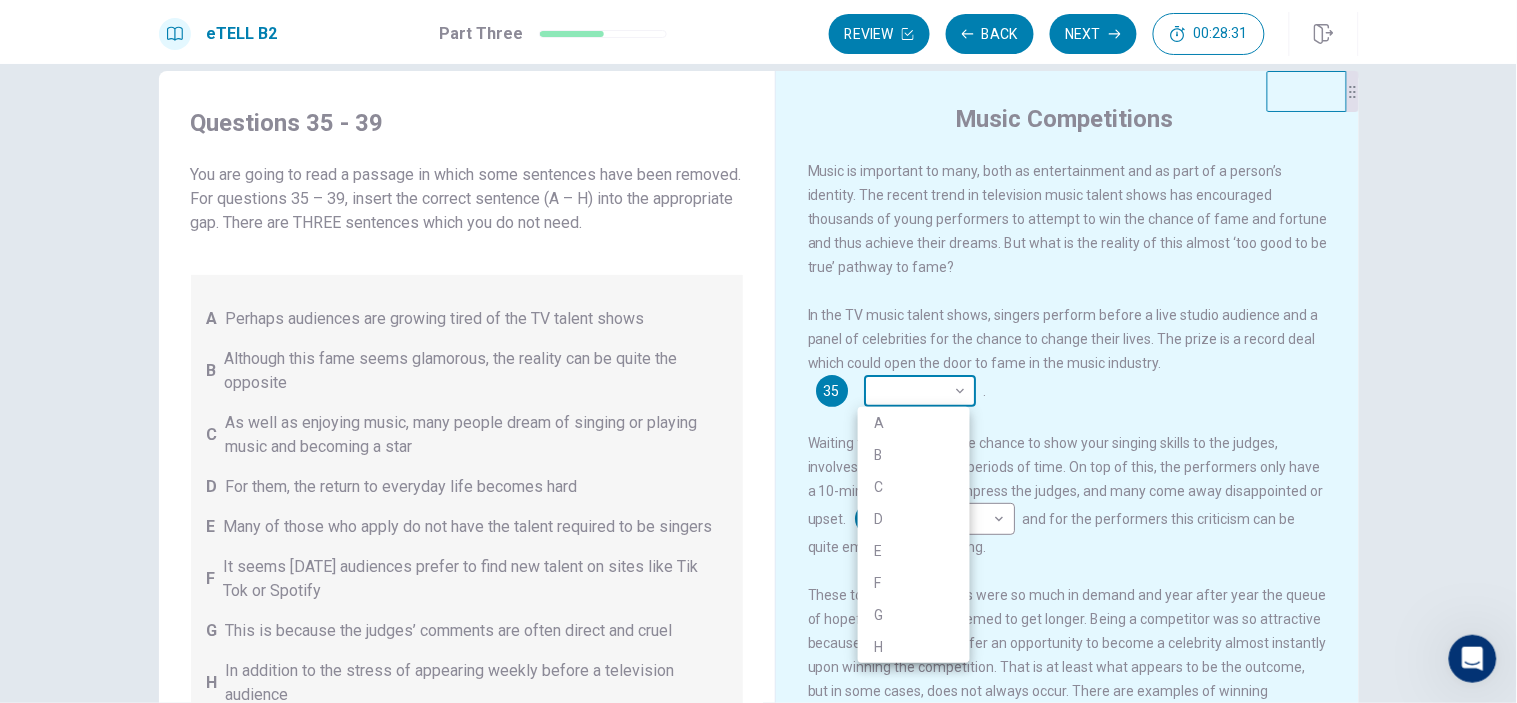 click on "This site uses cookies, as explained in our  Privacy Policy . If you agree to the use of cookies, please click the Accept button and continue to browse our site.   Privacy Policy Accept   eTELL B2 Part Three Review Back Next 00:28:31 Question 15 - 19 of 30 00:28:31 Review Back Next Questions 35 - 39 You are going to read a passage in which some sentences have been  removed. For questions 35 – 39, insert the correct sentence (A – H) into the  appropriate gap. There are THREE sentences which you do not need. A Perhaps audiences are growing tired of the TV talent shows B Although this fame seems glamorous, the reality can be quite the opposite C As well as enjoying music, many people dream of singing or playing music and becoming a star D For them, the return to everyday life becomes hard E Many of those who apply do not have the talent required to be singers F It seems [DATE] audiences prefer to find new talent on sites like Tik Tok or Spotify G H Music Competitions 35 ​ ​ . 36 ​ ​ 37 ​ ​ 38" at bounding box center (758, 351) 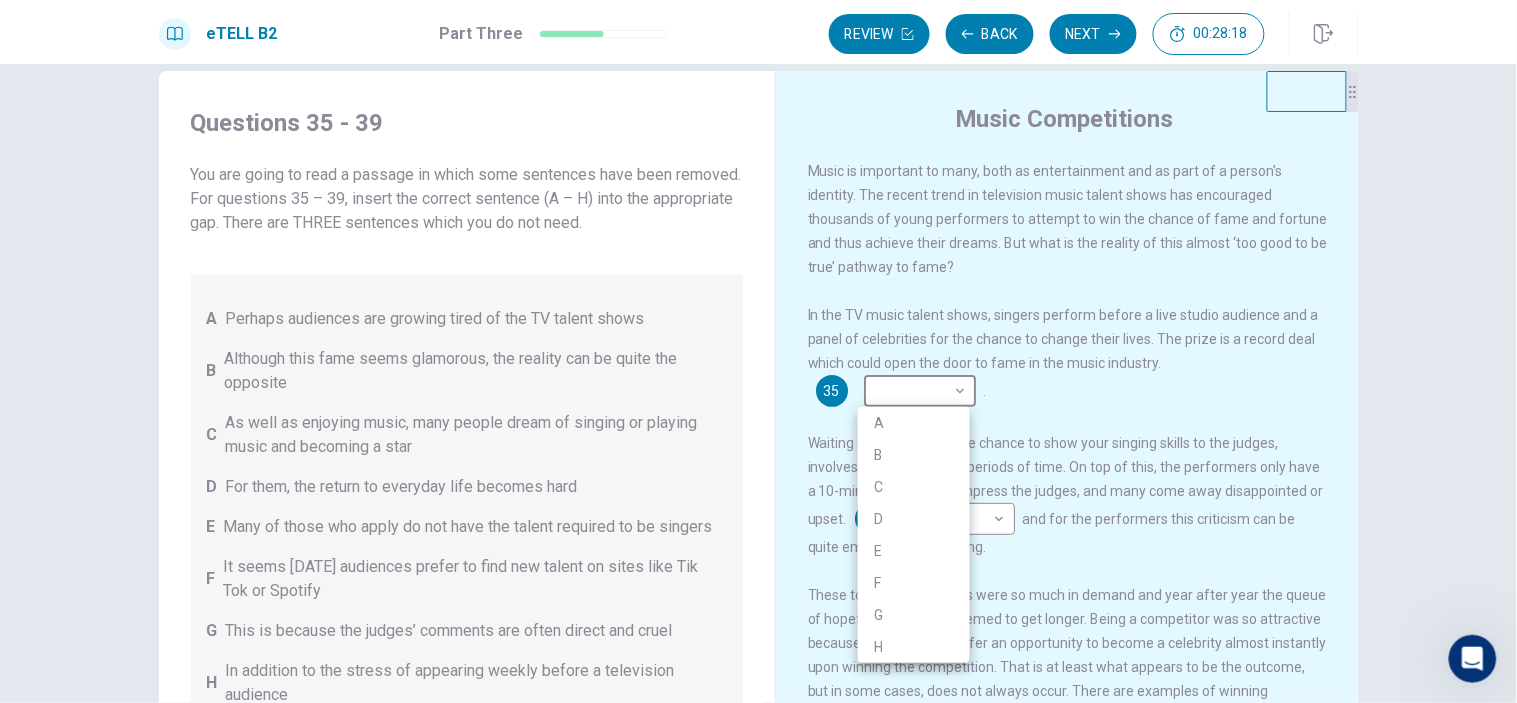 drag, startPoint x: 744, startPoint y: 325, endPoint x: 745, endPoint y: 356, distance: 31.016125 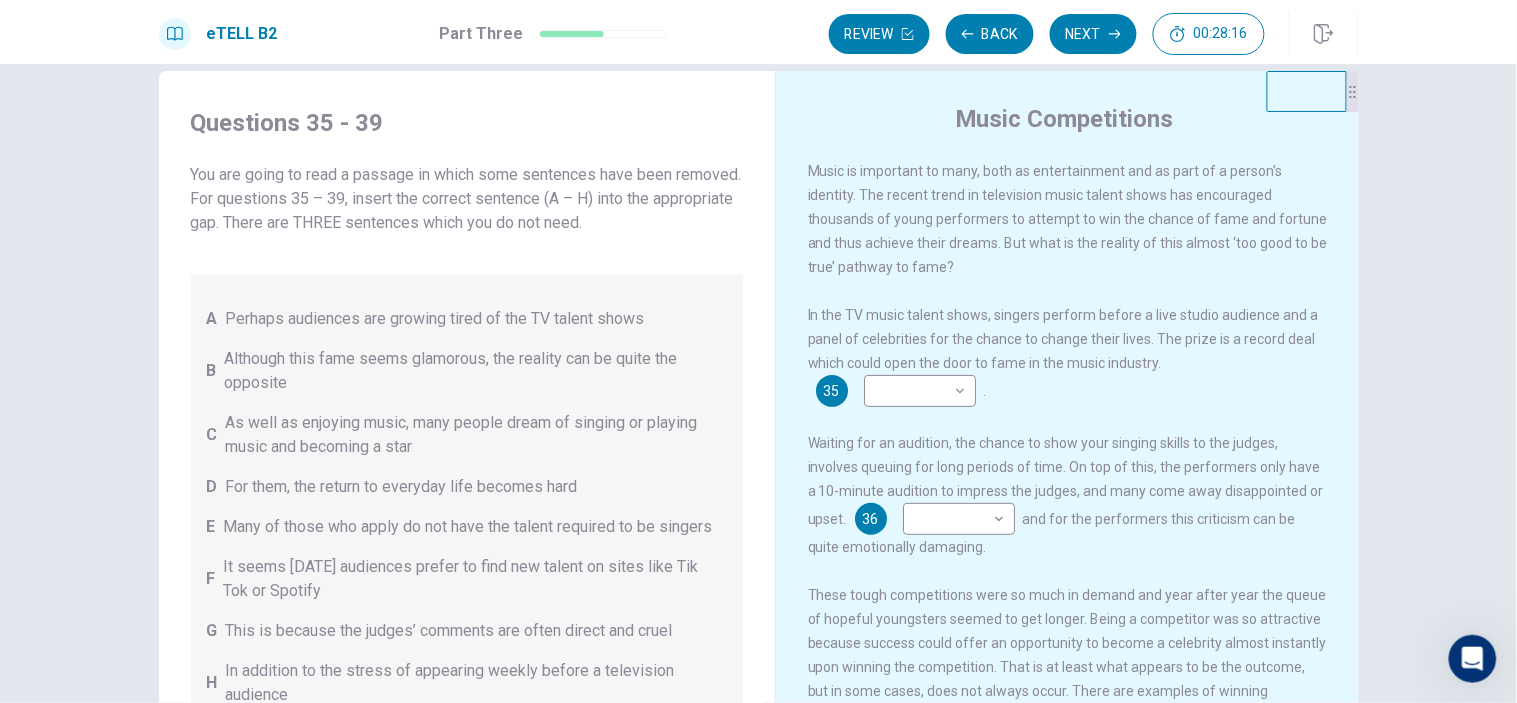 drag, startPoint x: 745, startPoint y: 356, endPoint x: 704, endPoint y: 684, distance: 330.55258 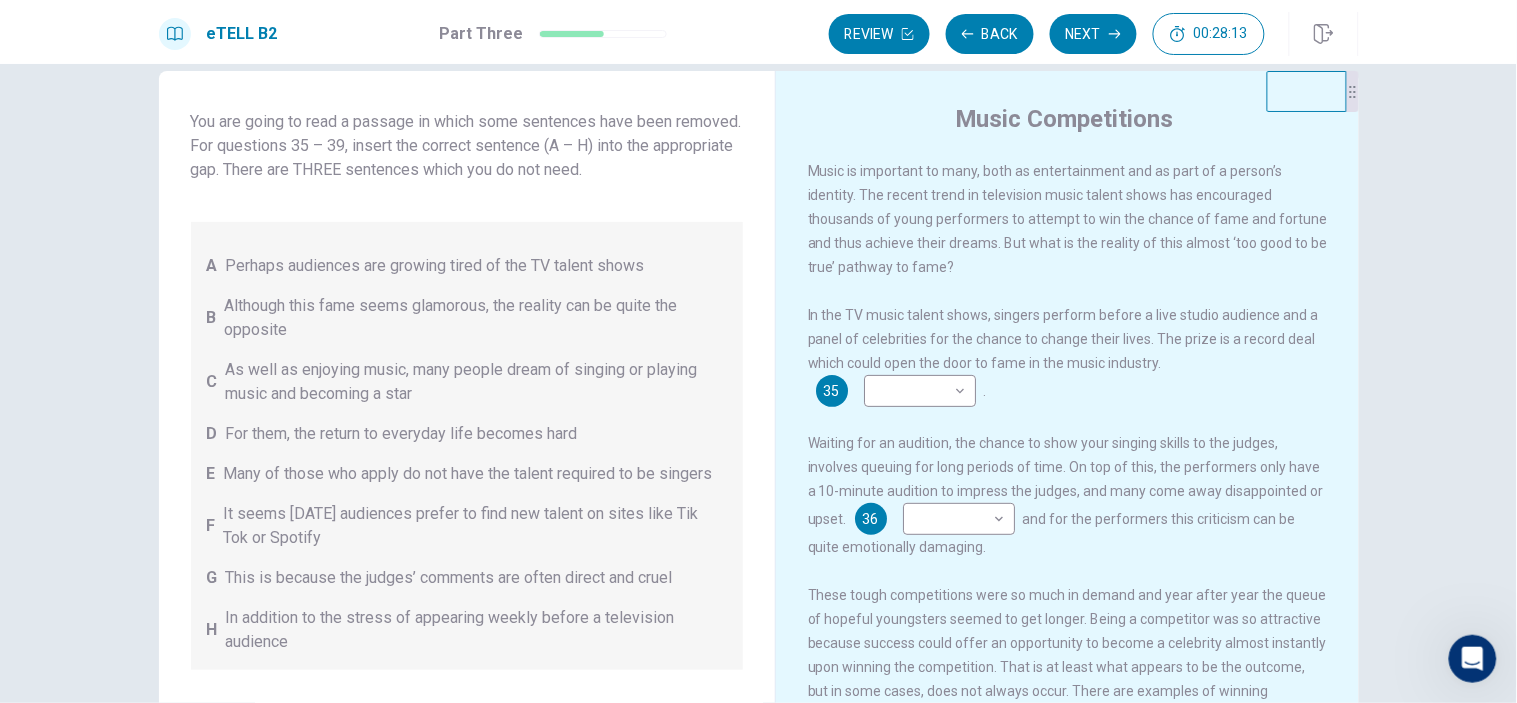 scroll, scrollTop: 76, scrollLeft: 0, axis: vertical 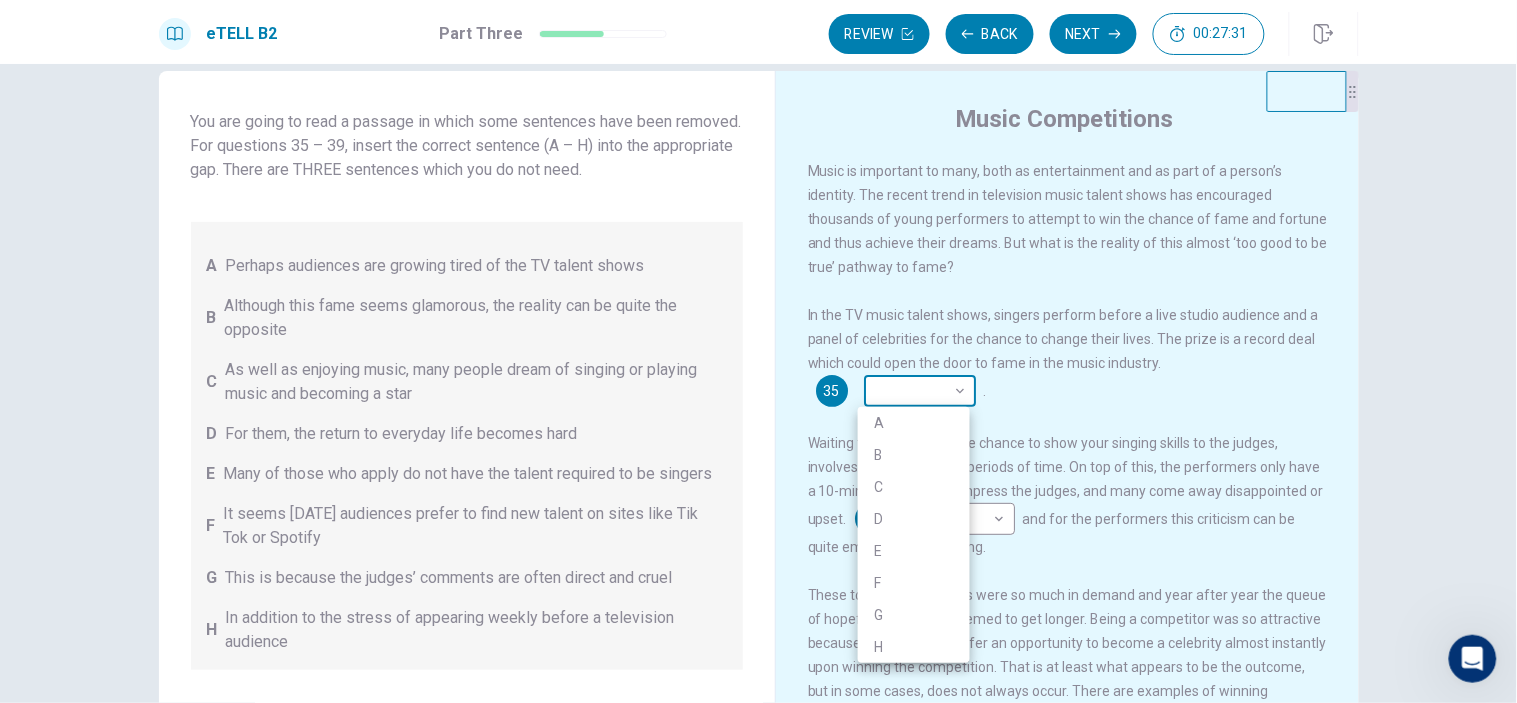 click on "This site uses cookies, as explained in our  Privacy Policy . If you agree to the use of cookies, please click the Accept button and continue to browse our site.   Privacy Policy Accept   eTELL B2 Part Three Review Back Next 00:27:31 Question 15 - 19 of 30 00:27:31 Review Back Next Questions 35 - 39 You are going to read a passage in which some sentences have been  removed. For questions 35 – 39, insert the correct sentence (A – H) into the  appropriate gap. There are THREE sentences which you do not need. A Perhaps audiences are growing tired of the TV talent shows B Although this fame seems glamorous, the reality can be quite the opposite C As well as enjoying music, many people dream of singing or playing music and becoming a star D For them, the return to everyday life becomes hard E Many of those who apply do not have the talent required to be singers F It seems [DATE] audiences prefer to find new talent on sites like Tik Tok or Spotify G H Music Competitions 35 ​ ​ . 36 ​ ​ 37 ​ ​ 38" at bounding box center (758, 351) 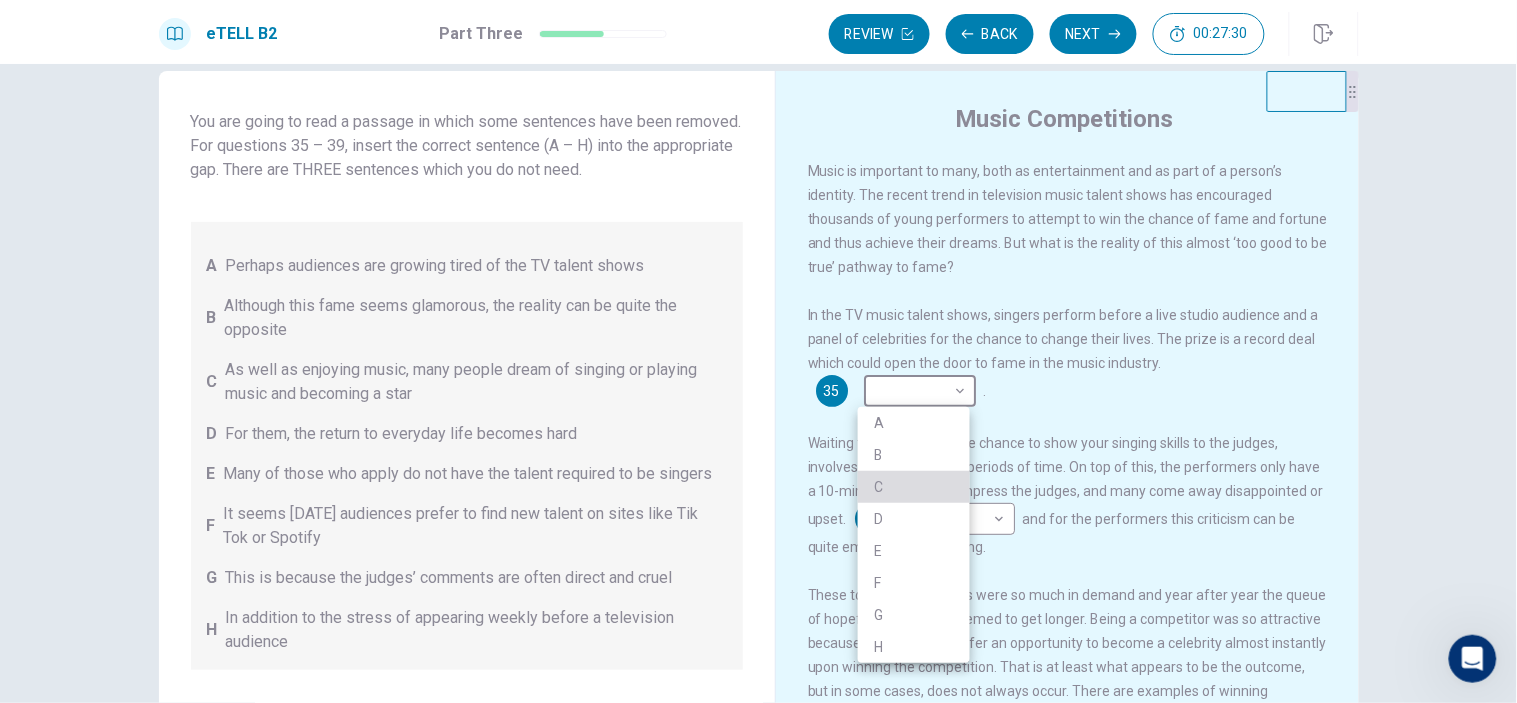 click on "C" at bounding box center (914, 487) 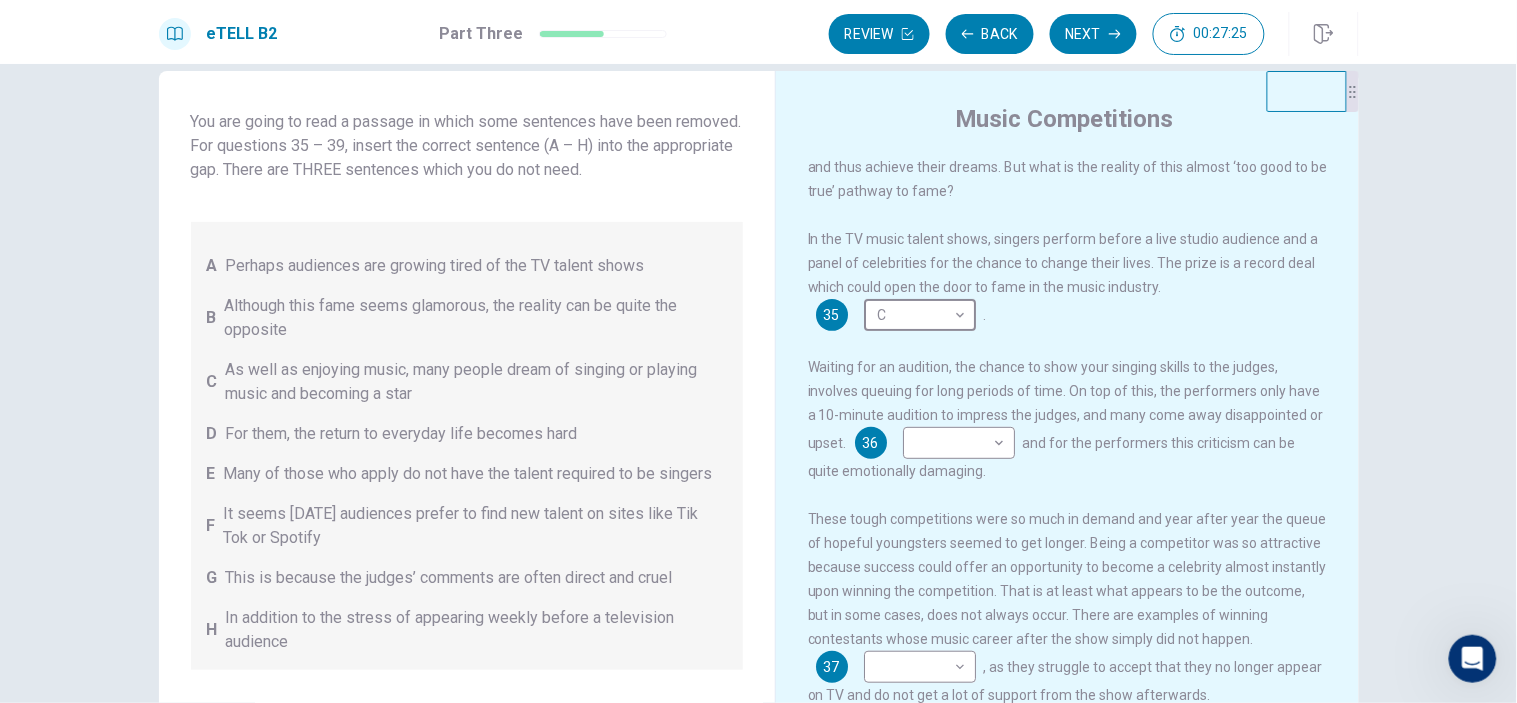 scroll, scrollTop: 228, scrollLeft: 0, axis: vertical 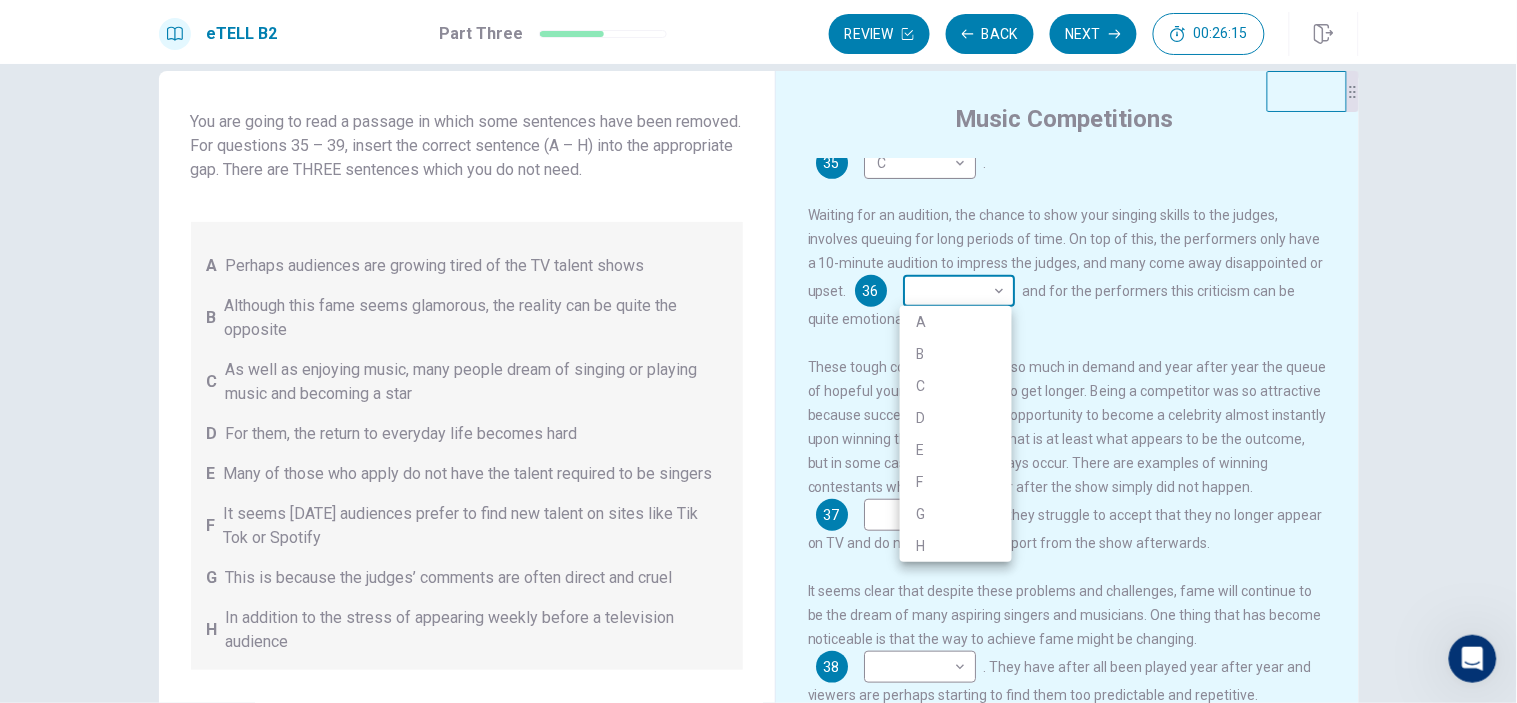 click on "This site uses cookies, as explained in our  Privacy Policy . If you agree to the use of cookies, please click the Accept button and continue to browse our site.   Privacy Policy Accept   eTELL B2 Part Three Review Back Next 00:26:15 Question 15 - 19 of 30 00:26:15 Review Back Next Questions 35 - 39 You are going to read a passage in which some sentences have been  removed. For questions 35 – 39, insert the correct sentence (A – H) into the  appropriate gap. There are THREE sentences which you do not need. A Perhaps audiences are growing tired of the TV talent shows B Although this fame seems glamorous, the reality can be quite the opposite C As well as enjoying music, many people dream of singing or playing music and becoming a star D For them, the return to everyday life becomes hard E Many of those who apply do not have the talent required to be singers F It seems [DATE] audiences prefer to find new talent on sites like Tik Tok or Spotify G H Music Competitions 35 C * ​ . 36 ​ ​ 37 ​ ​ 38" at bounding box center (758, 351) 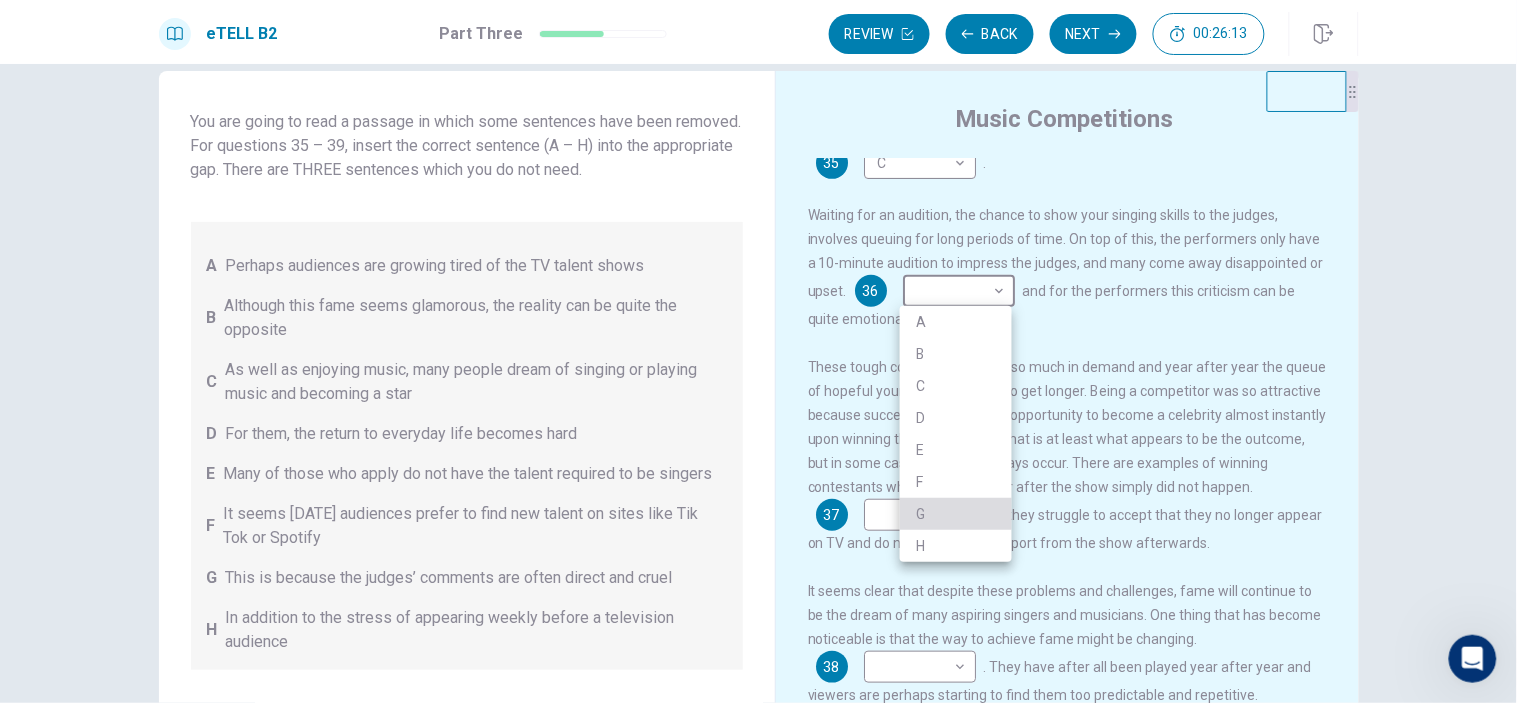 click on "G" at bounding box center [956, 514] 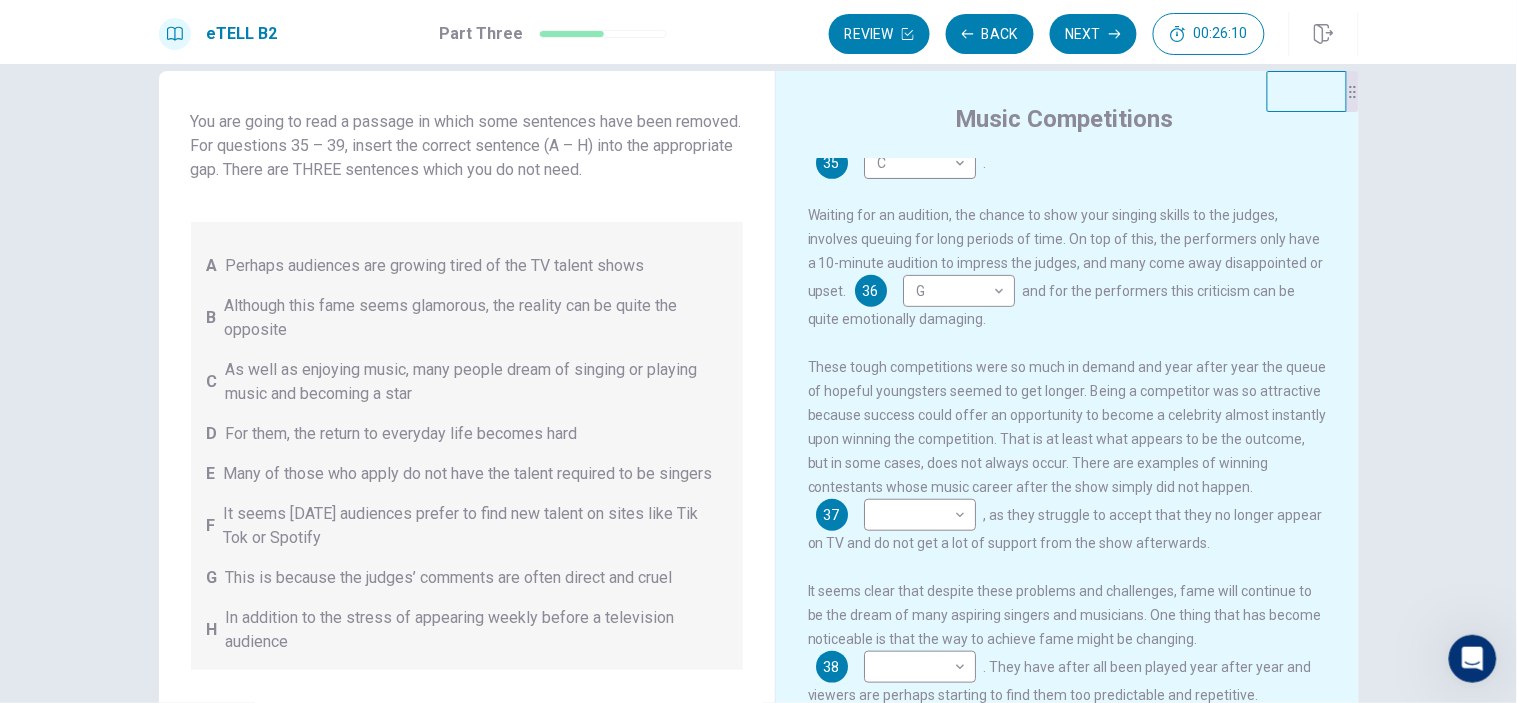 drag, startPoint x: 1351, startPoint y: 466, endPoint x: 1350, endPoint y: 531, distance: 65.00769 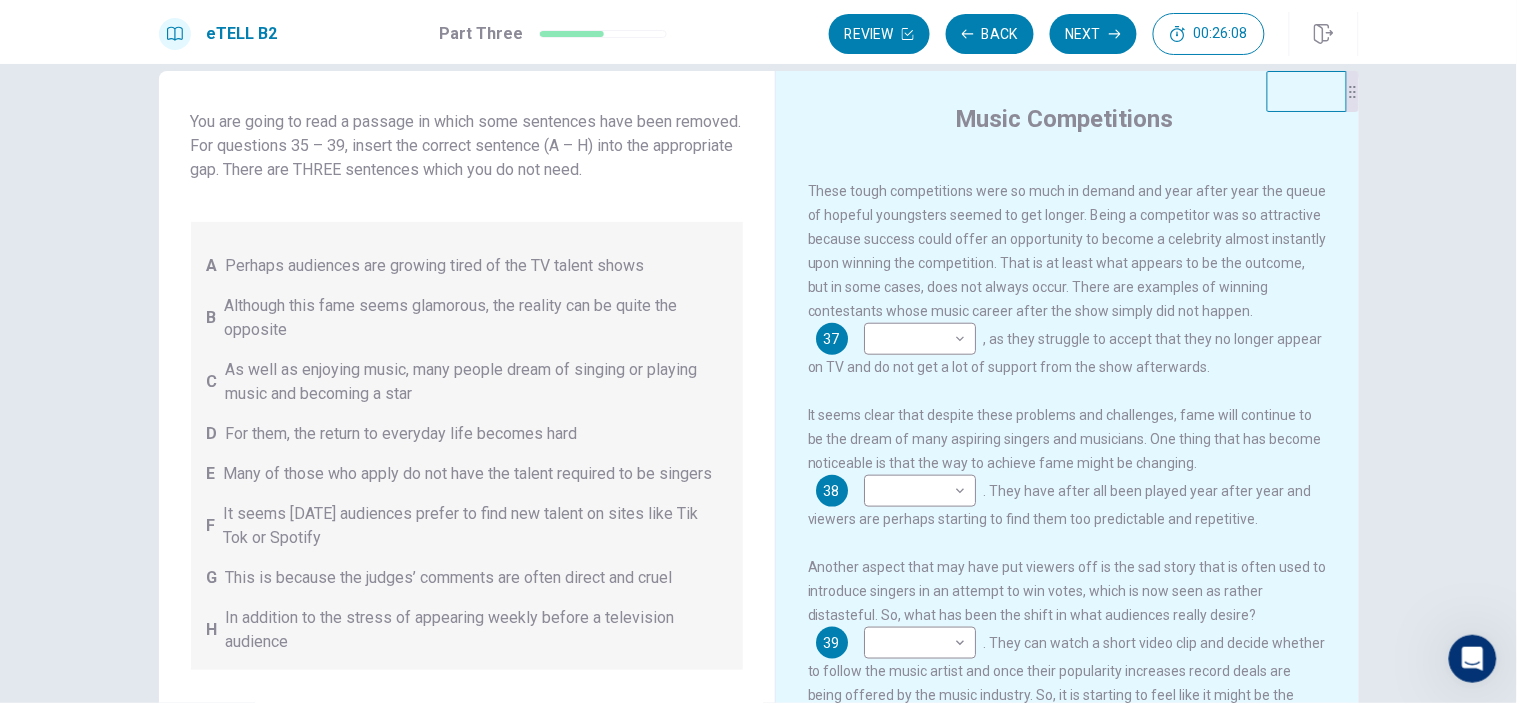 scroll, scrollTop: 406, scrollLeft: 0, axis: vertical 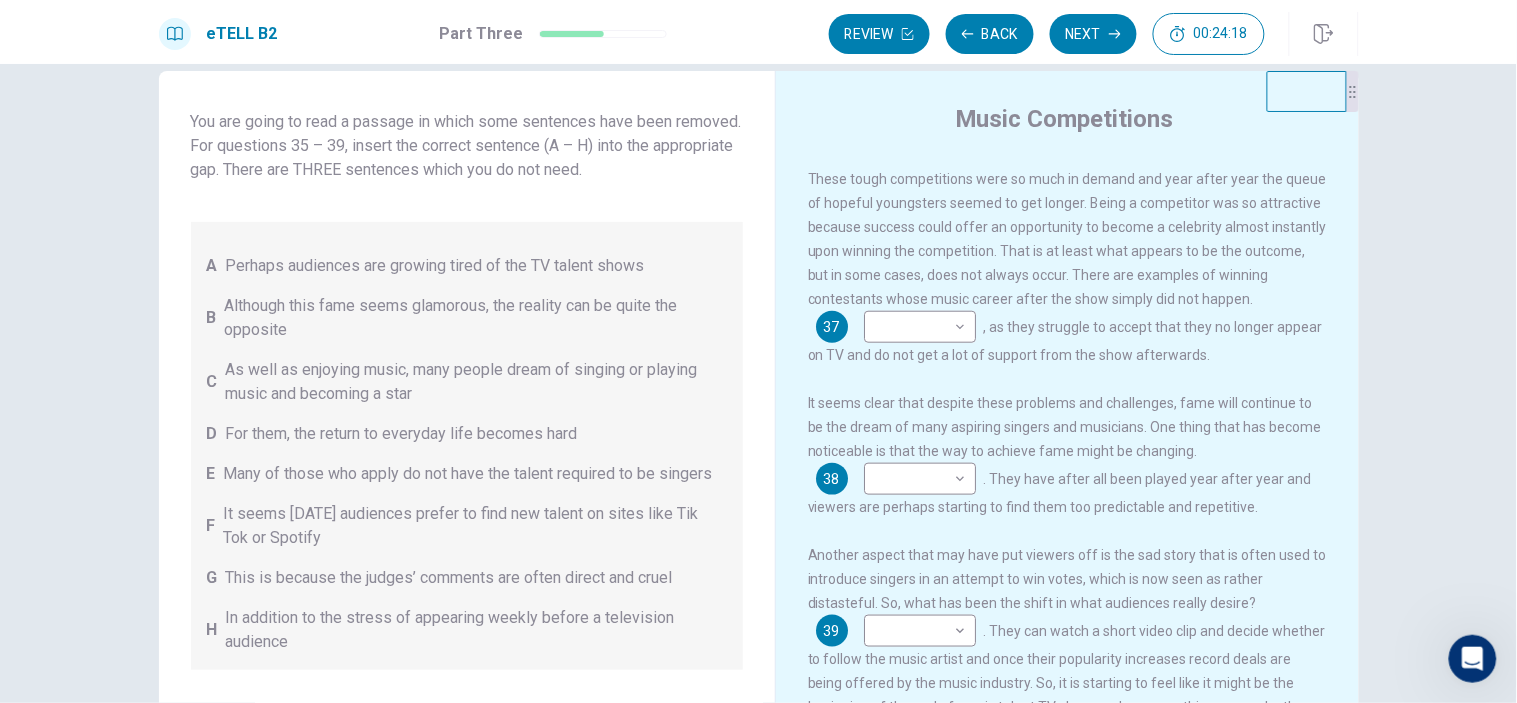 drag, startPoint x: 1178, startPoint y: 561, endPoint x: 1215, endPoint y: 266, distance: 297.31128 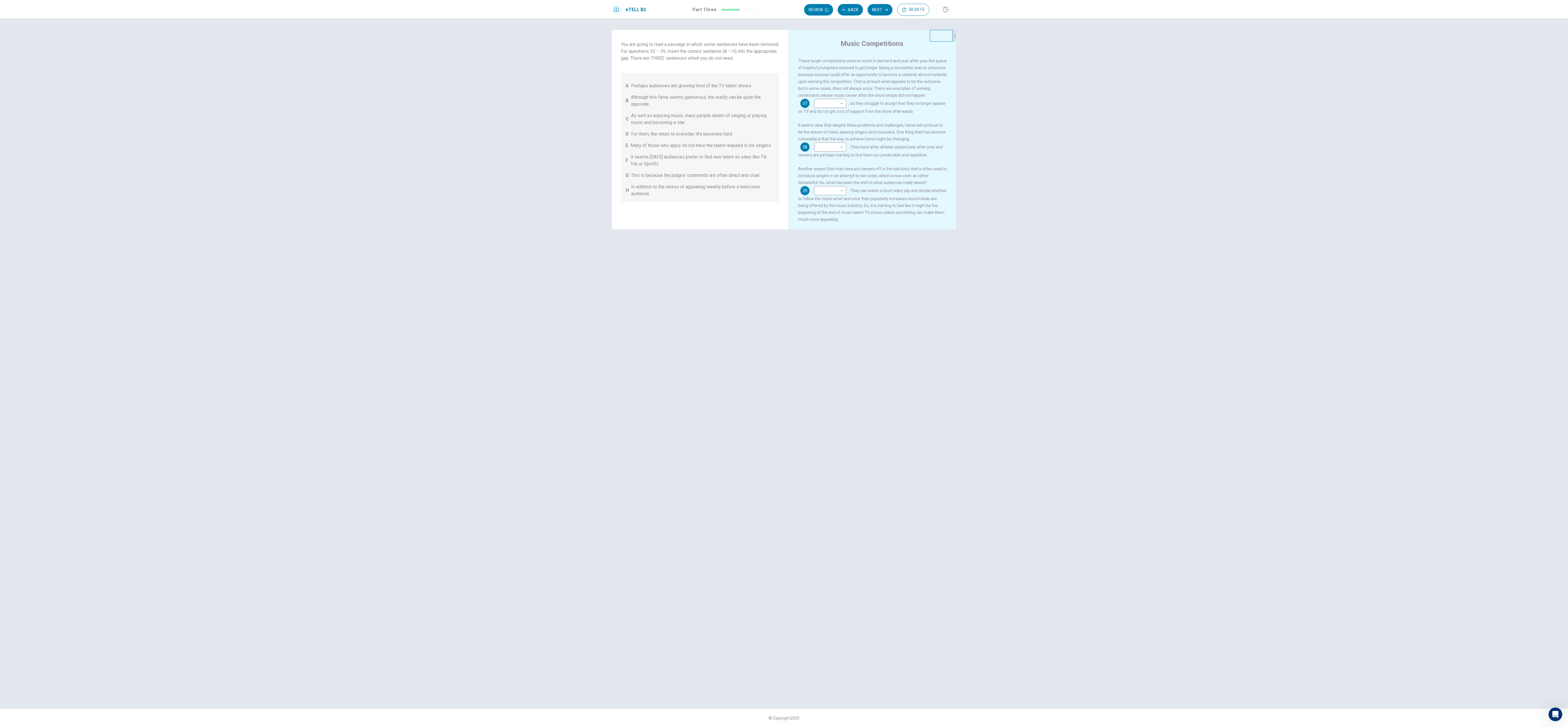 scroll, scrollTop: 0, scrollLeft: 0, axis: both 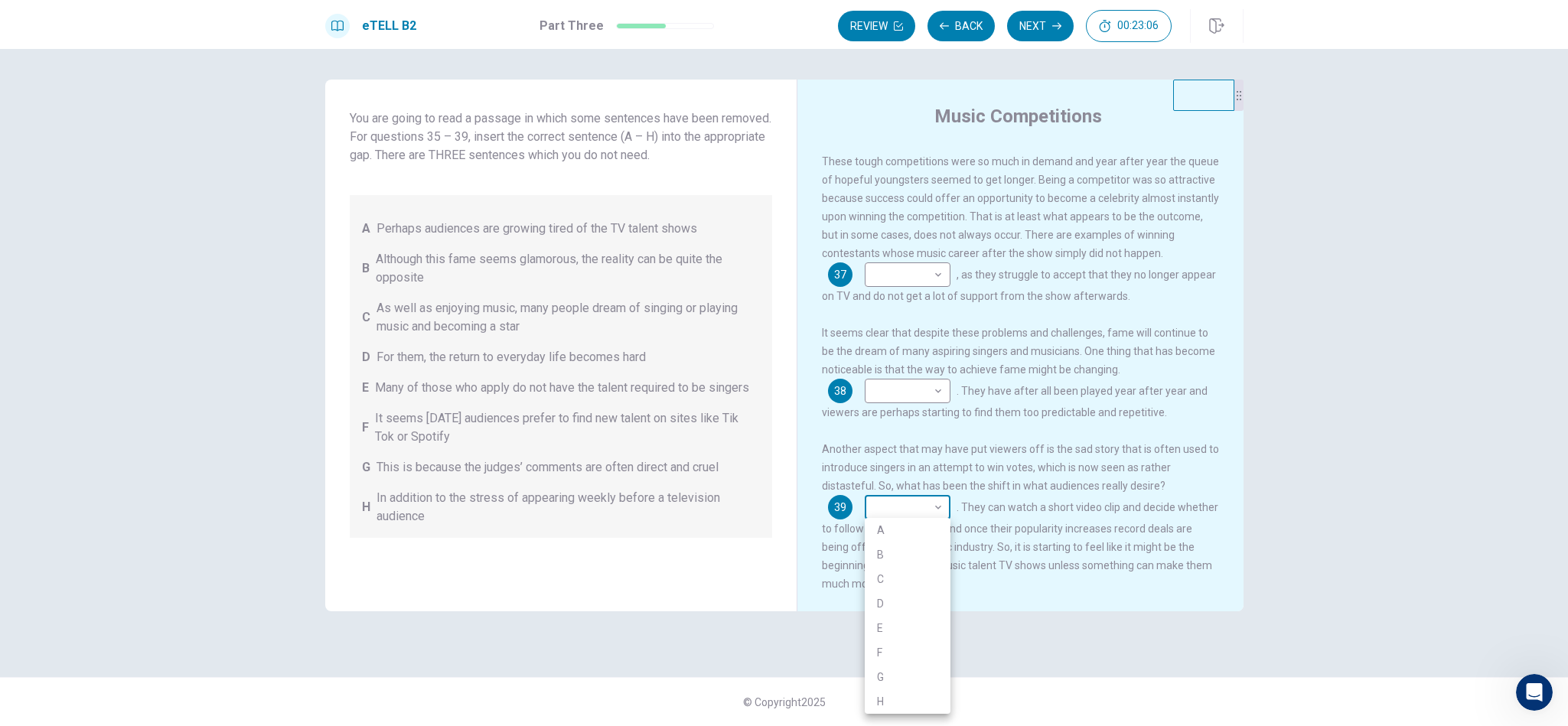 click on "This site uses cookies, as explained in our  Privacy Policy . If you agree to the use of cookies, please click the Accept button and continue to browse our site.   Privacy Policy Accept   eTELL B2 Part Three Review Back Next 00:23:06 Question 15 - 19 of 30 00:23:06 Review Back Next Questions 35 - 39 You are going to read a passage in which some sentences have been  removed. For questions 35 – 39, insert the correct sentence (A – H) into the  appropriate gap. There are THREE sentences which you do not need. A Perhaps audiences are growing tired of the TV talent shows B Although this fame seems glamorous, the reality can be quite the opposite C As well as enjoying music, many people dream of singing or playing music and becoming a star D For them, the return to everyday life becomes hard E Many of those who apply do not have the talent required to be singers F It seems [DATE] audiences prefer to find new talent on sites like Tik Tok or Spotify G H Music Competitions 35 C * ​ . 36 G * ​ 37 ​ ​ 38" at bounding box center (784, 363) 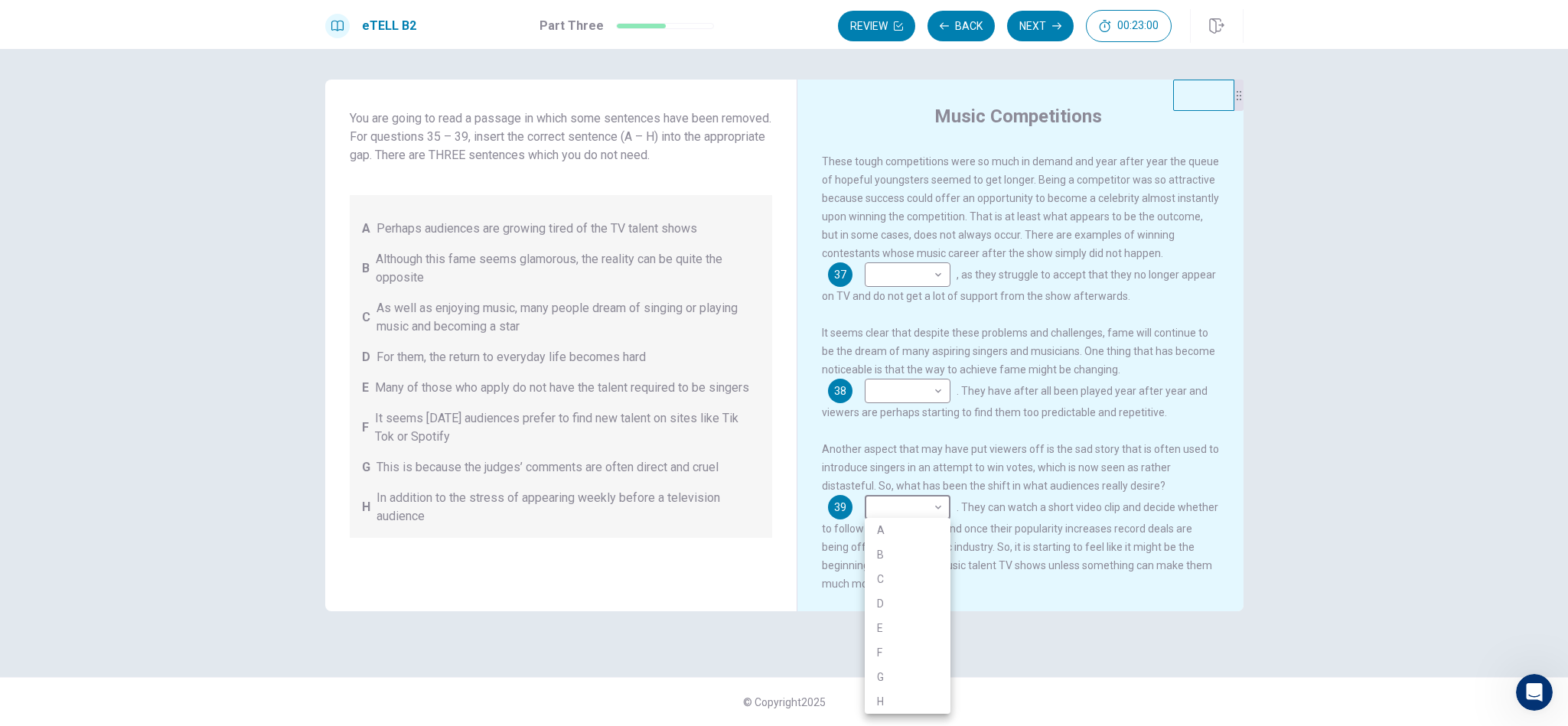 click on "F" at bounding box center (908, 653) 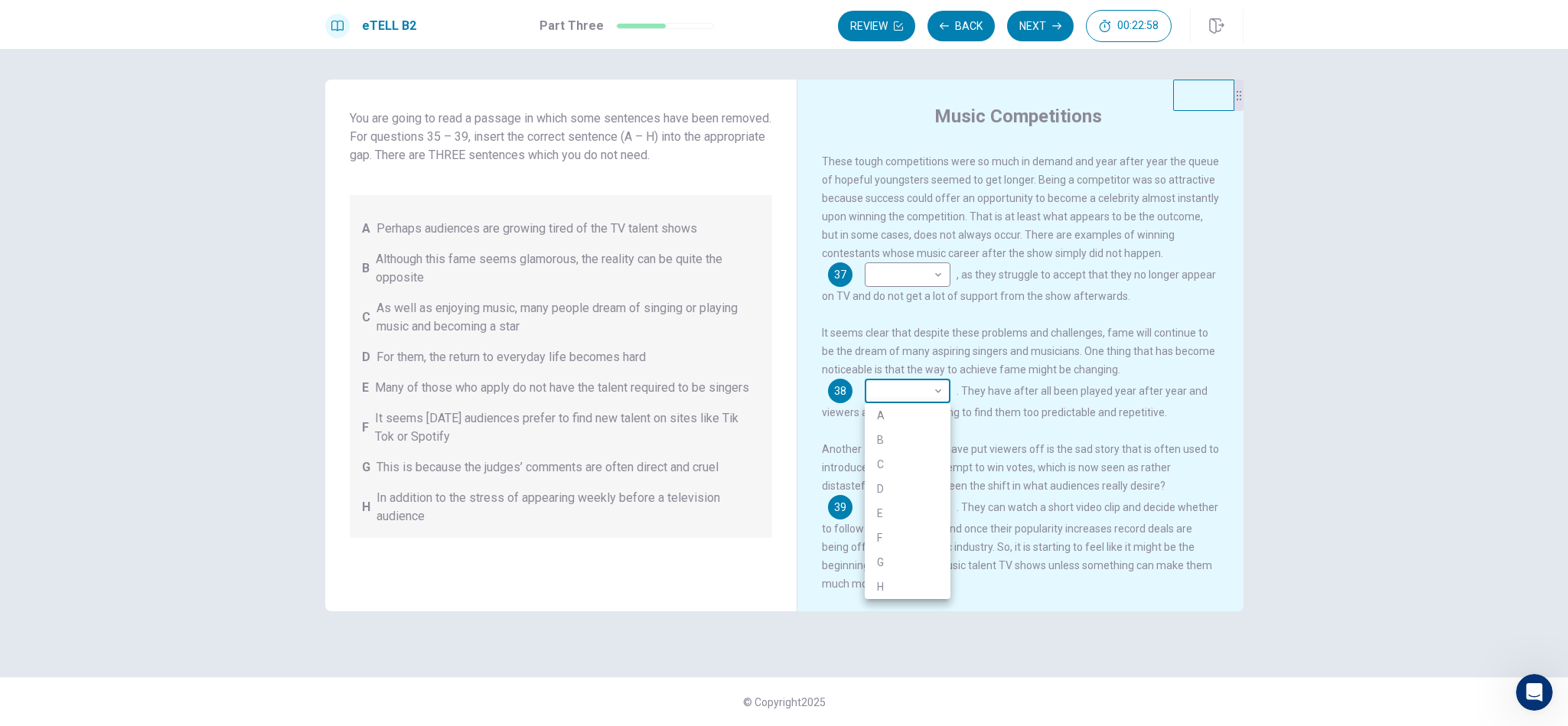 click on "This site uses cookies, as explained in our  Privacy Policy . If you agree to the use of cookies, please click the Accept button and continue to browse our site.   Privacy Policy Accept   eTELL B2 Part Three Review Back Next 00:22:58 Question 15 - 19 of 30 00:22:58 Review Back Next Questions 35 - 39 You are going to read a passage in which some sentences have been  removed. For questions 35 – 39, insert the correct sentence (A – H) into the  appropriate gap. There are THREE sentences which you do not need. A Perhaps audiences are growing tired of the TV talent shows B Although this fame seems glamorous, the reality can be quite the opposite C As well as enjoying music, many people dream of singing or playing music and becoming a star D For them, the return to everyday life becomes hard E Many of those who apply do not have the talent required to be singers F It seems [DATE] audiences prefer to find new talent on sites like Tik Tok or Spotify G H Music Competitions 35 C * ​ . 36 G * ​ 37 ​ ​ 38" at bounding box center [784, 363] 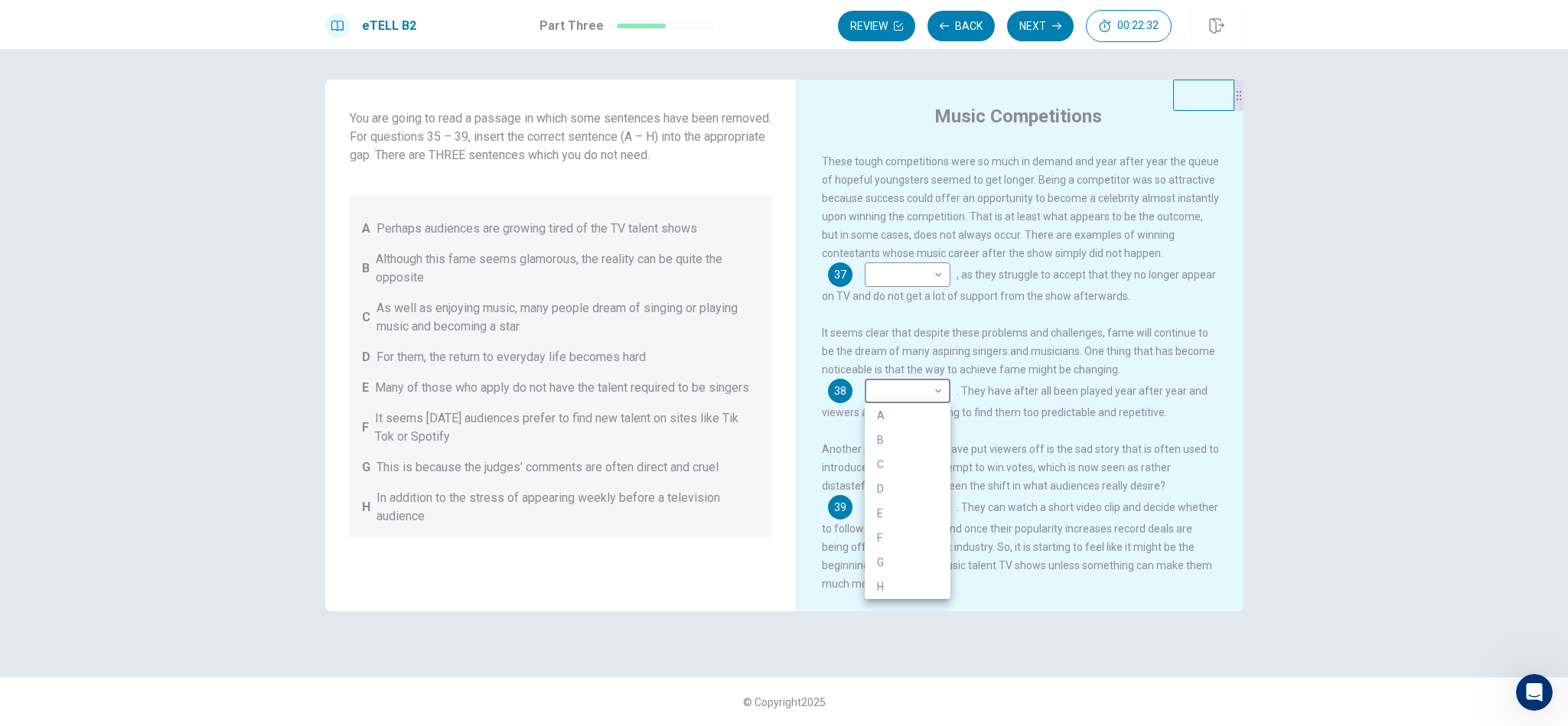 click at bounding box center [784, 363] 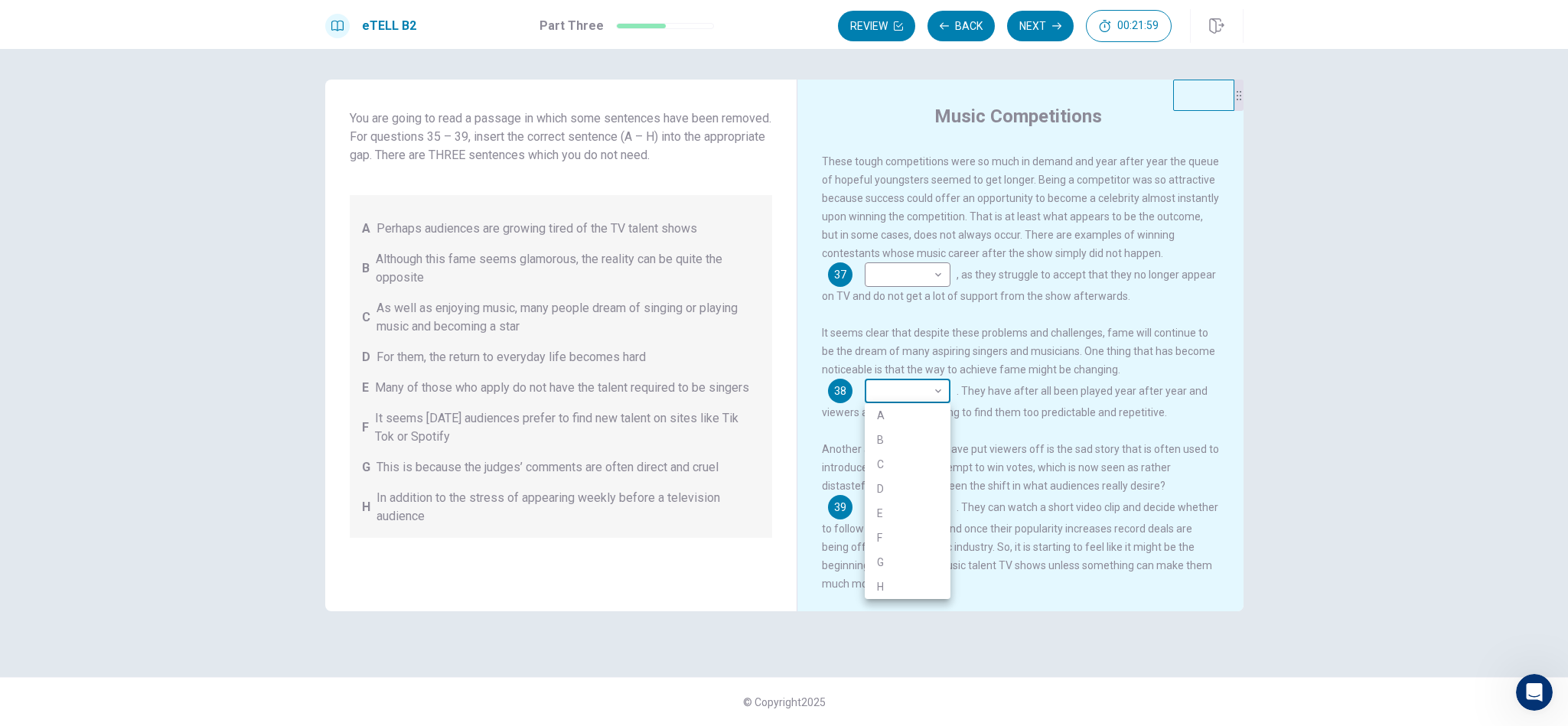 click on "This site uses cookies, as explained in our  Privacy Policy . If you agree to the use of cookies, please click the Accept button and continue to browse our site.   Privacy Policy Accept   eTELL B2 Part Three Review Back Next 00:21:59 Question 15 - 19 of 30 00:21:59 Review Back Next Questions 35 - 39 You are going to read a passage in which some sentences have been  removed. For questions 35 – 39, insert the correct sentence (A – H) into the  appropriate gap. There are THREE sentences which you do not need. A Perhaps audiences are growing tired of the TV talent shows B Although this fame seems glamorous, the reality can be quite the opposite C As well as enjoying music, many people dream of singing or playing music and becoming a star D For them, the return to everyday life becomes hard E Many of those who apply do not have the talent required to be singers F It seems [DATE] audiences prefer to find new talent on sites like Tik Tok or Spotify G H Music Competitions 35 C * ​ . 36 G * ​ 37 ​ ​ 38" at bounding box center (784, 363) 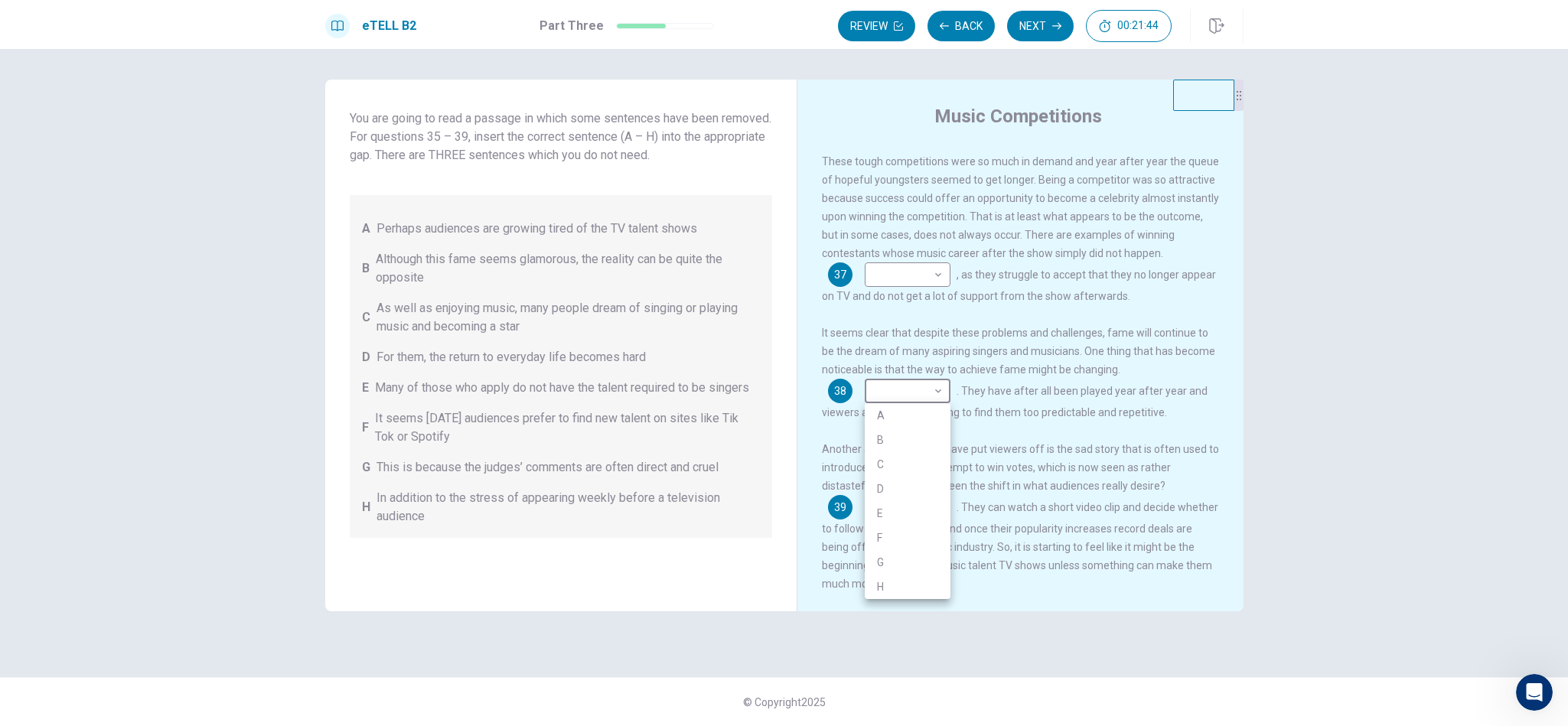 click at bounding box center (784, 363) 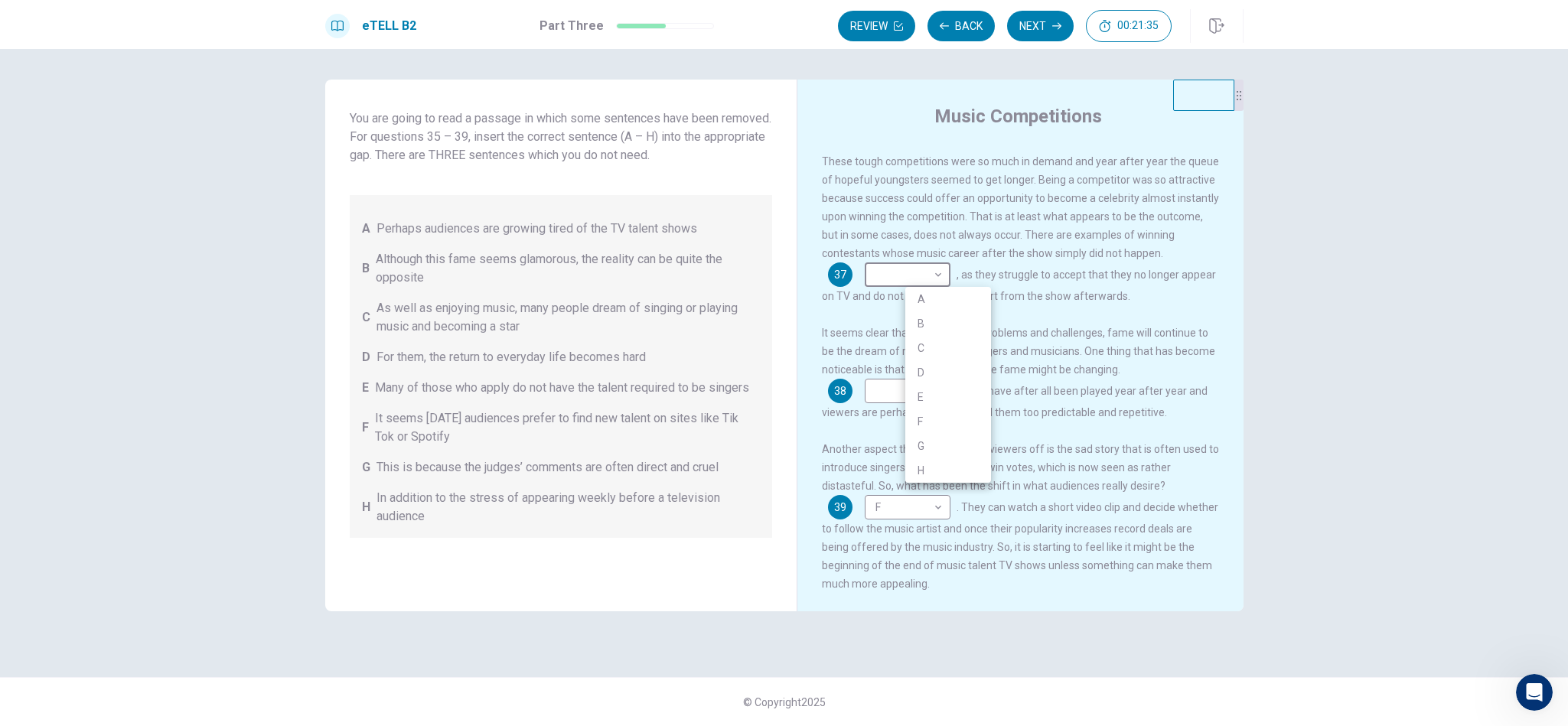 click on "This site uses cookies, as explained in our  Privacy Policy . If you agree to the use of cookies, please click the Accept button and continue to browse our site.   Privacy Policy Accept   eTELL B2 Part Three Review Back Next 00:21:35 Question 15 - 19 of 30 00:21:35 Review Back Next Questions 35 - 39 You are going to read a passage in which some sentences have been  removed. For questions 35 – 39, insert the correct sentence (A – H) into the  appropriate gap. There are THREE sentences which you do not need. A Perhaps audiences are growing tired of the TV talent shows B Although this fame seems glamorous, the reality can be quite the opposite C As well as enjoying music, many people dream of singing or playing music and becoming a star D For them, the return to everyday life becomes hard E Many of those who apply do not have the talent required to be singers F It seems [DATE] audiences prefer to find new talent on sites like Tik Tok or Spotify G H Music Competitions 35 C * ​ . 36 G * ​ 37 ​ ​ 38" at bounding box center (784, 363) 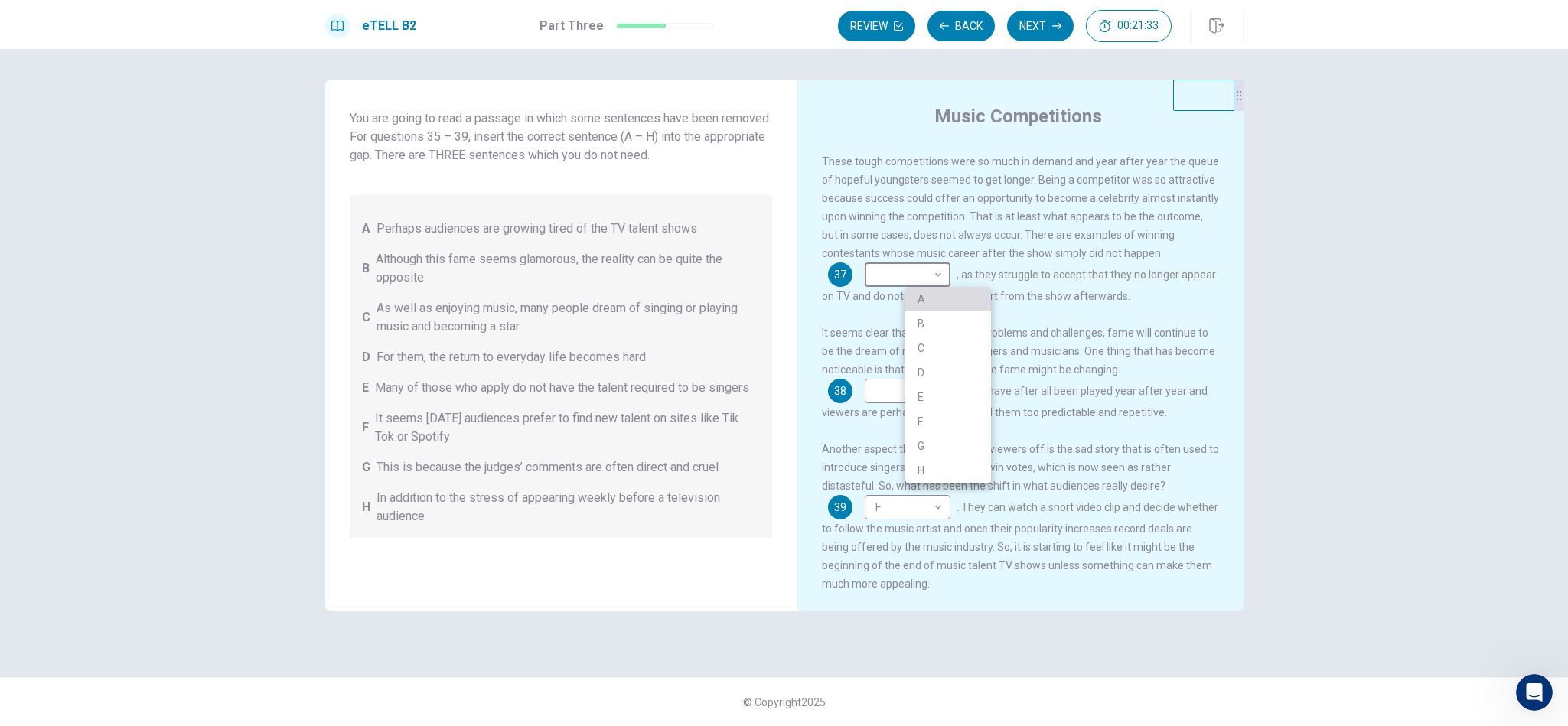 click on "A" at bounding box center [948, 299] 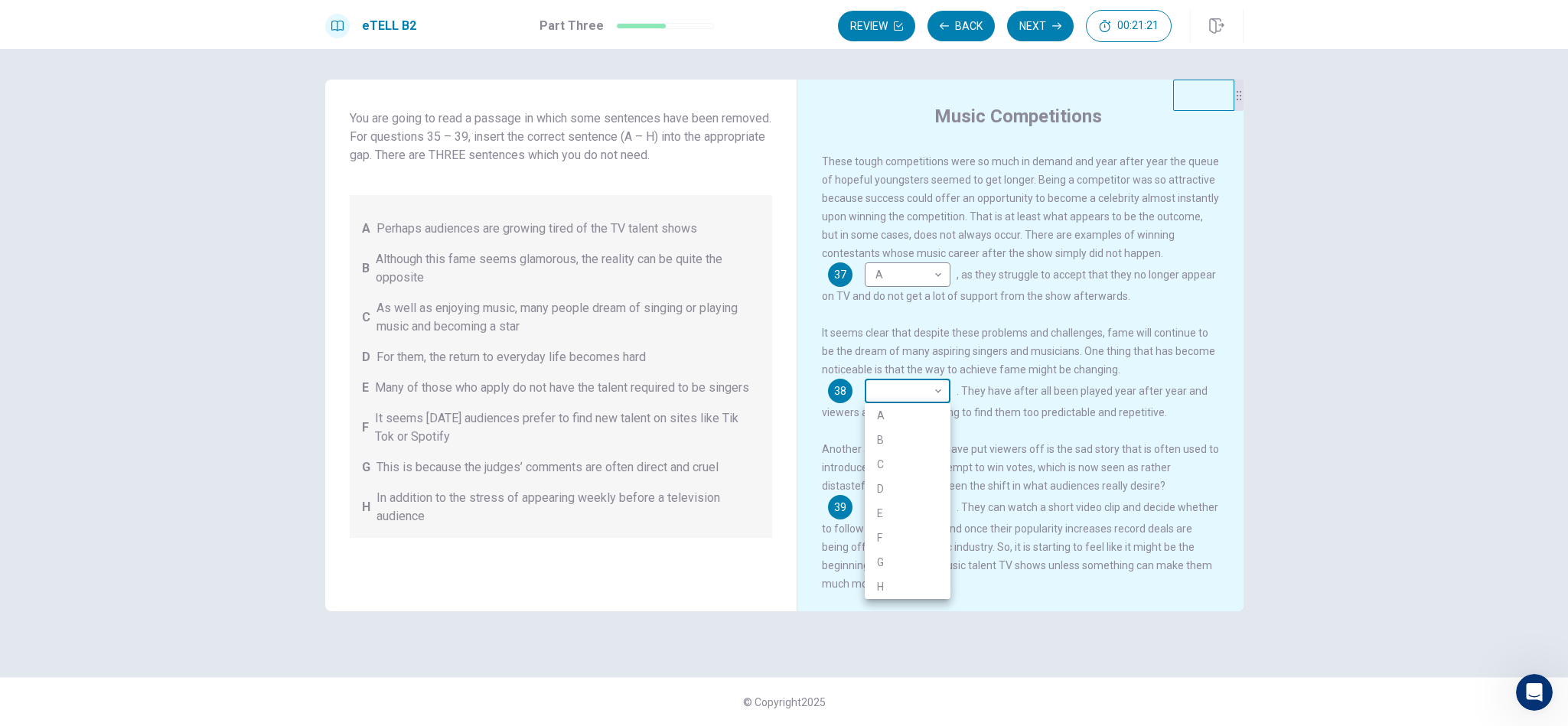 click on "This site uses cookies, as explained in our  Privacy Policy . If you agree to the use of cookies, please click the Accept button and continue to browse our site.   Privacy Policy Accept   eTELL B2 Part Three Review Back Next 00:21:21 Question 15 - 19 of 30 00:21:21 Review Back Next Questions 35 - 39 You are going to read a passage in which some sentences have been  removed. For questions 35 – 39, insert the correct sentence (A – H) into the  appropriate gap. There are THREE sentences which you do not need. A Perhaps audiences are growing tired of the TV talent shows B Although this fame seems glamorous, the reality can be quite the opposite C As well as enjoying music, many people dream of singing or playing music and becoming a star D For them, the return to everyday life becomes hard E Many of those who apply do not have the talent required to be singers F It seems [DATE] audiences prefer to find new talent on sites like Tik Tok or Spotify G H Music Competitions 35 C * ​ . 36 G * ​ 37 A * ​ 38" at bounding box center (784, 363) 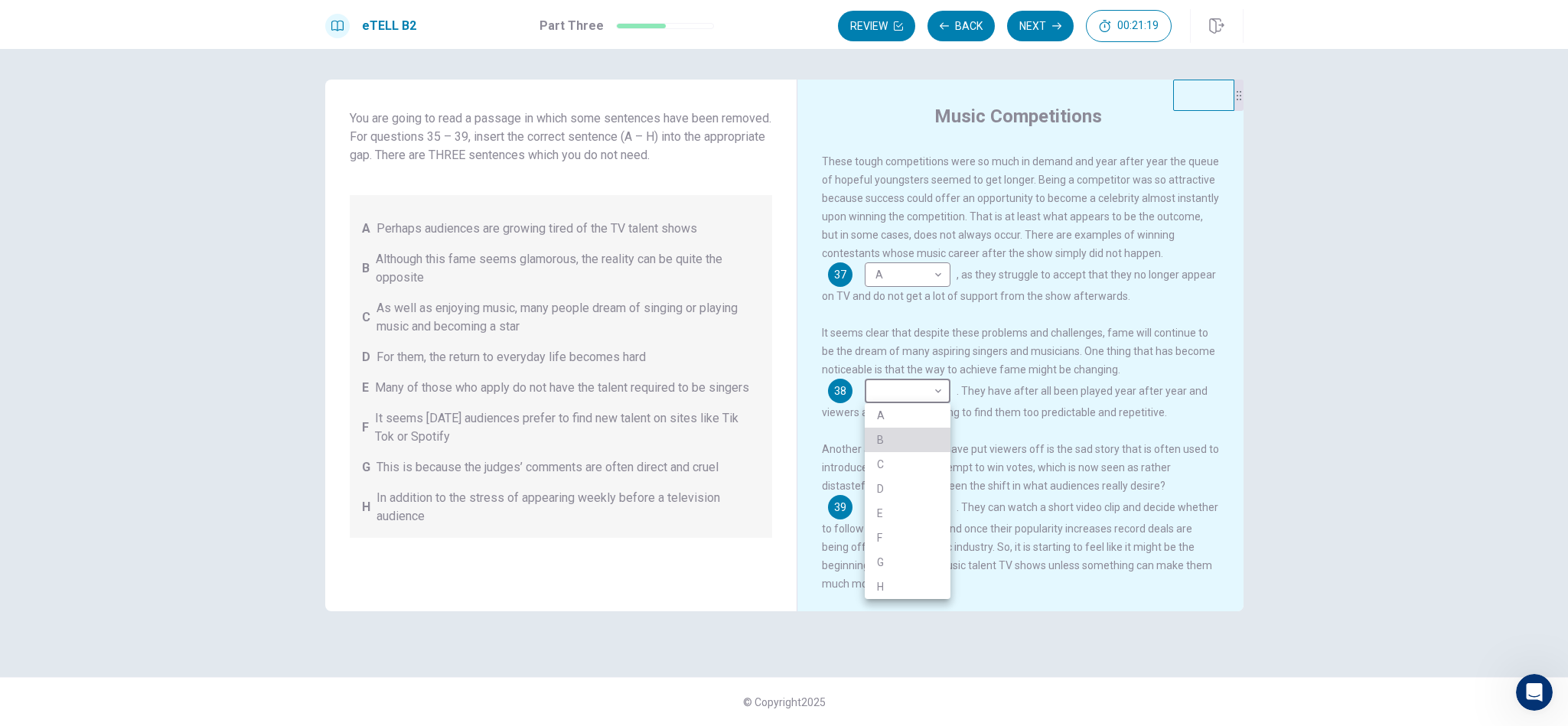 click on "B" at bounding box center (908, 440) 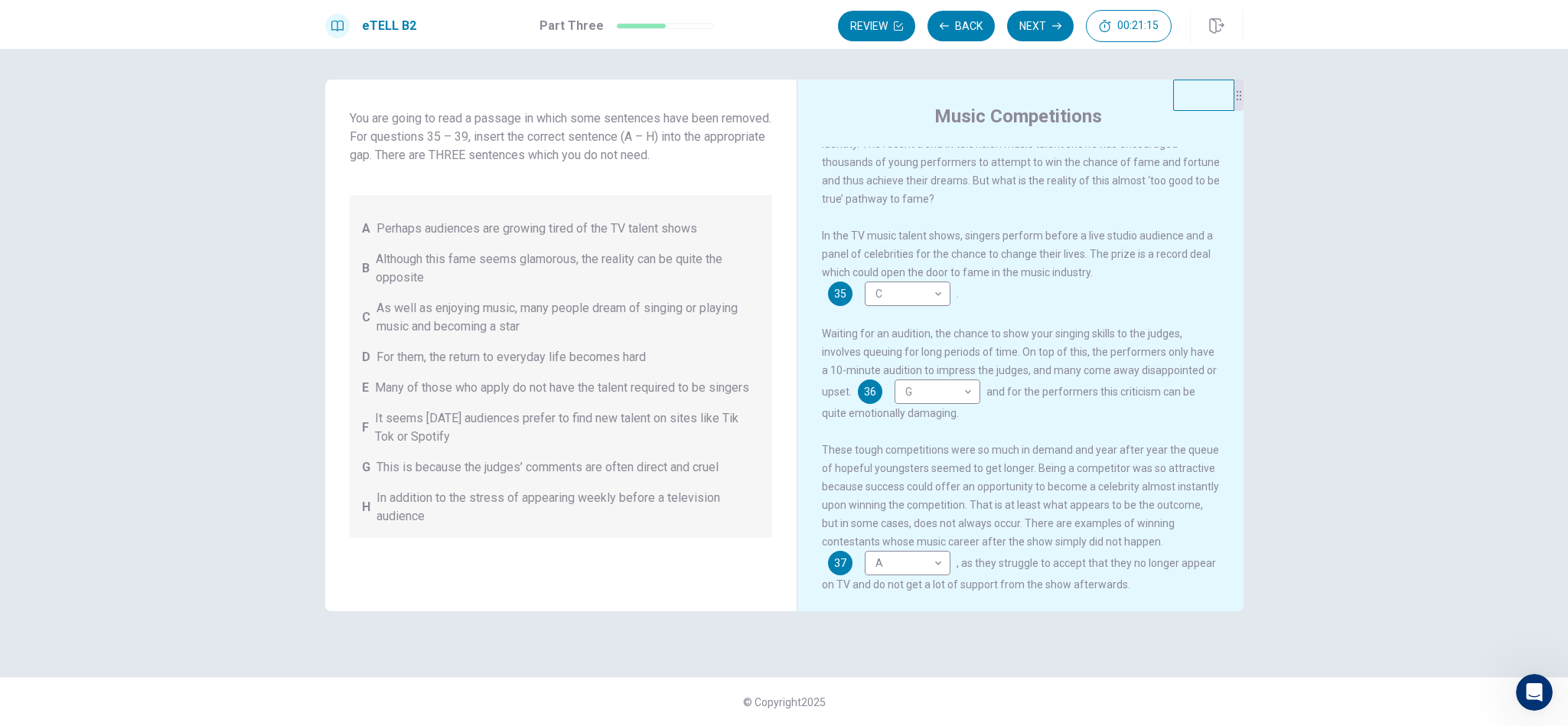 scroll, scrollTop: 0, scrollLeft: 0, axis: both 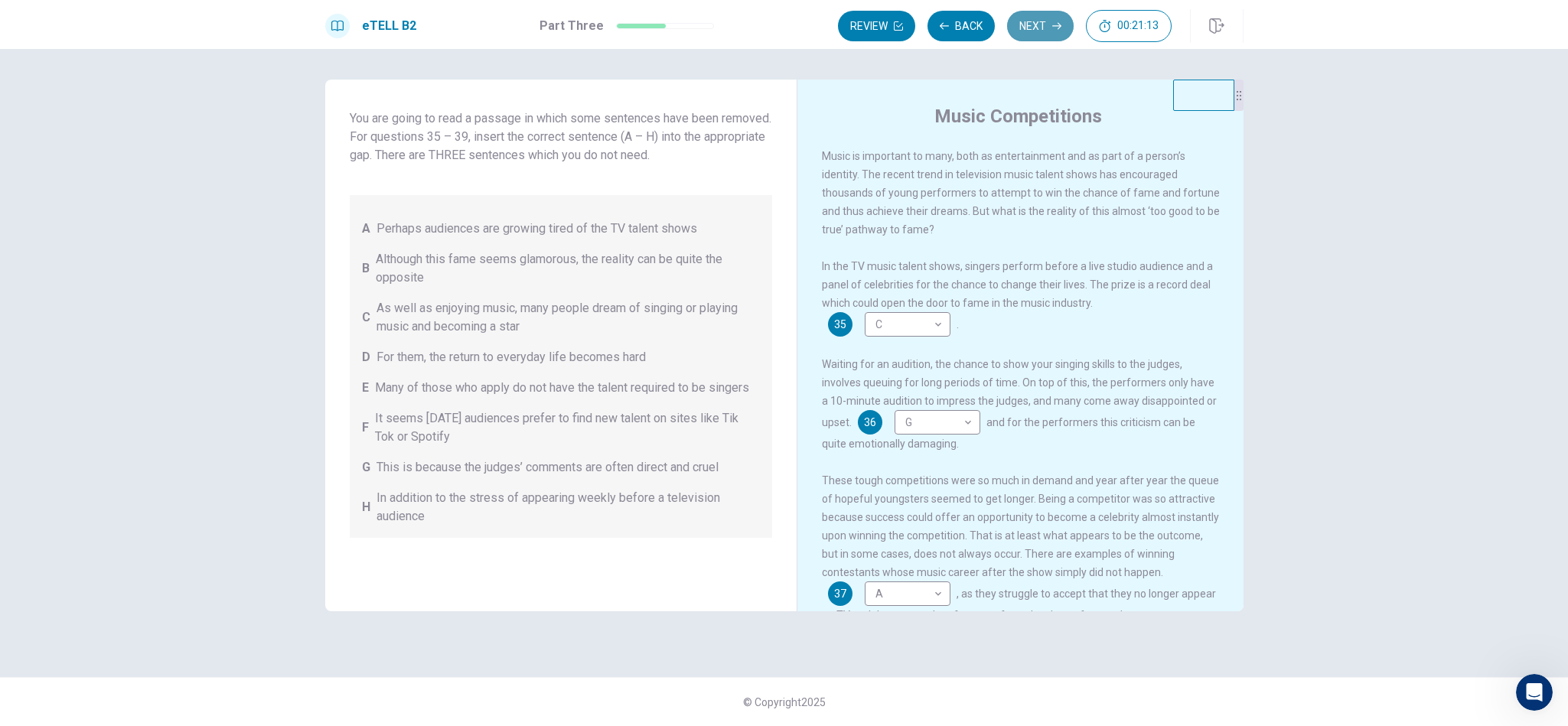 click on "Next" at bounding box center [1040, 26] 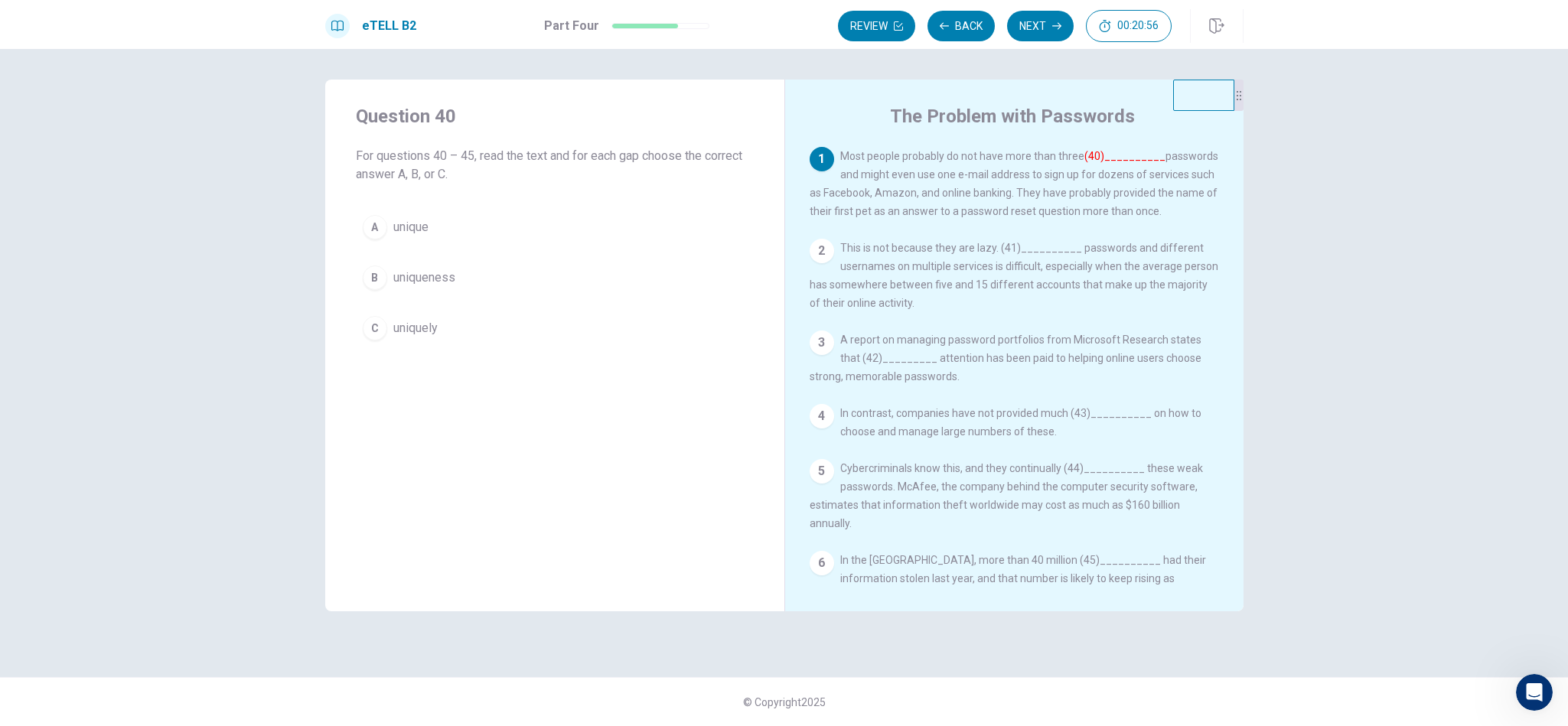click on "A unique" at bounding box center (555, 227) 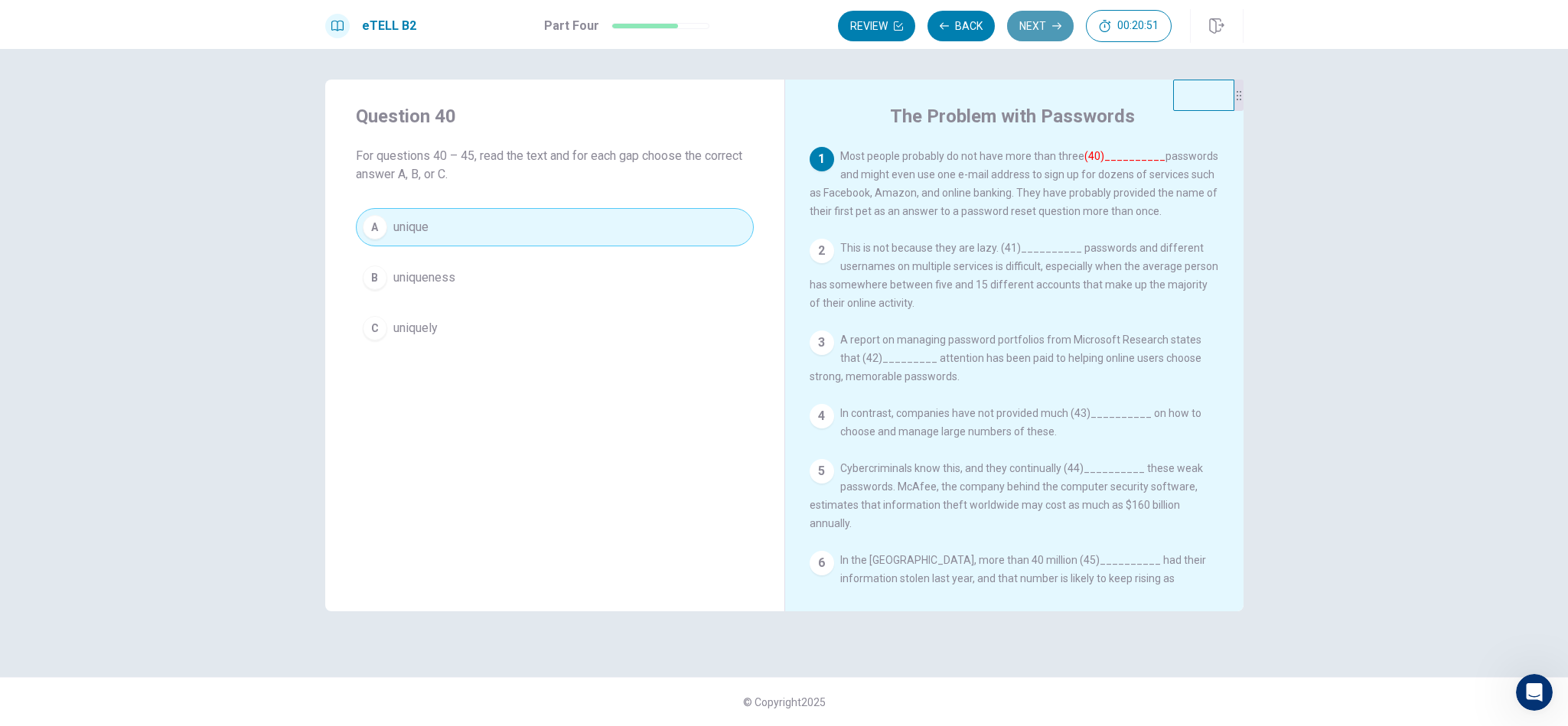 click on "Next" at bounding box center (1040, 26) 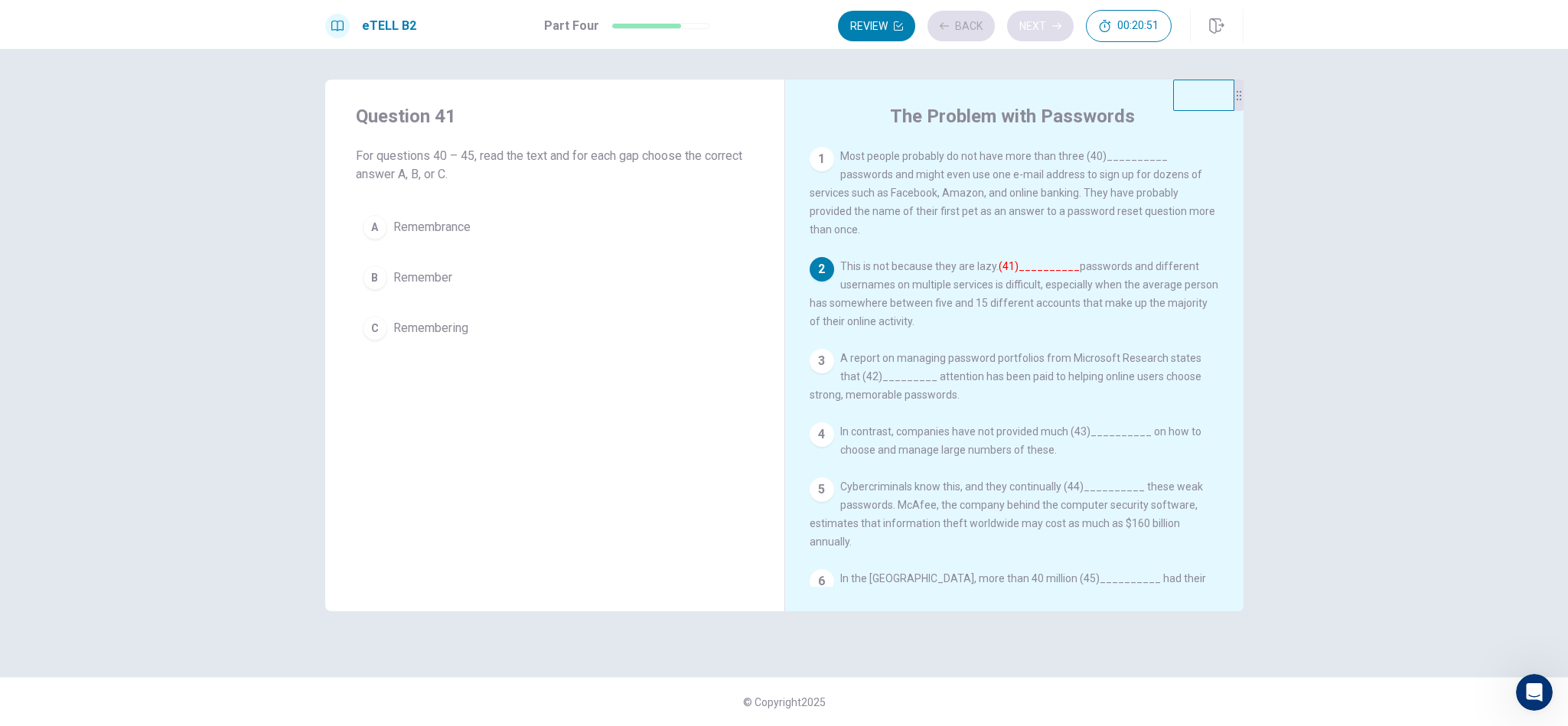 scroll, scrollTop: 37, scrollLeft: 0, axis: vertical 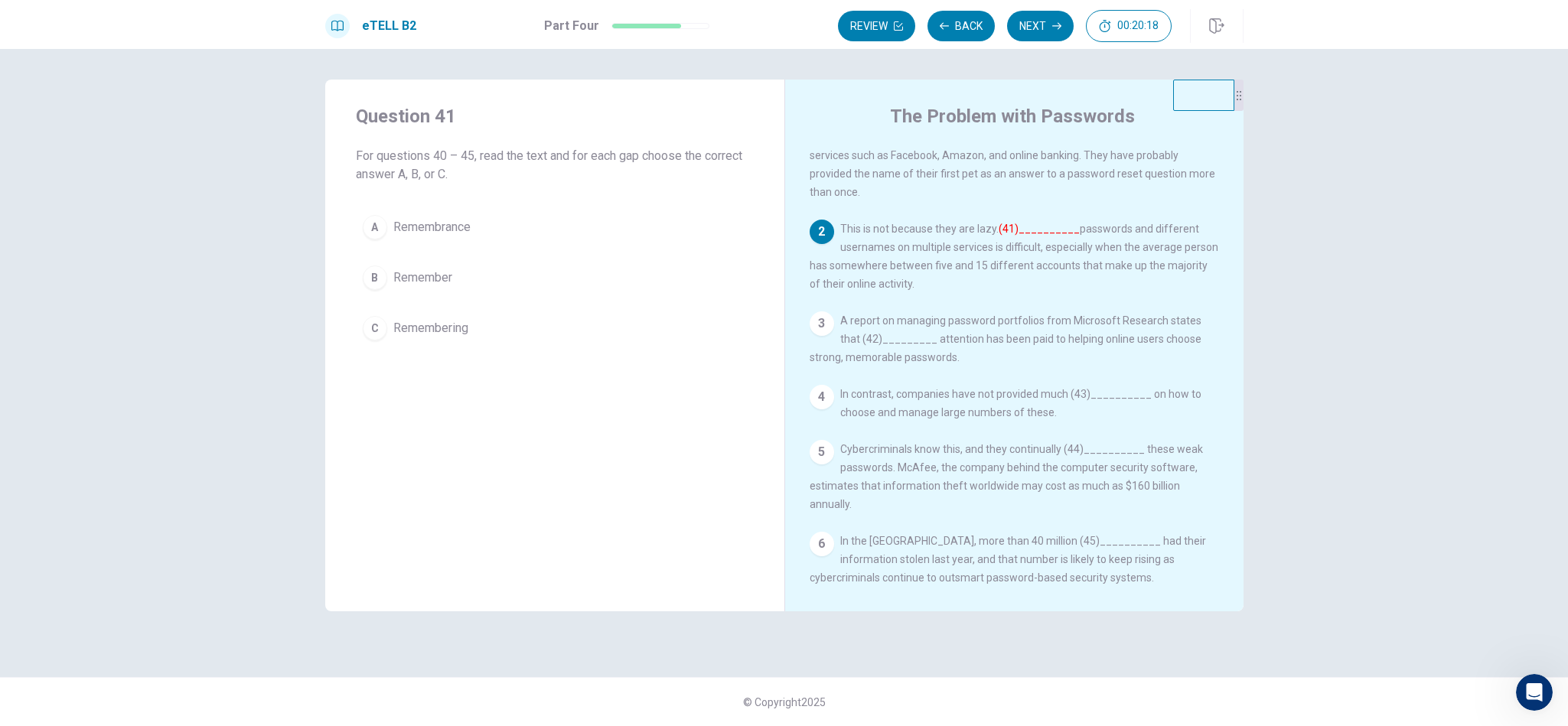 click on "Remember" at bounding box center [422, 278] 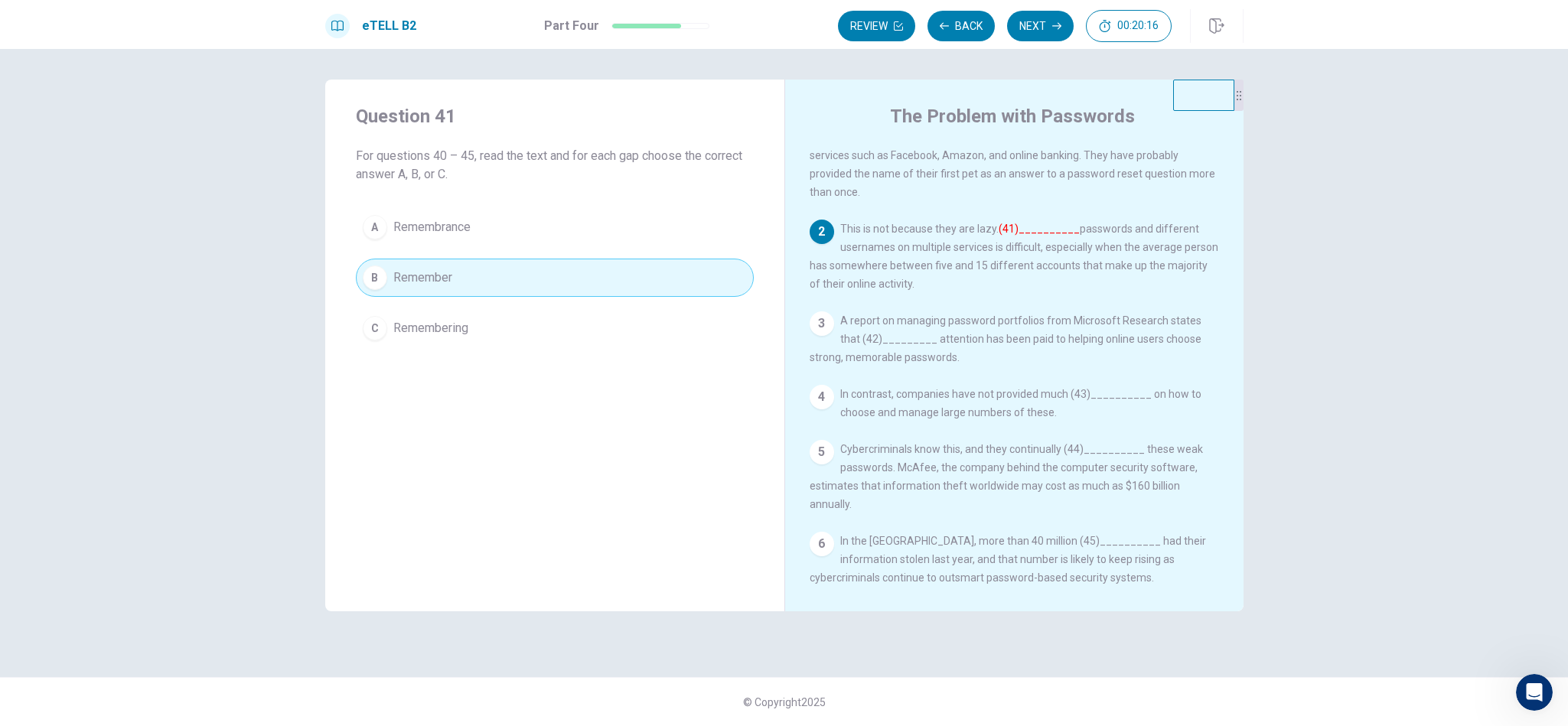 click on "Next" at bounding box center (1040, 26) 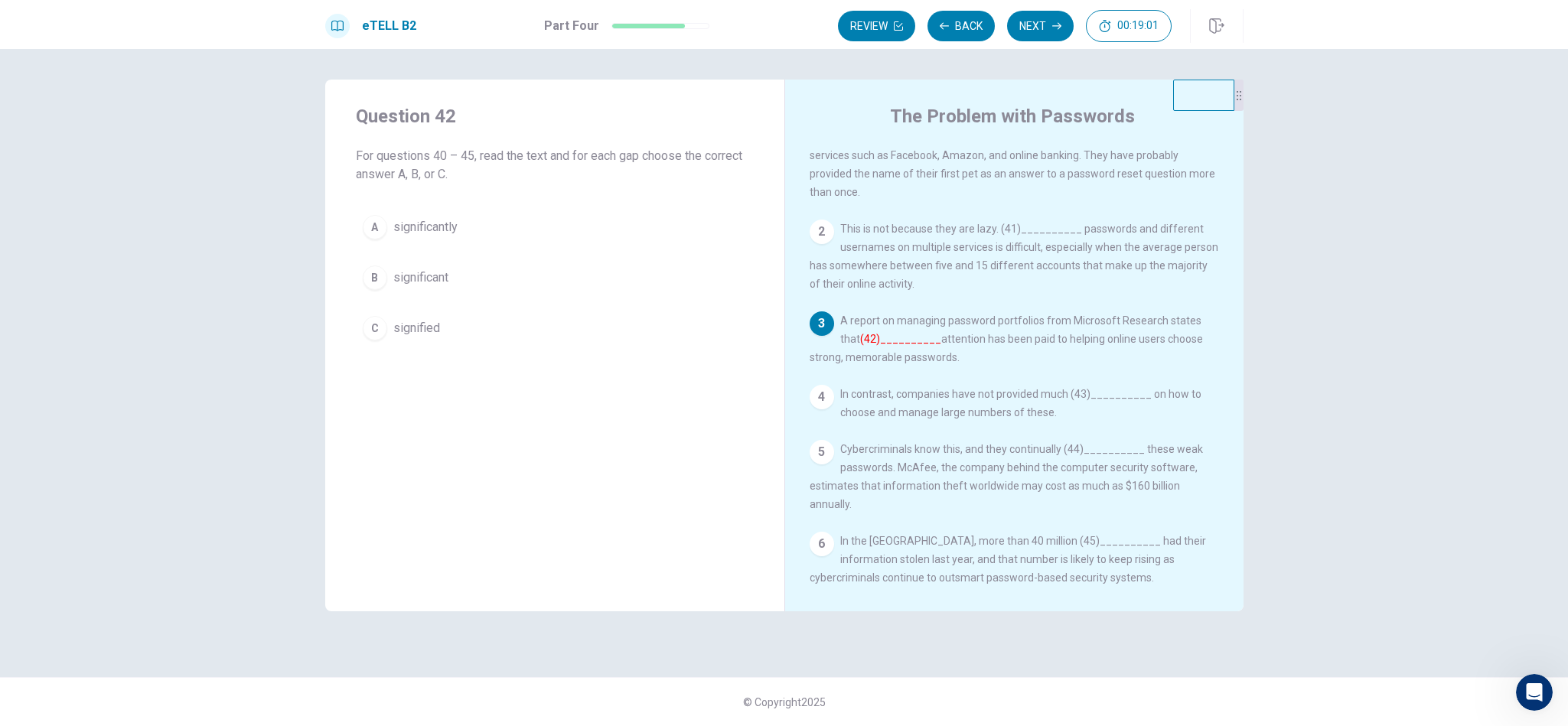 click on "A significantly" at bounding box center (555, 227) 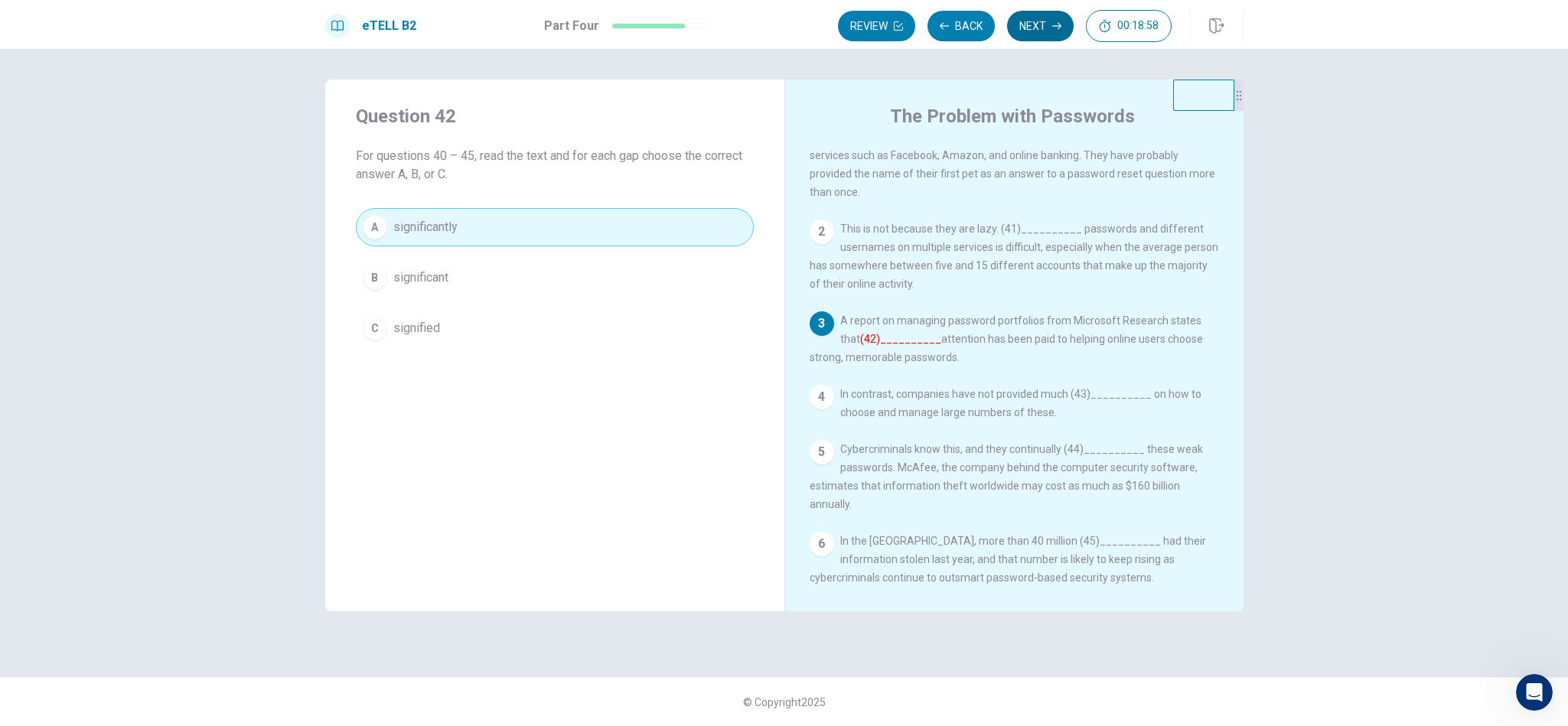 click on "Next" at bounding box center [1040, 26] 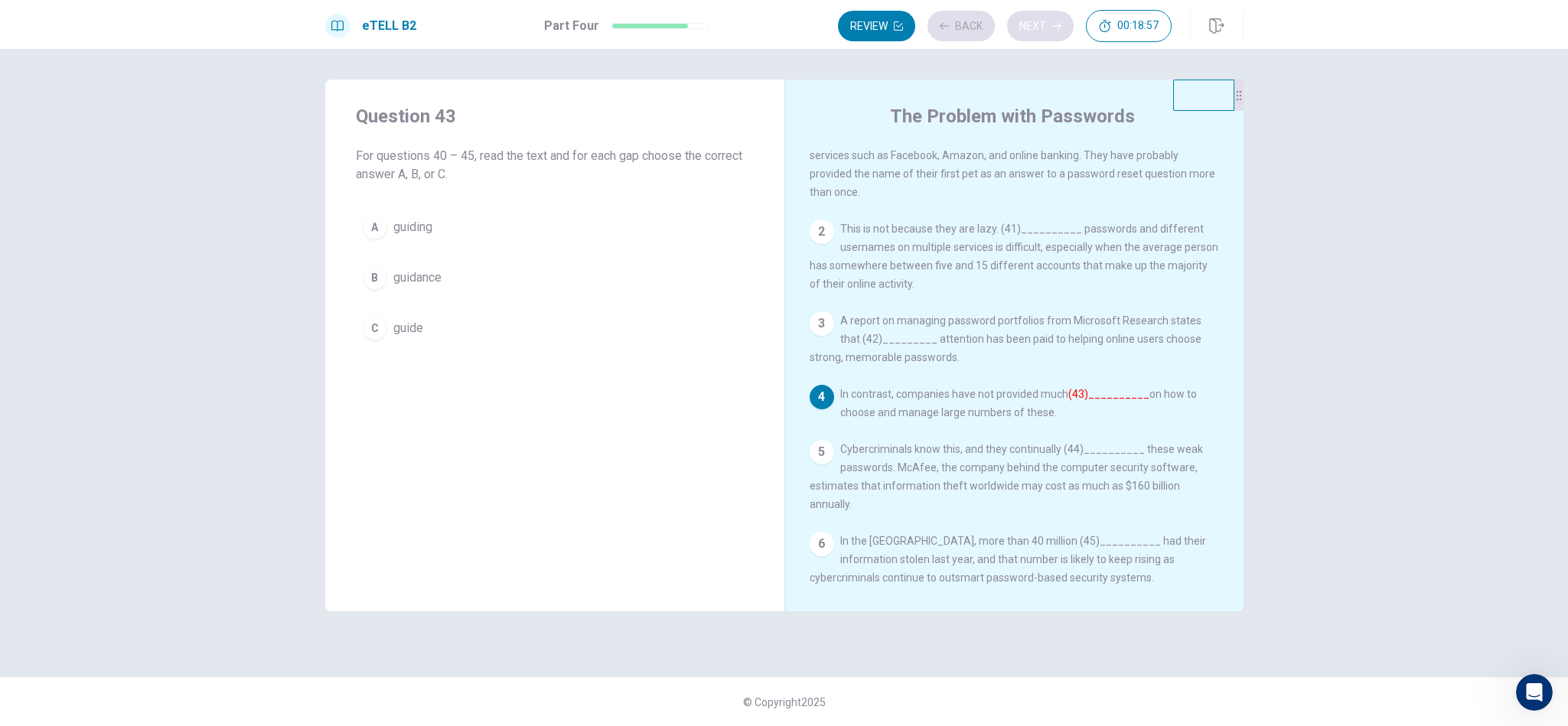 scroll, scrollTop: 7, scrollLeft: 0, axis: vertical 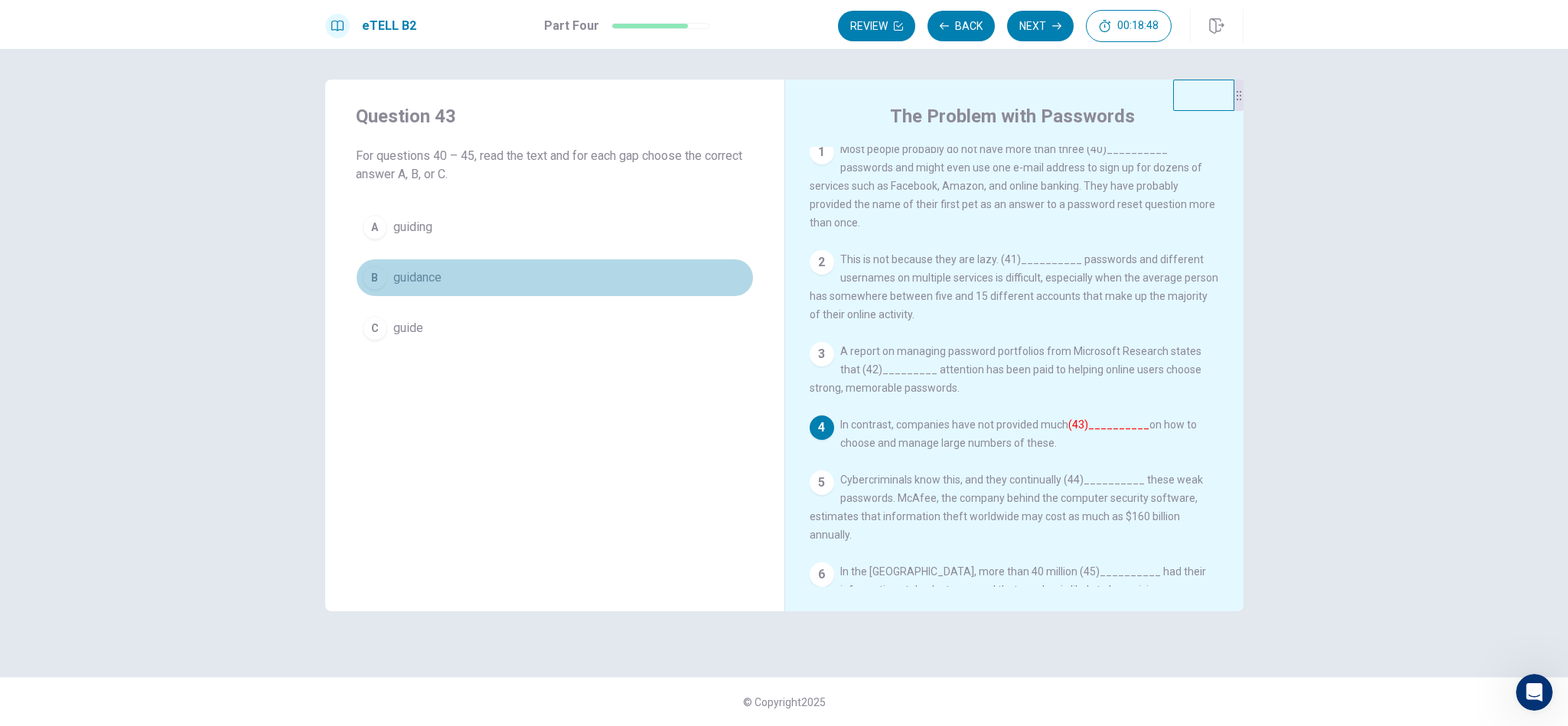 click on "B guidance" at bounding box center (555, 278) 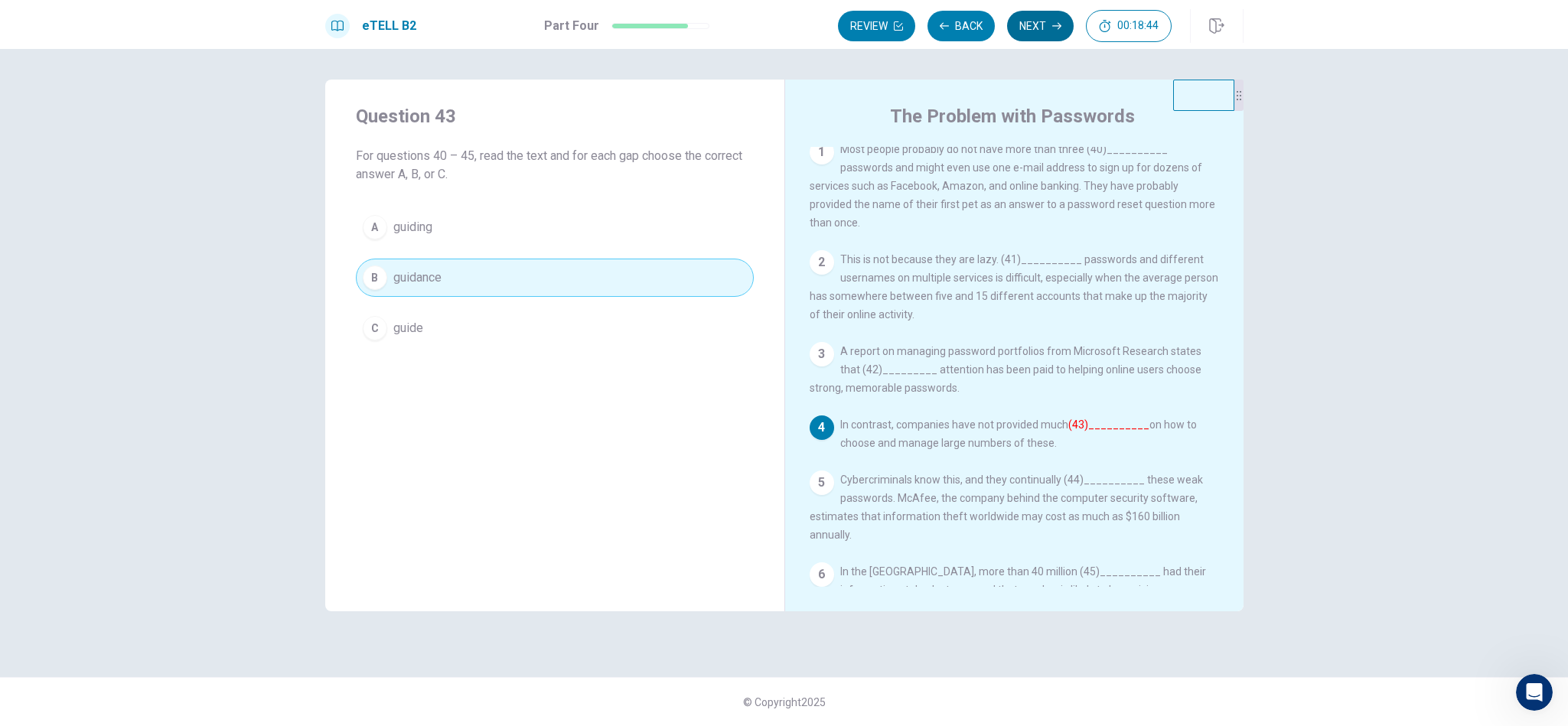 click on "Next" at bounding box center [1040, 26] 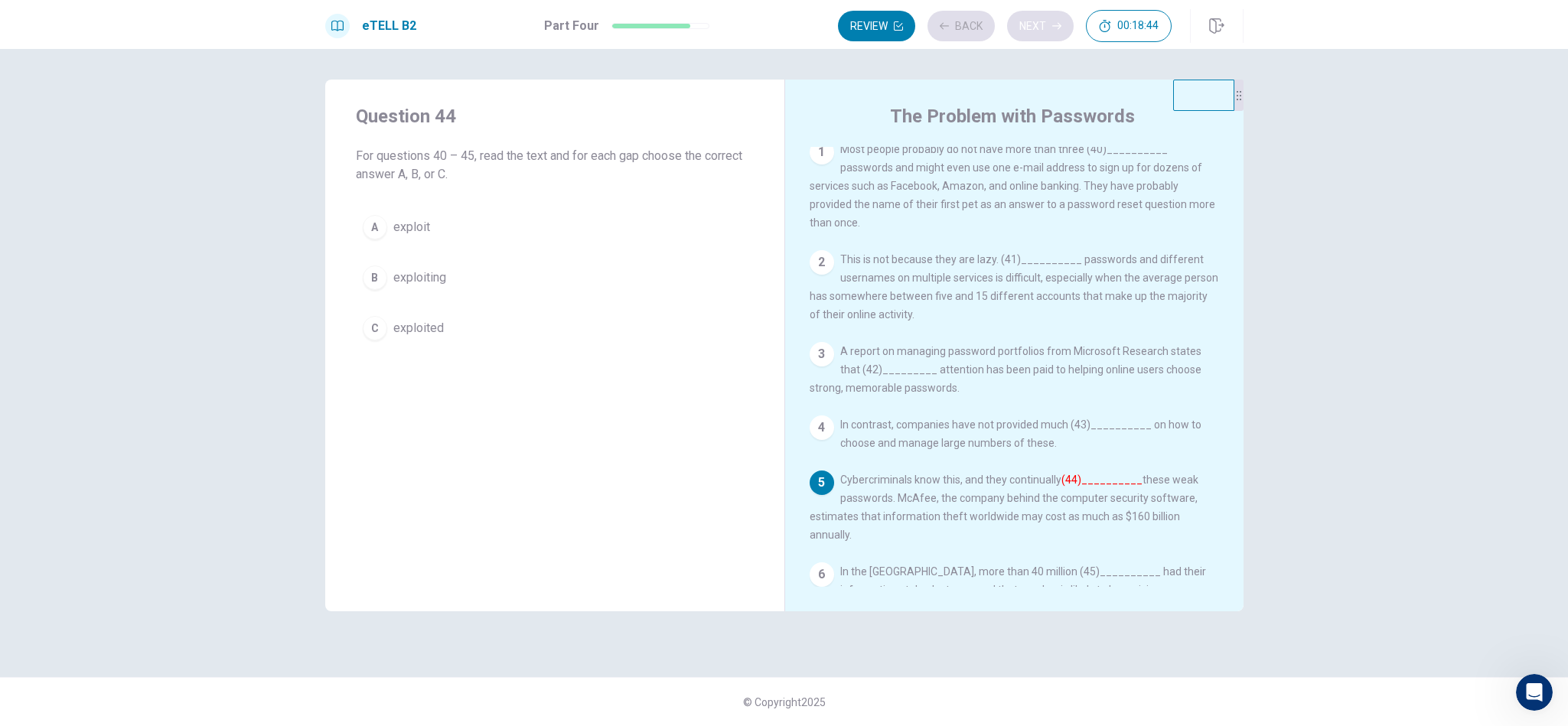 scroll, scrollTop: 37, scrollLeft: 0, axis: vertical 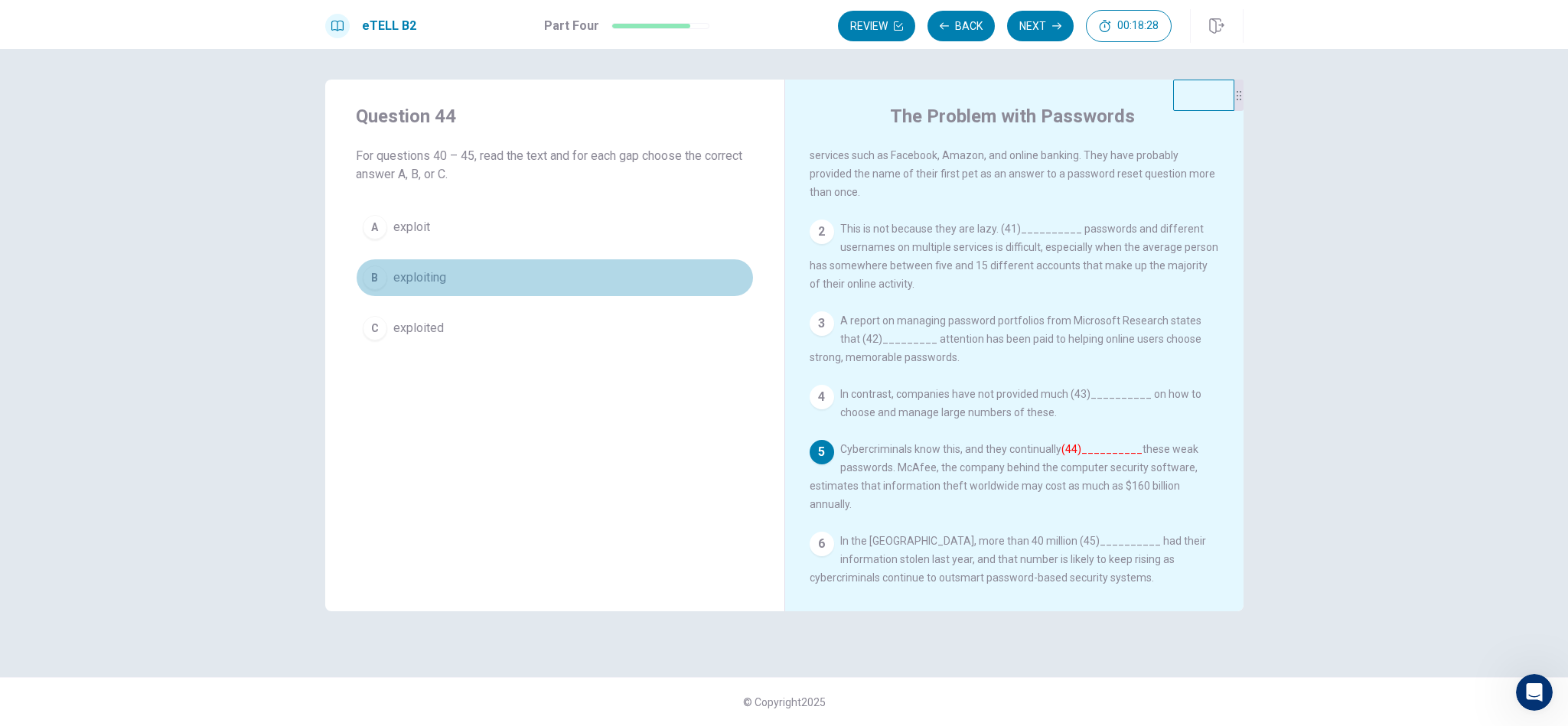 click on "B exploiting" at bounding box center [555, 278] 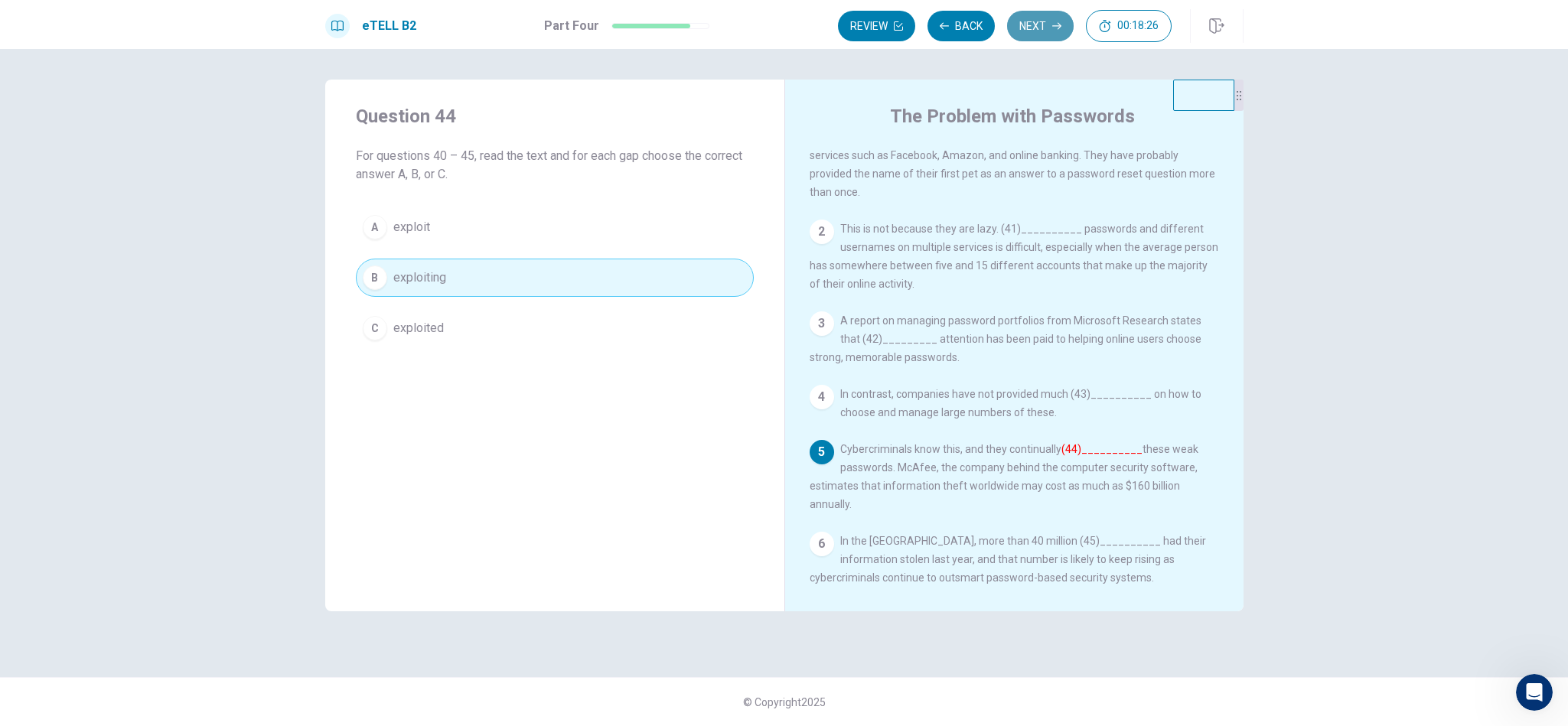 click on "Next" at bounding box center (1040, 26) 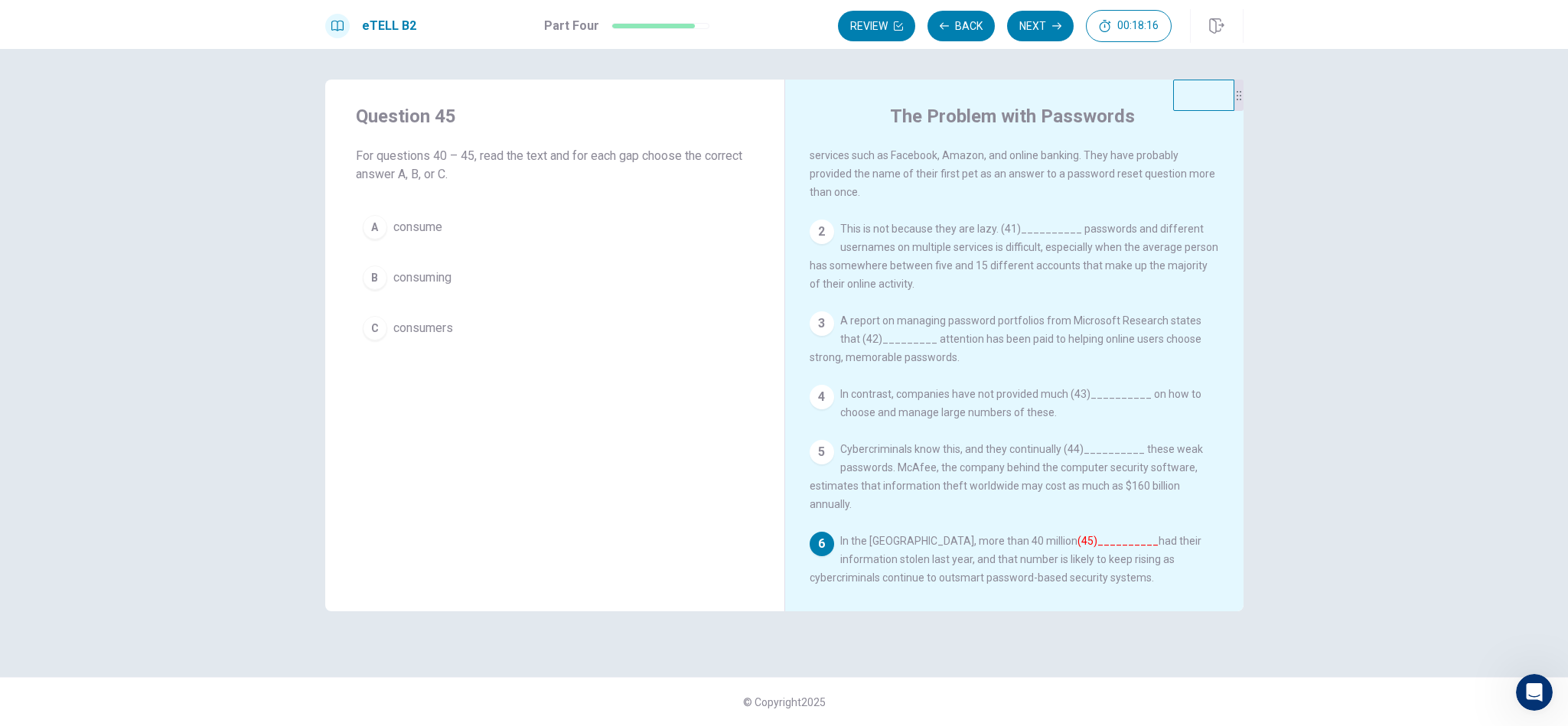 click on "C consumers" at bounding box center (555, 328) 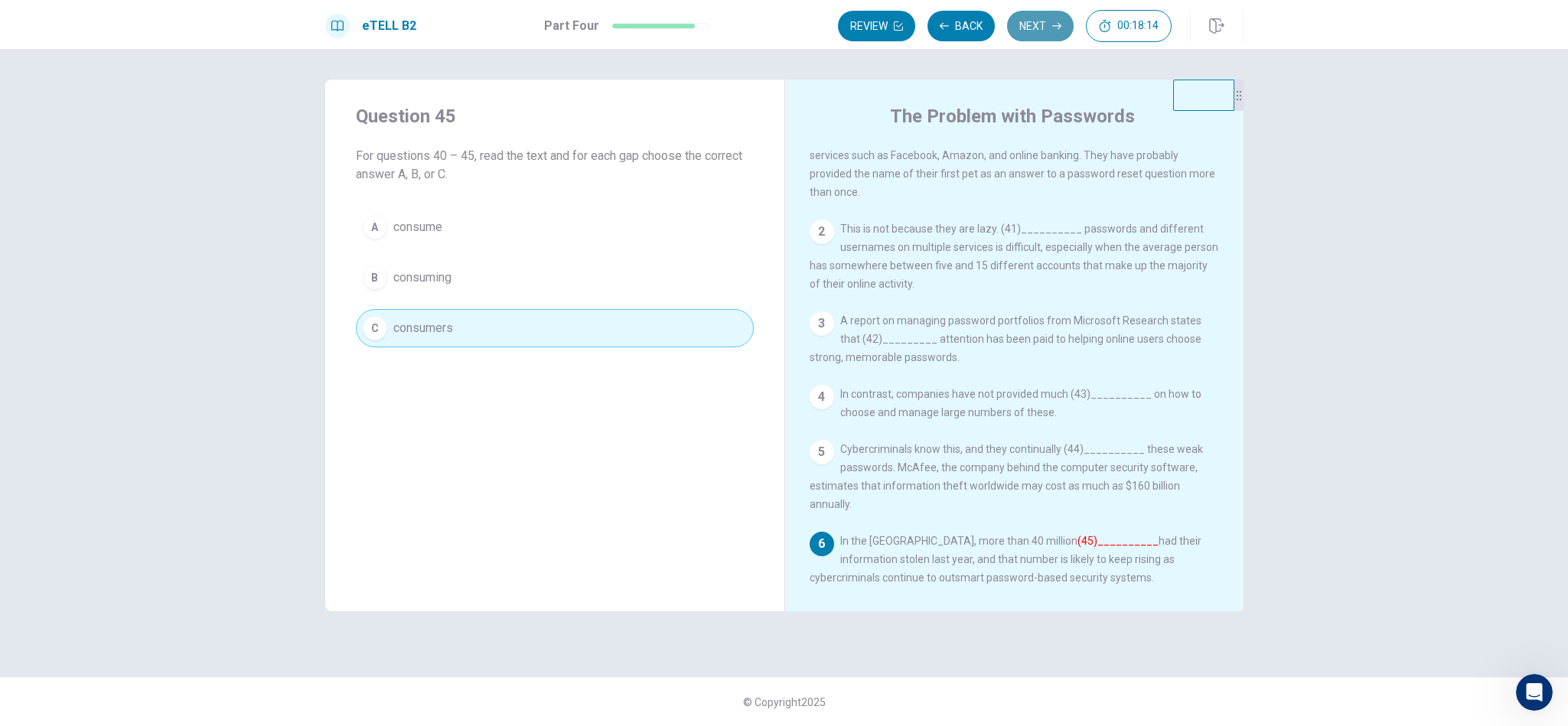 click on "Next" at bounding box center (1040, 26) 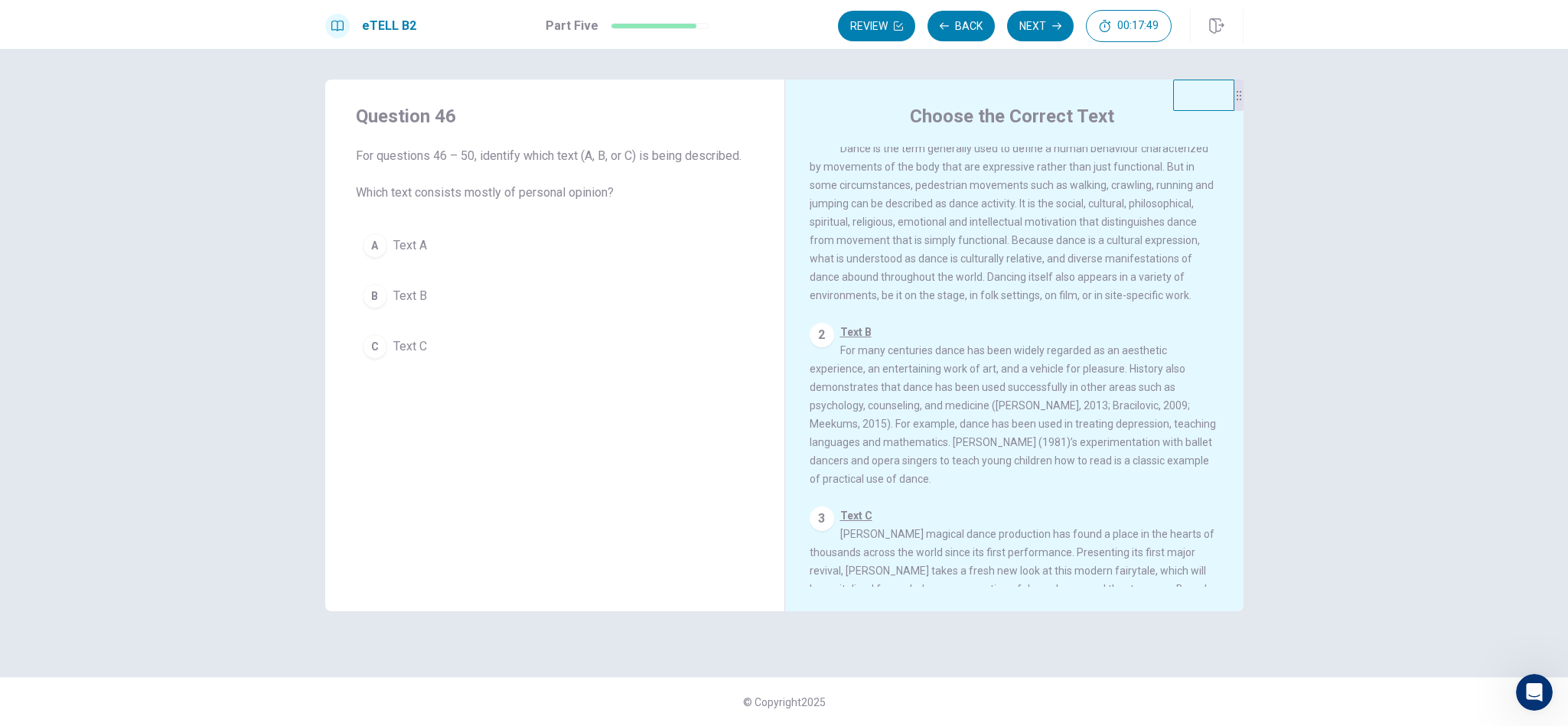 scroll, scrollTop: 0, scrollLeft: 0, axis: both 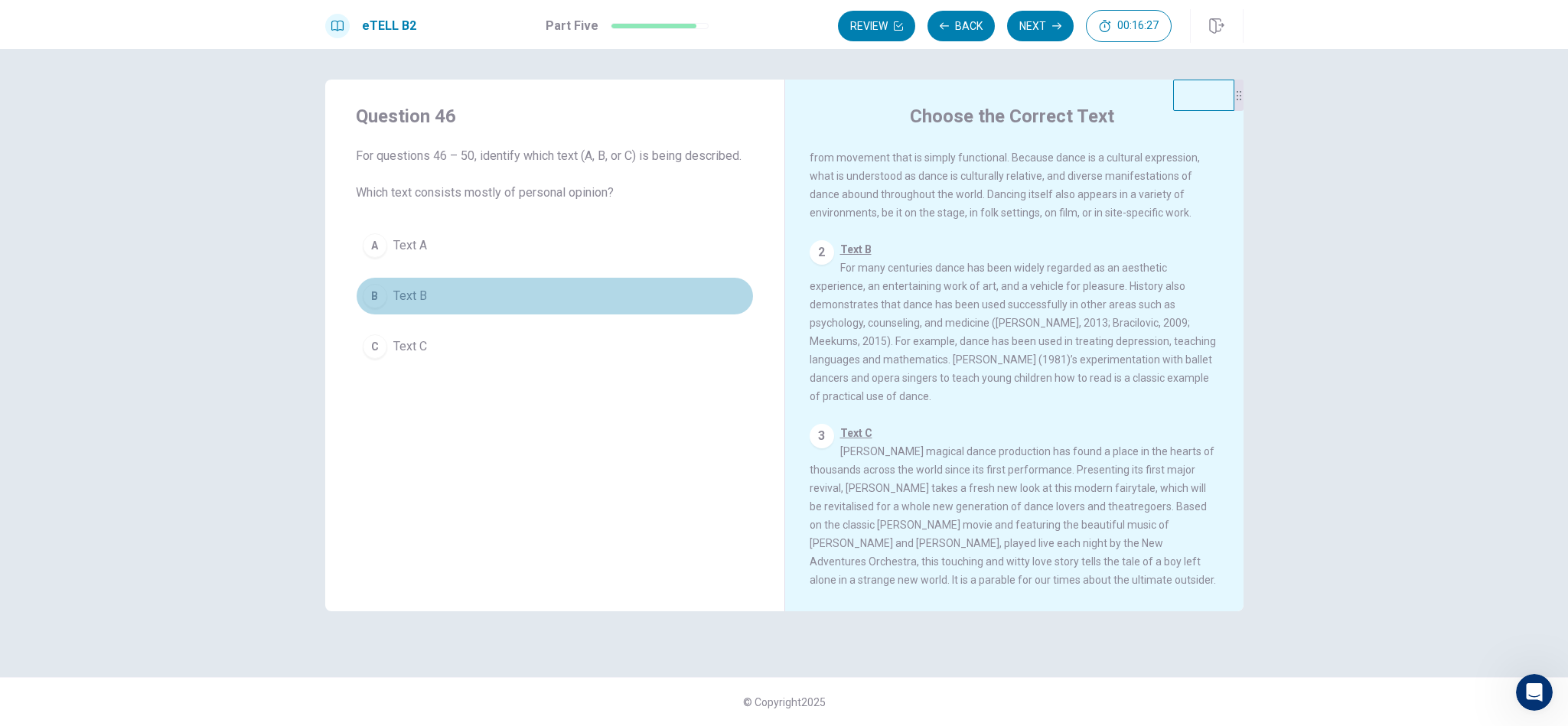 click on "Text B" at bounding box center [410, 296] 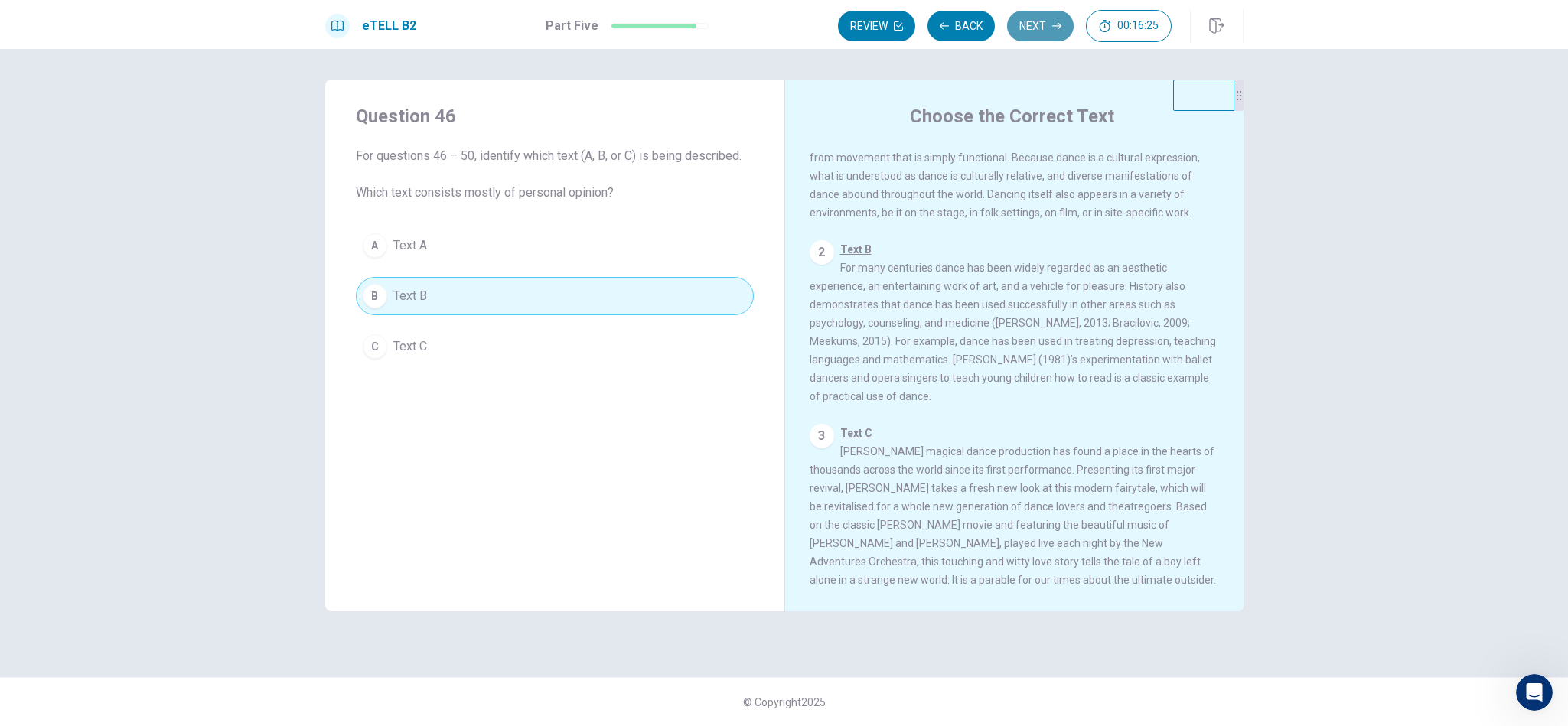 click on "Next" at bounding box center (1040, 26) 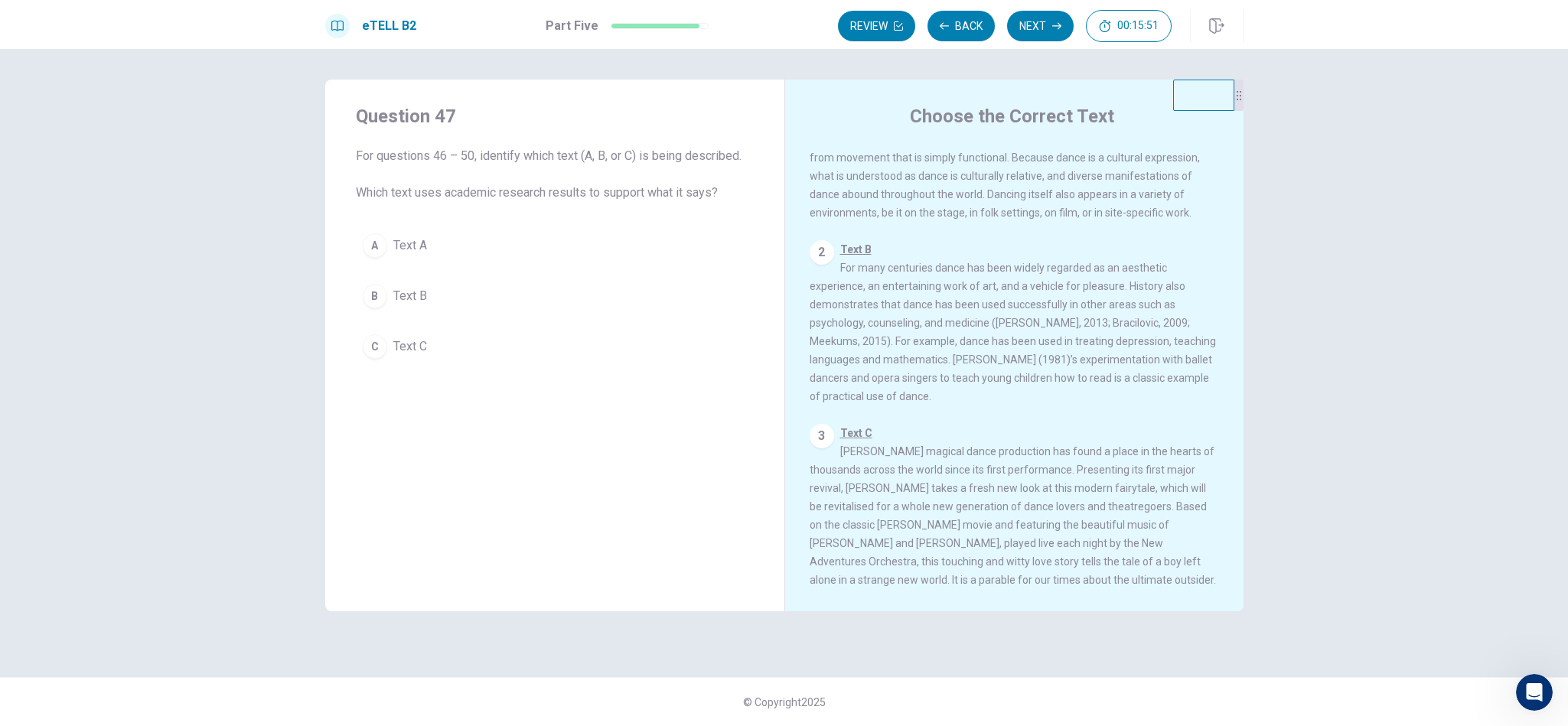 scroll, scrollTop: 95, scrollLeft: 0, axis: vertical 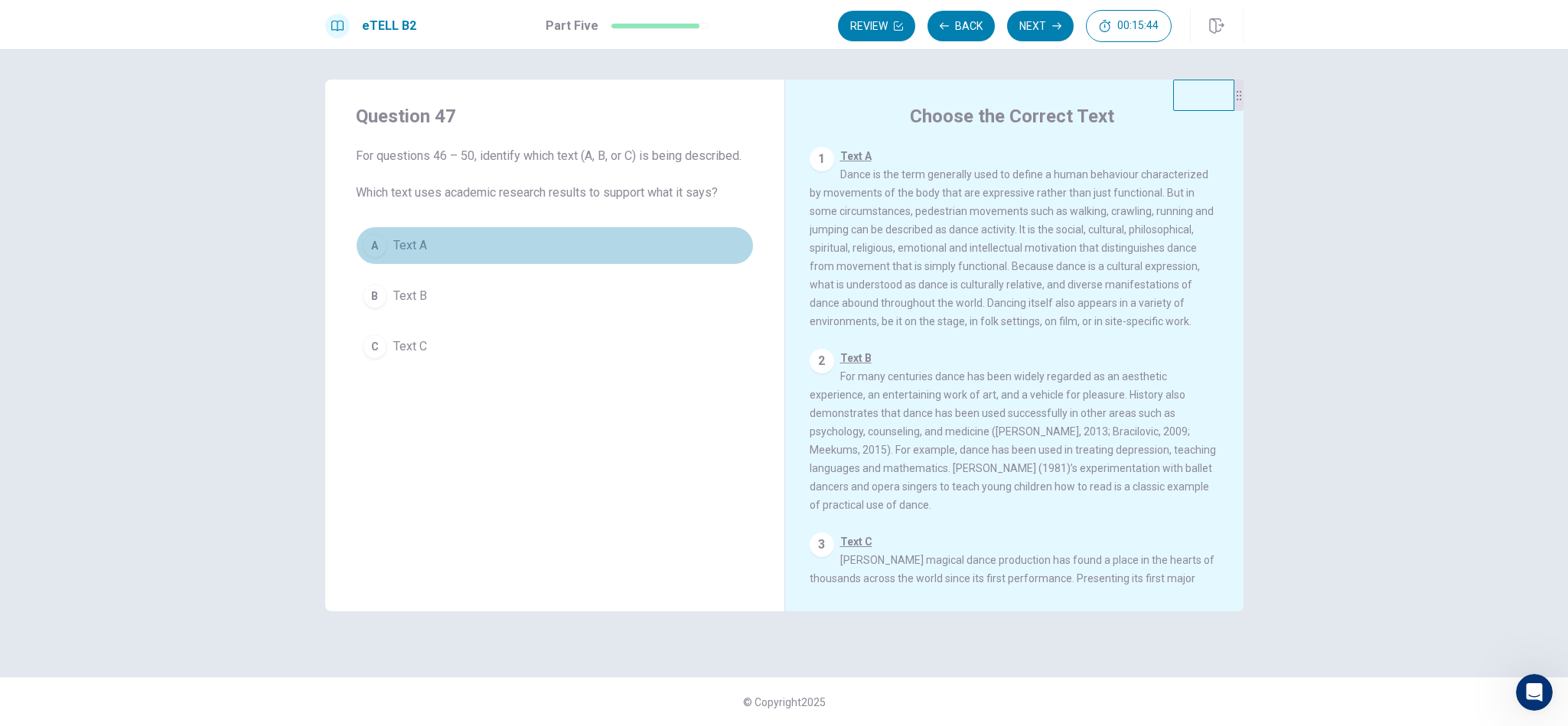 click on "A Text A" at bounding box center [555, 246] 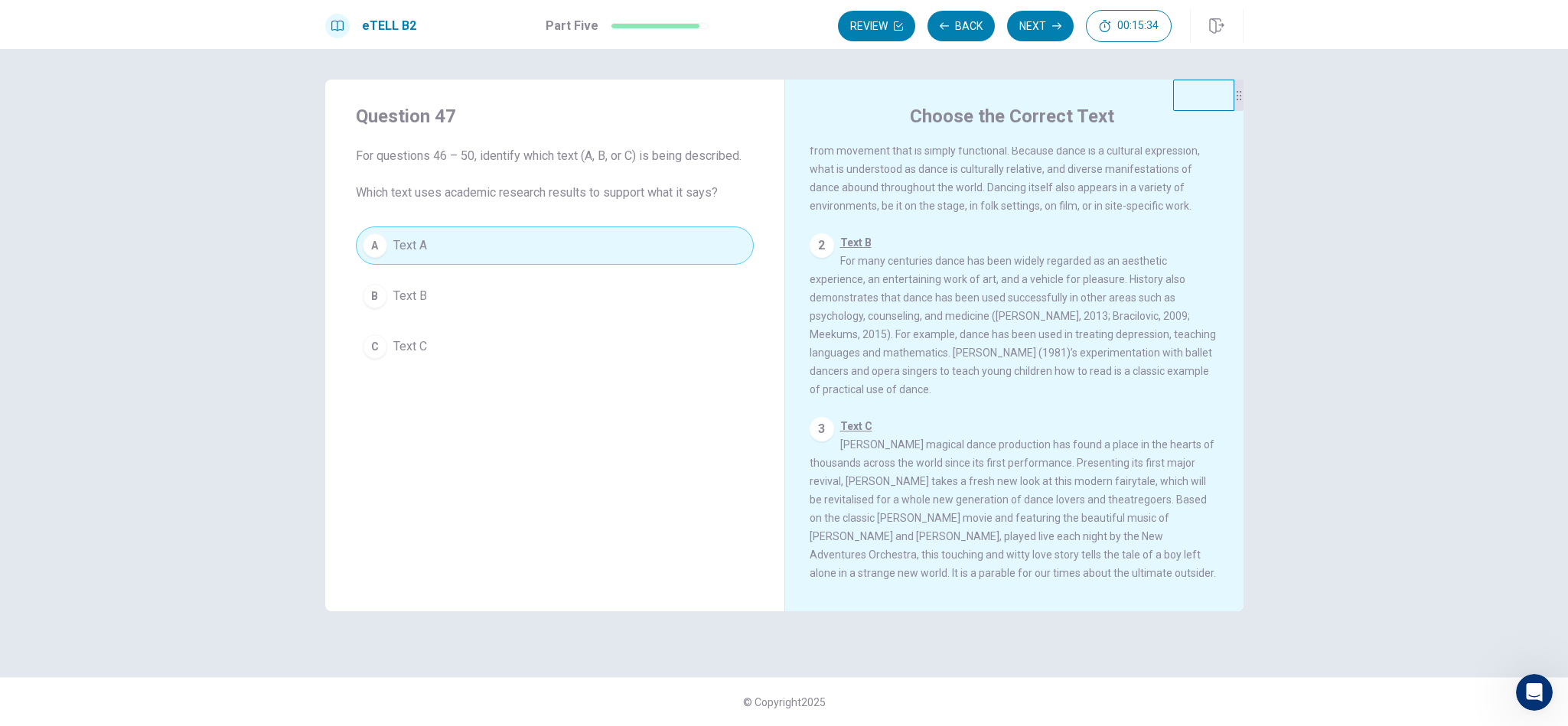 scroll, scrollTop: 129, scrollLeft: 0, axis: vertical 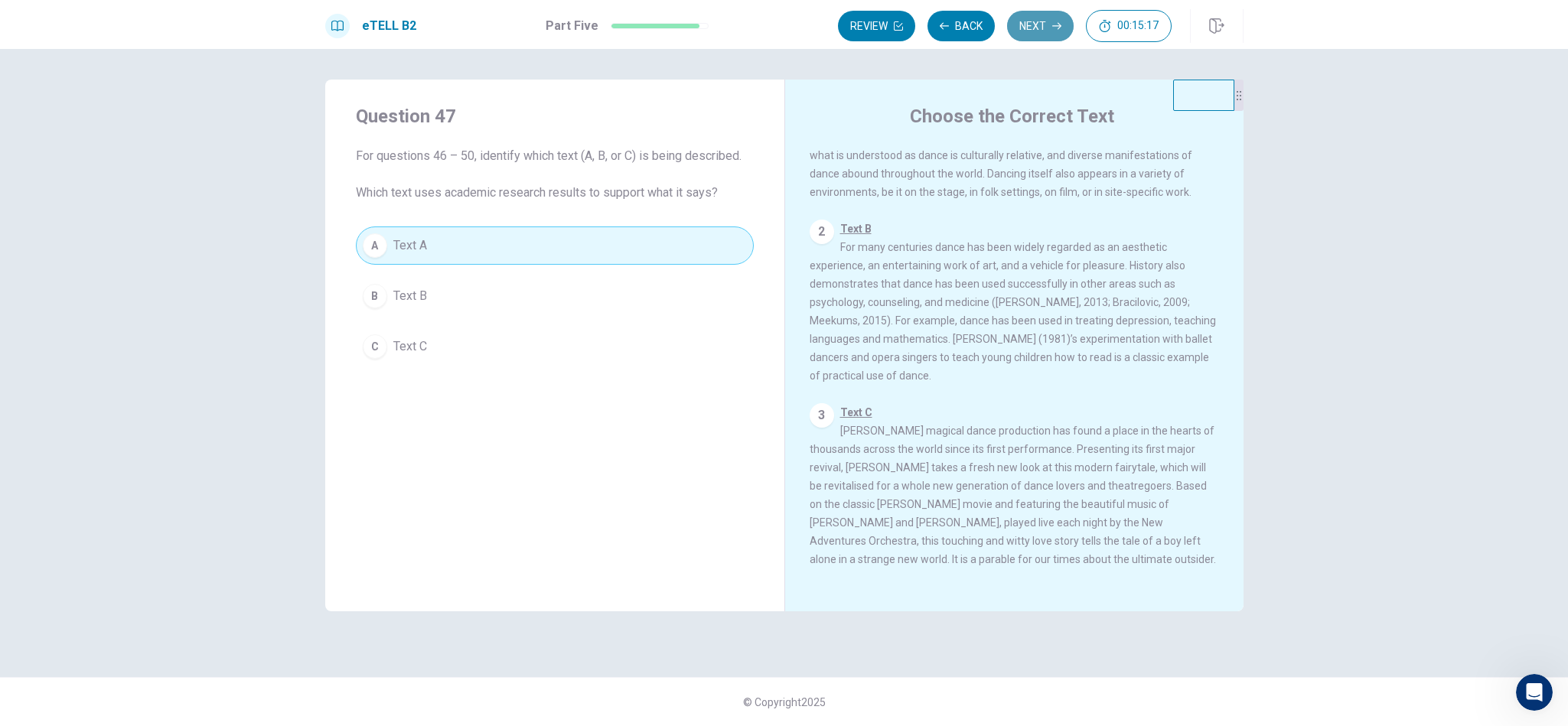 click on "Next" at bounding box center [1040, 26] 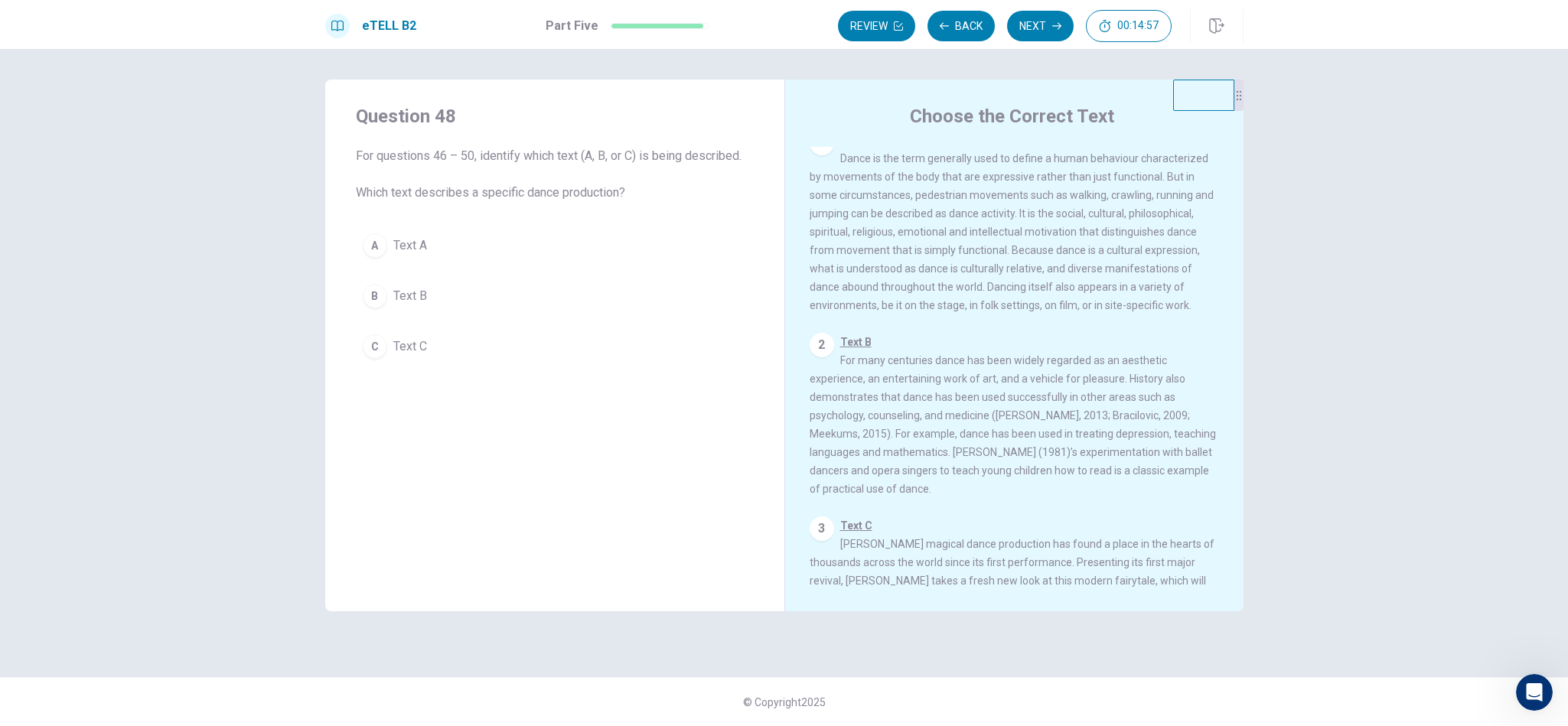scroll, scrollTop: 0, scrollLeft: 0, axis: both 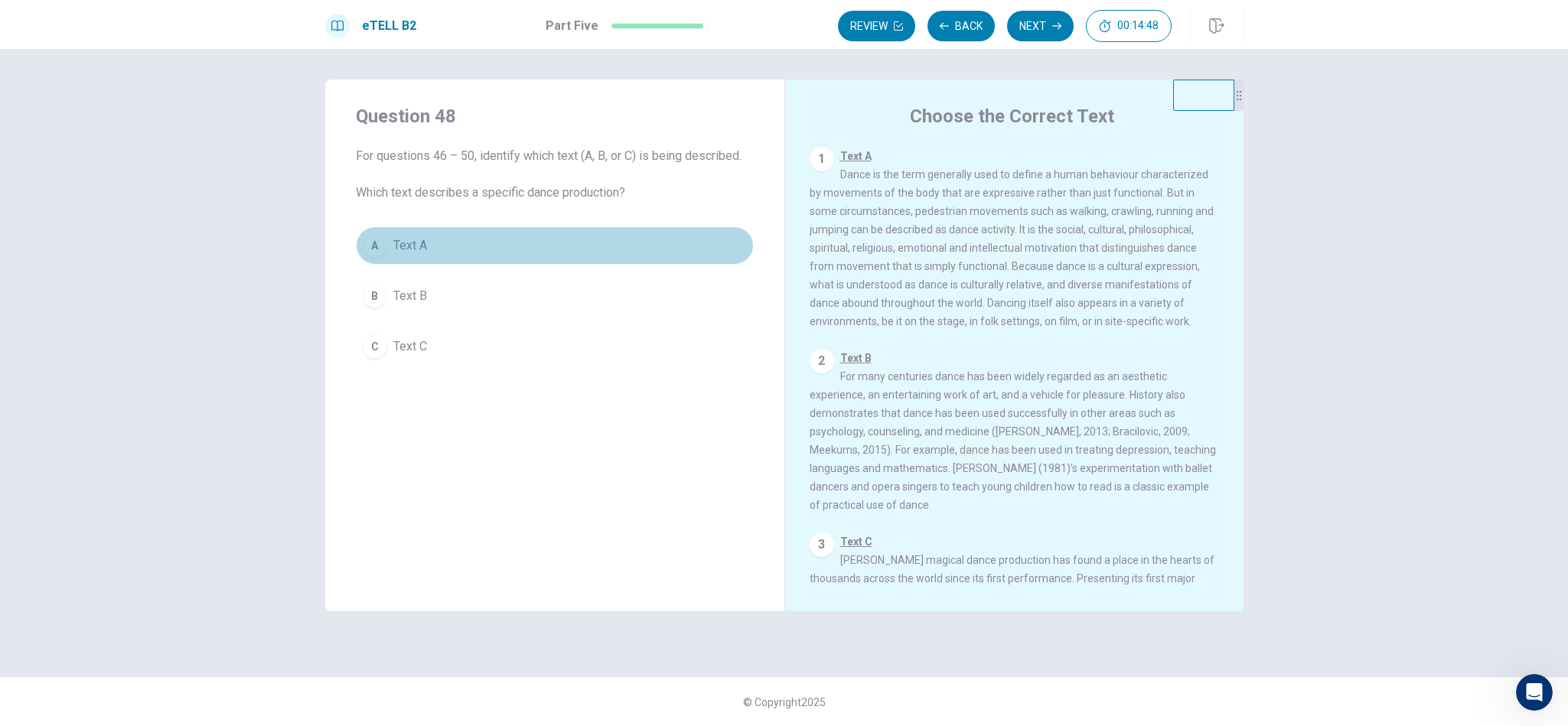 click on "A Text A" at bounding box center [555, 246] 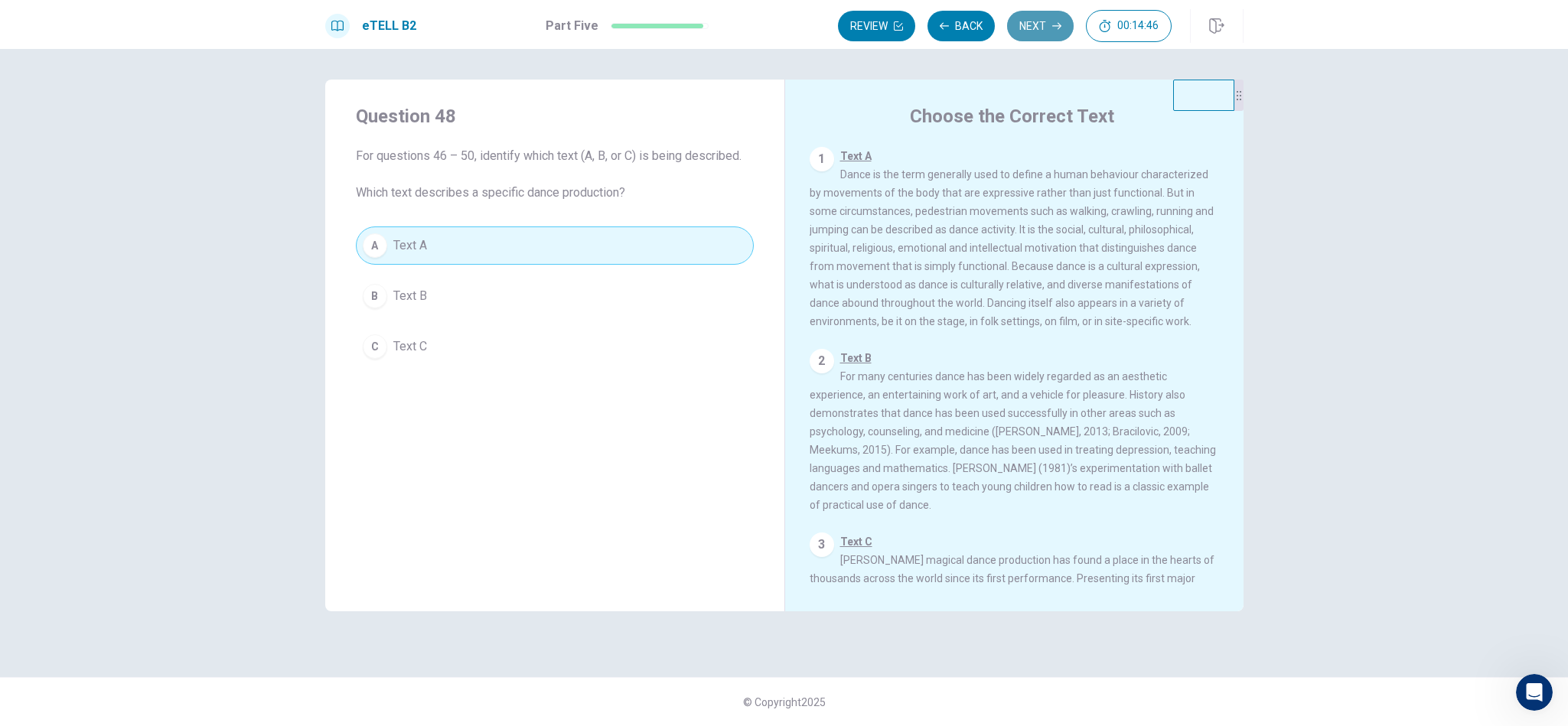 click on "Next" at bounding box center (1040, 26) 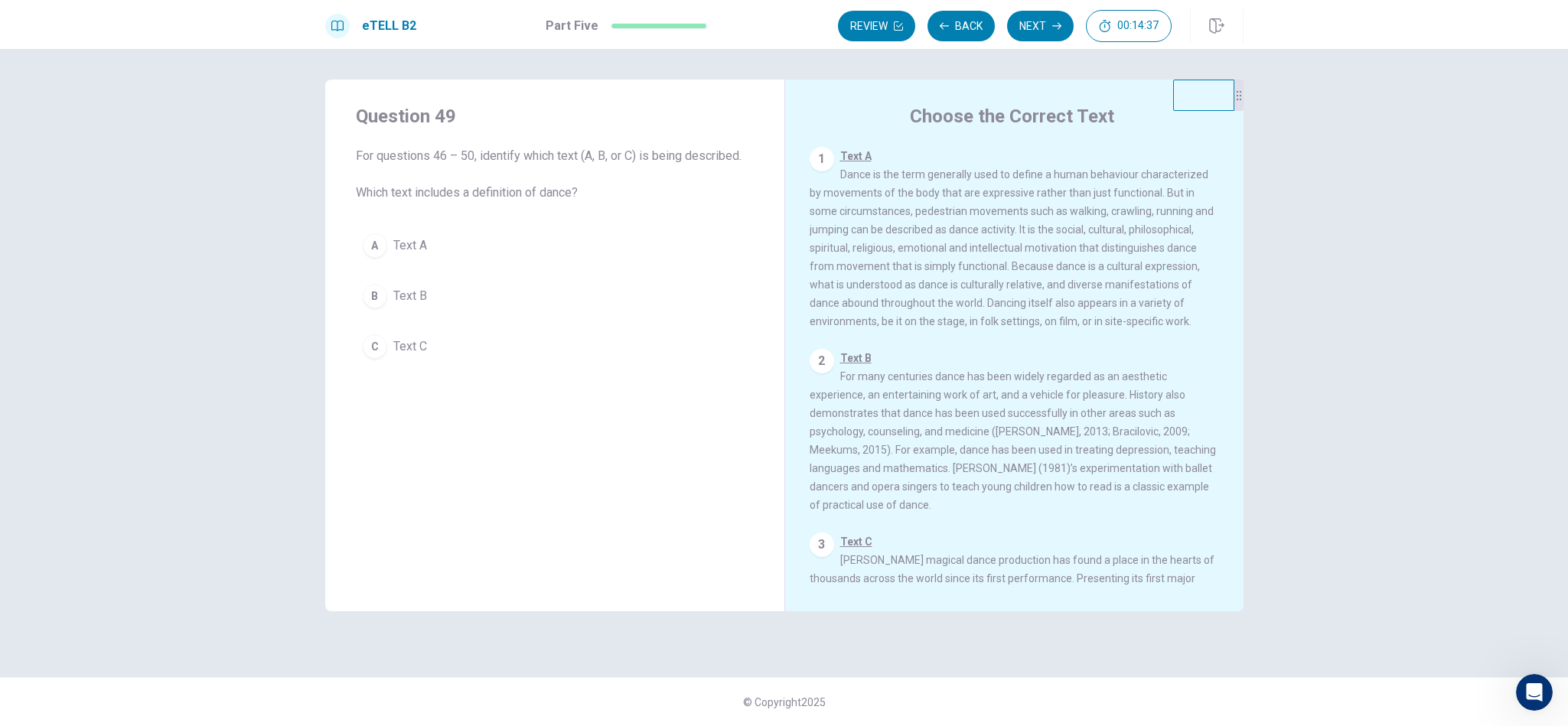 click on "C" at bounding box center [375, 347] 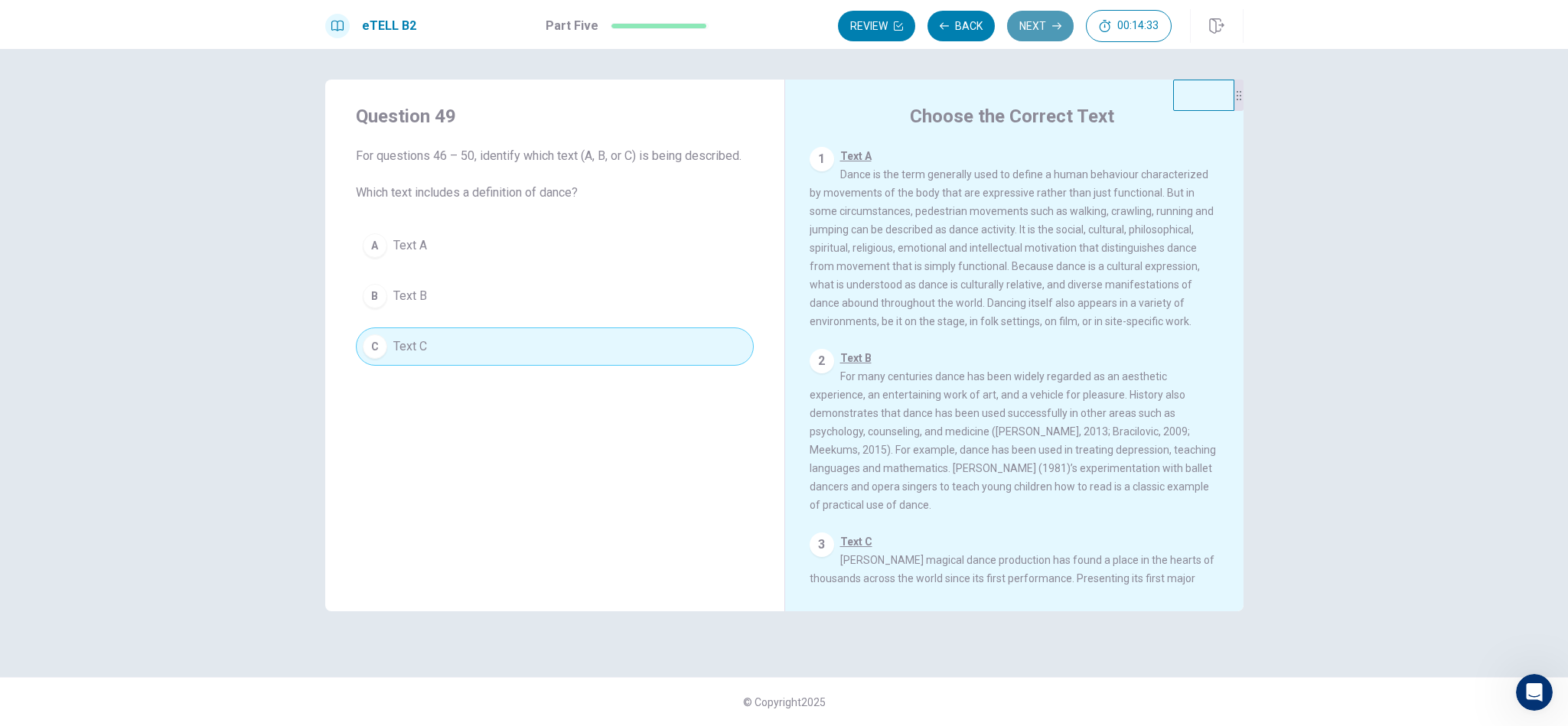 click on "Next" at bounding box center [1040, 26] 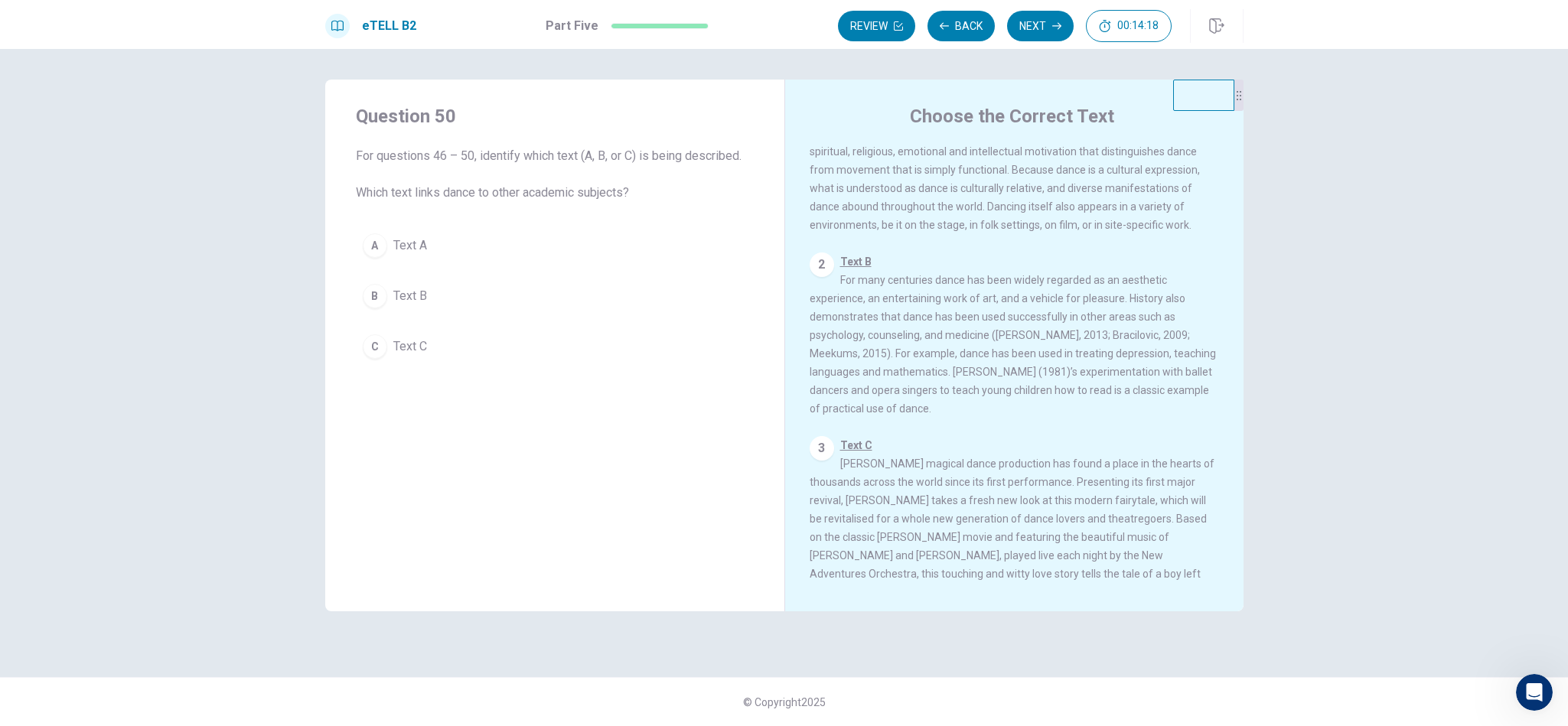 scroll, scrollTop: 129, scrollLeft: 0, axis: vertical 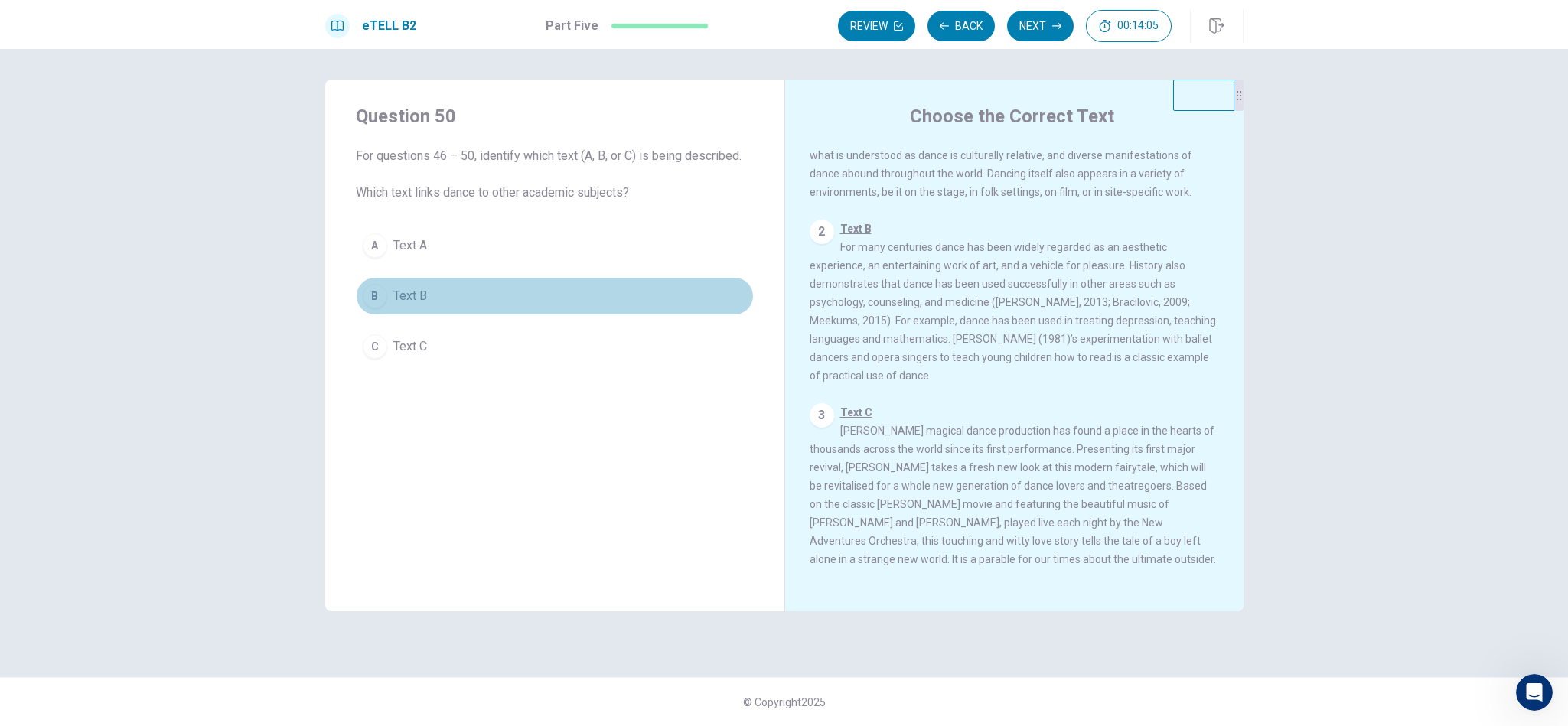 click on "B Text B" at bounding box center (555, 296) 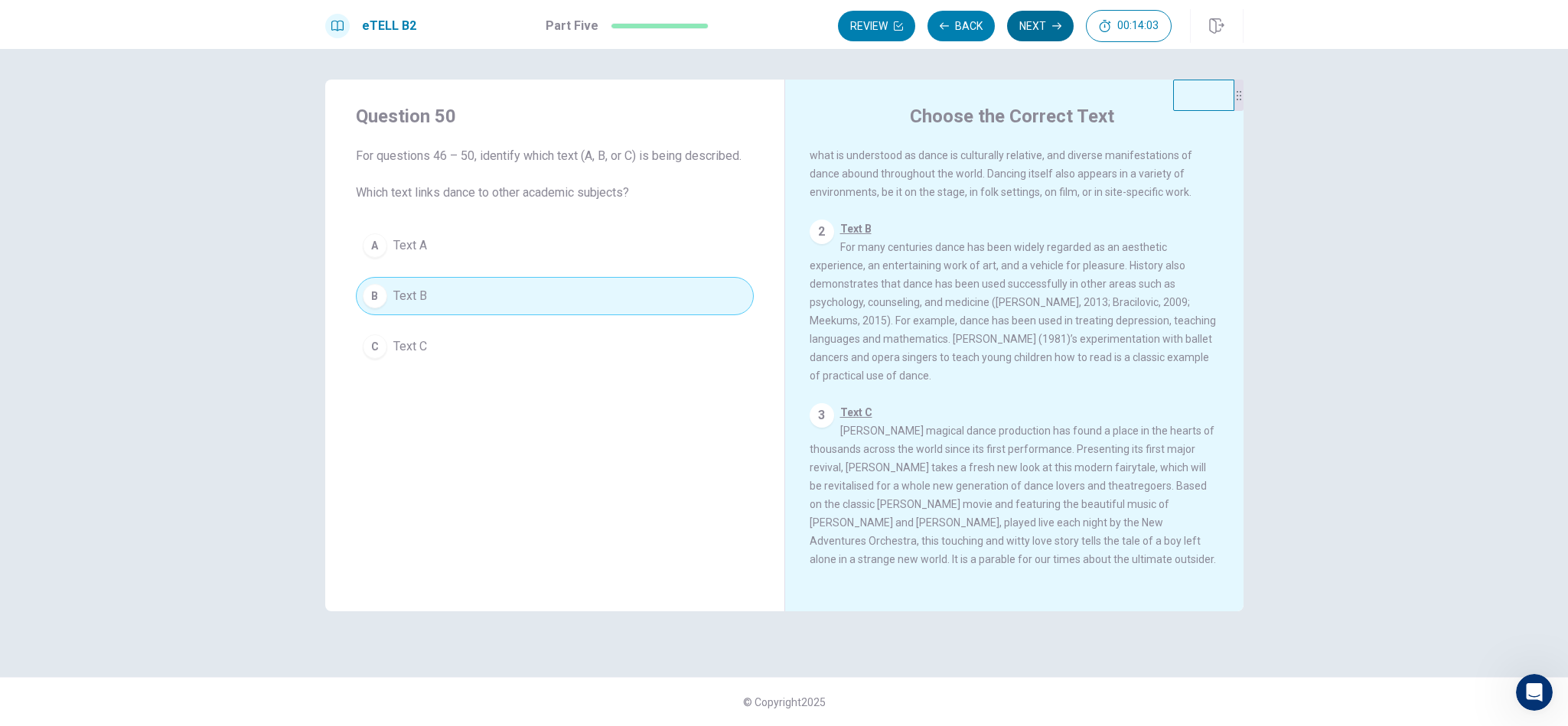 click on "Next" at bounding box center (1040, 26) 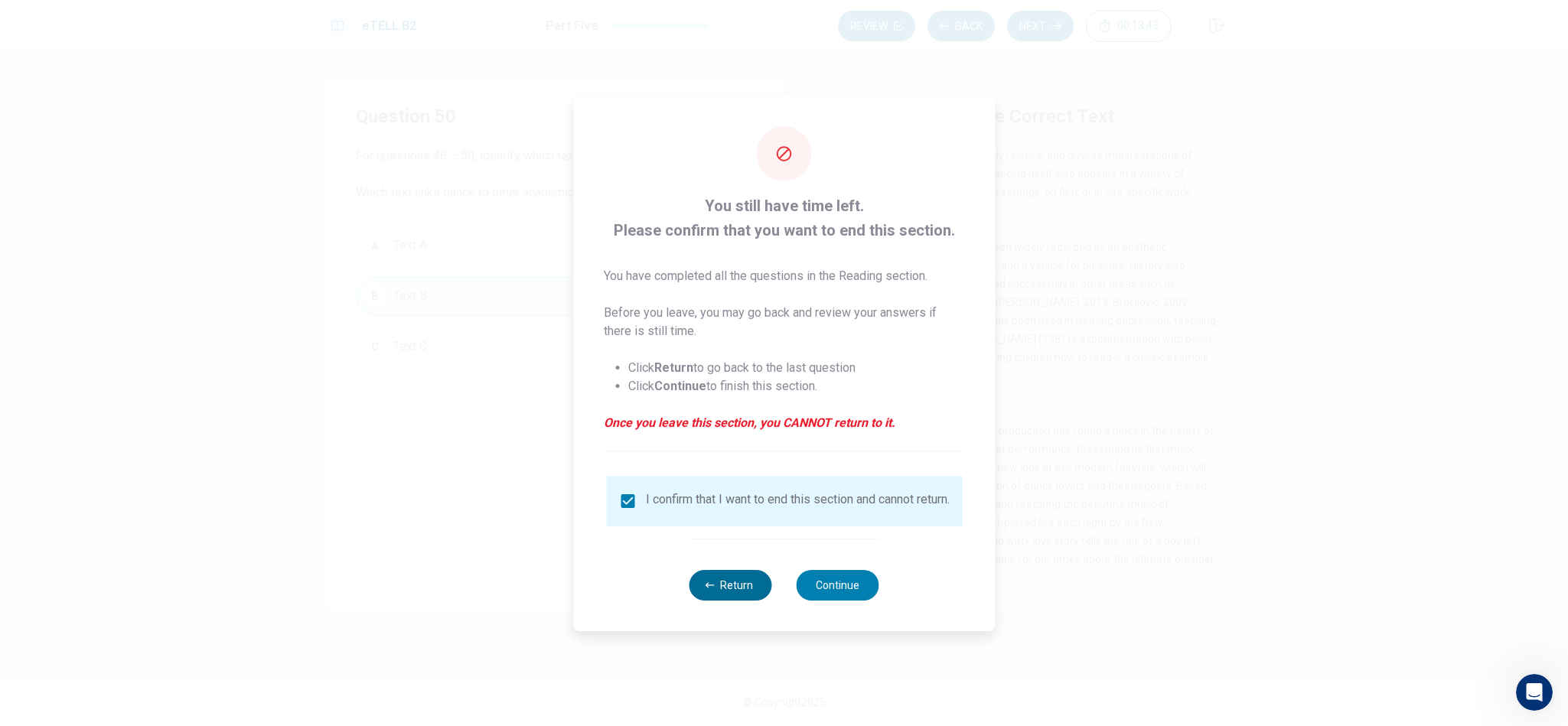 click on "Return" at bounding box center (731, 585) 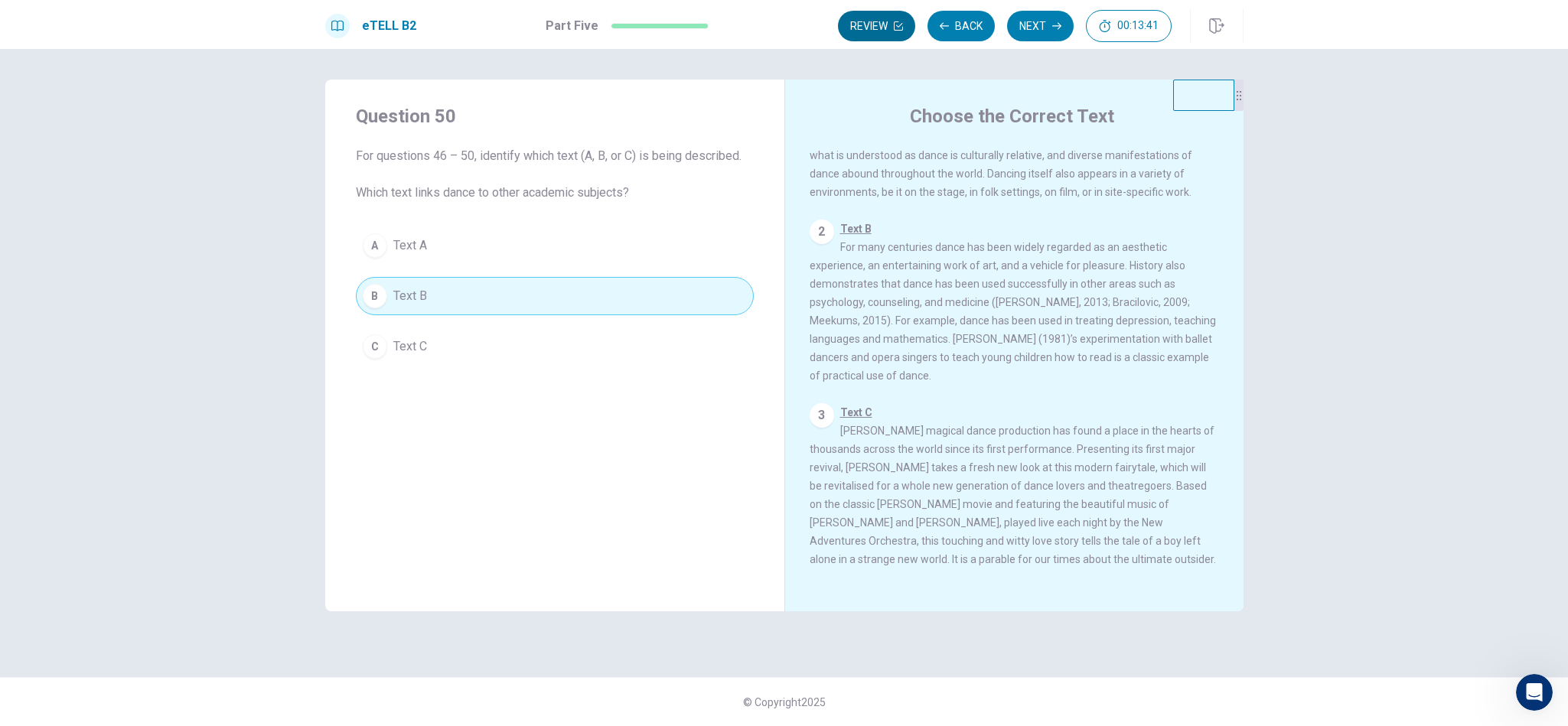 click on "Review" at bounding box center (876, 26) 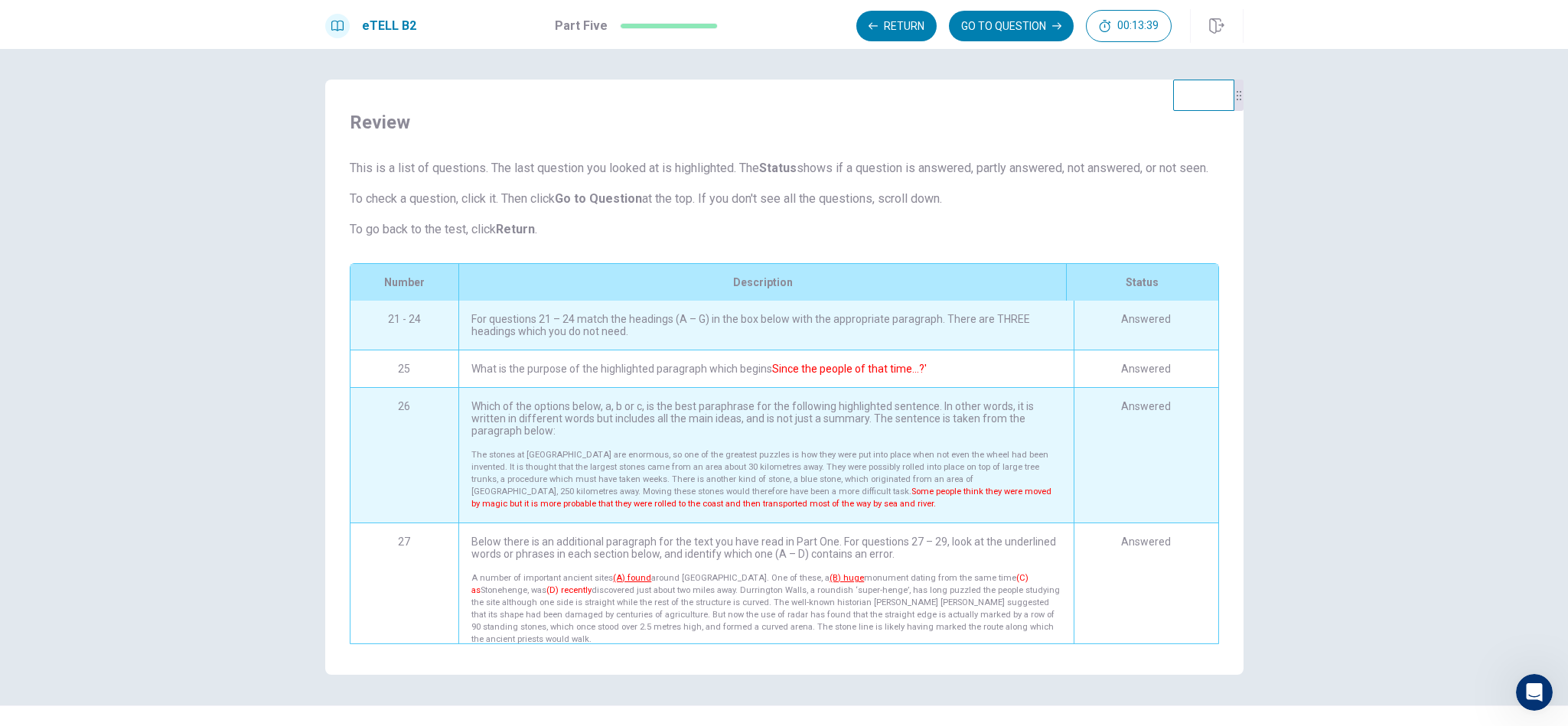 scroll, scrollTop: 1040, scrollLeft: 0, axis: vertical 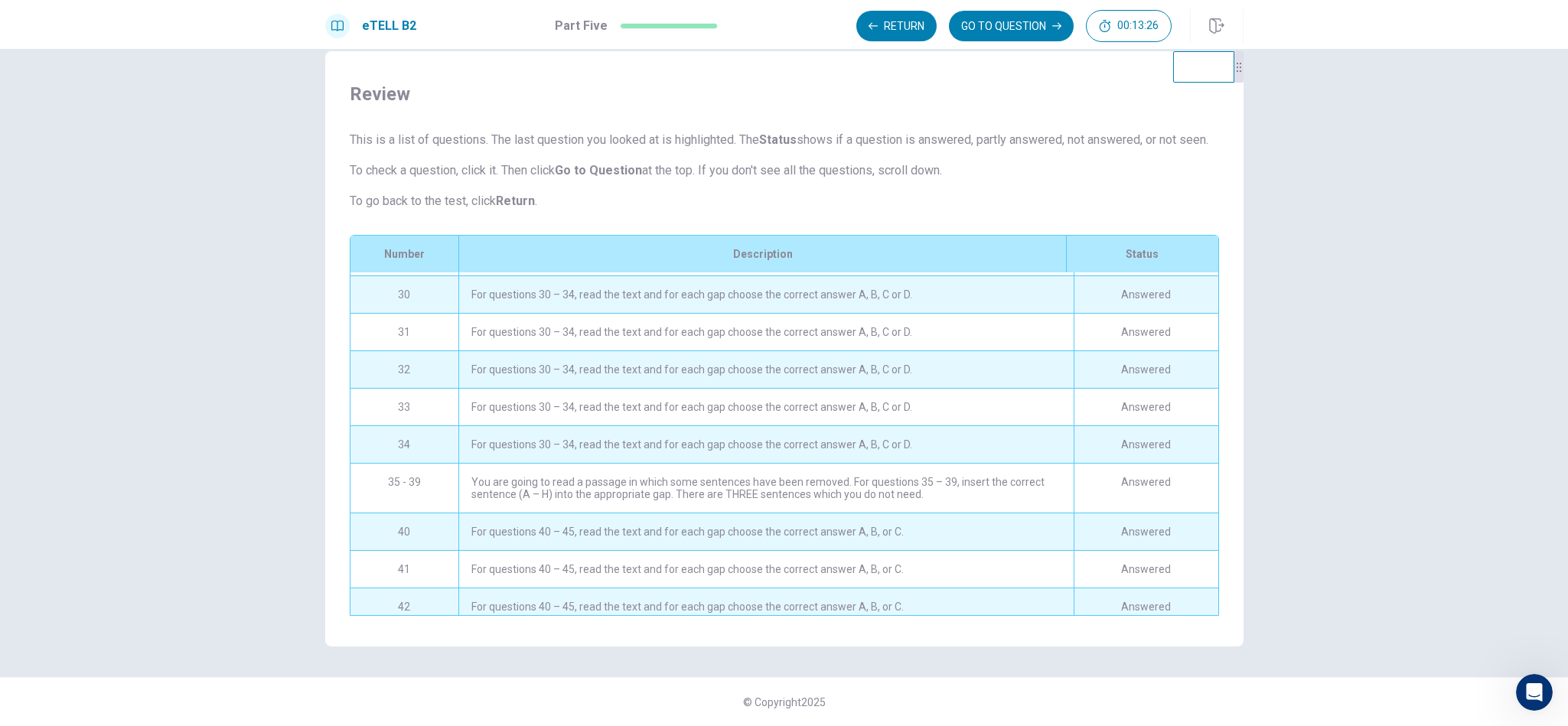 drag, startPoint x: 1214, startPoint y: 464, endPoint x: 1211, endPoint y: 409, distance: 55.081757 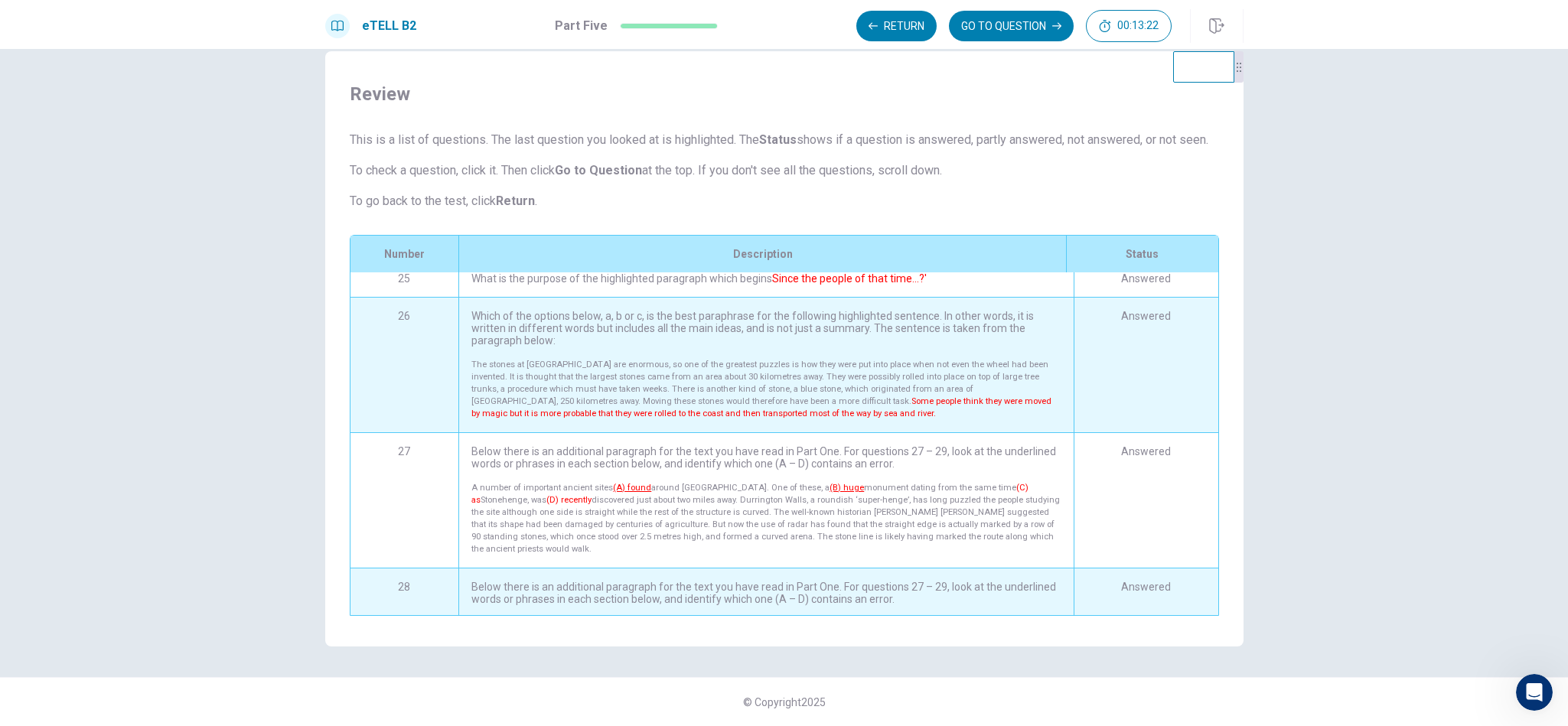 scroll, scrollTop: 0, scrollLeft: 0, axis: both 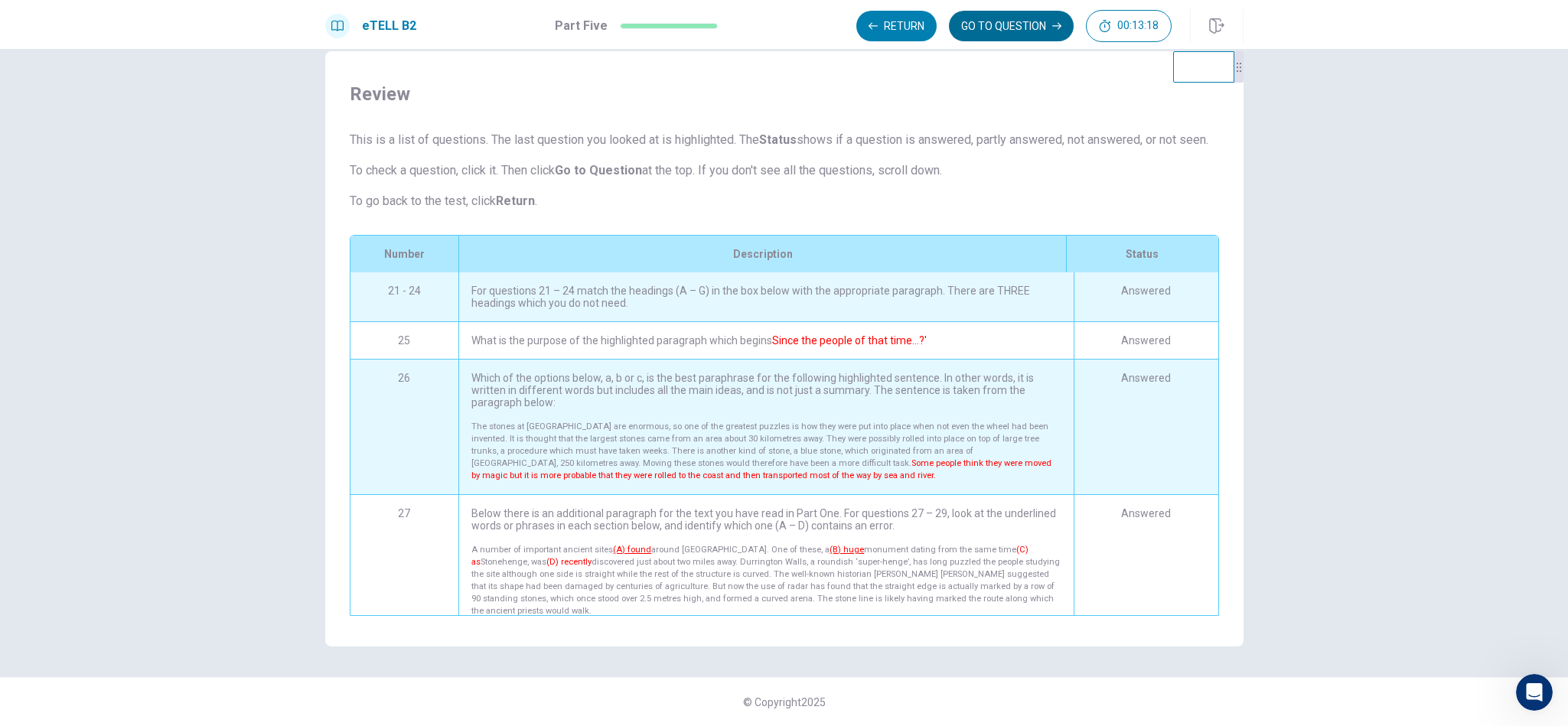 click on "GO TO QUESTION" at bounding box center [1011, 26] 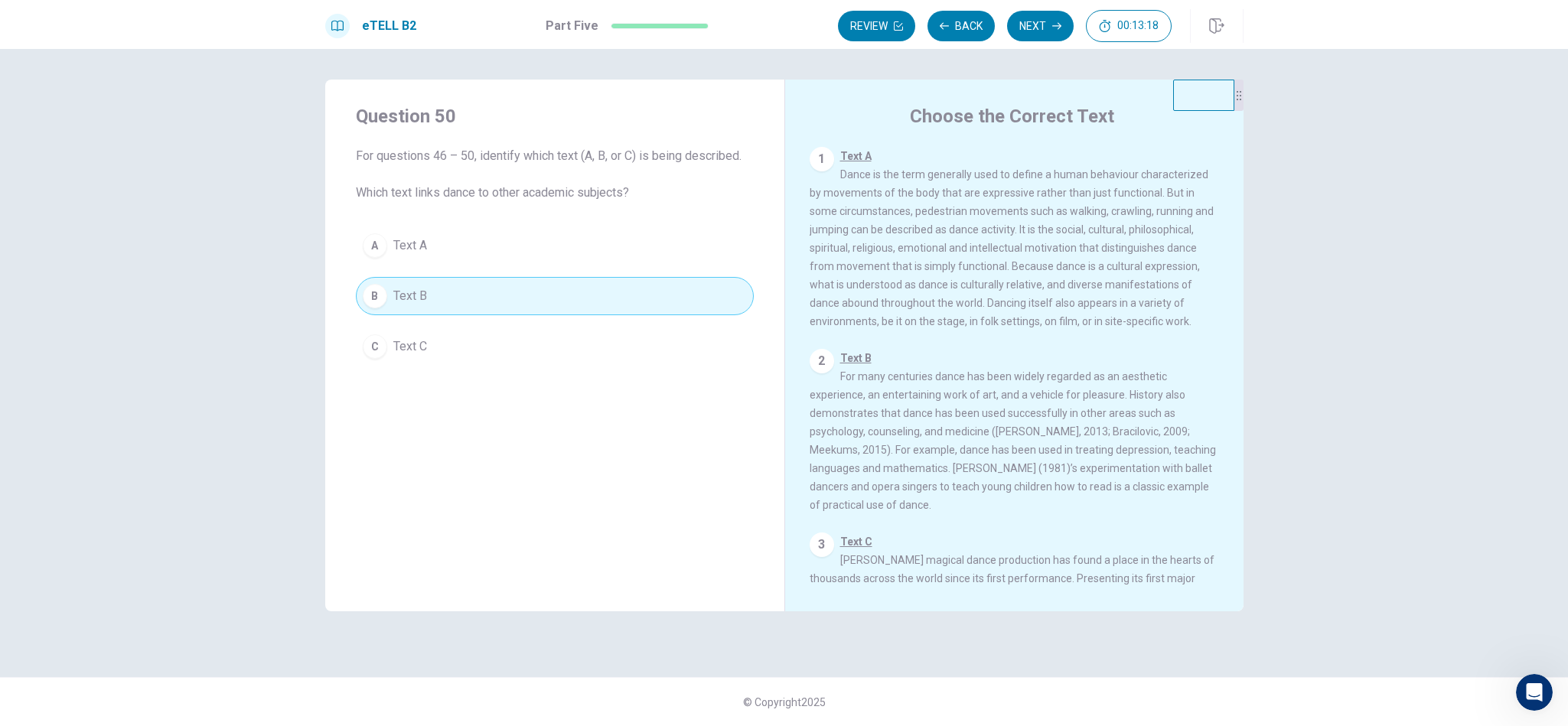 scroll, scrollTop: 0, scrollLeft: 0, axis: both 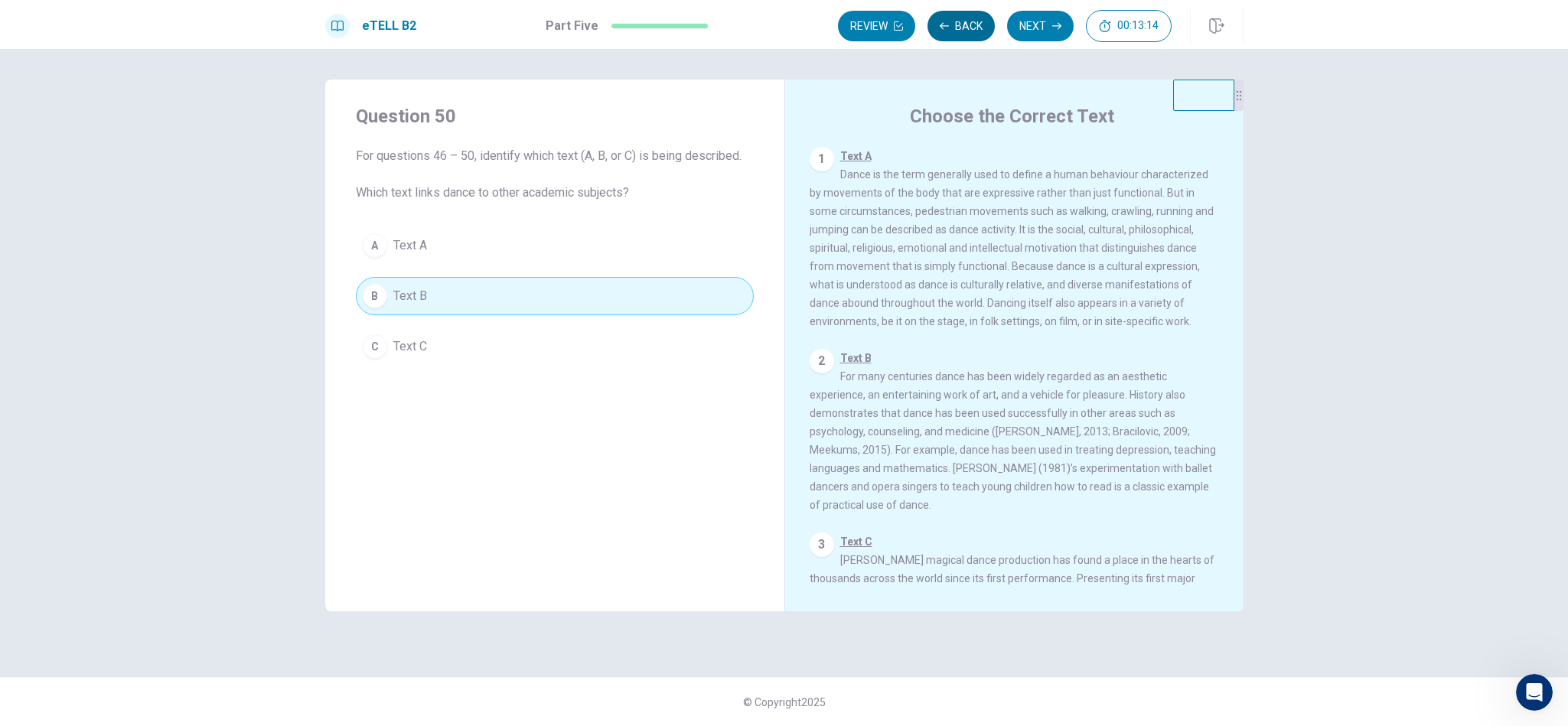 click on "Back" at bounding box center [961, 26] 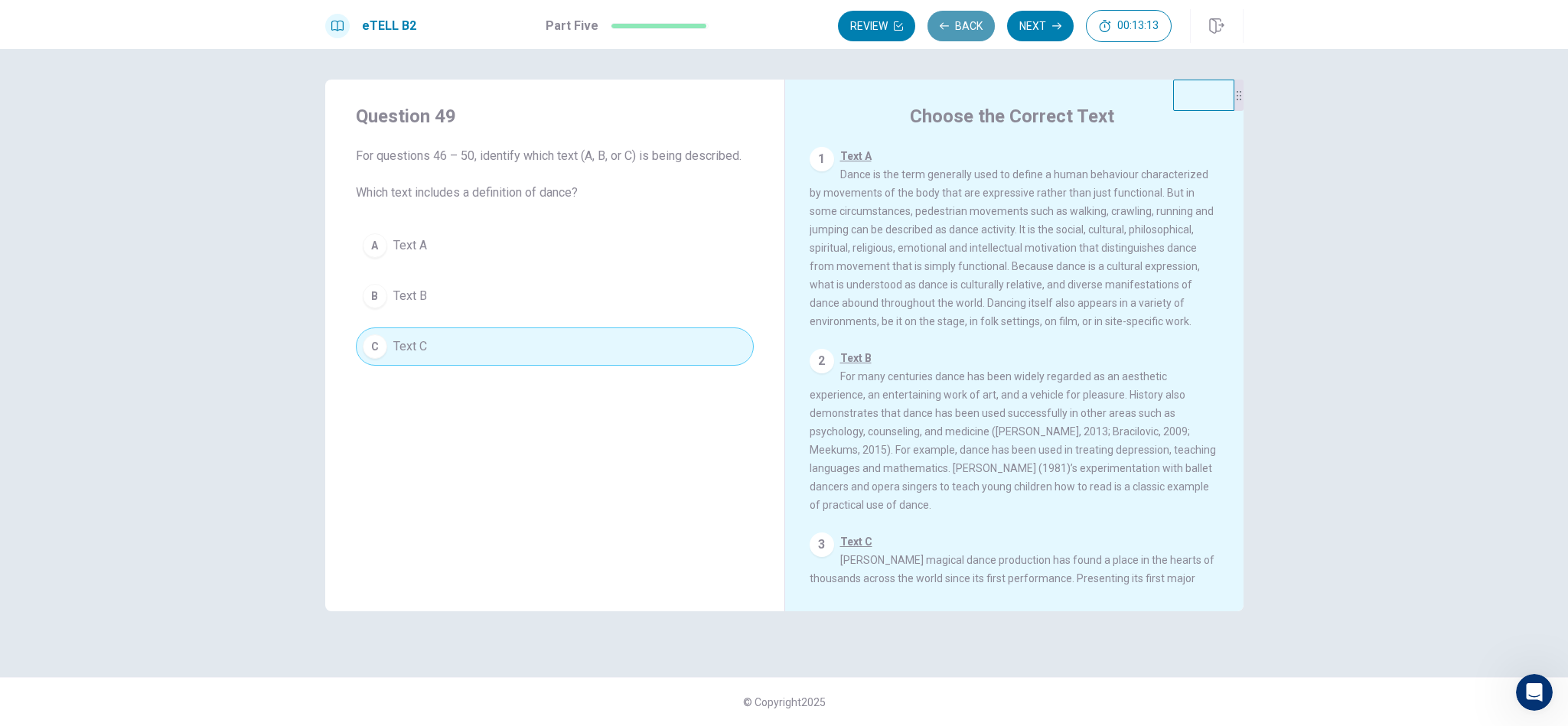 click on "Back" at bounding box center (961, 26) 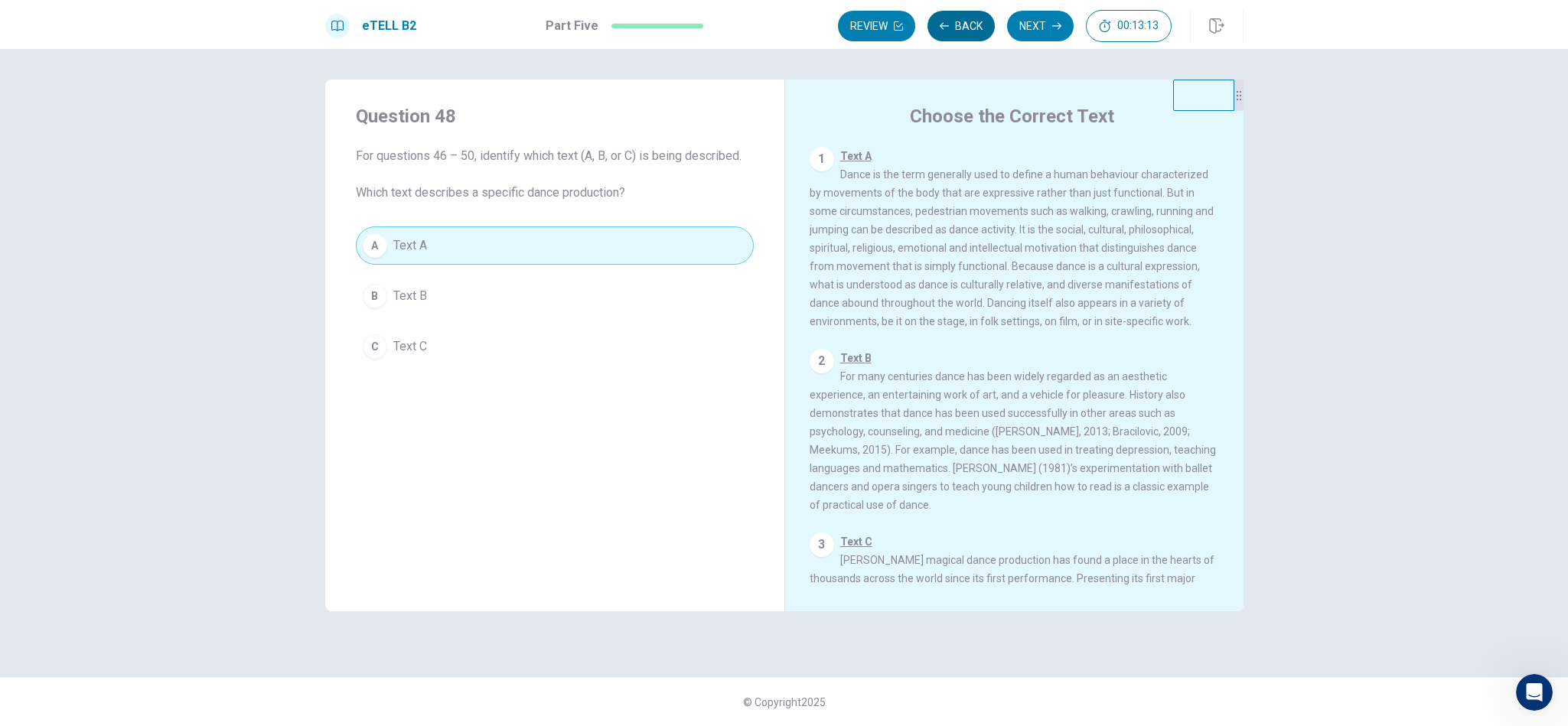 click on "Back" at bounding box center [961, 26] 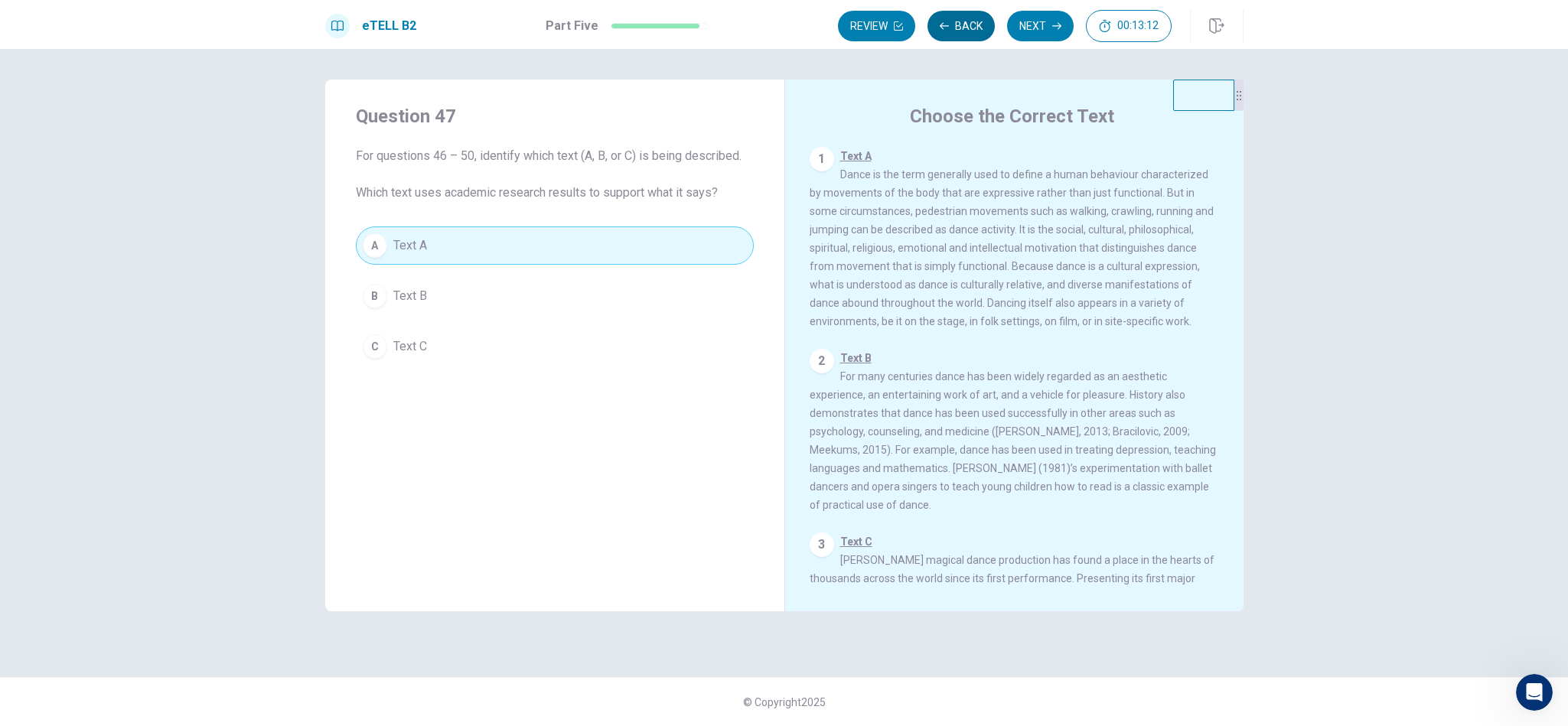 click on "Back" at bounding box center [961, 26] 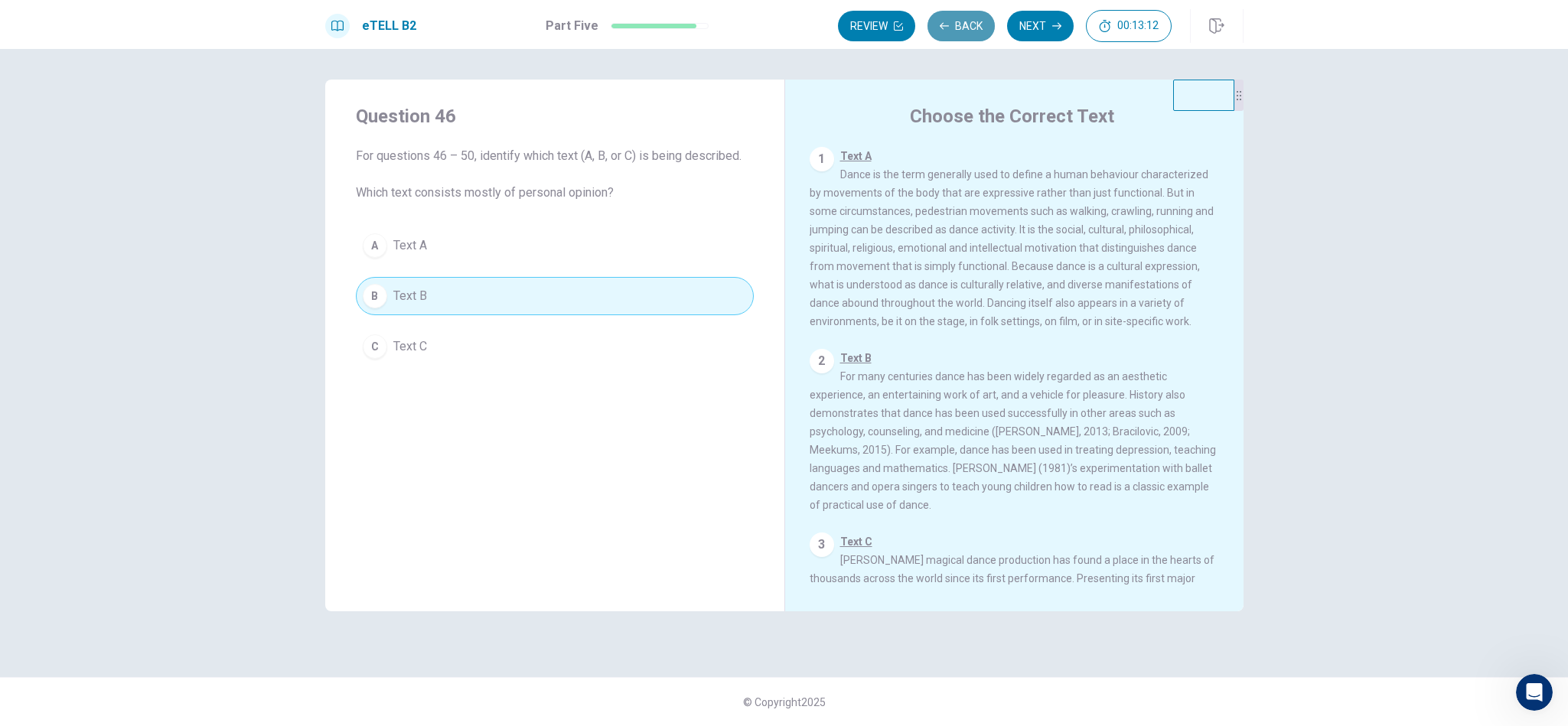 click on "Back" at bounding box center [961, 26] 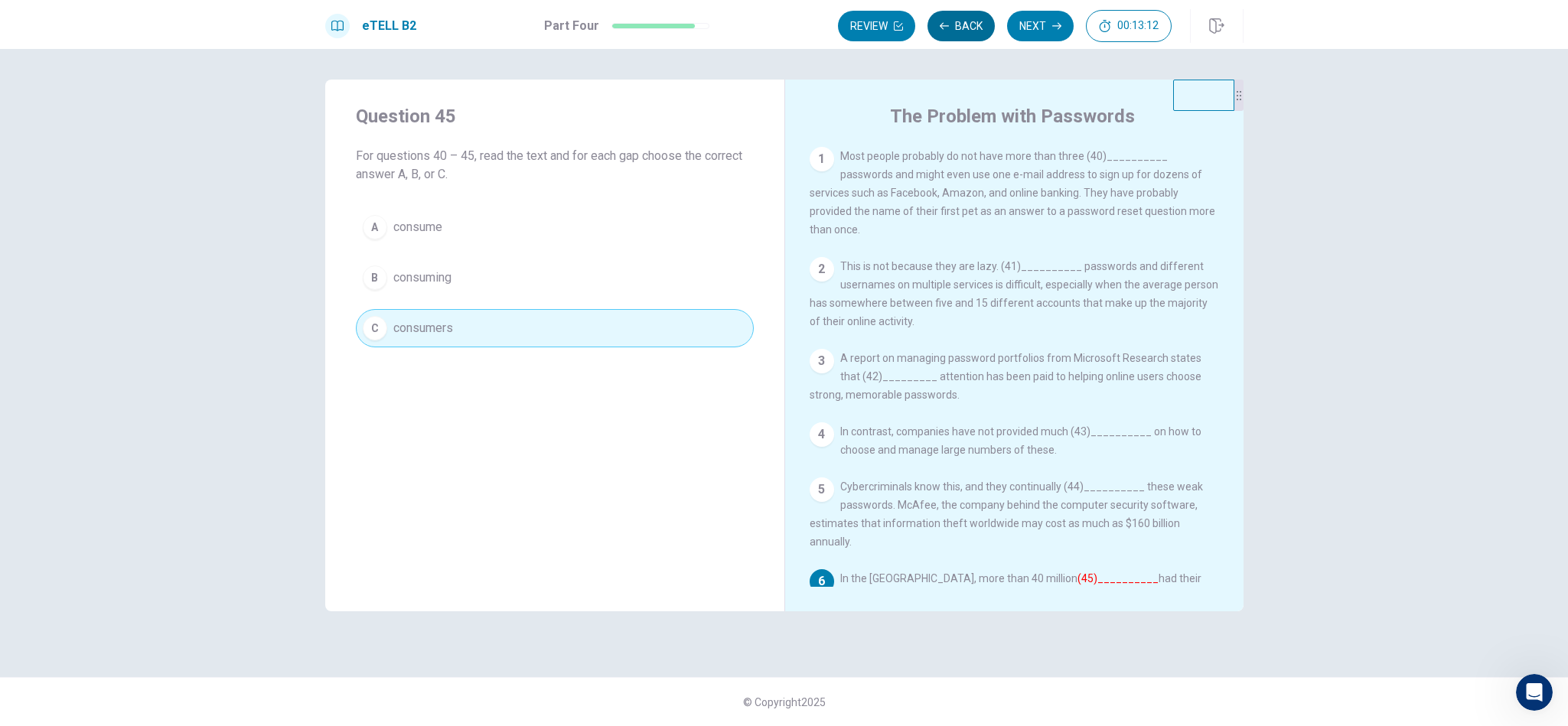 click on "Back" at bounding box center [961, 26] 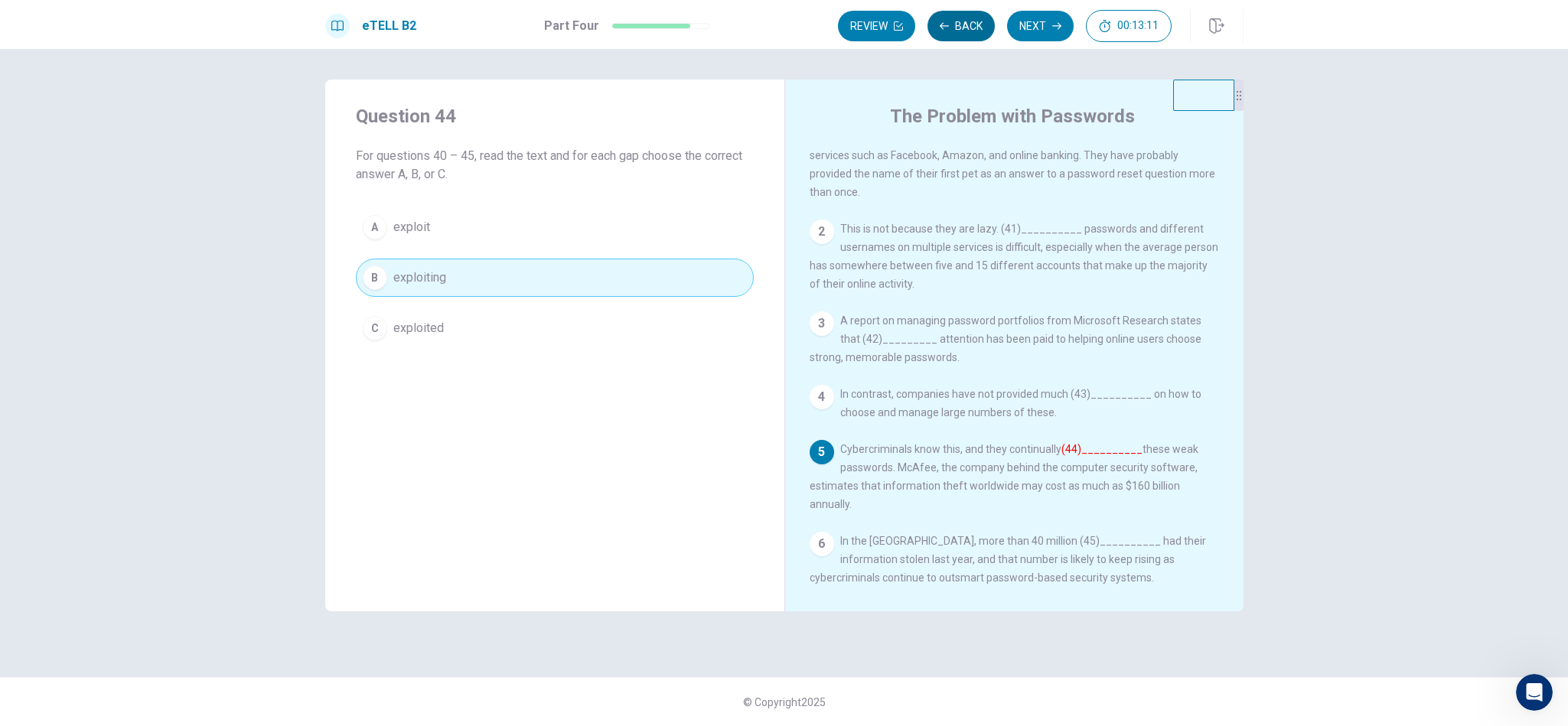 click on "Back" at bounding box center [961, 26] 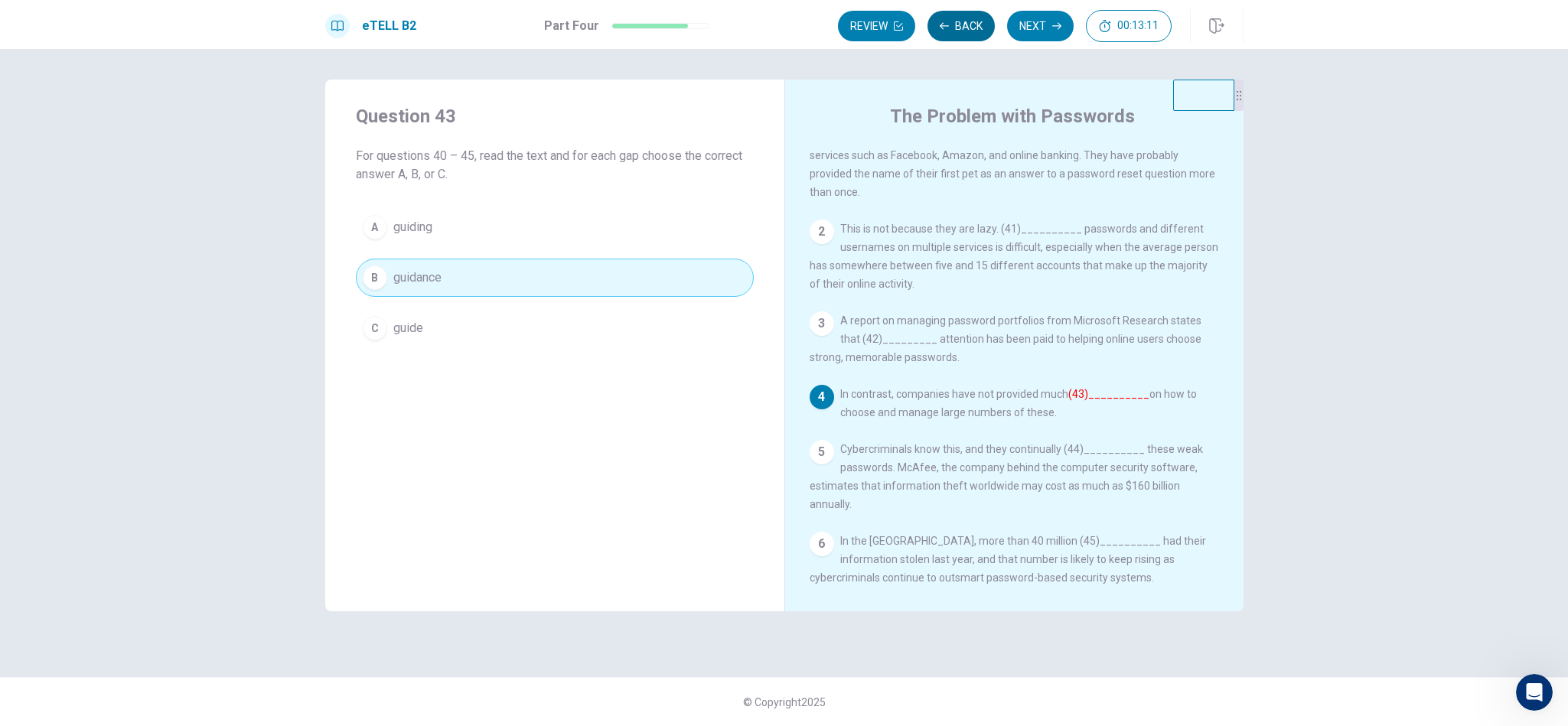 click on "Back" at bounding box center [961, 26] 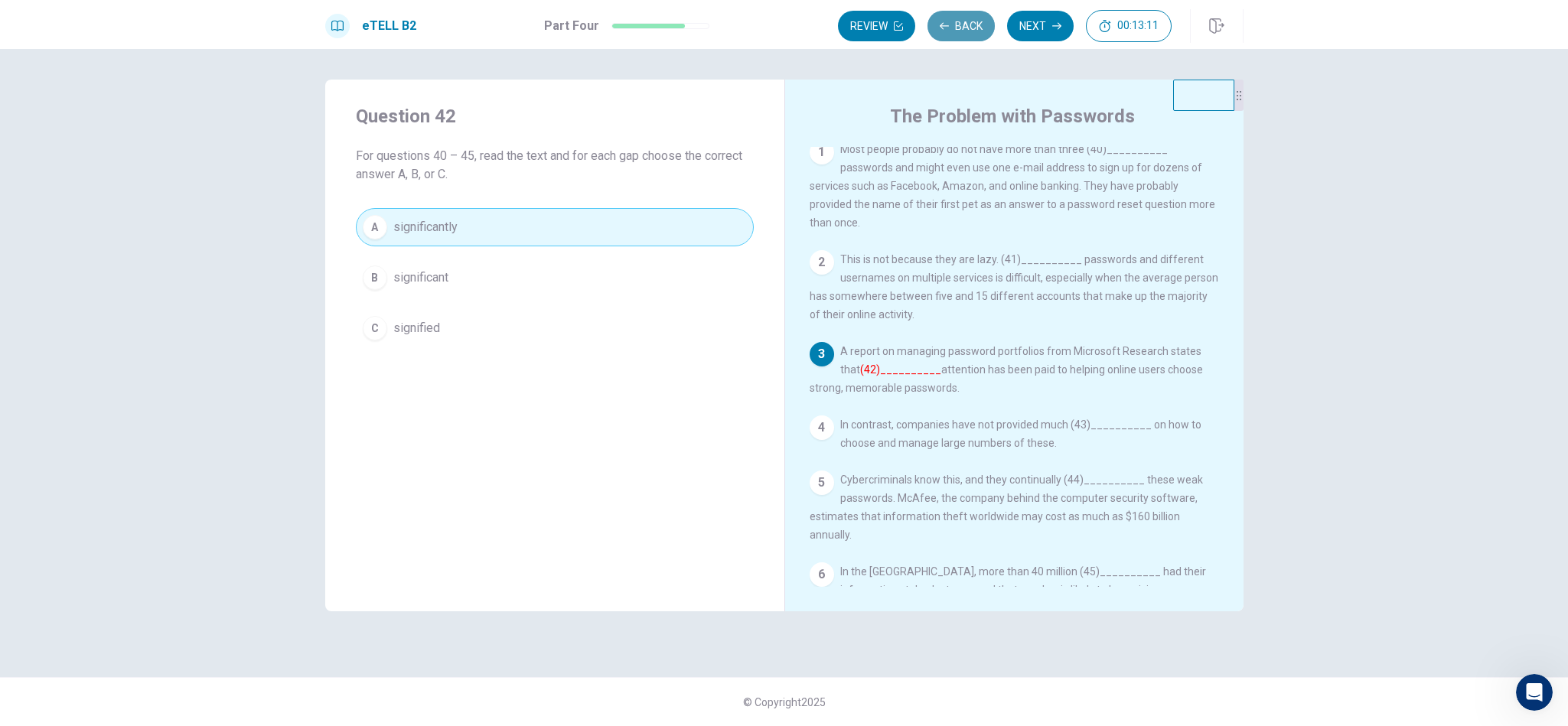 click on "Back" at bounding box center (961, 26) 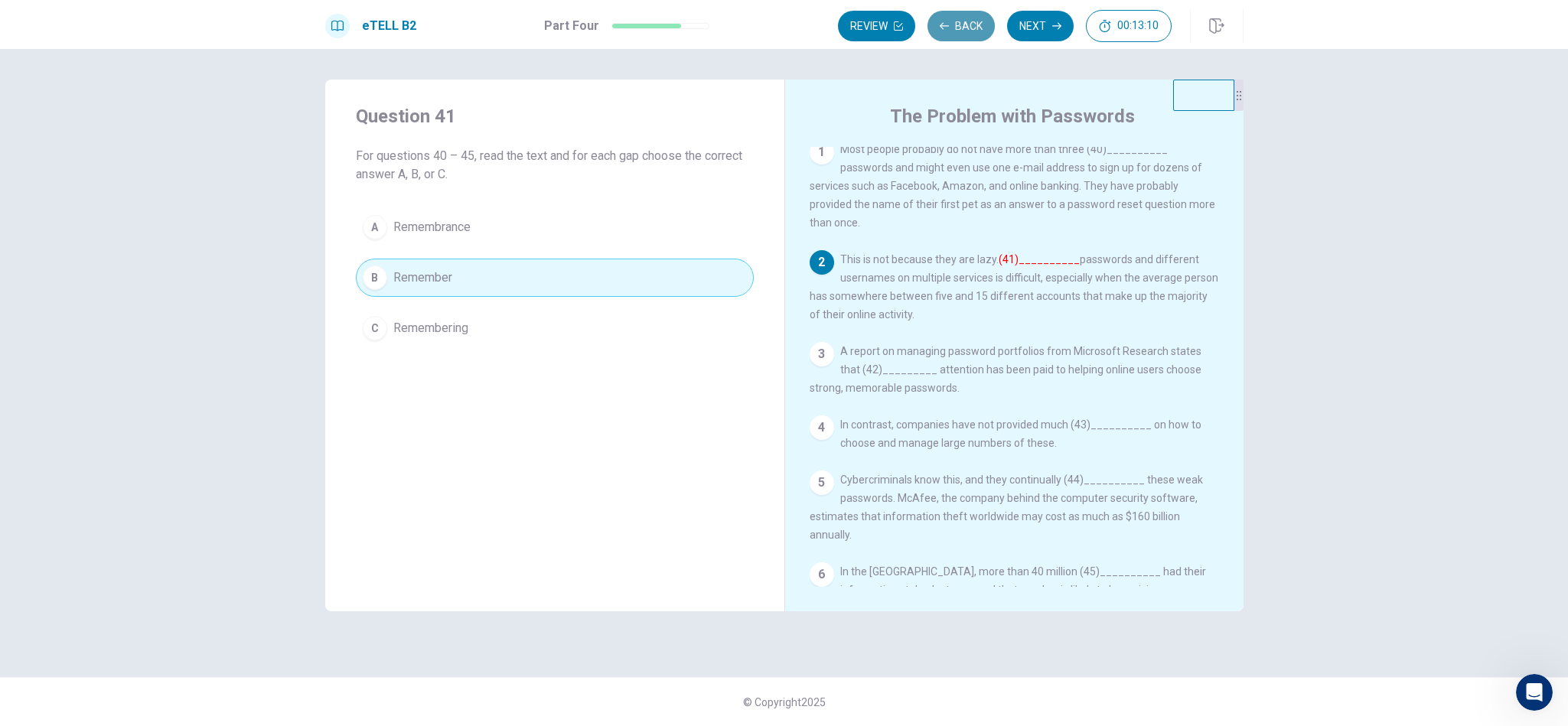 scroll, scrollTop: 37, scrollLeft: 0, axis: vertical 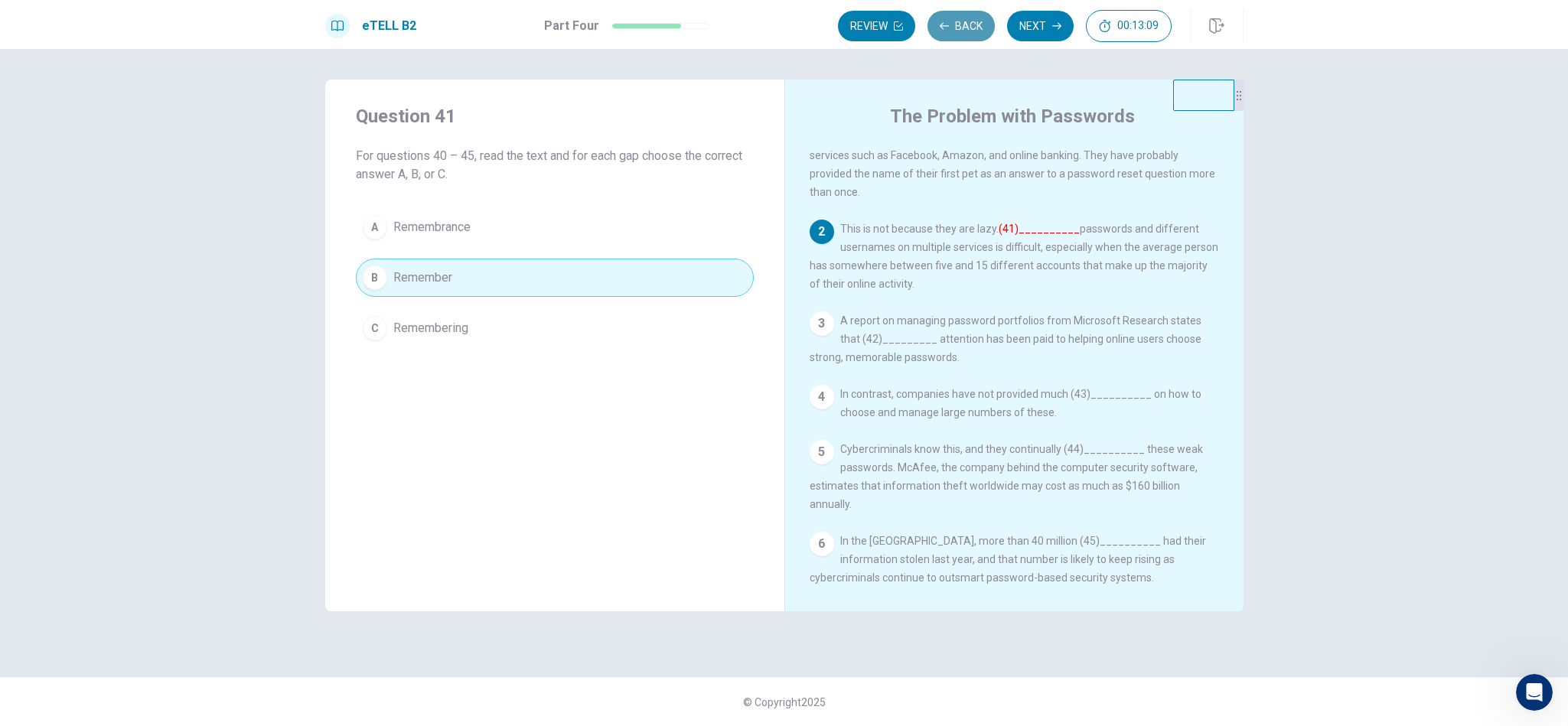 click on "Back" at bounding box center [961, 26] 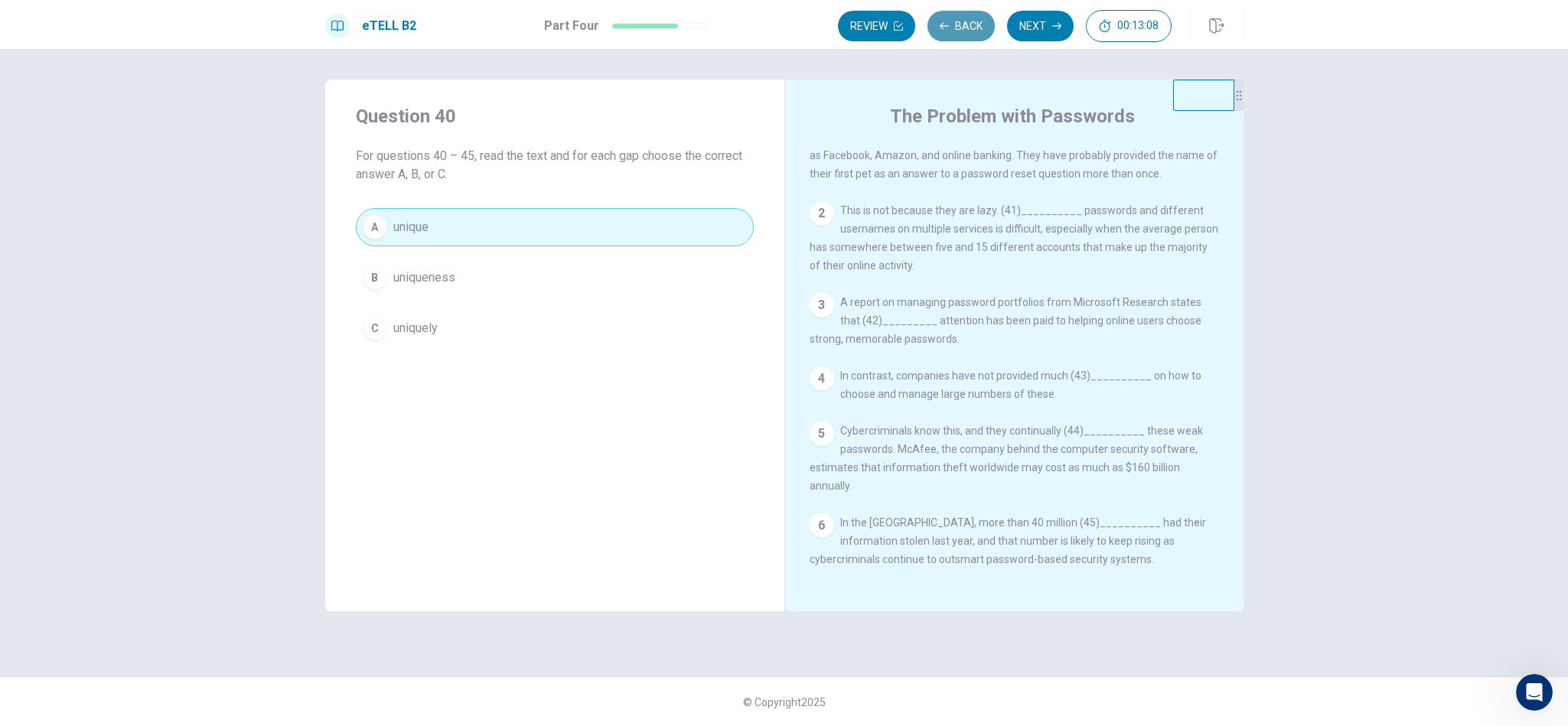 click on "Back" at bounding box center (961, 26) 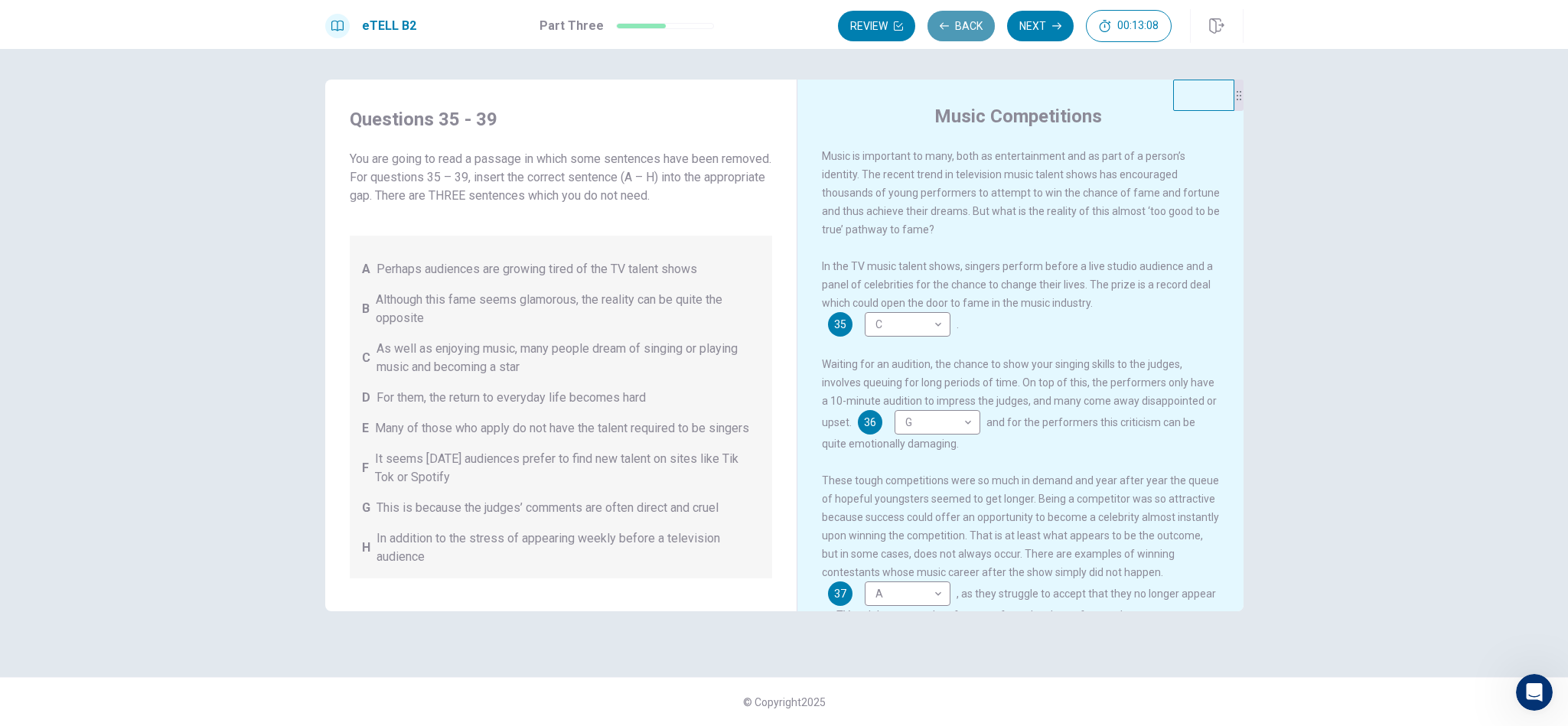 click on "Back" at bounding box center (961, 26) 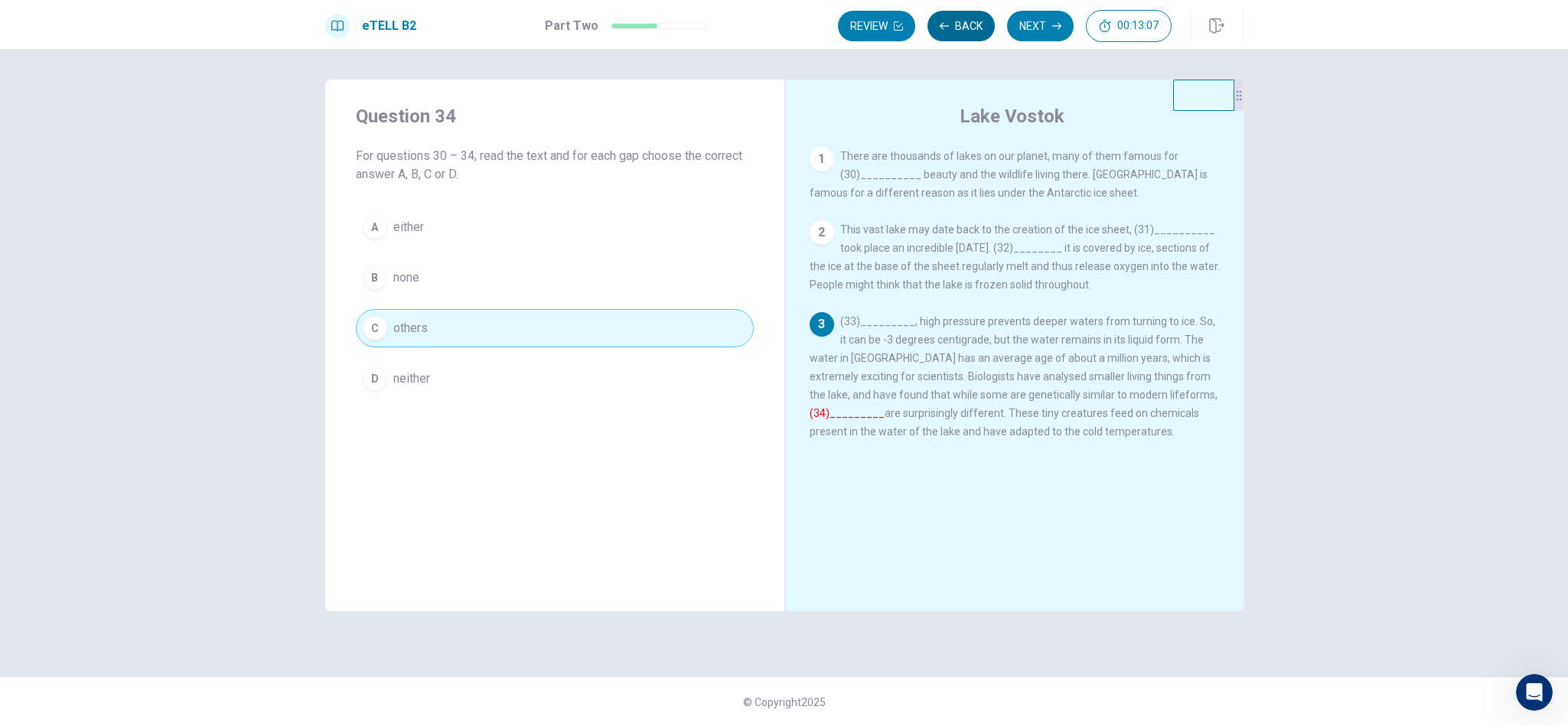 click on "Back" at bounding box center [961, 26] 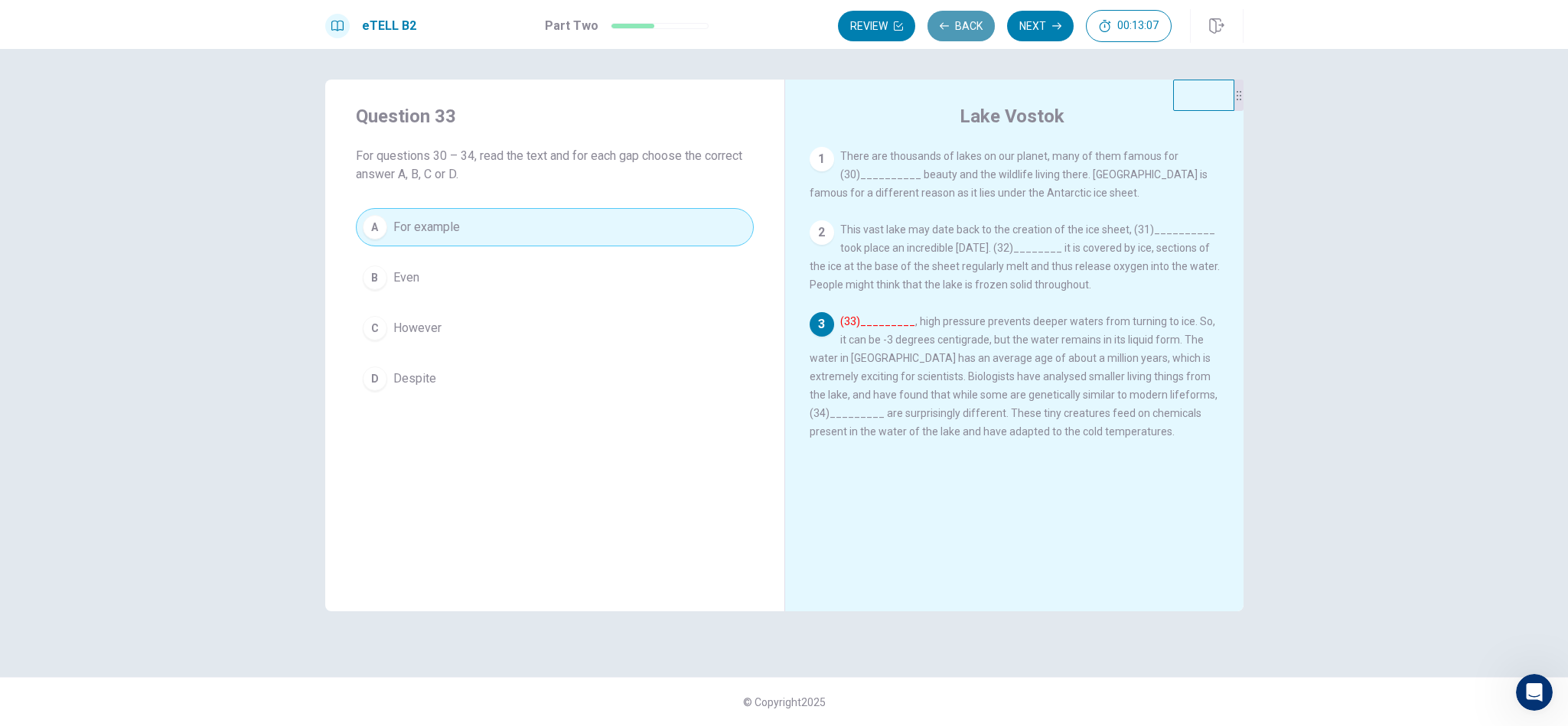 click on "Back" at bounding box center [961, 26] 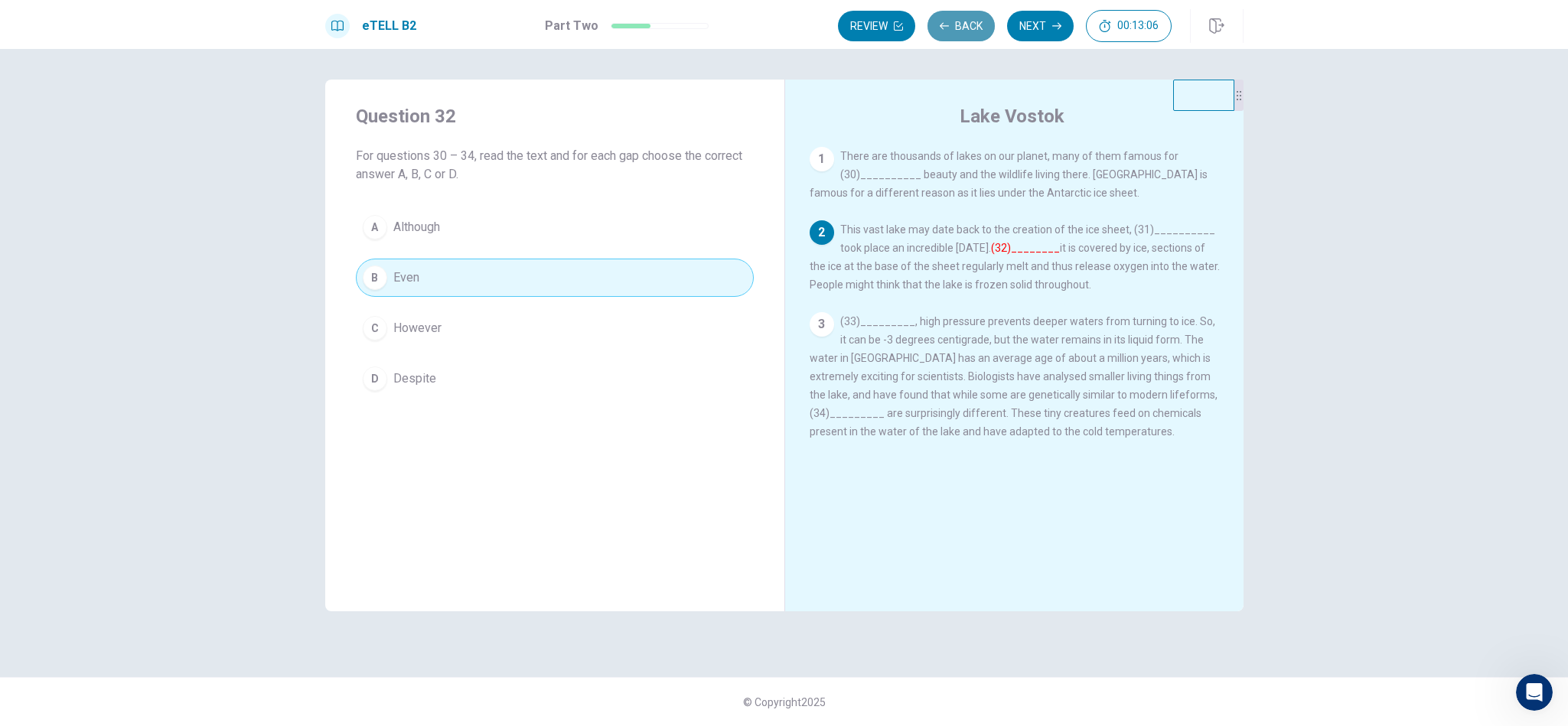 click on "Back" at bounding box center (961, 26) 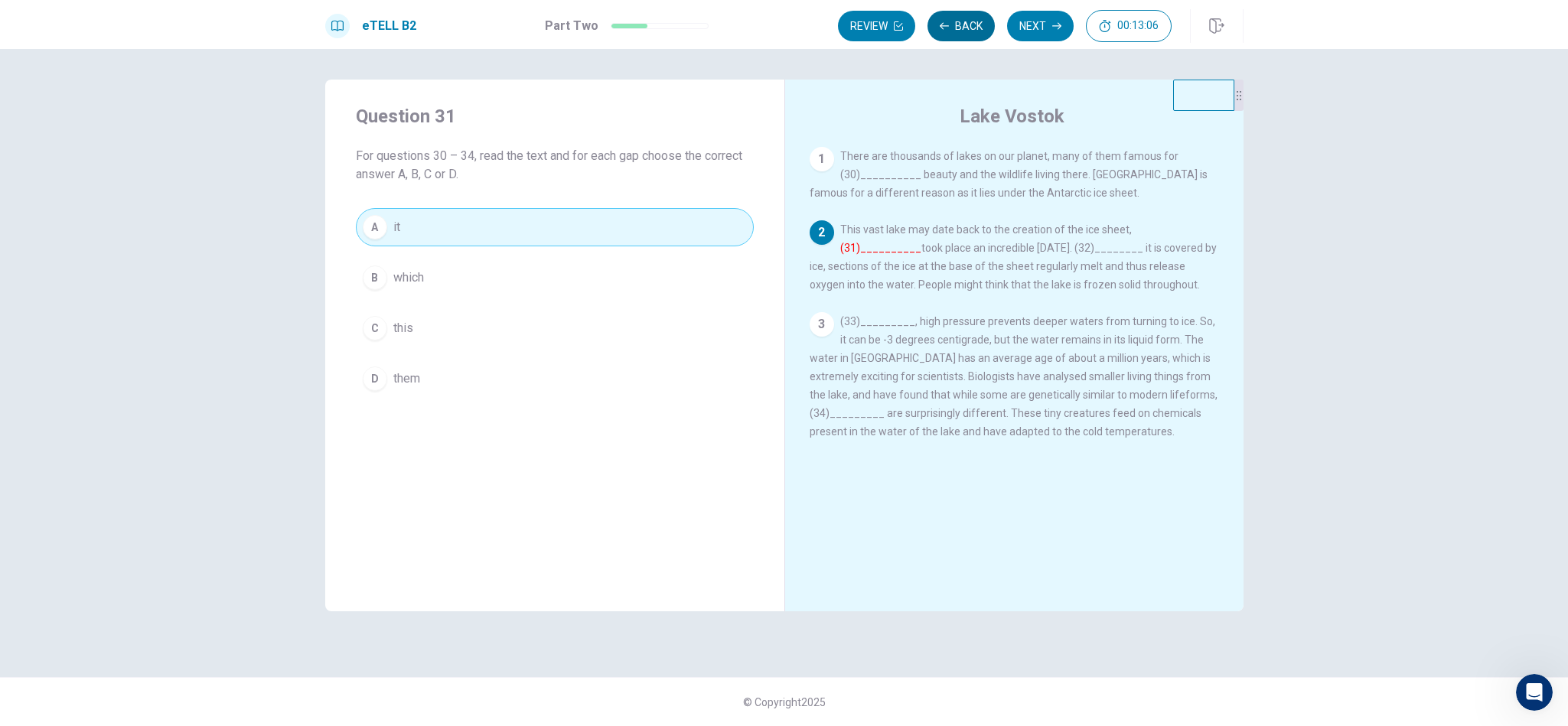 click on "Back" at bounding box center (961, 26) 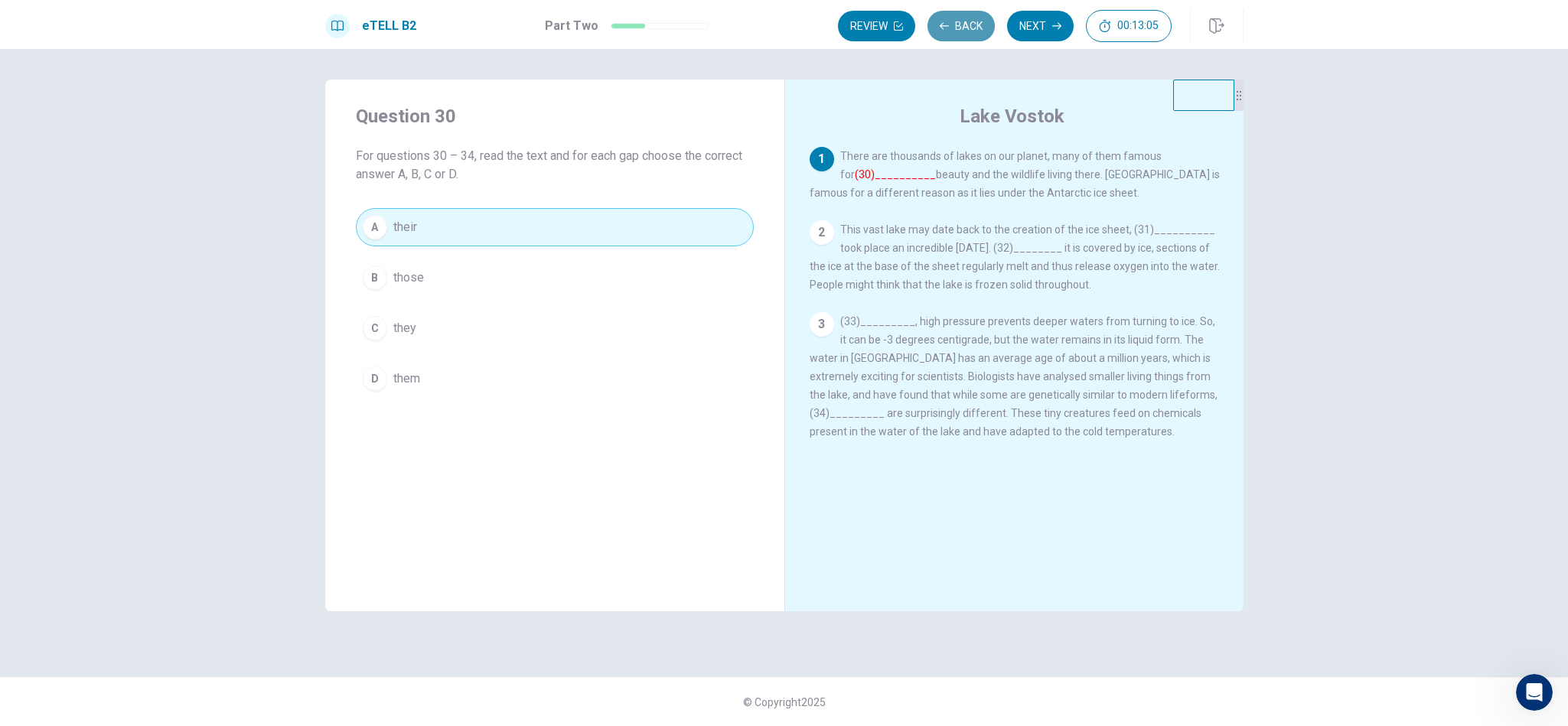 click on "Back" at bounding box center [961, 26] 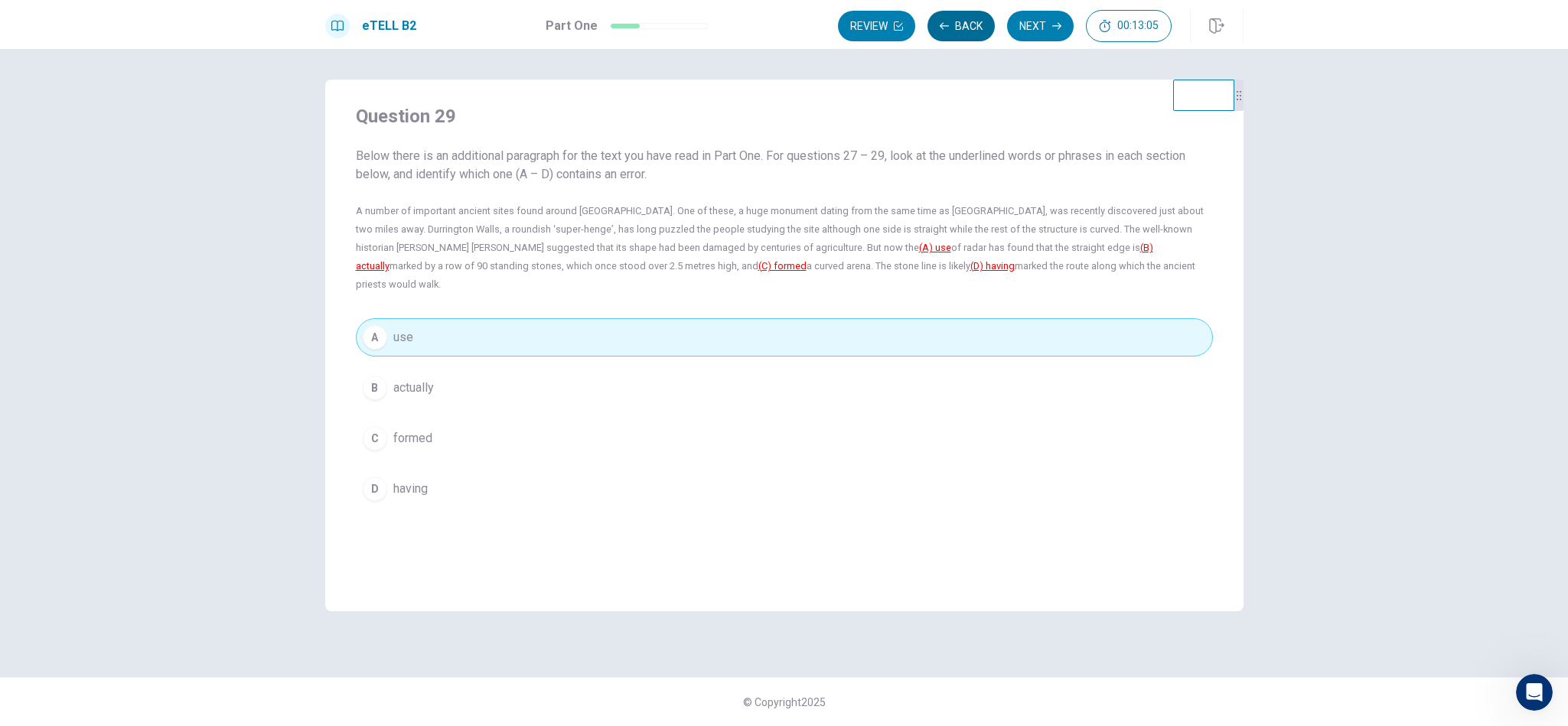 click on "Back" at bounding box center [961, 26] 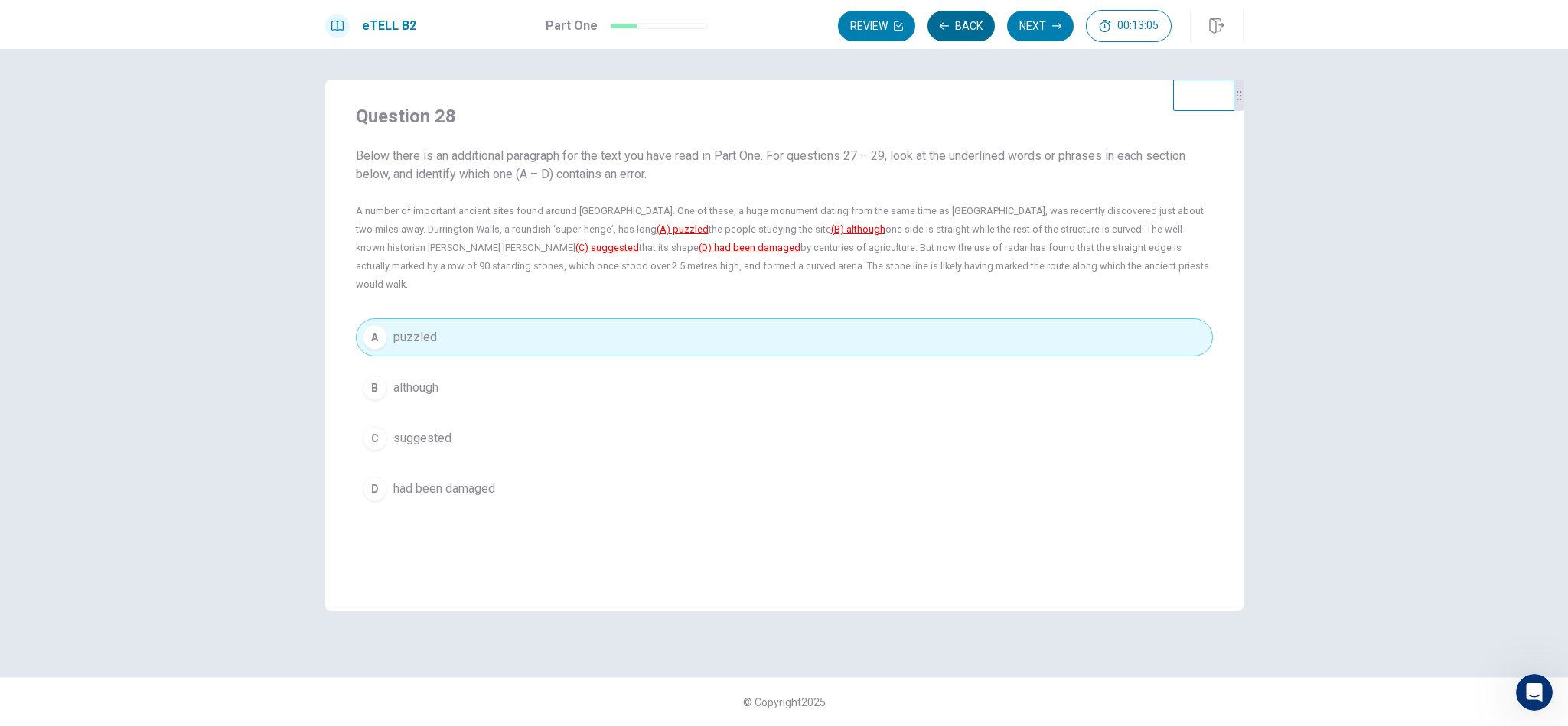 click on "Back" at bounding box center (961, 26) 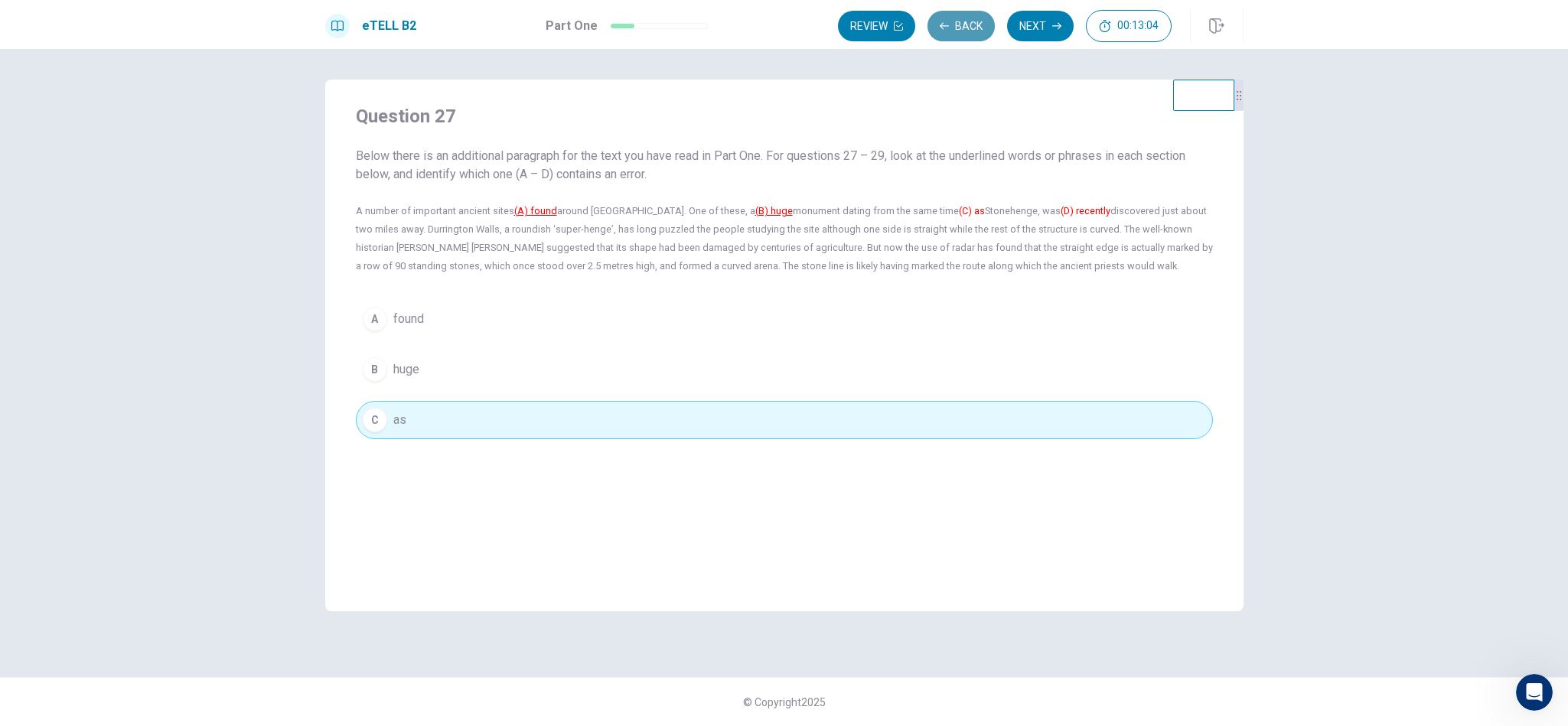 click on "Back" at bounding box center (961, 26) 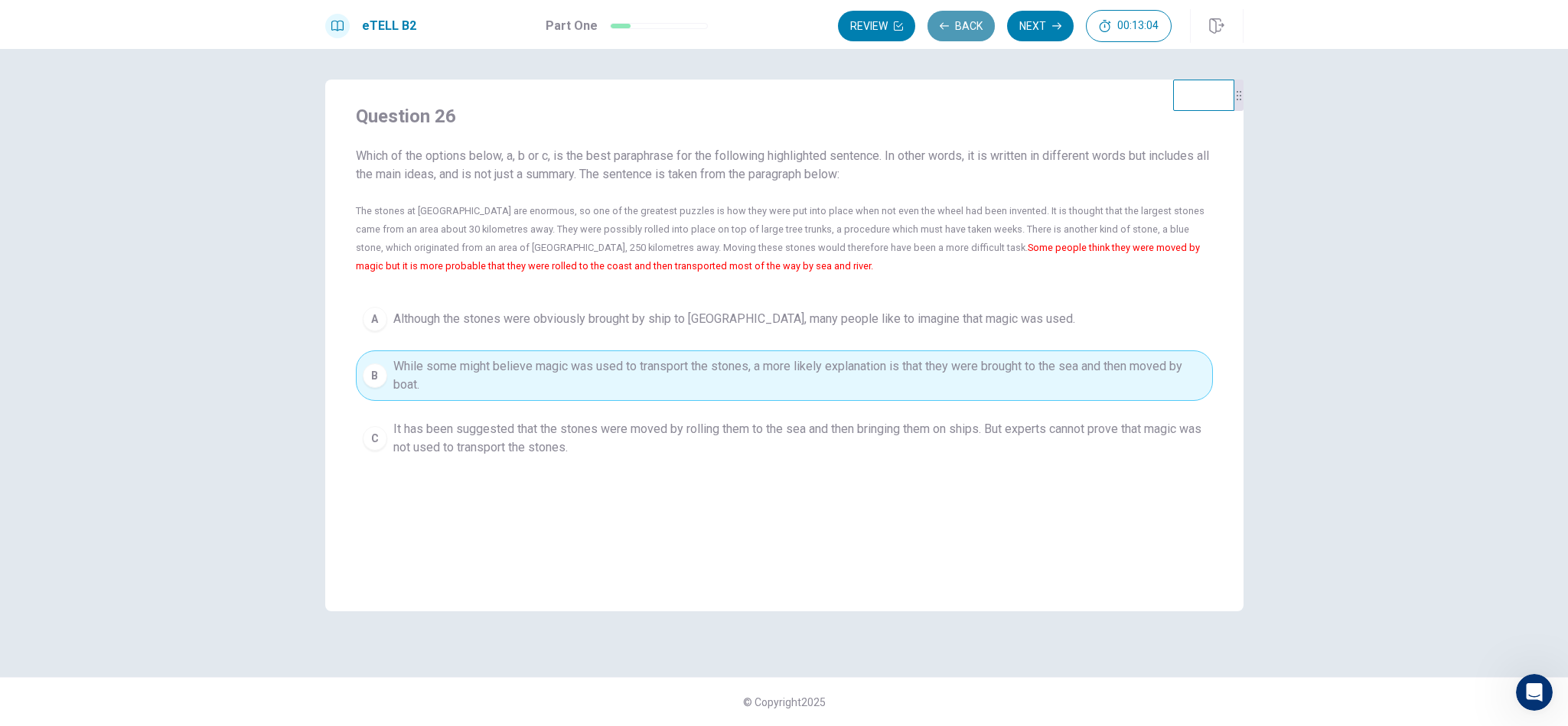 click on "Back" at bounding box center (961, 26) 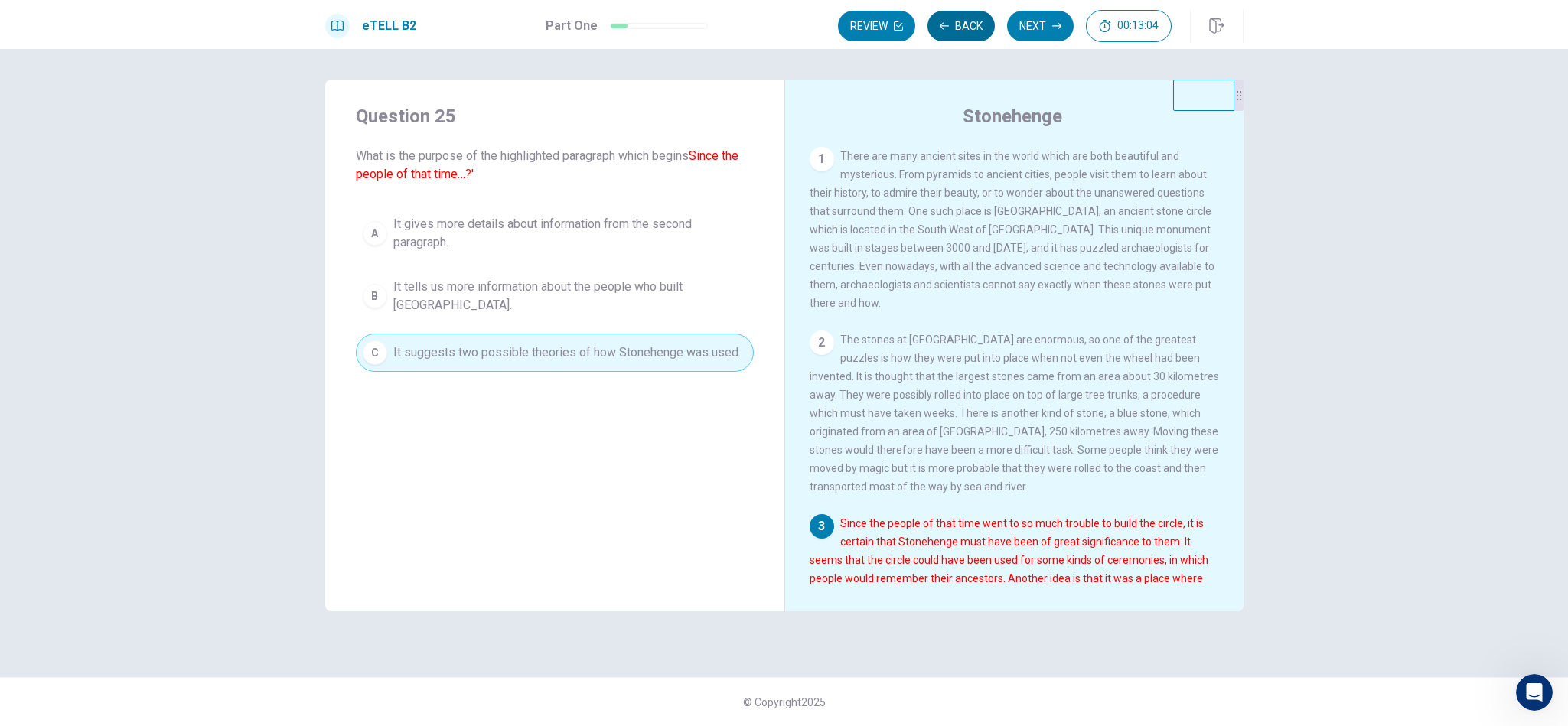 scroll, scrollTop: 195, scrollLeft: 0, axis: vertical 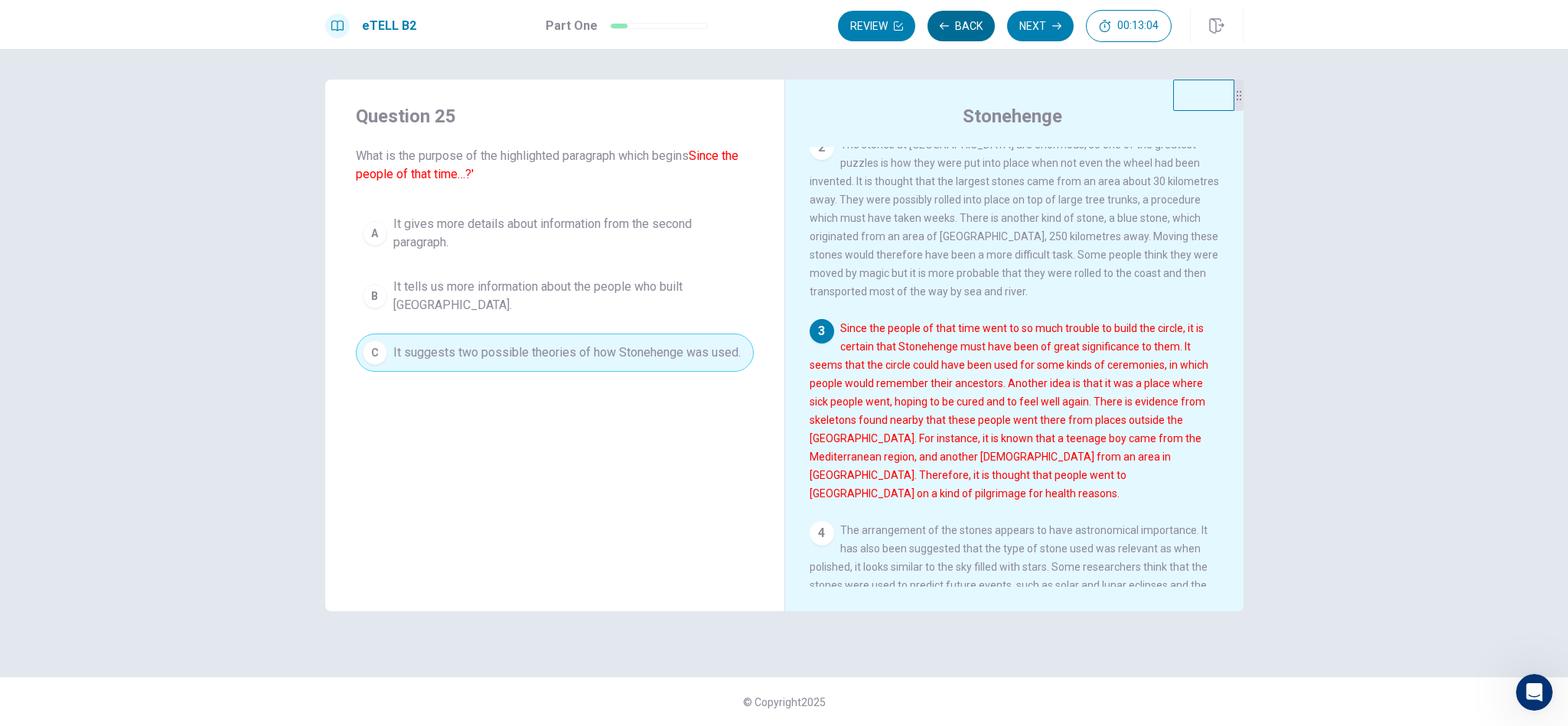 click on "Back" at bounding box center (961, 26) 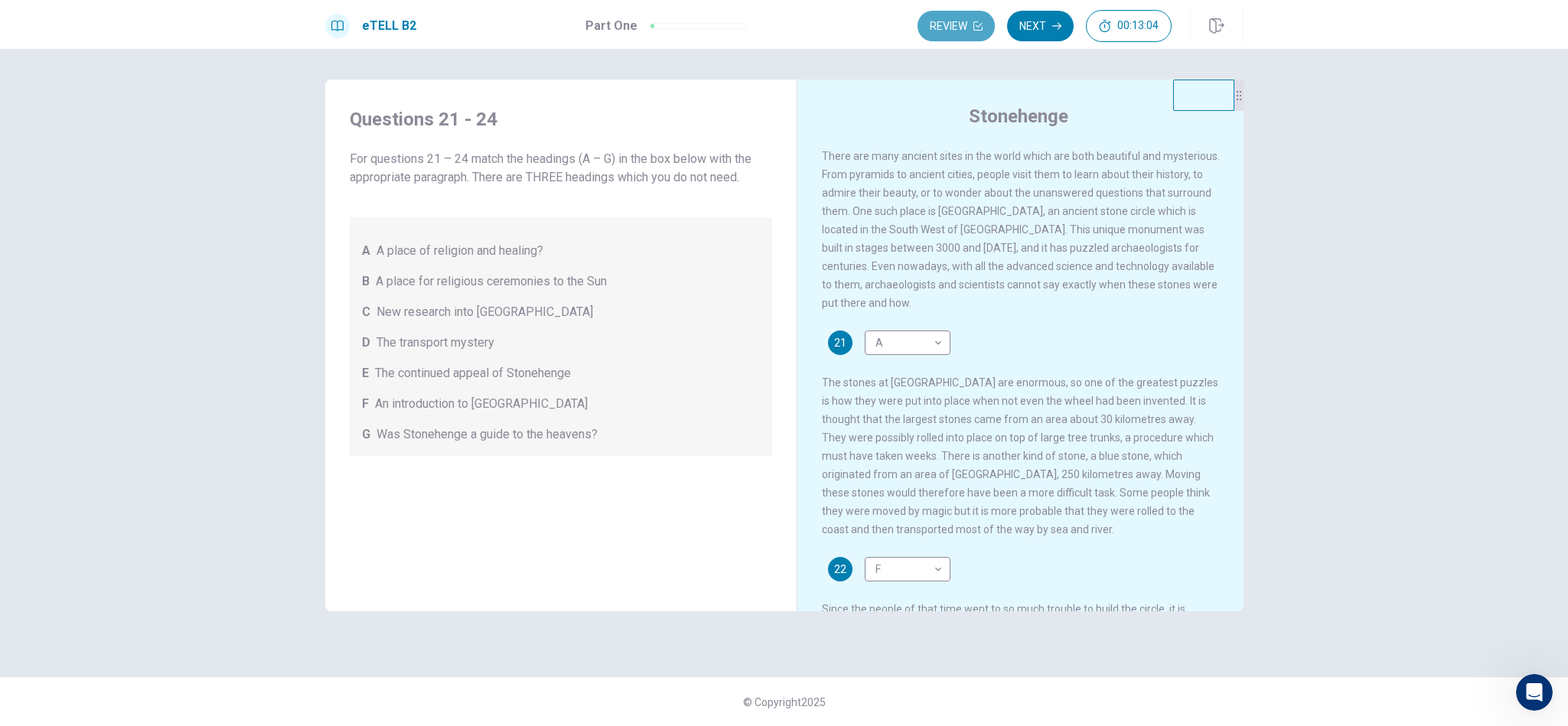 click on "Review" at bounding box center (956, 26) 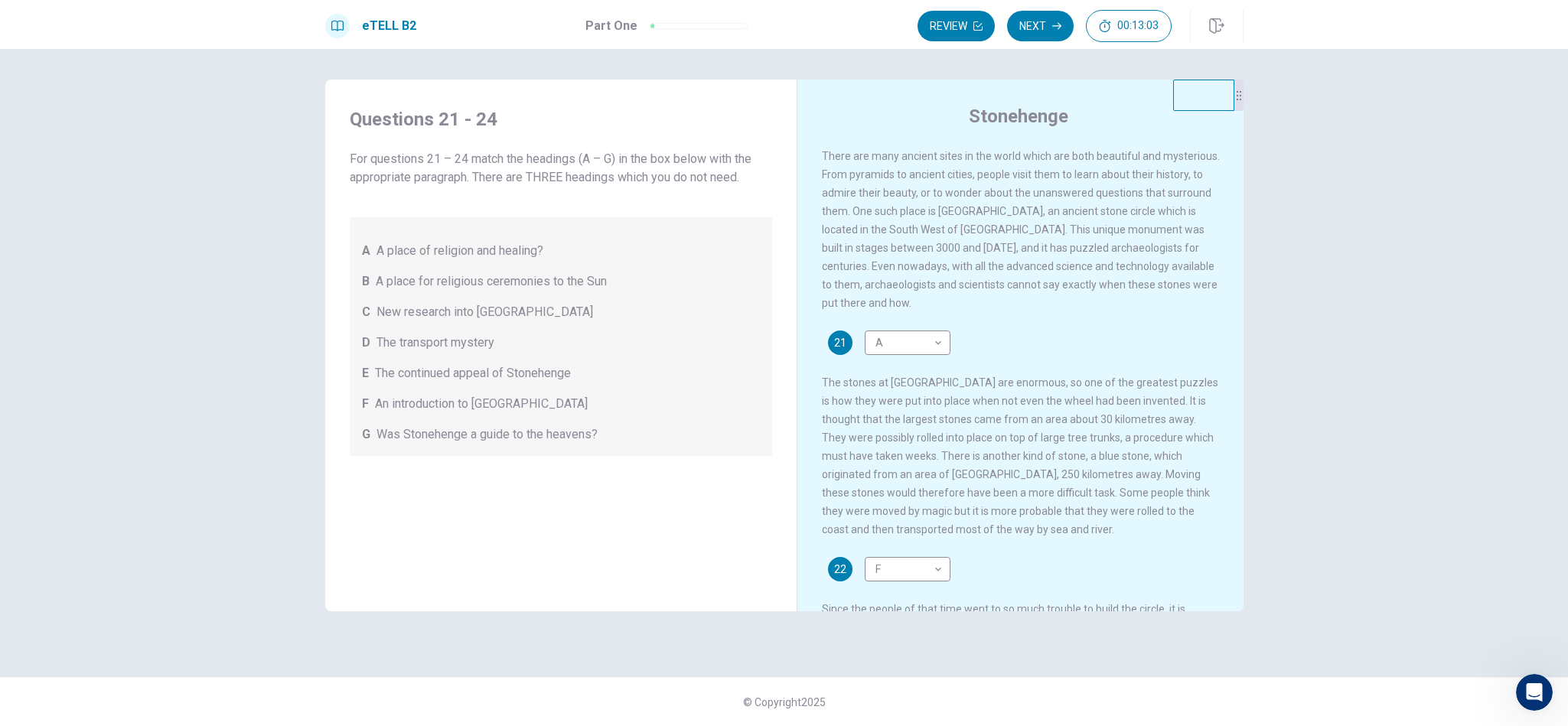 click on "Review" at bounding box center [956, 26] 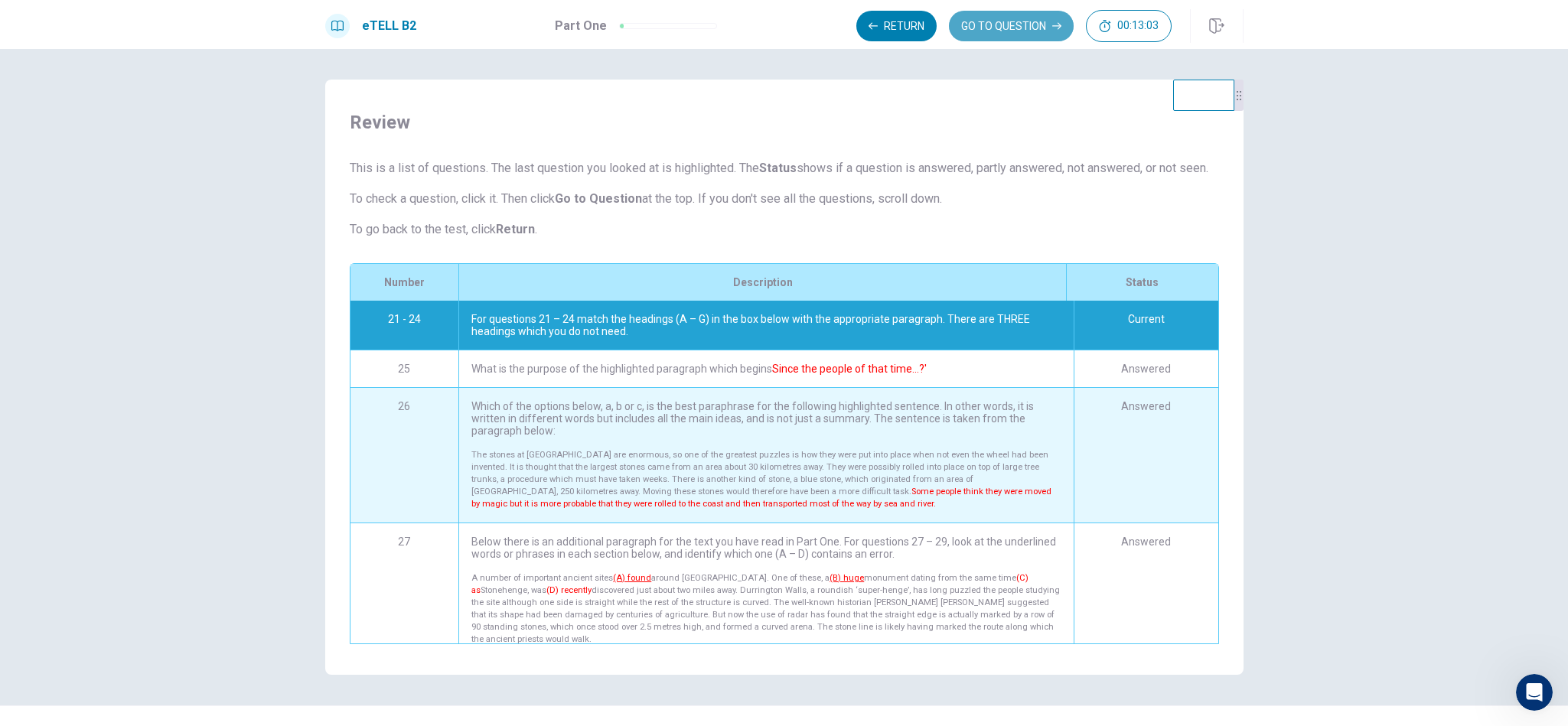 click on "GO TO QUESTION" at bounding box center [1011, 26] 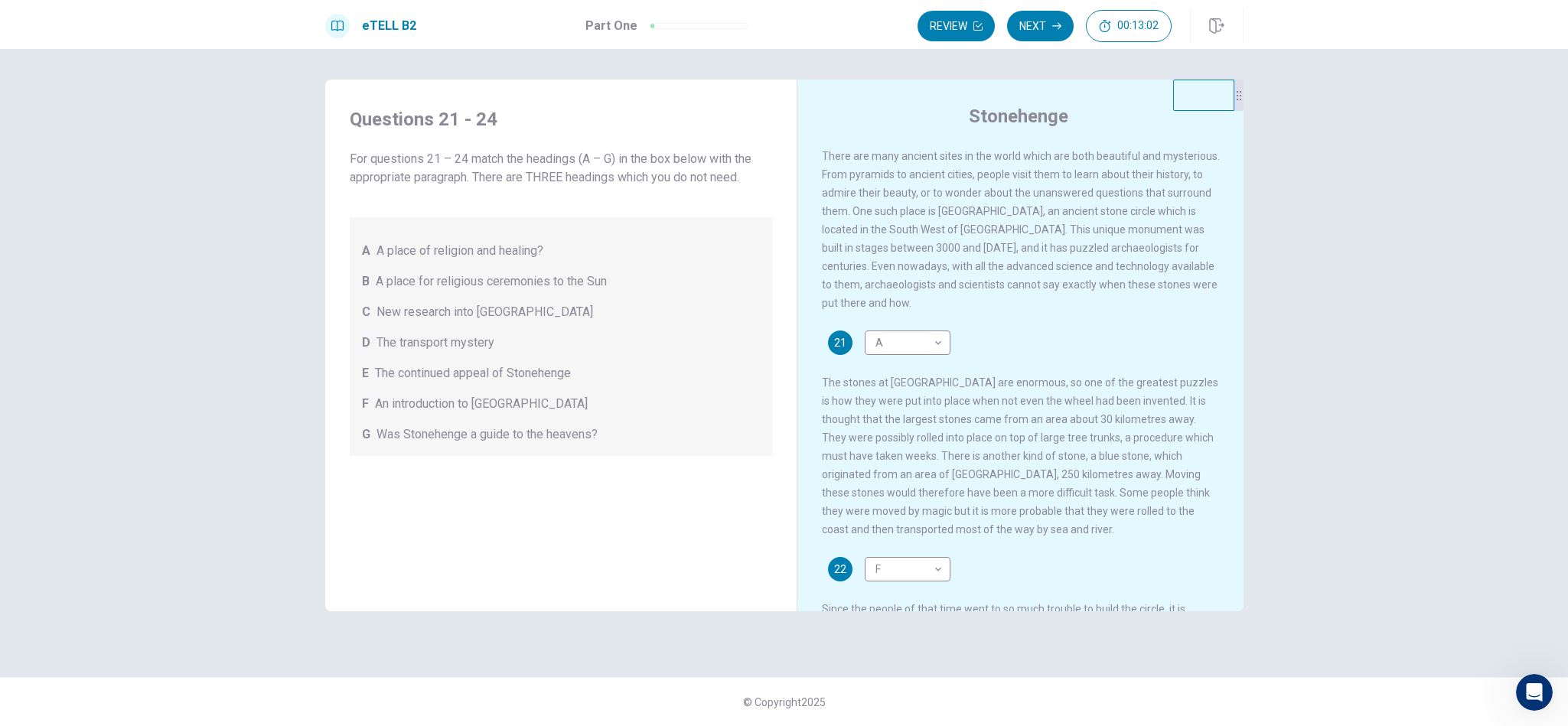scroll, scrollTop: 0, scrollLeft: 0, axis: both 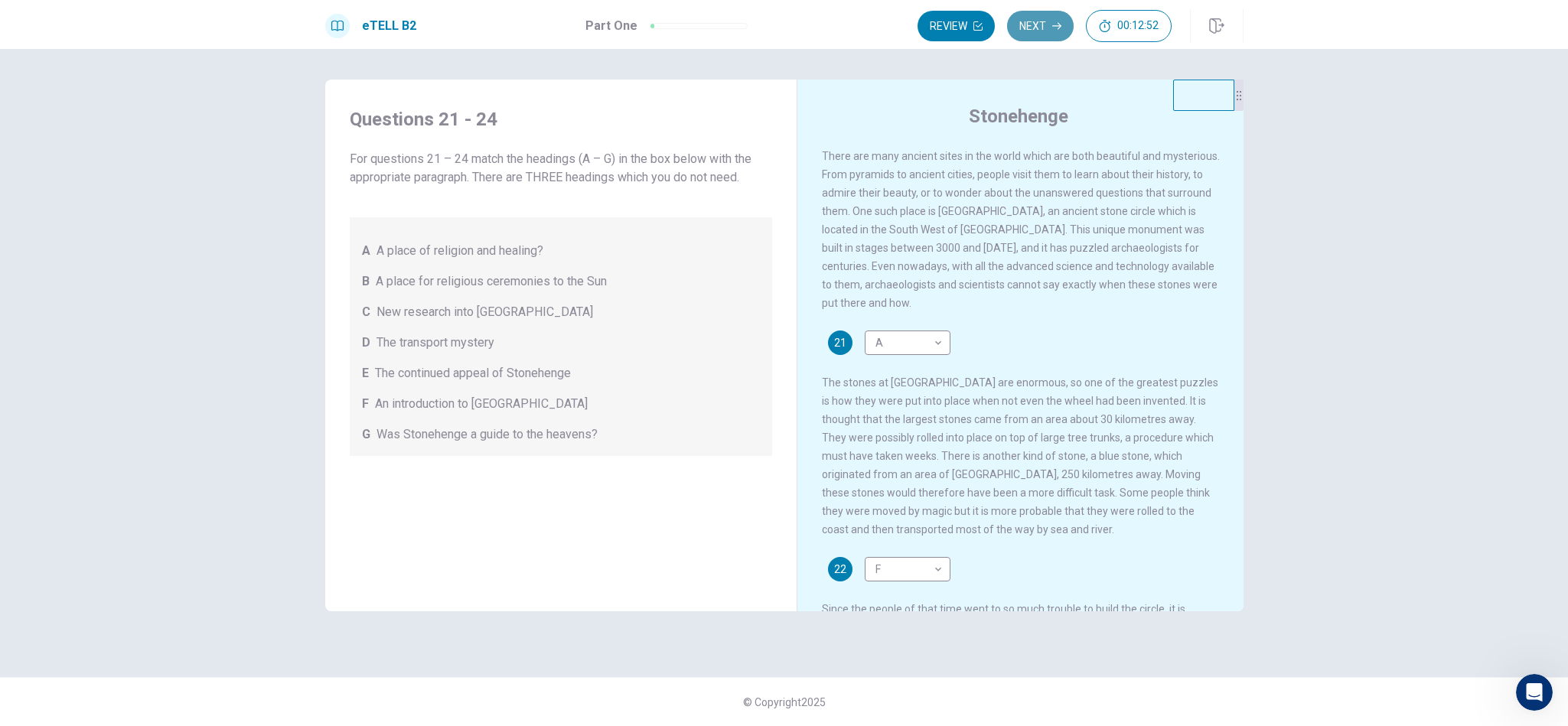 click on "Next" at bounding box center (1040, 26) 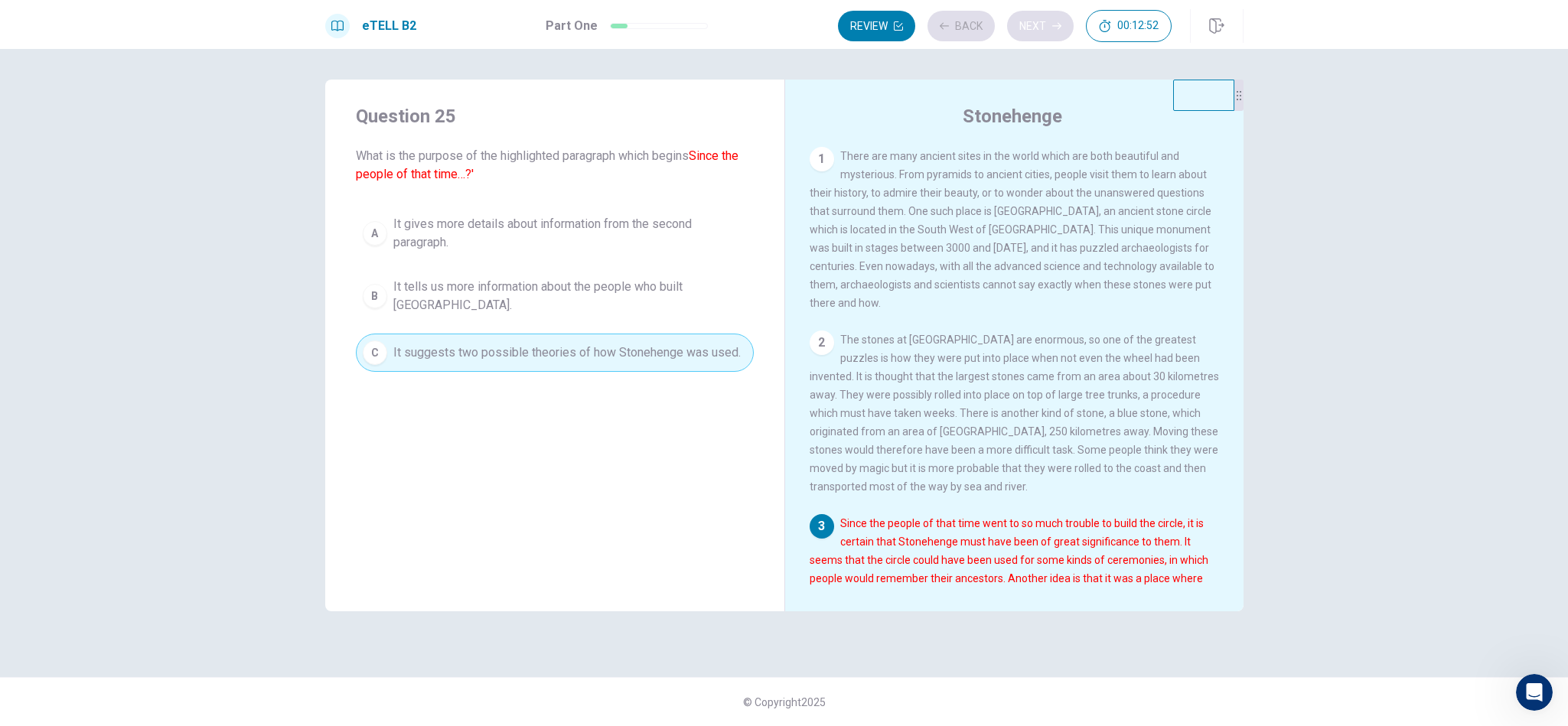 click on "Review Back Next 00:12:52" at bounding box center (1005, 26) 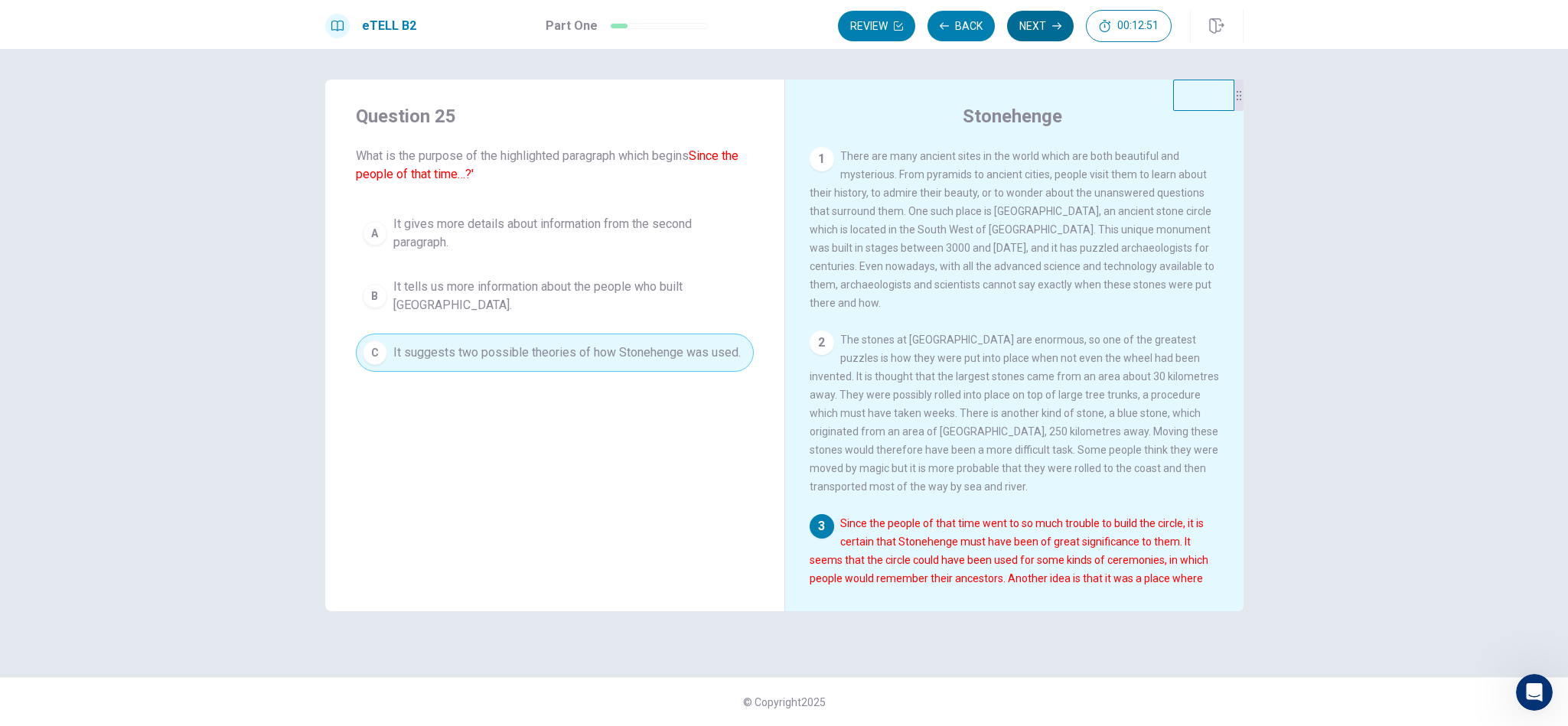 click on "Next" at bounding box center [1040, 26] 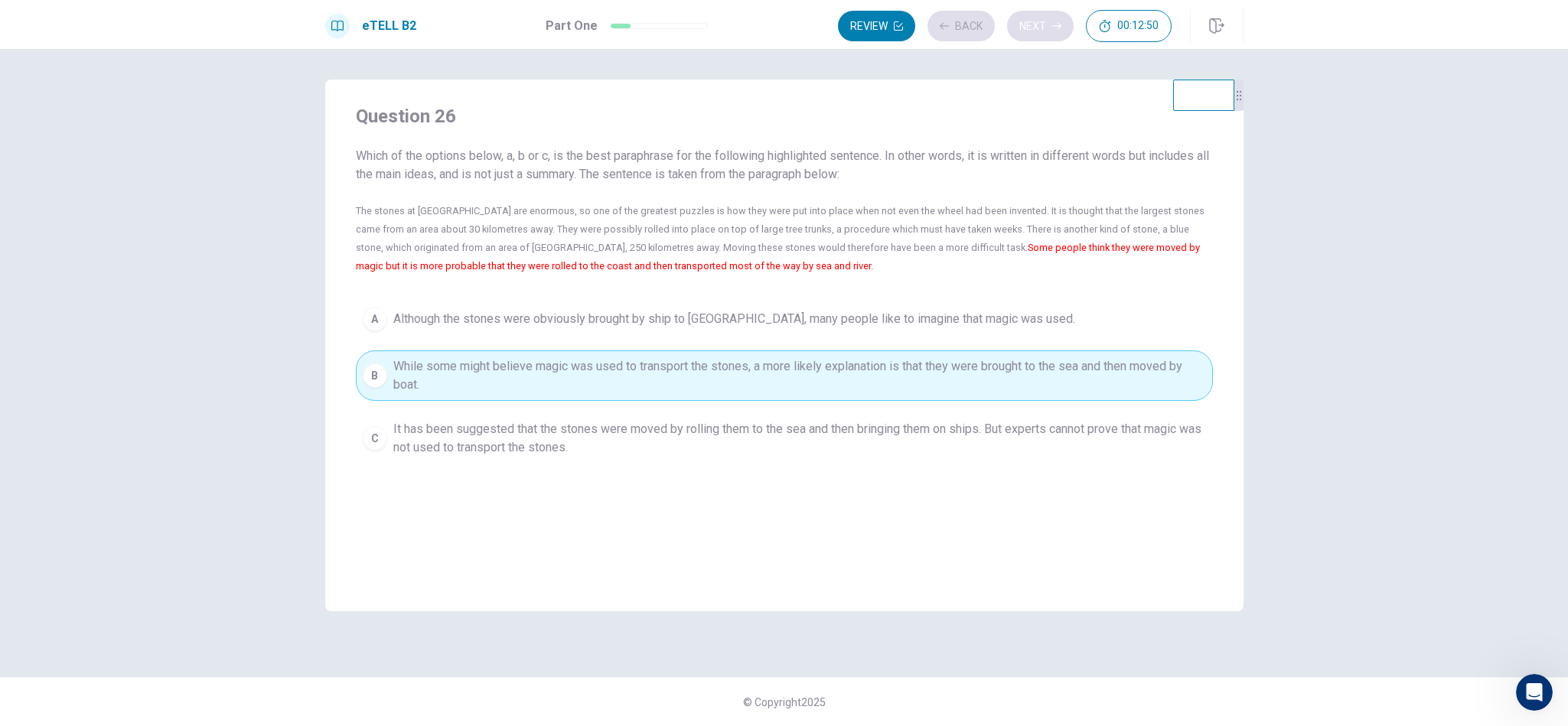click on "Review Back Next 00:12:50" at bounding box center (1005, 26) 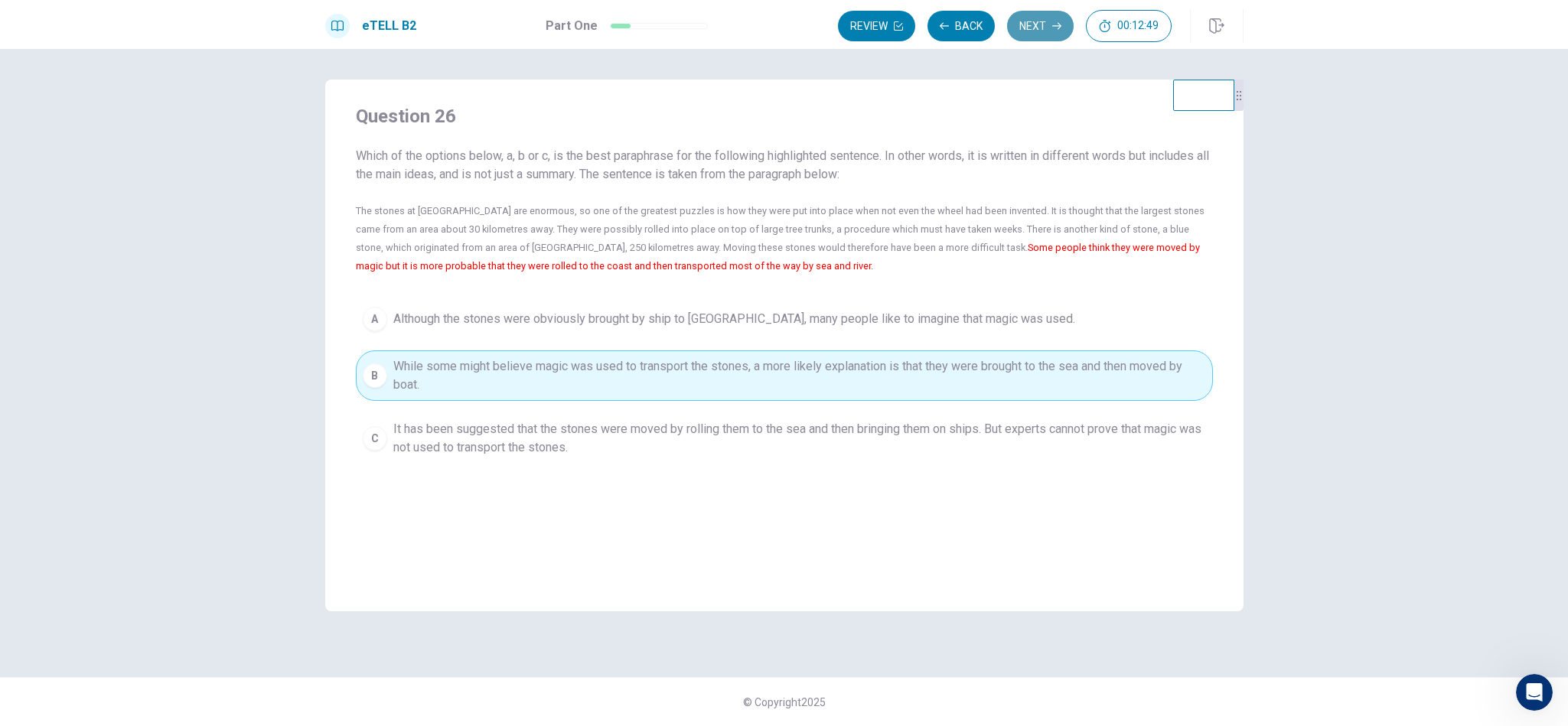 click on "Next" at bounding box center [1040, 26] 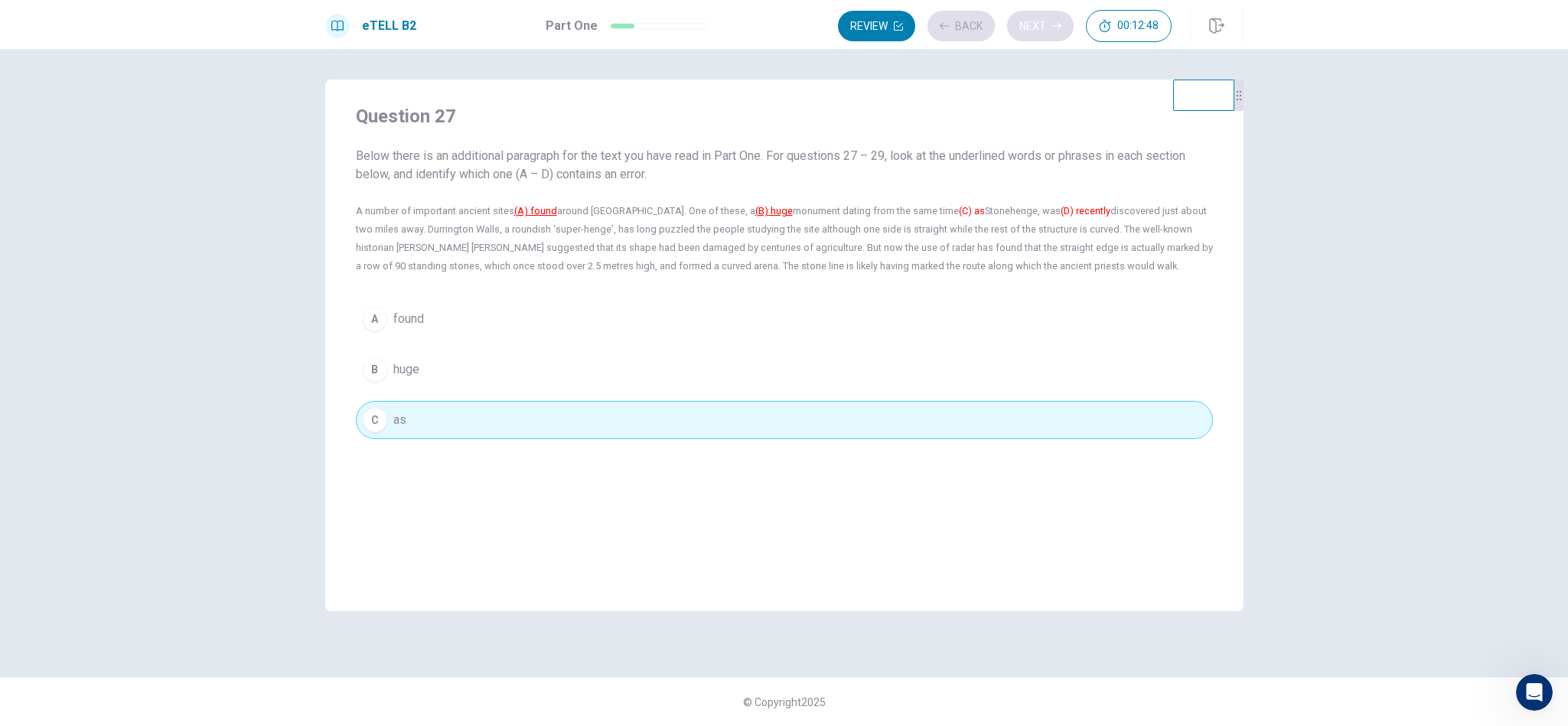 click on "Review Back Next 00:12:48" at bounding box center [1005, 26] 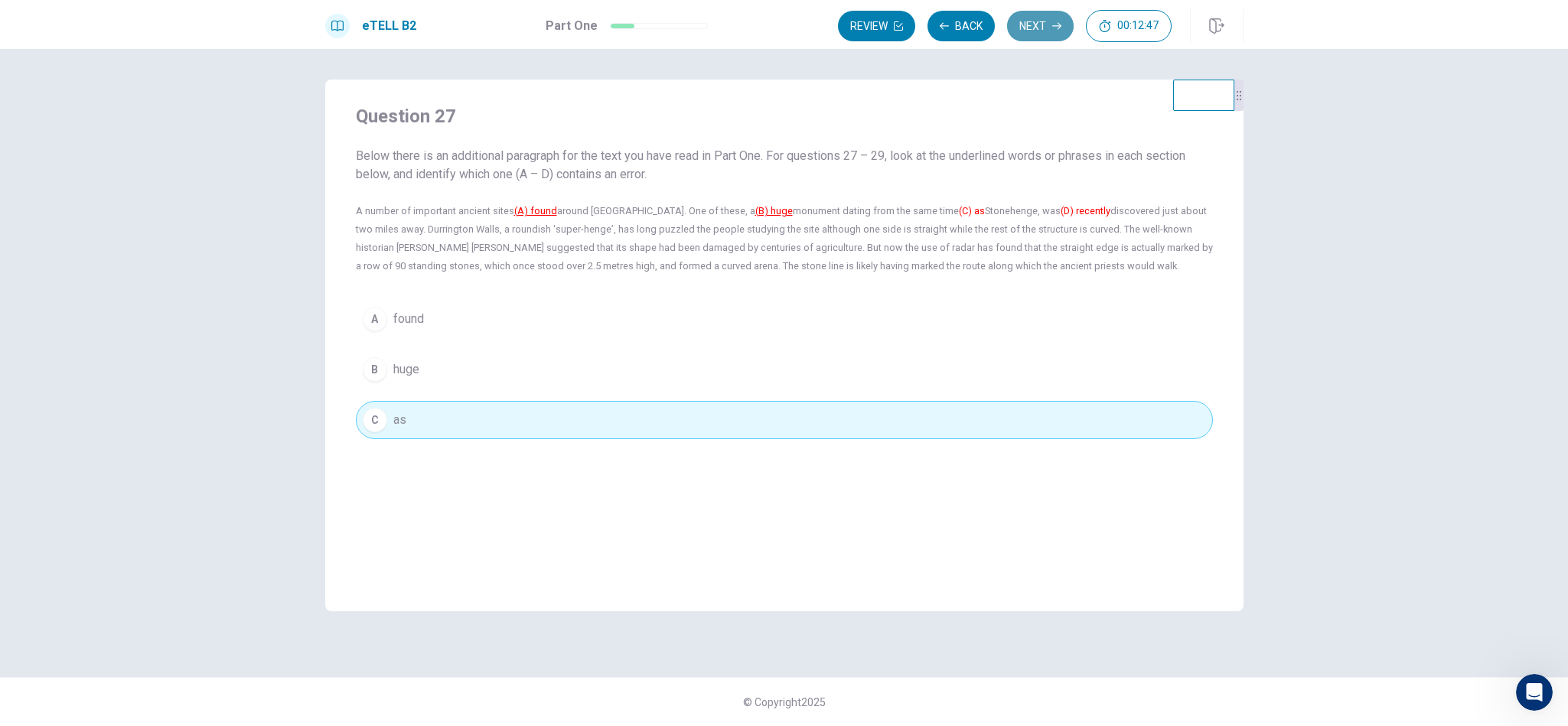 click on "Next" at bounding box center [1040, 26] 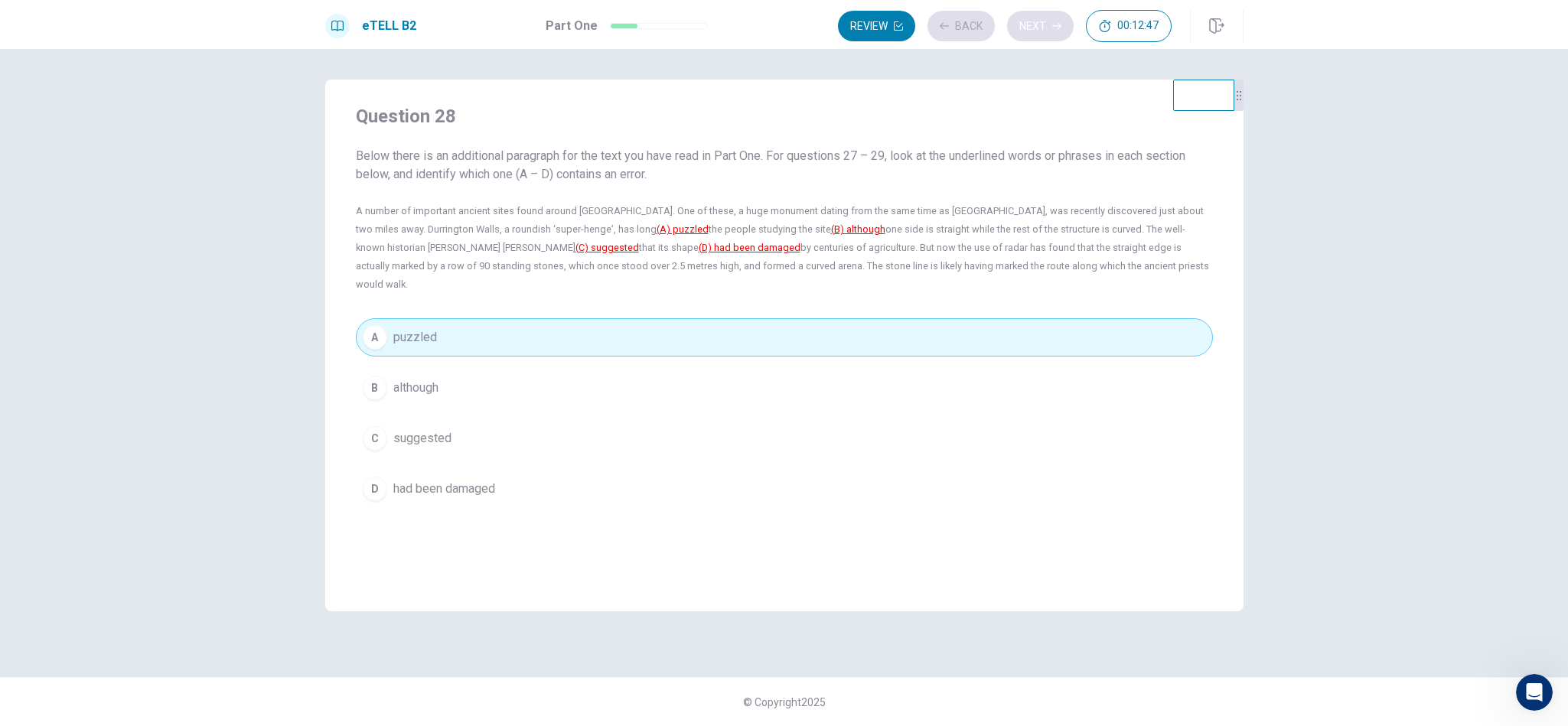 click on "Review Back Next 00:12:47" at bounding box center (1005, 26) 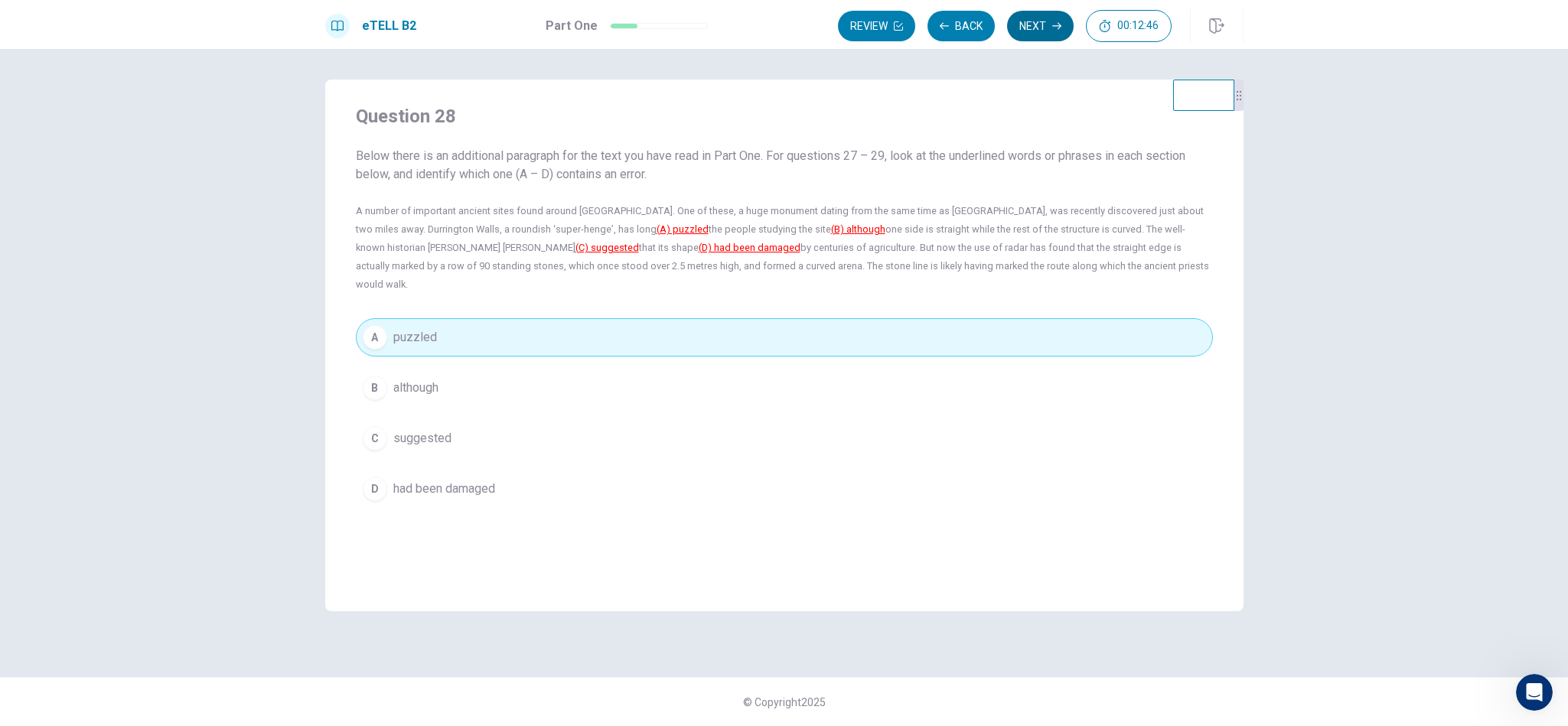 click on "Next" at bounding box center (1040, 26) 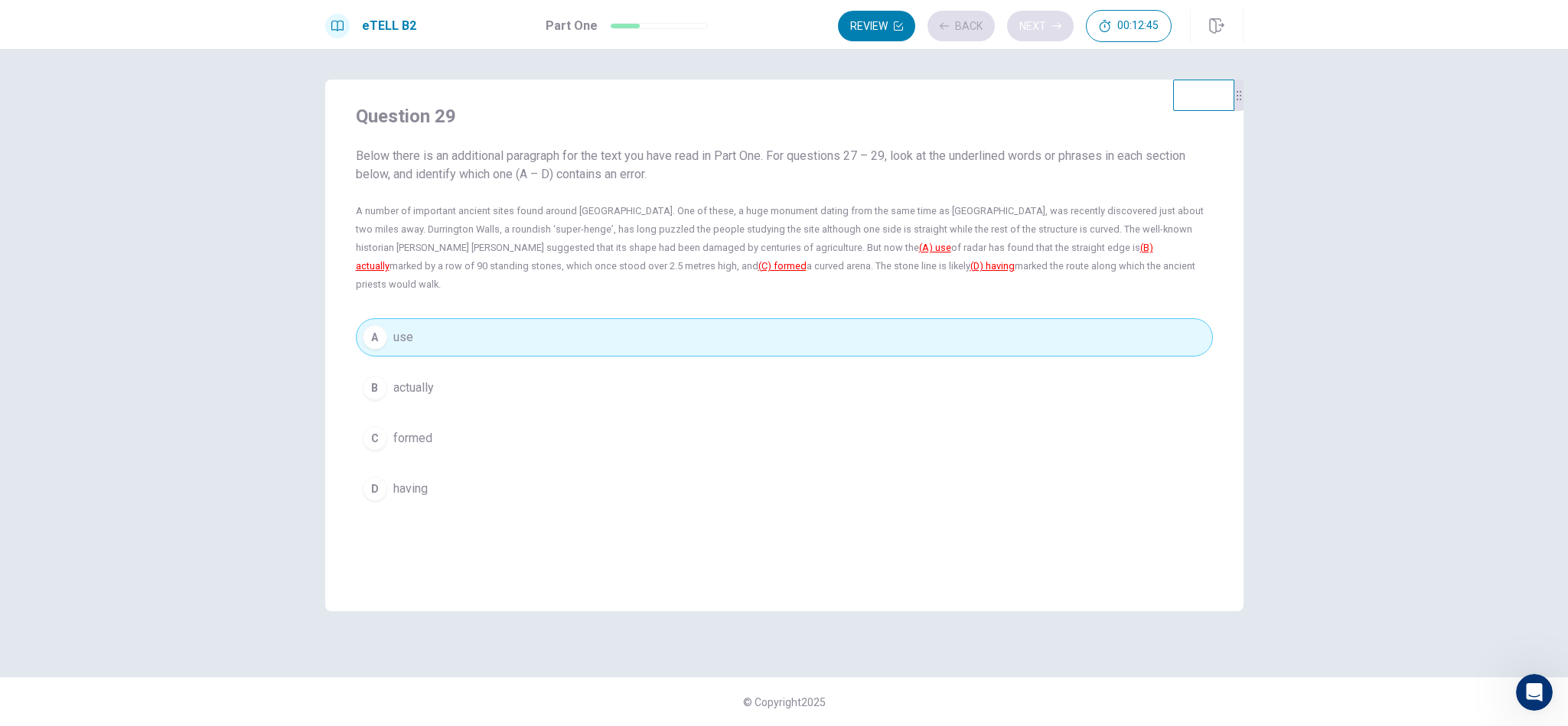 click on "Review Back Next 00:12:45" at bounding box center (1005, 26) 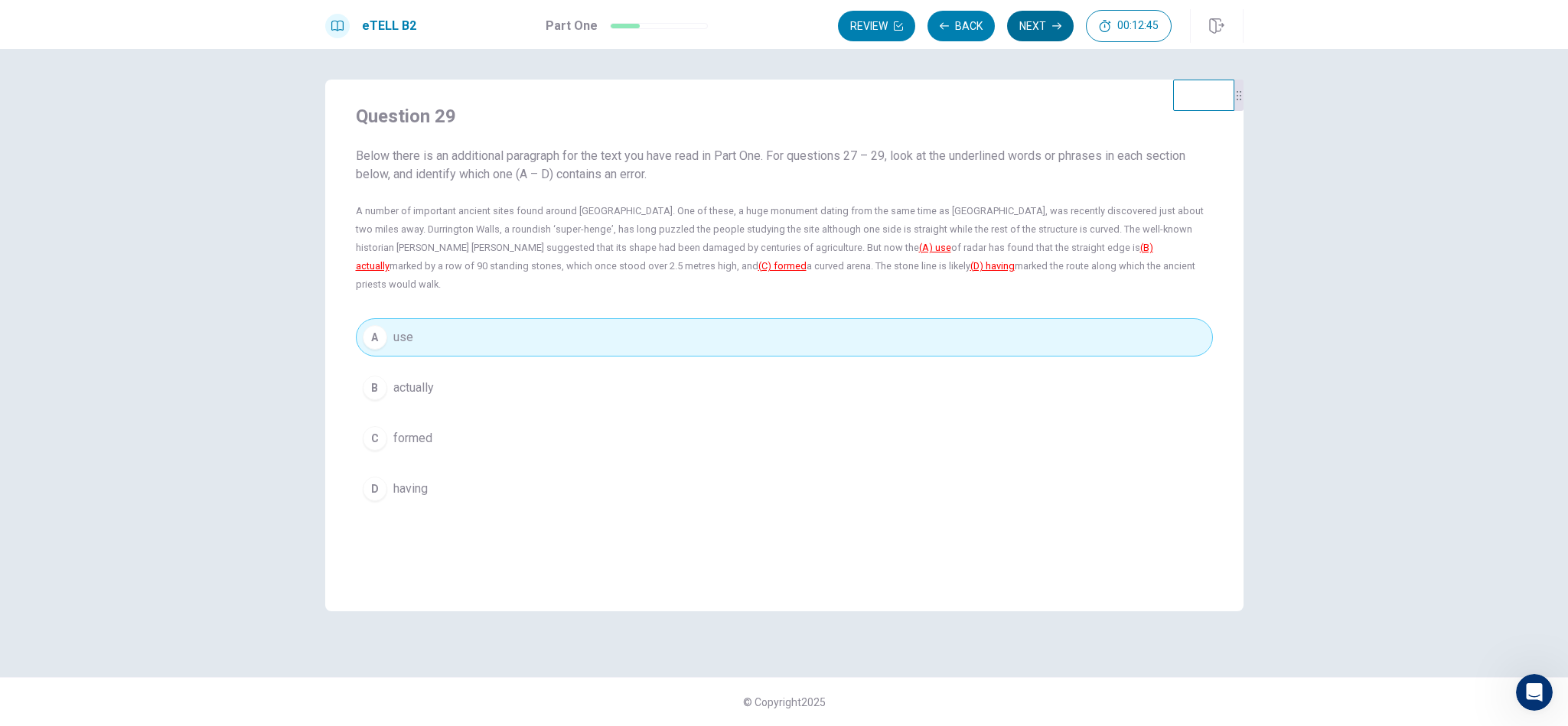 click on "Next" at bounding box center [1040, 26] 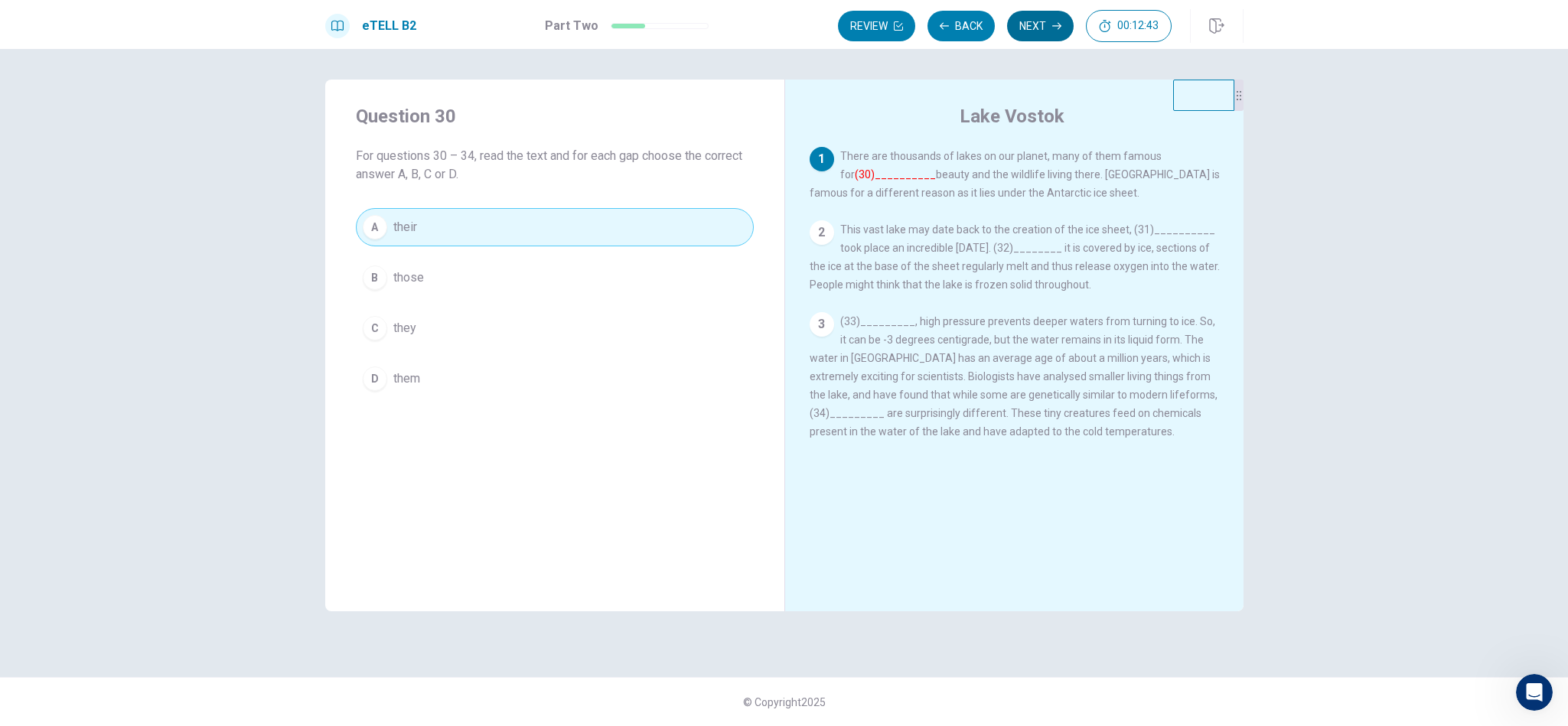click on "Next" at bounding box center (1040, 26) 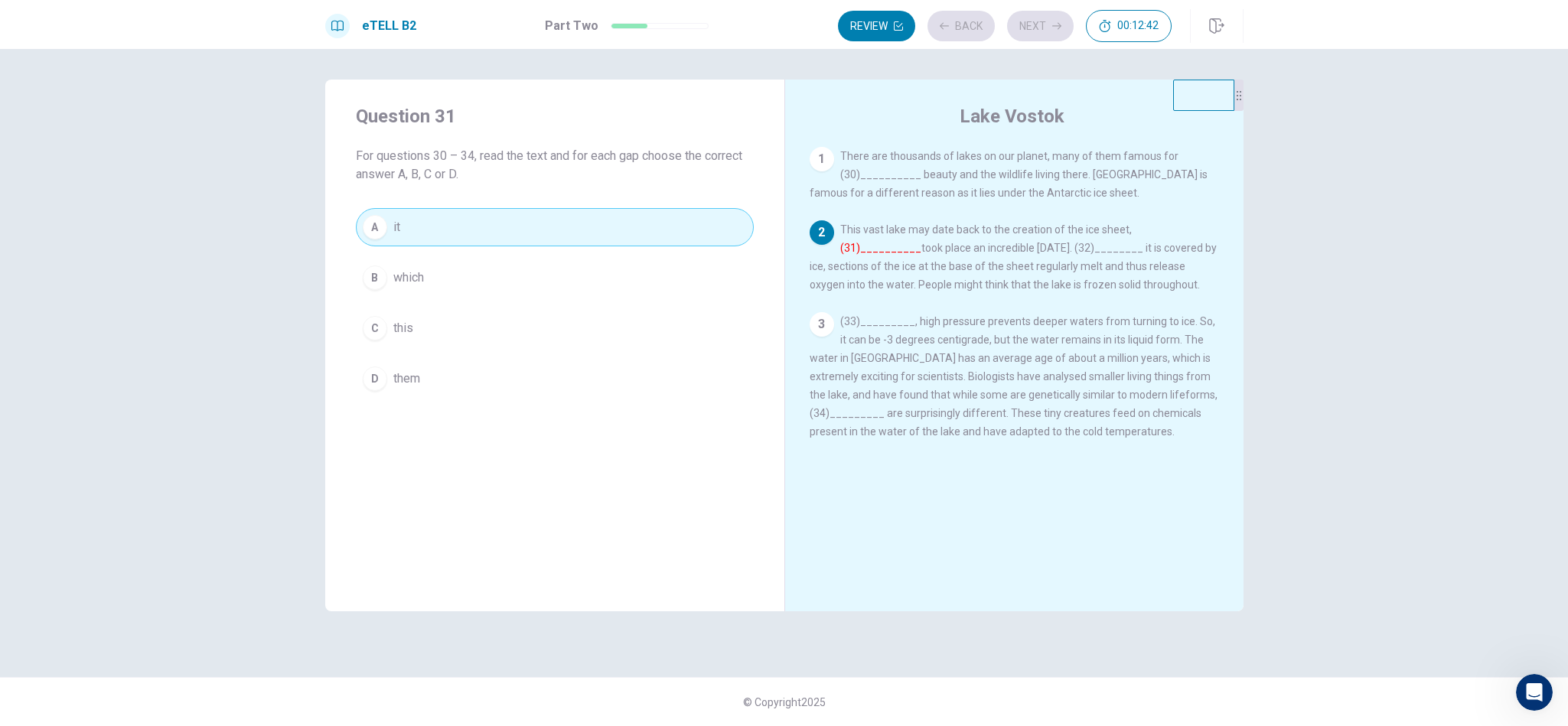 click on "Review Back Next 00:12:42" at bounding box center (1005, 26) 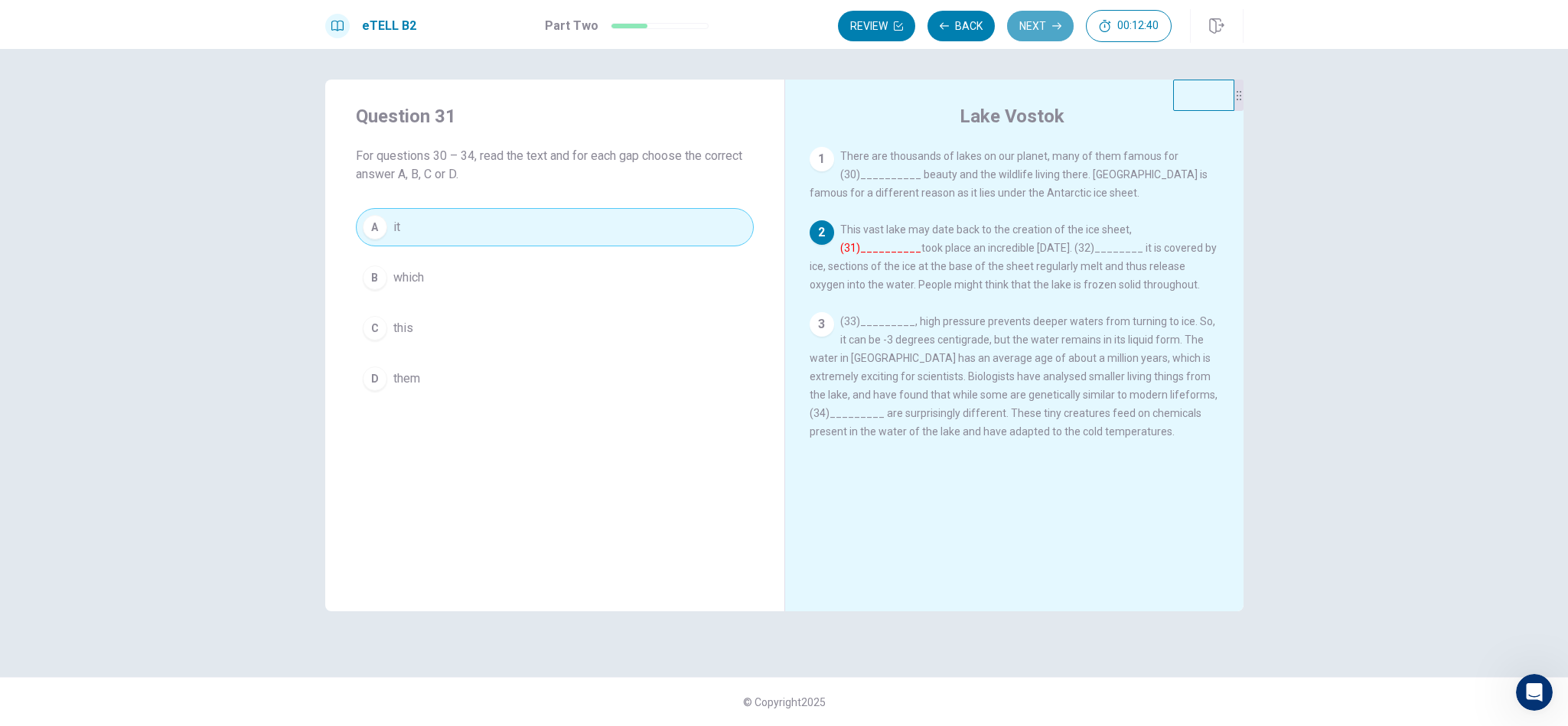 click on "Next" at bounding box center [1040, 26] 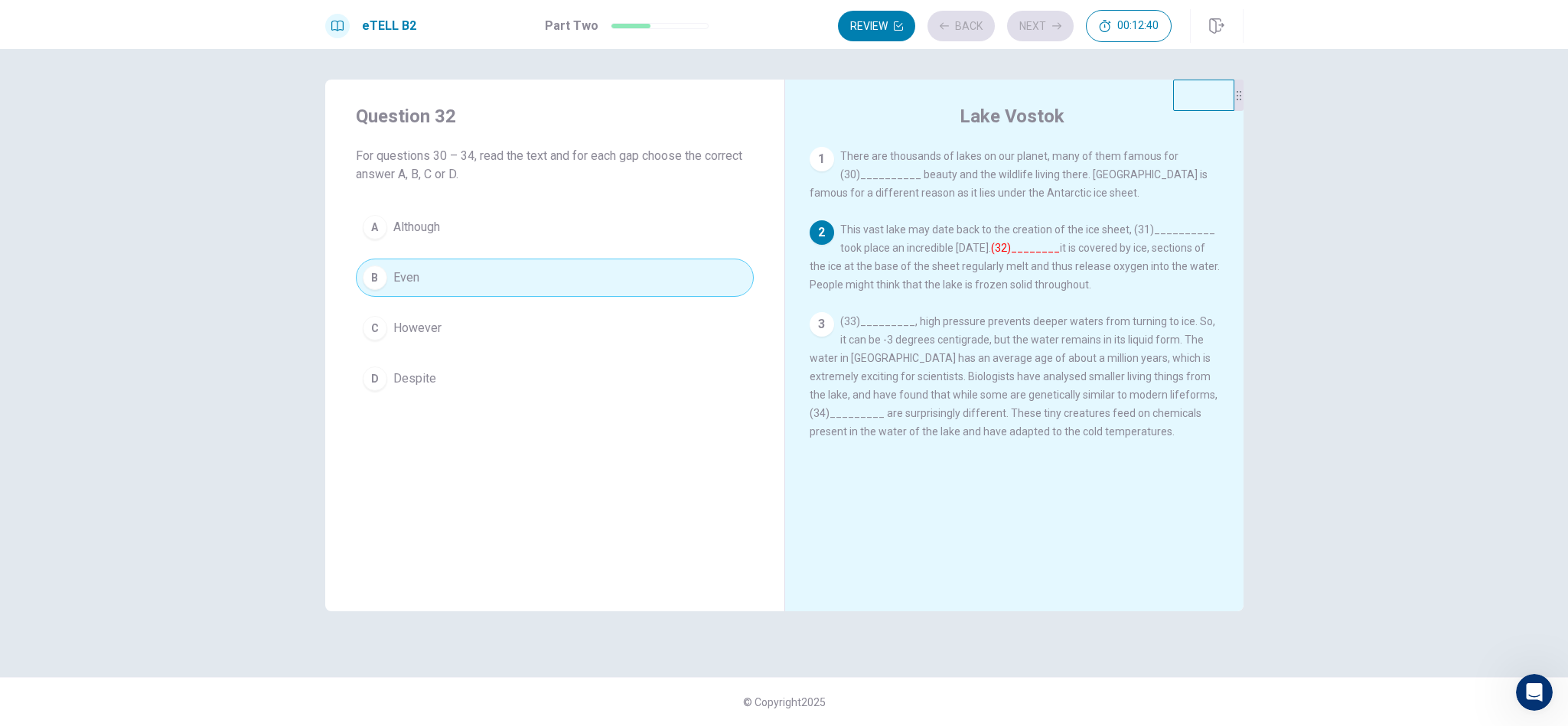 click on "Review Back Next 00:12:40" at bounding box center [1005, 26] 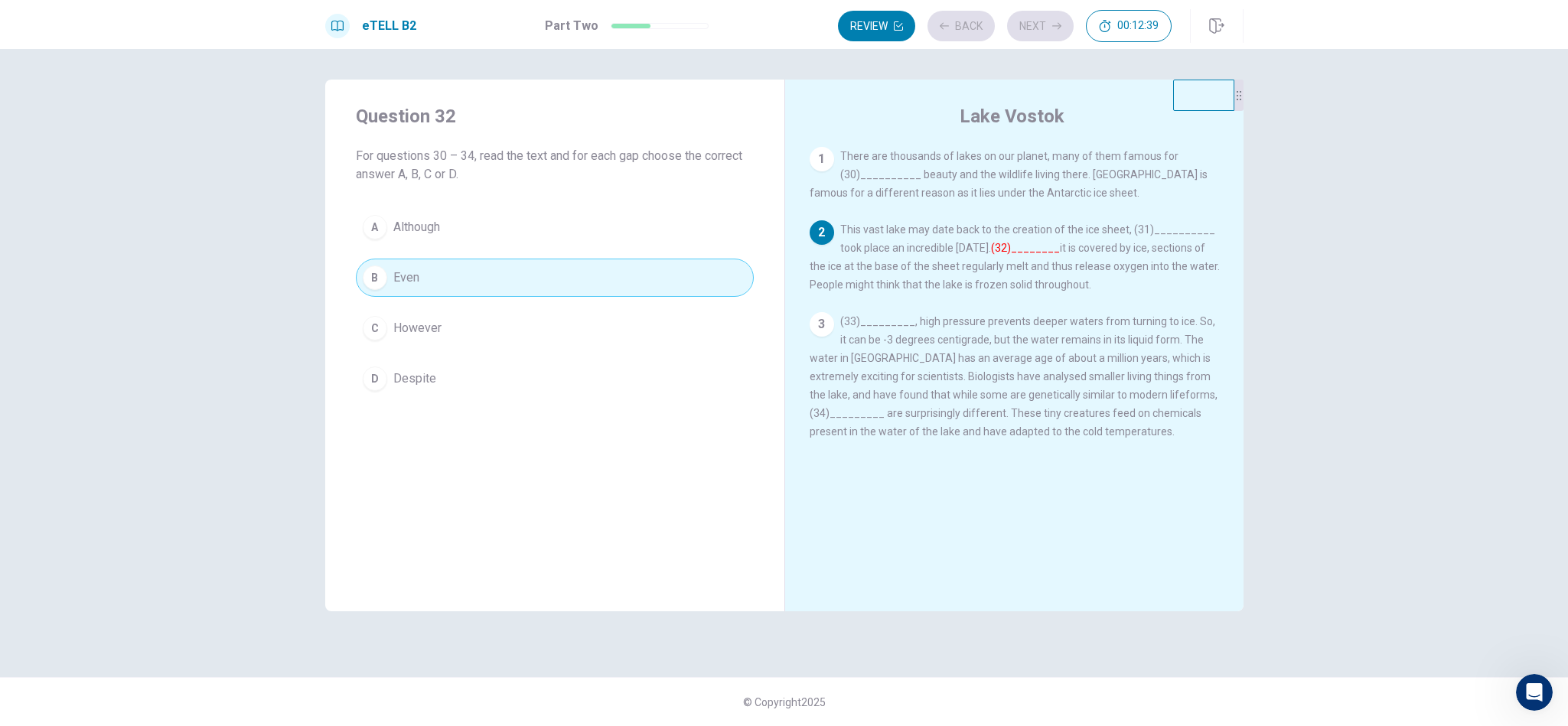 click on "Review Back Next 00:12:39" at bounding box center [1005, 26] 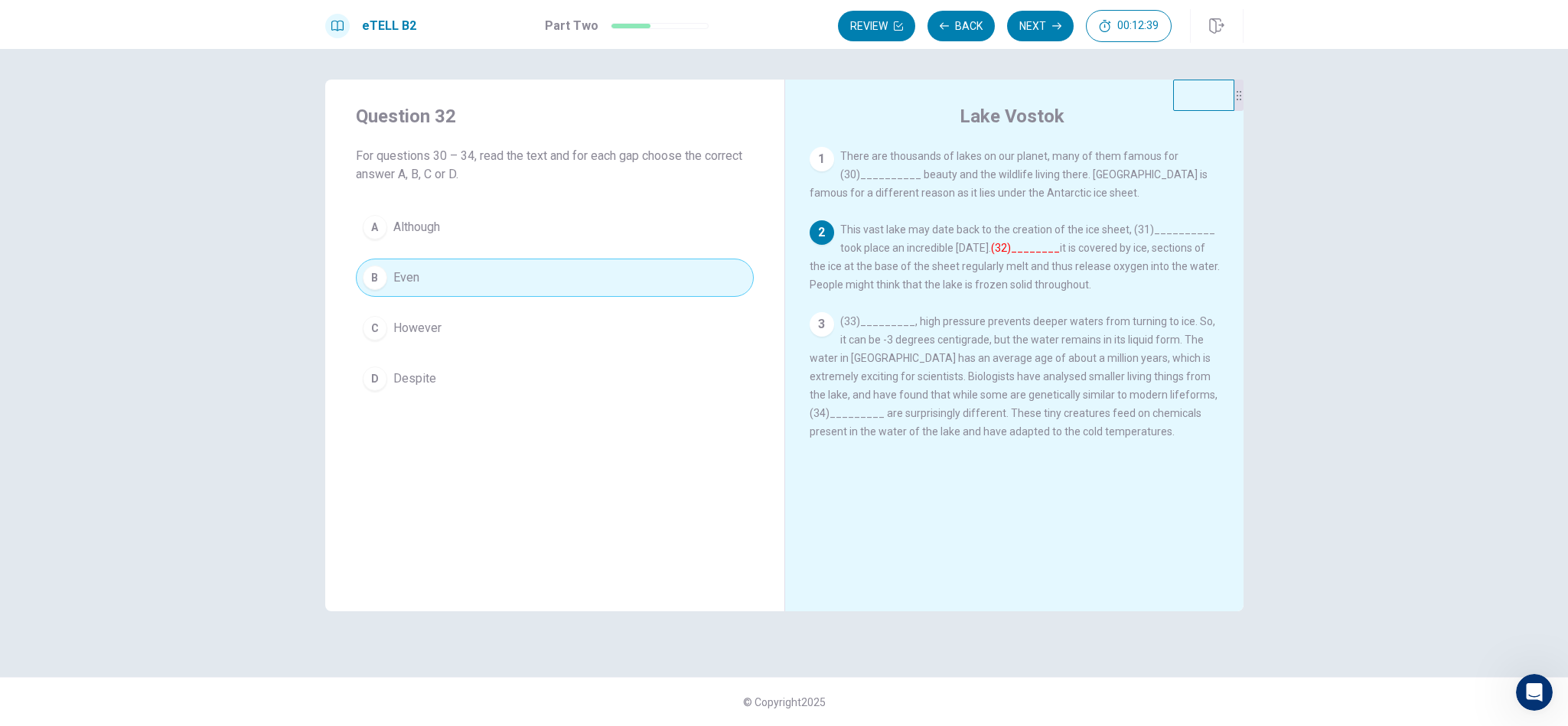 click on "Next" at bounding box center (1040, 26) 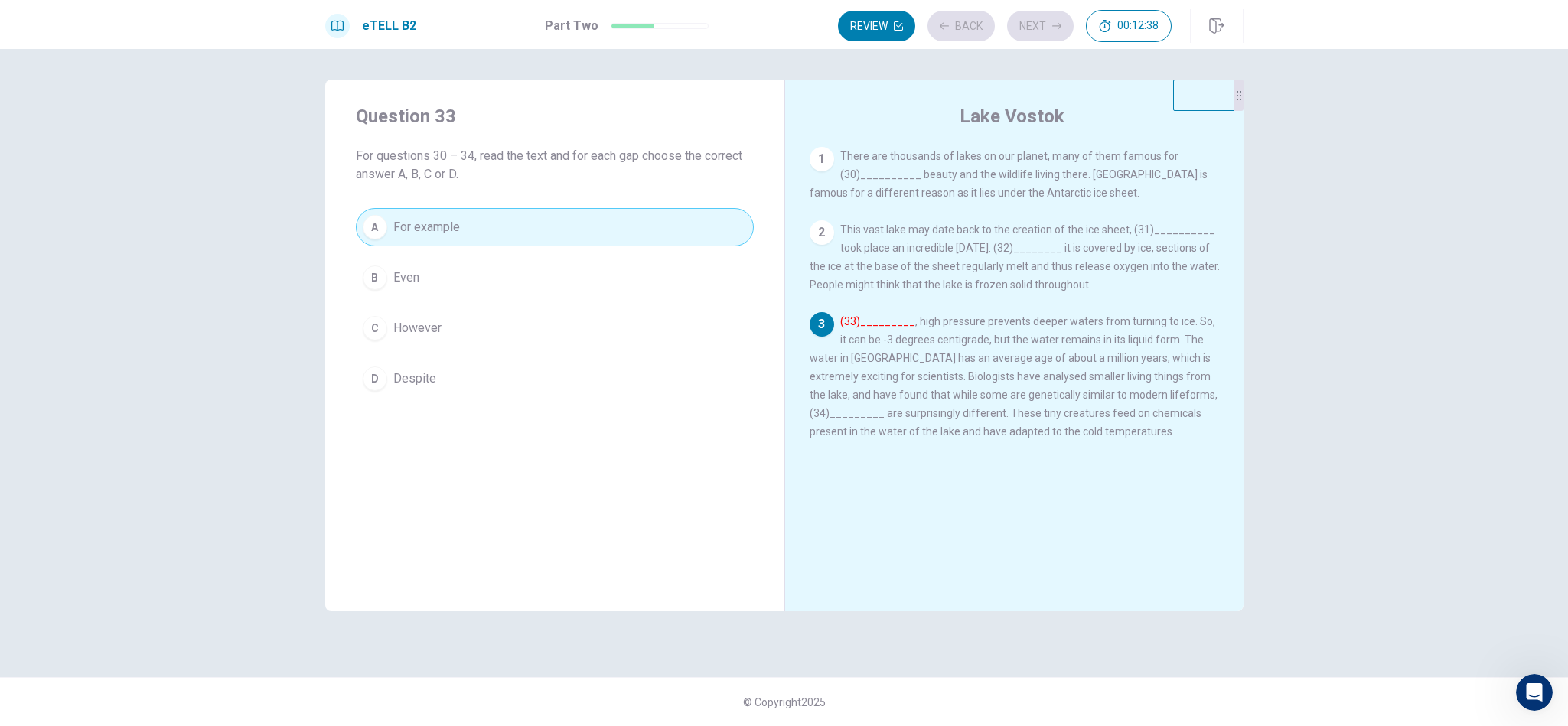 click on "Review Back Next 00:12:38" at bounding box center [1005, 26] 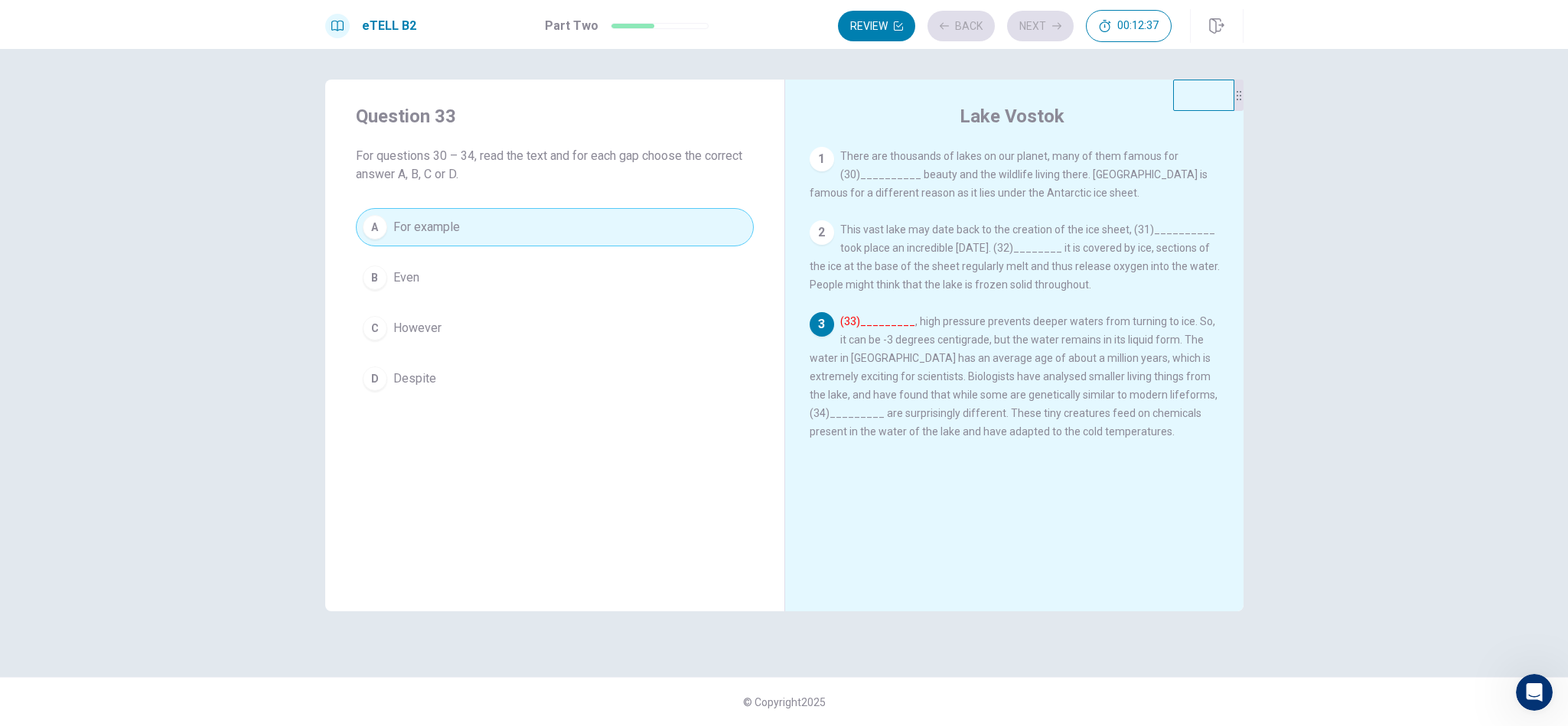 click on "Review Back Next 00:12:37" at bounding box center [1005, 26] 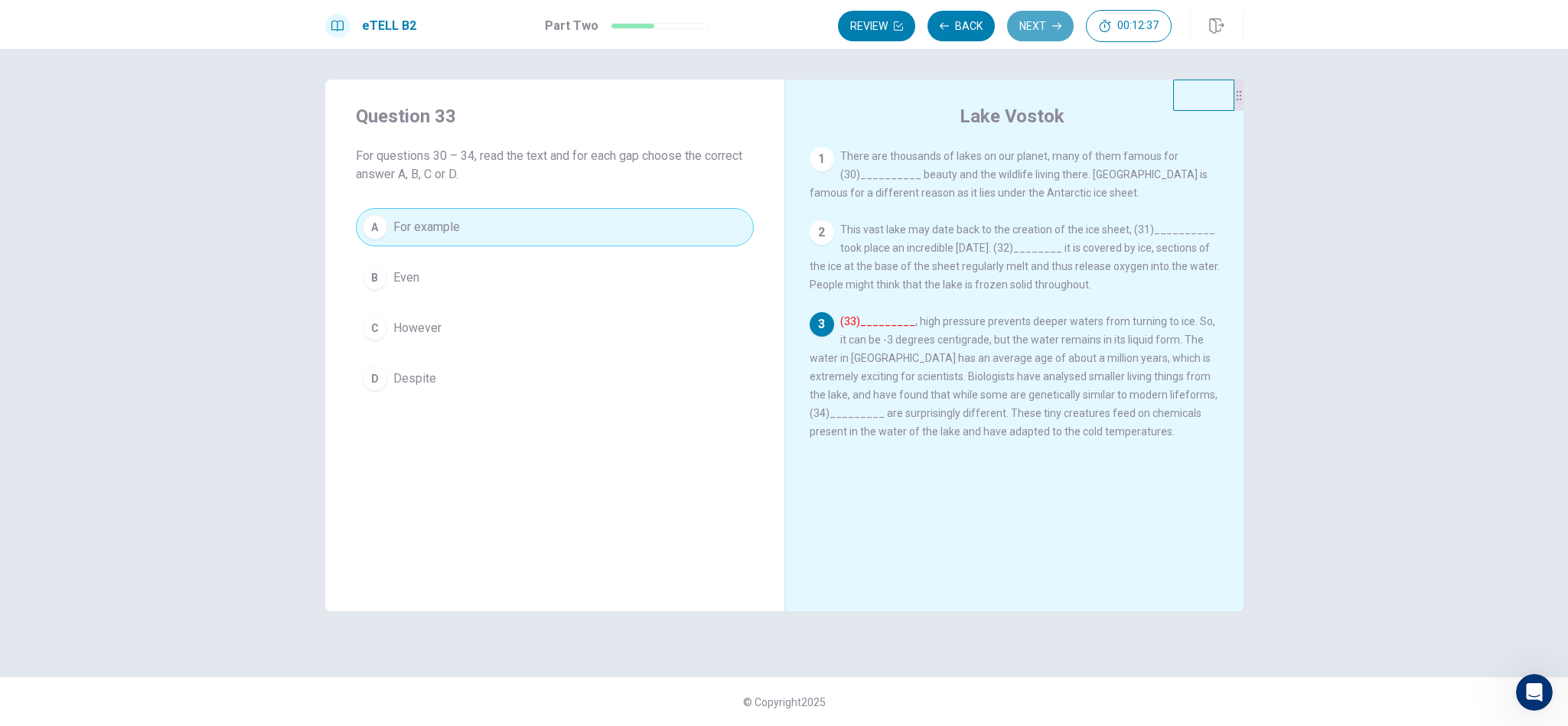 click on "Next" at bounding box center [1040, 26] 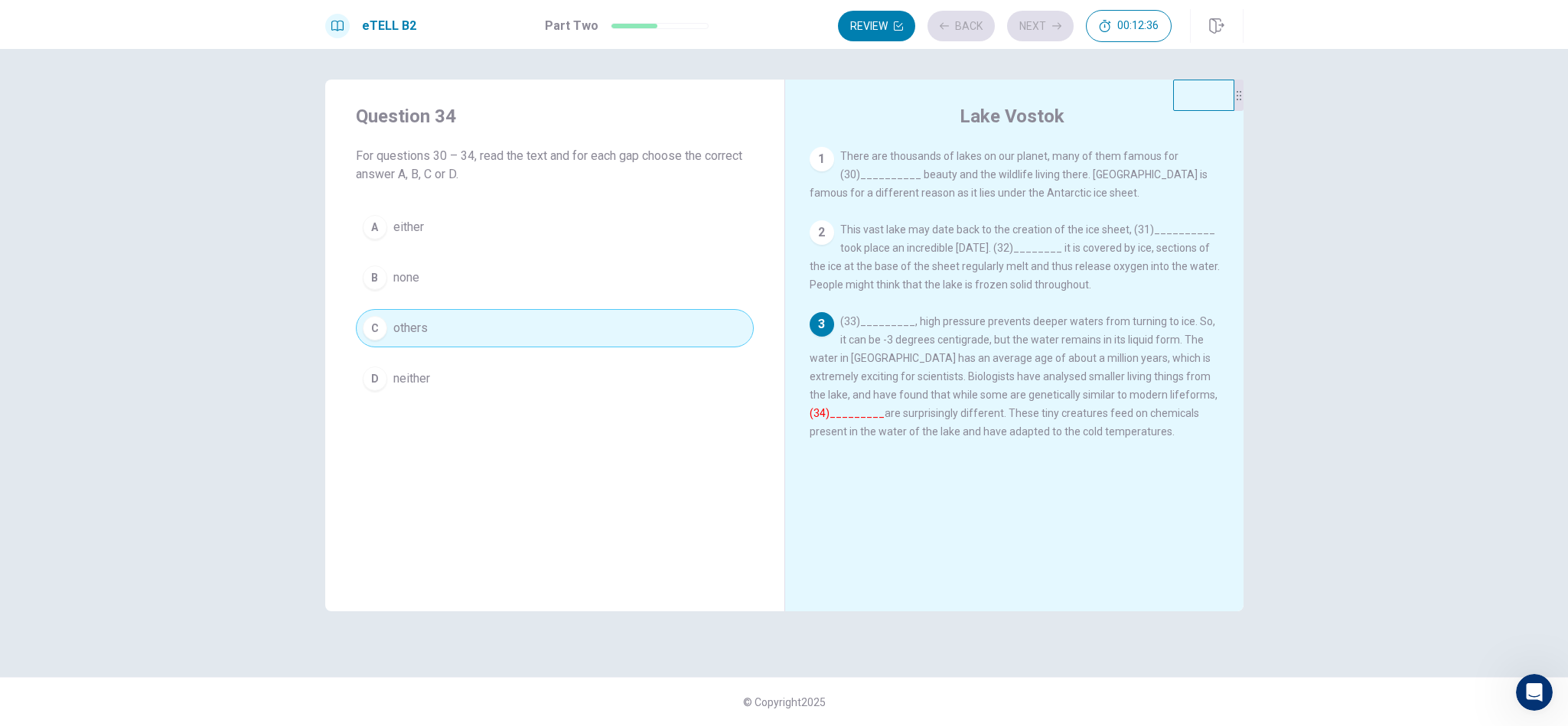 click on "Review Back Next 00:12:36" at bounding box center (1005, 26) 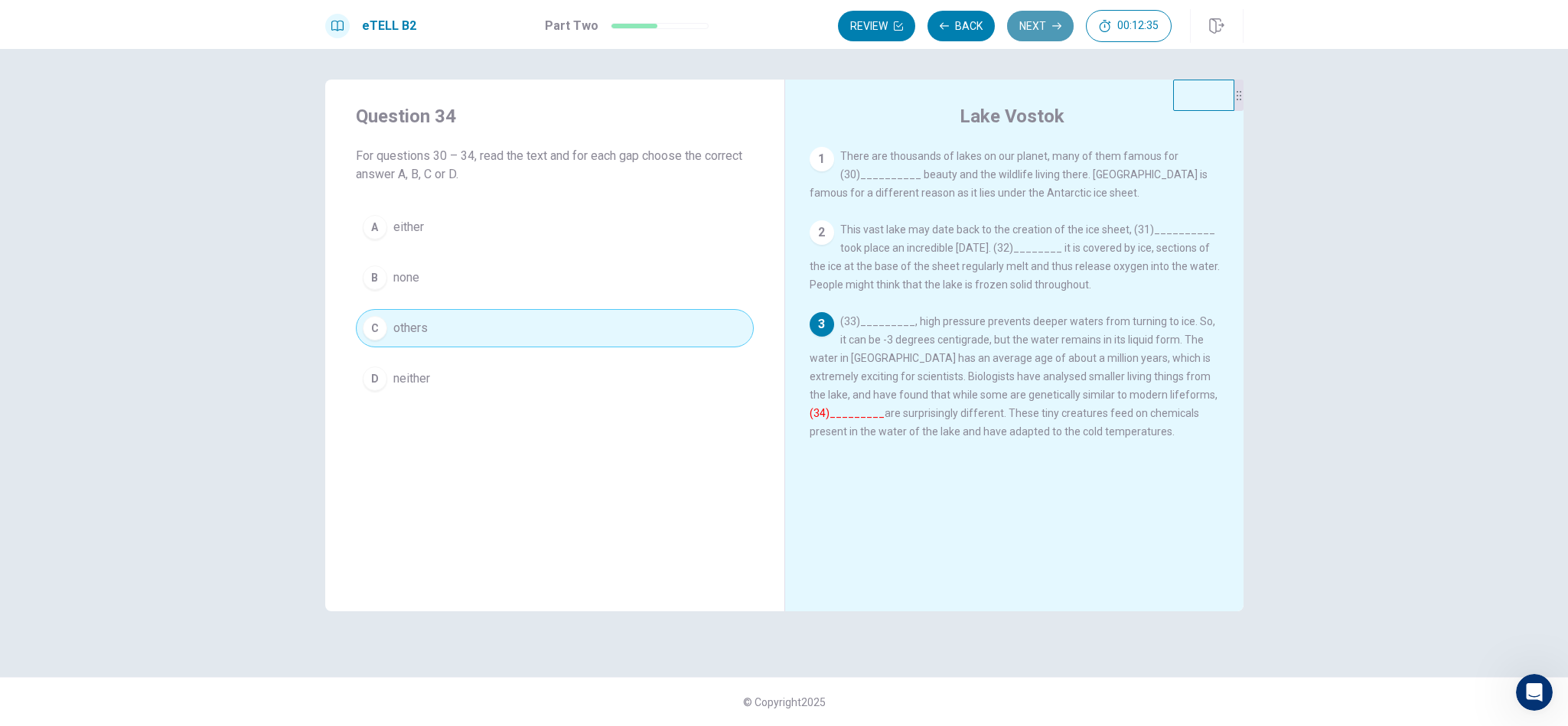 click on "Next" at bounding box center [1040, 26] 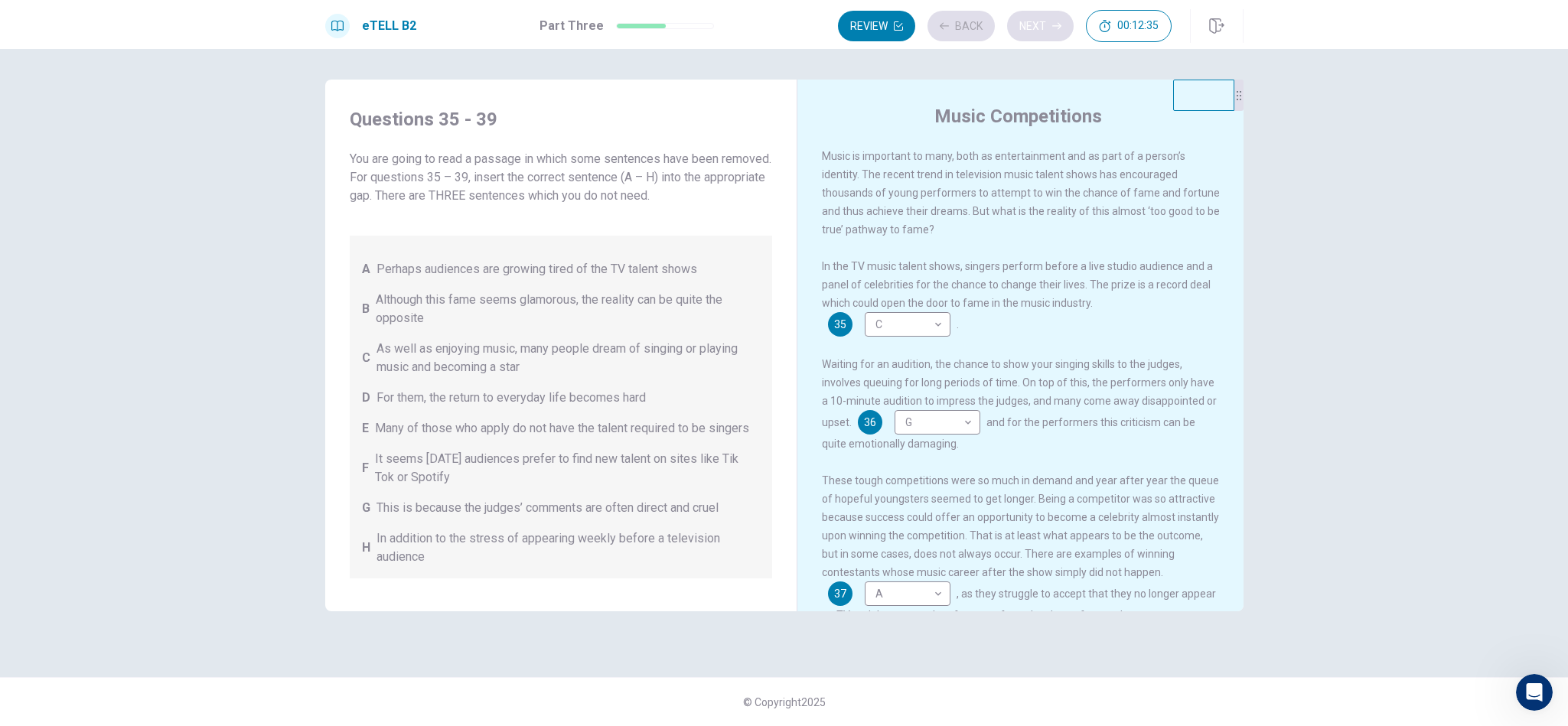 click on "Review Back Next 00:12:35" at bounding box center (1005, 26) 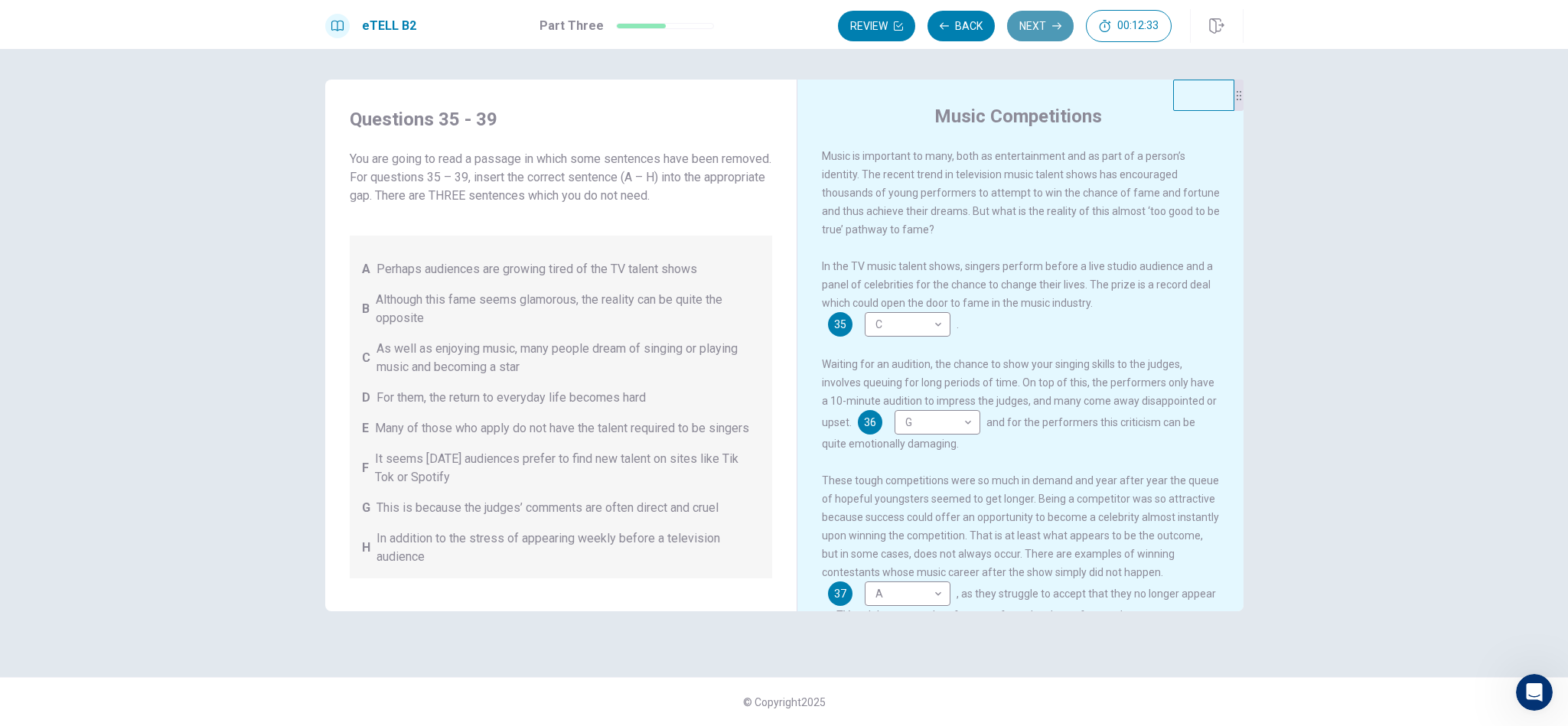 click on "Next" at bounding box center (1040, 26) 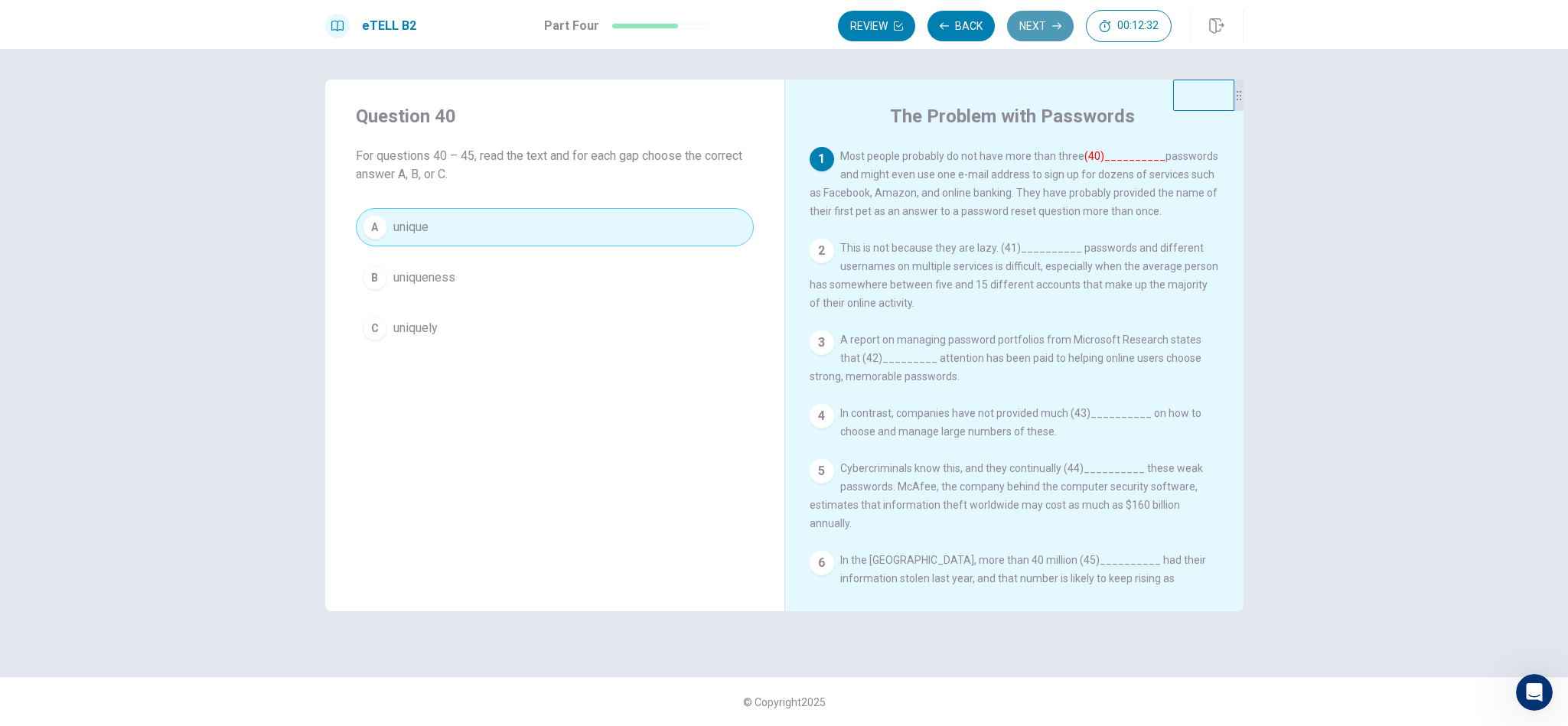 click on "Next" at bounding box center [1040, 26] 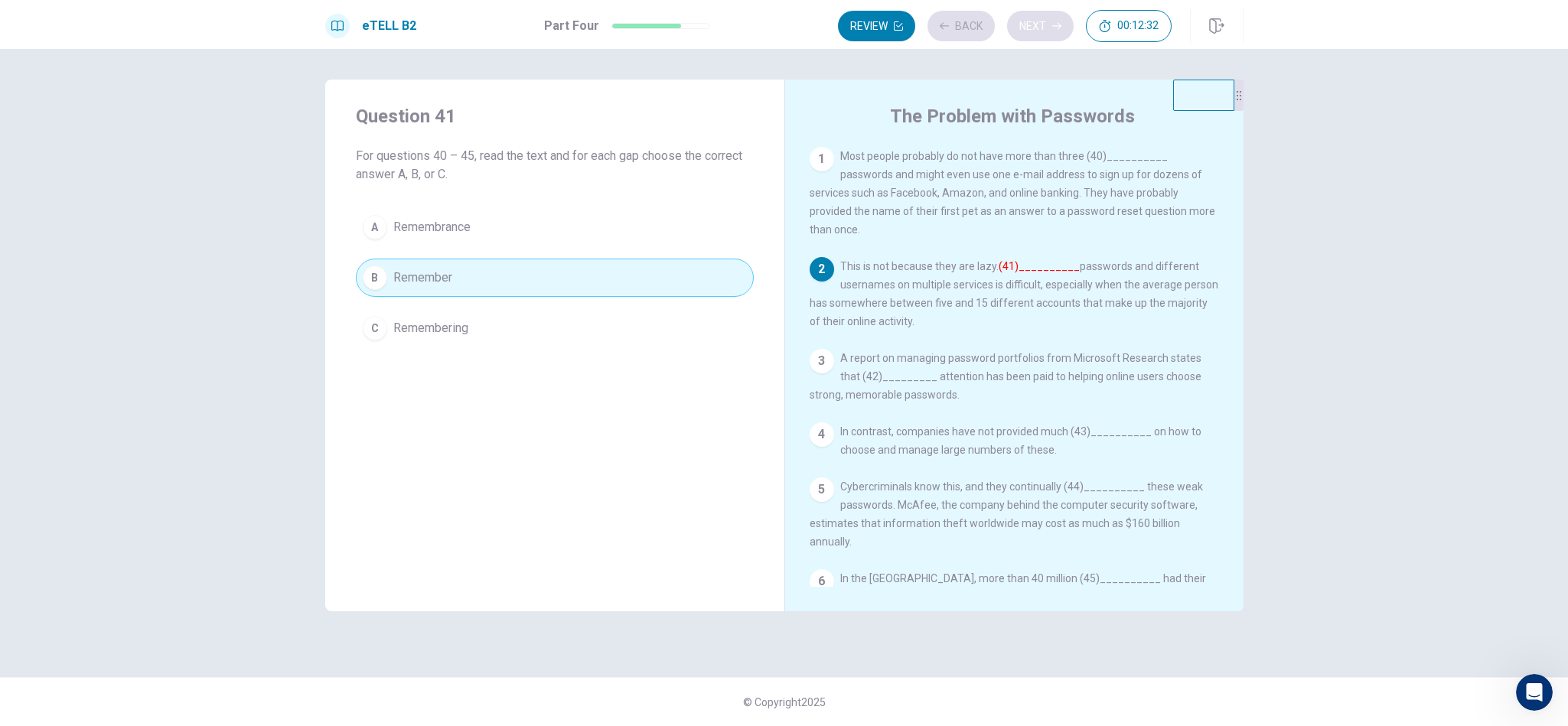 scroll, scrollTop: 37, scrollLeft: 0, axis: vertical 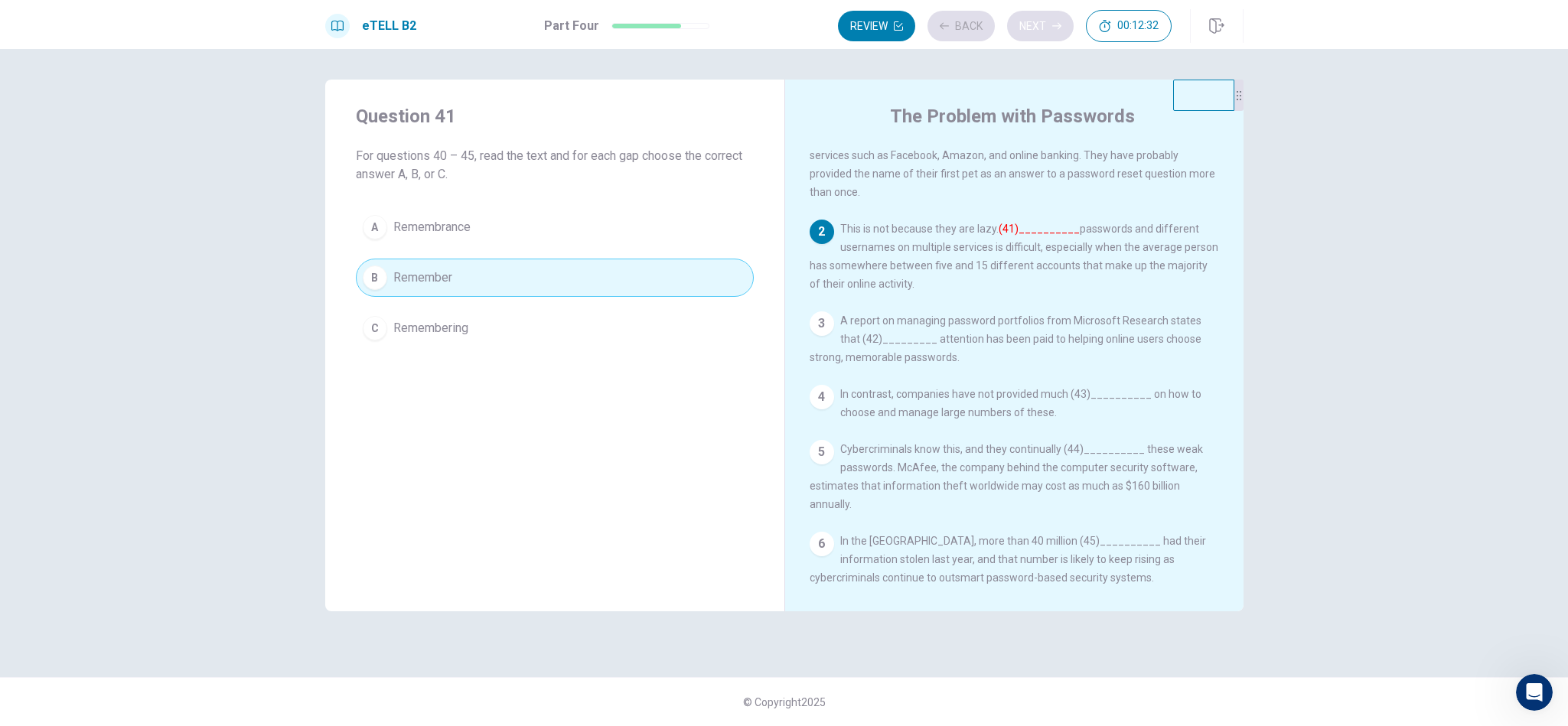click on "Review Back Next 00:12:32" at bounding box center [1005, 26] 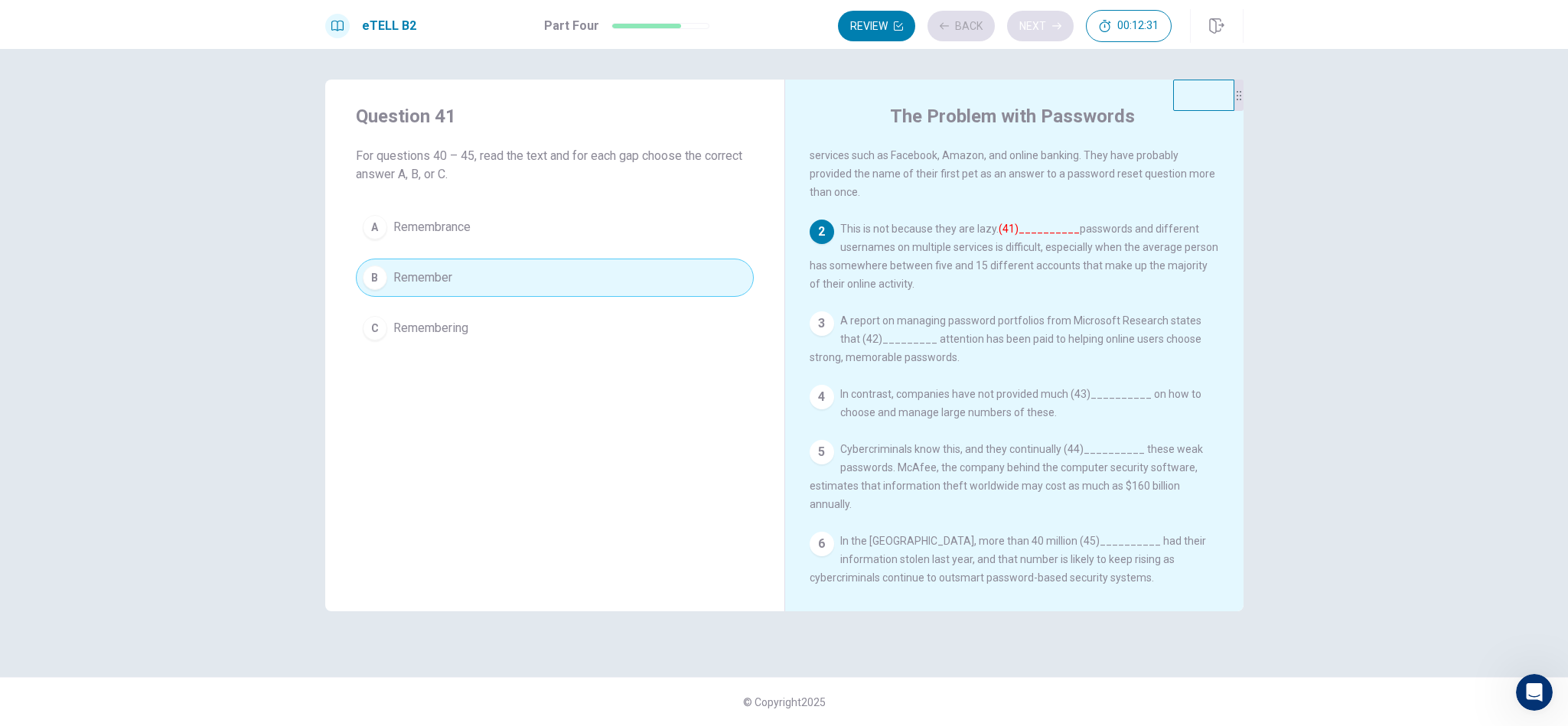 click on "Review Back Next 00:12:31" at bounding box center (1005, 26) 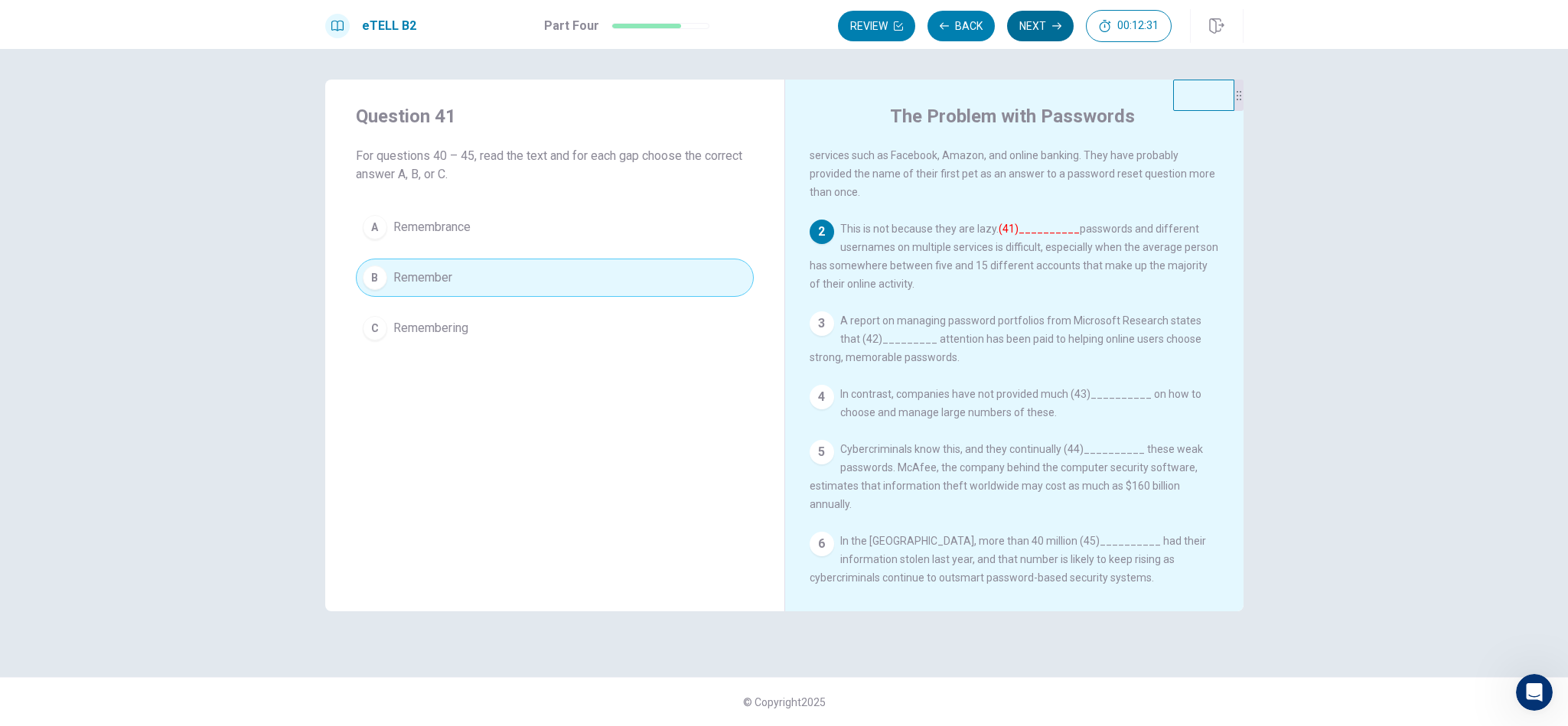 click on "Next" at bounding box center [1040, 26] 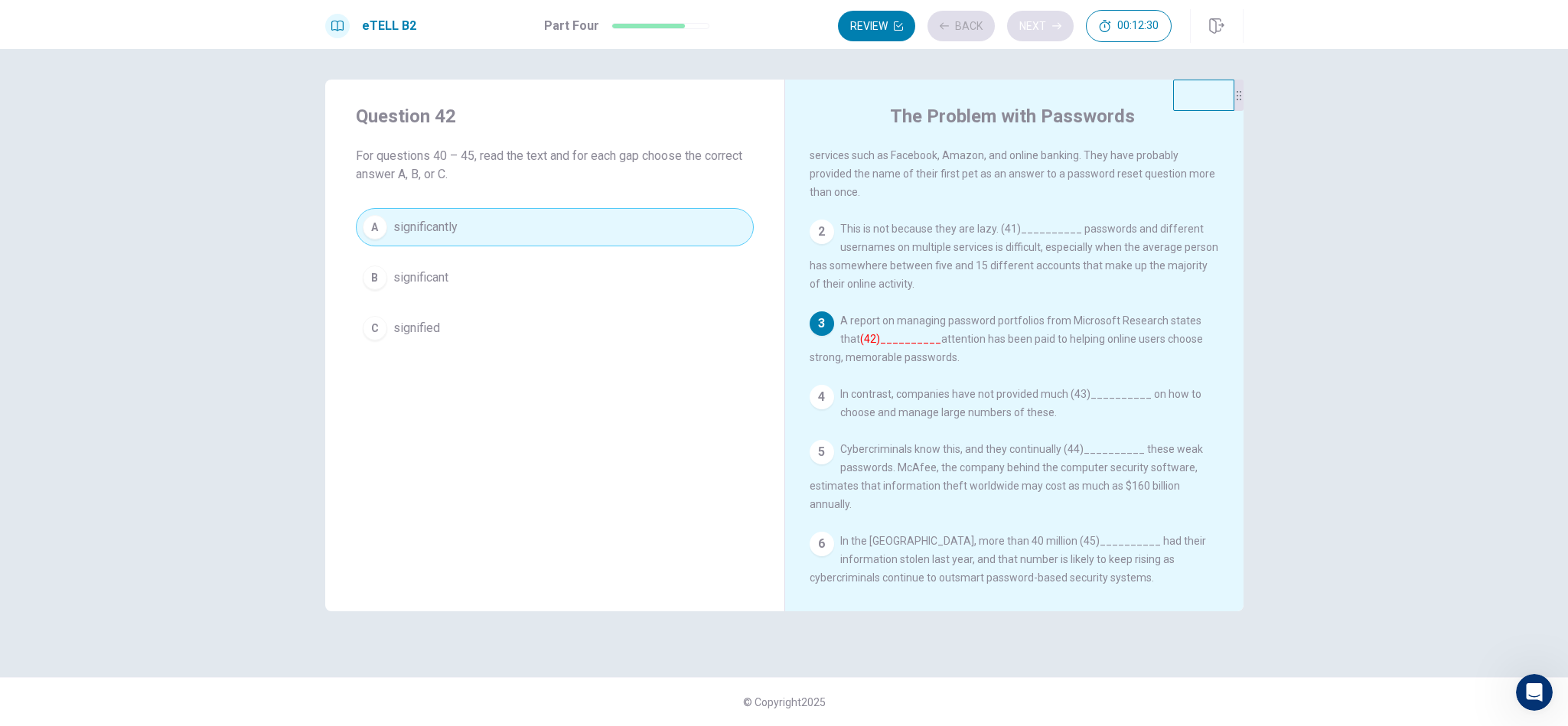 click on "Review Back Next 00:12:30" at bounding box center (1005, 26) 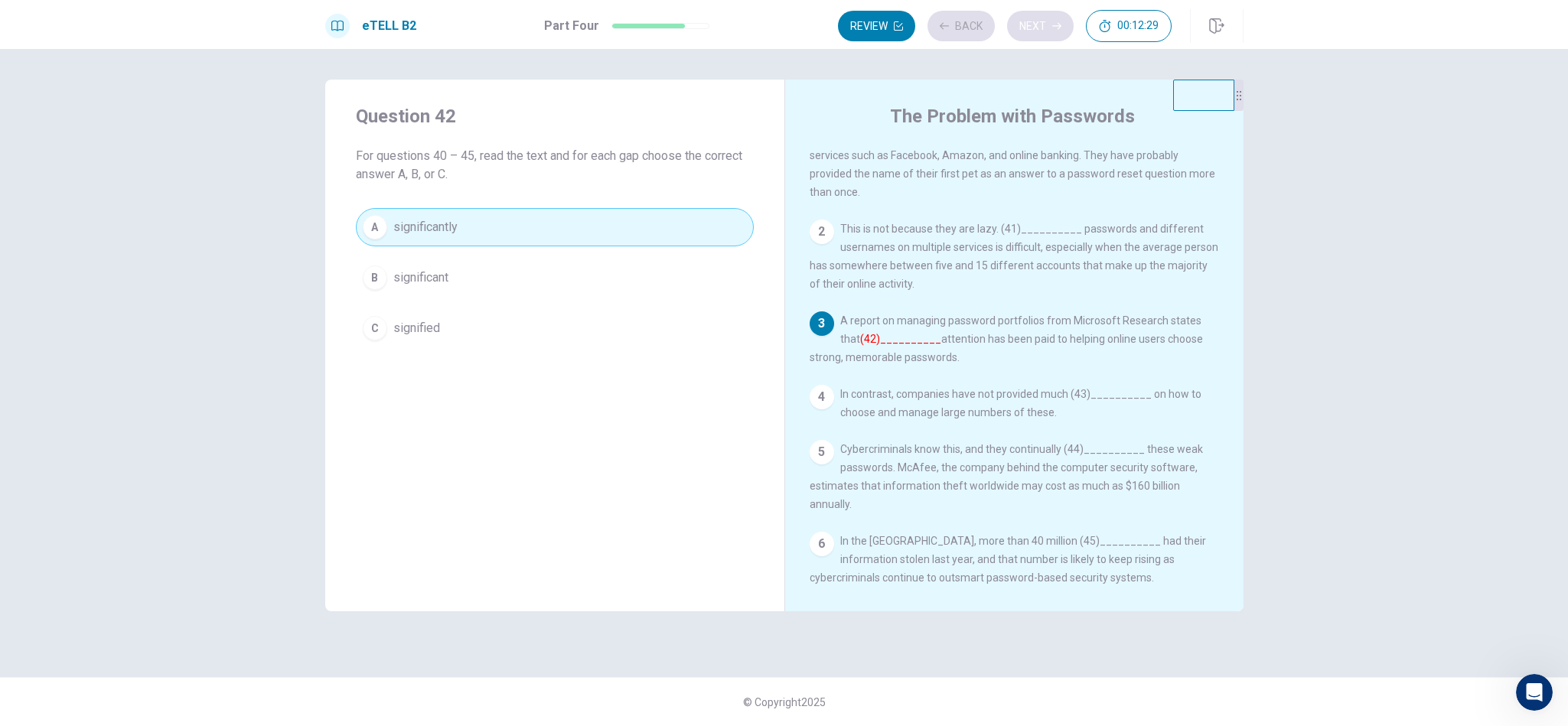 click on "Review Back Next 00:12:29" at bounding box center [1005, 26] 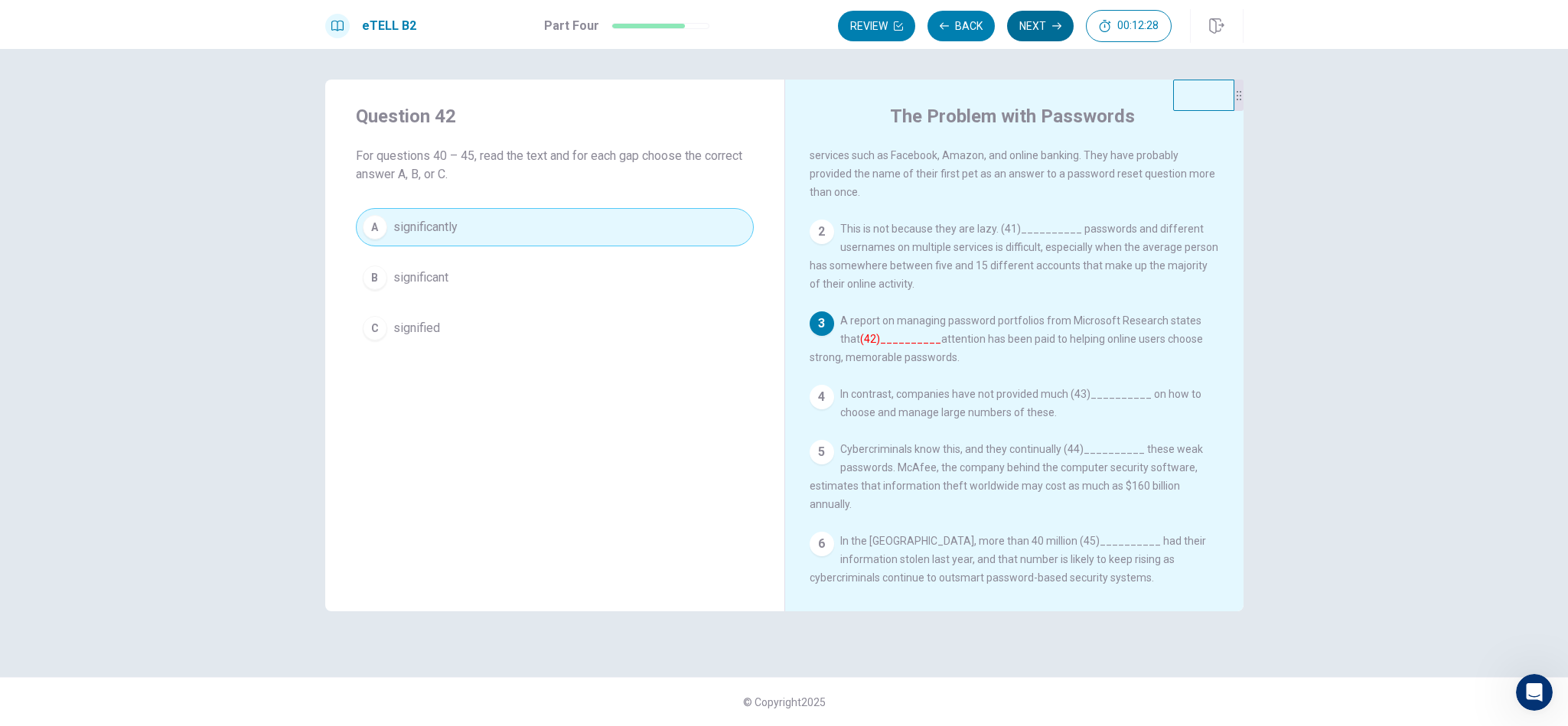 click on "Next" at bounding box center [1040, 26] 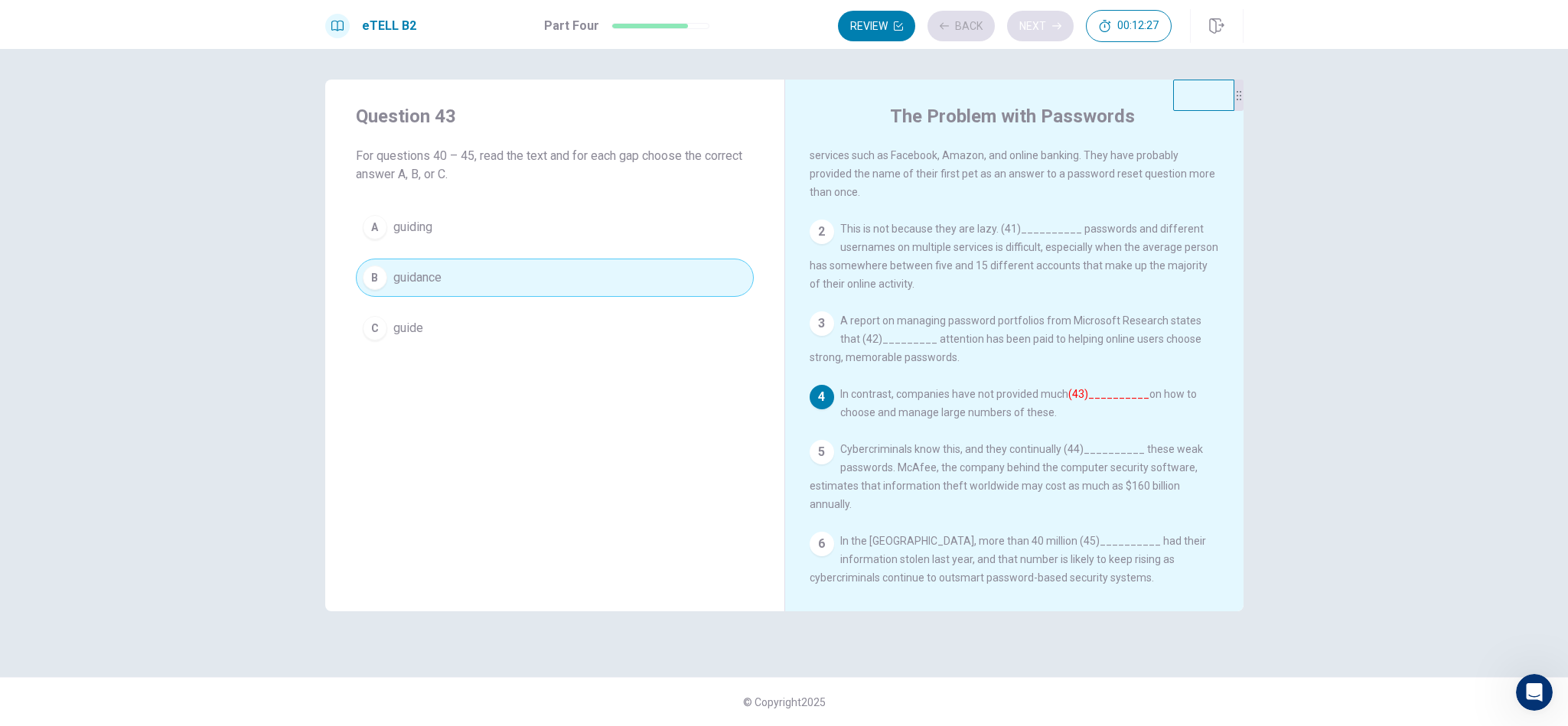 scroll, scrollTop: 7, scrollLeft: 0, axis: vertical 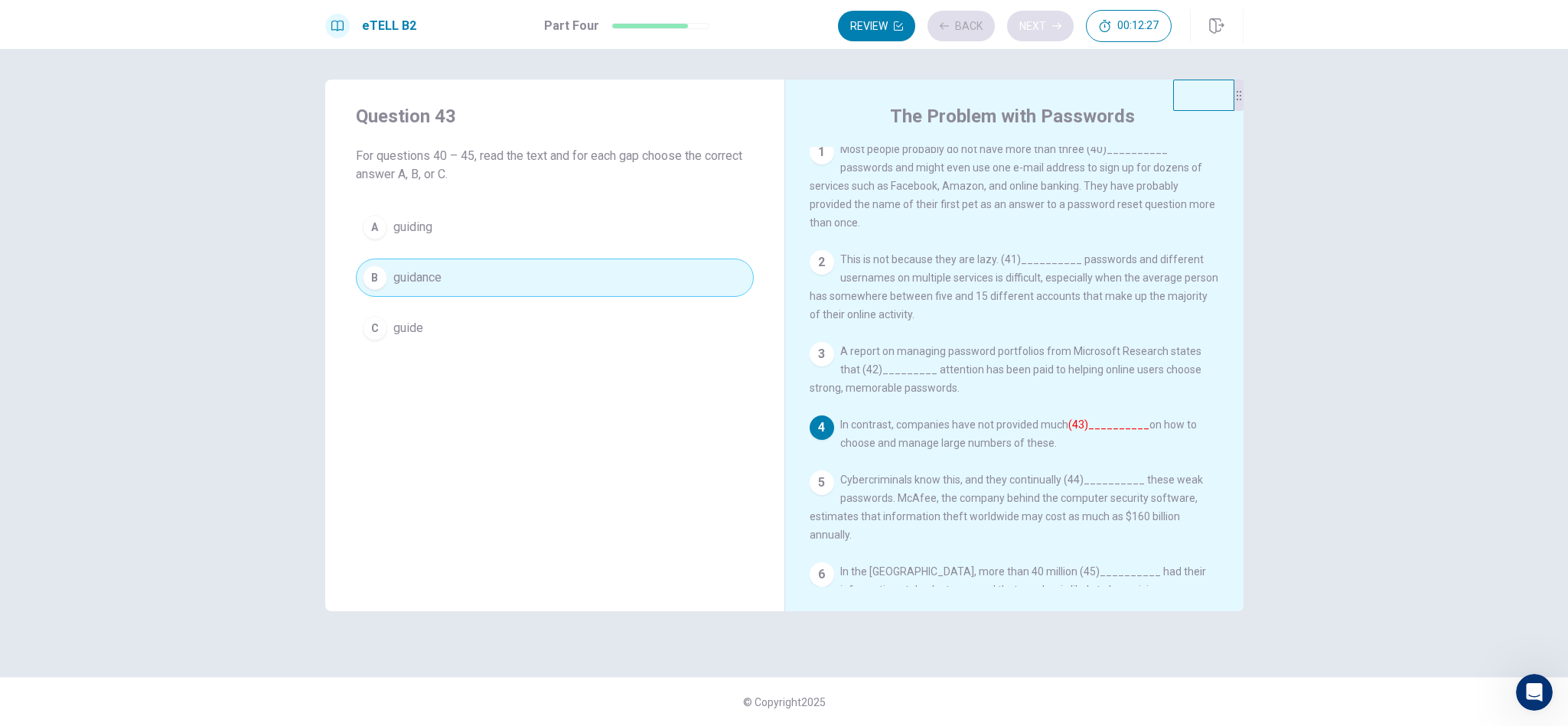click on "Review Back Next 00:12:27" at bounding box center (1005, 26) 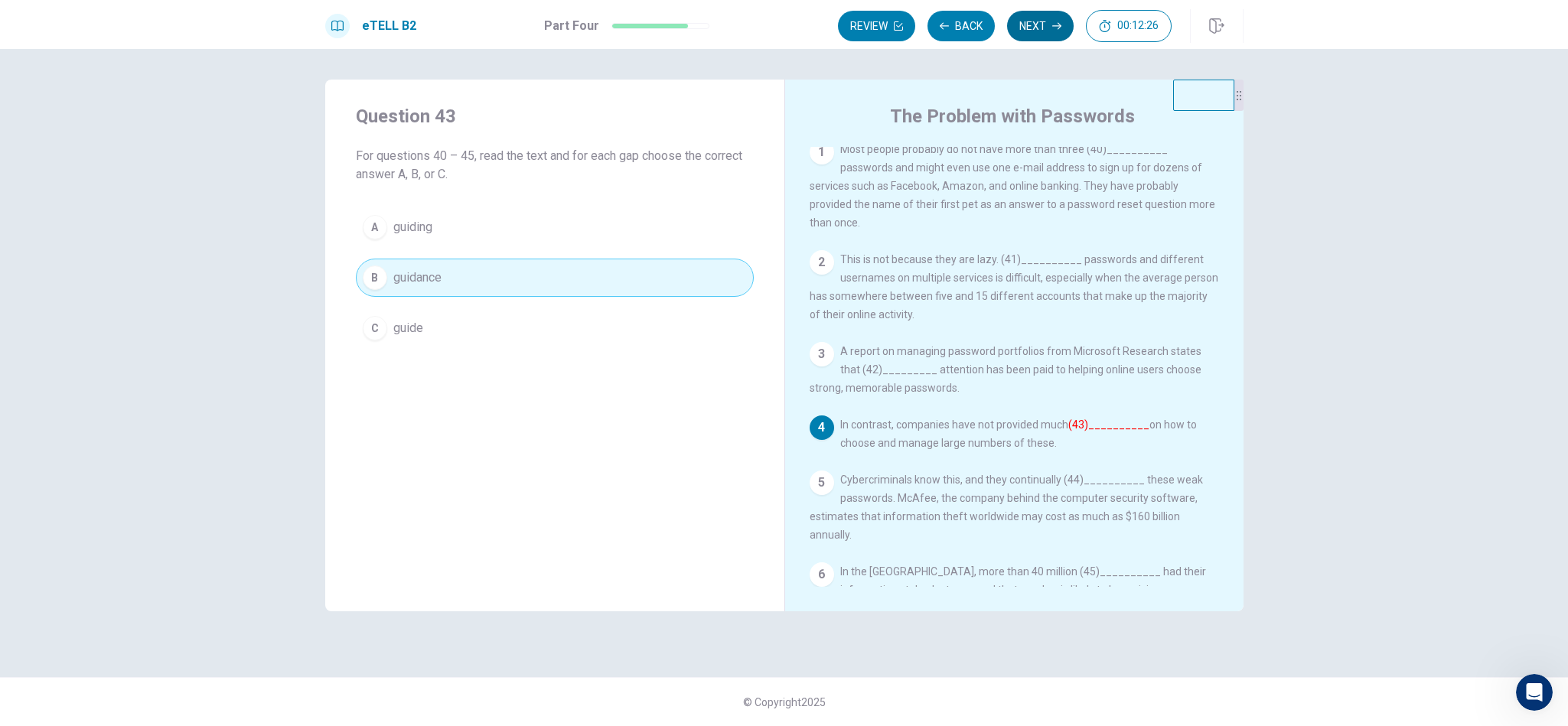 click on "Next" at bounding box center [1040, 26] 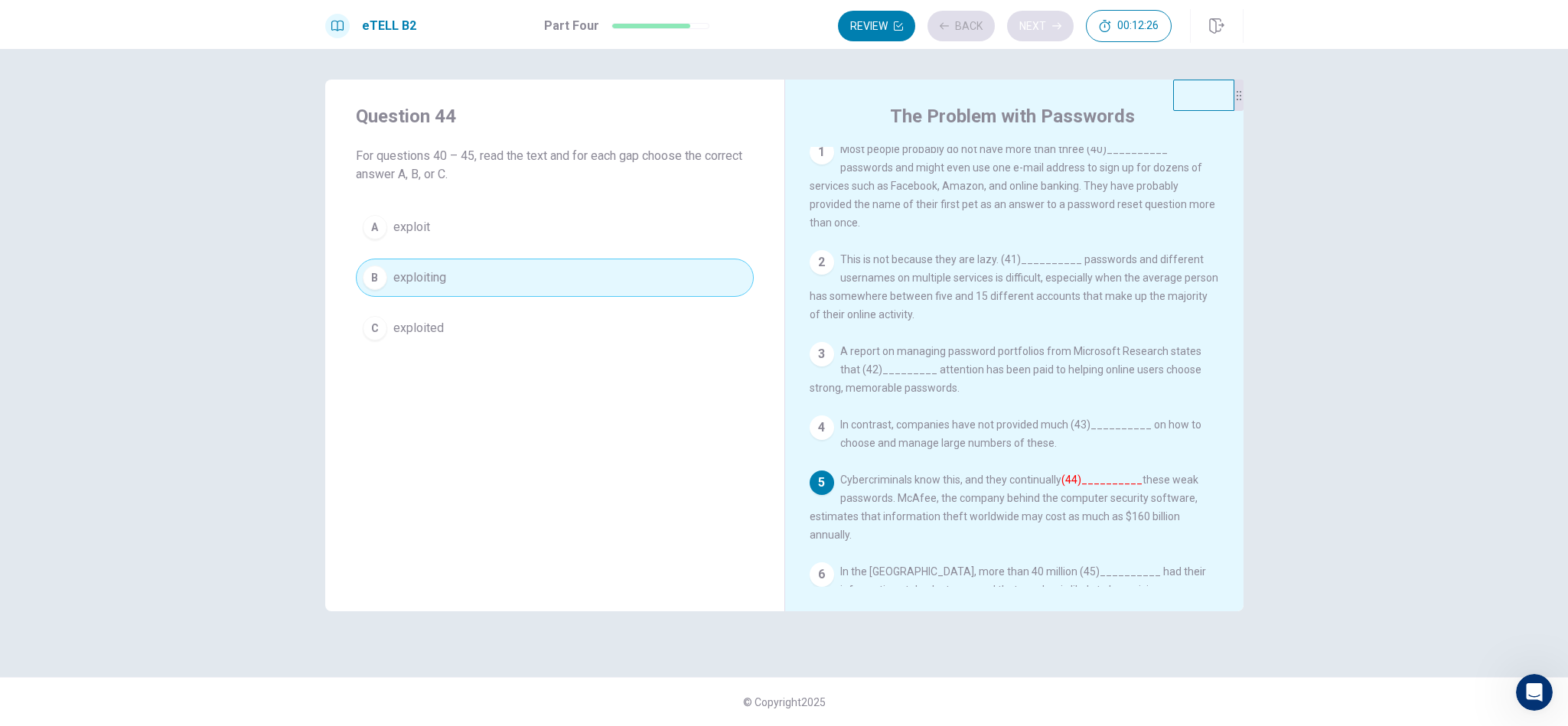 scroll, scrollTop: 37, scrollLeft: 0, axis: vertical 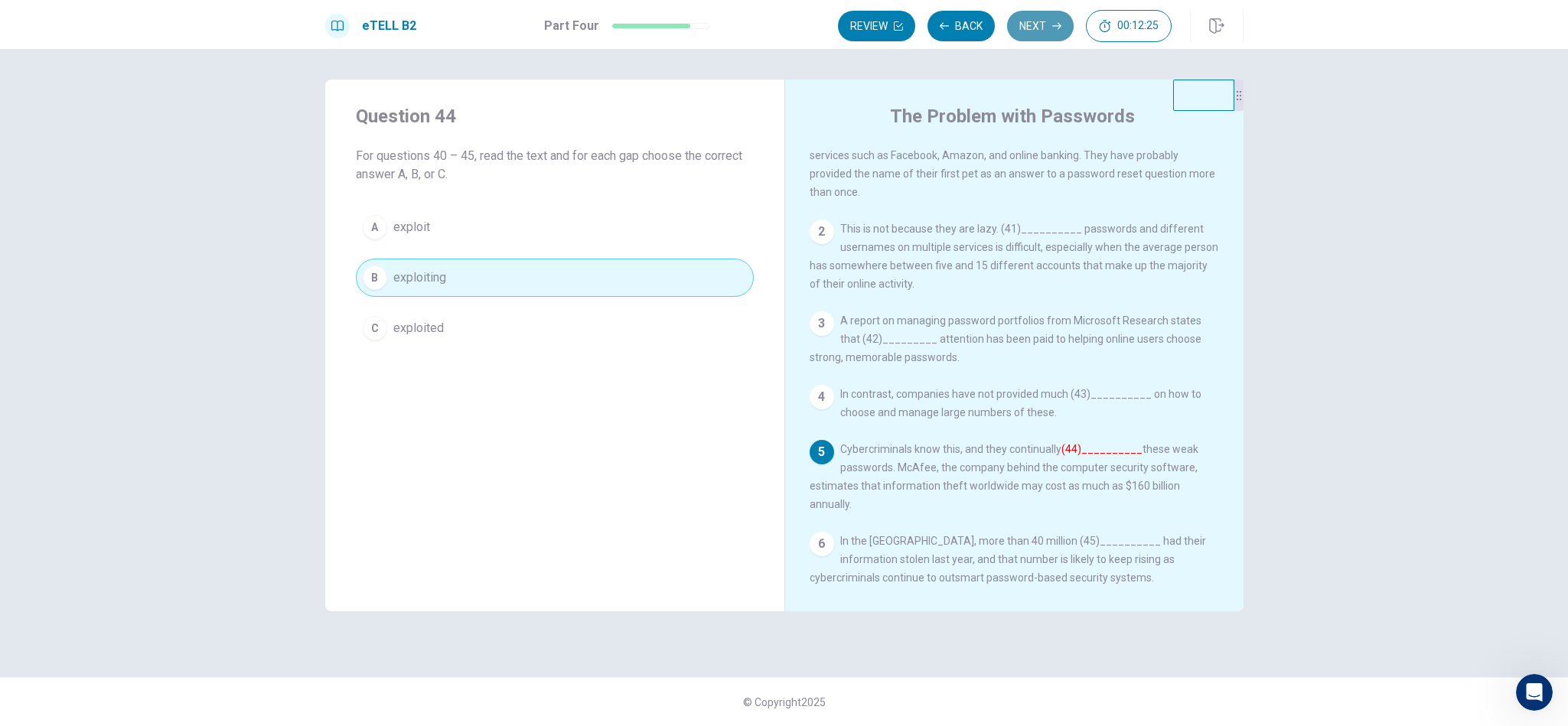 click on "Next" at bounding box center [1040, 26] 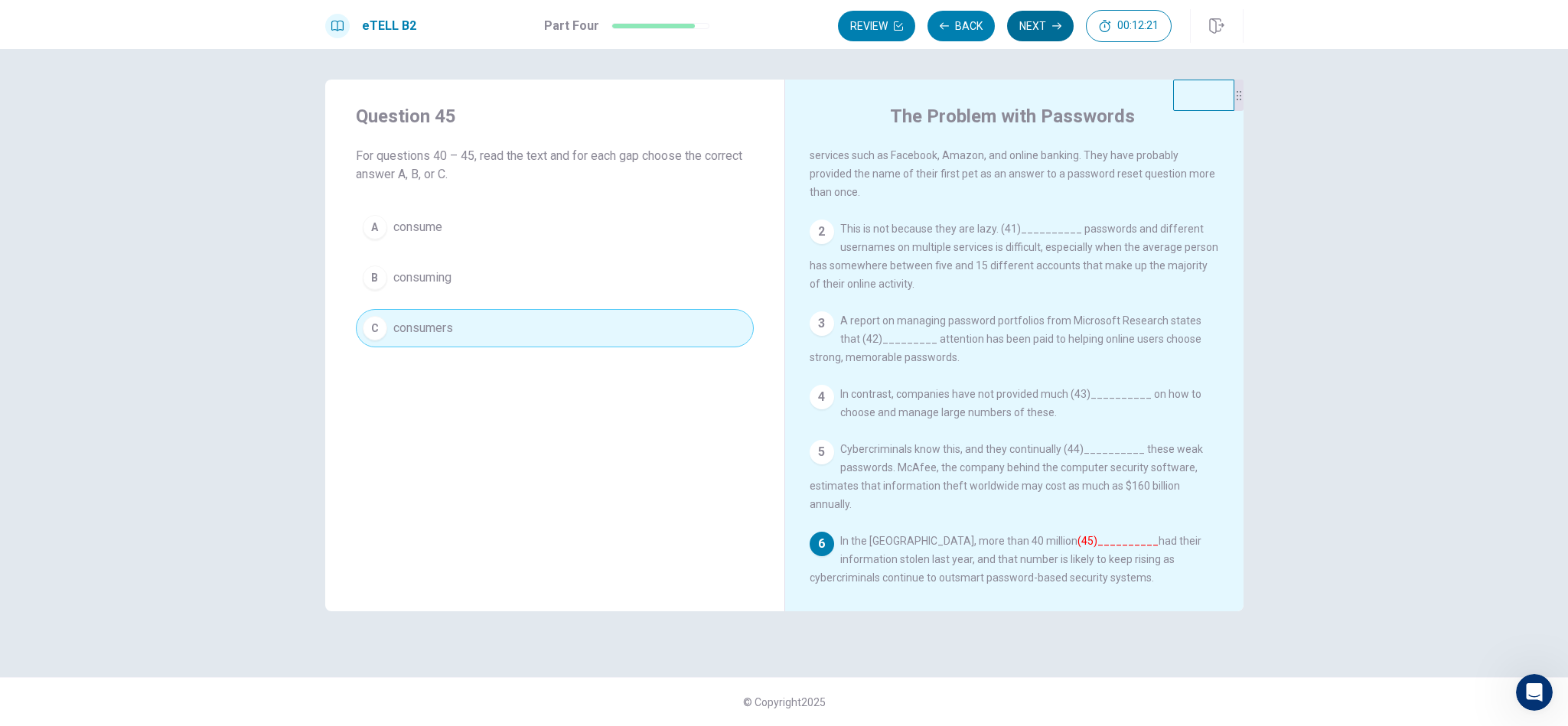 click on "Next" at bounding box center (1040, 26) 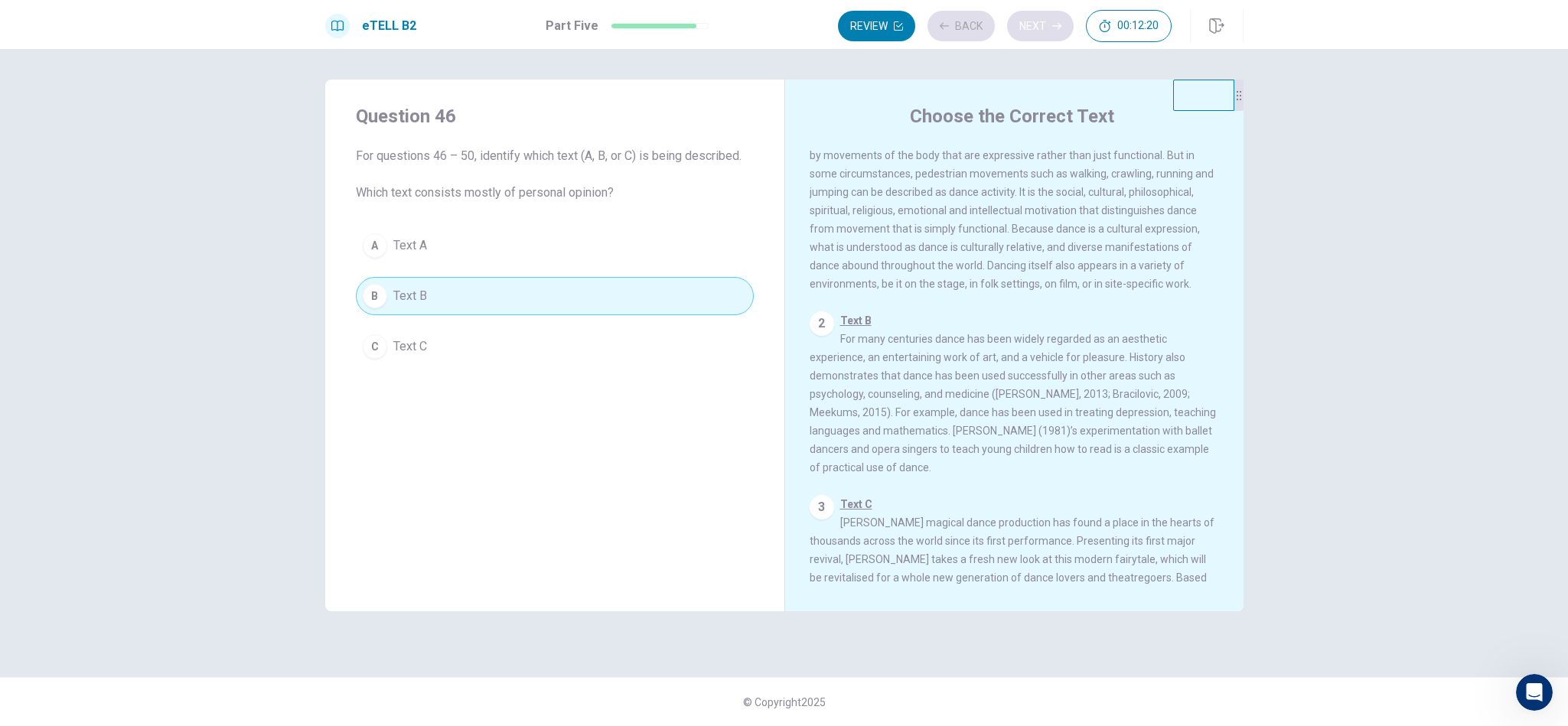 click on "Review Back Next 00:12:20" at bounding box center (1005, 26) 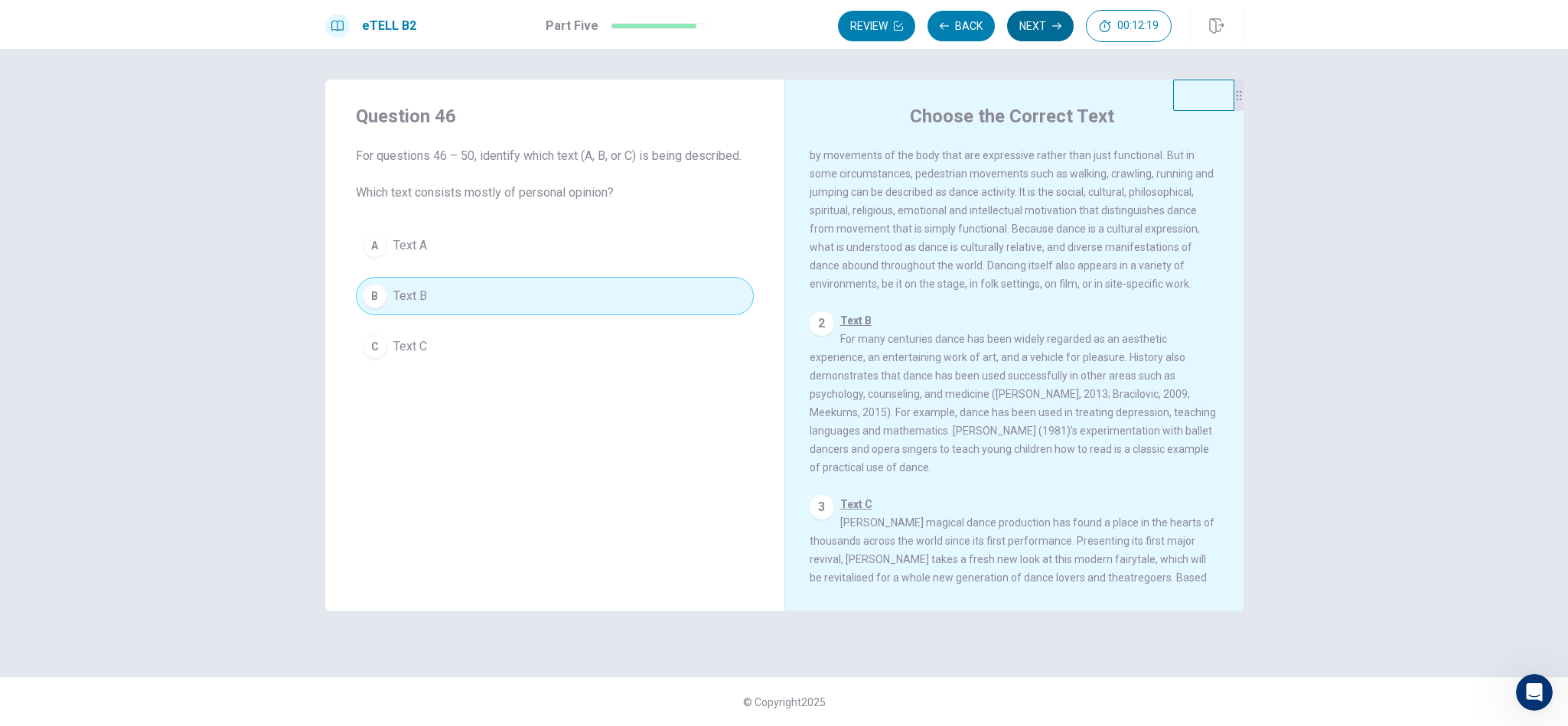 click on "Next" at bounding box center (1040, 26) 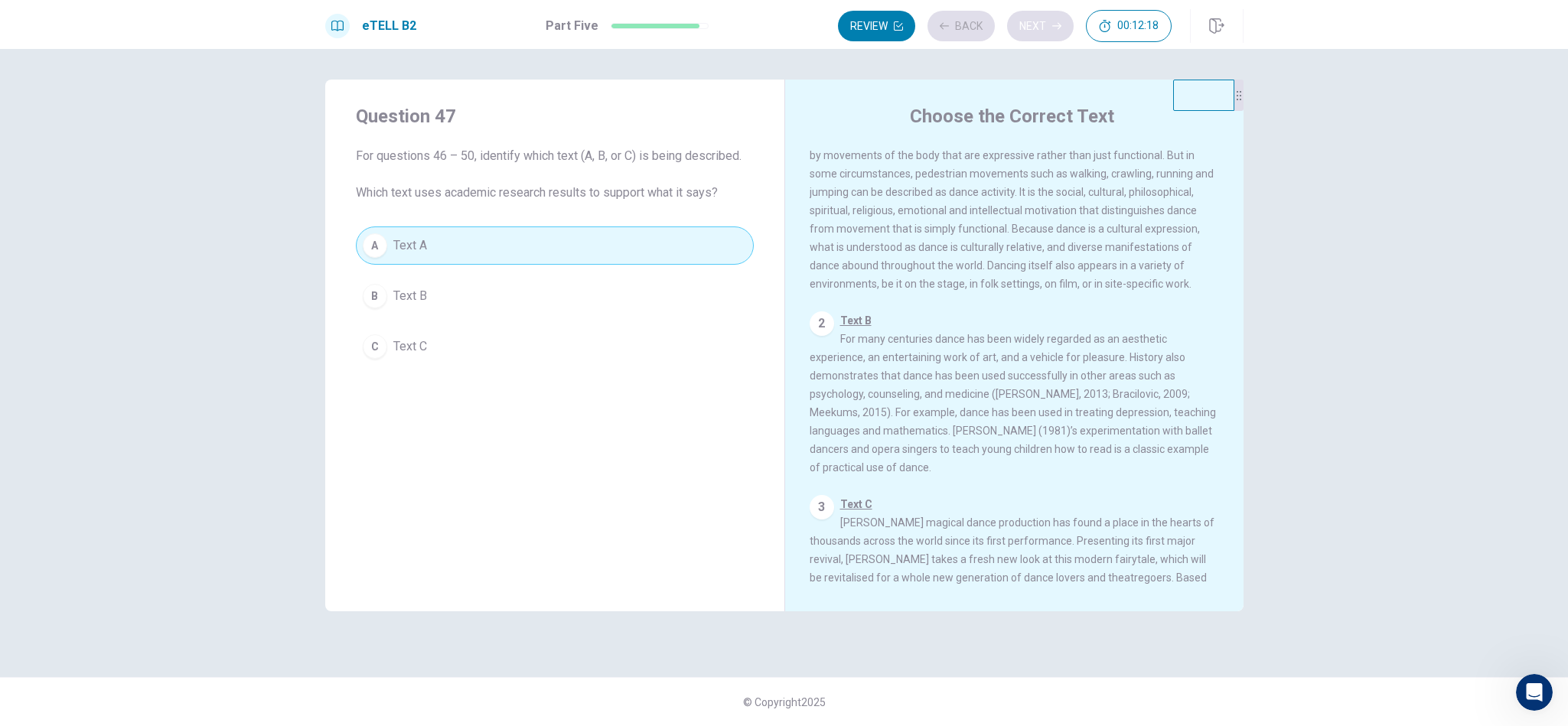 click on "Review Back Next 00:12:18" at bounding box center [1005, 26] 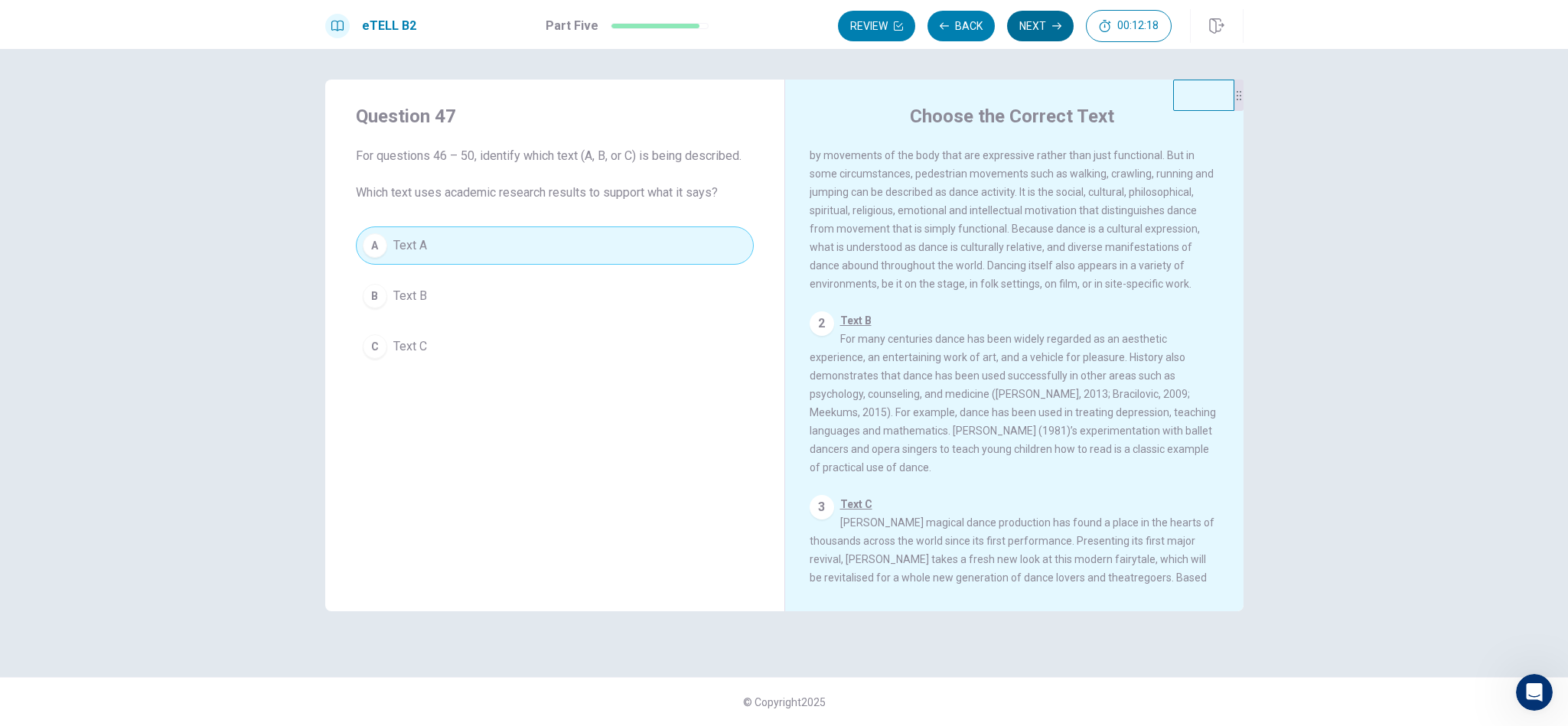 click on "Next" at bounding box center (1040, 26) 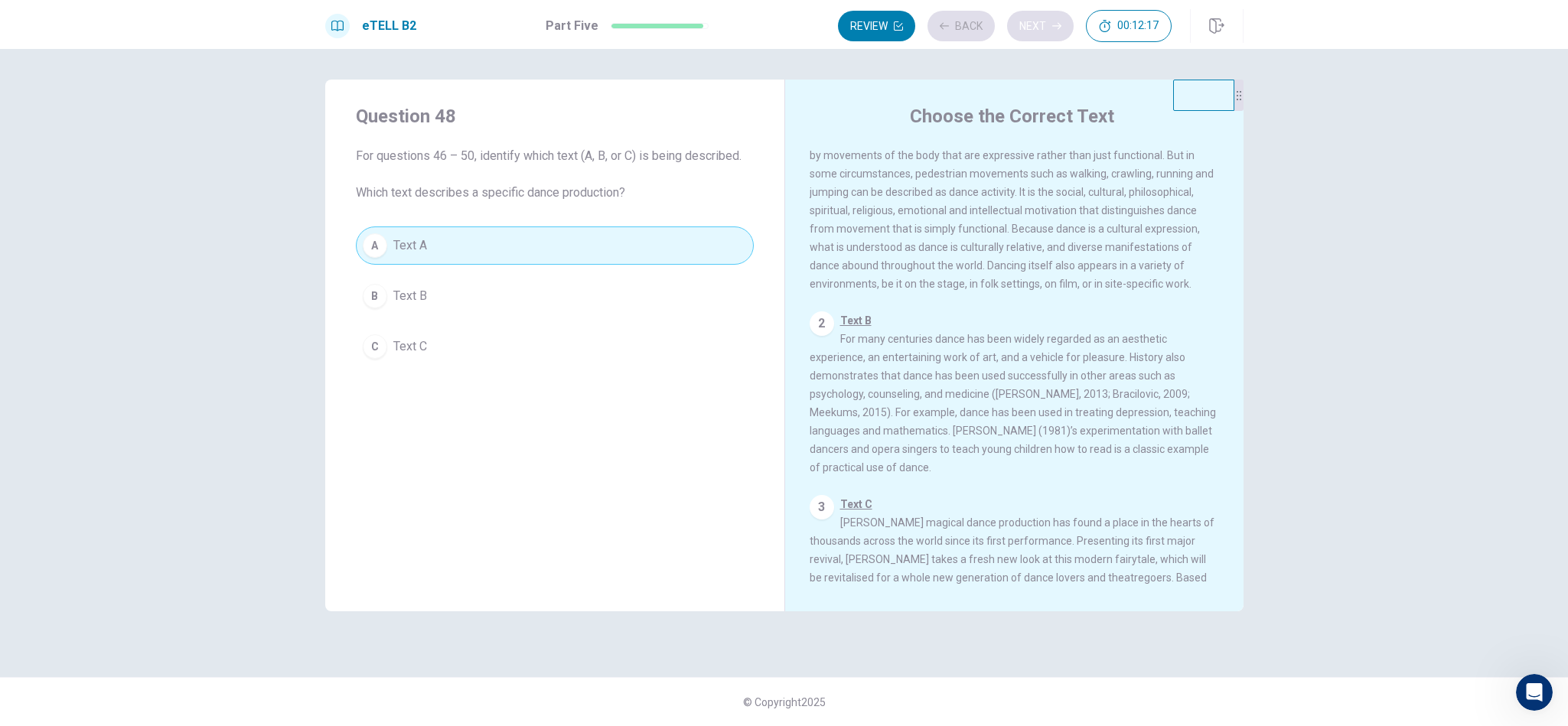 click on "Review Back Next 00:12:17" at bounding box center [1005, 26] 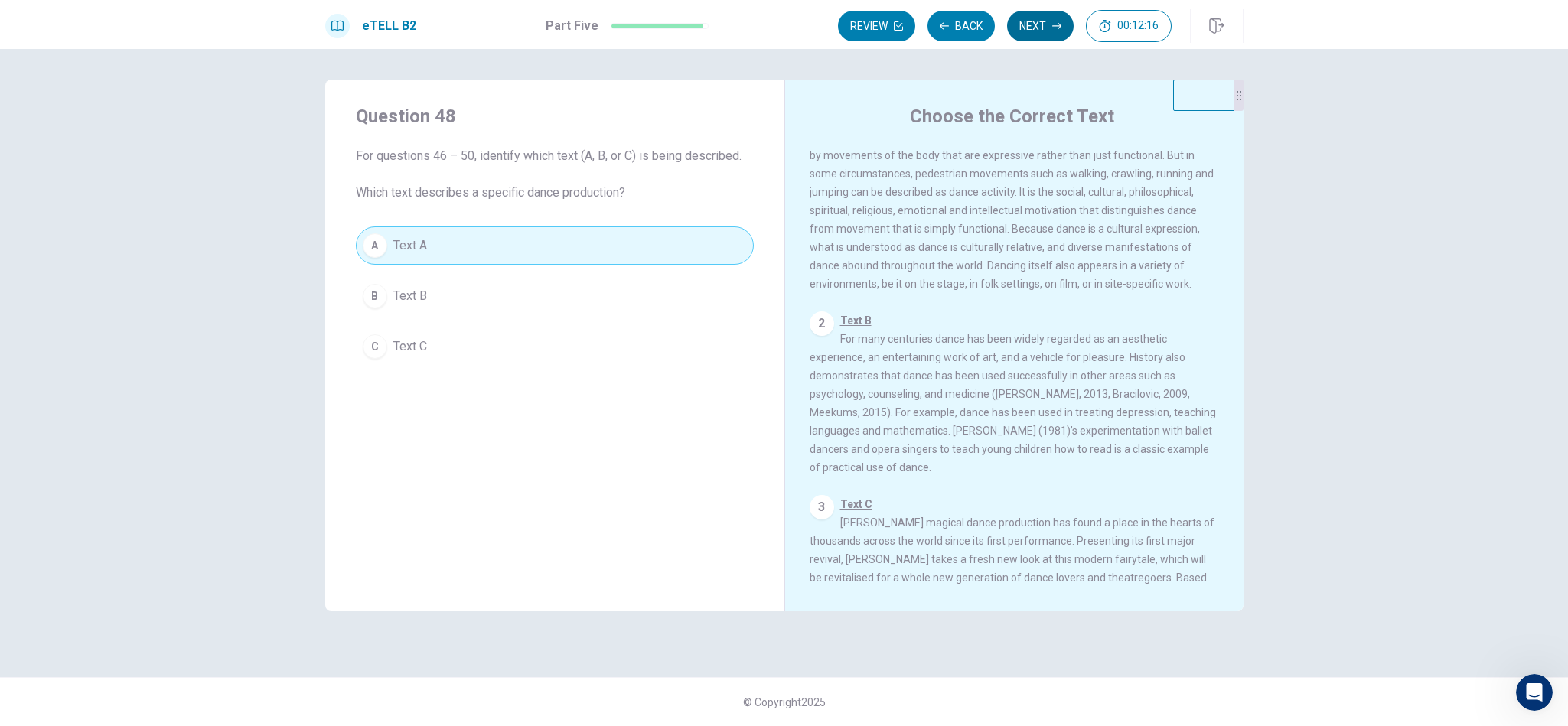click on "Next" at bounding box center [1040, 26] 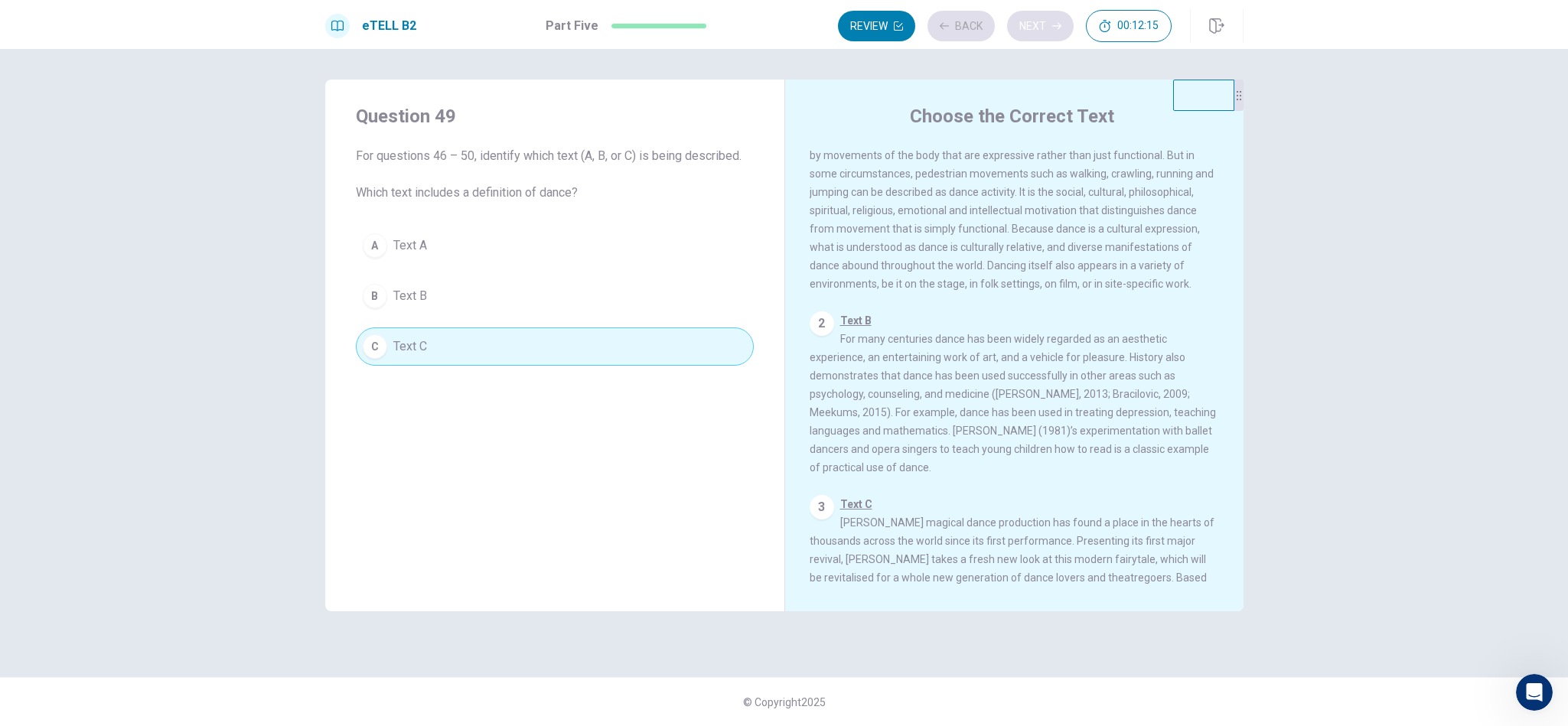 click on "Review Back Next 00:12:15" at bounding box center (1005, 26) 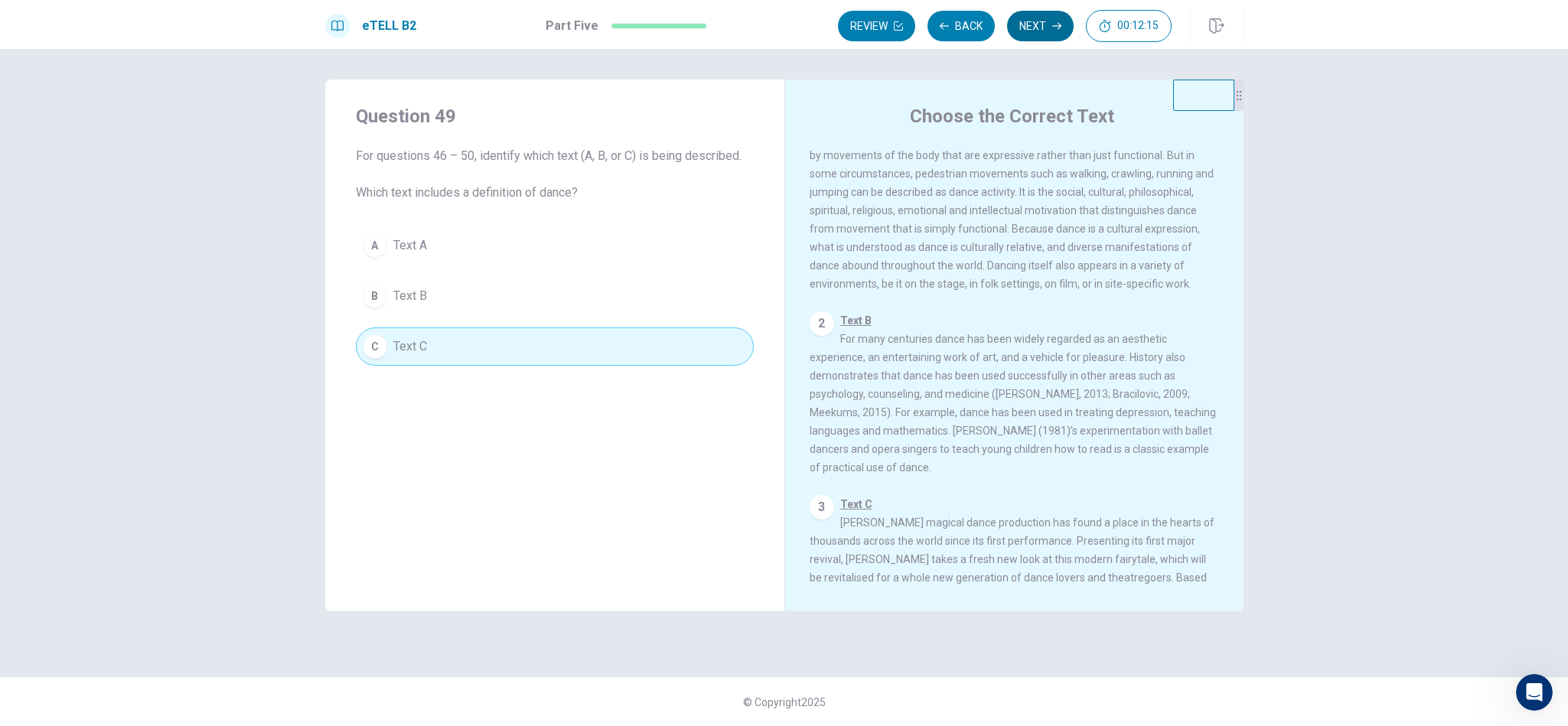 click on "Next" at bounding box center [1040, 26] 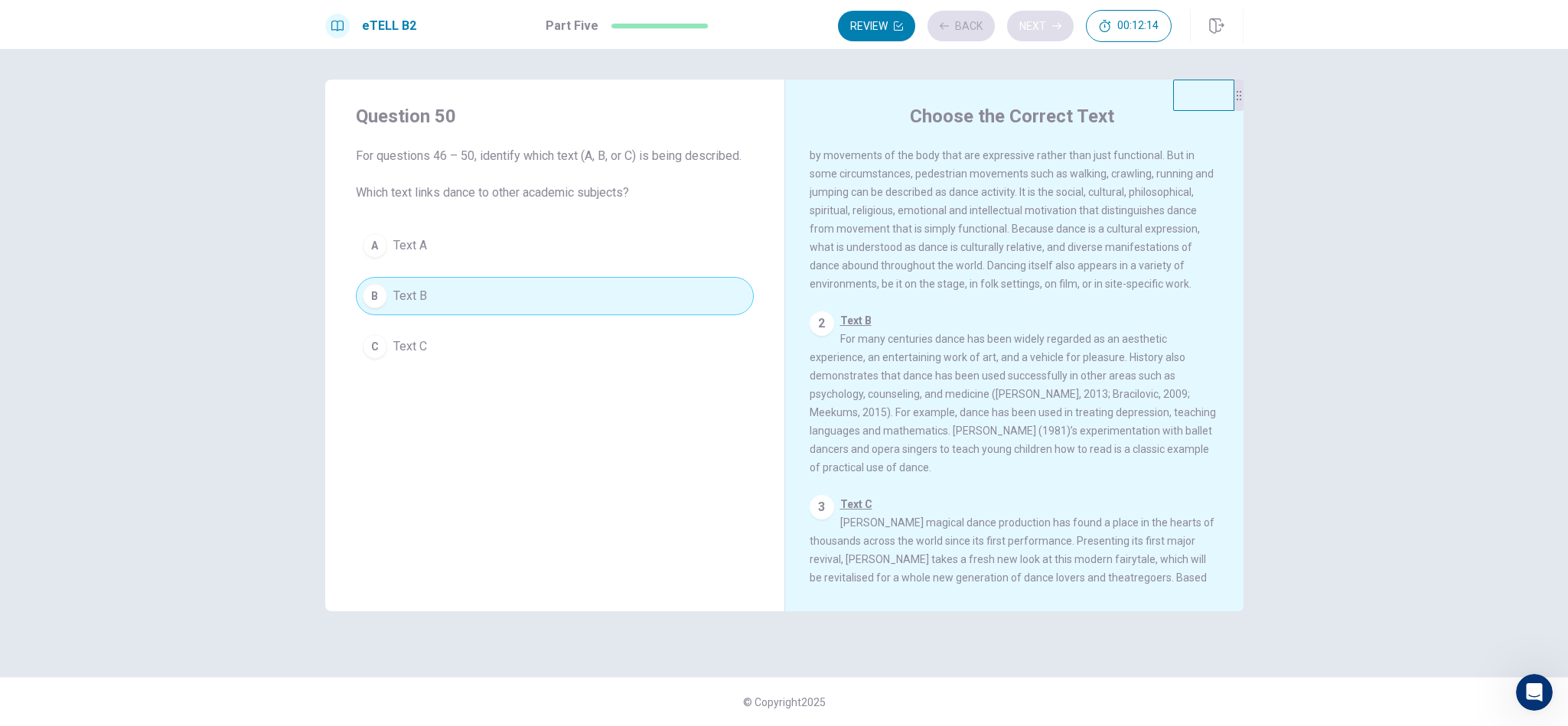 click on "Review Back Next 00:12:14" at bounding box center [1005, 26] 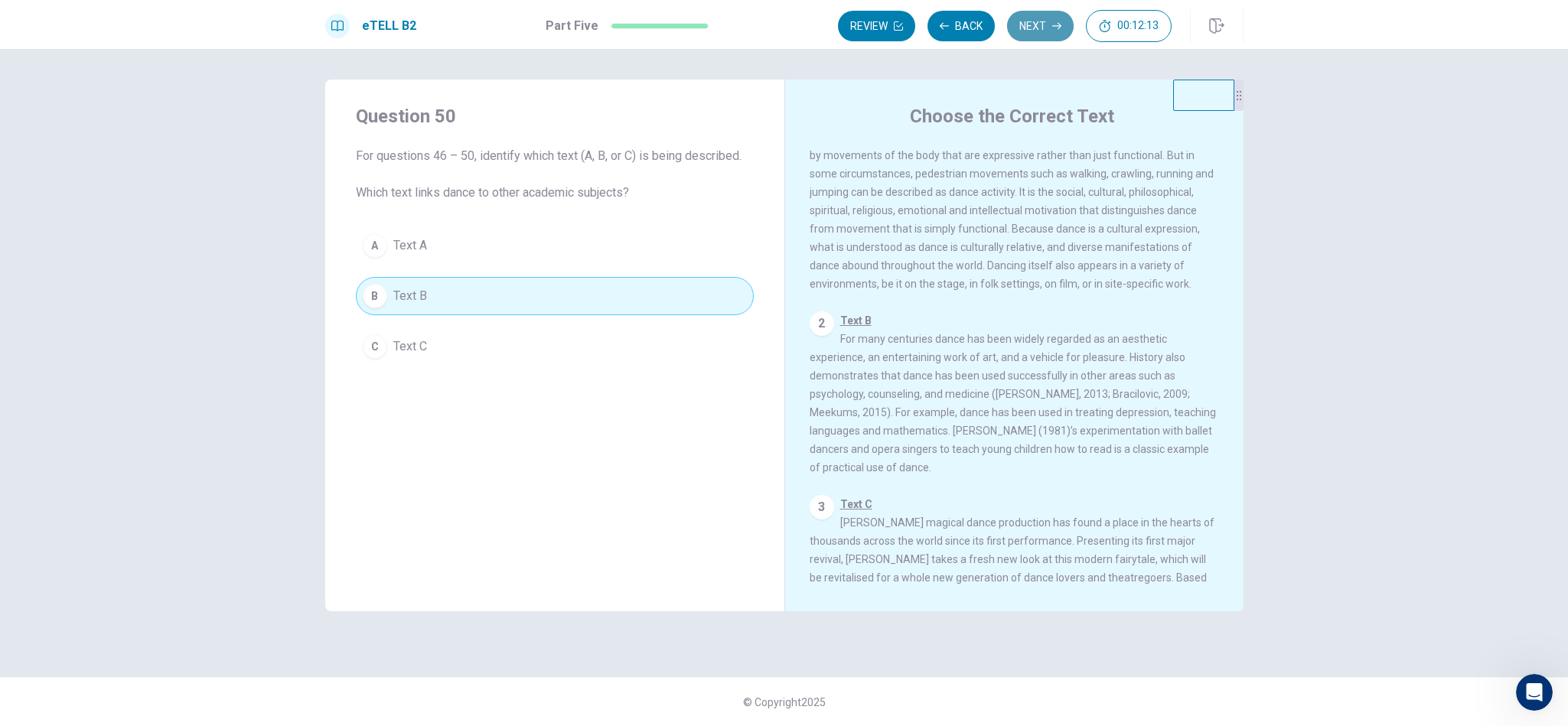 click on "Next" at bounding box center [1040, 26] 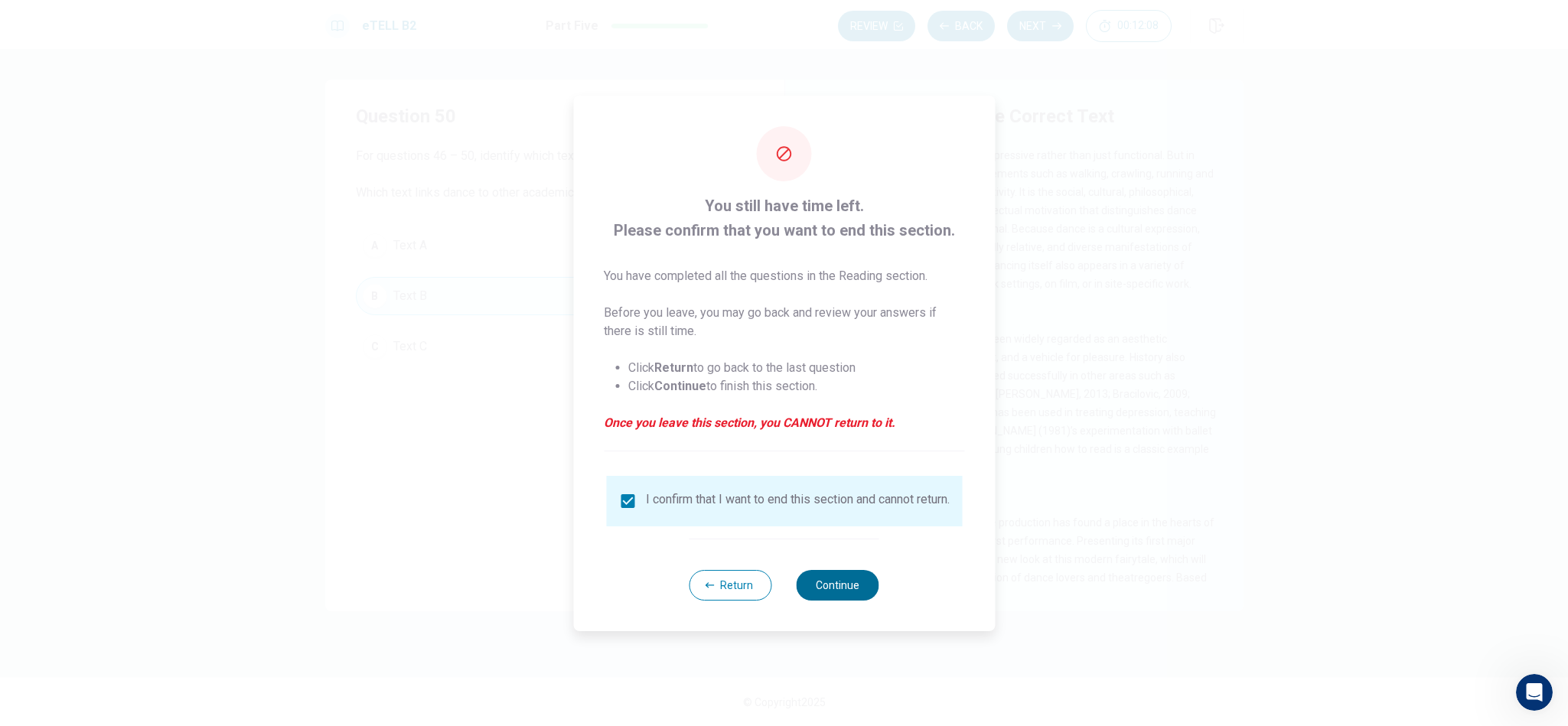 click on "Continue" at bounding box center (838, 585) 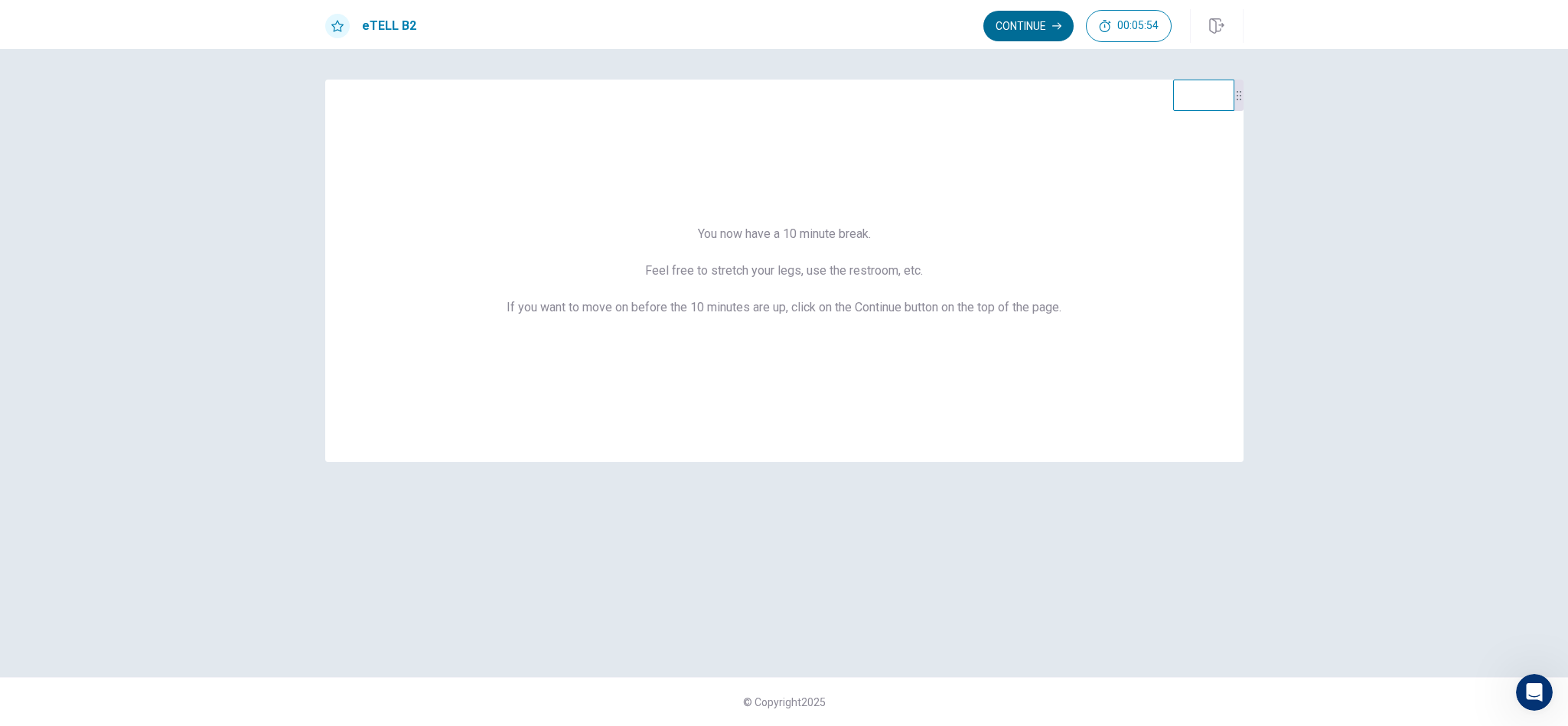 click on "Continue" at bounding box center (1028, 26) 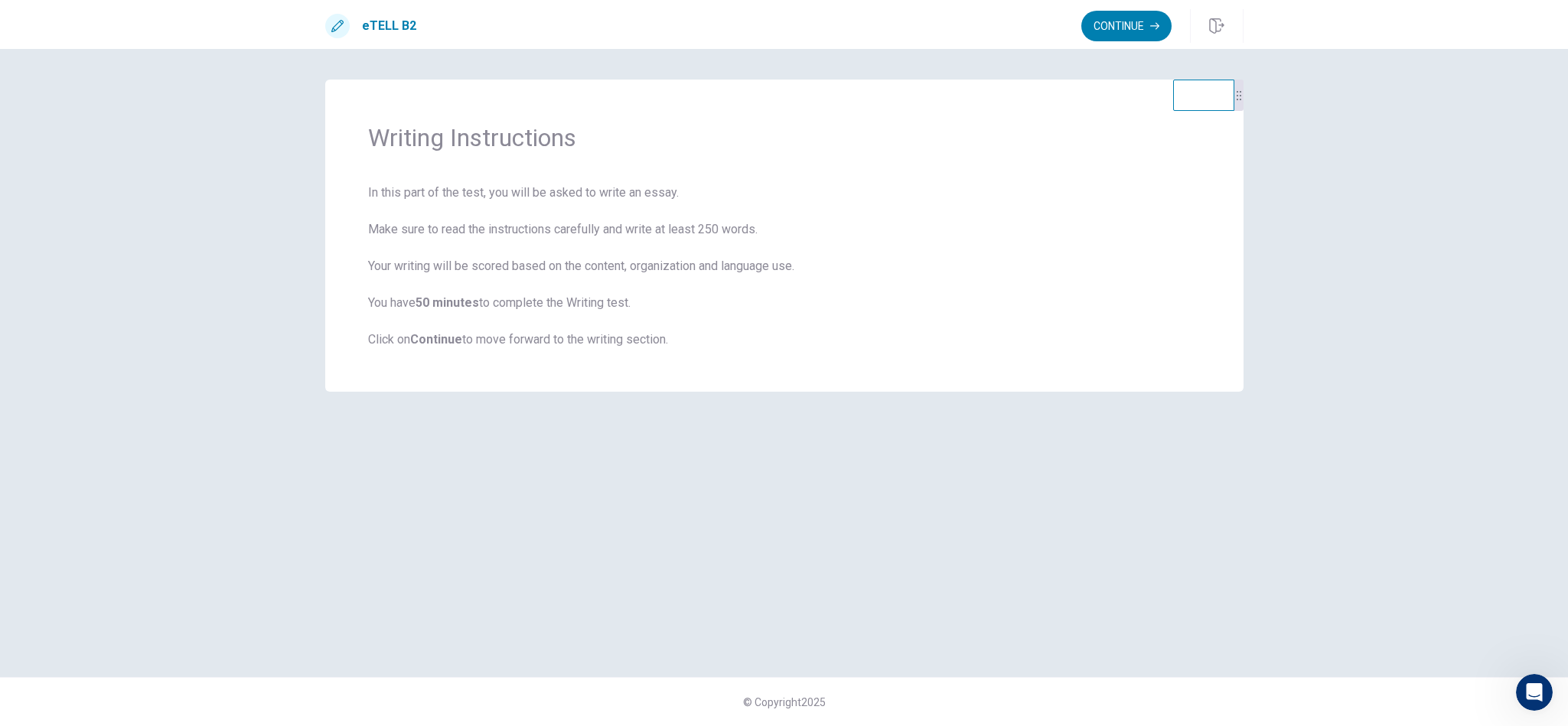 drag, startPoint x: 1040, startPoint y: 356, endPoint x: 1206, endPoint y: 409, distance: 174.25556 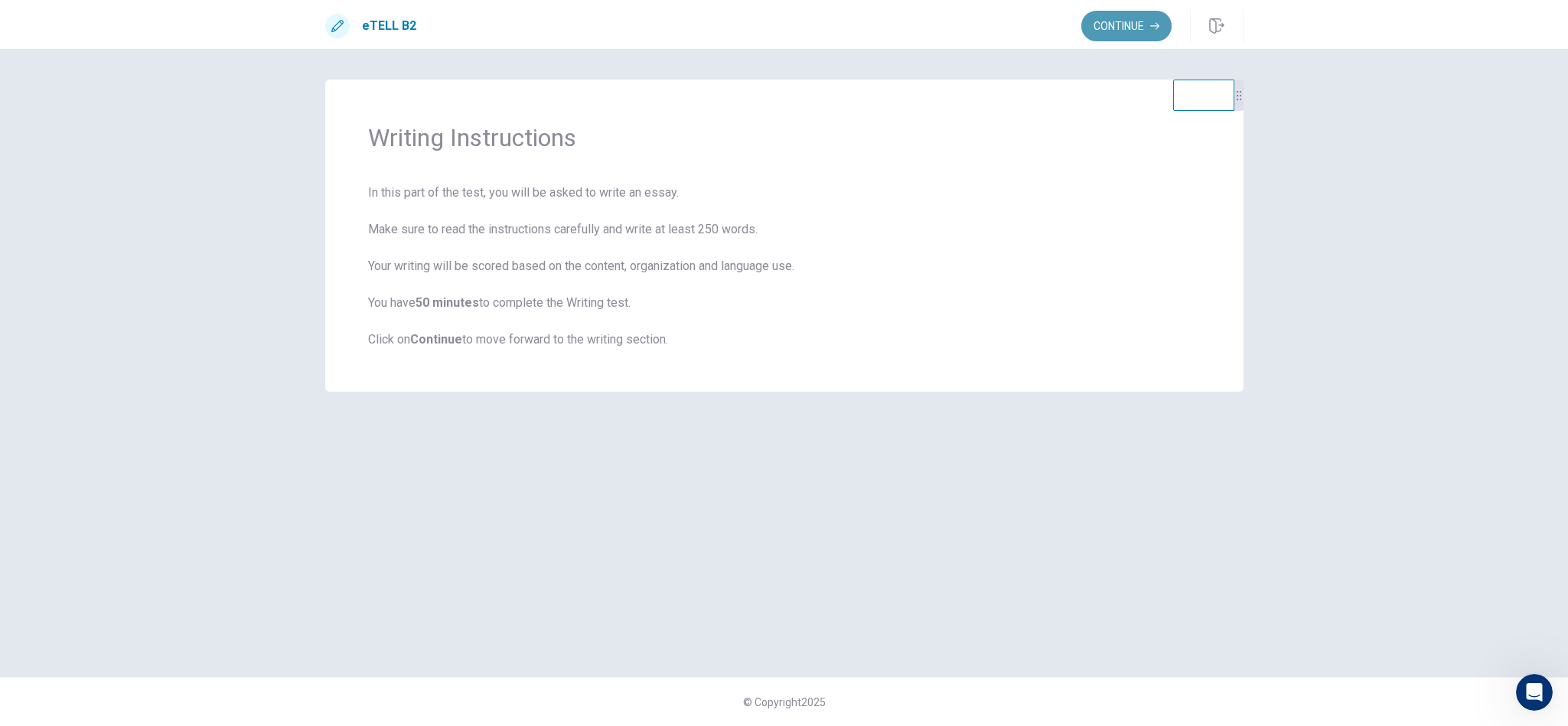 click on "Continue" at bounding box center (1126, 26) 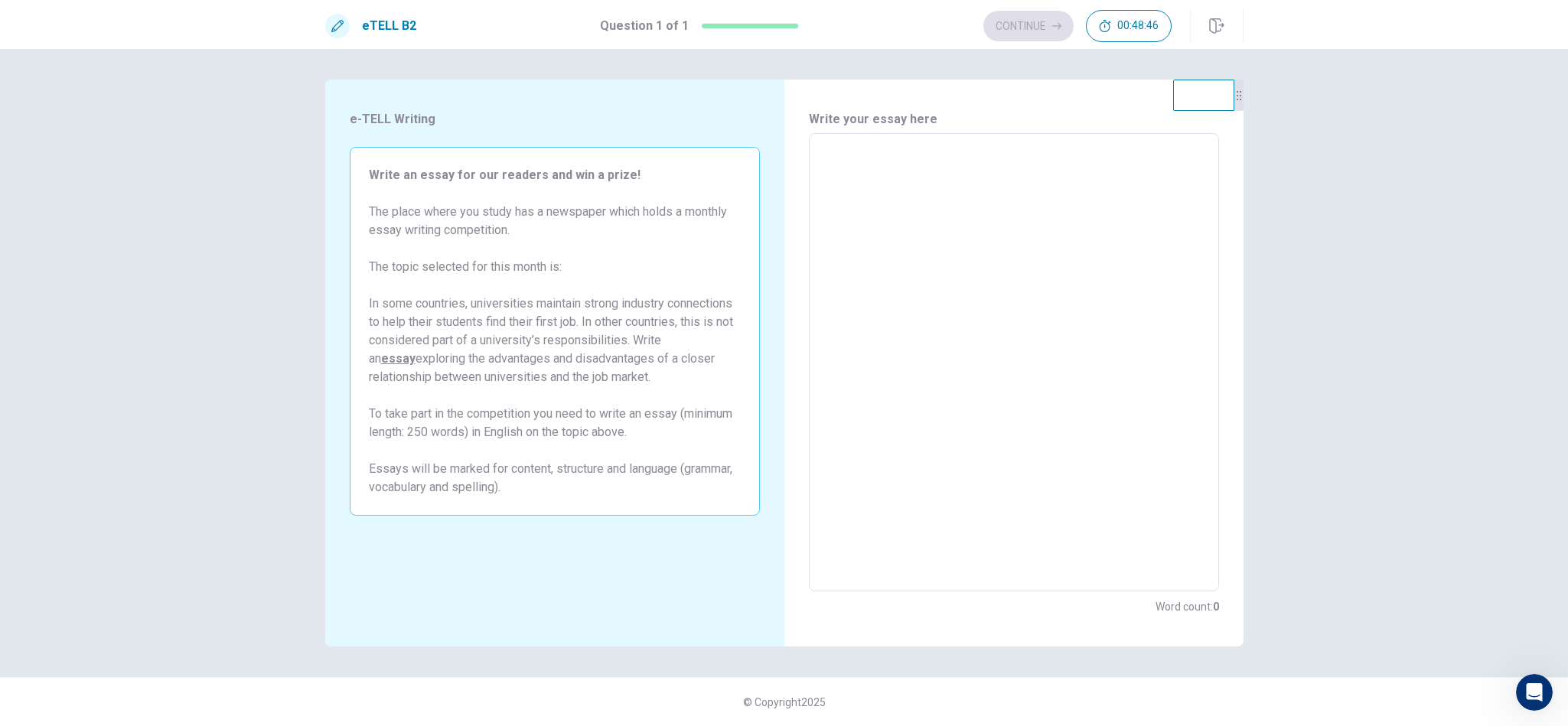 click at bounding box center [1014, 363] 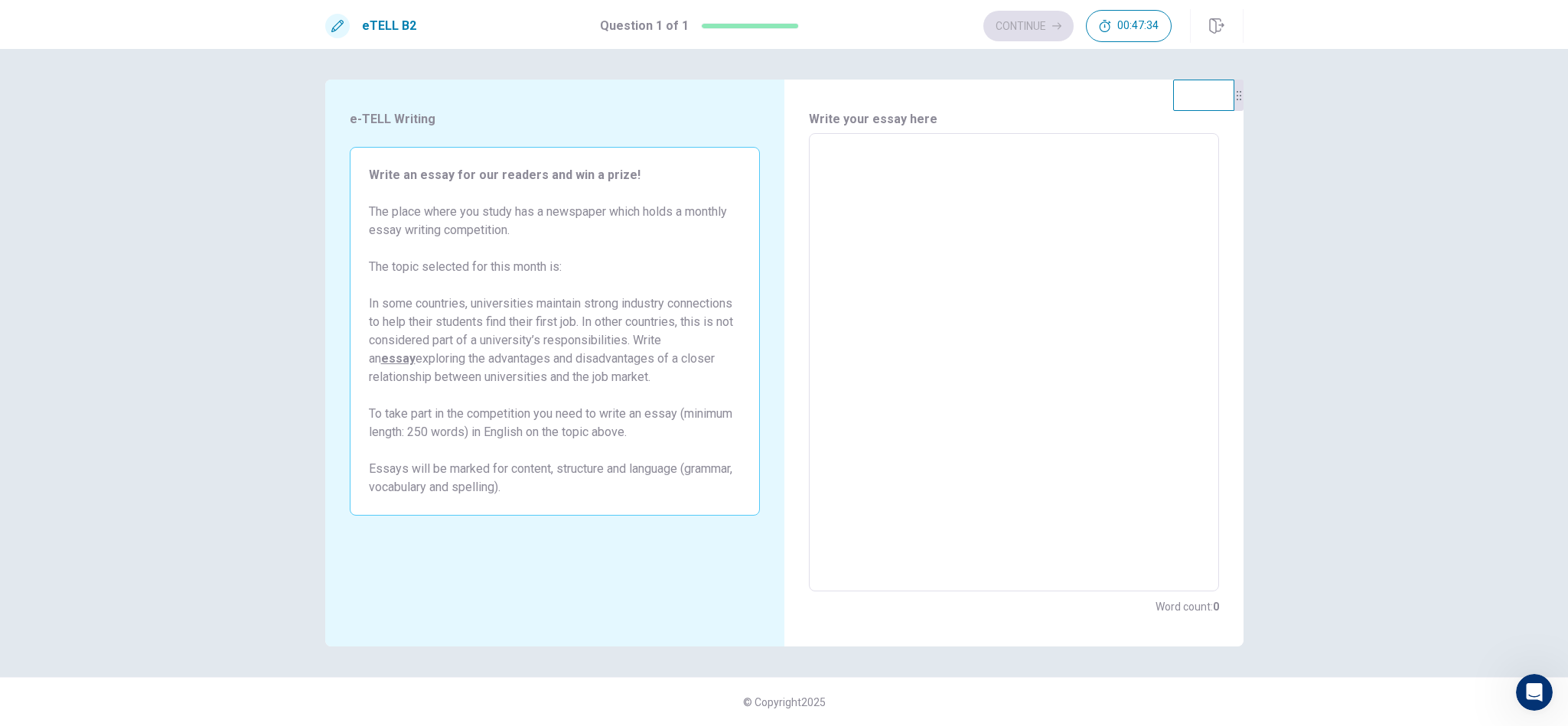type on "*" 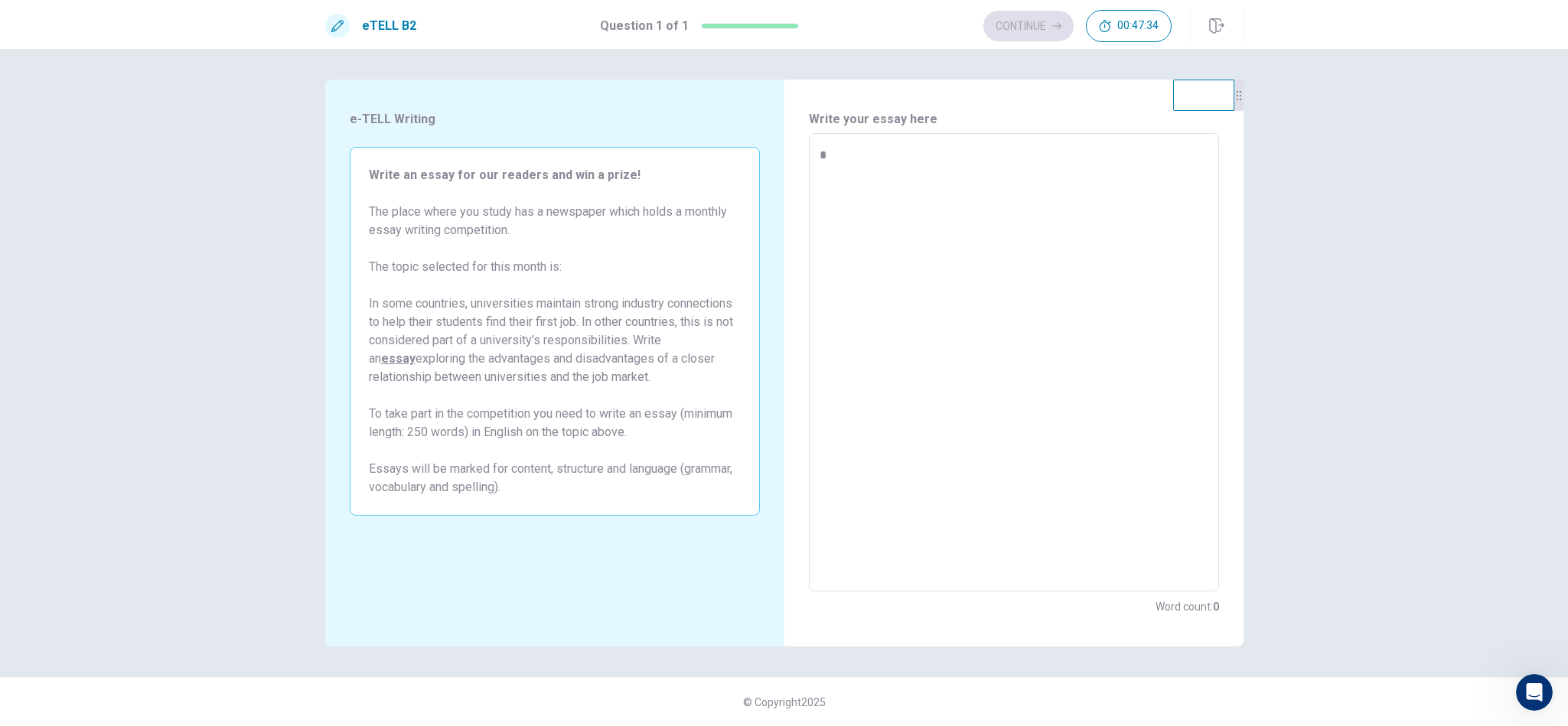 type on "*" 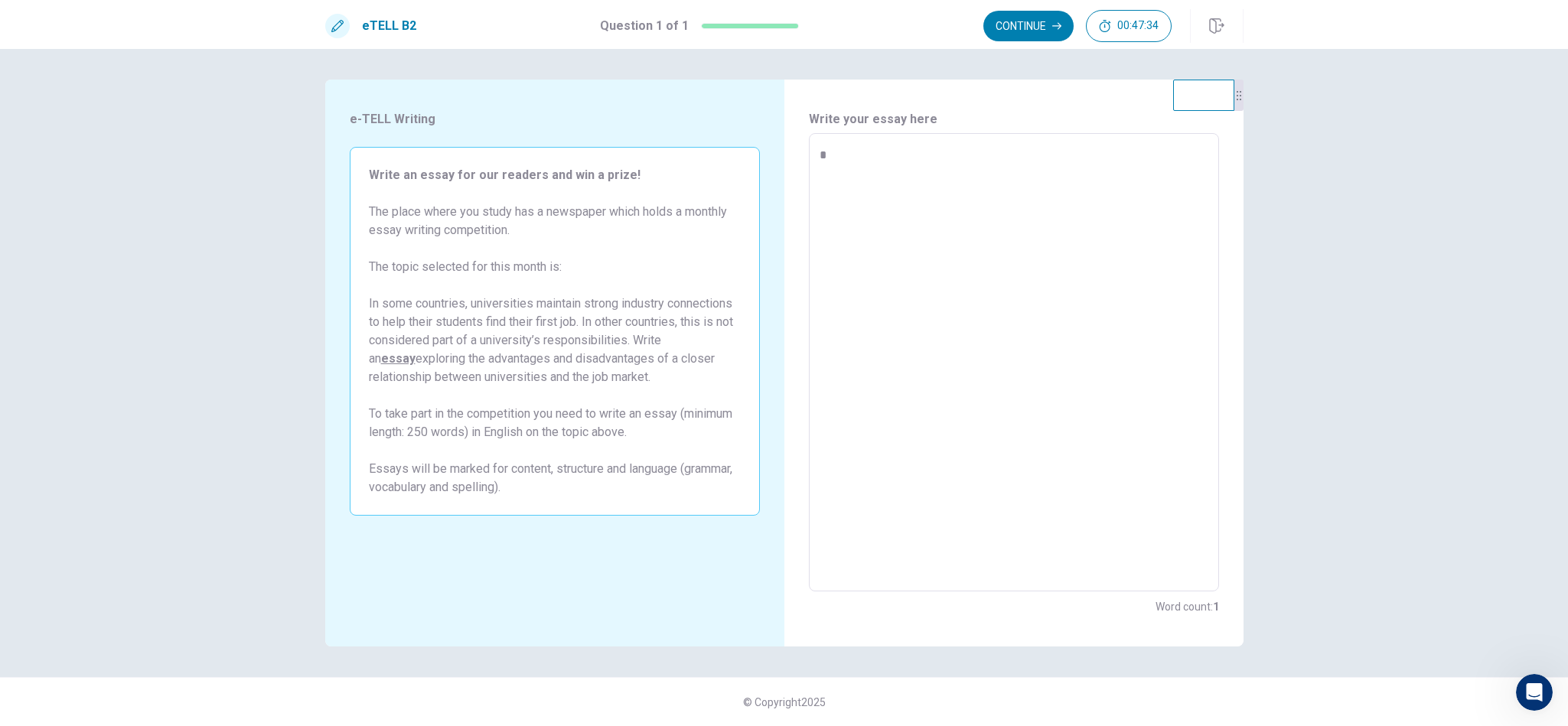 type on "**" 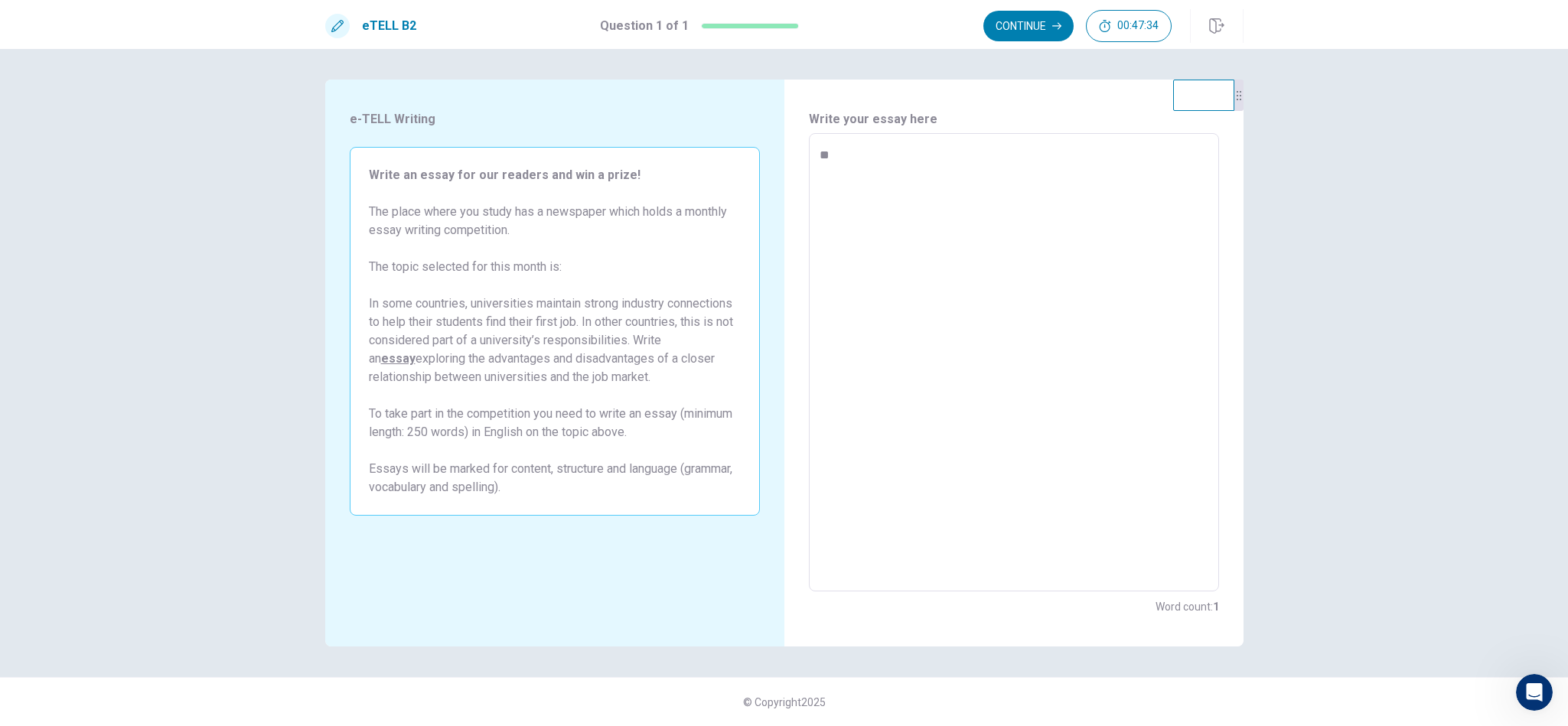 type on "*" 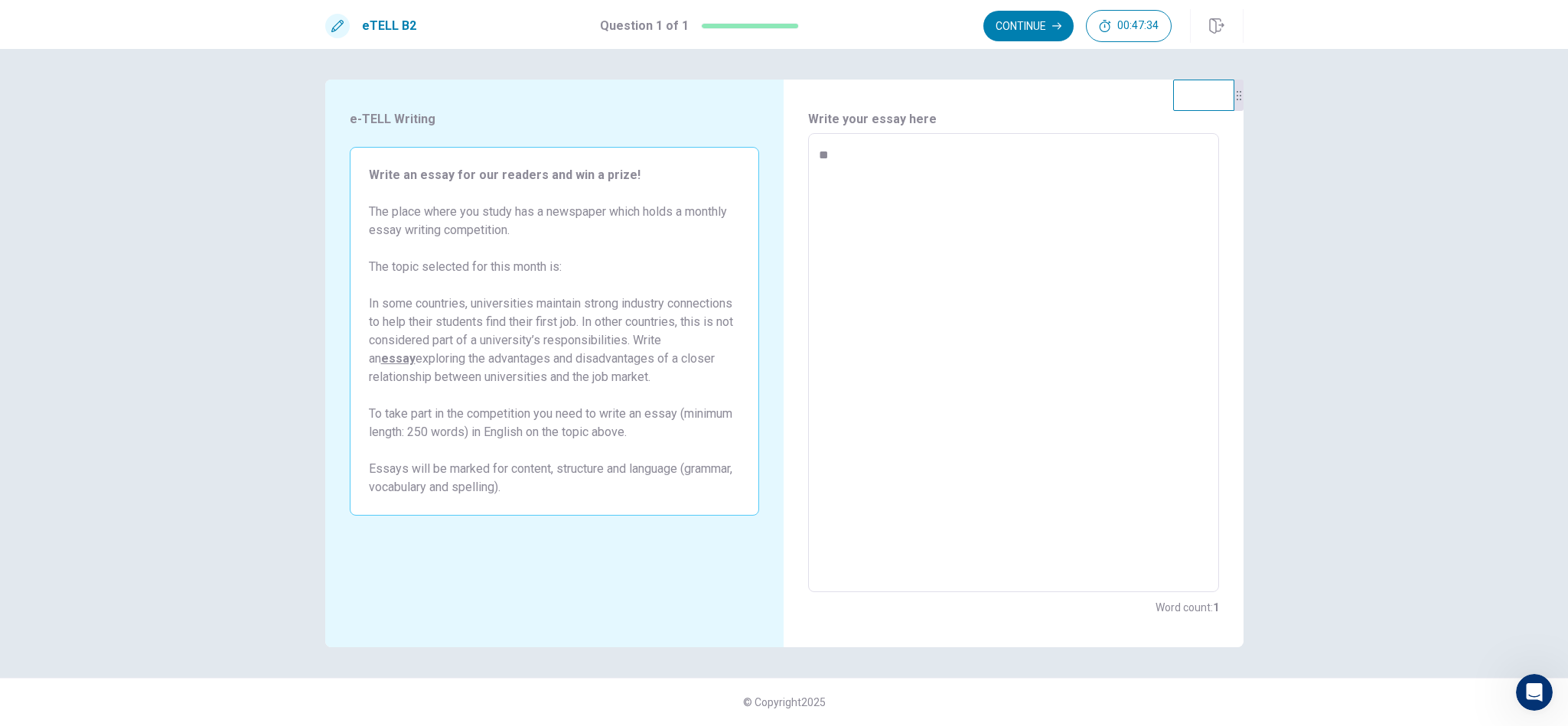 type on "**" 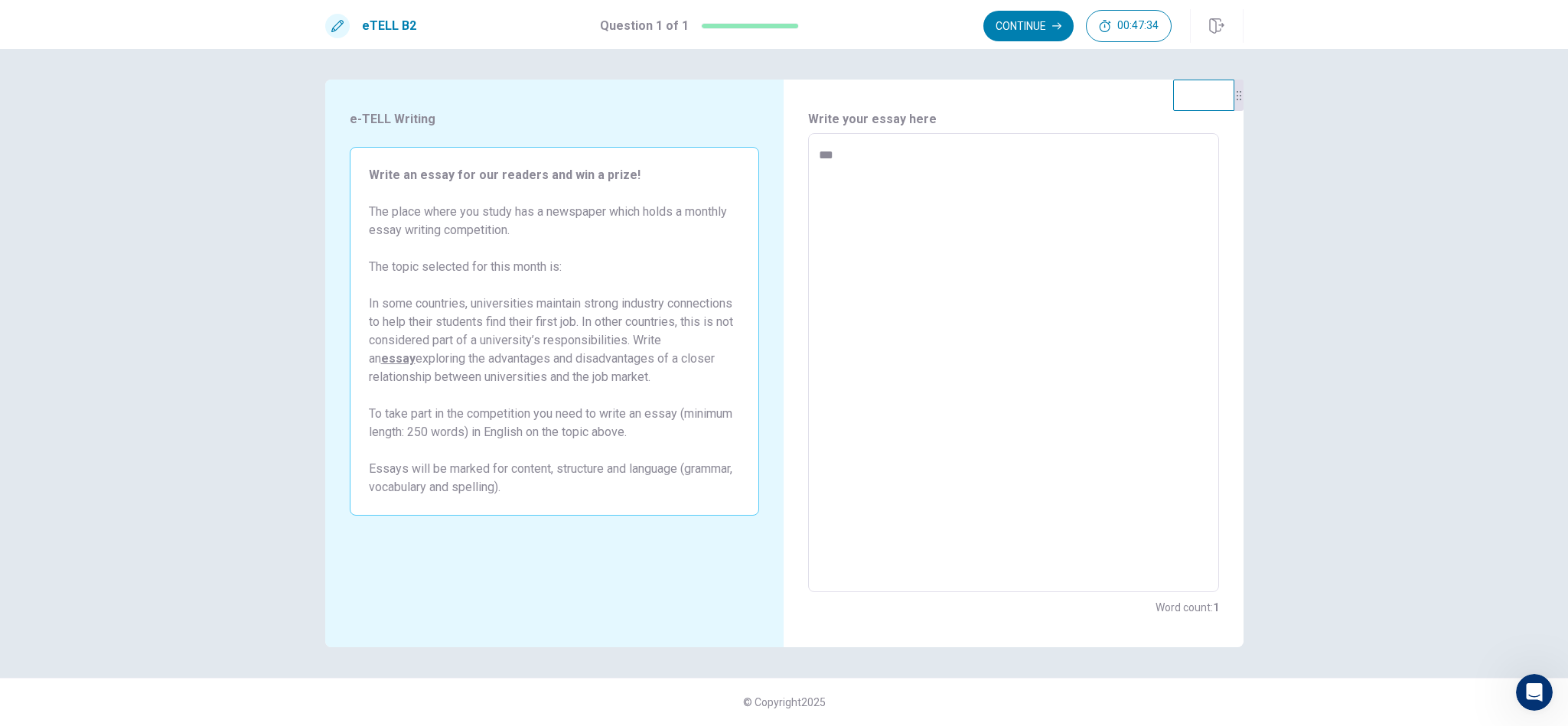 type on "*" 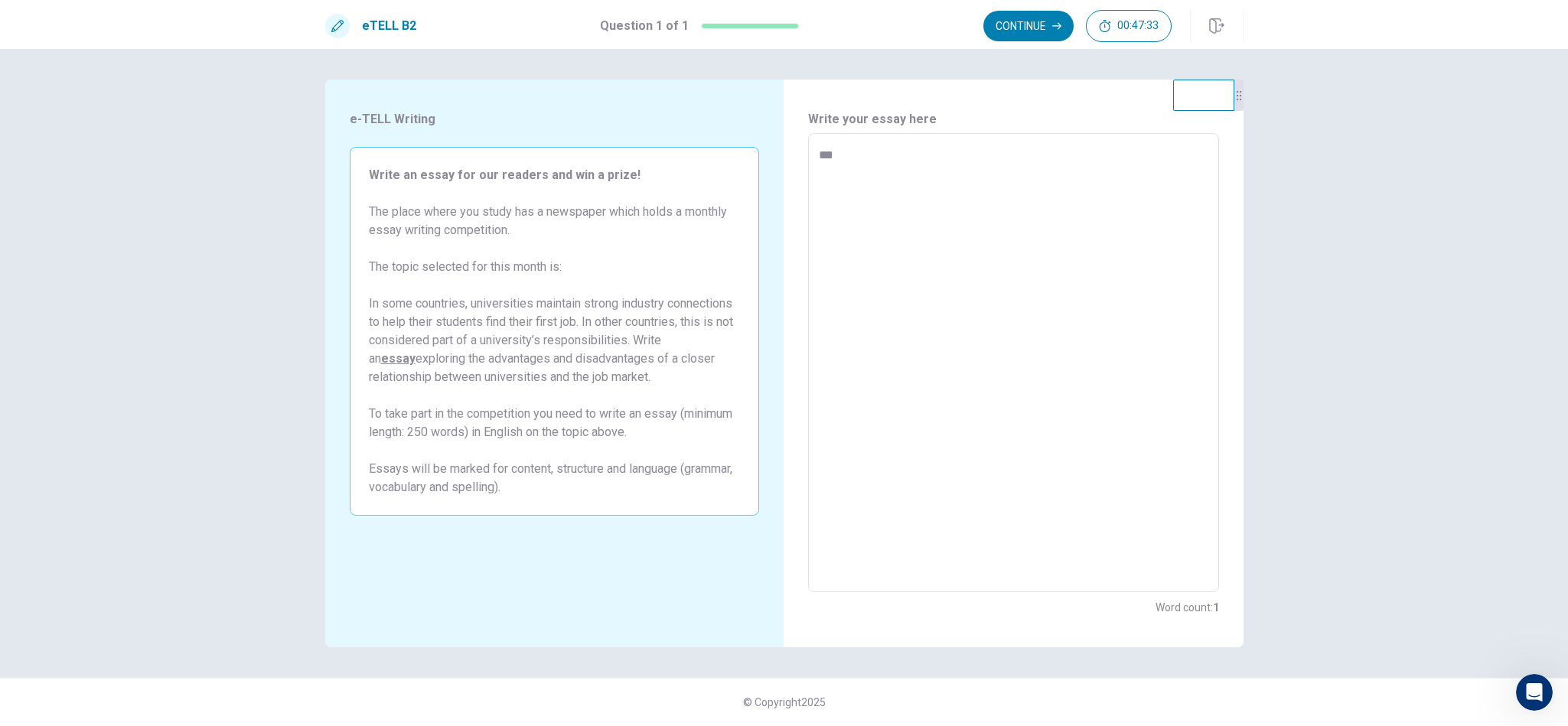 type on "****" 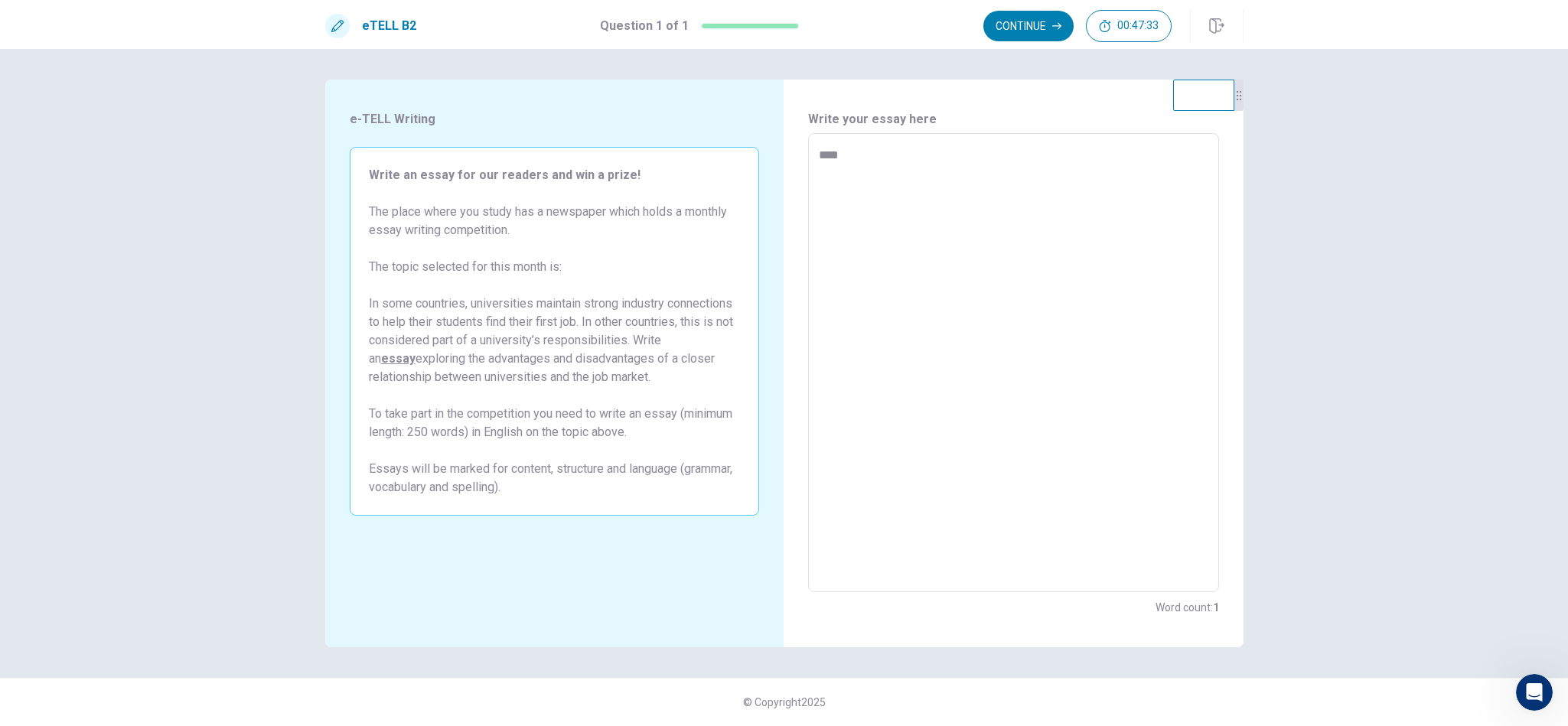 type on "*" 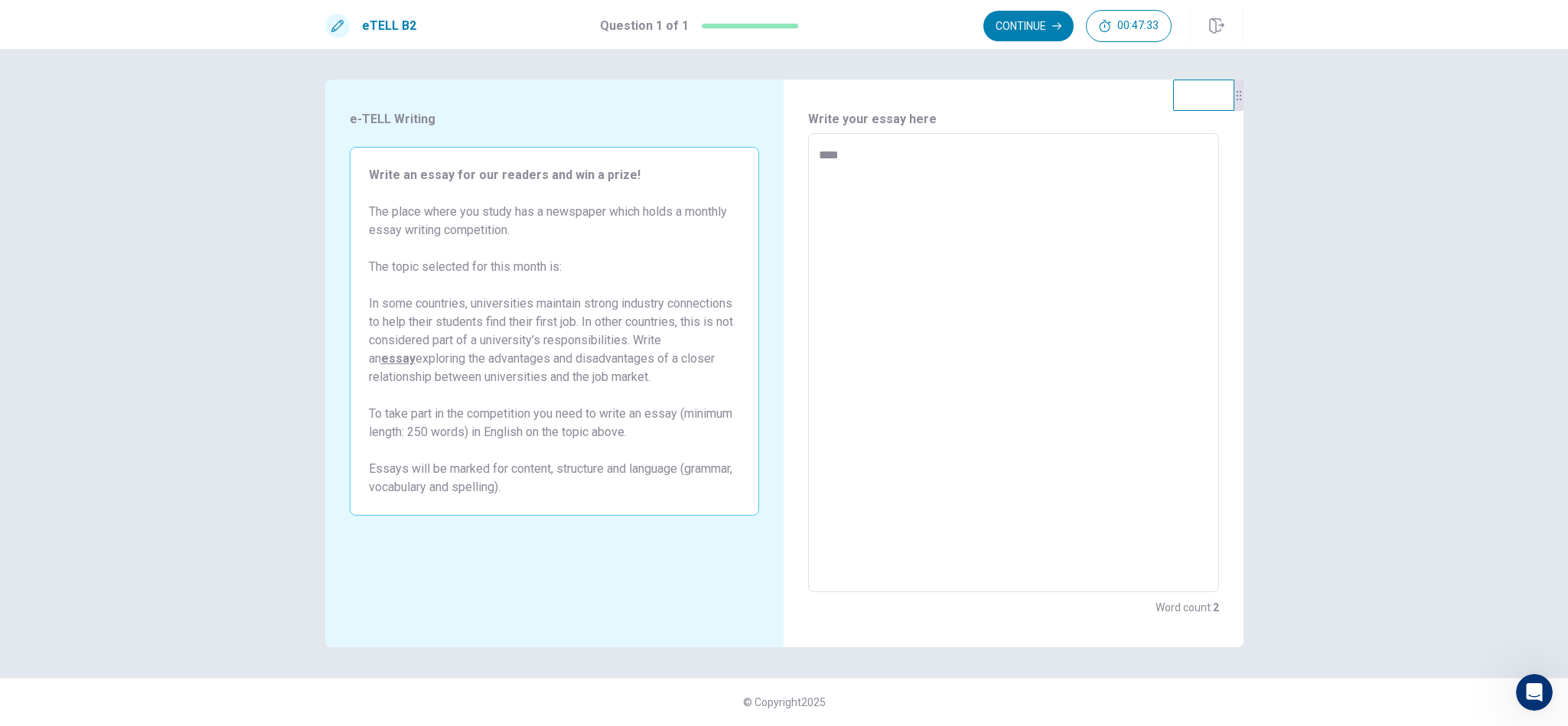 type on "*****" 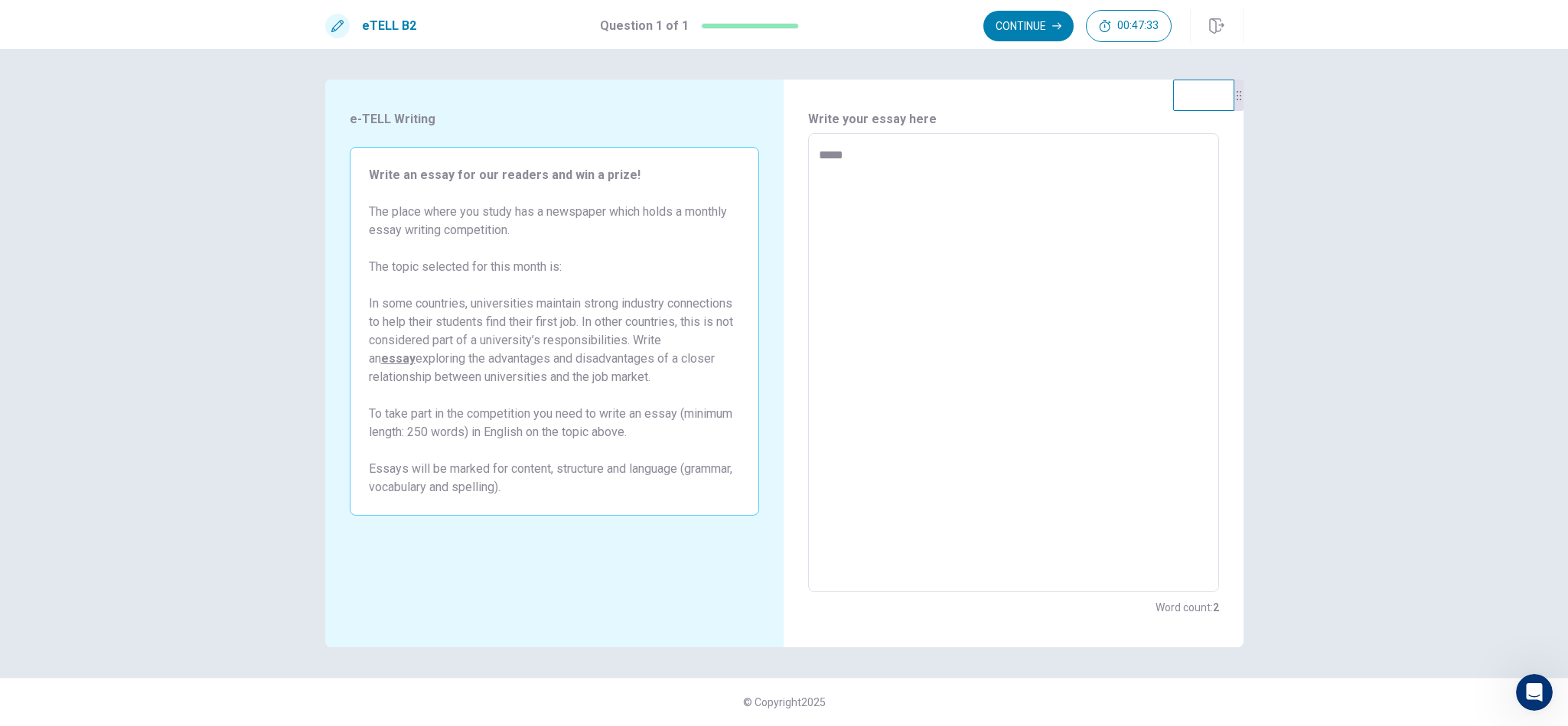 type on "*" 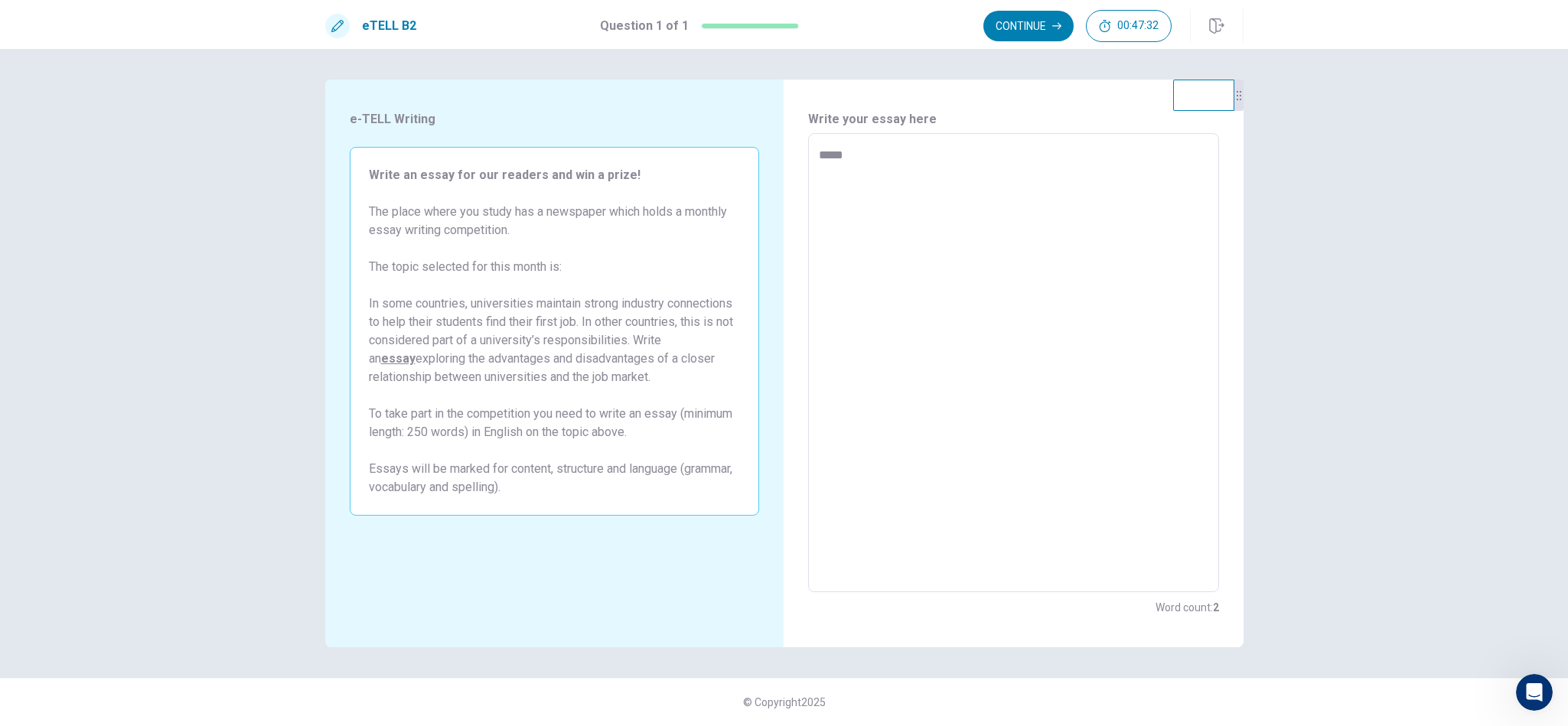 type on "******" 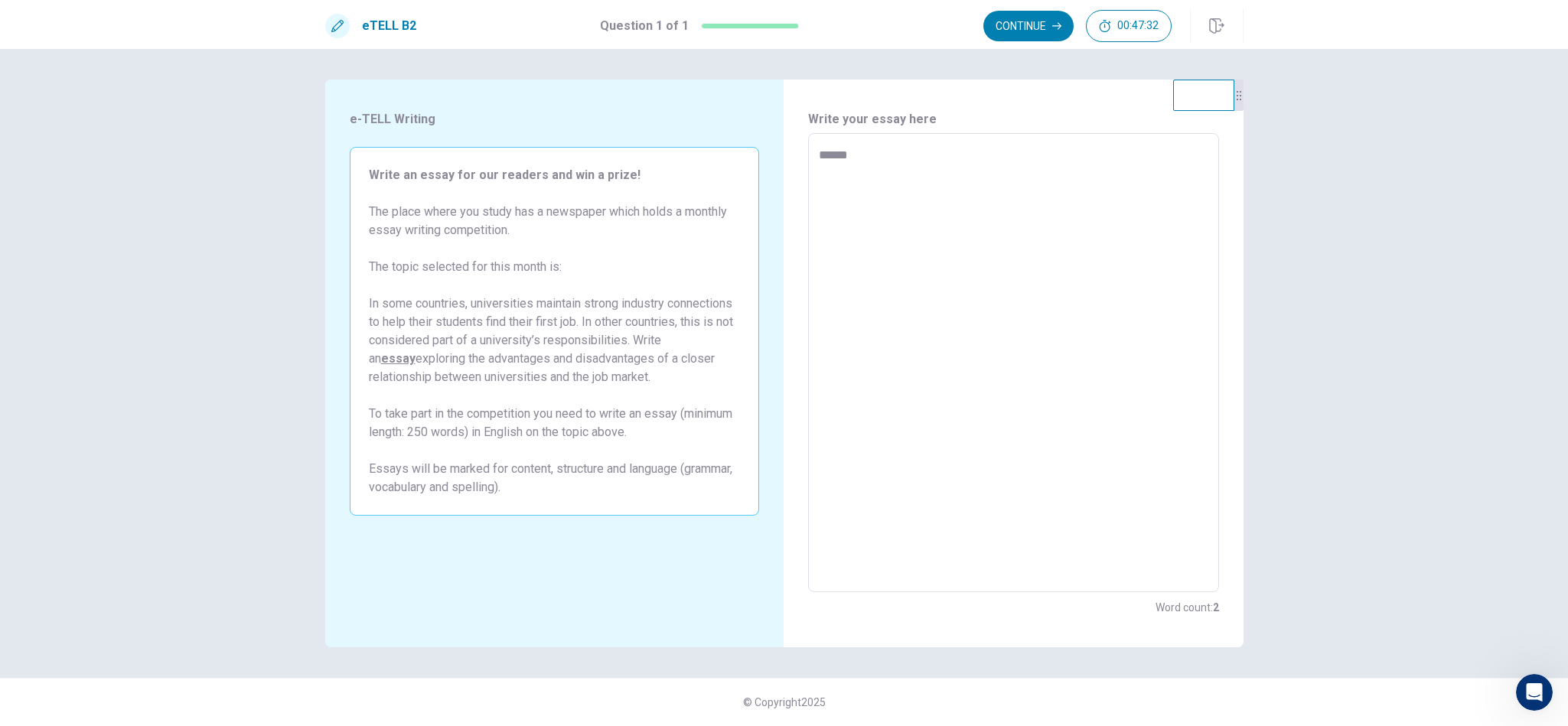 type on "*" 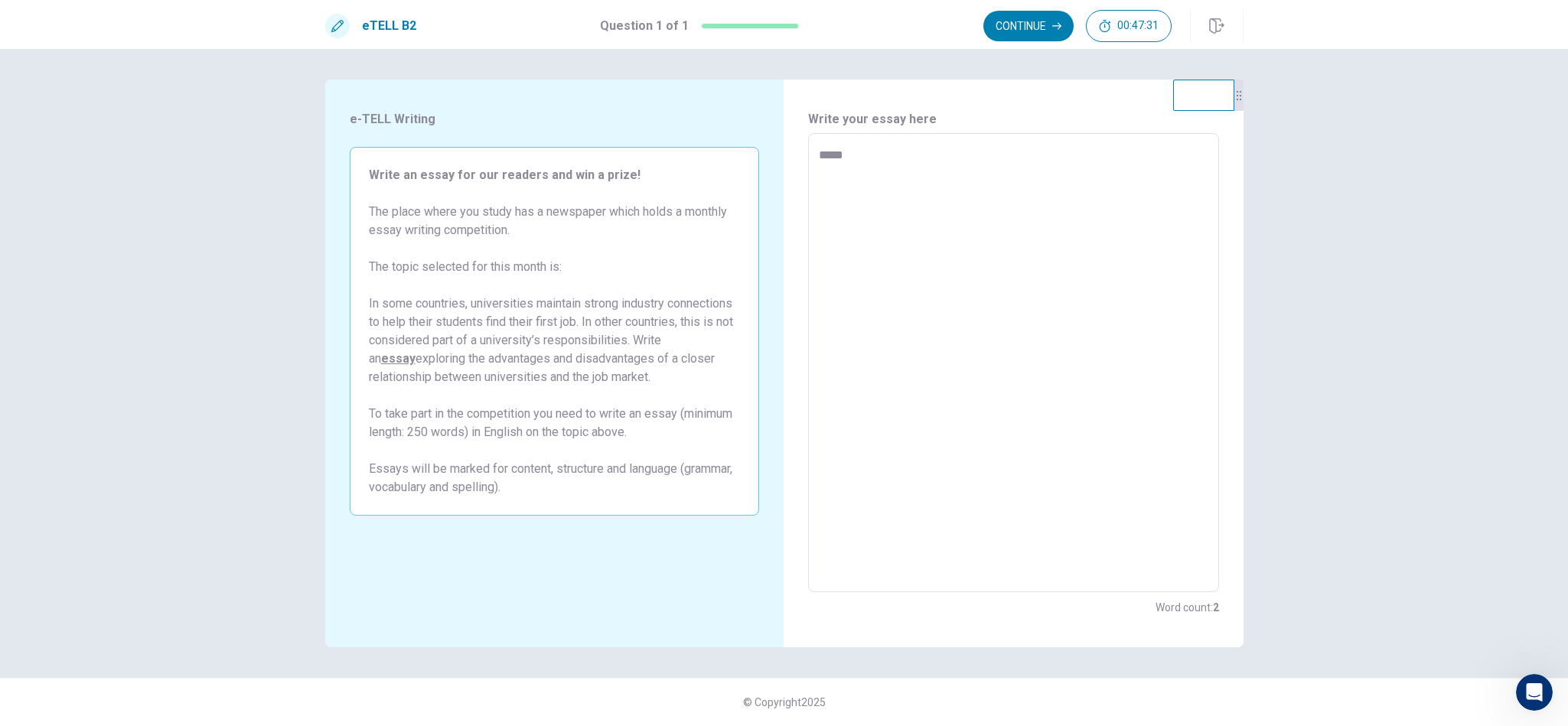type on "*" 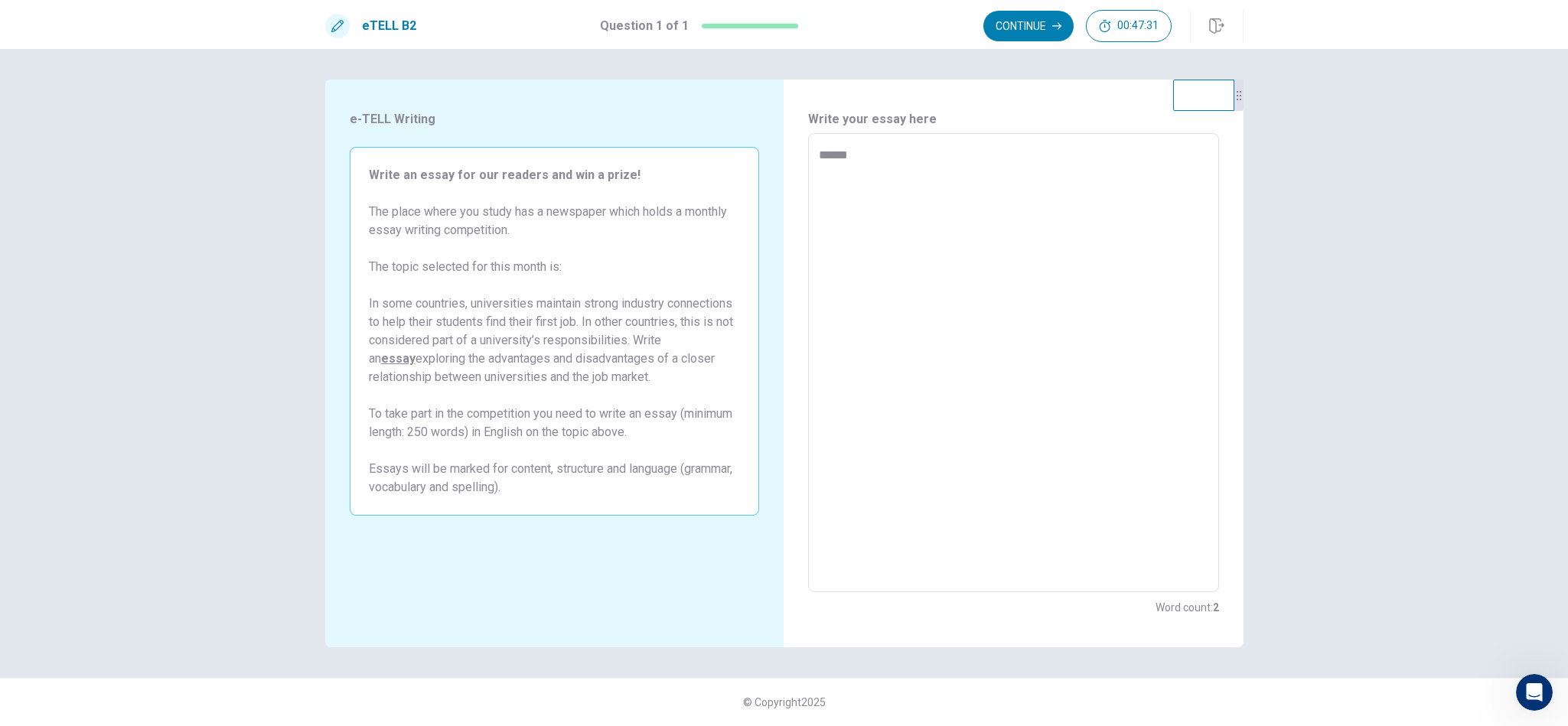 type on "*" 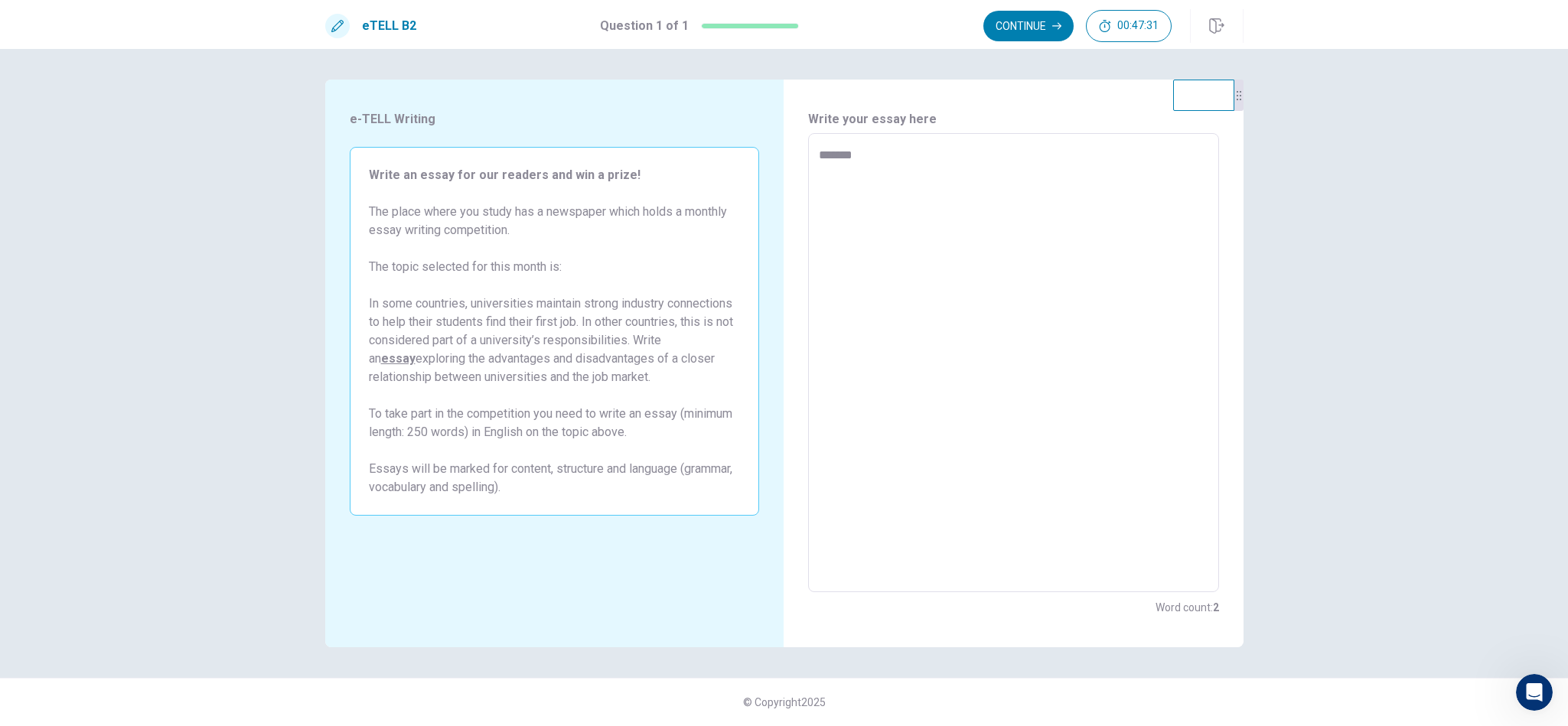 type on "*" 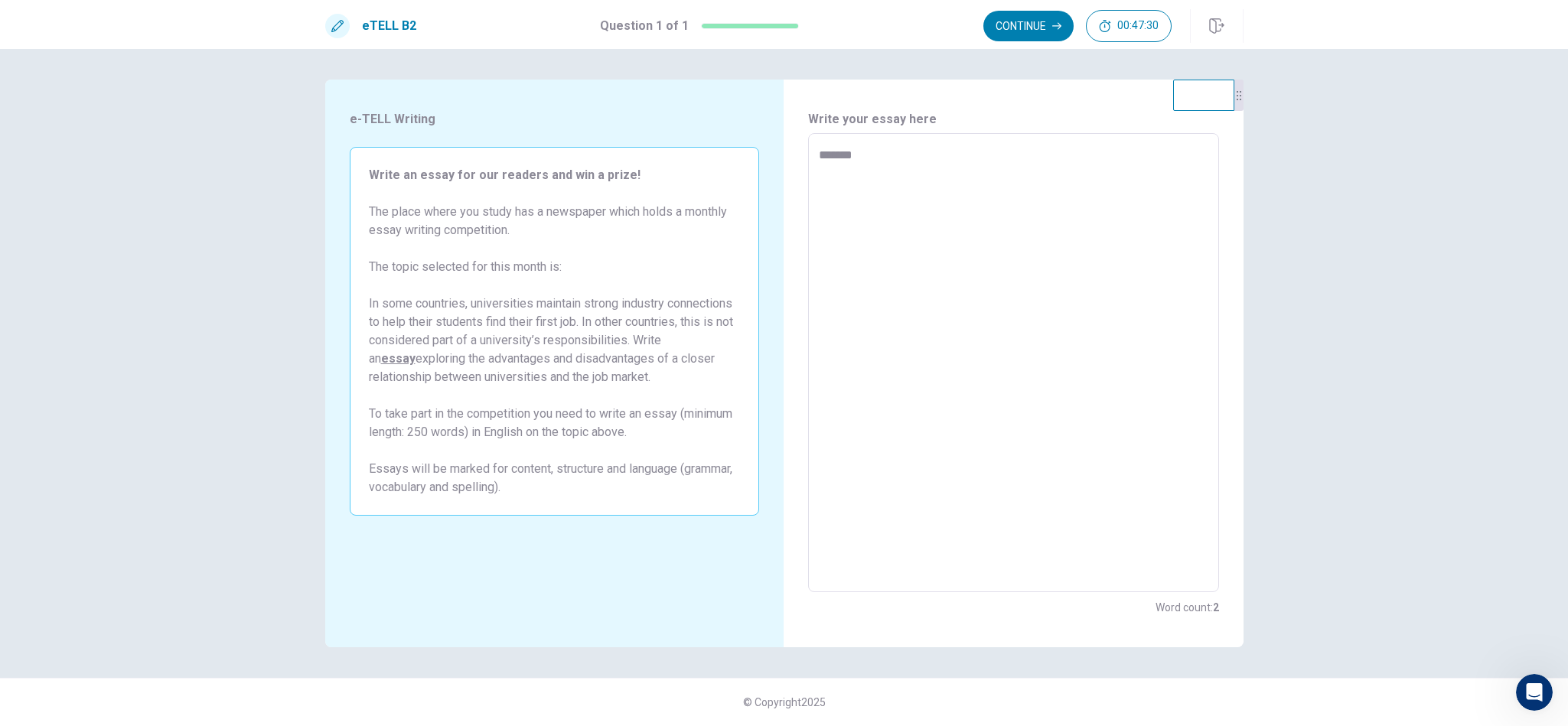 type on "********" 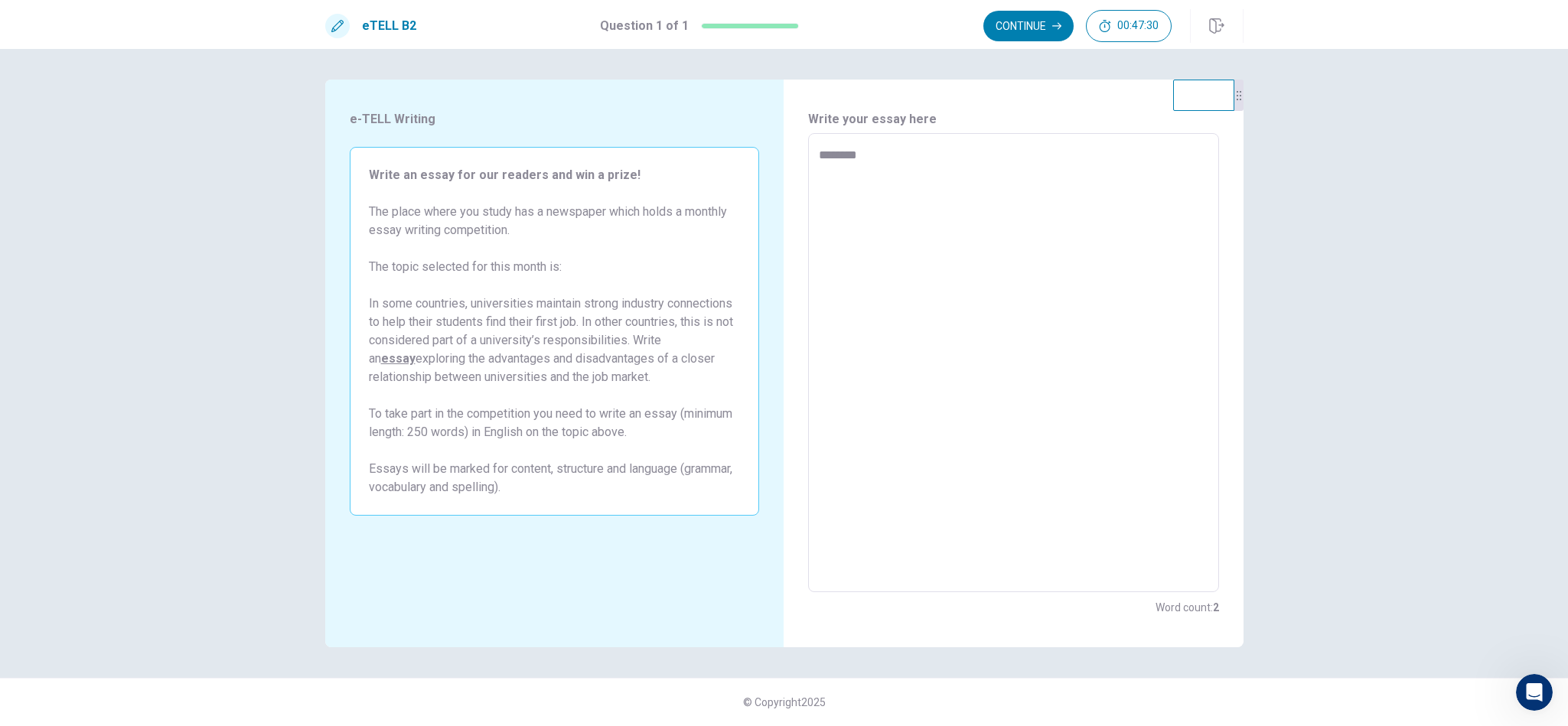 type on "*" 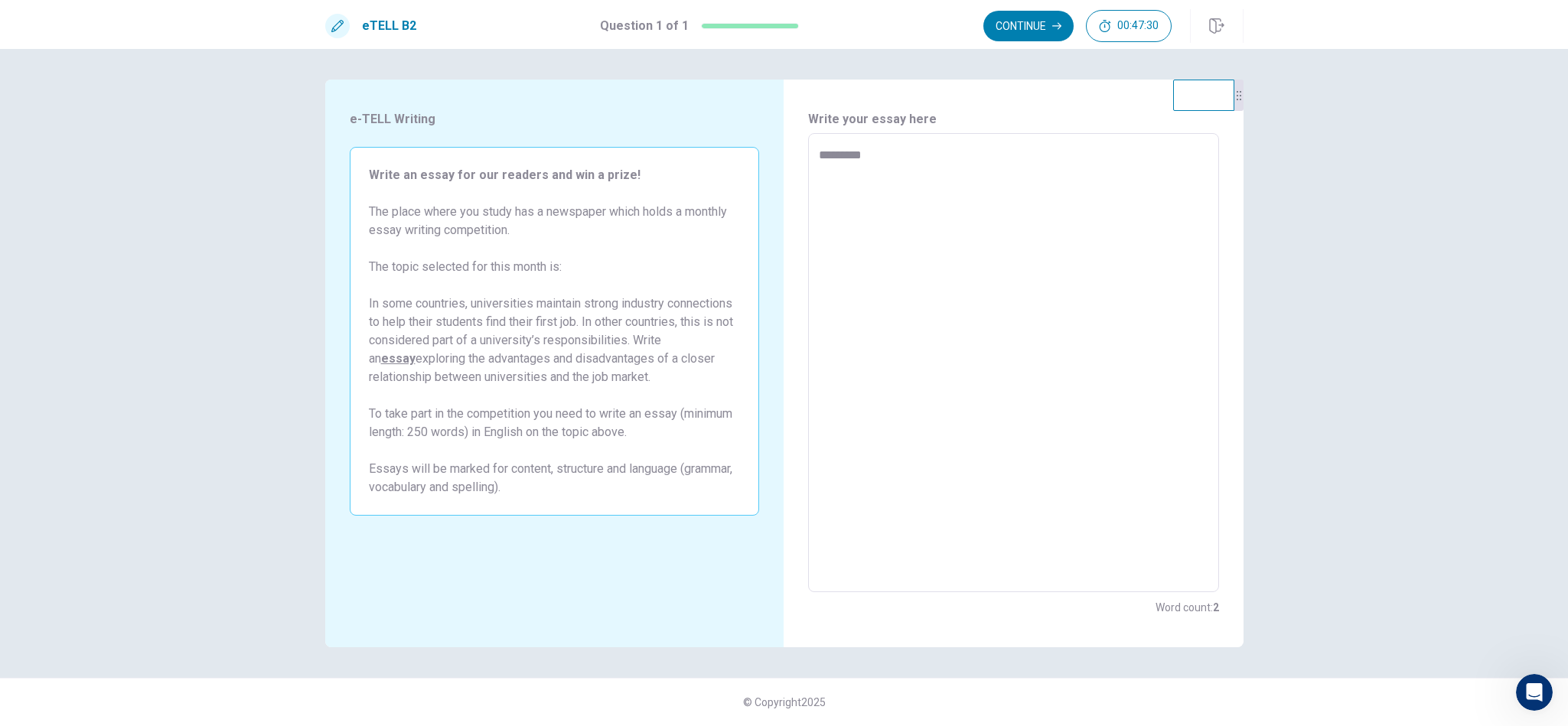 type on "*" 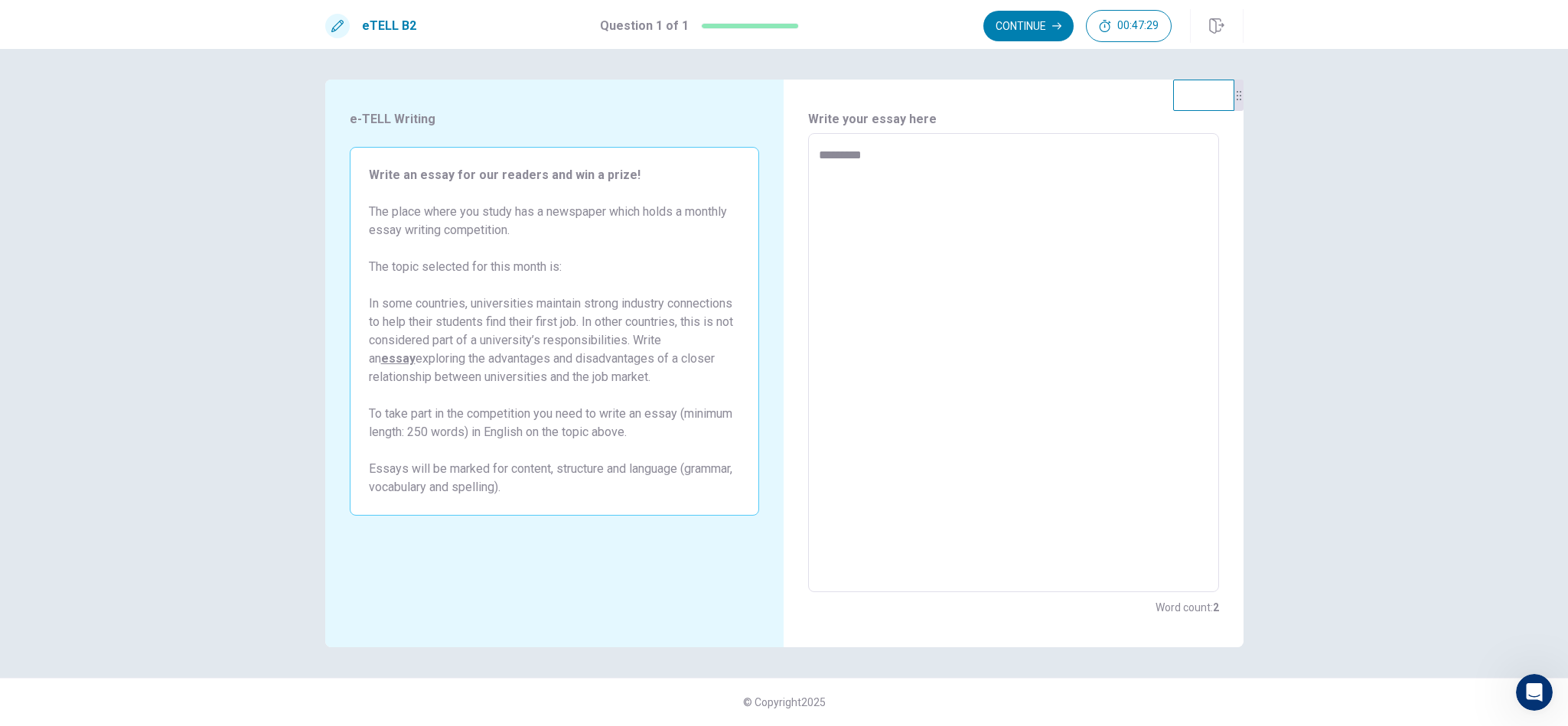 type on "********" 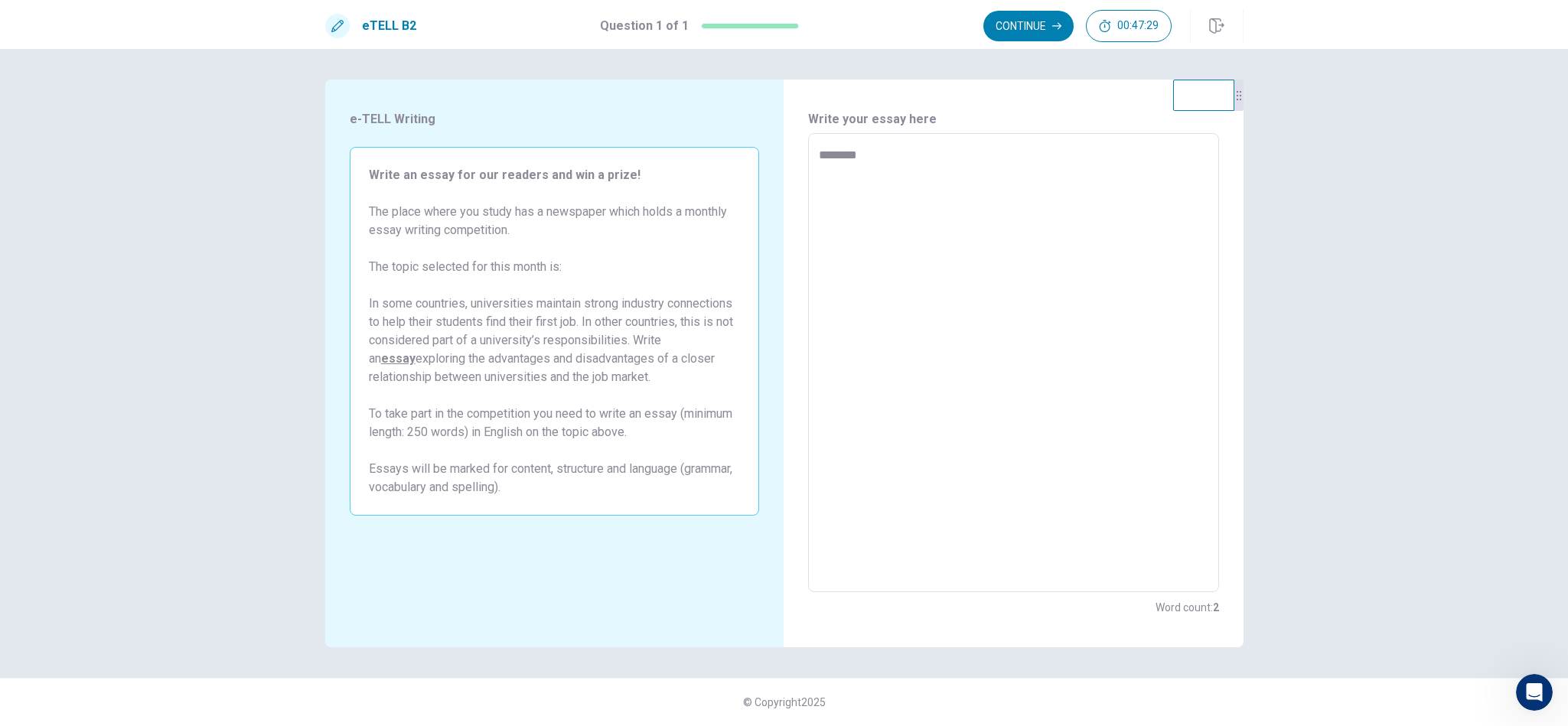 type on "*" 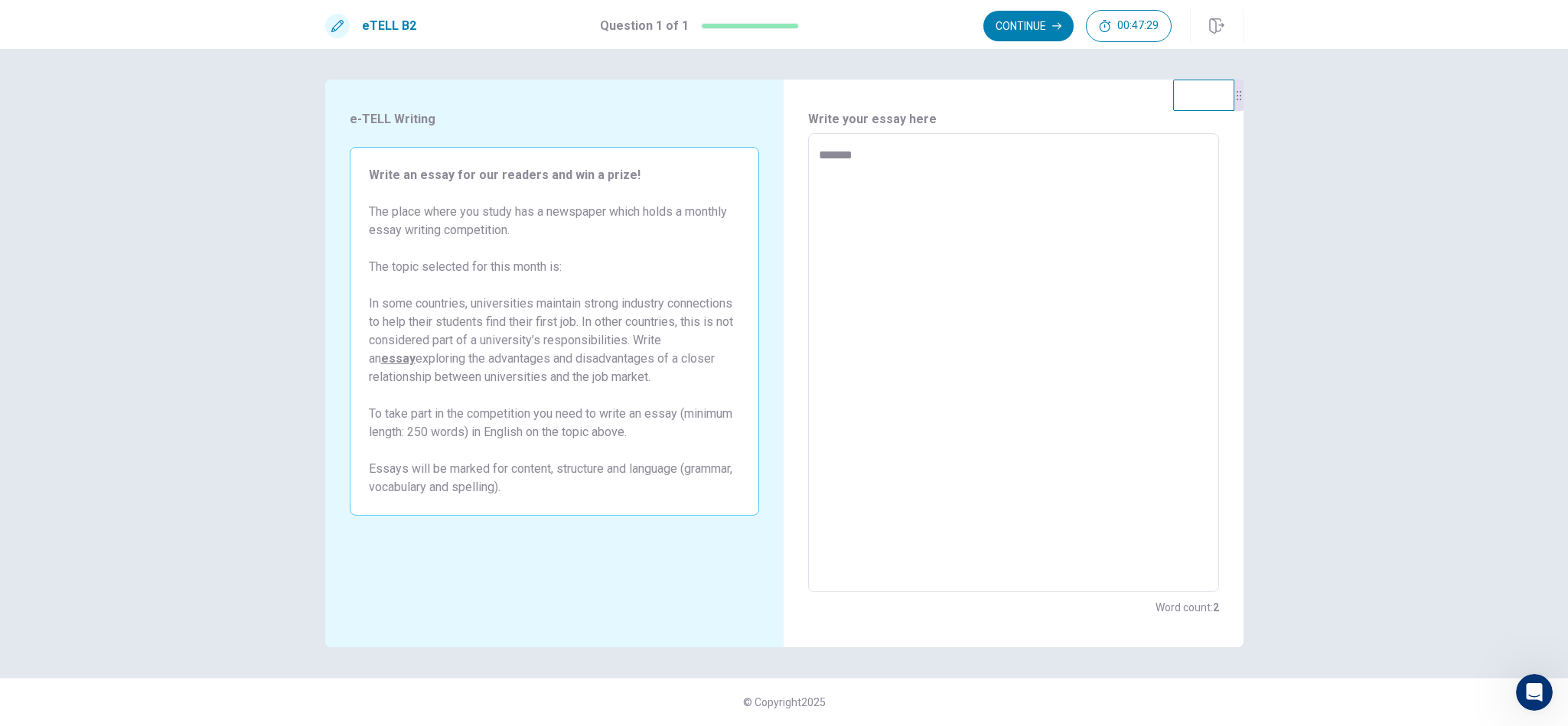 type on "*" 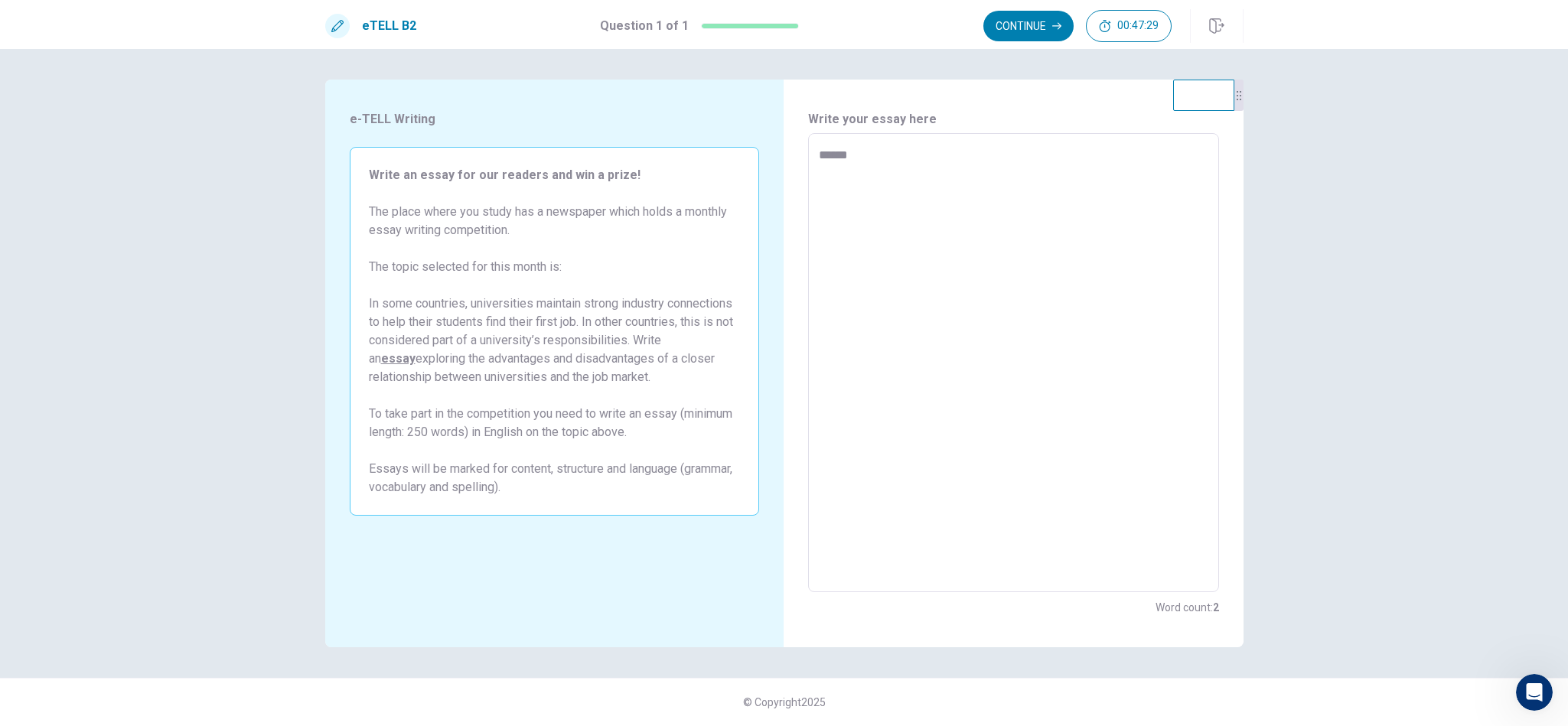 type on "*" 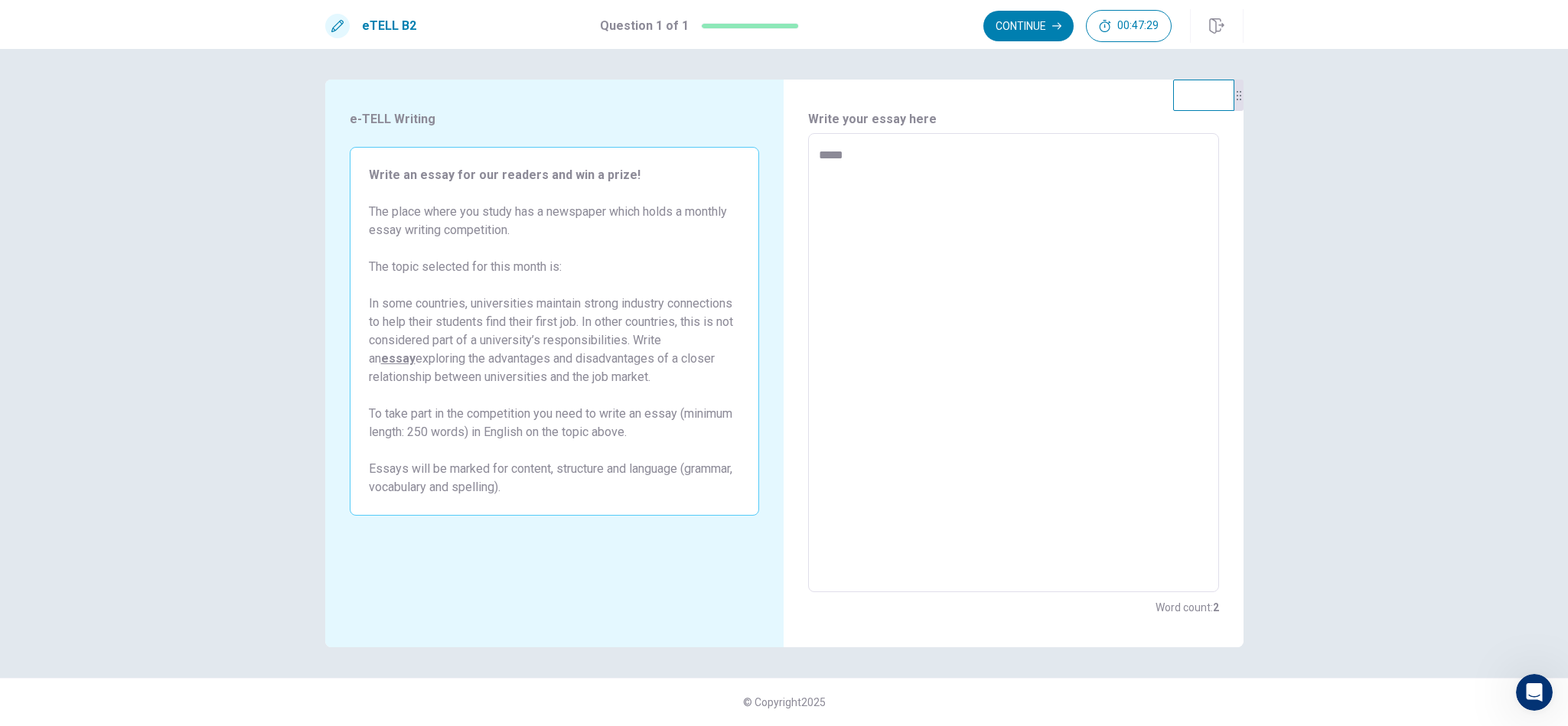 type on "*" 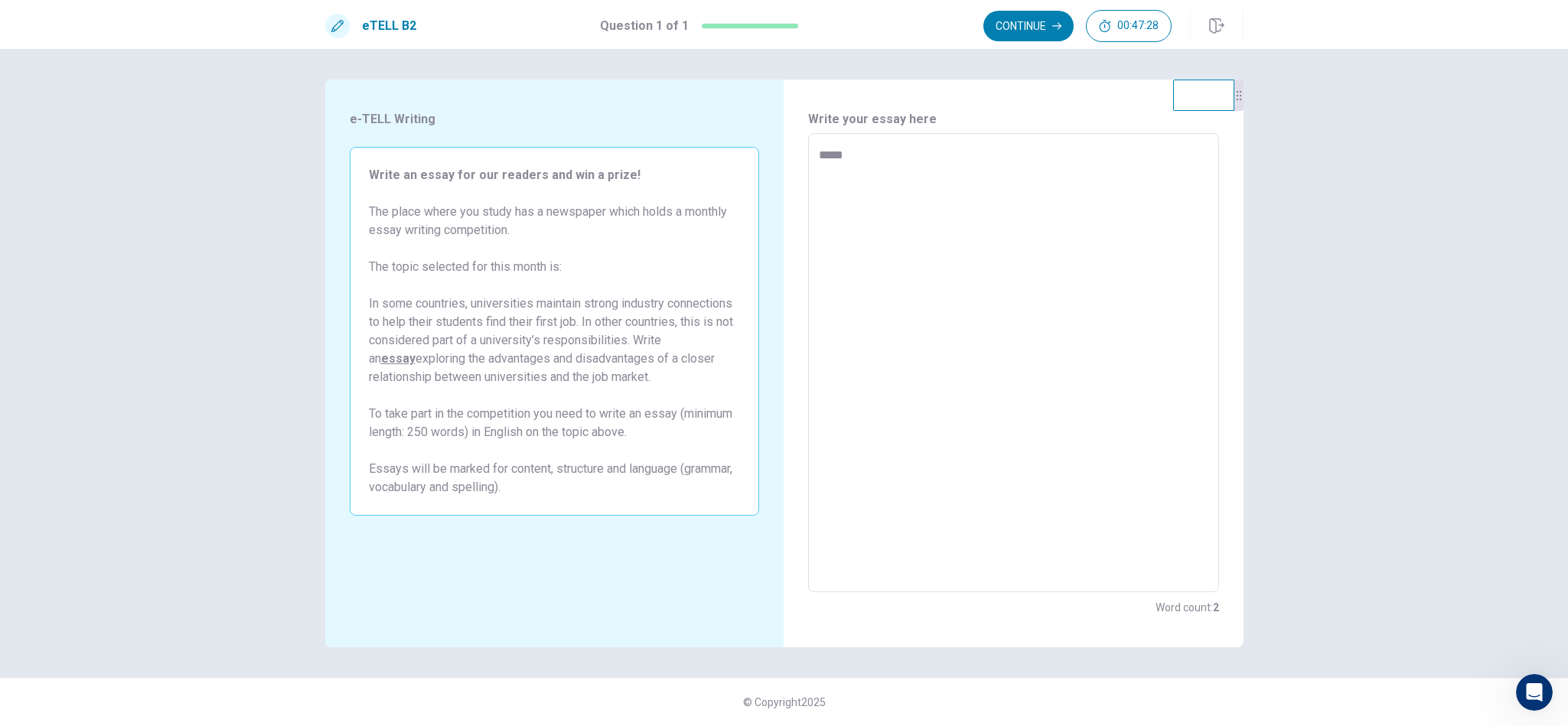 type on "****" 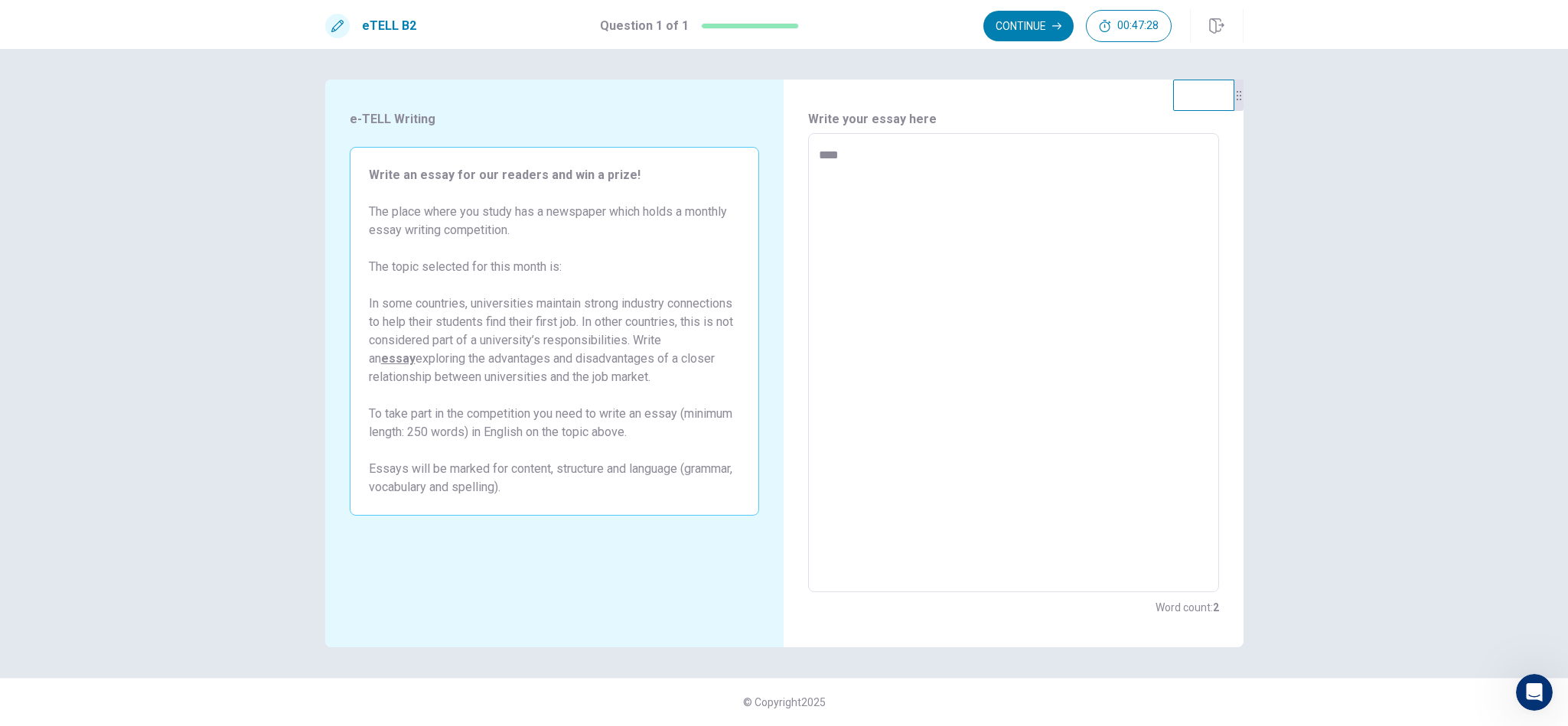 type on "*" 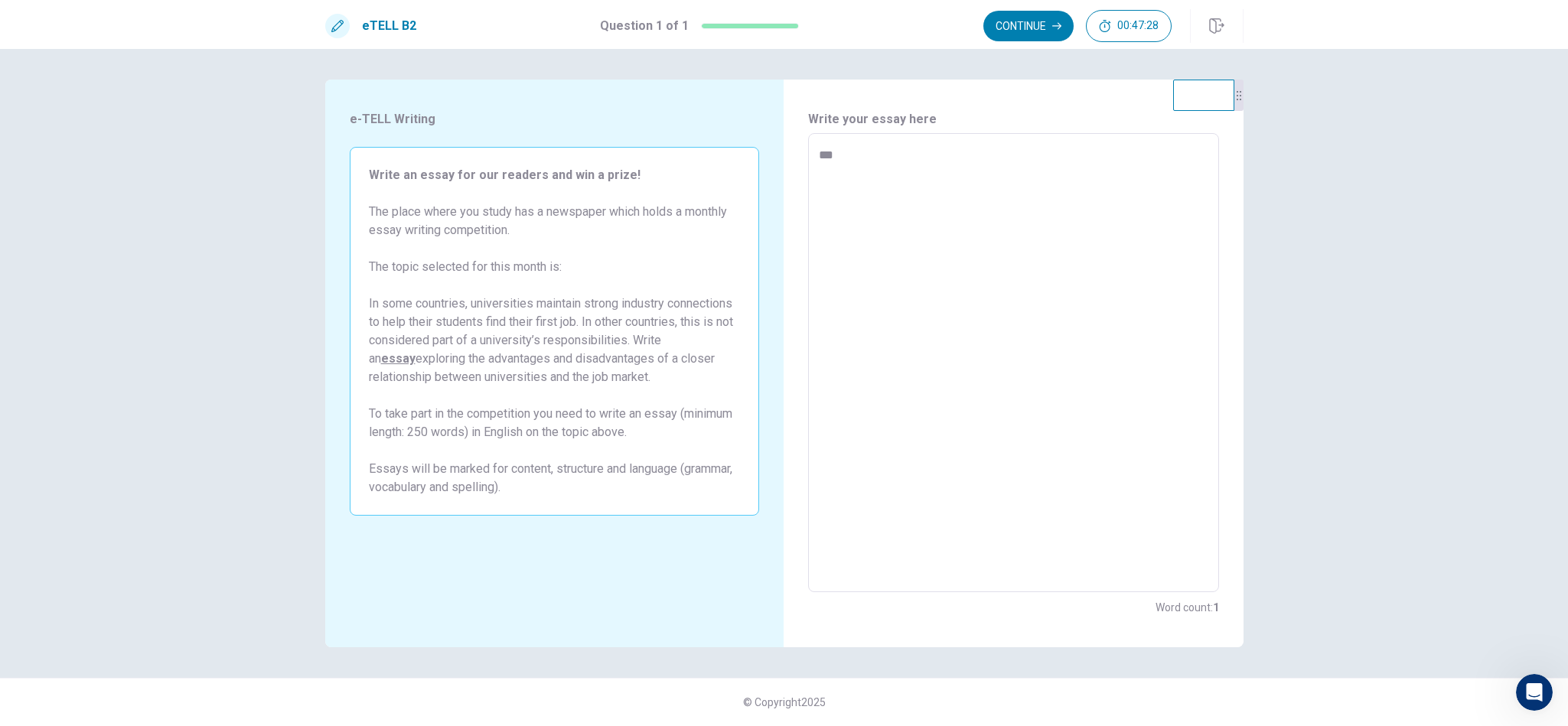 type on "*" 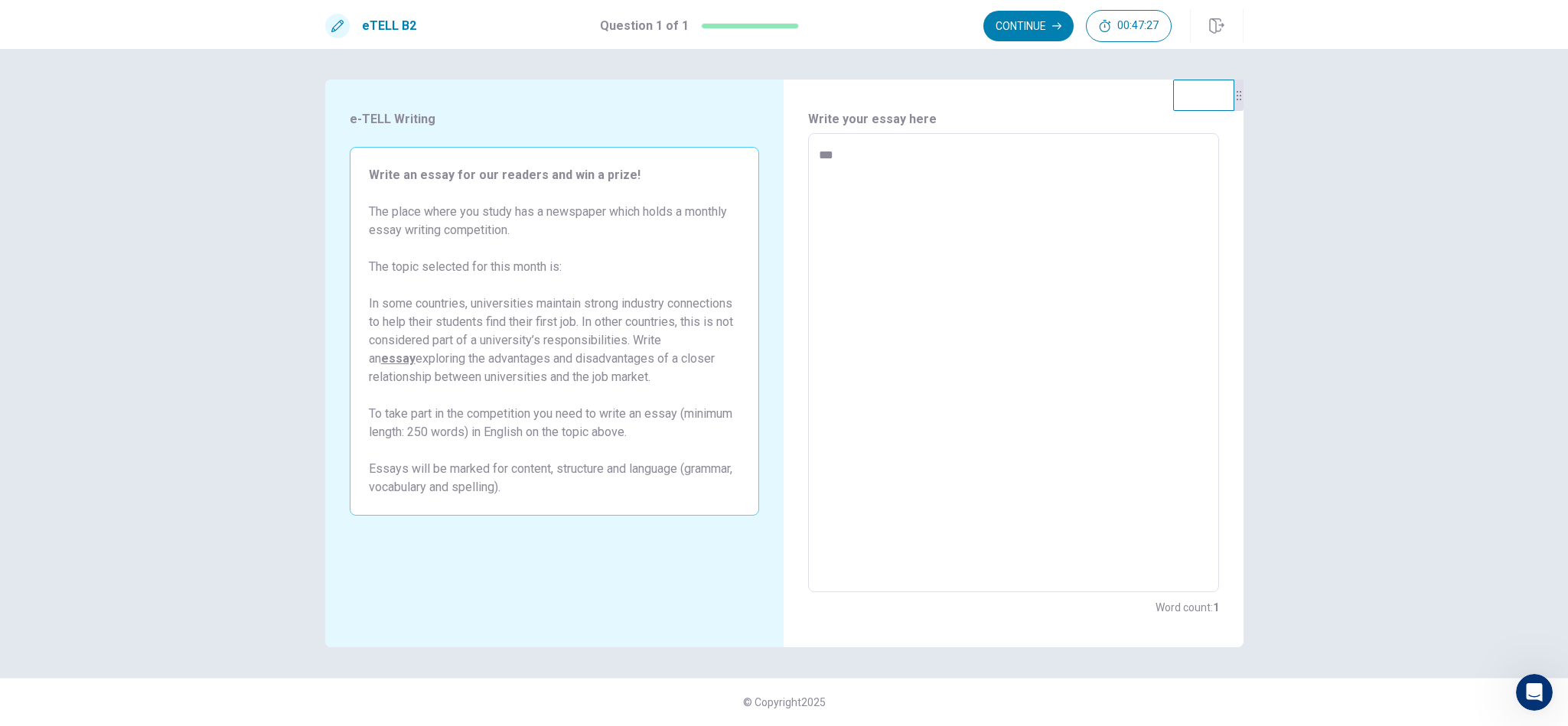 type on "****" 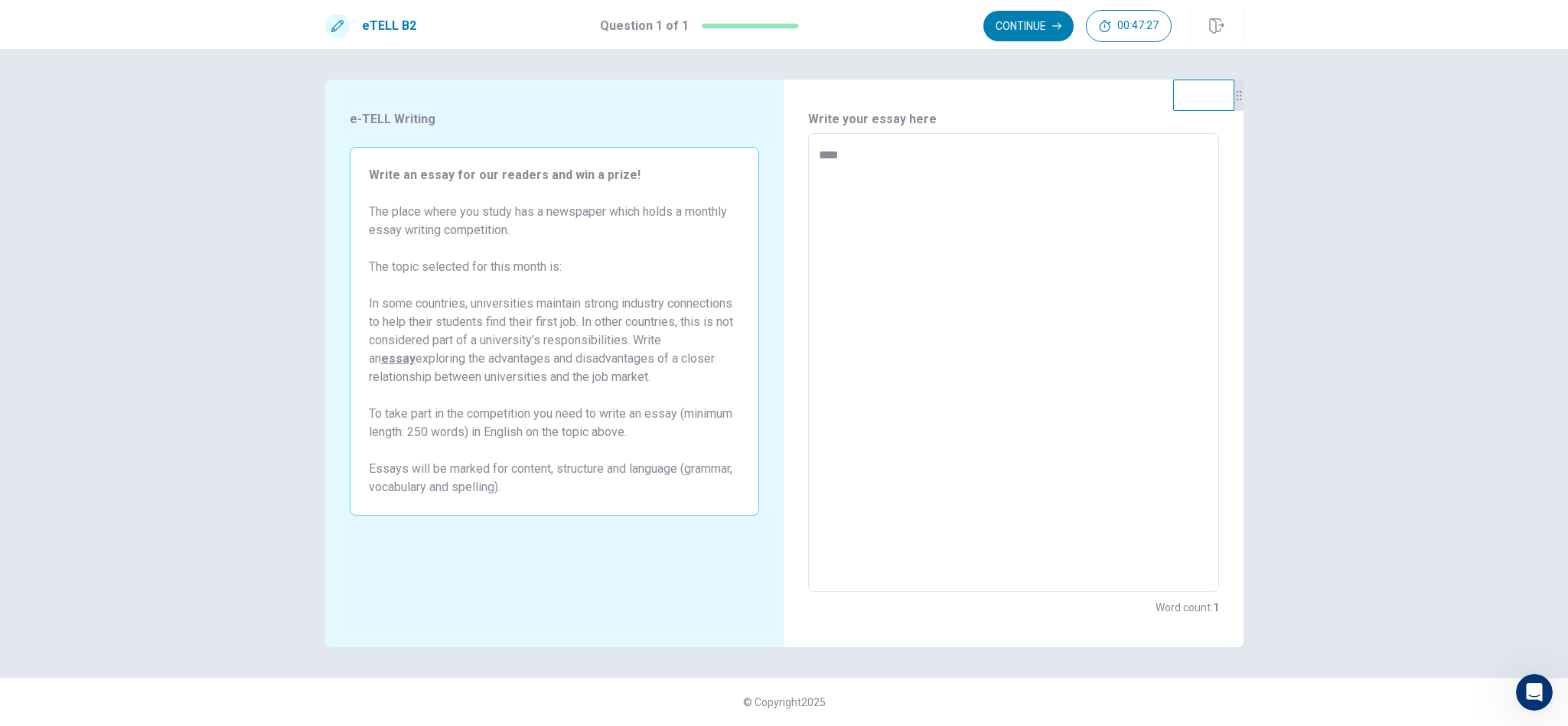 type on "*" 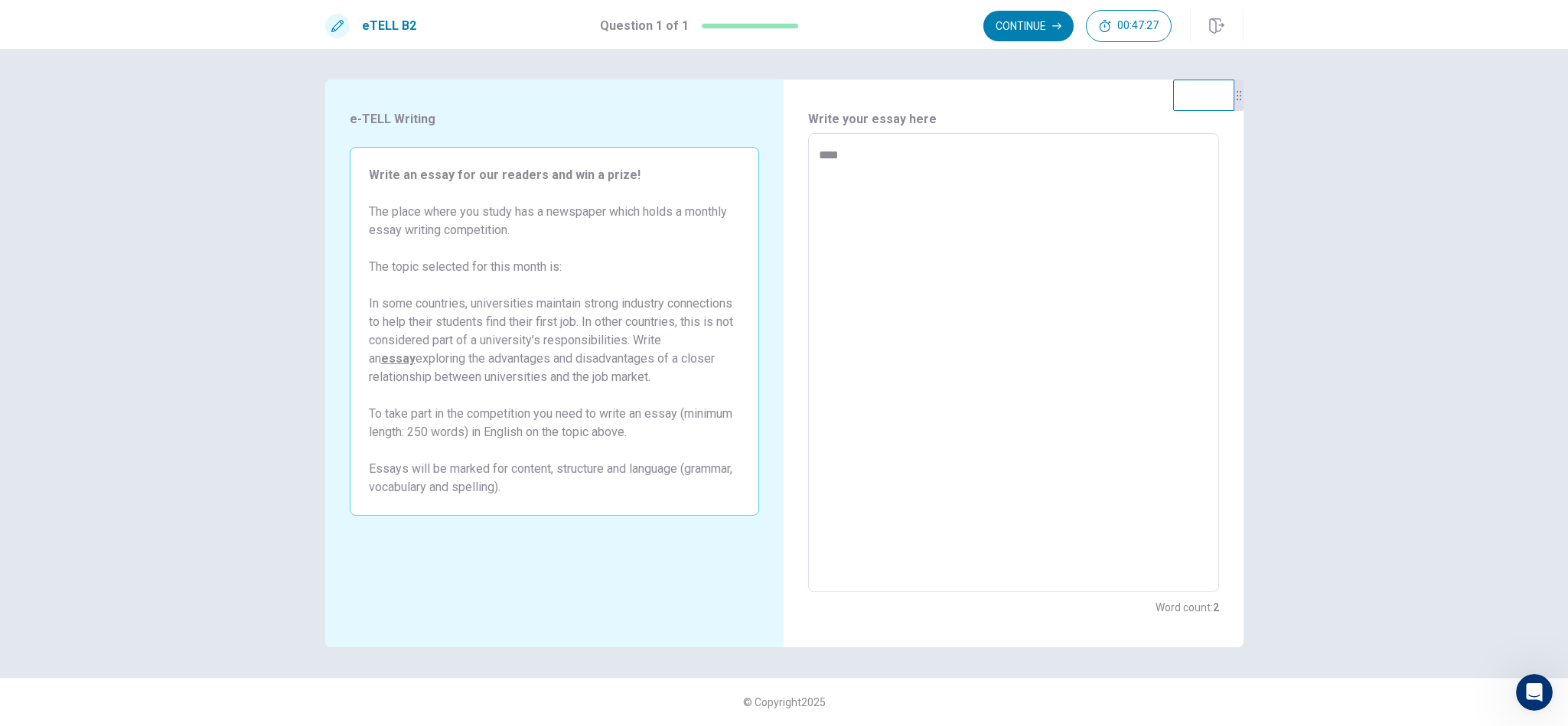 type on "*****" 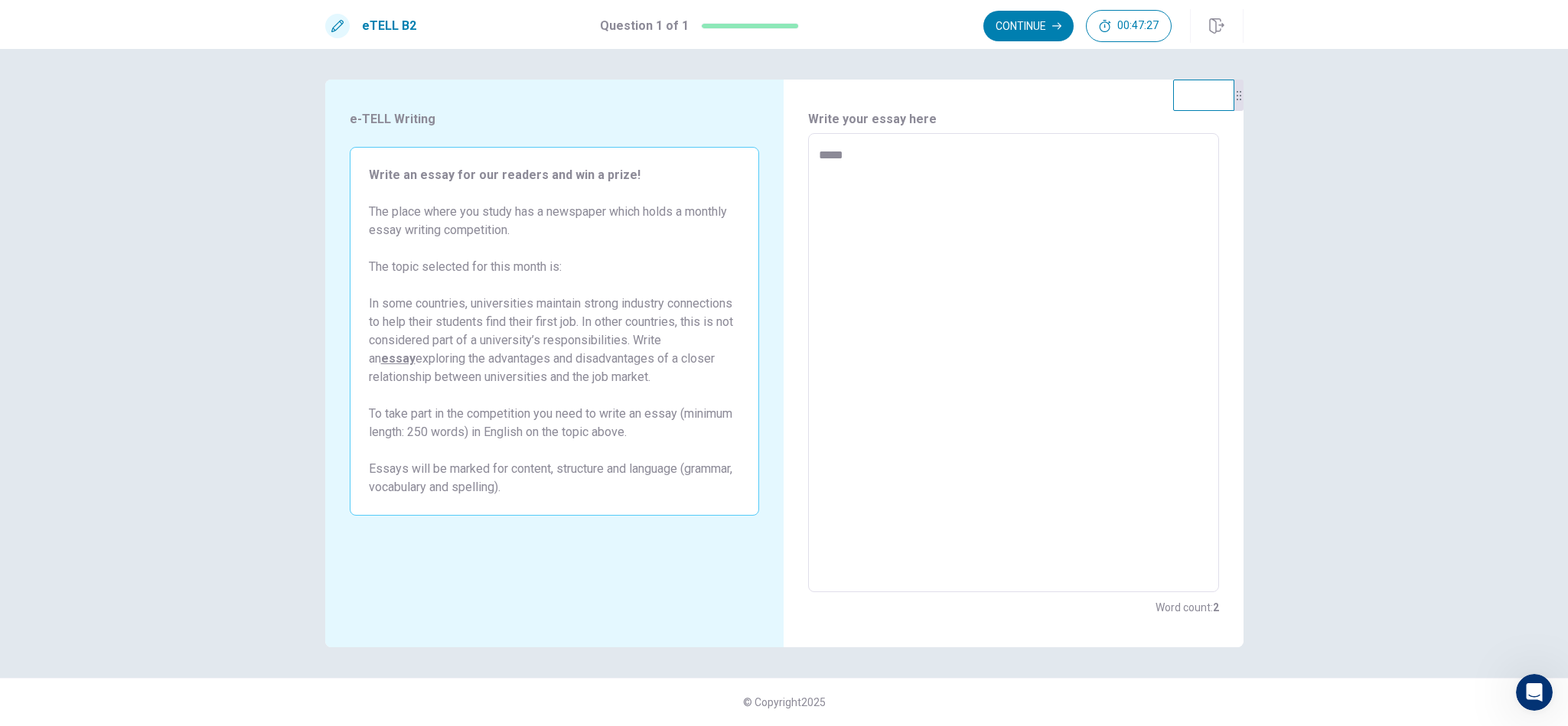 type on "*" 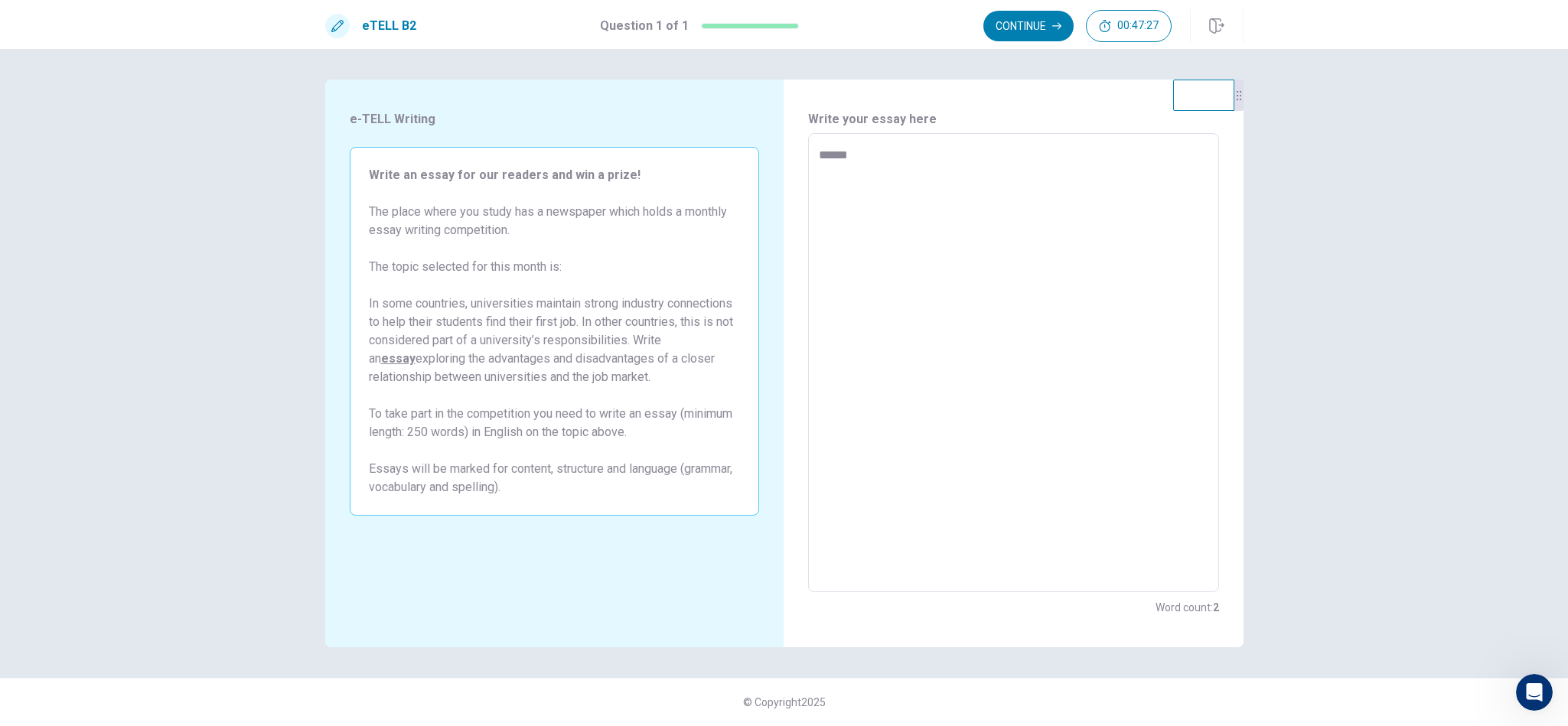 type on "*" 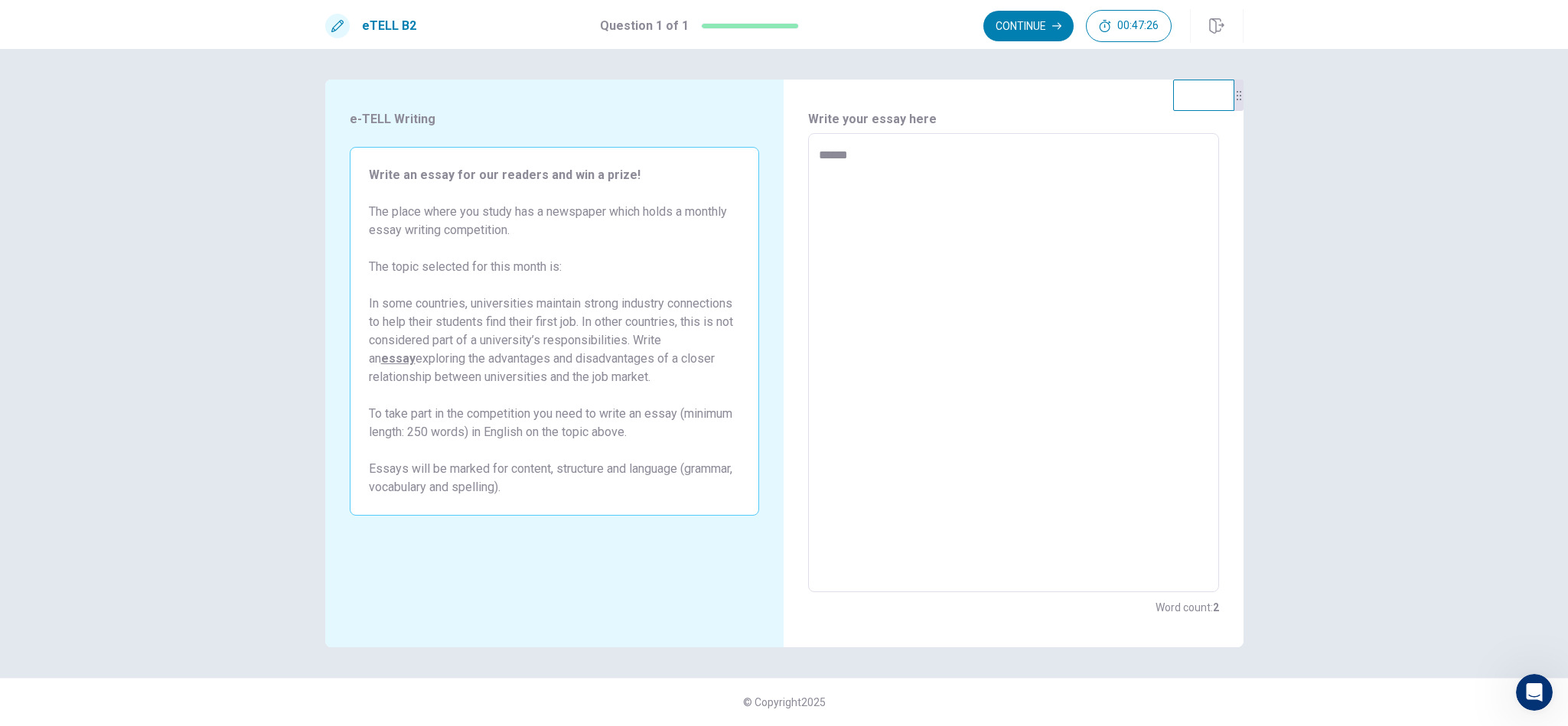 type on "*******" 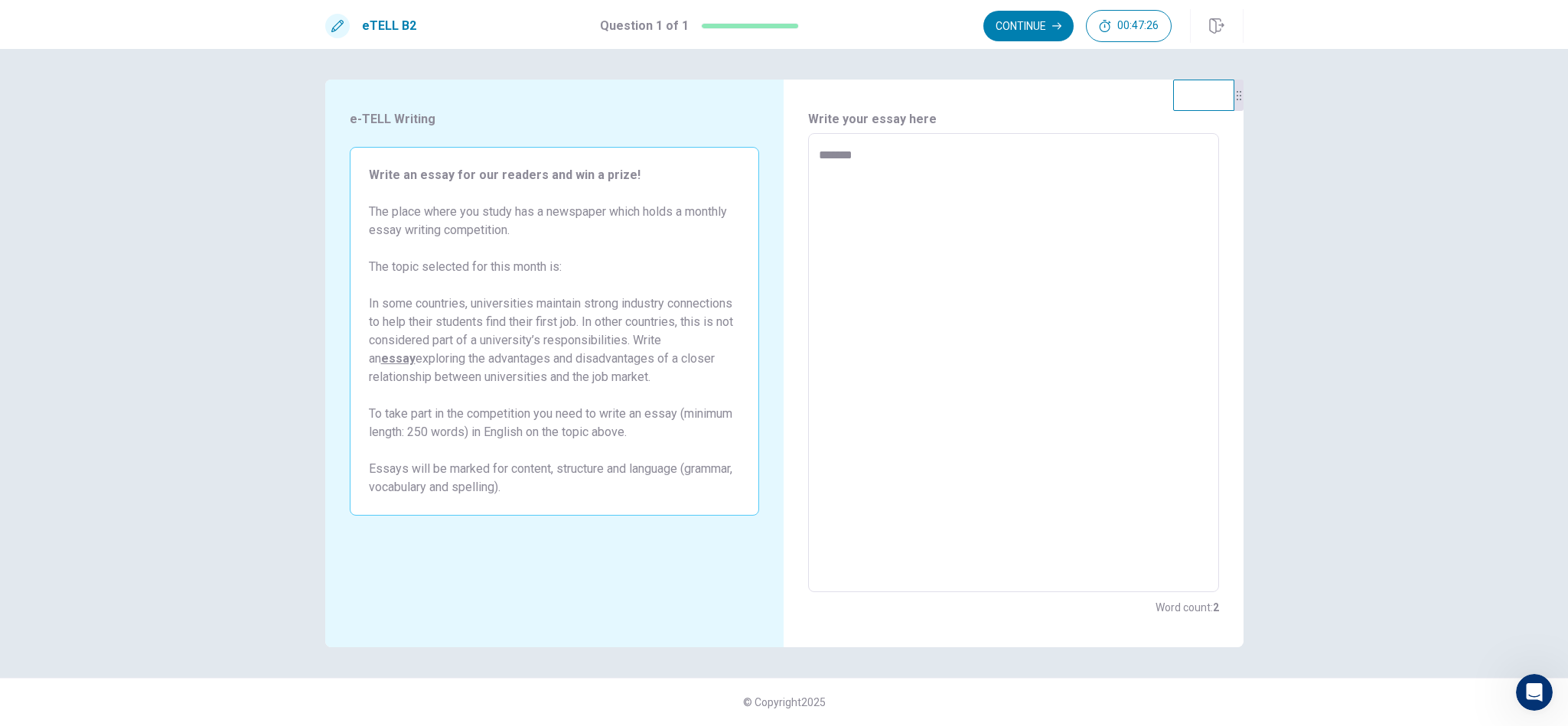 type on "*" 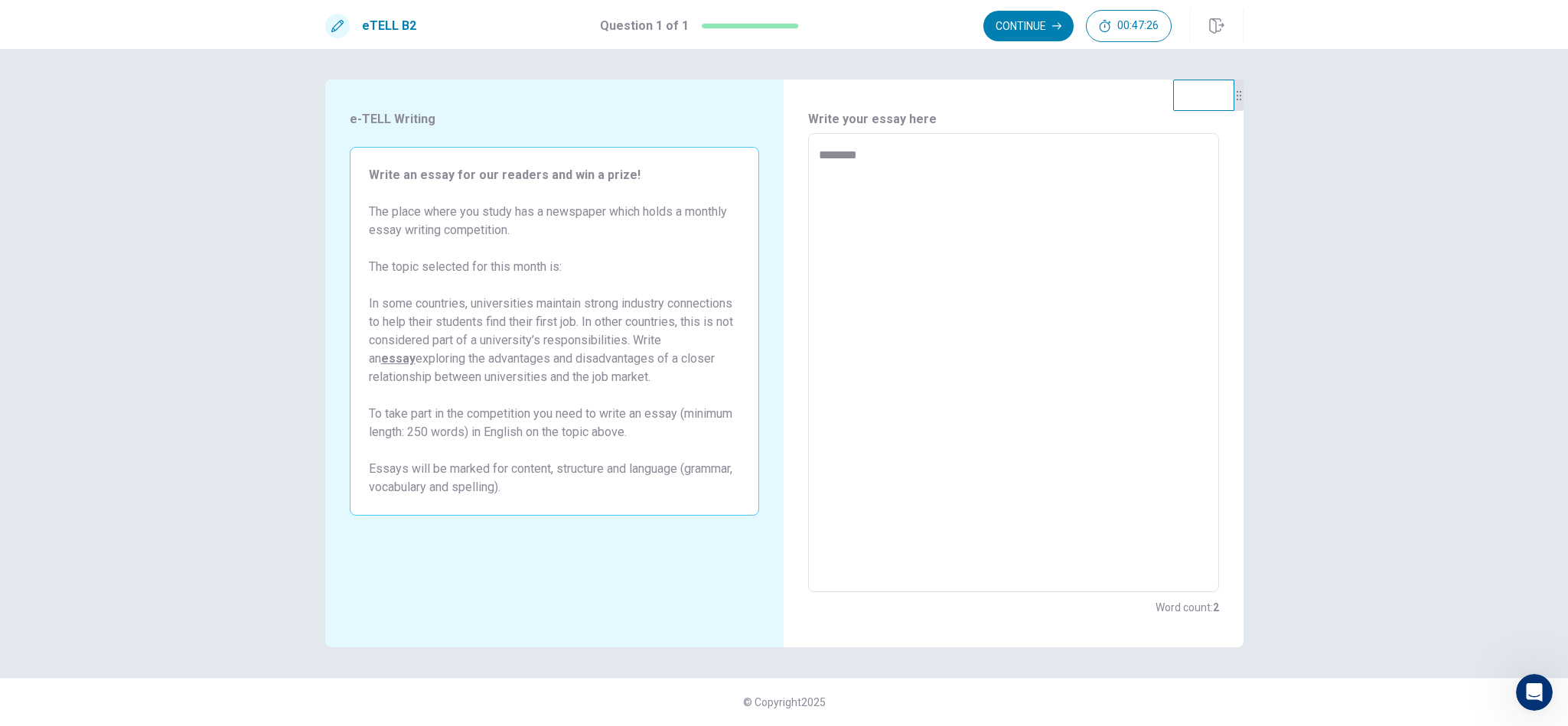 type on "*" 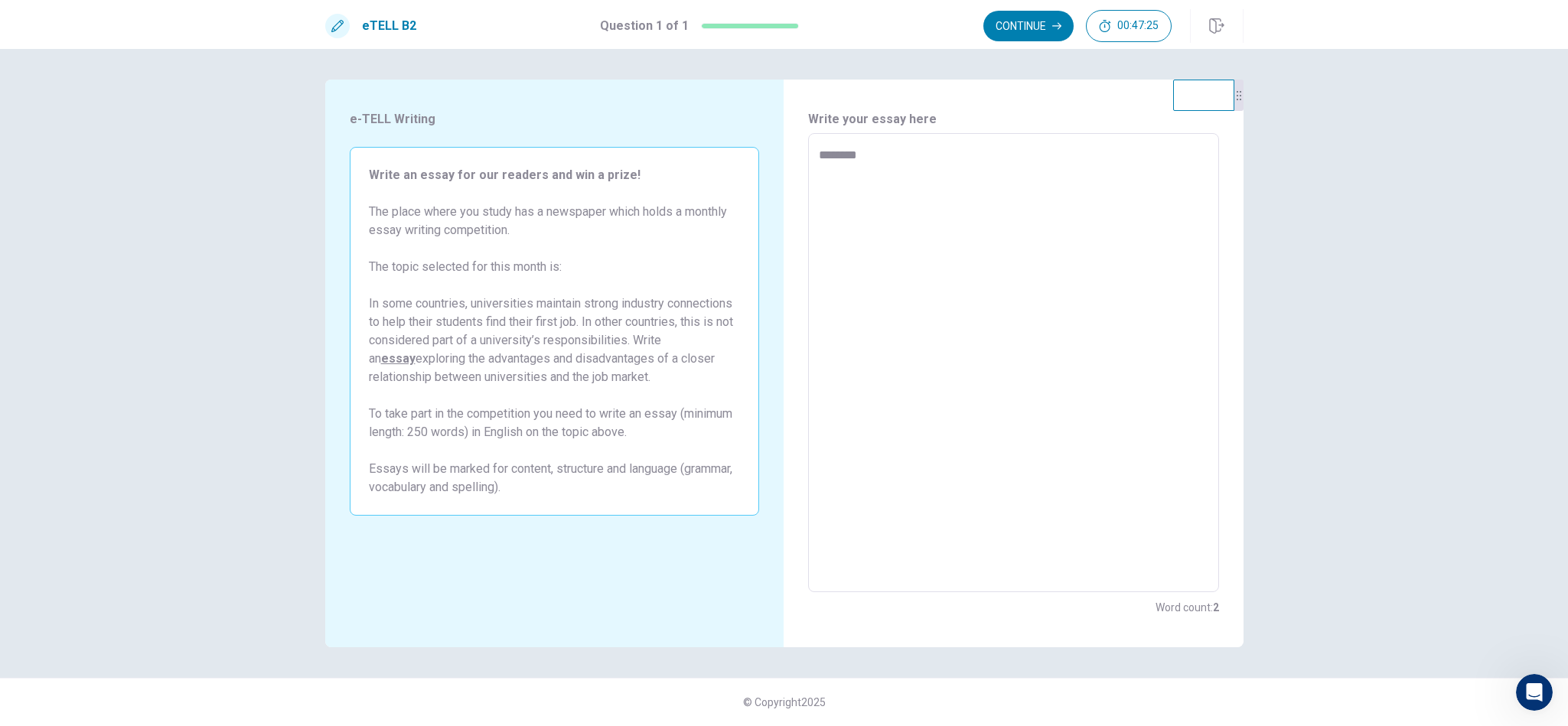 type on "********" 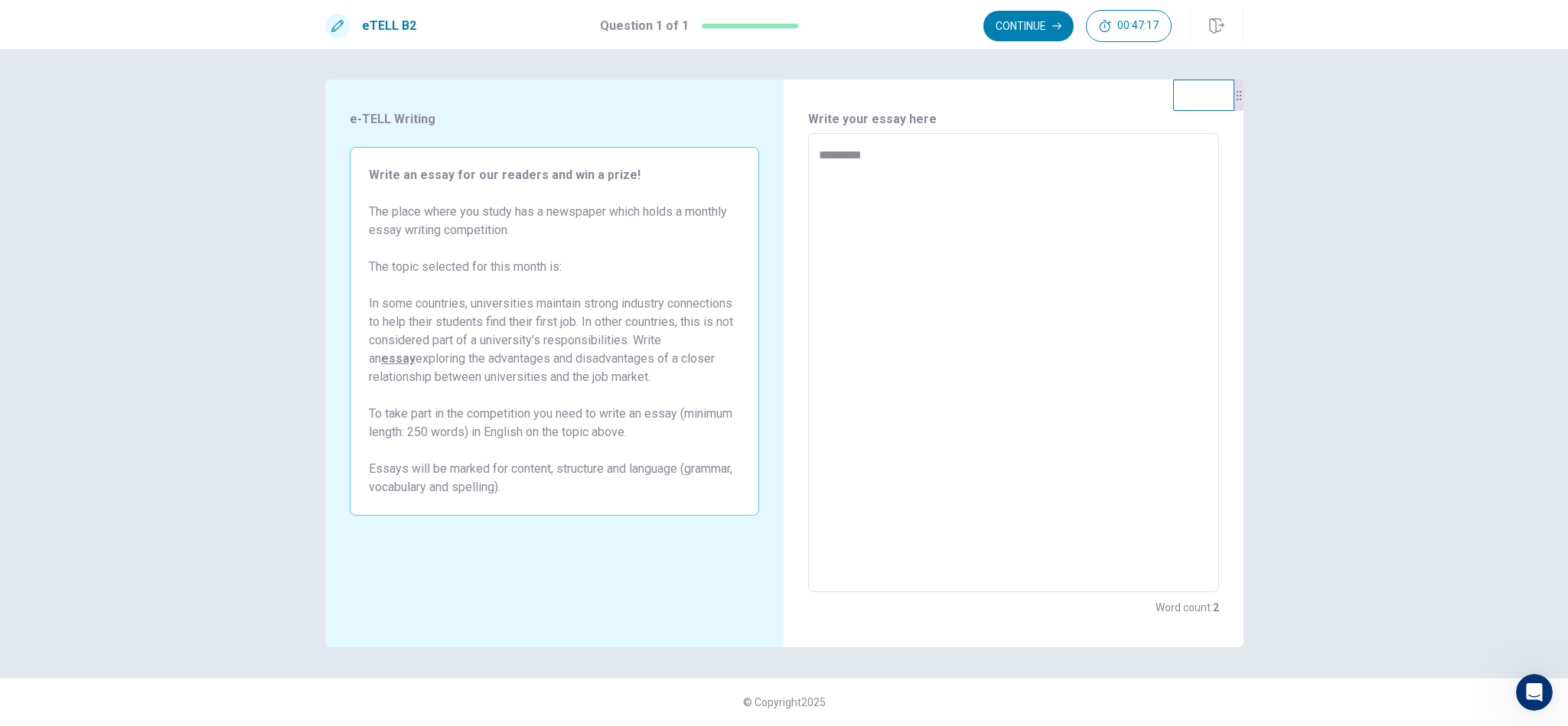 type on "*" 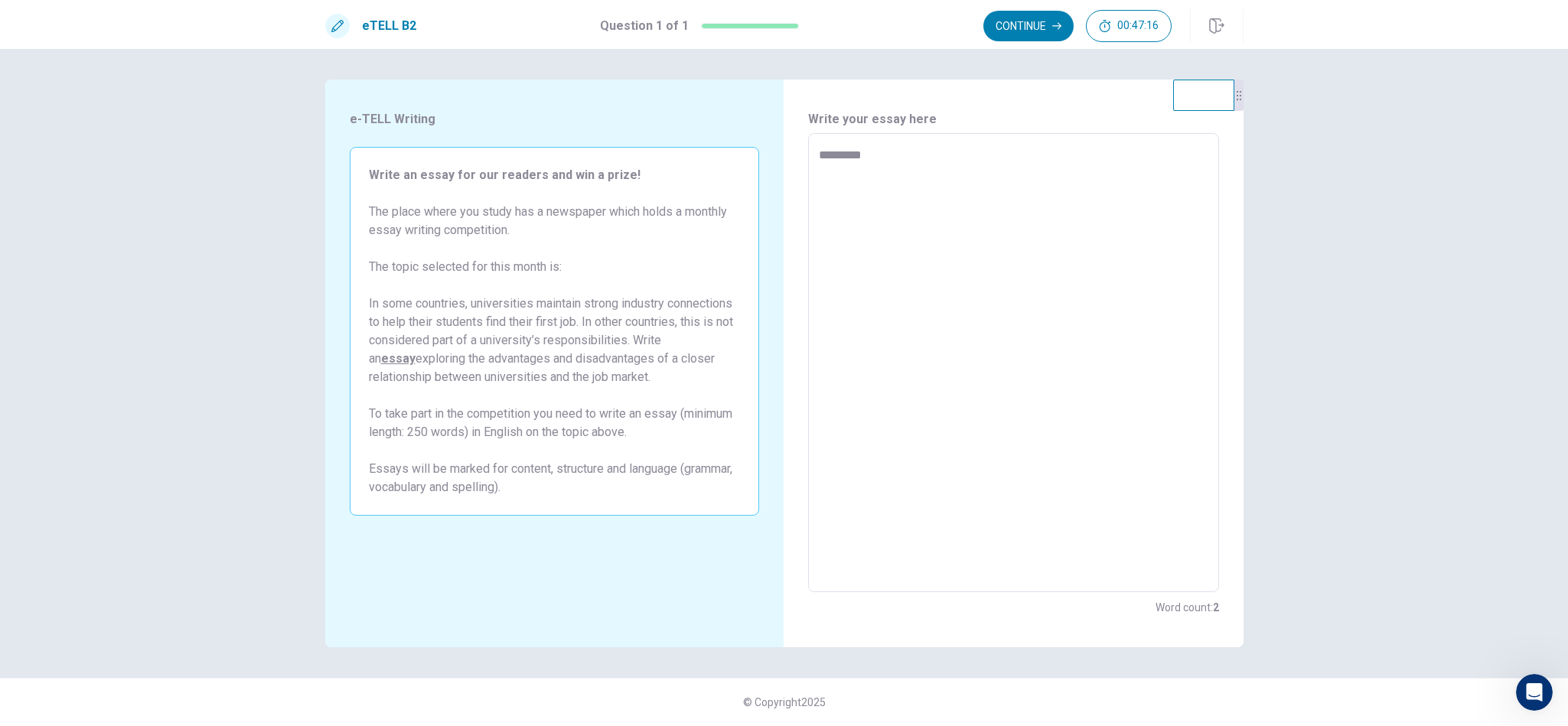 type on "**********" 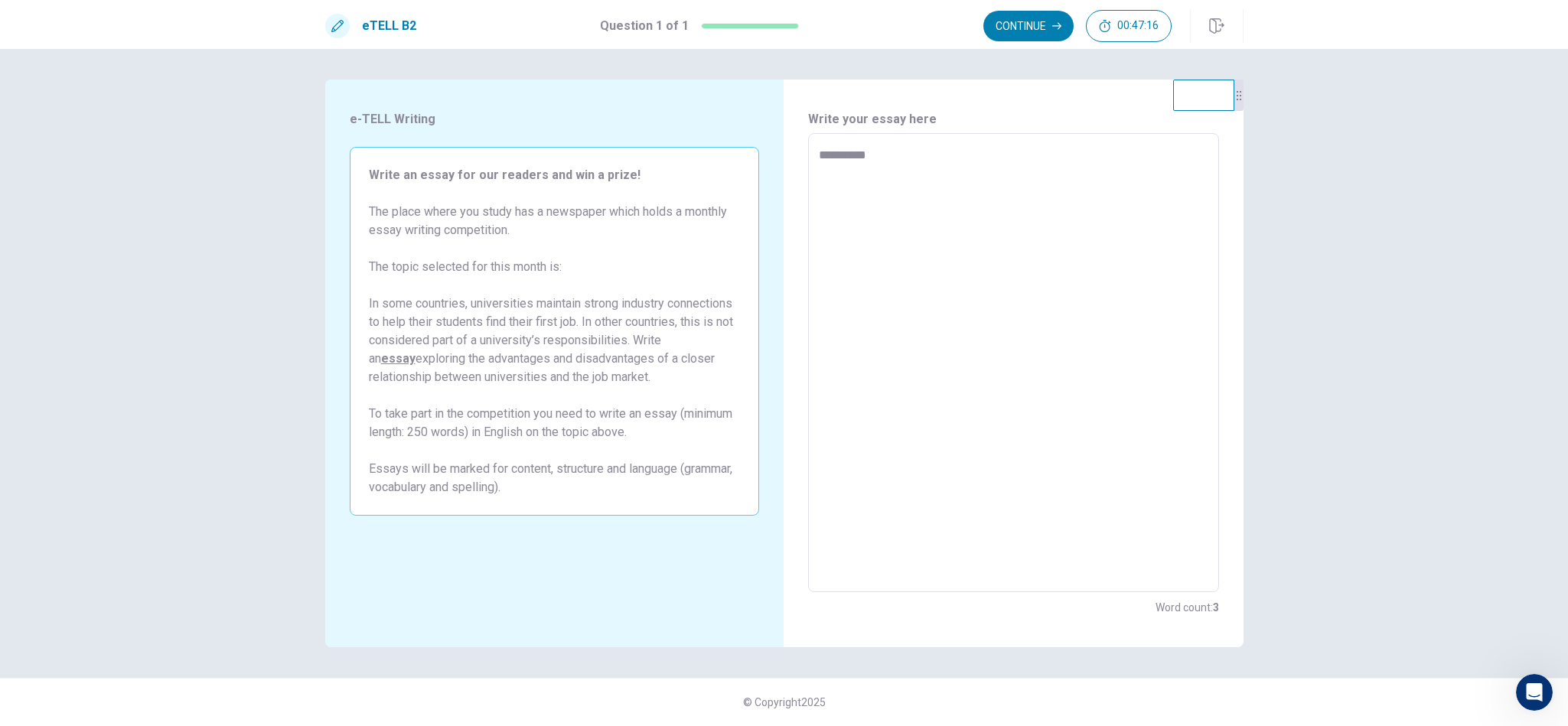 type on "*" 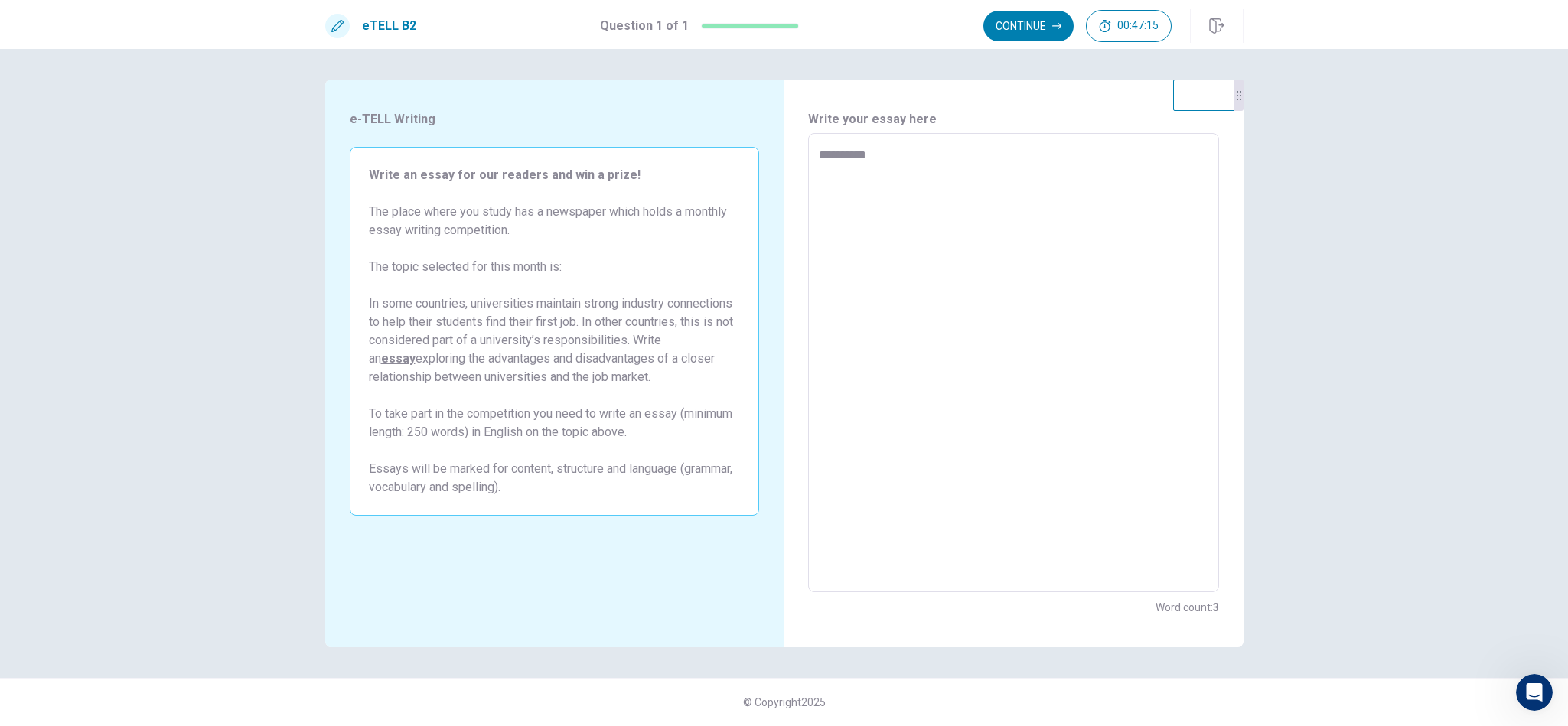type on "**********" 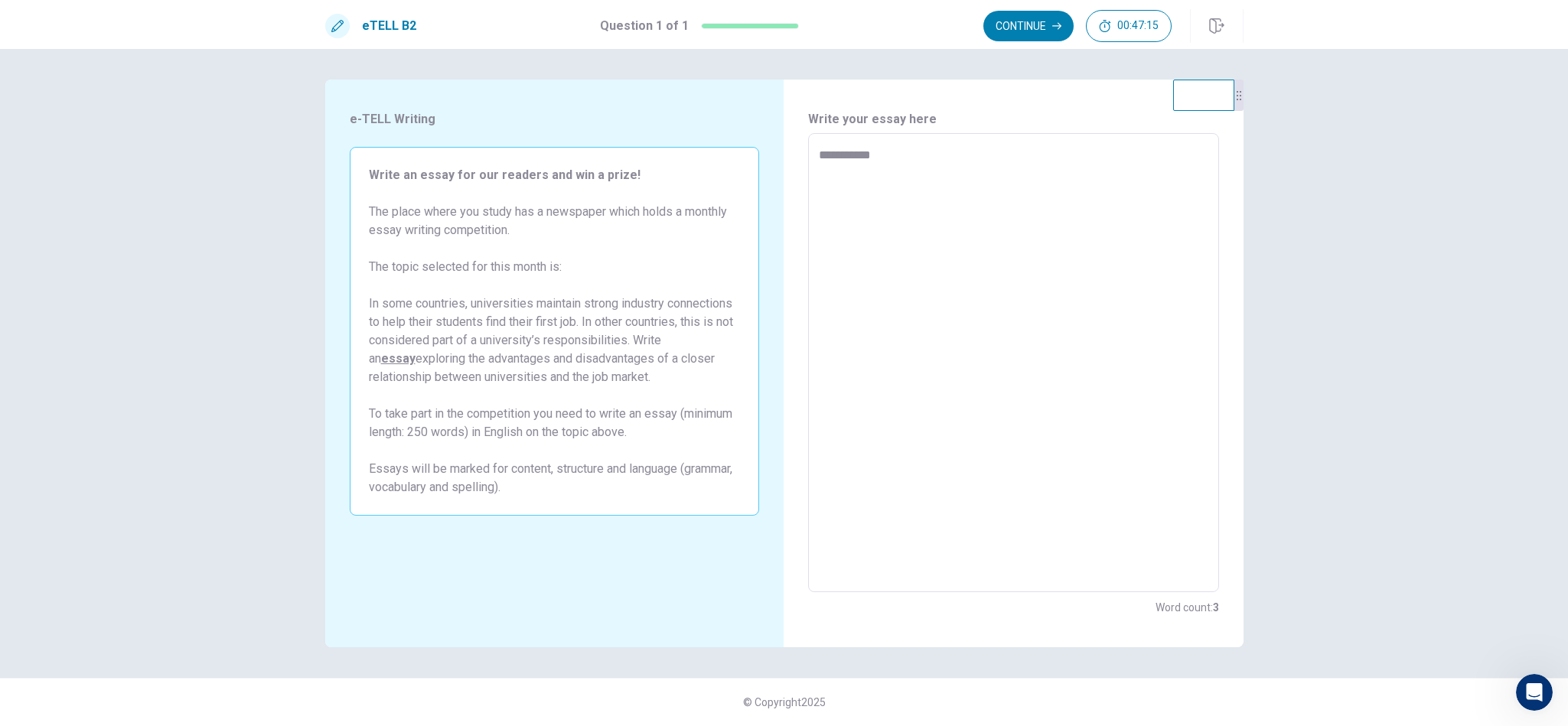 type on "*" 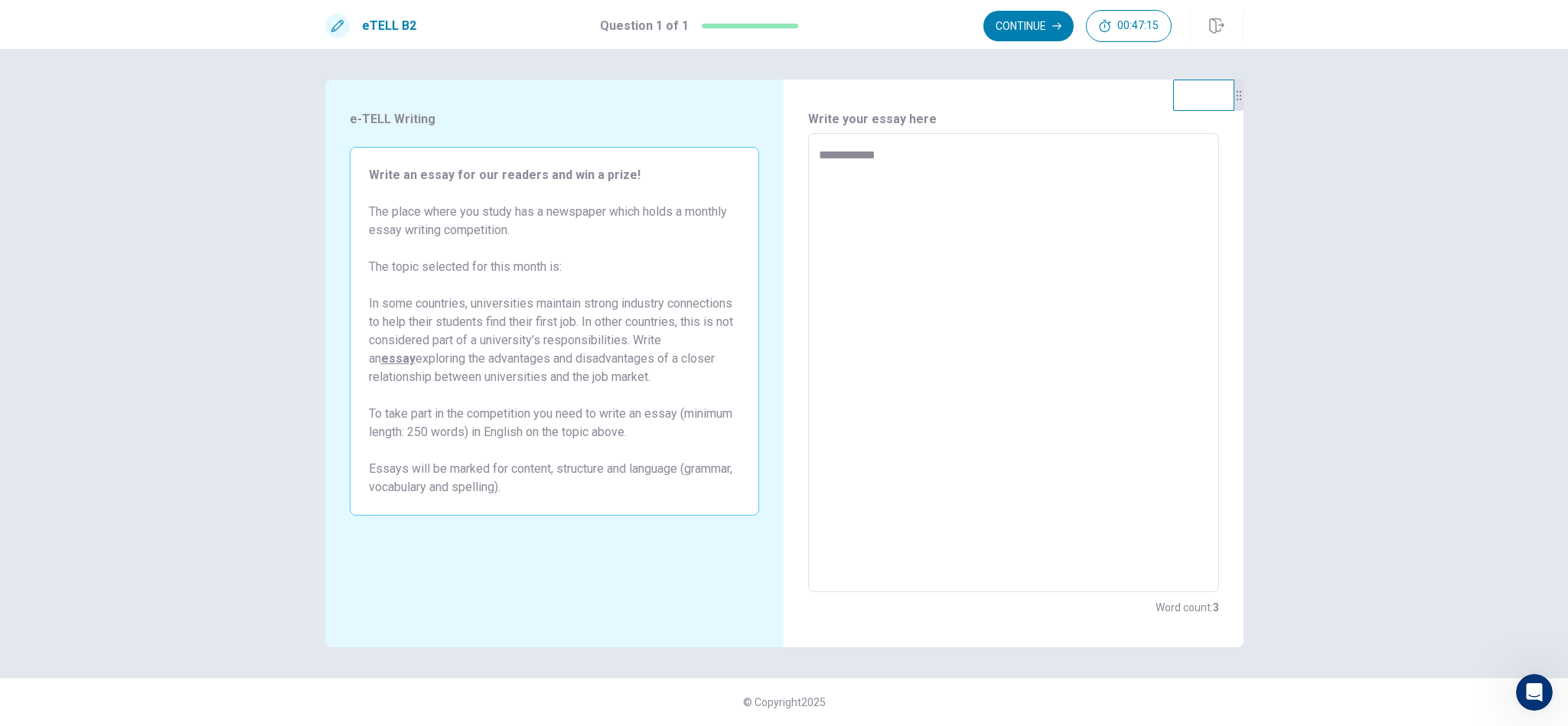 type on "*" 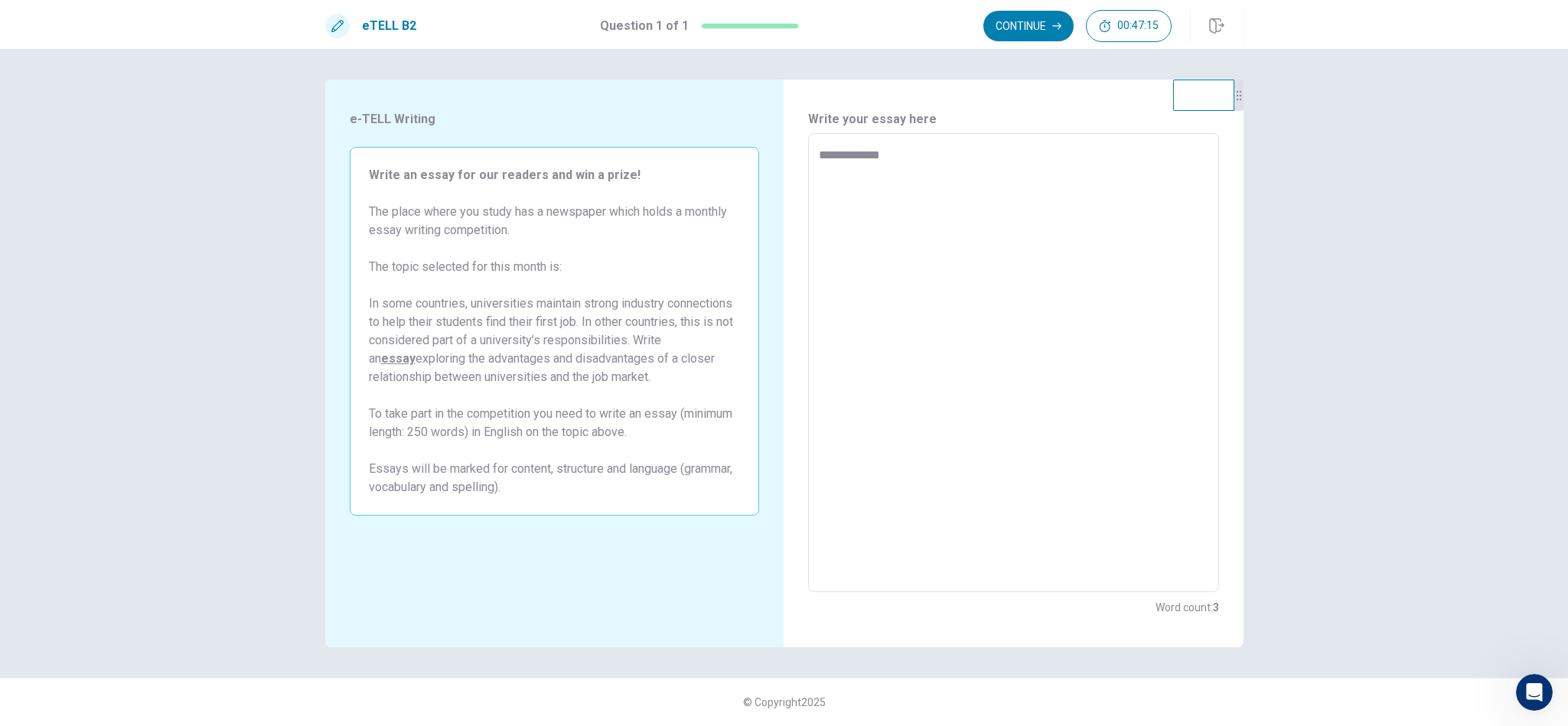type on "*" 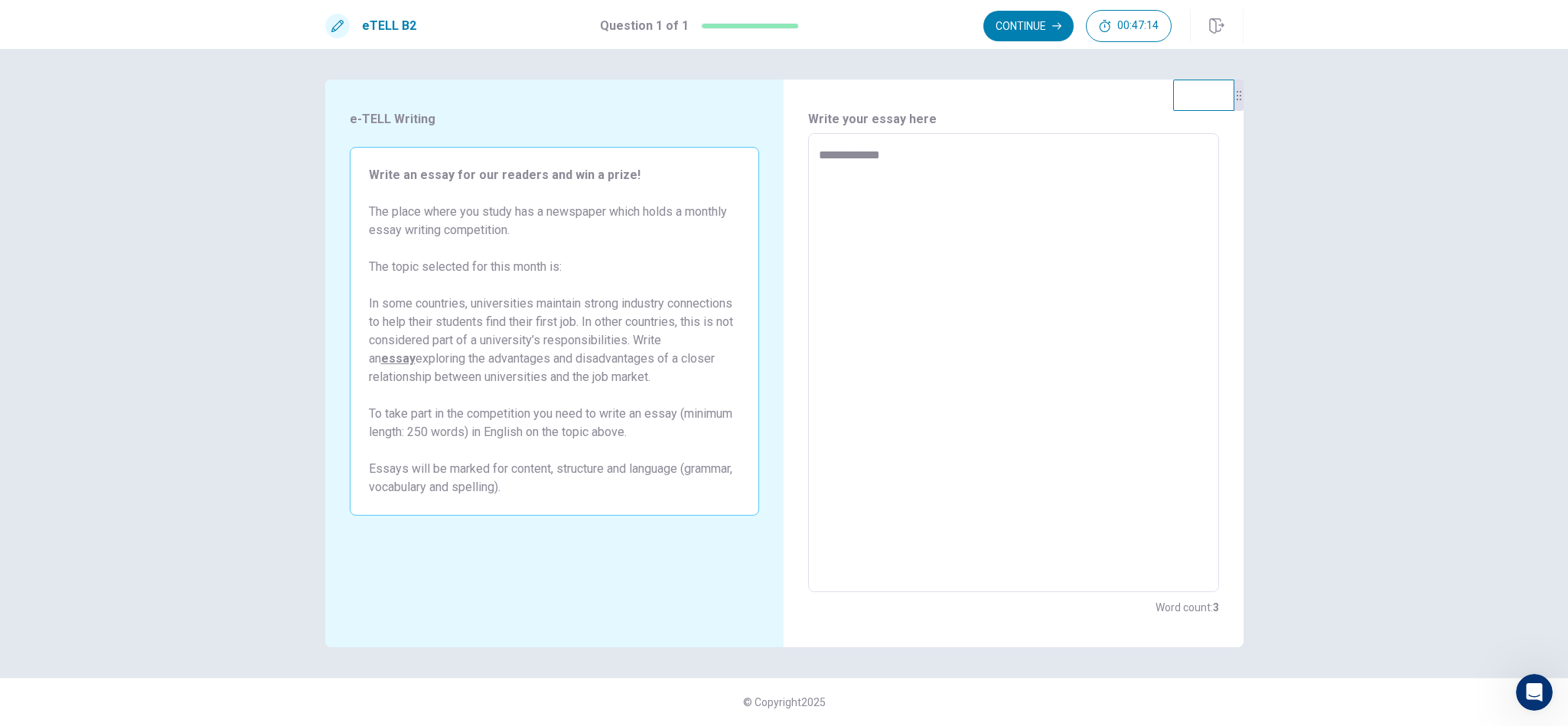 type on "**********" 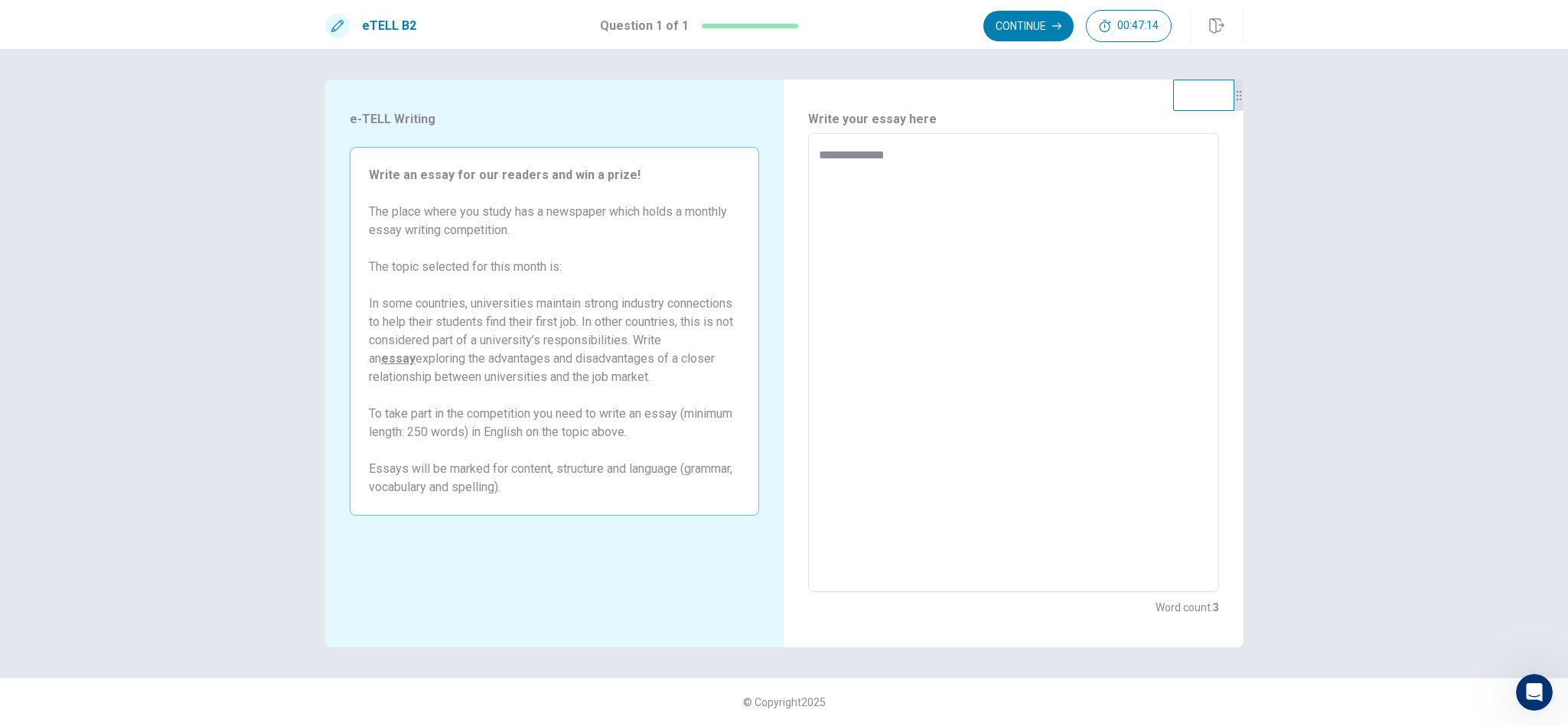 type on "*" 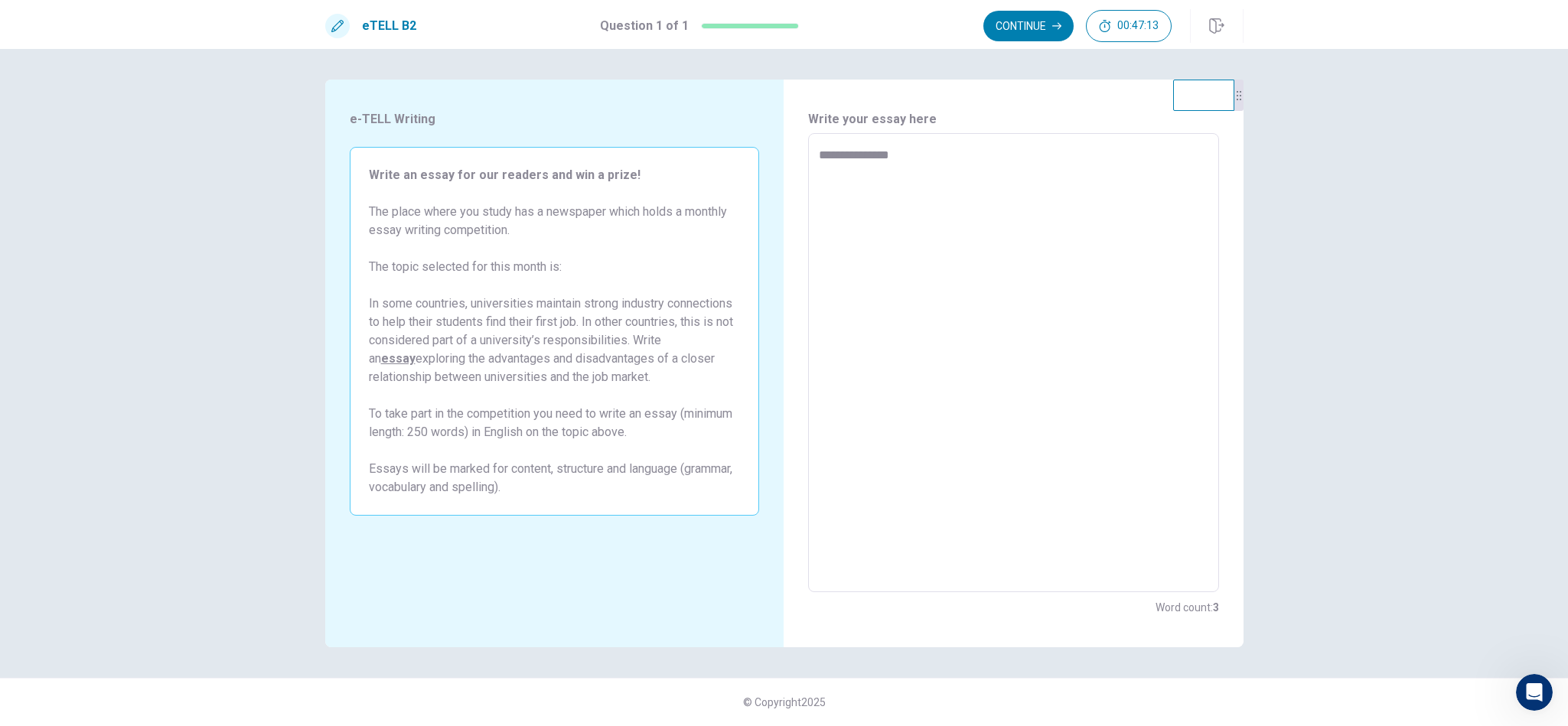 type on "*" 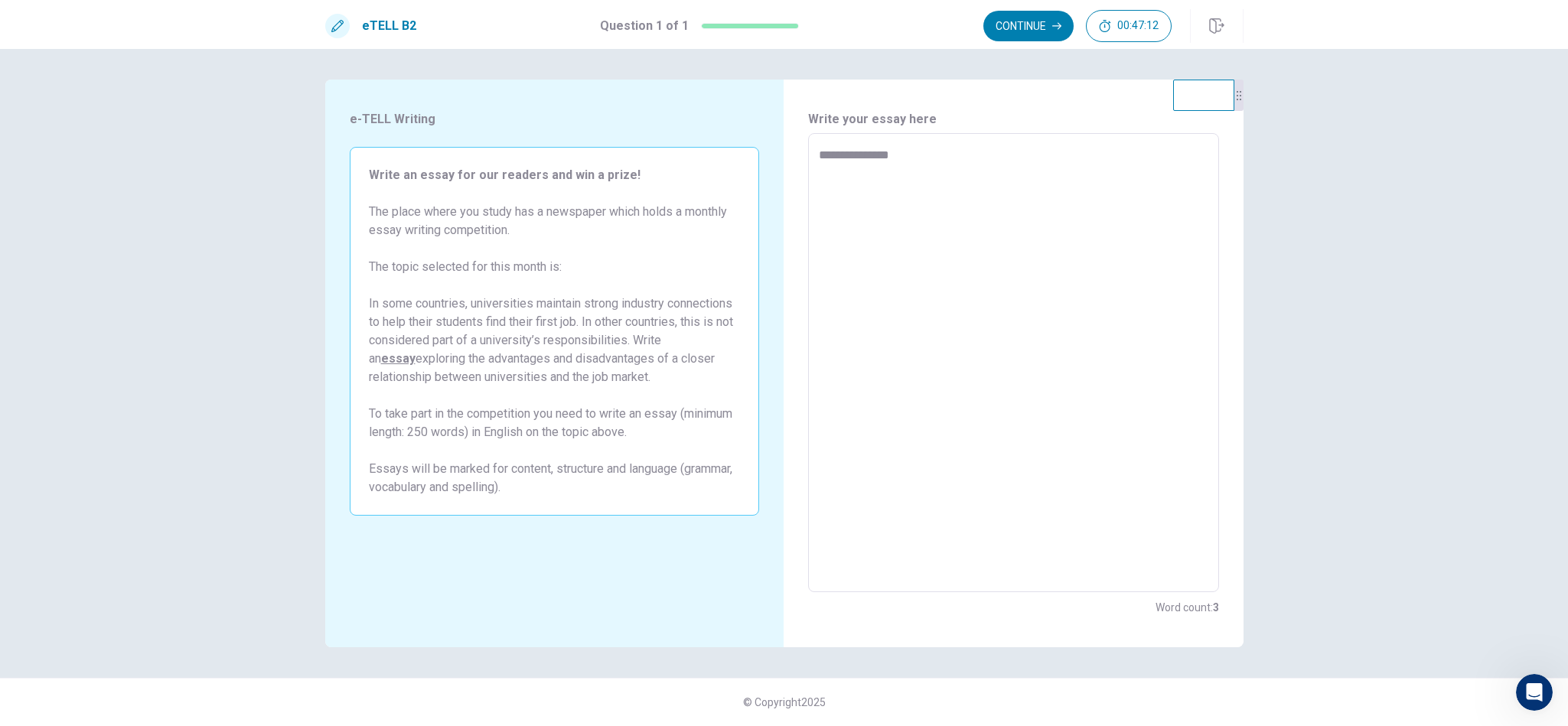 type on "**********" 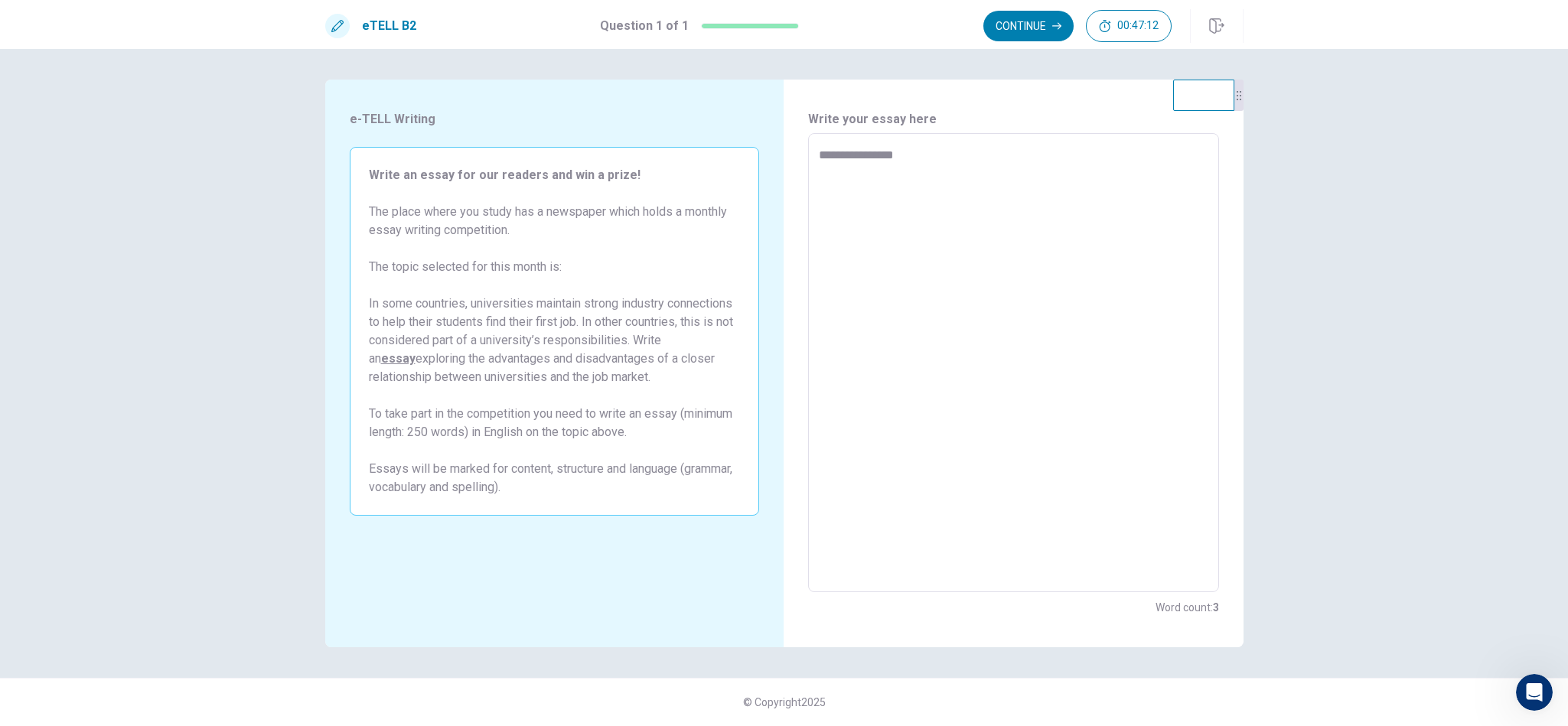 type on "*" 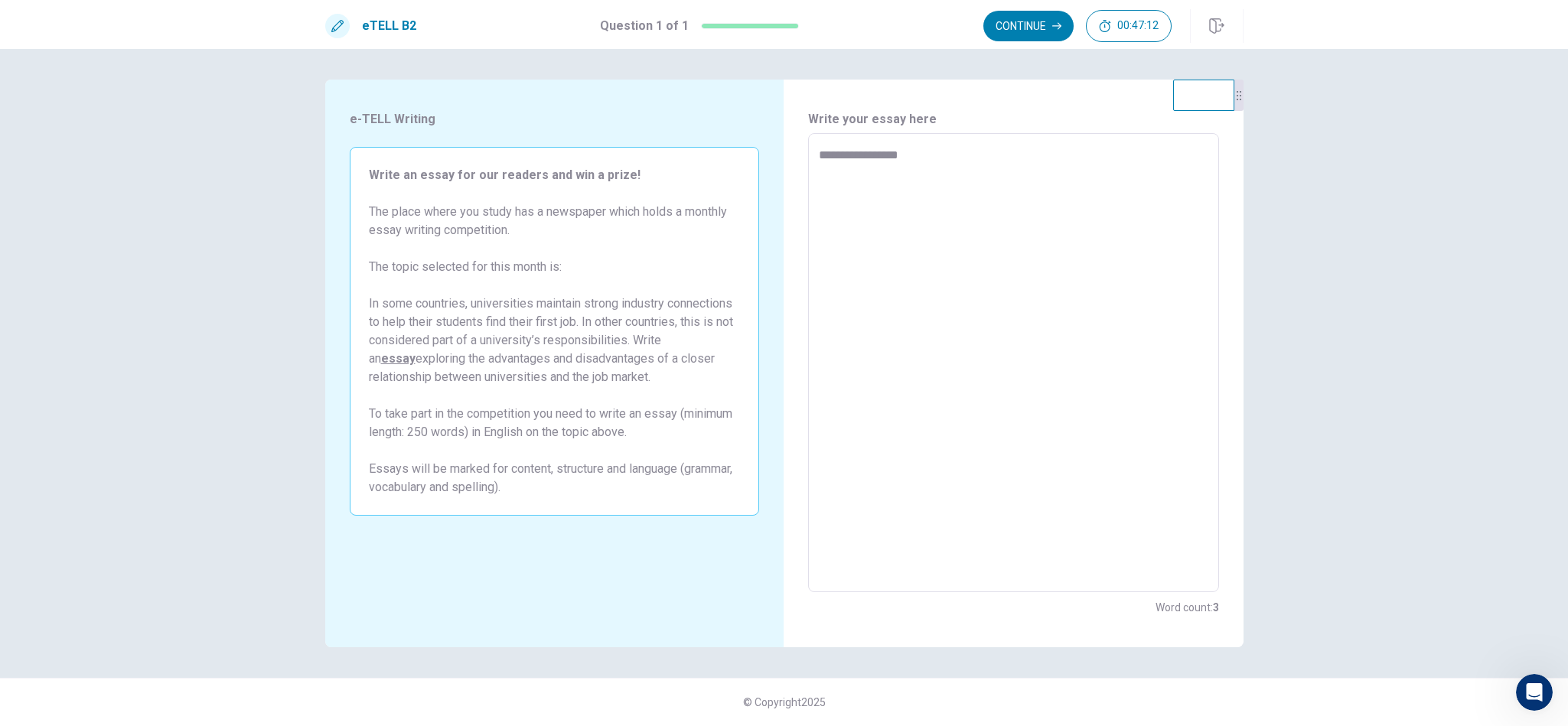 type on "*" 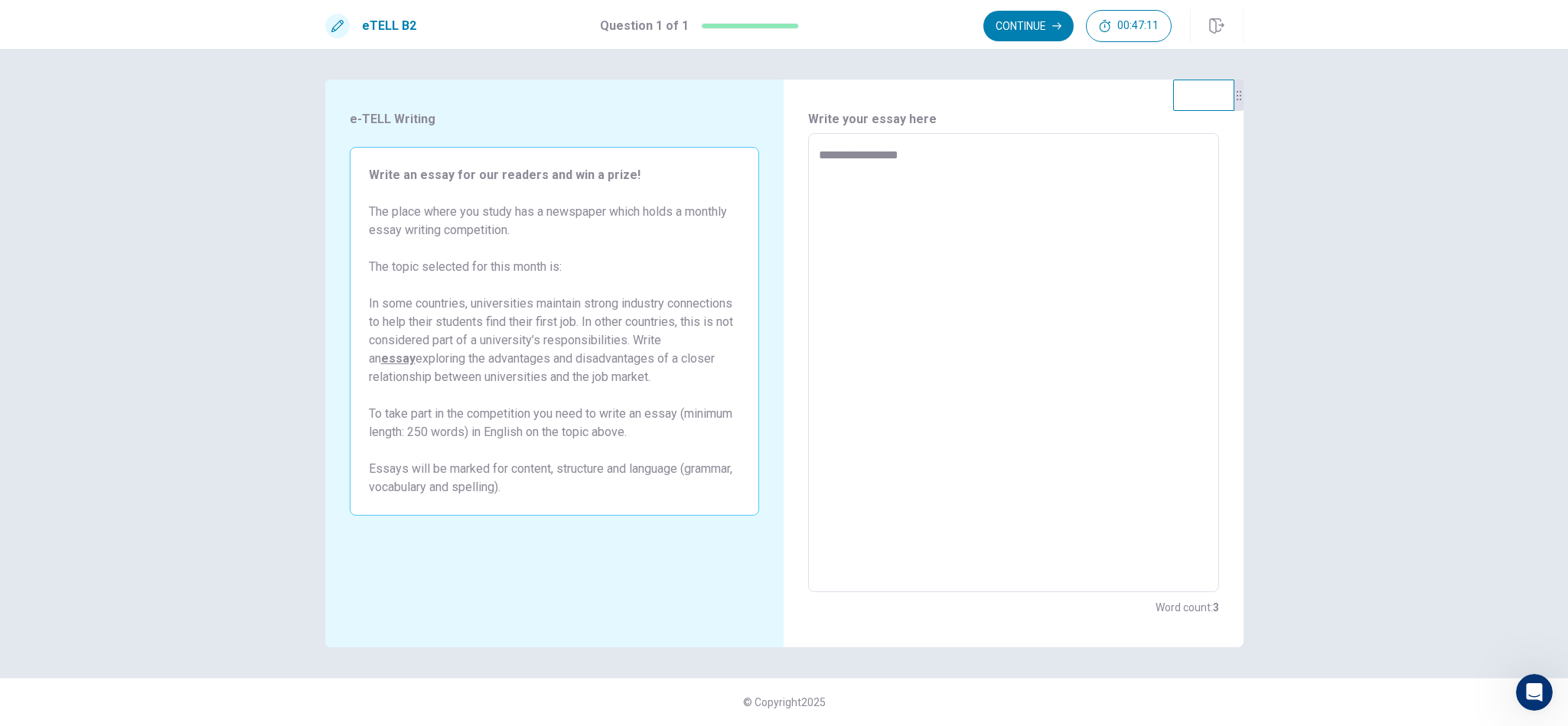 type on "**********" 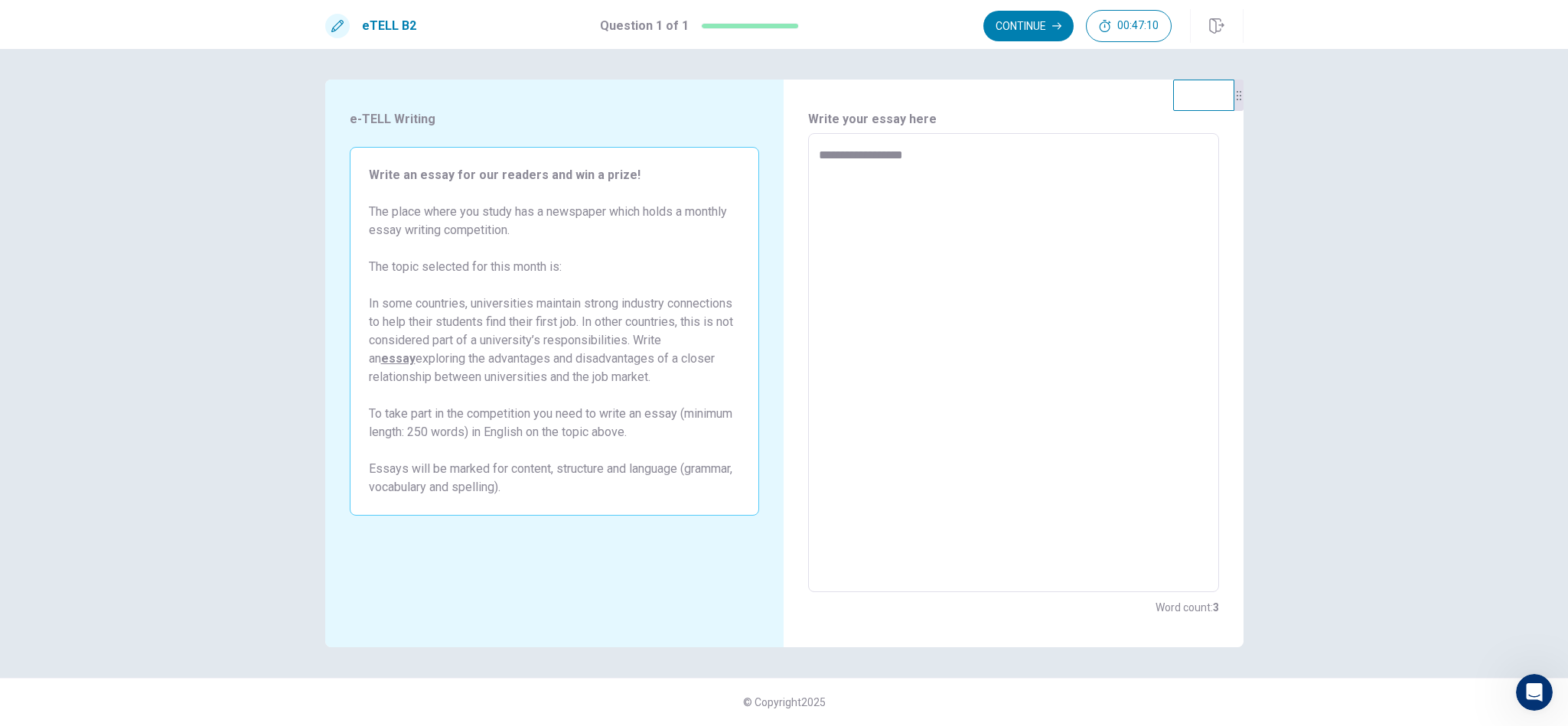type on "*" 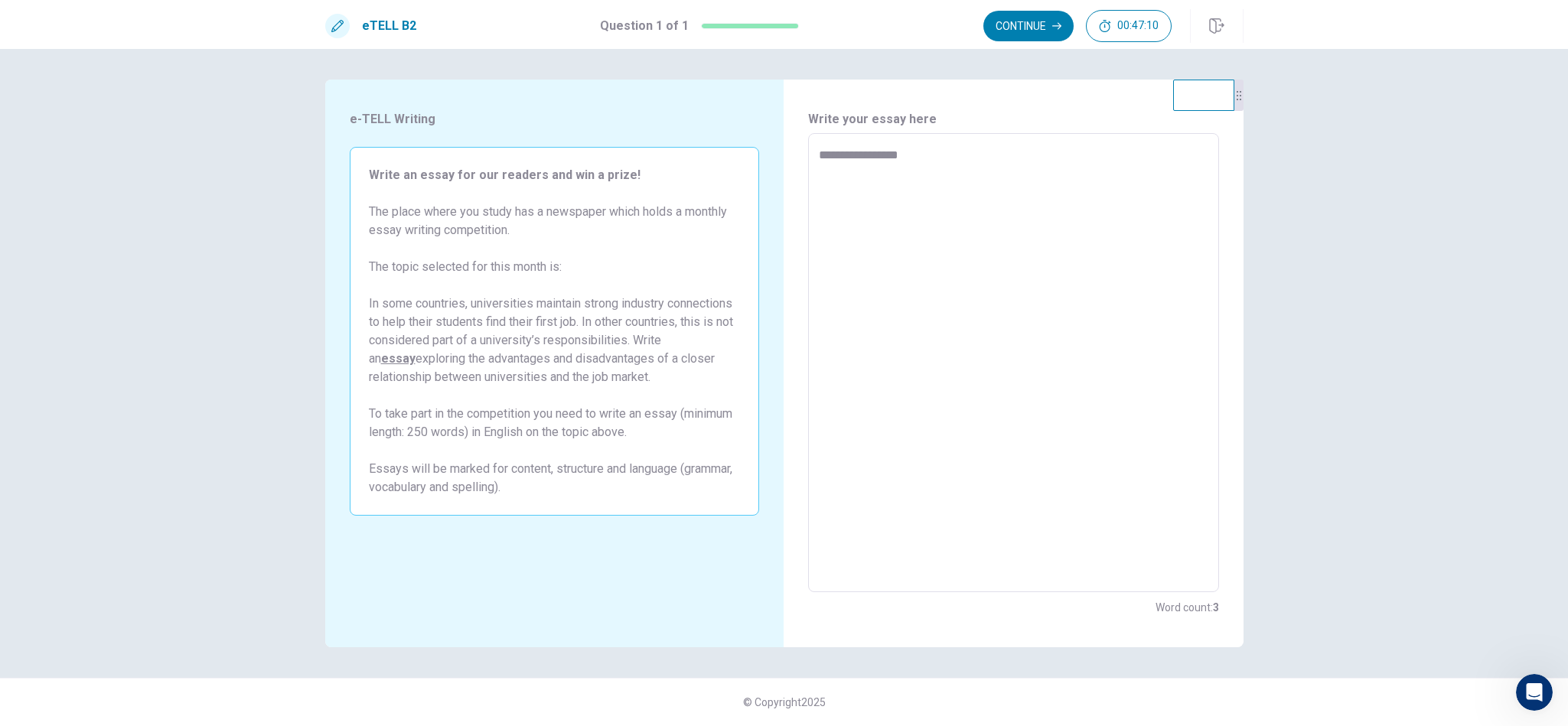 type on "*" 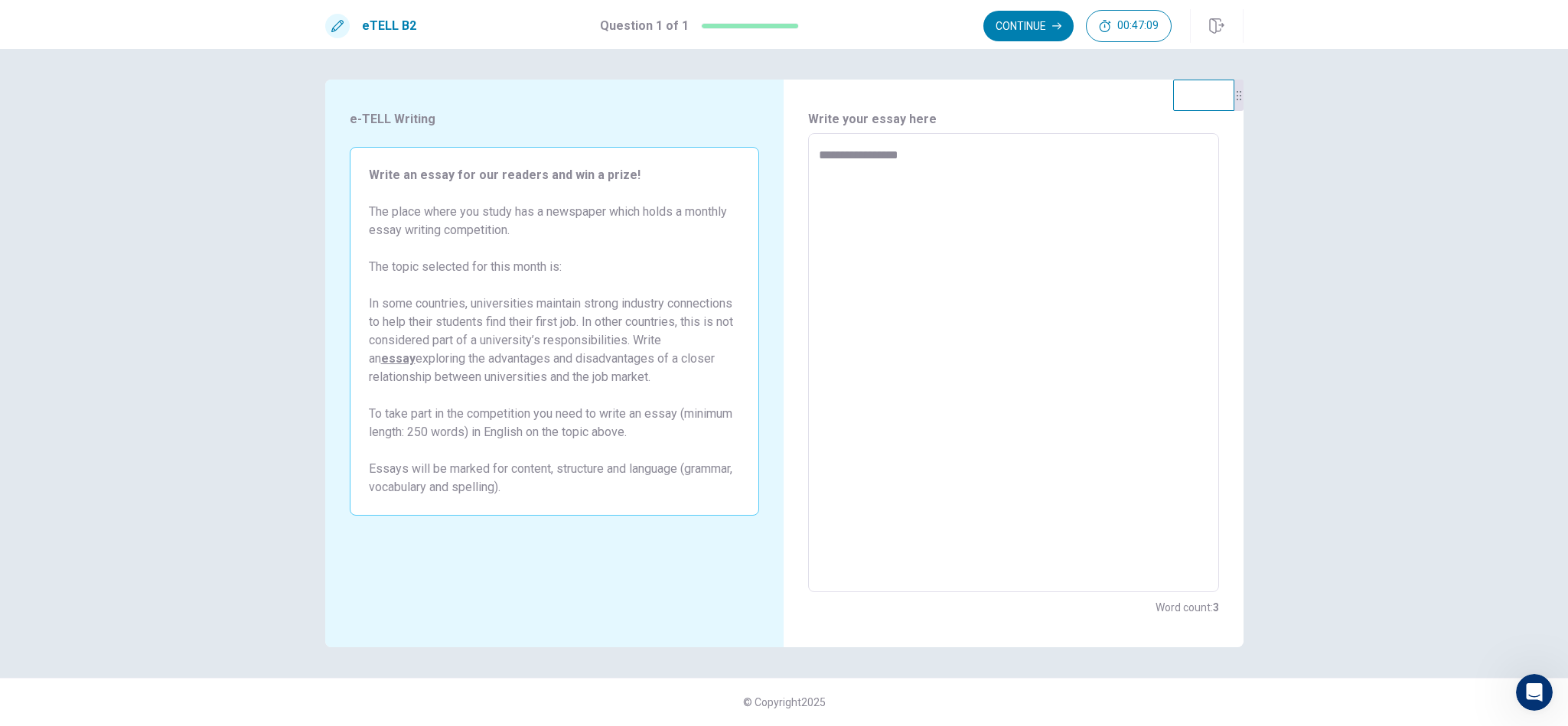 type on "**********" 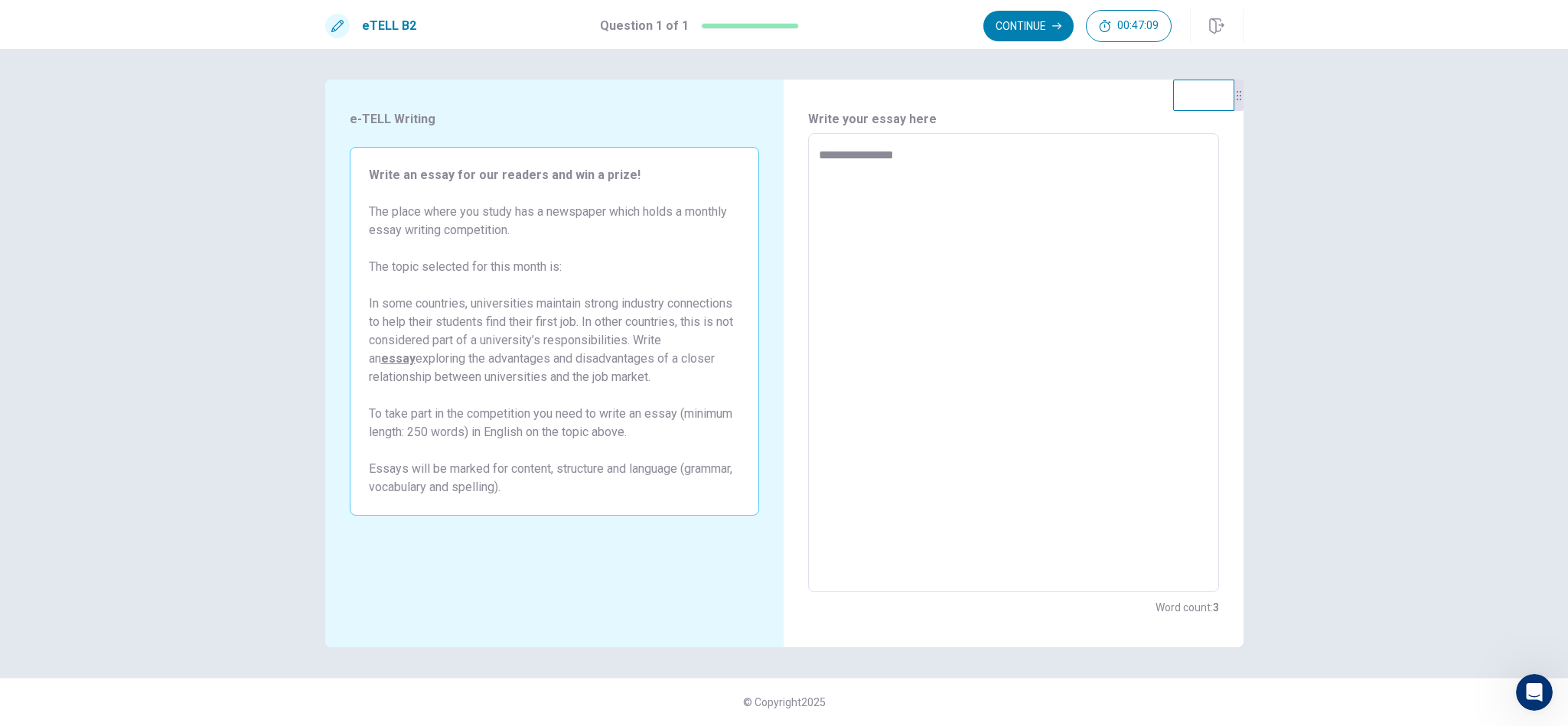 type on "*" 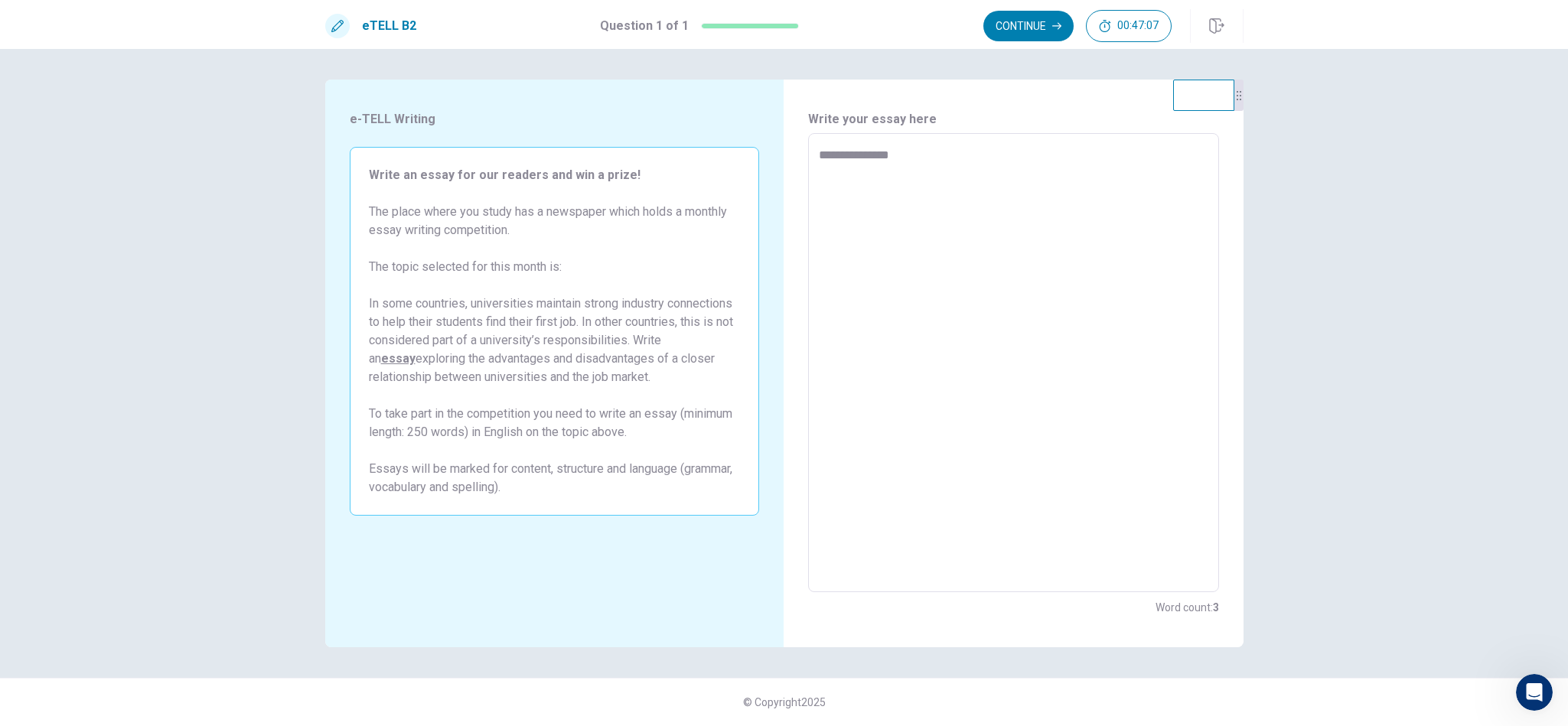 type on "*" 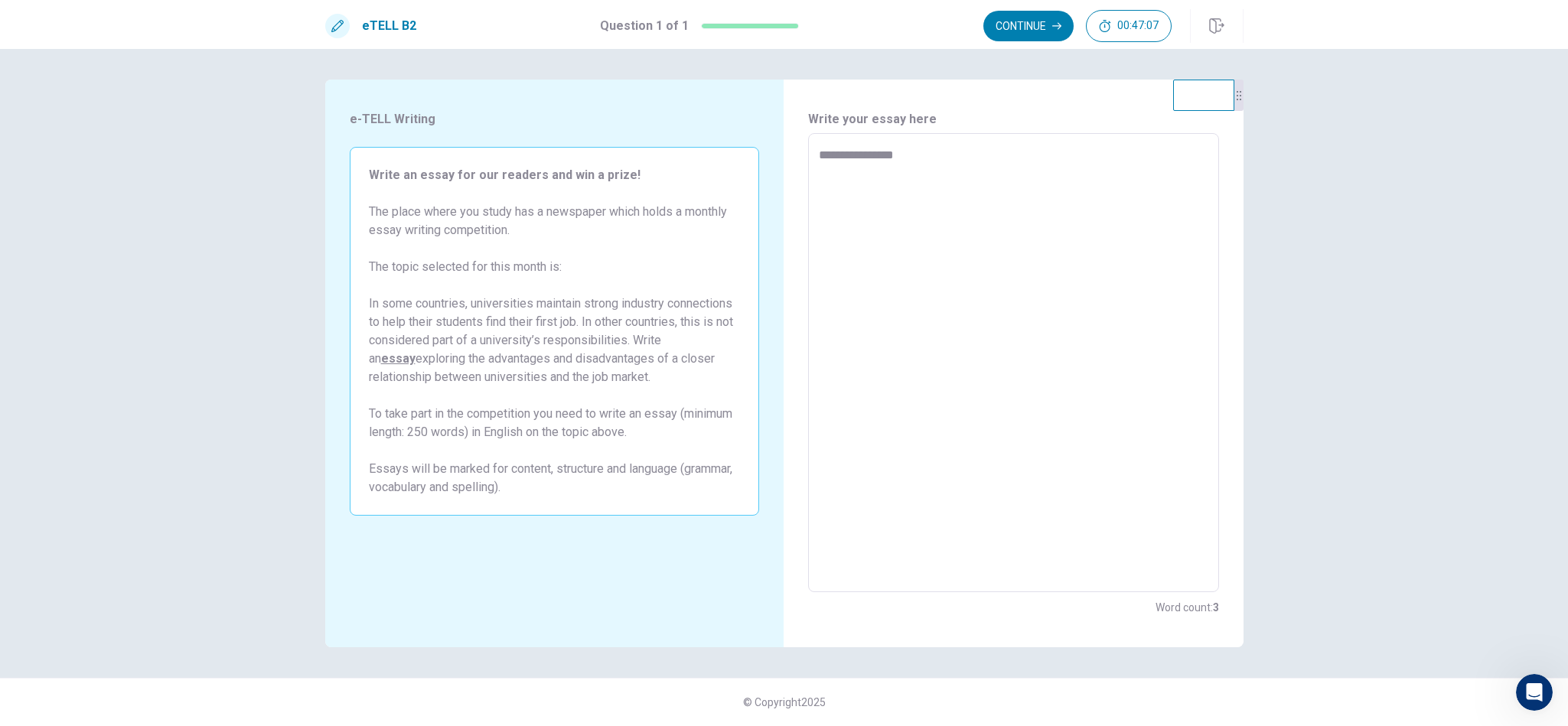 type on "*" 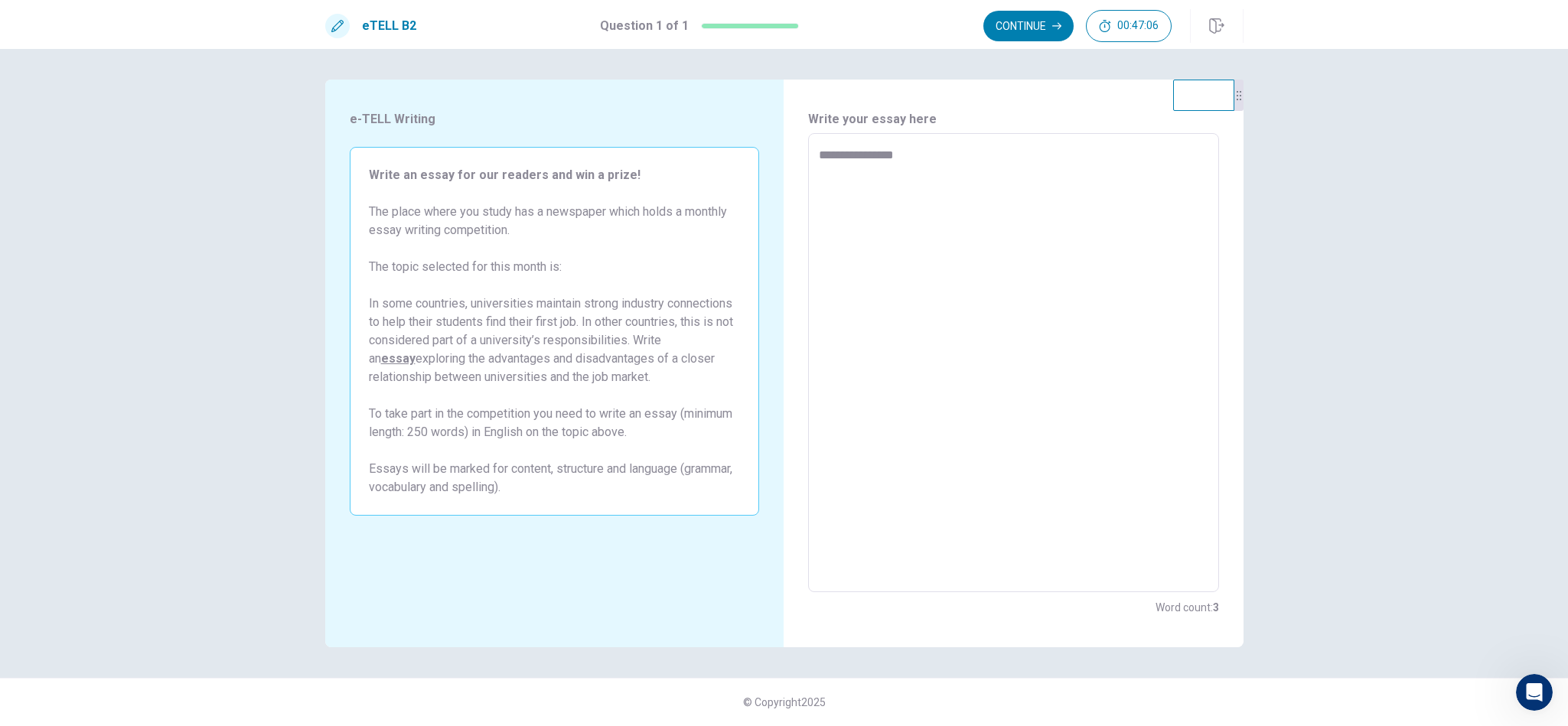 type on "**********" 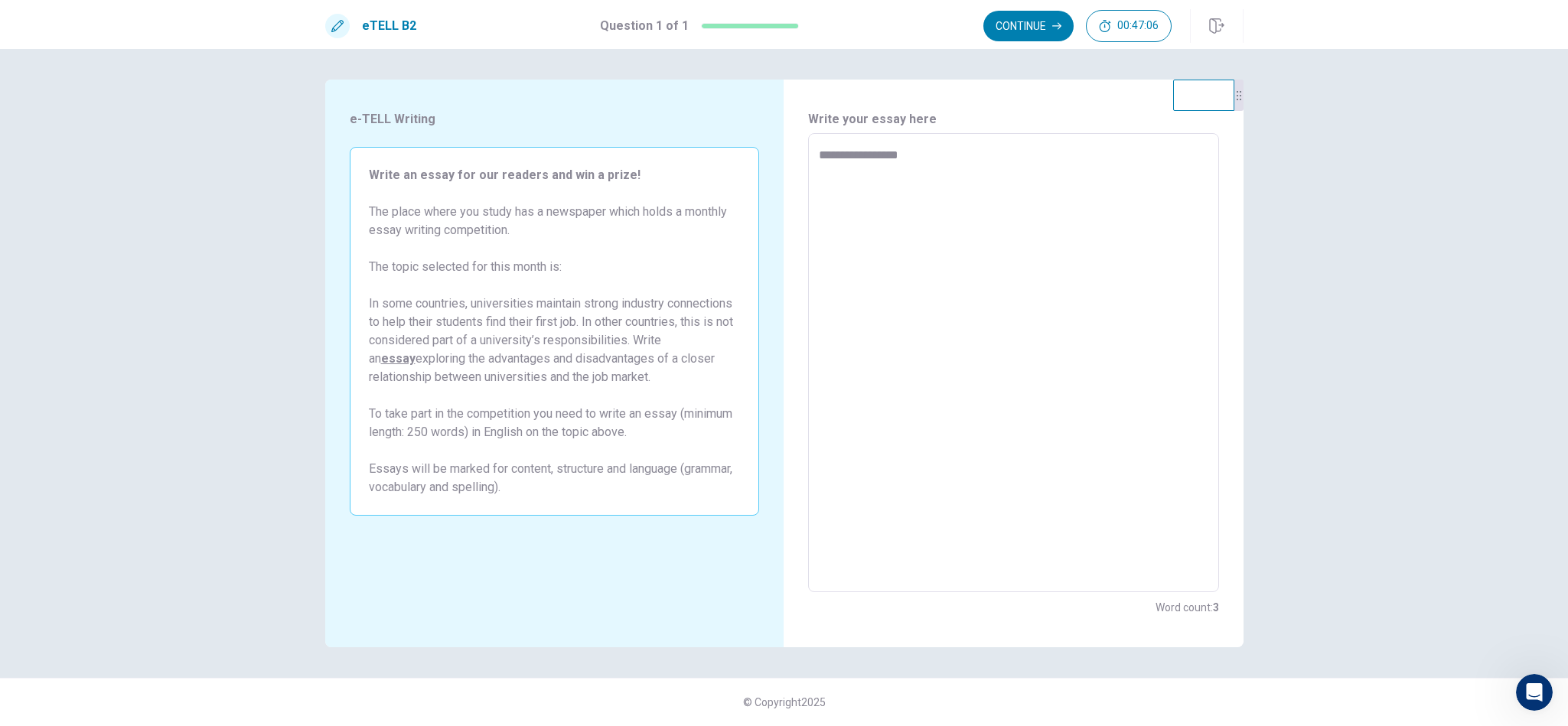 type on "*" 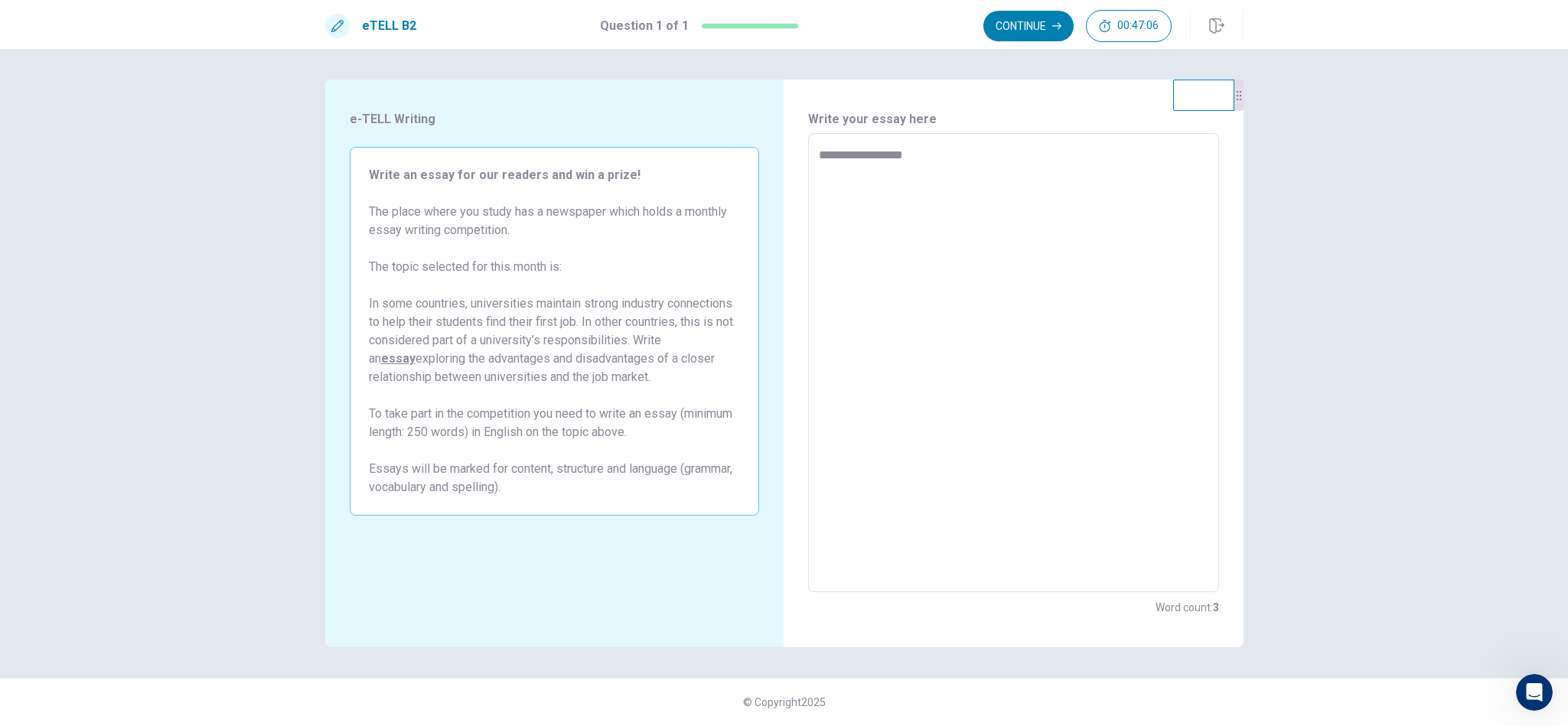 type on "*" 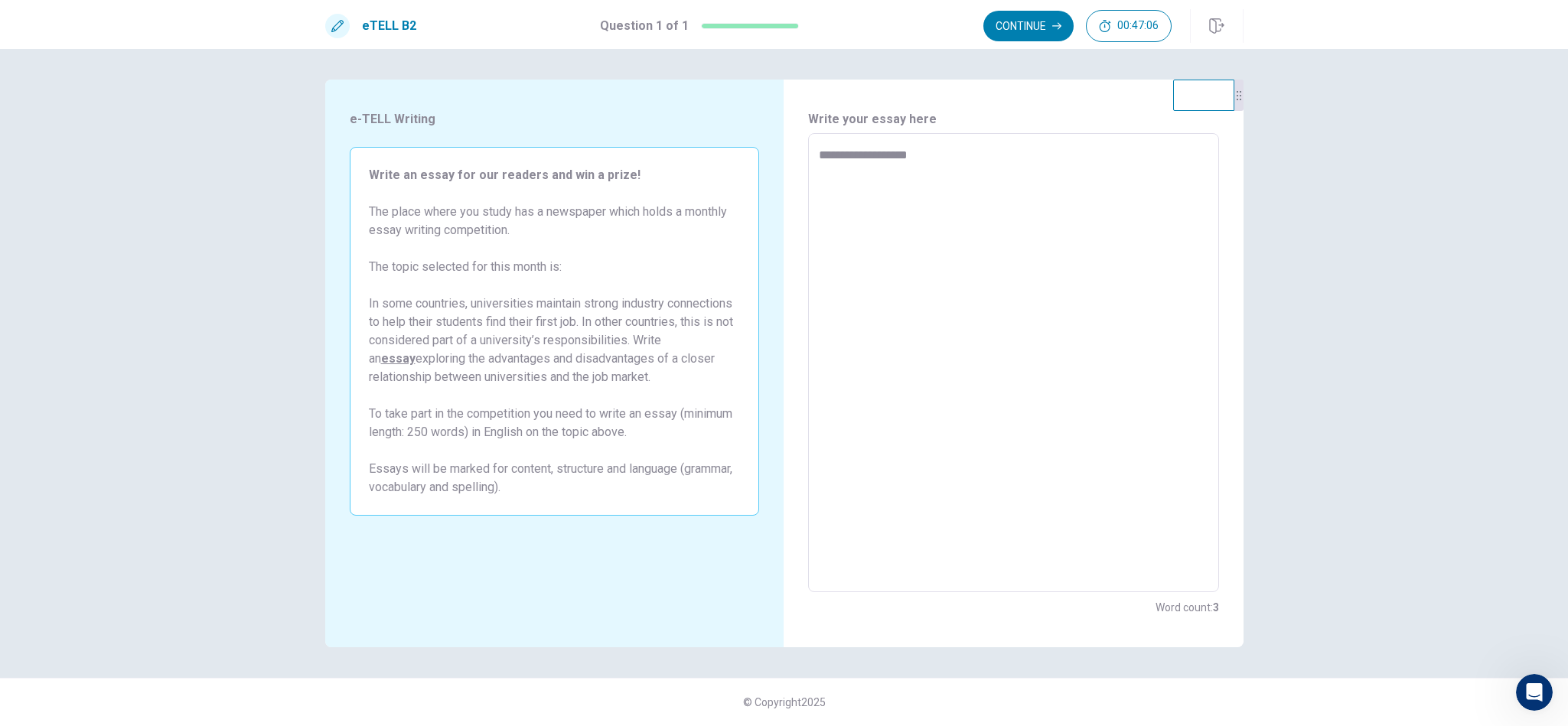 type on "*" 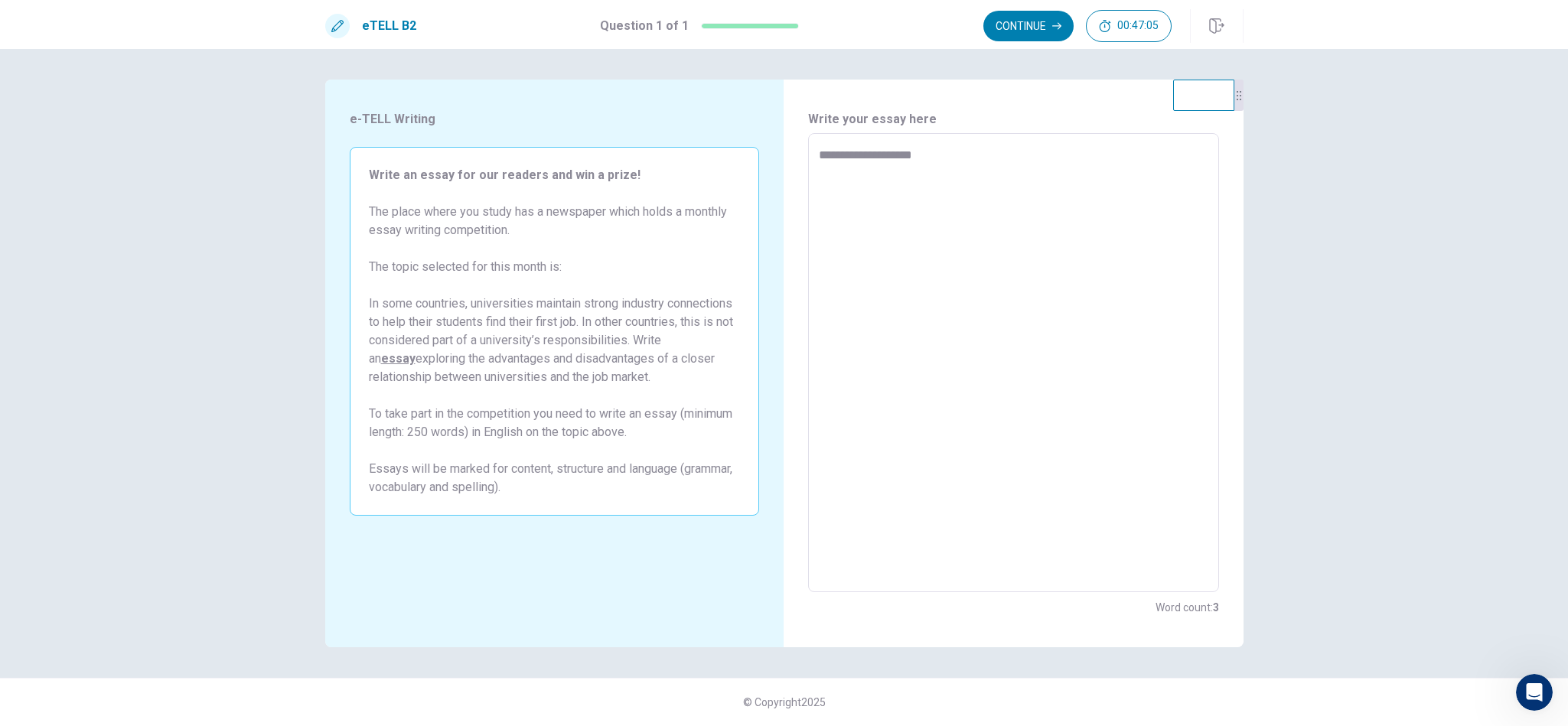 type on "**********" 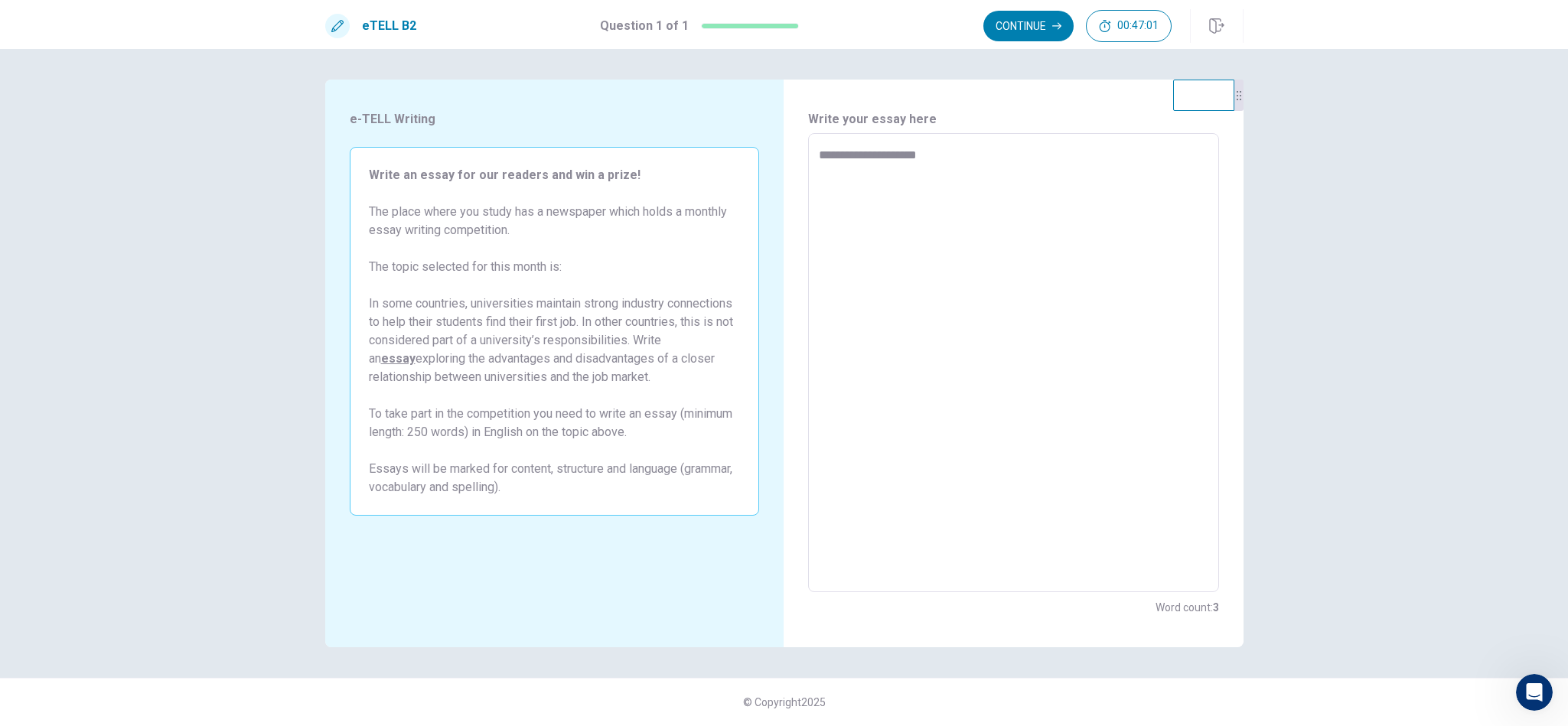 type on "*" 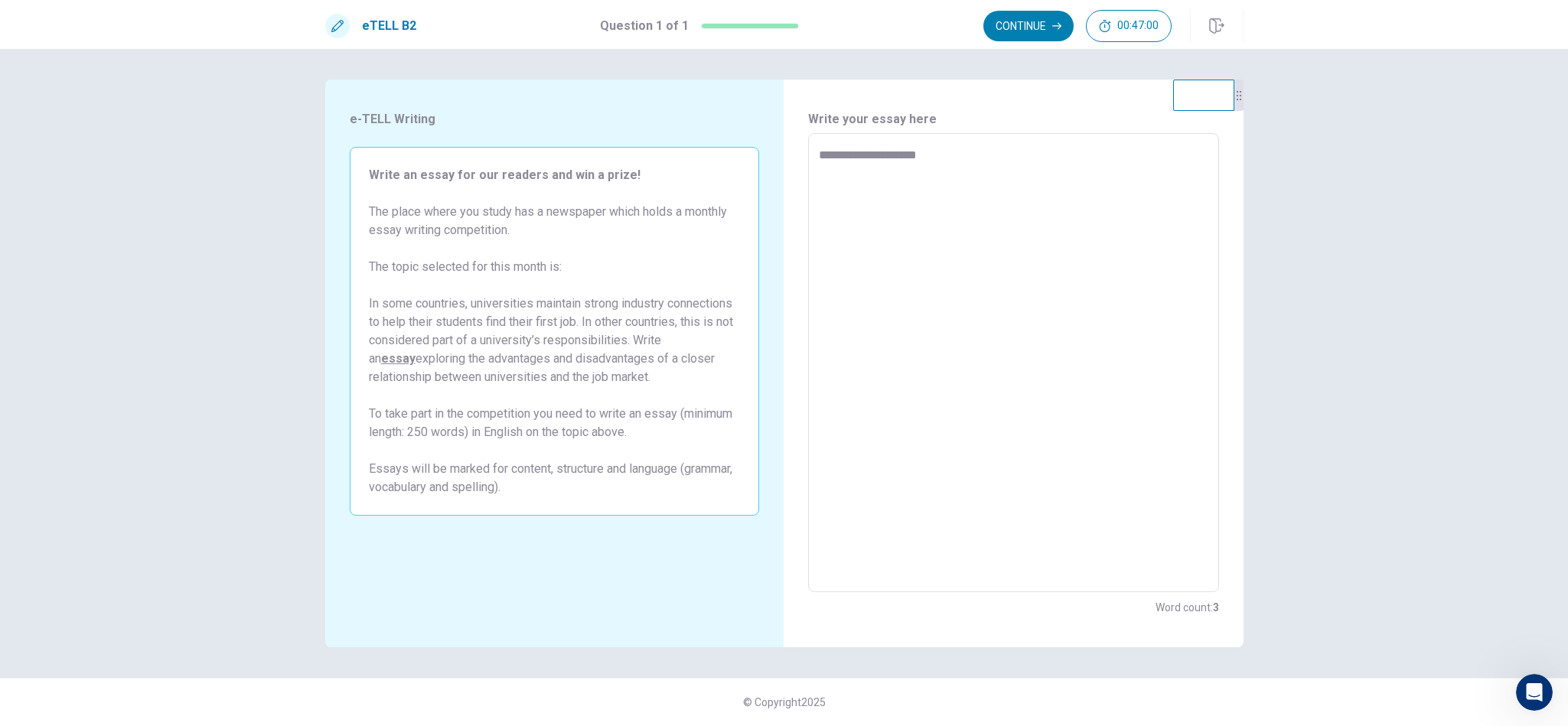 type on "**********" 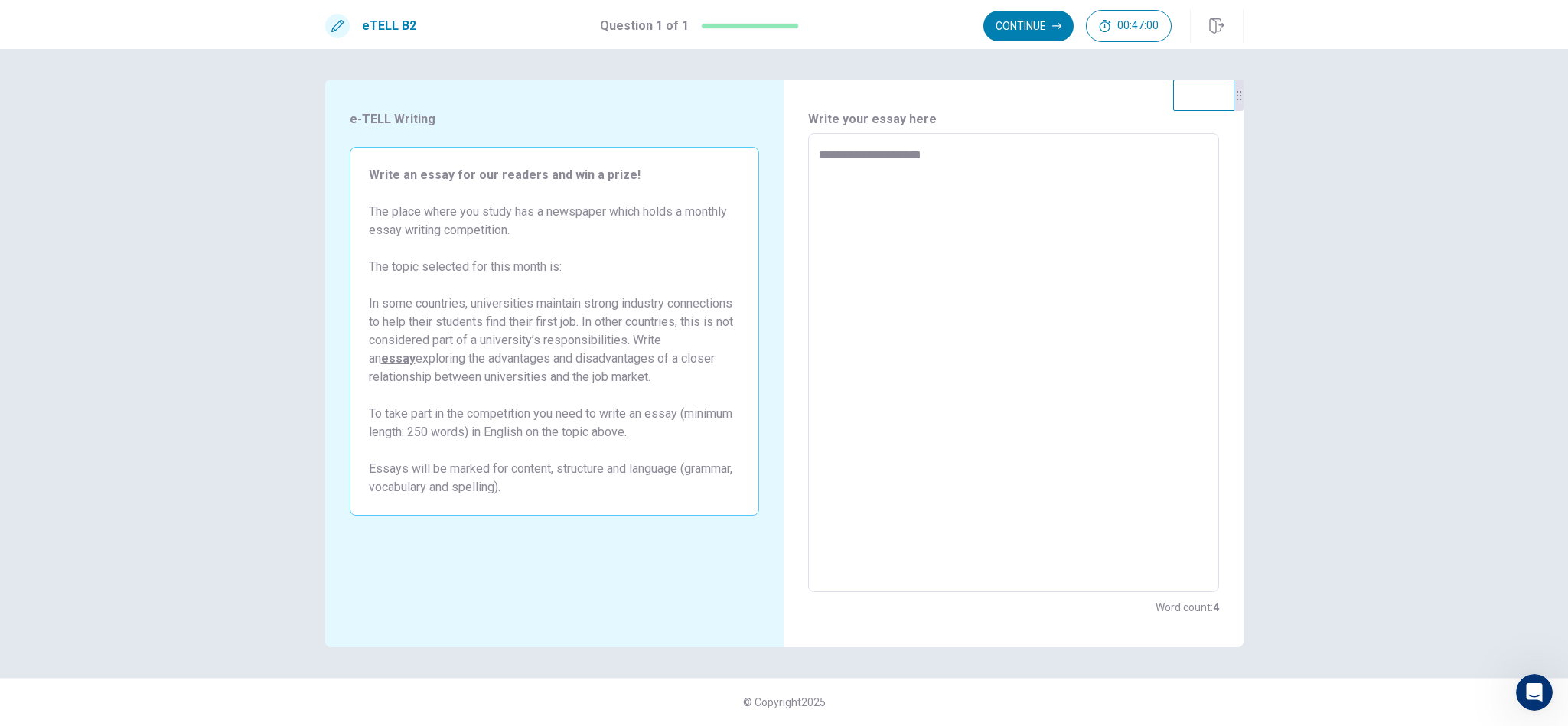 type on "*" 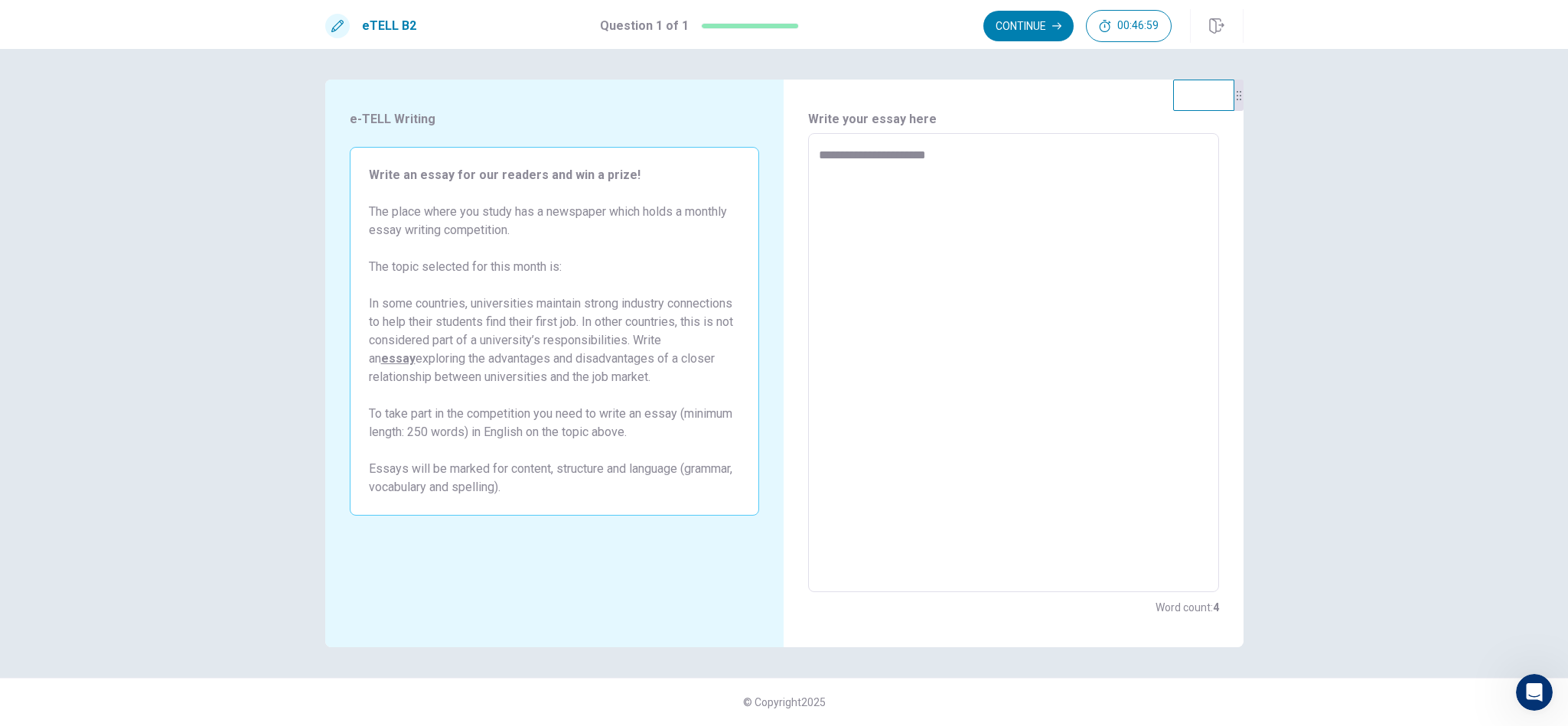type on "*" 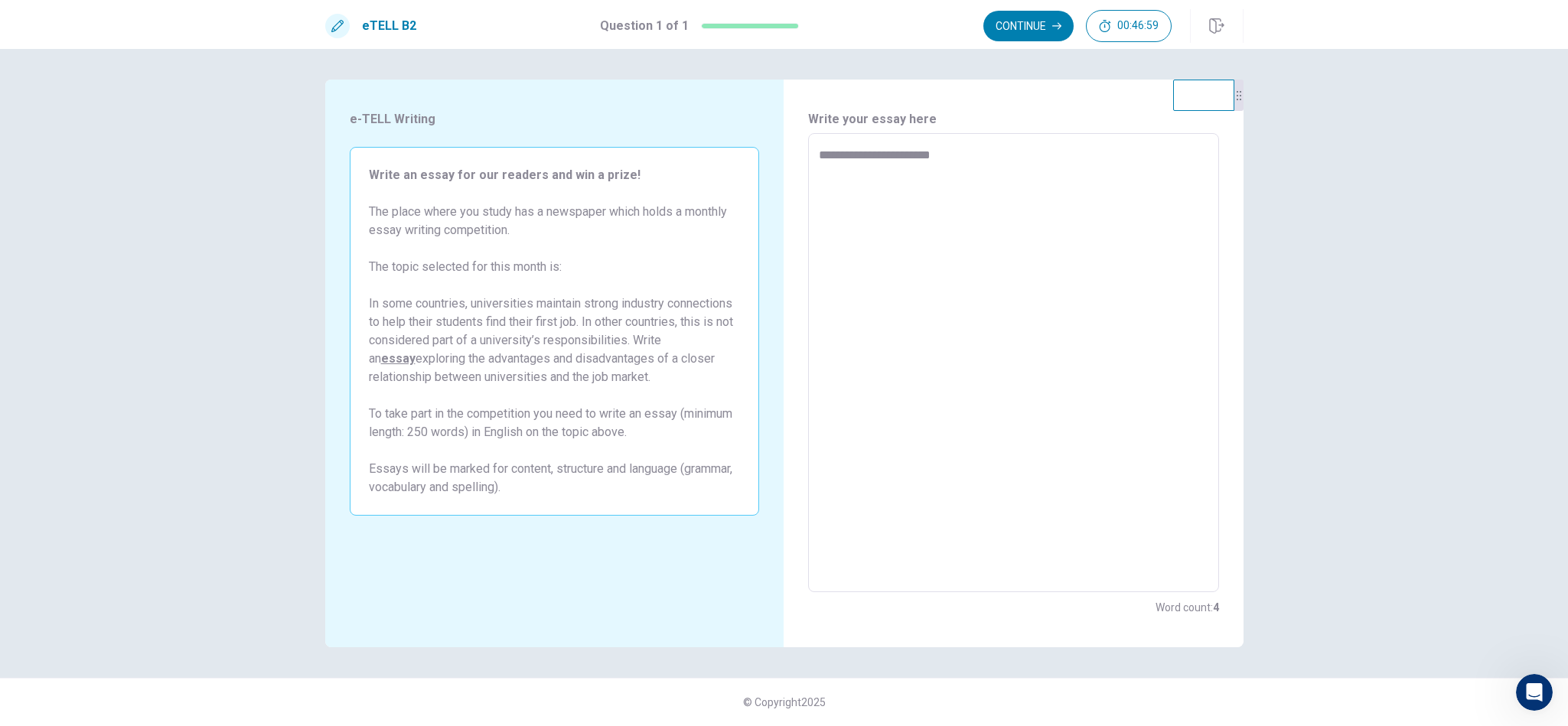 type on "*" 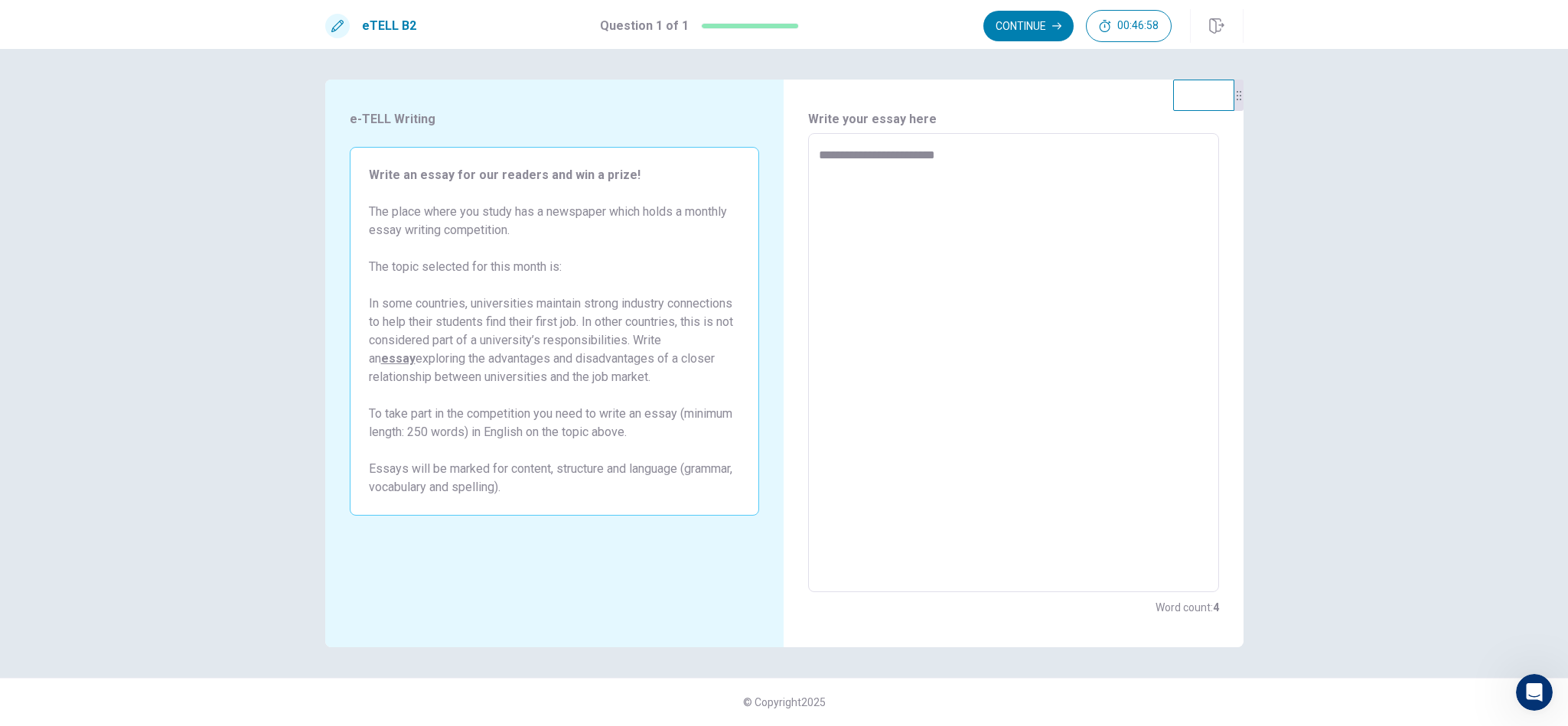 type on "*" 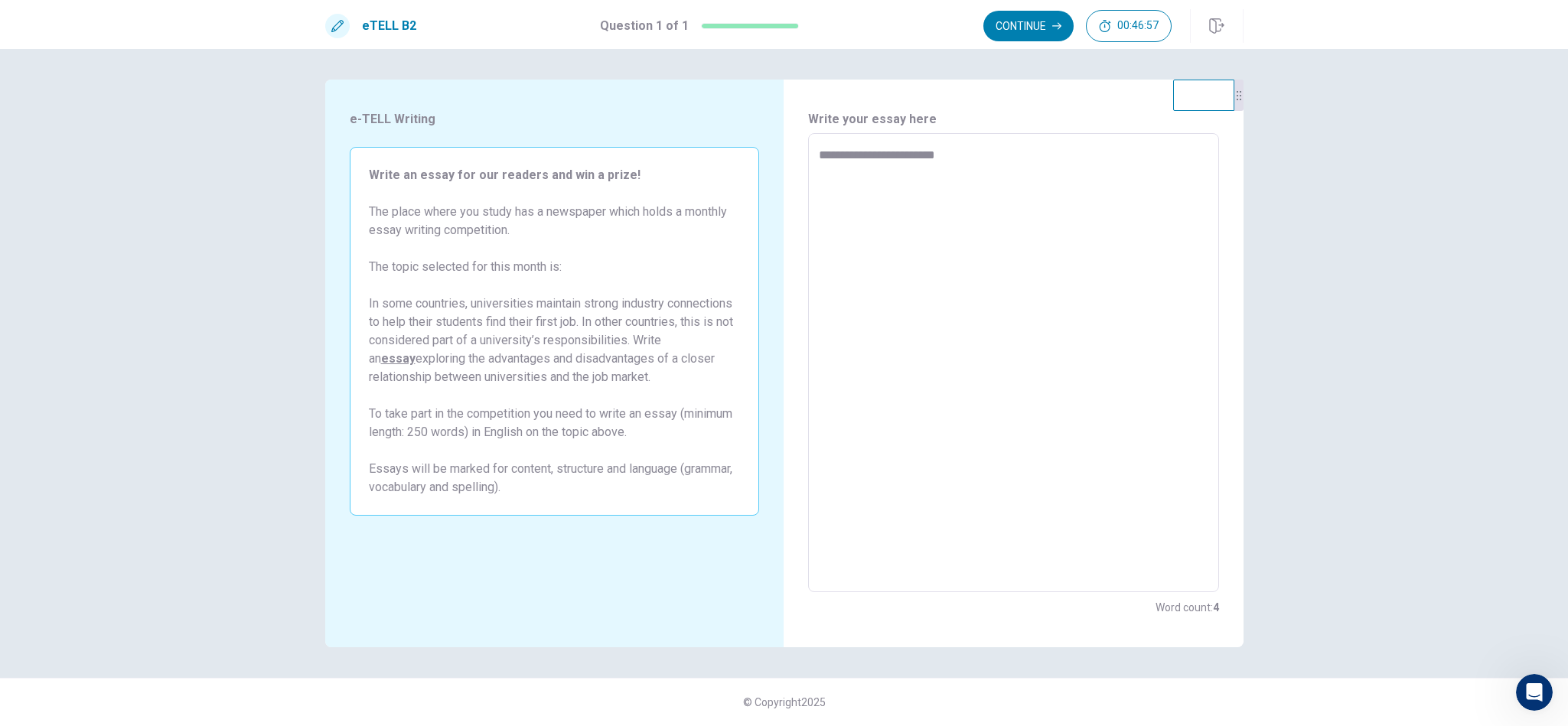 type on "**********" 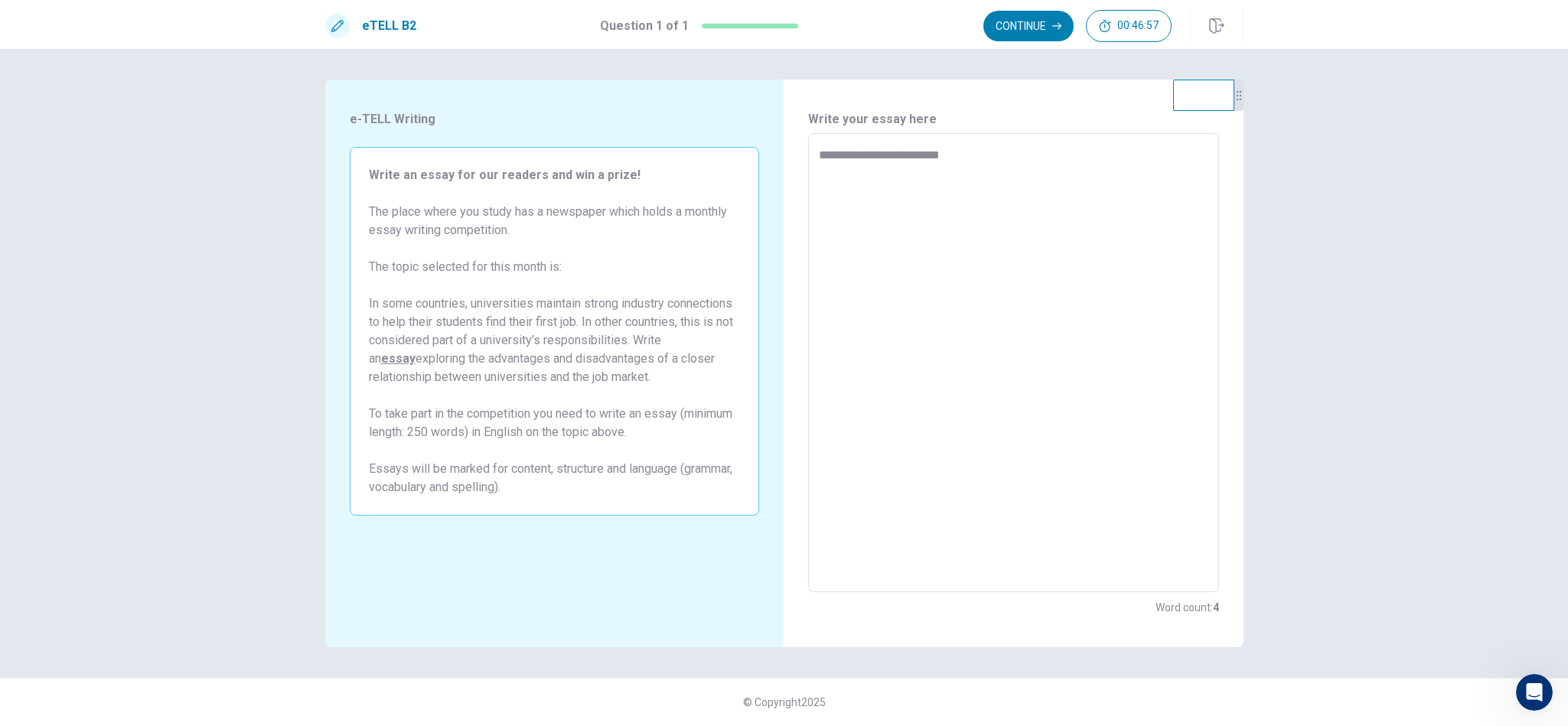 type on "*" 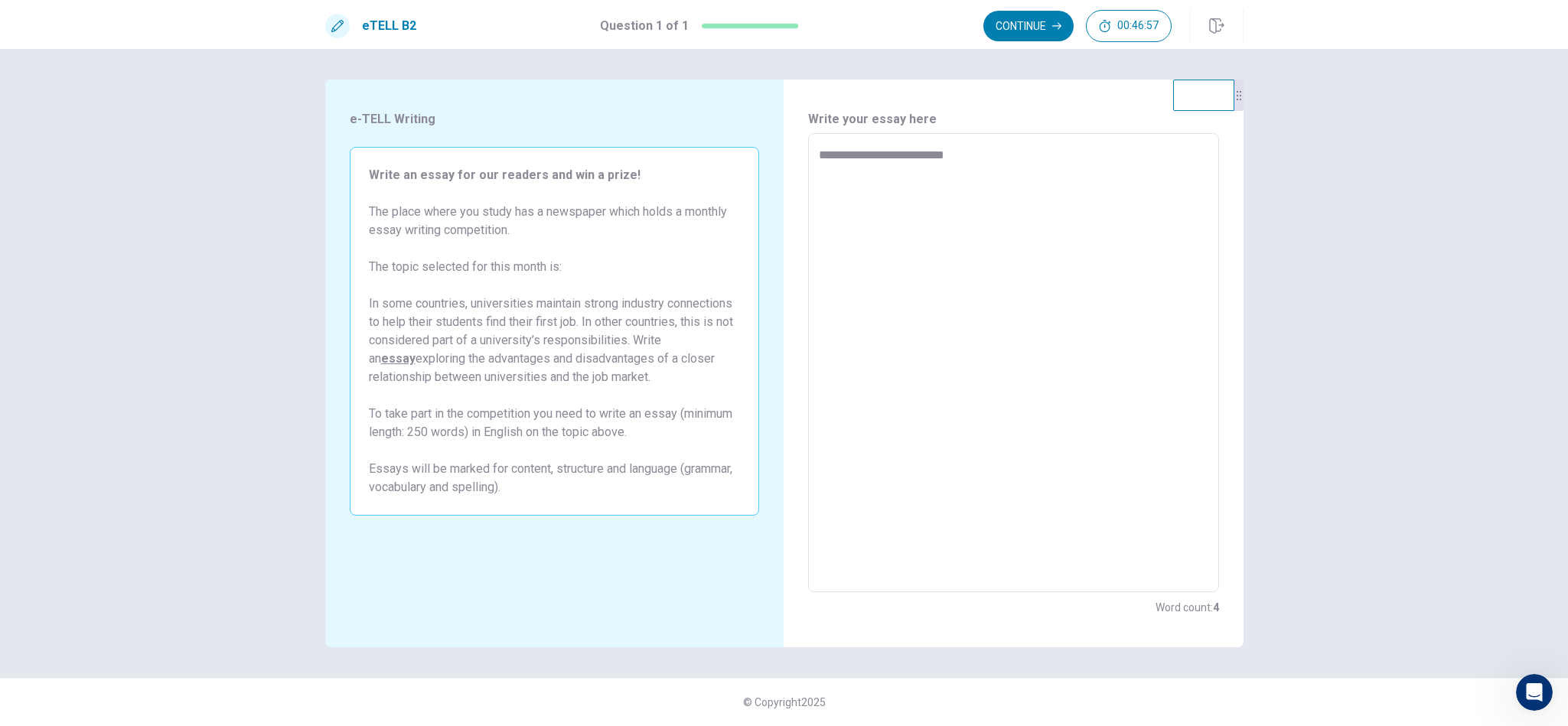 type on "*" 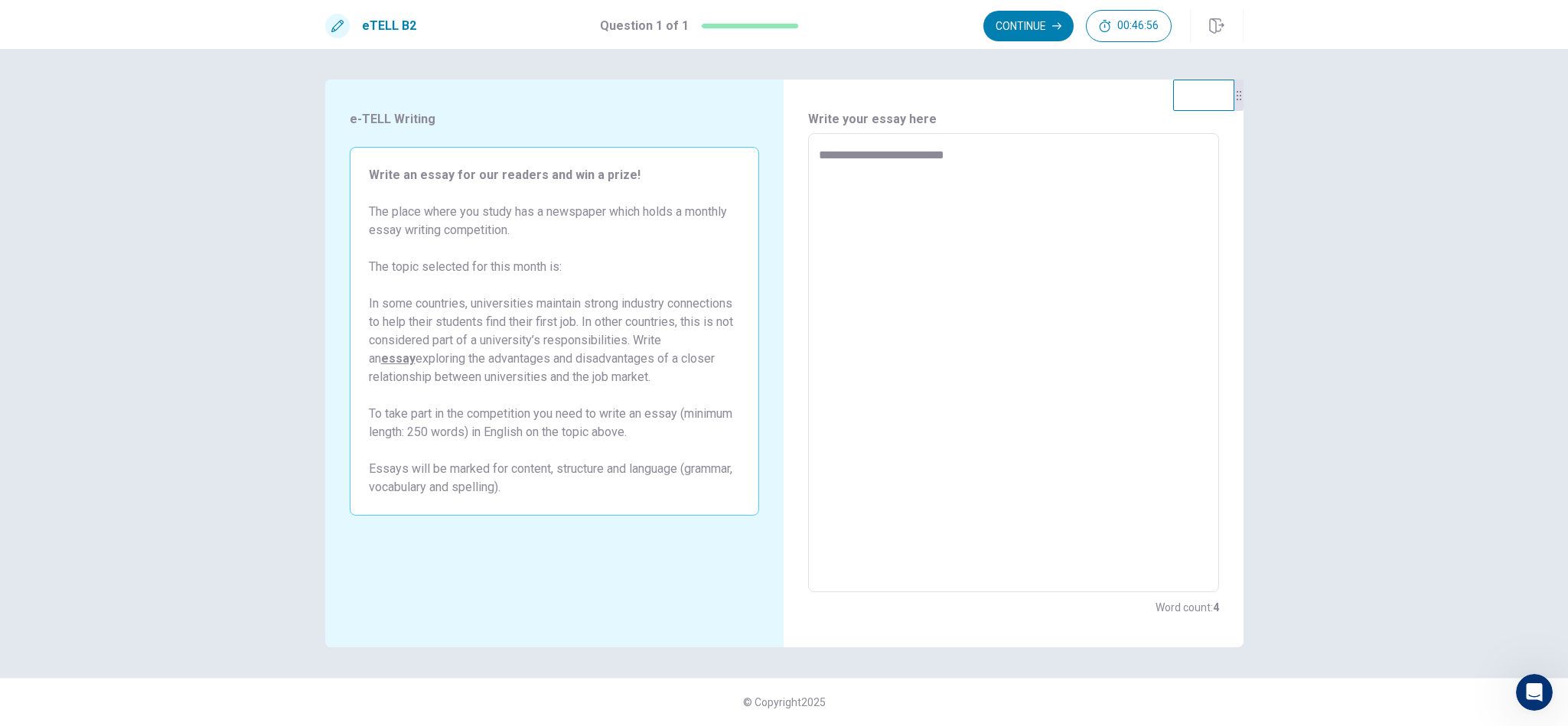 type on "**********" 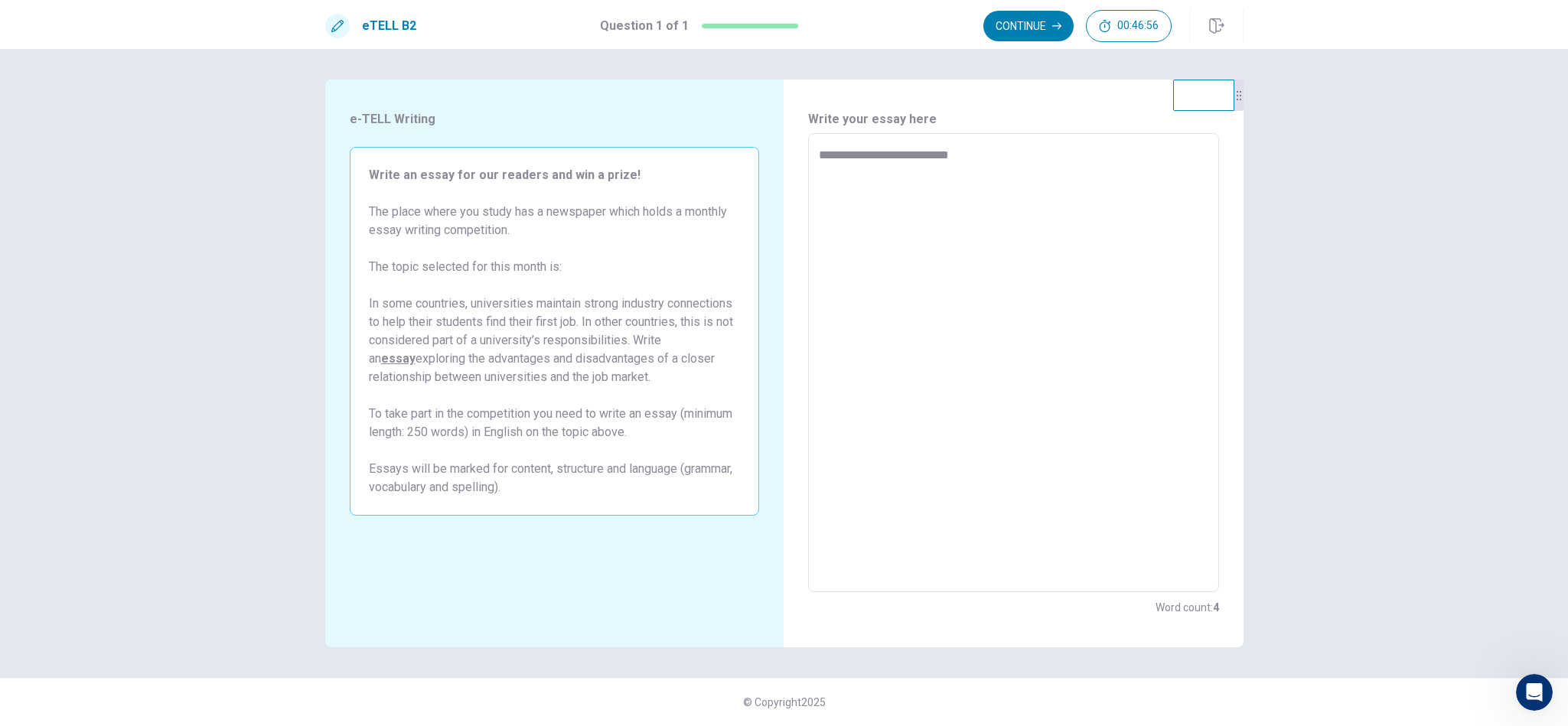 type on "*" 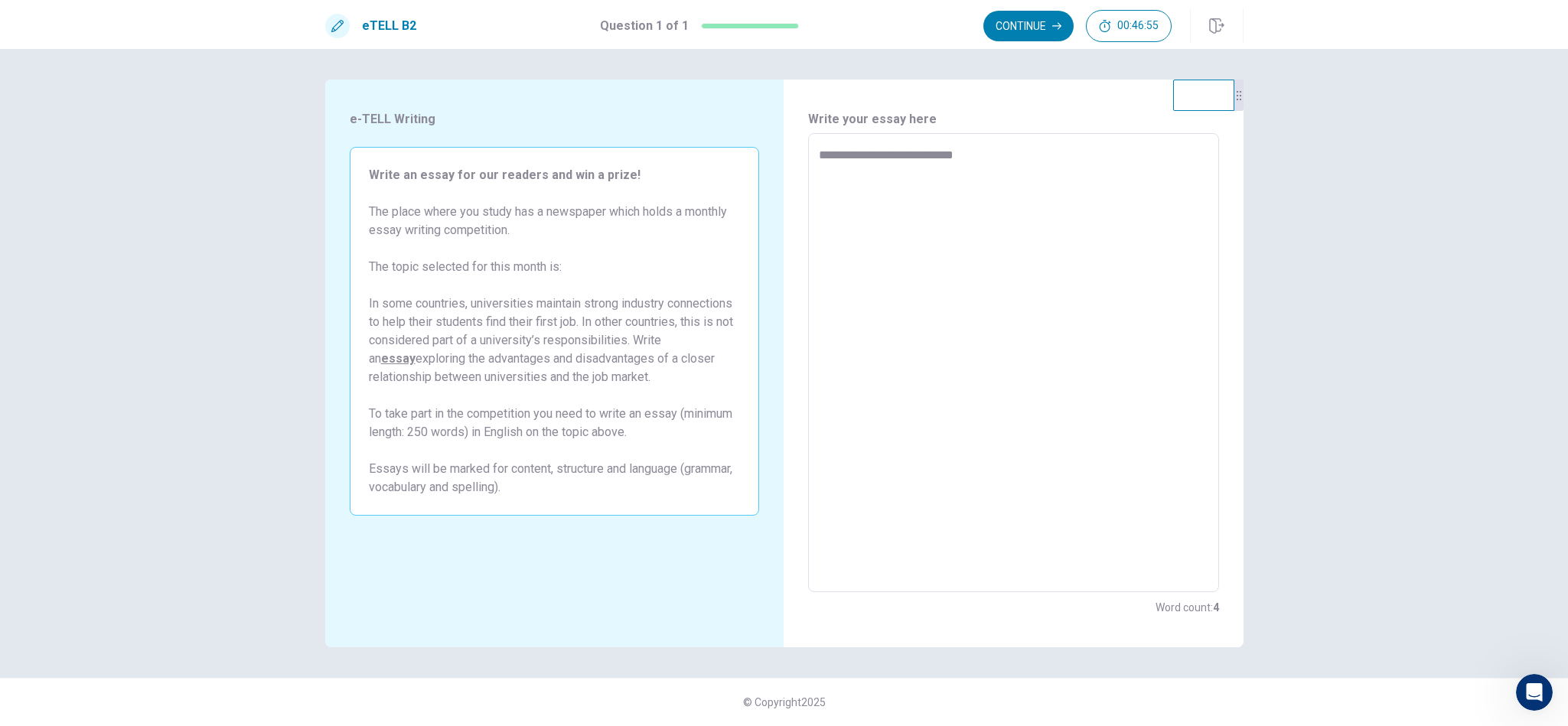 type on "*" 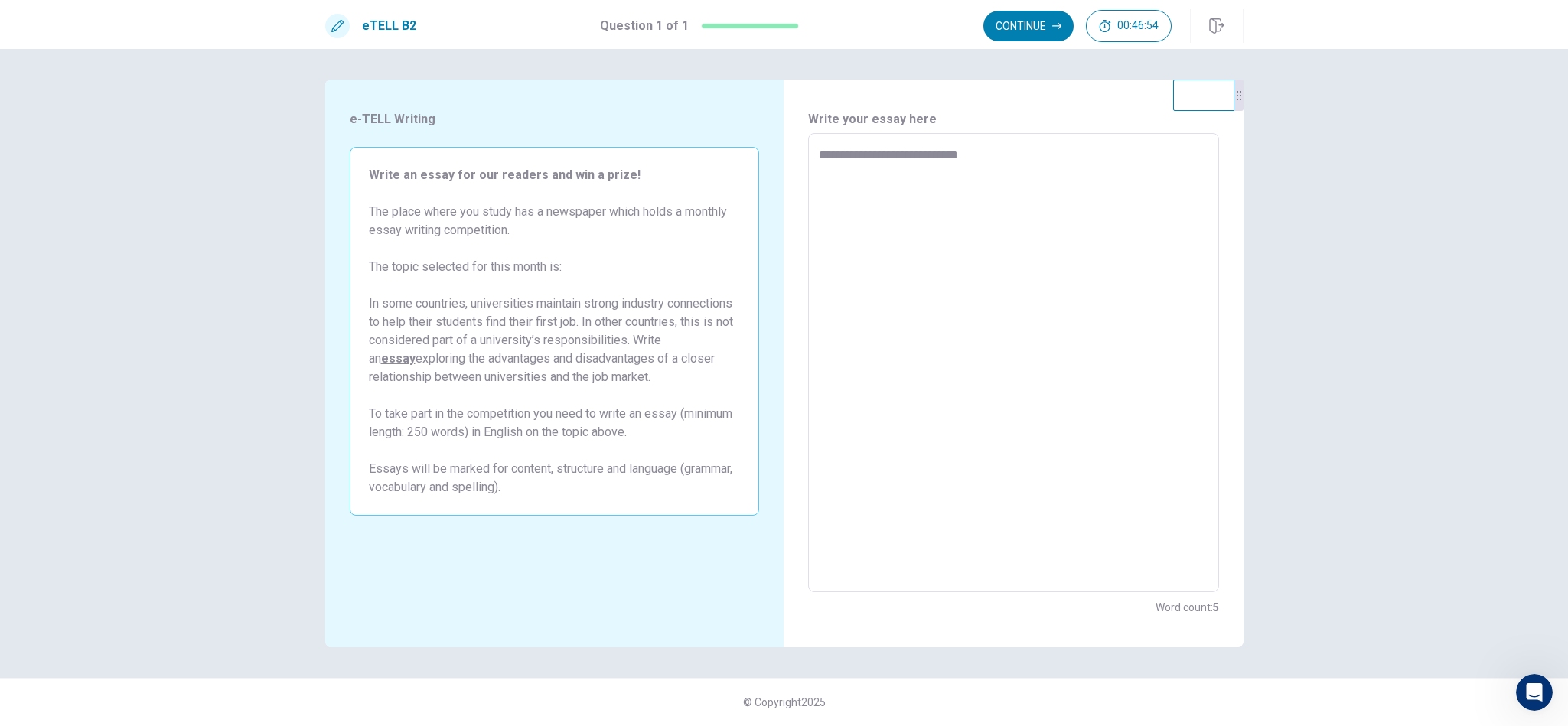 type on "*" 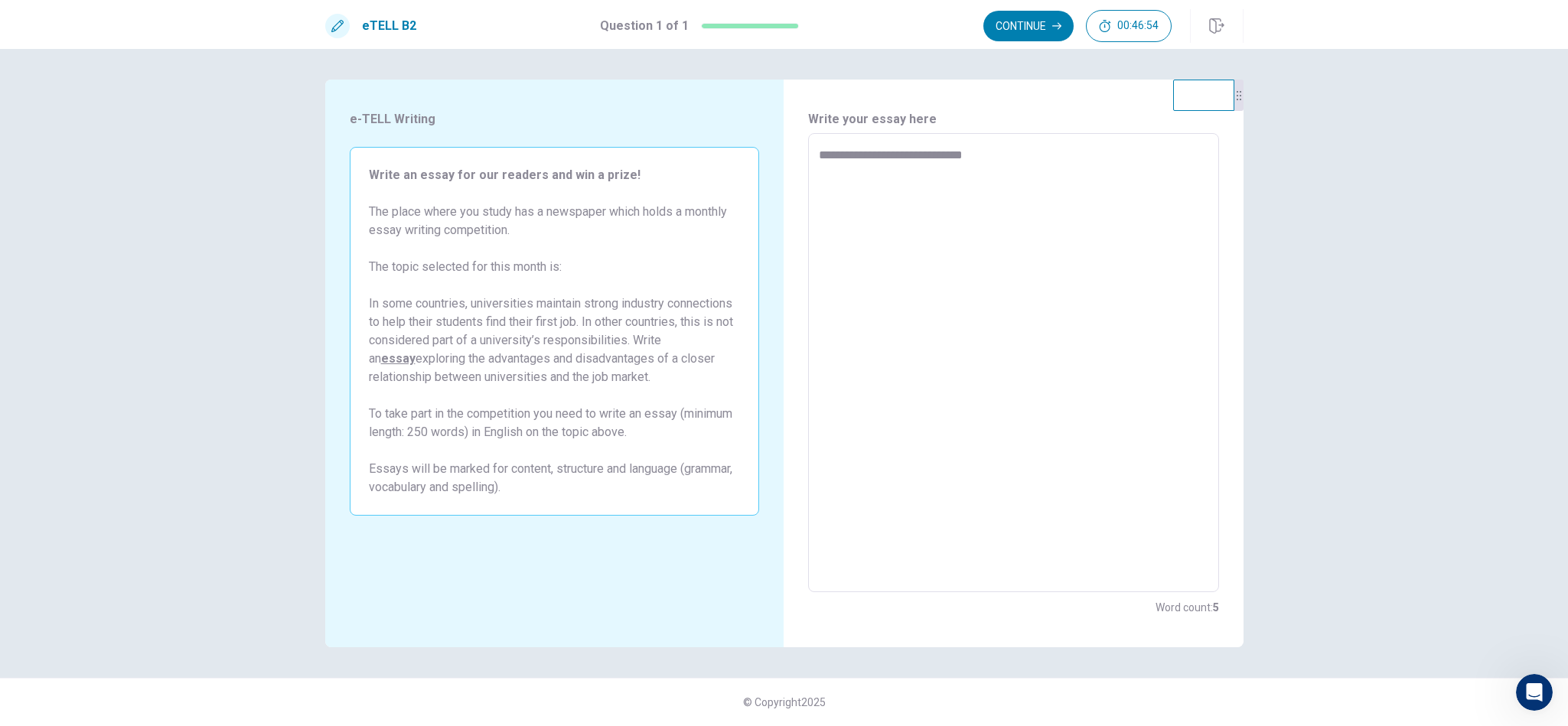 type on "*" 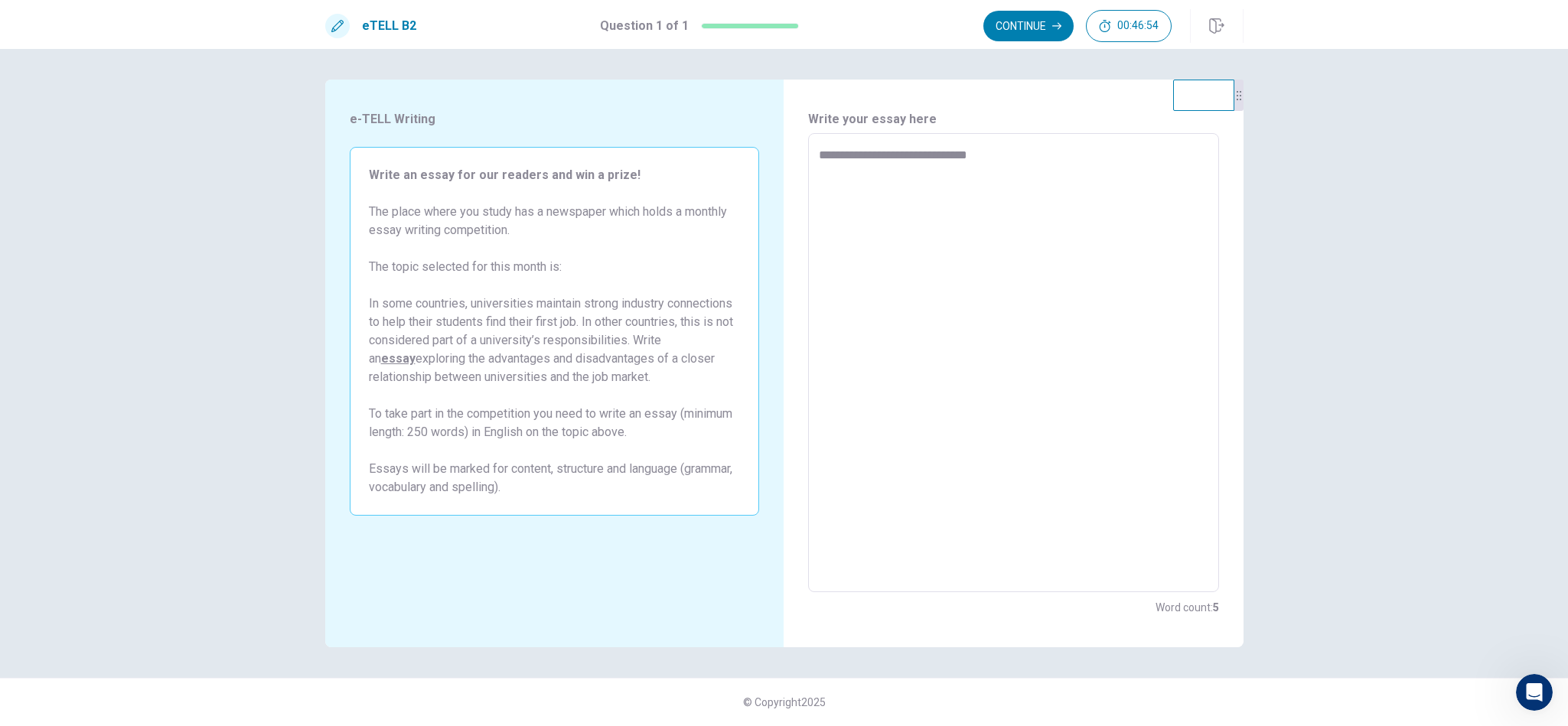 type on "*" 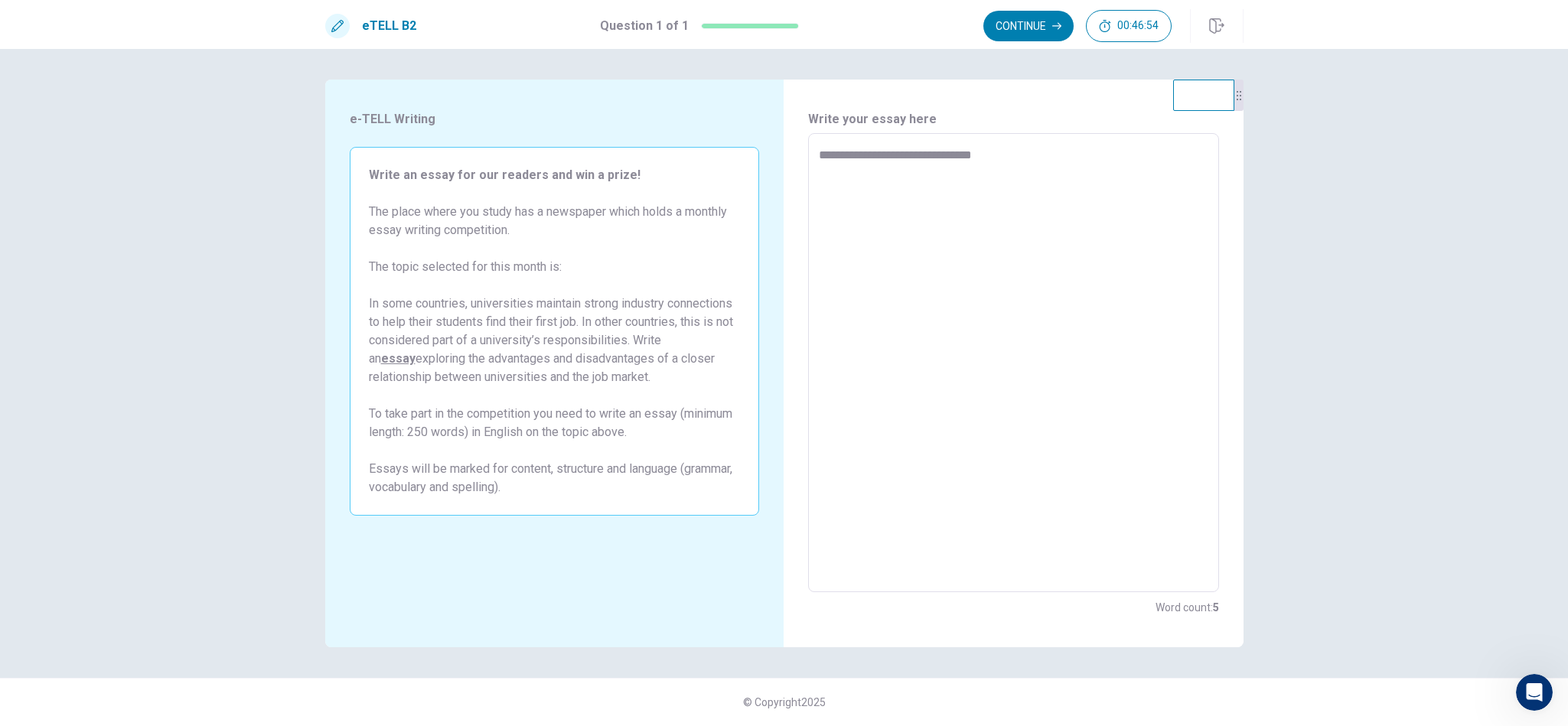 type on "*" 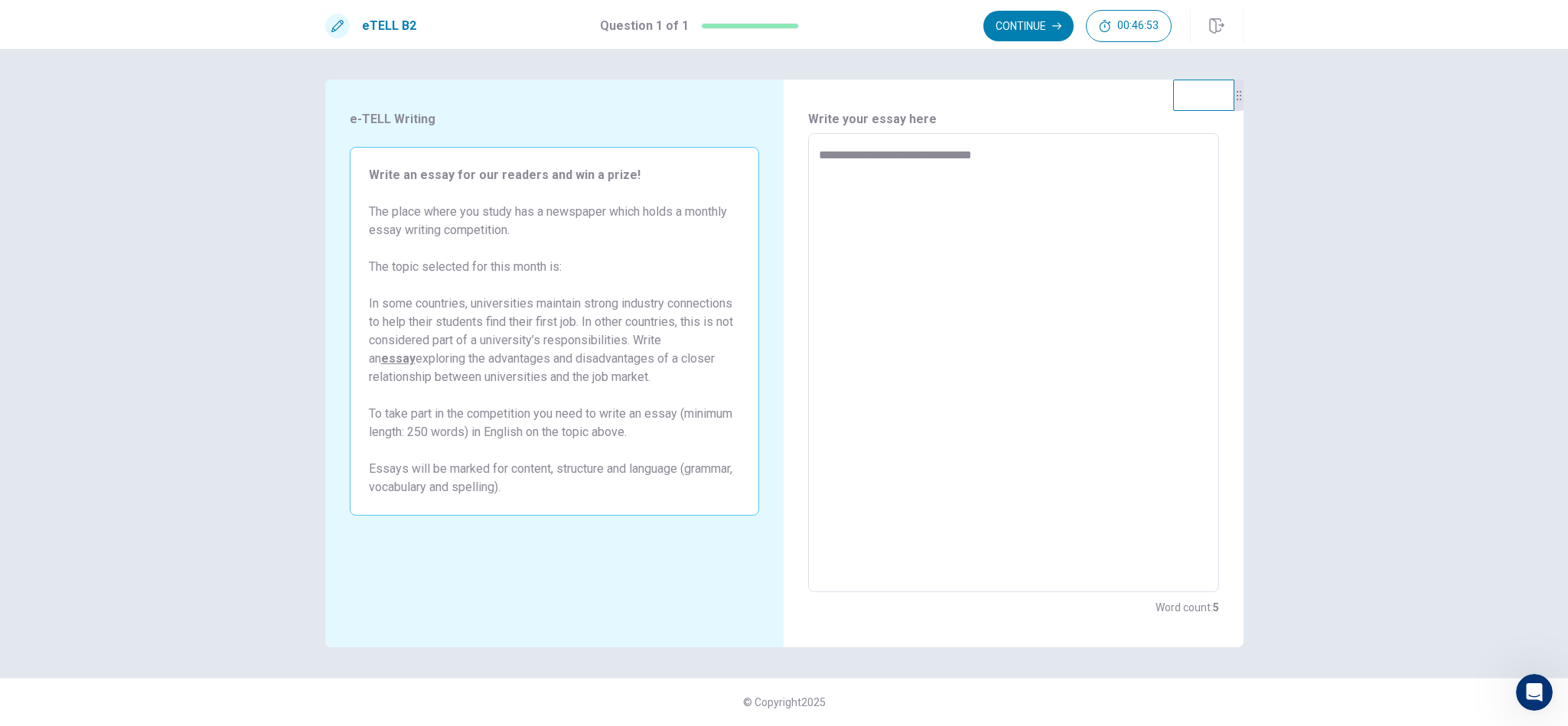 type on "**********" 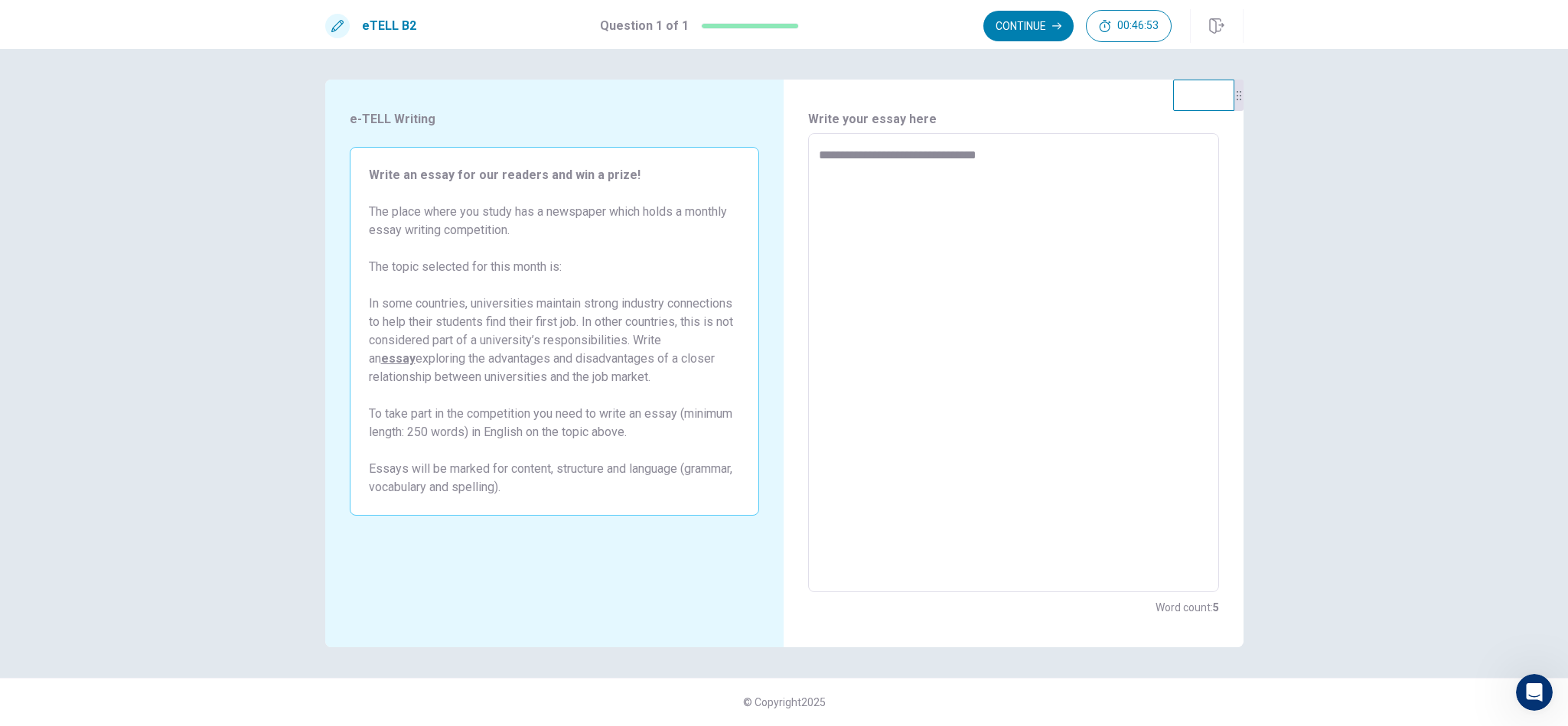 type on "*" 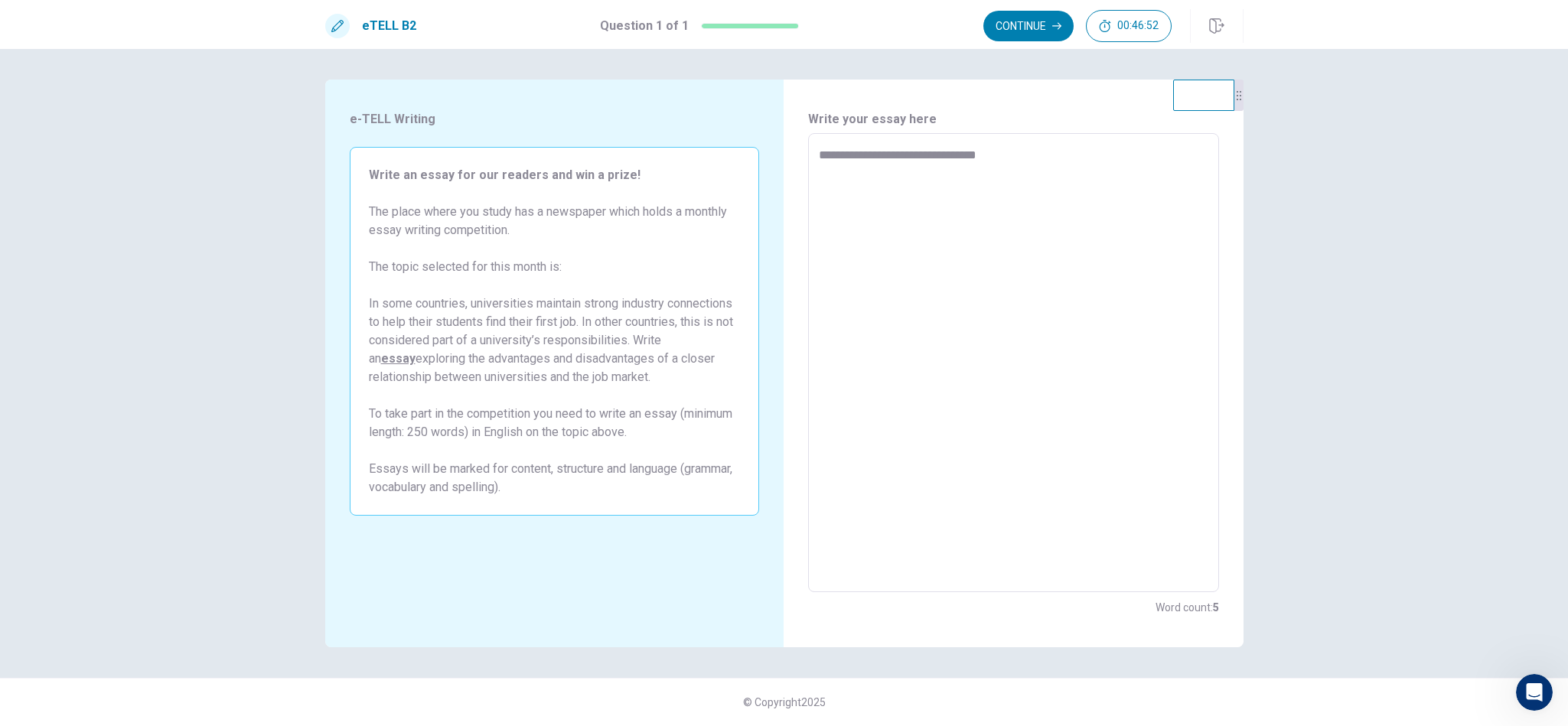 type on "**********" 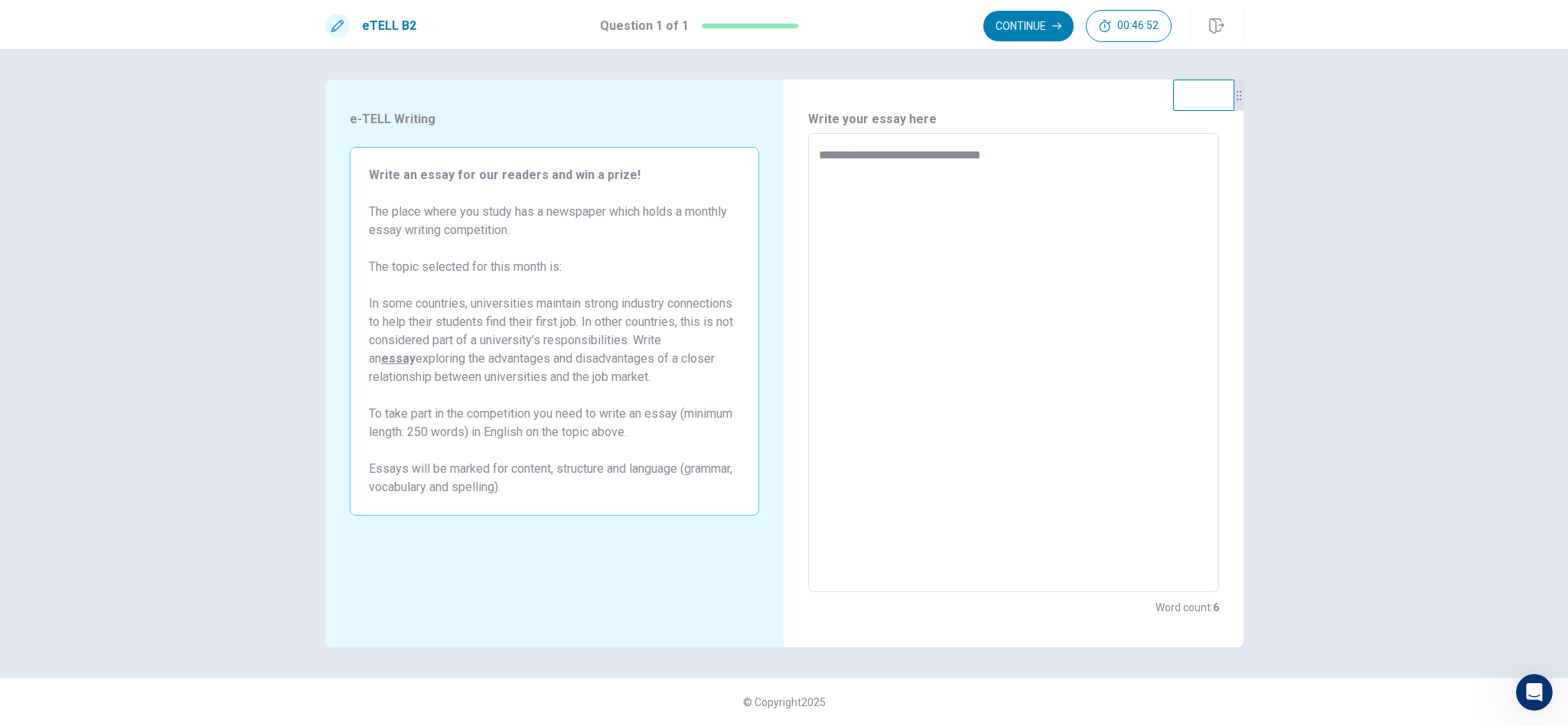 type on "*" 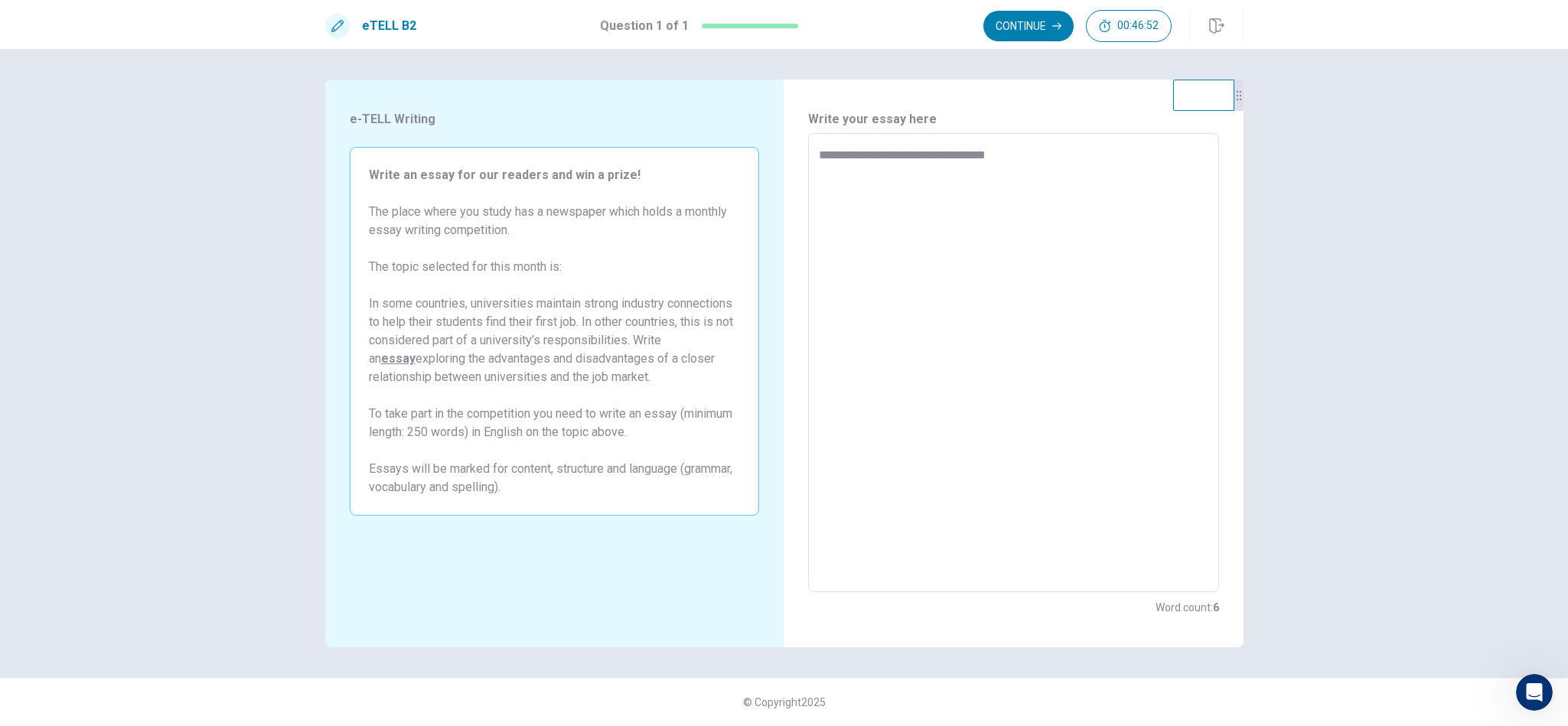 type on "*" 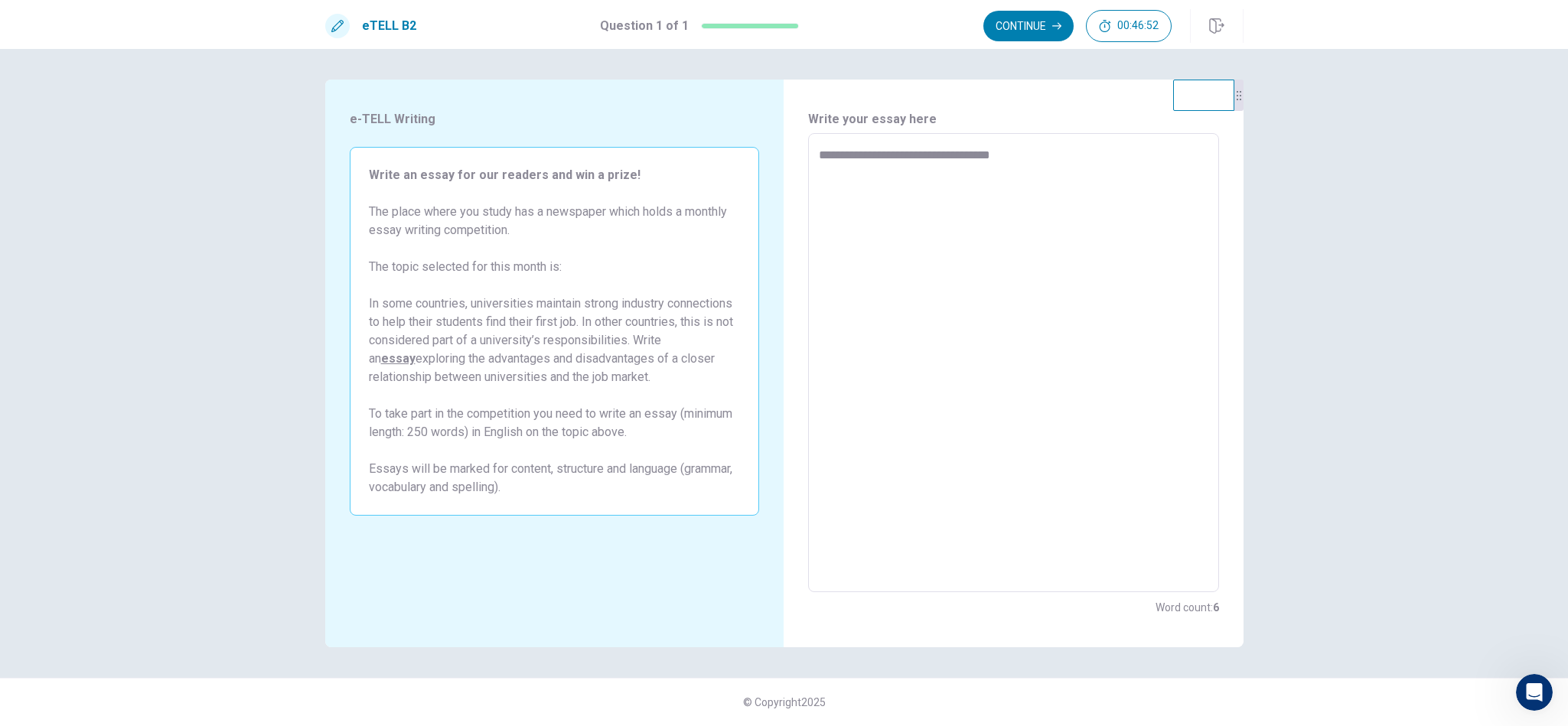 type on "*" 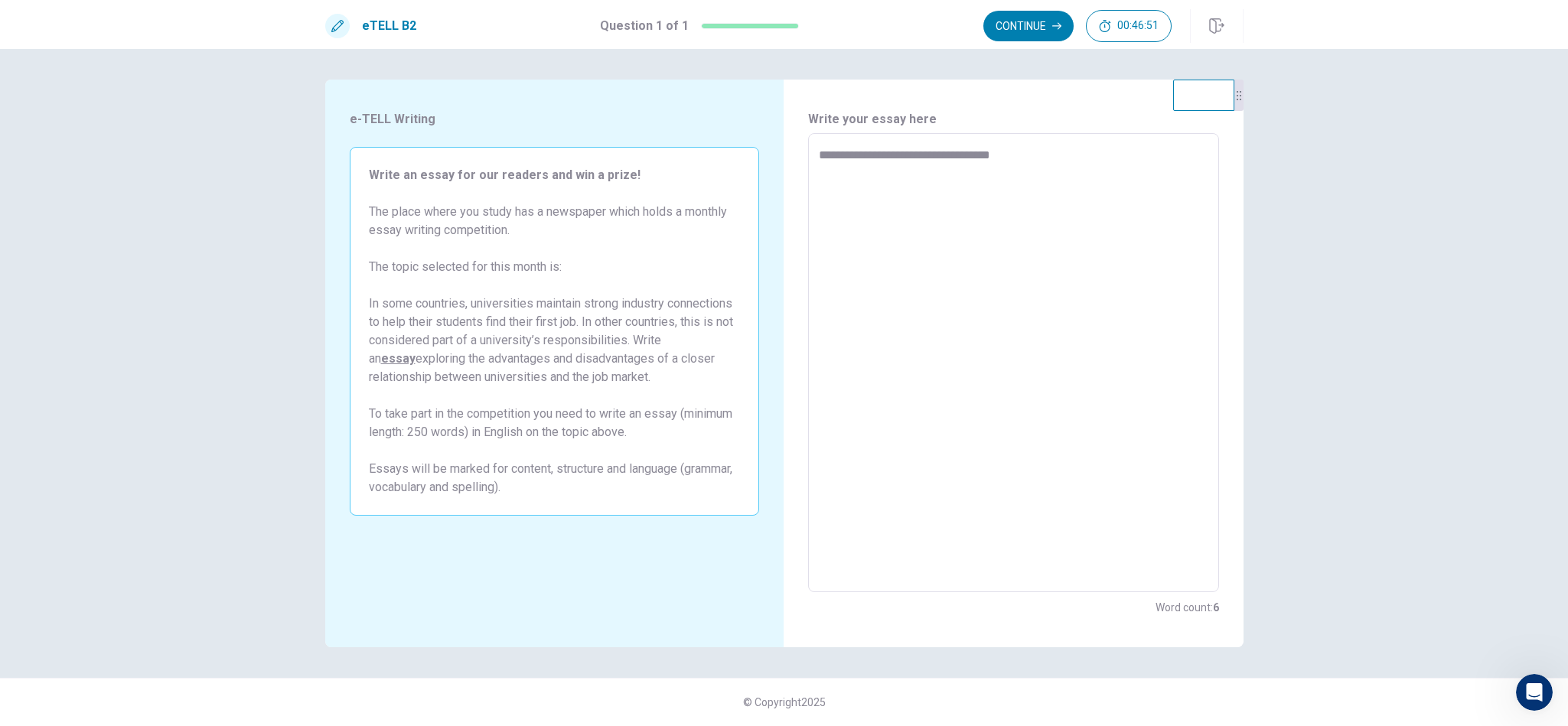 type on "**********" 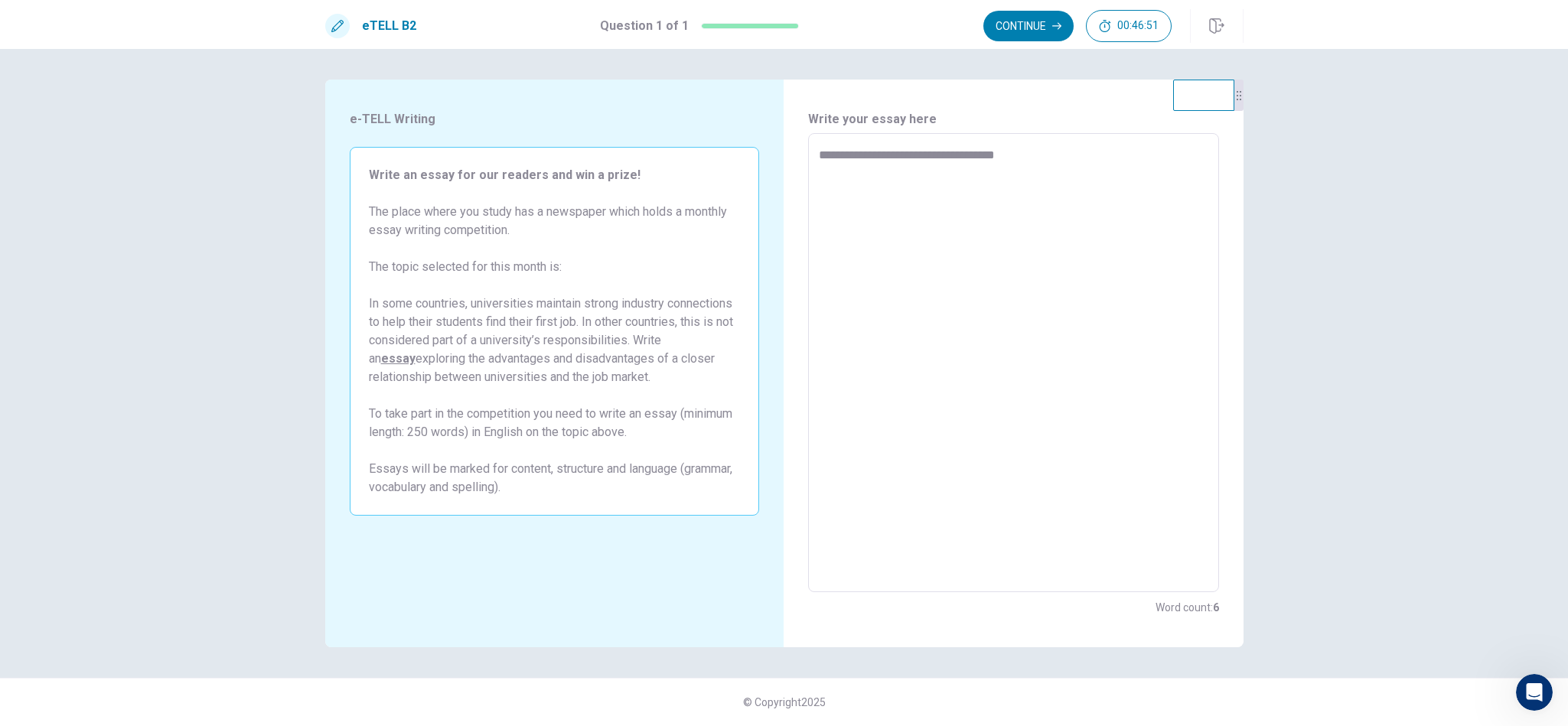 type on "*" 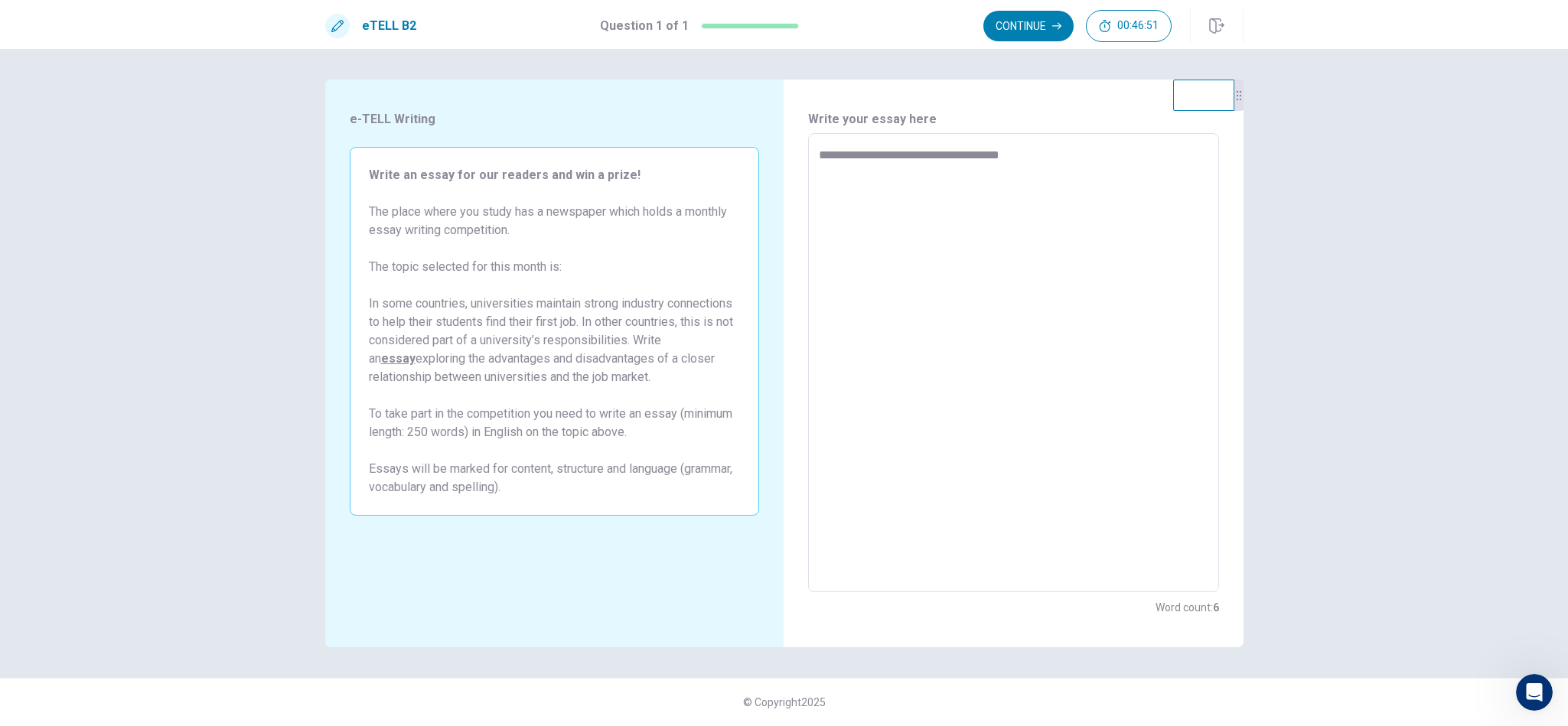 type on "*" 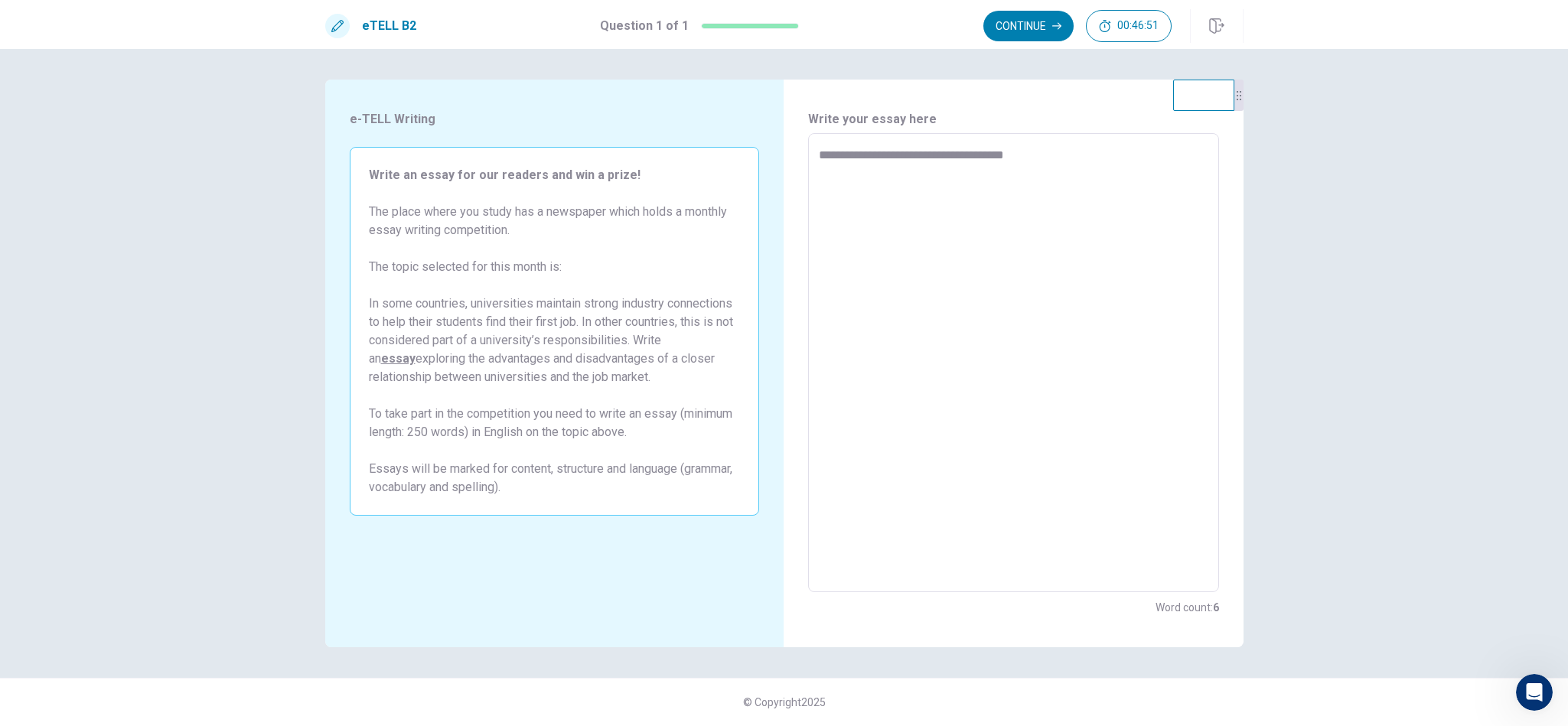 type on "*" 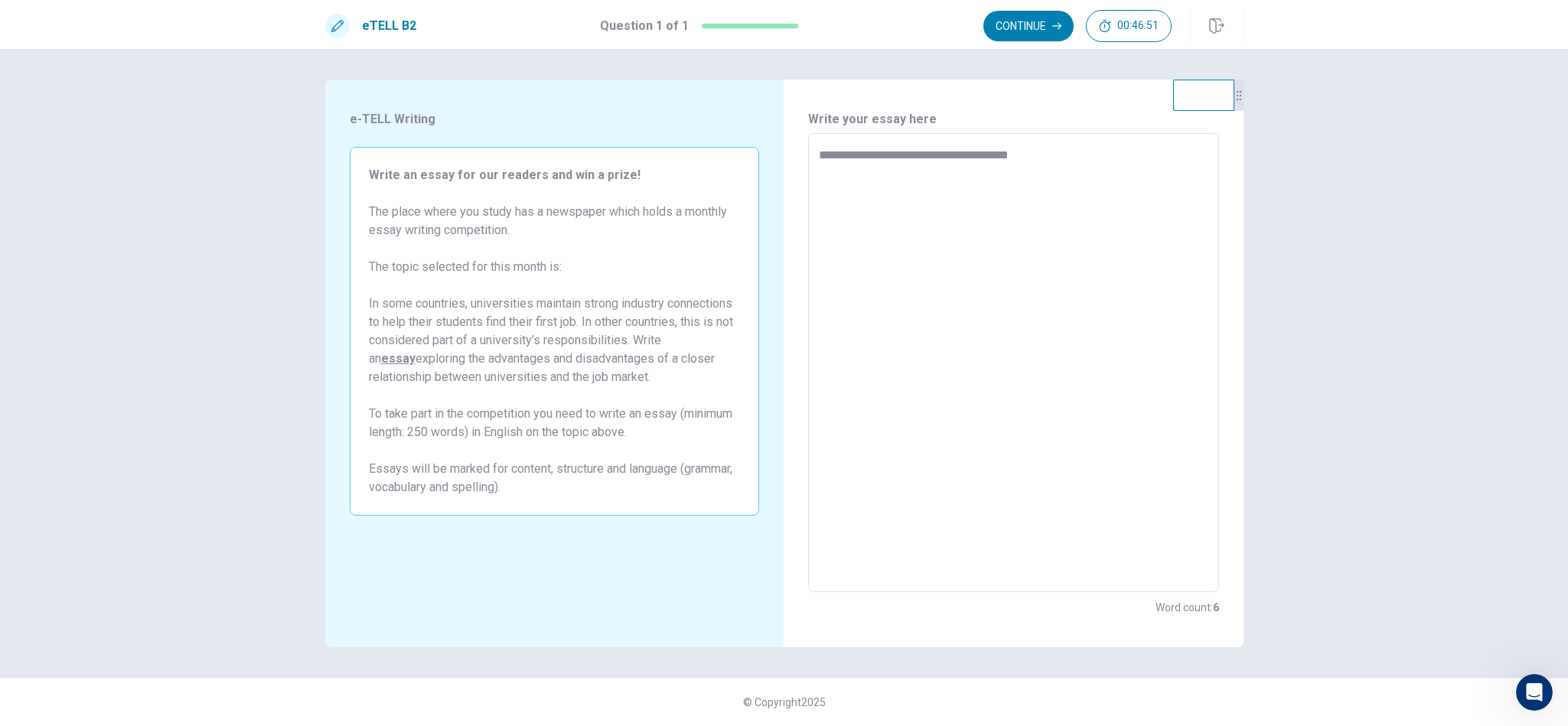 type on "*" 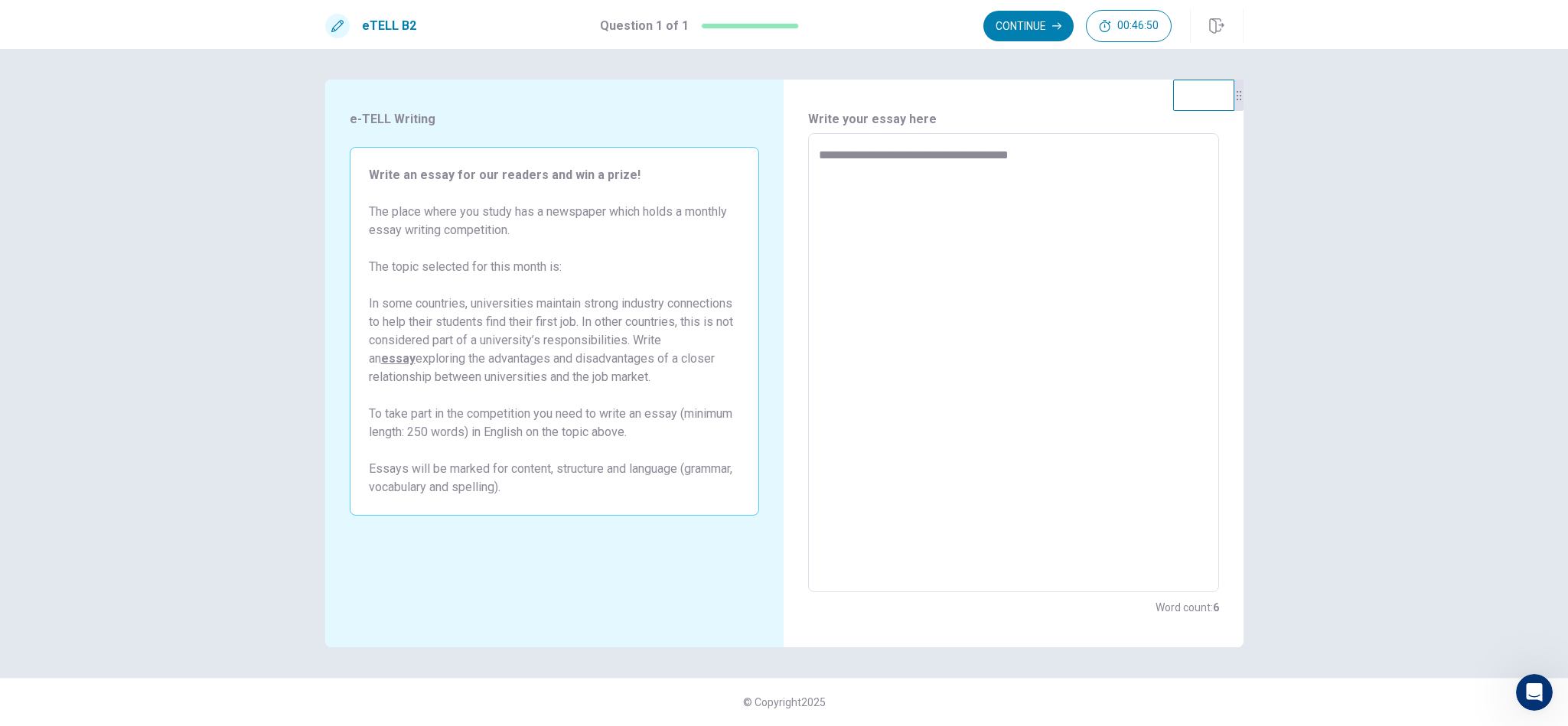 type on "**********" 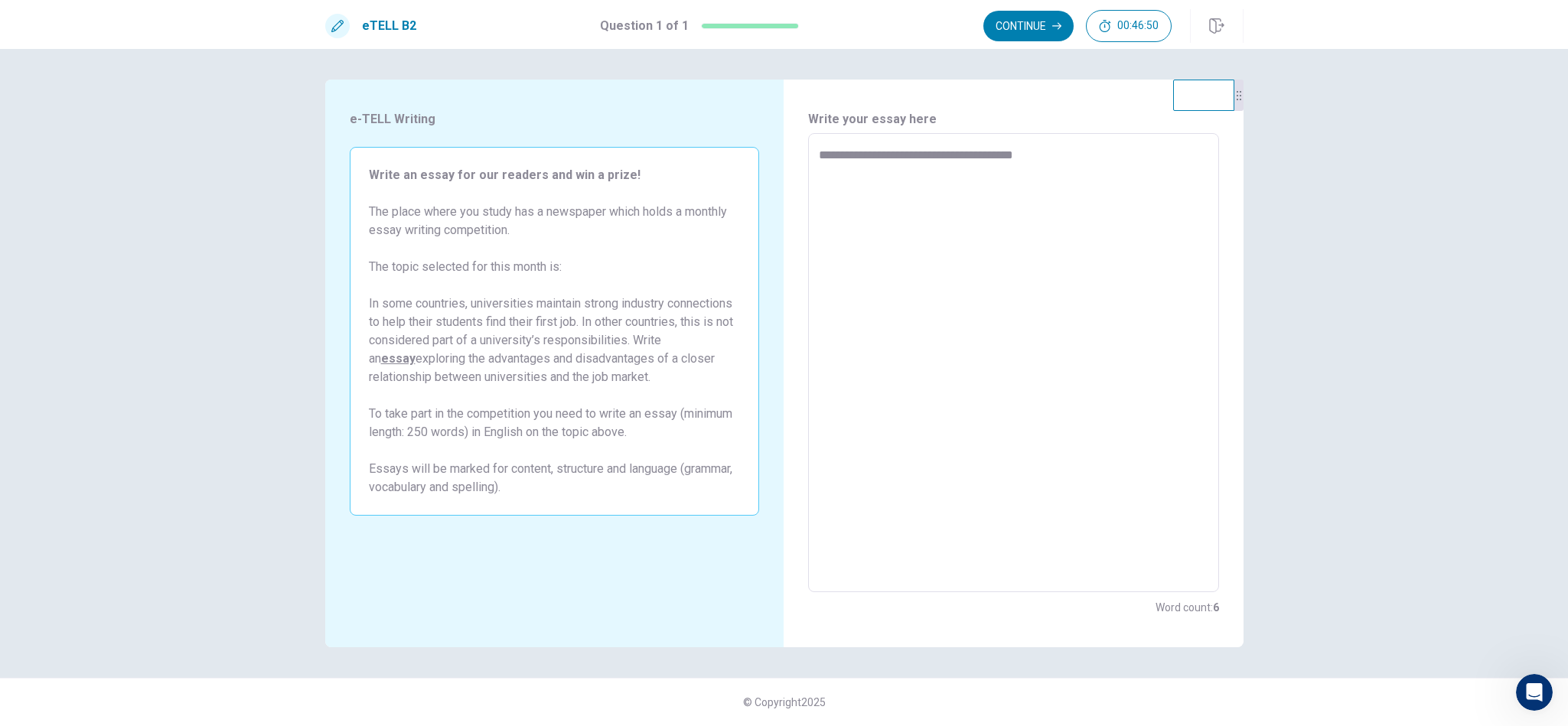 type on "*" 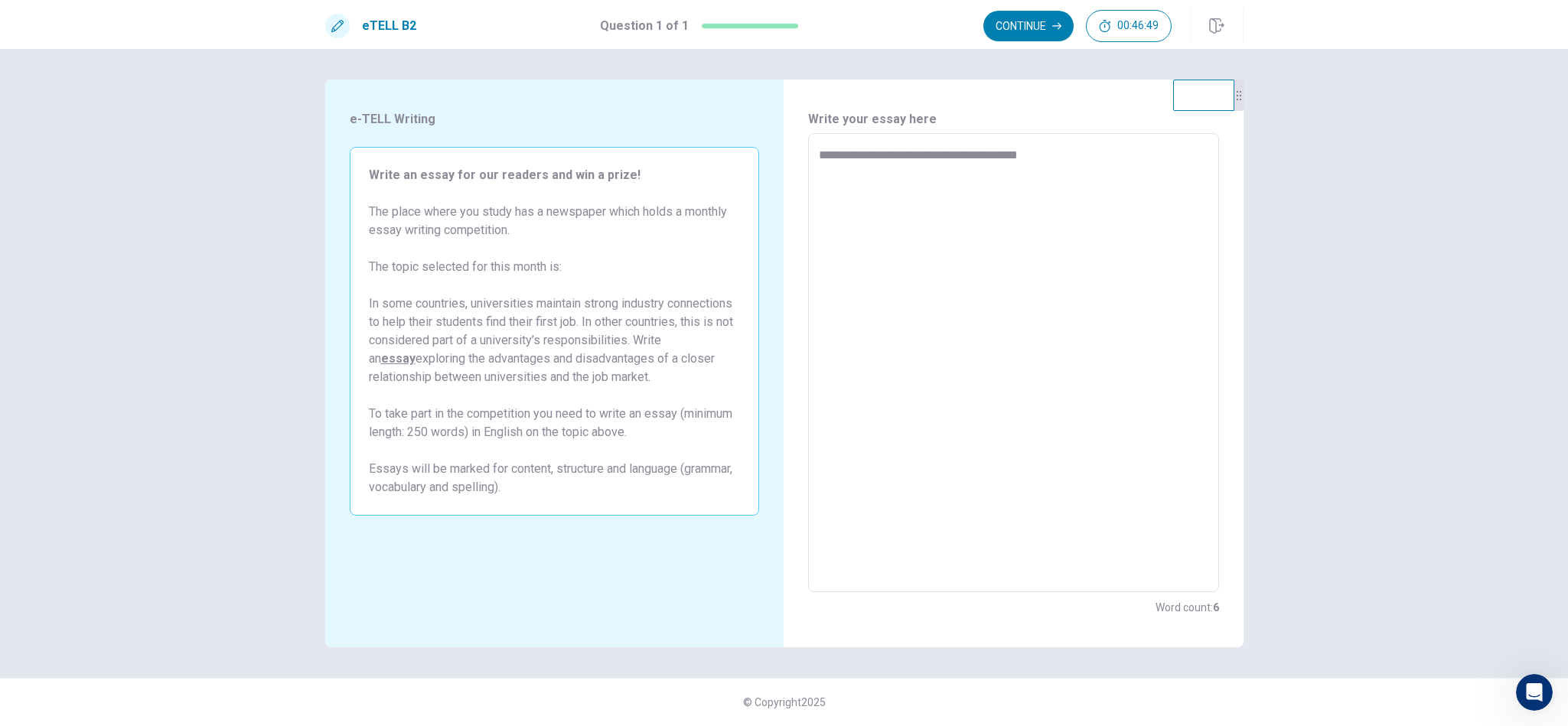 type on "*" 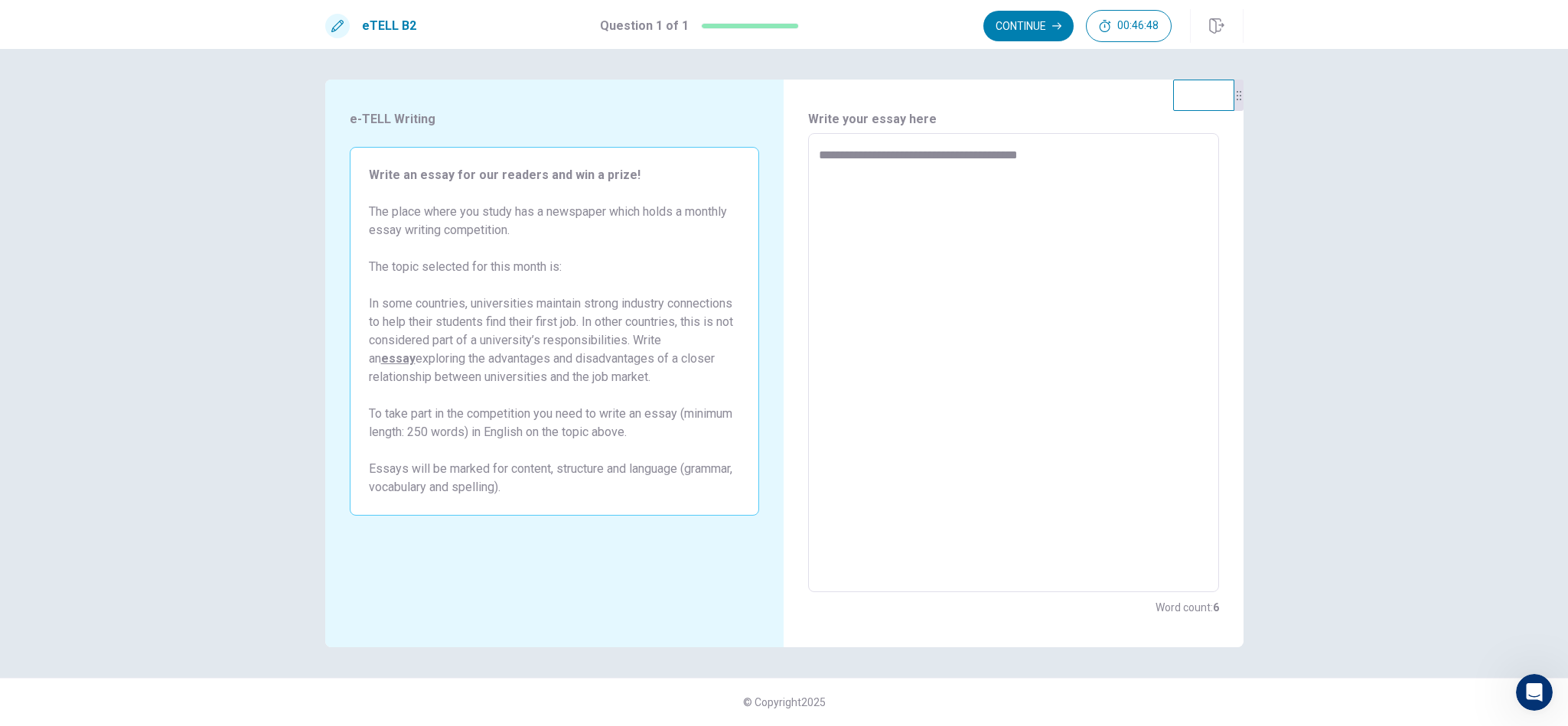 type on "**********" 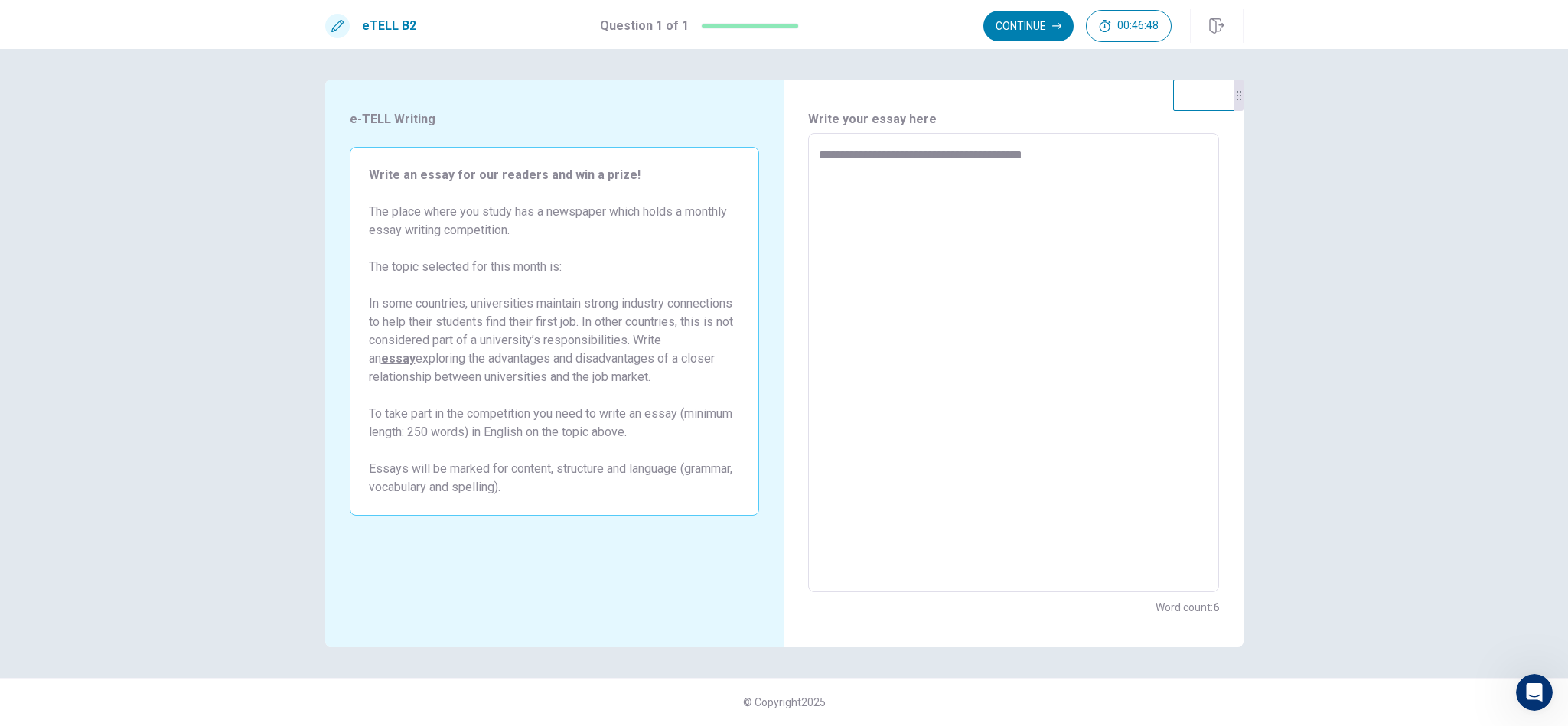 type on "*" 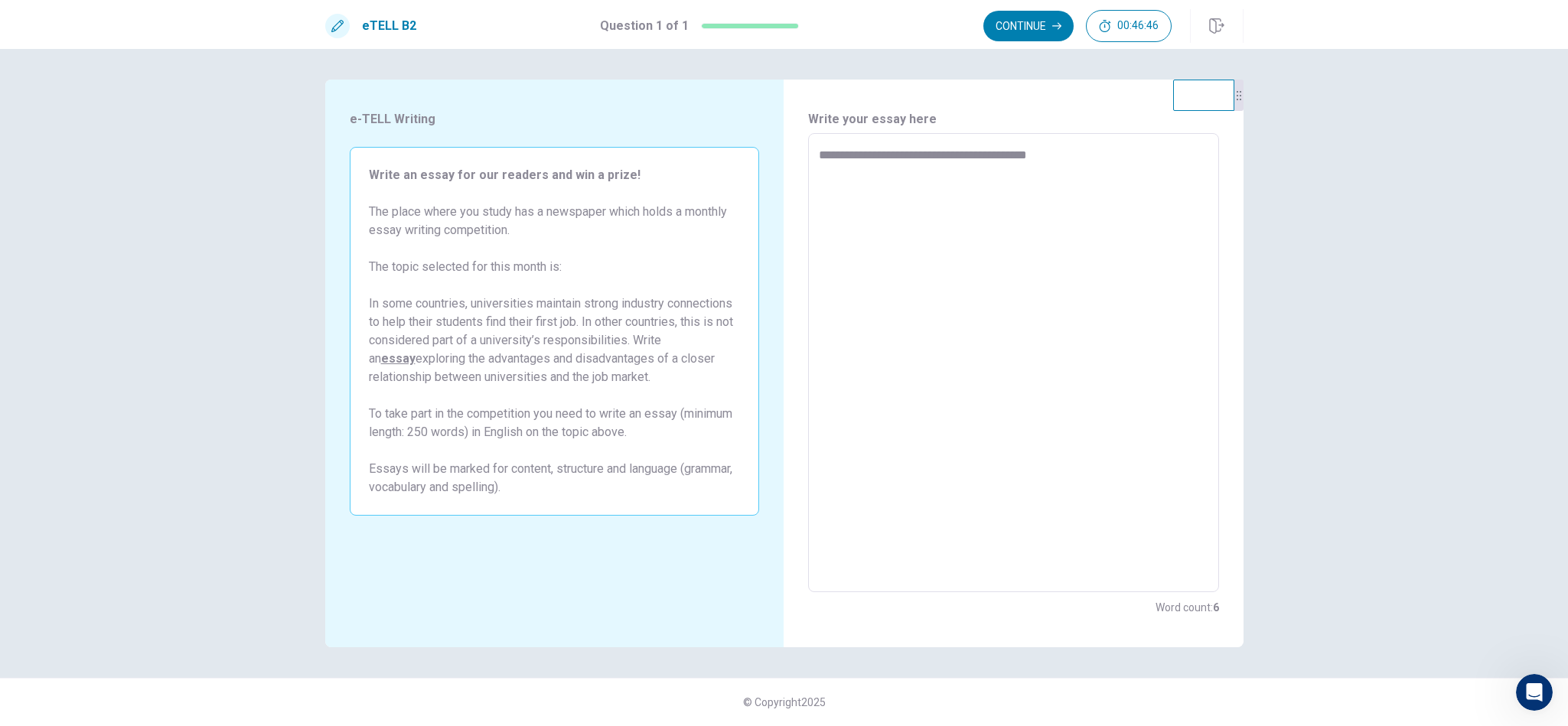 type on "*" 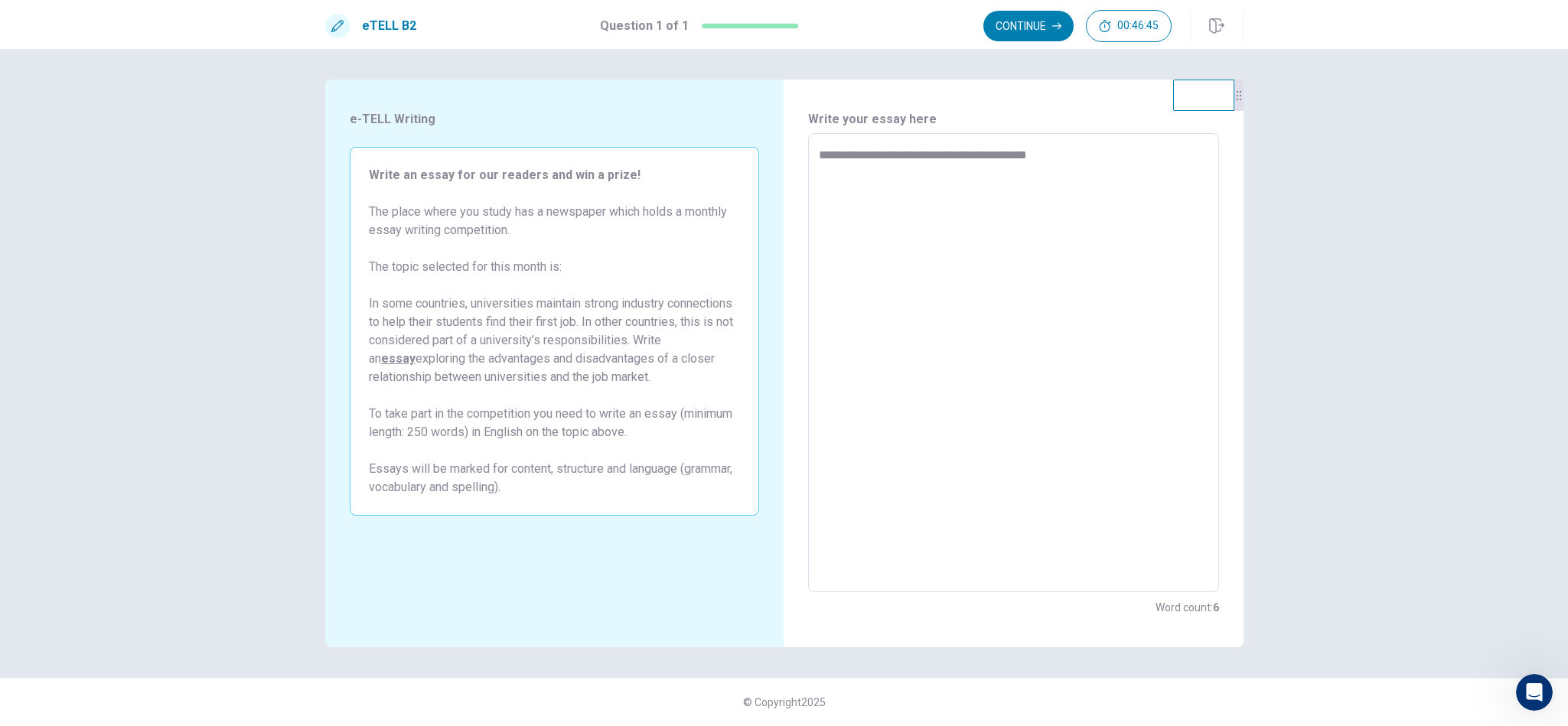 type on "**********" 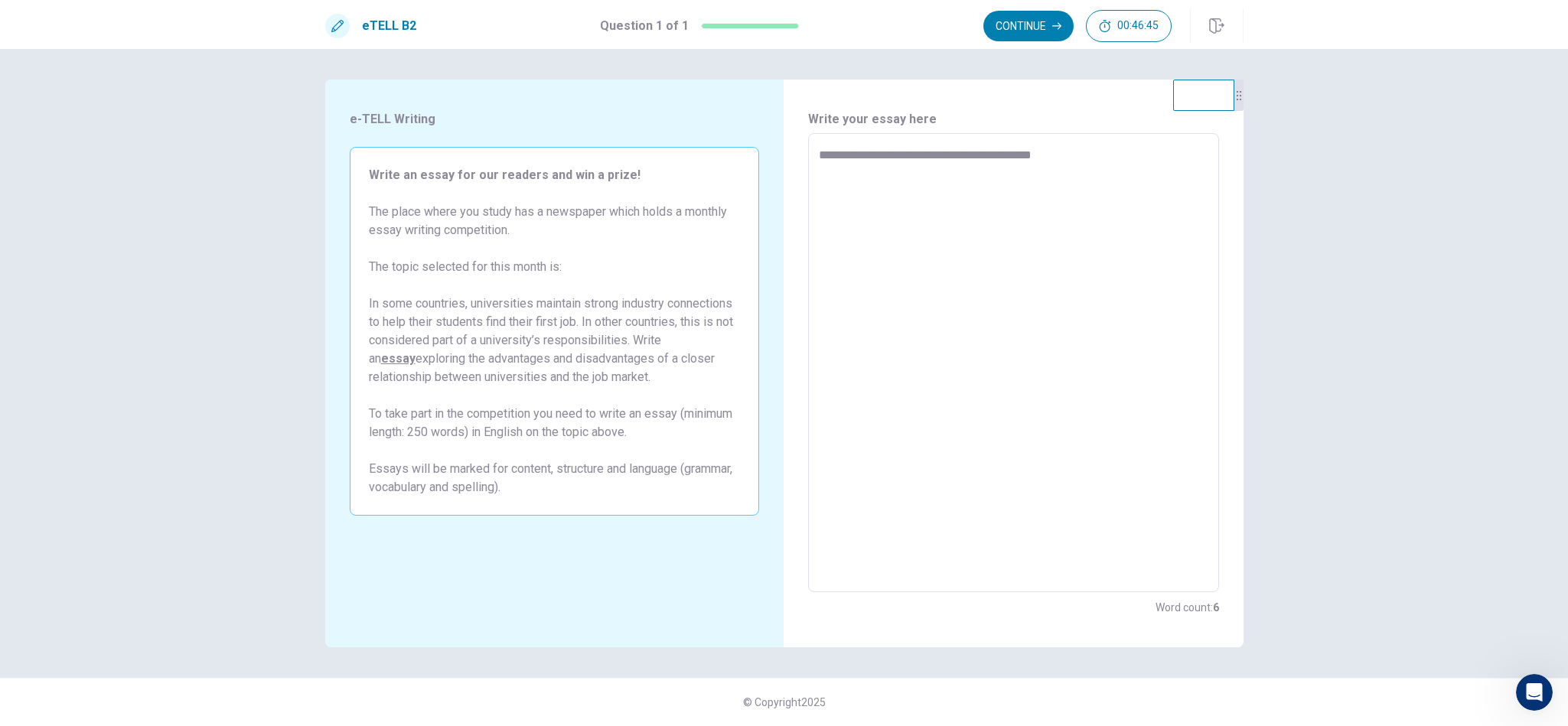 type on "*" 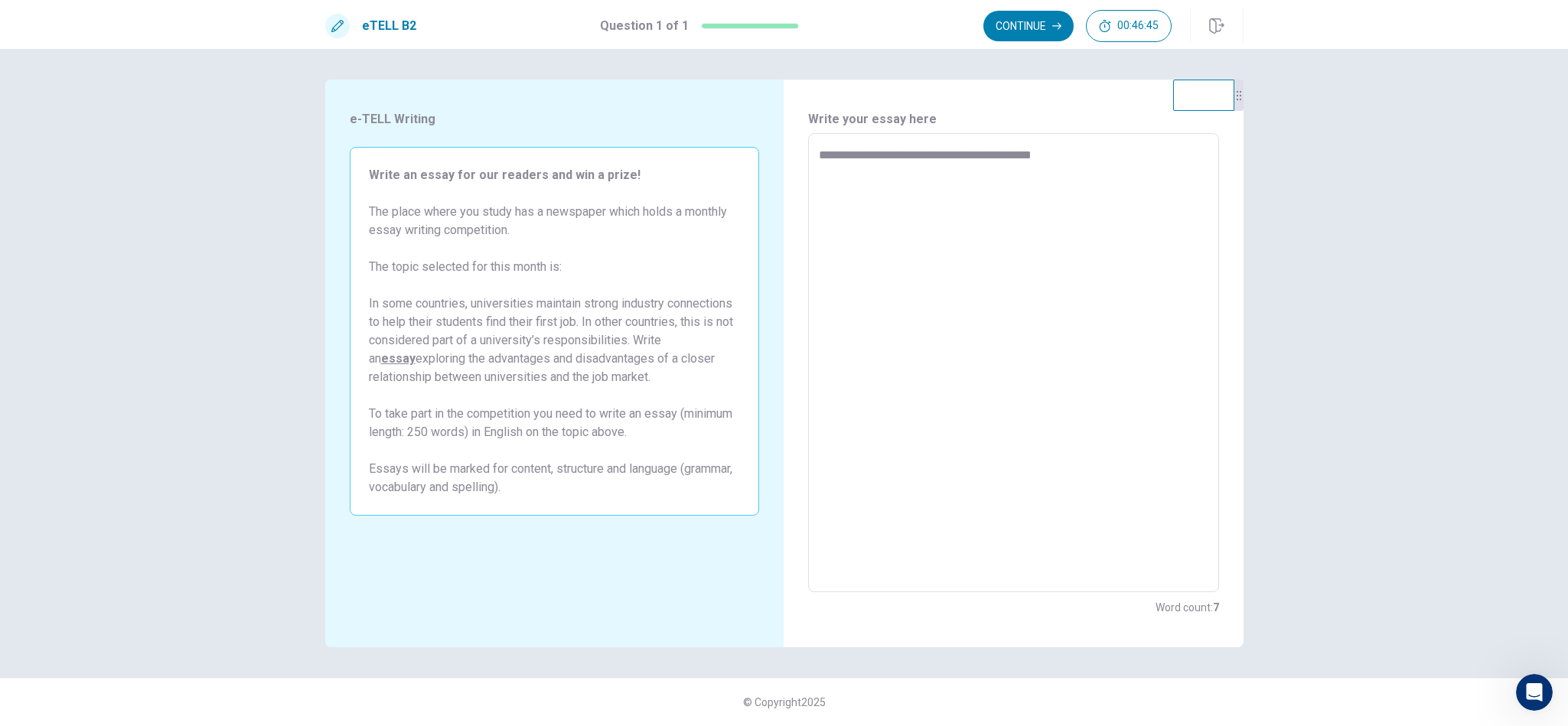type on "**********" 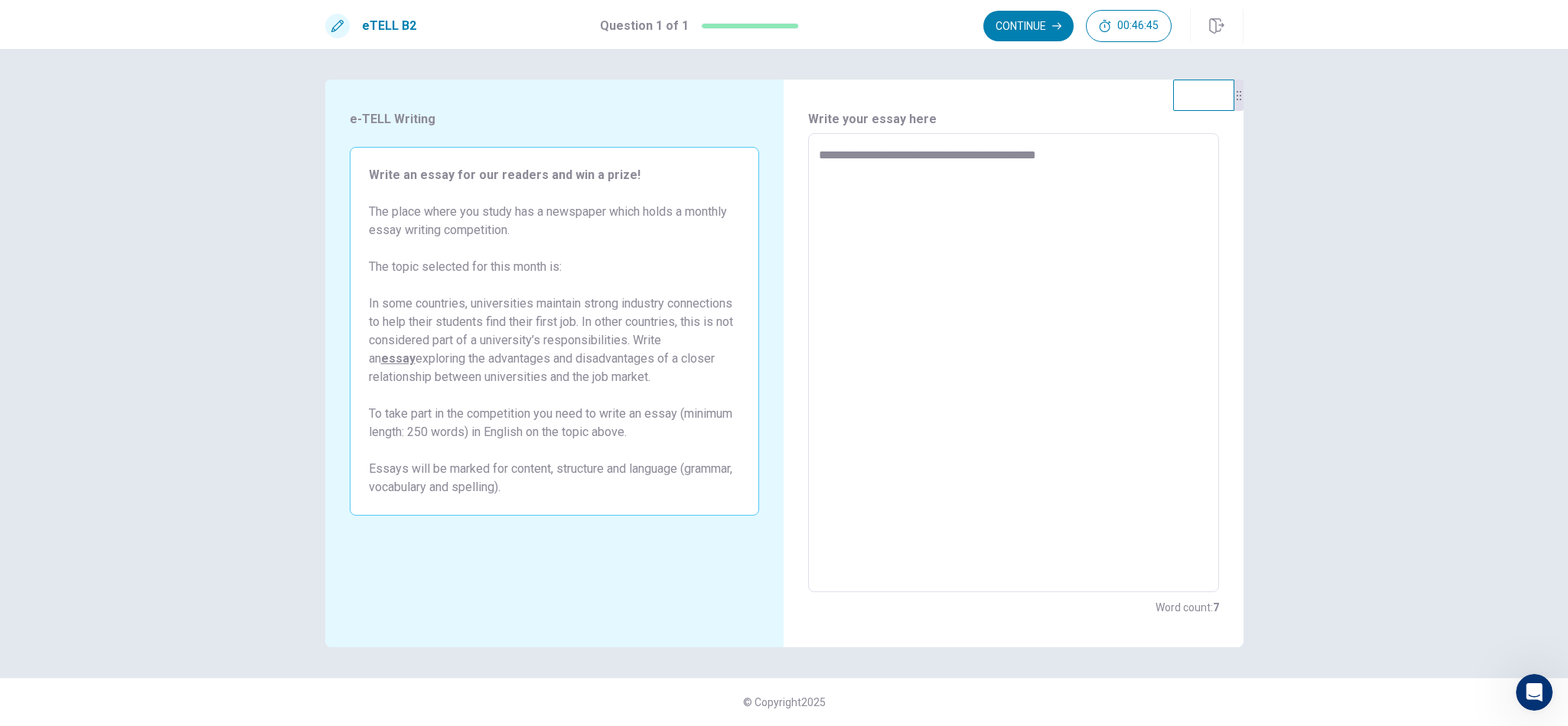 type on "*" 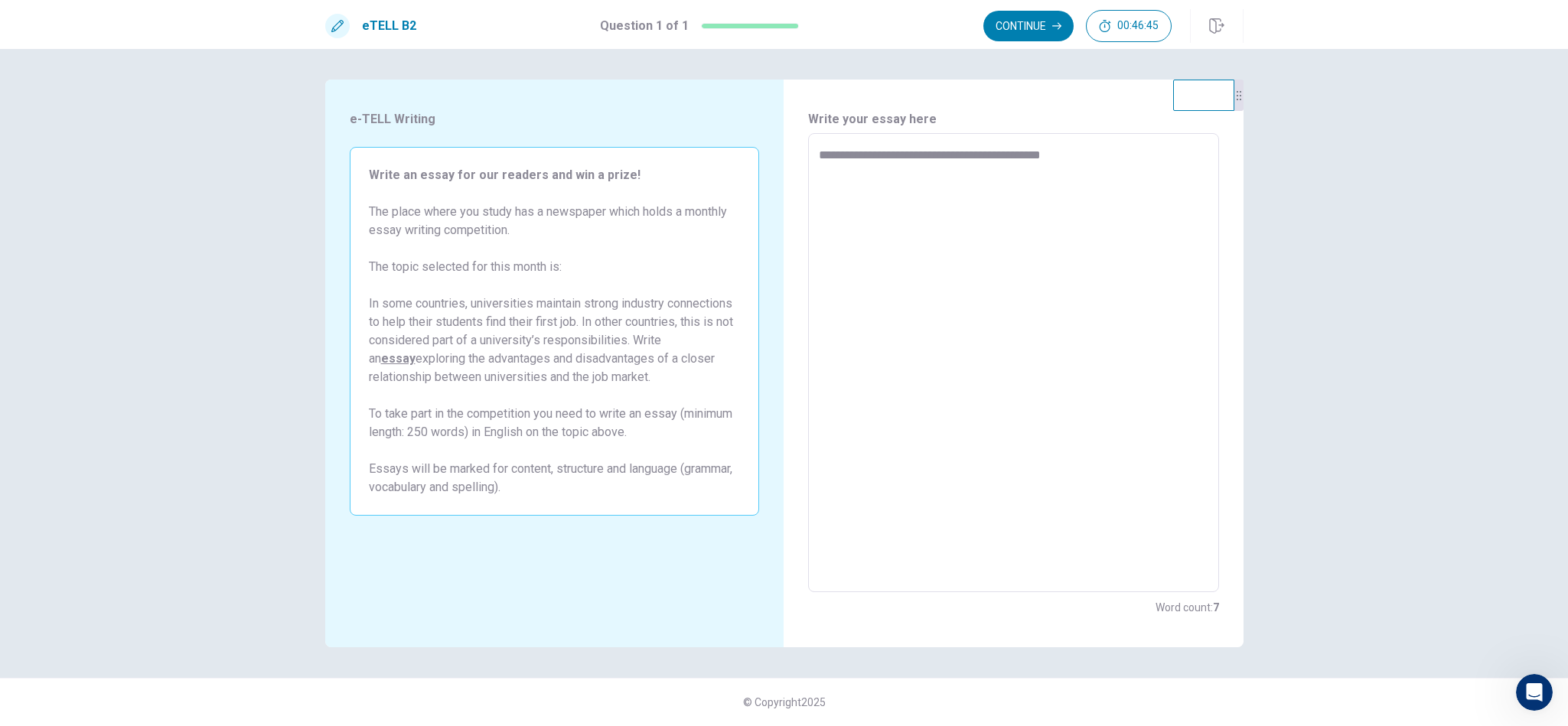 type on "*" 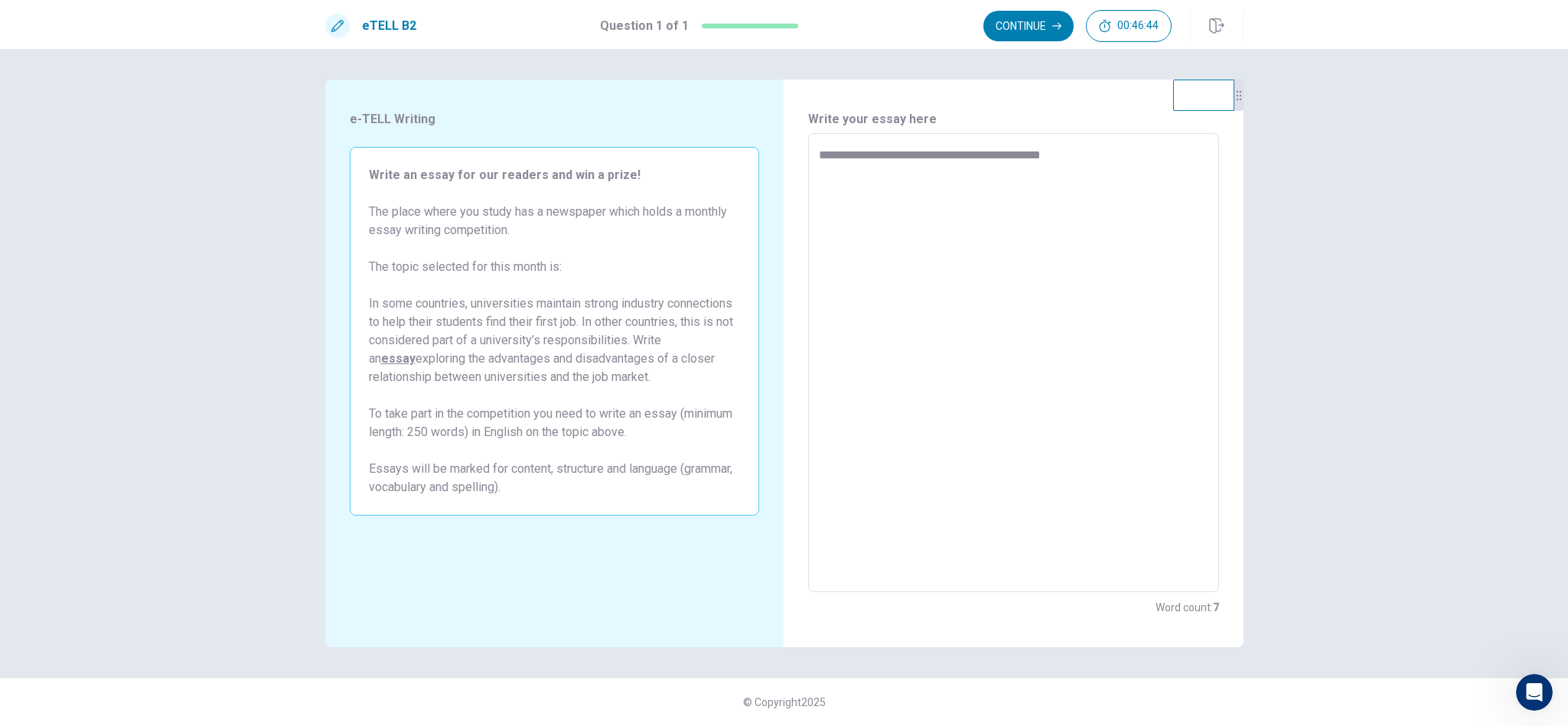 type on "**********" 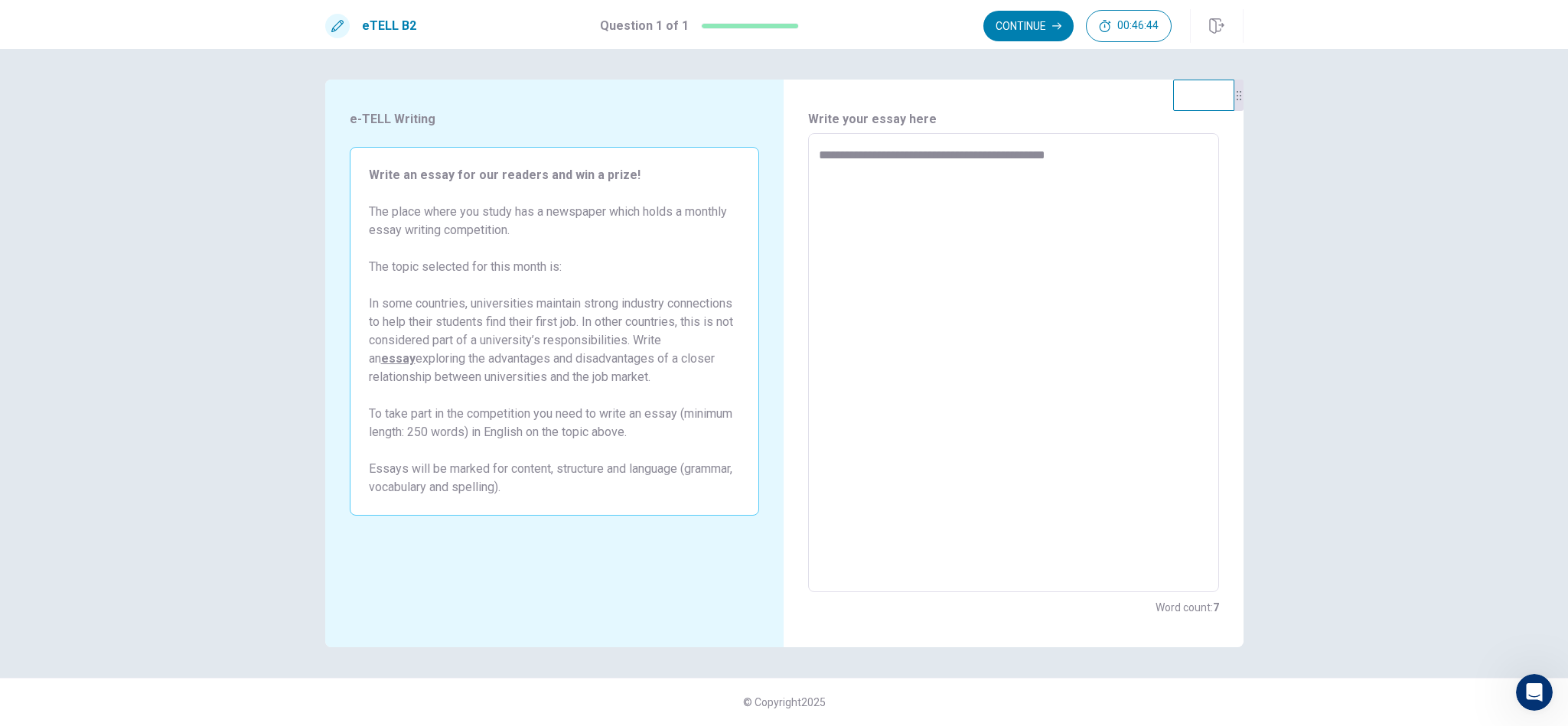 type on "*" 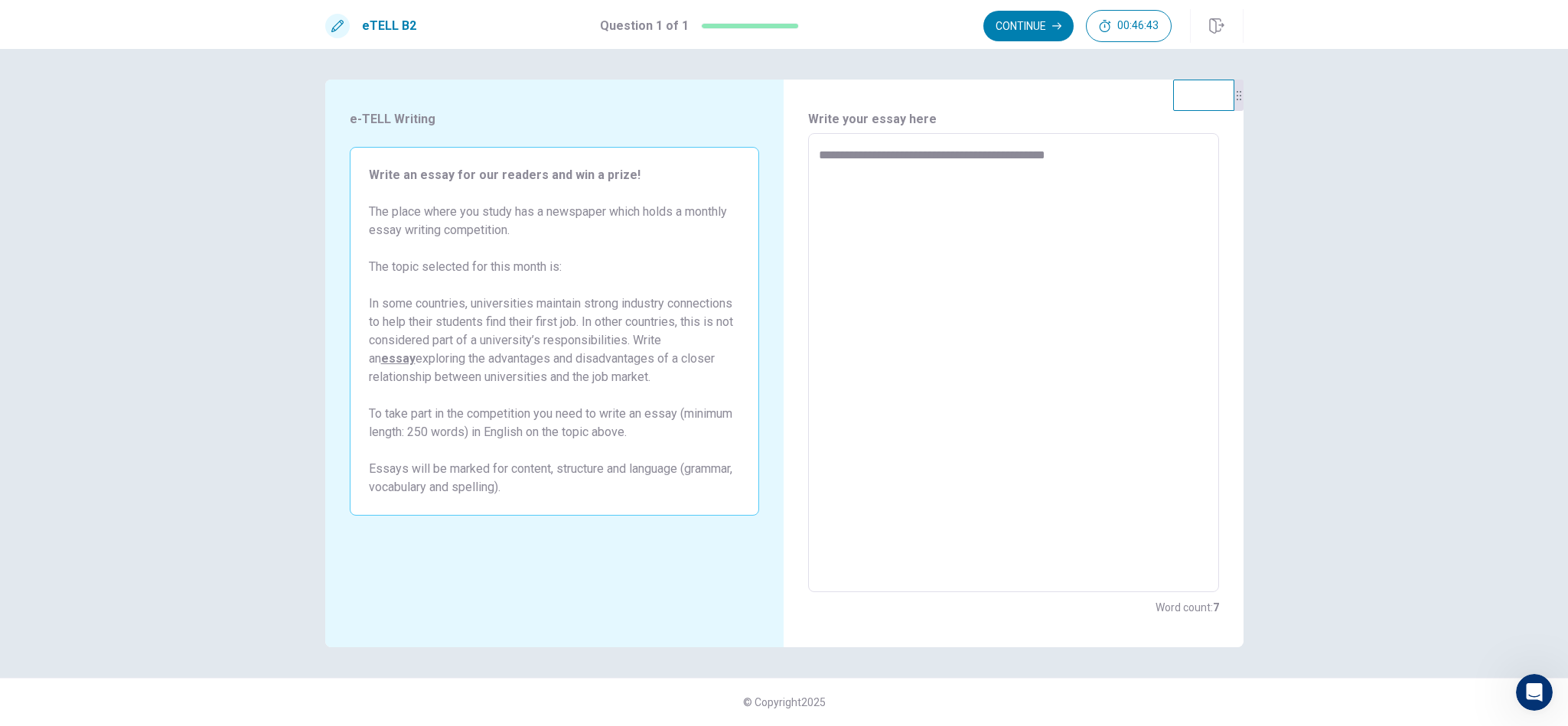 type on "**********" 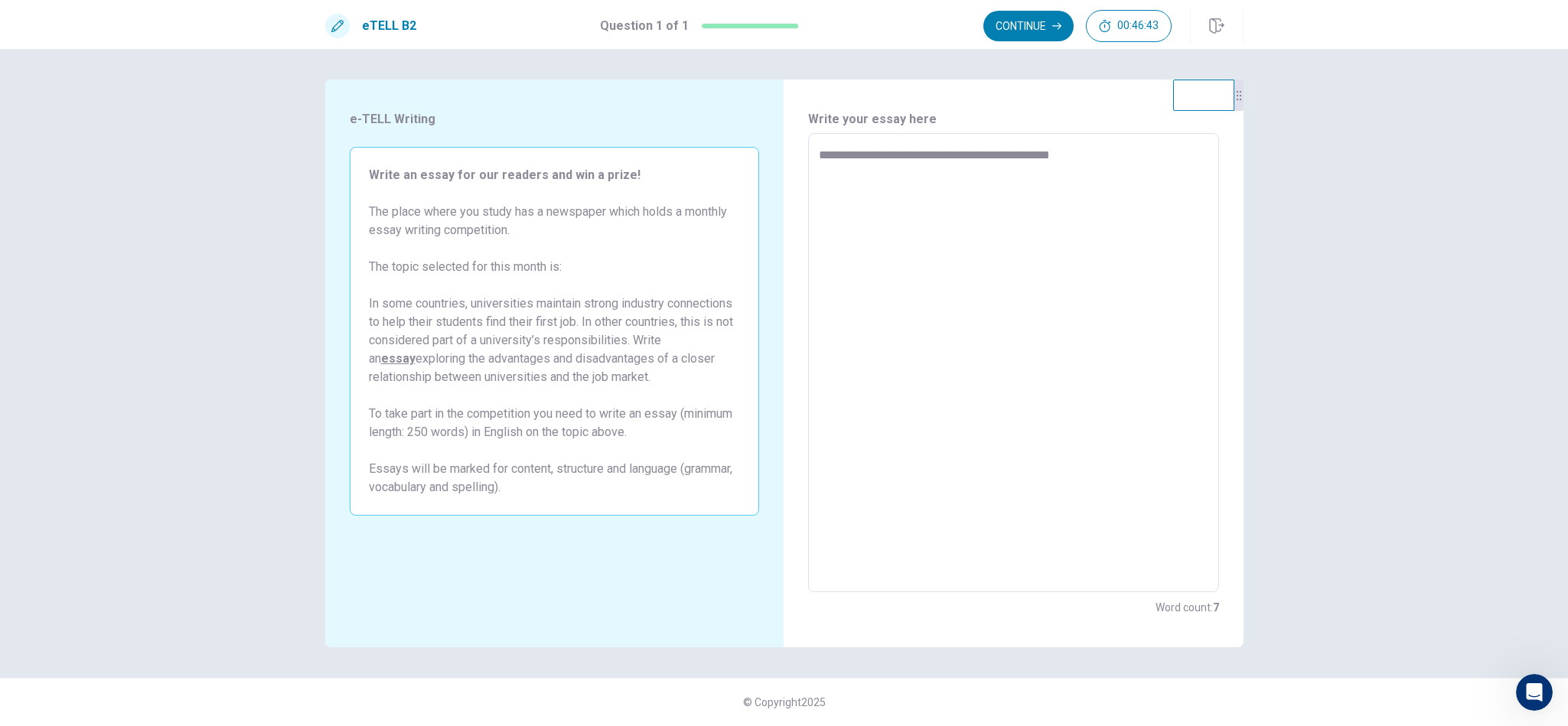 type on "*" 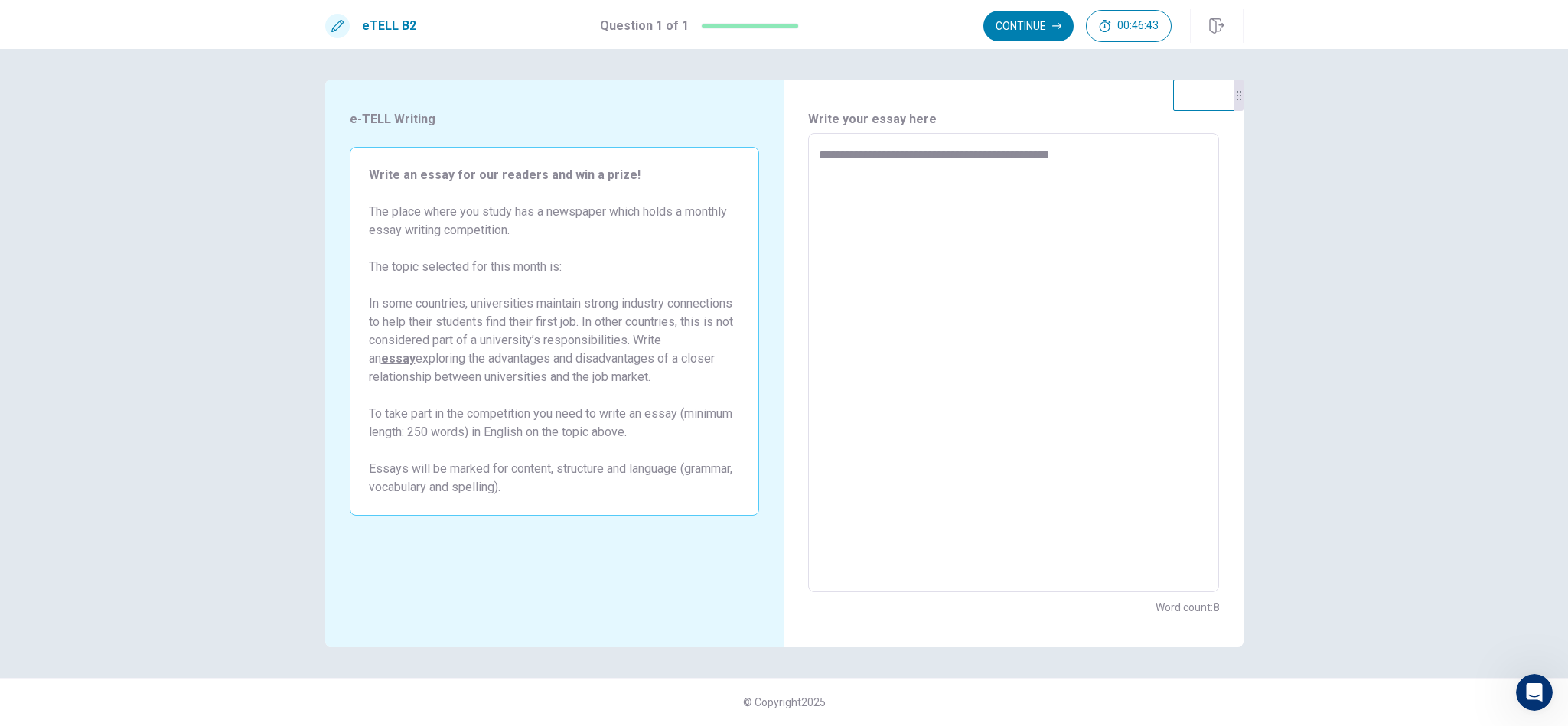 type on "**********" 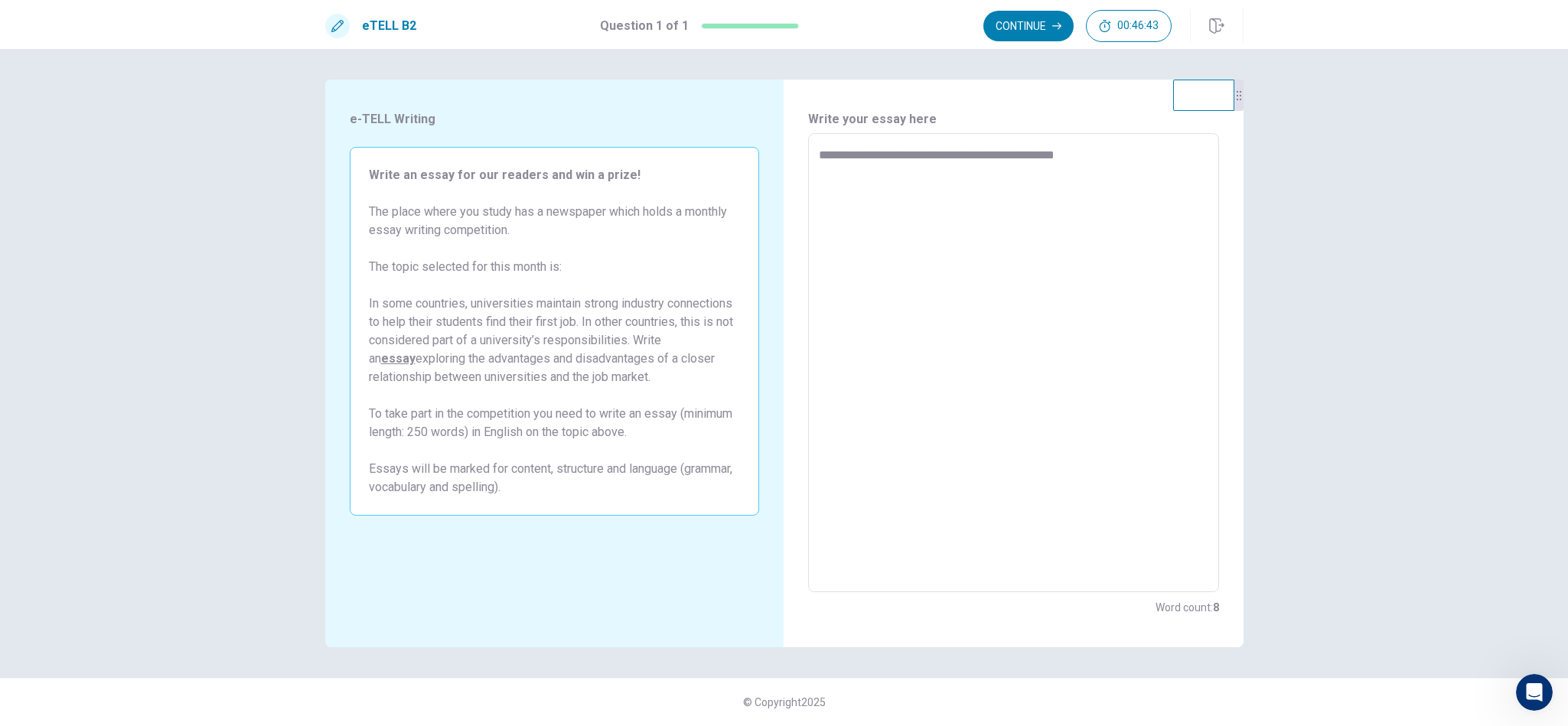 type on "*" 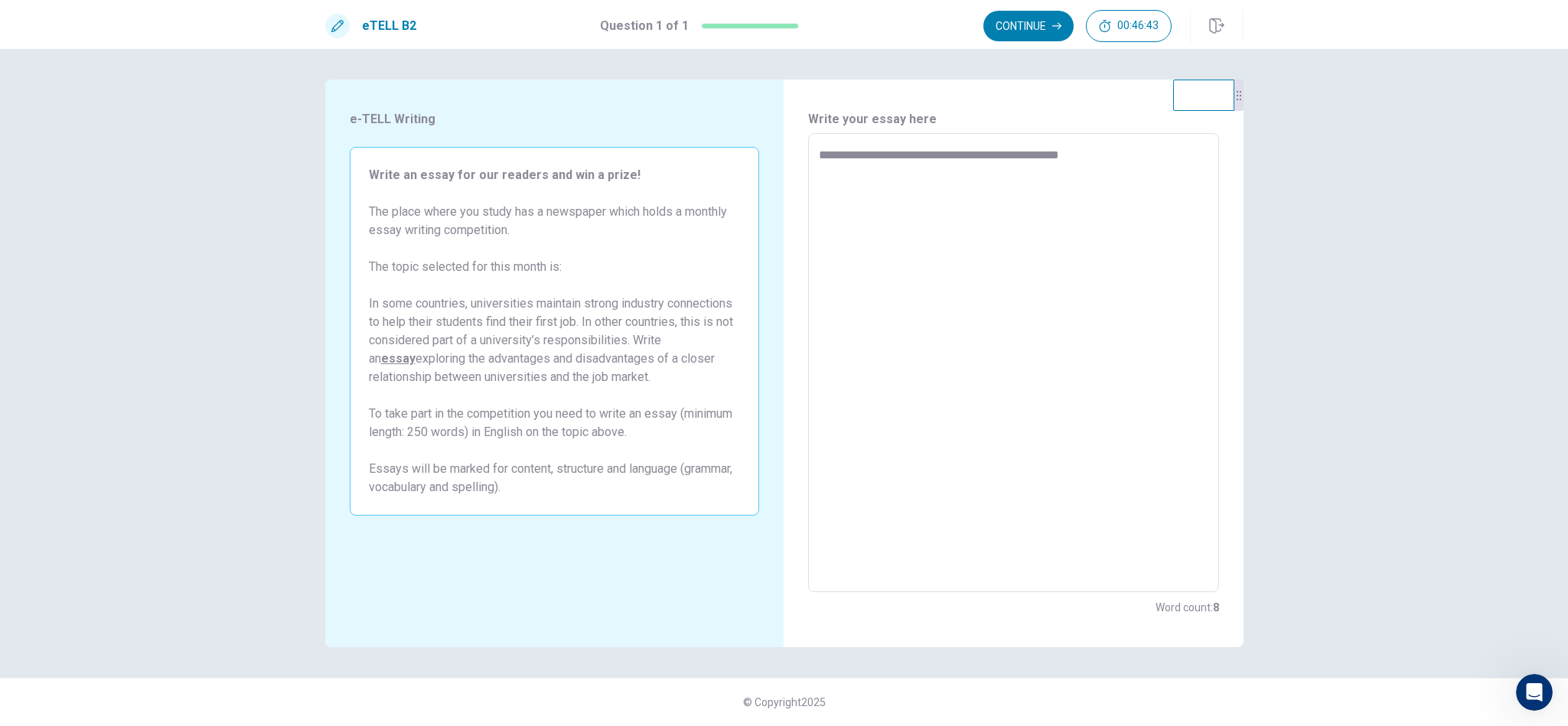 type on "*" 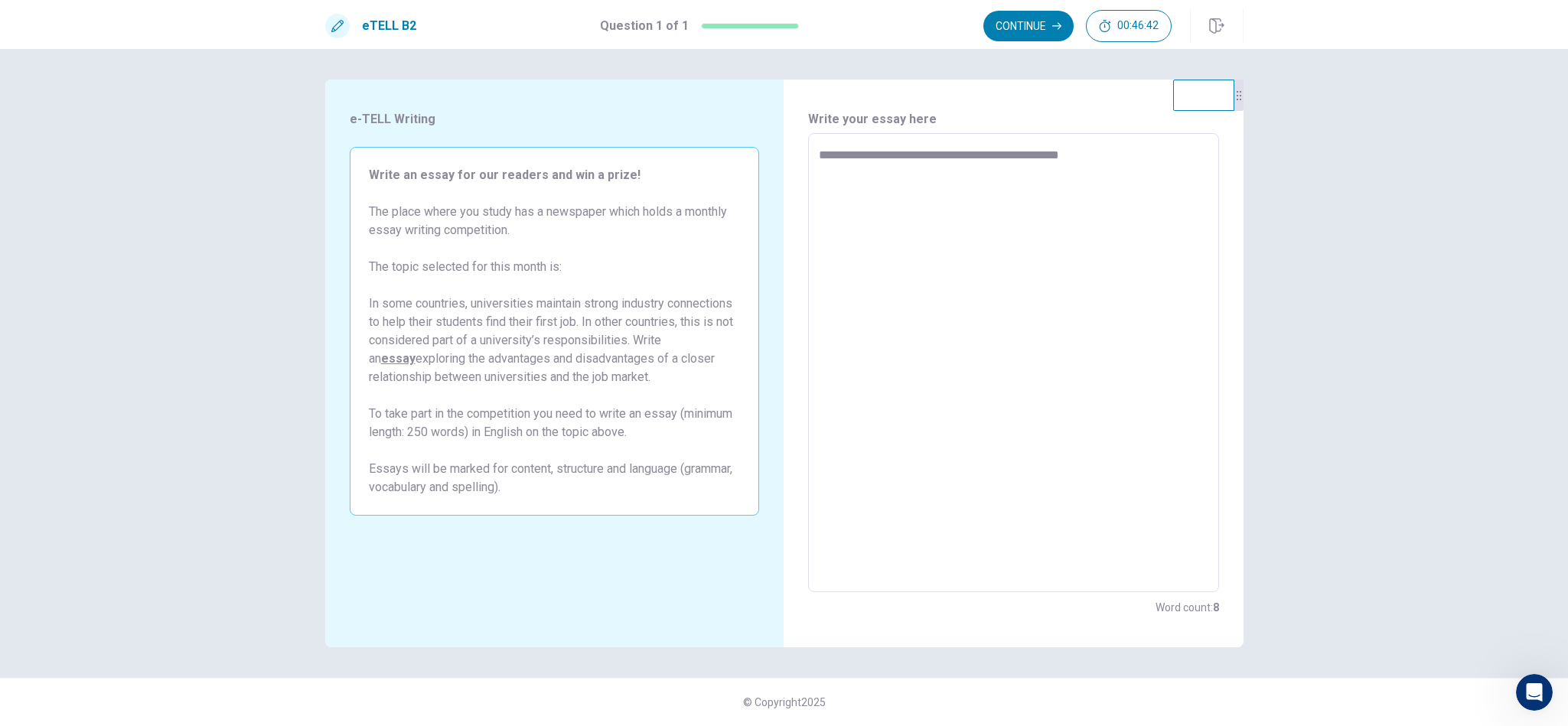 type on "**********" 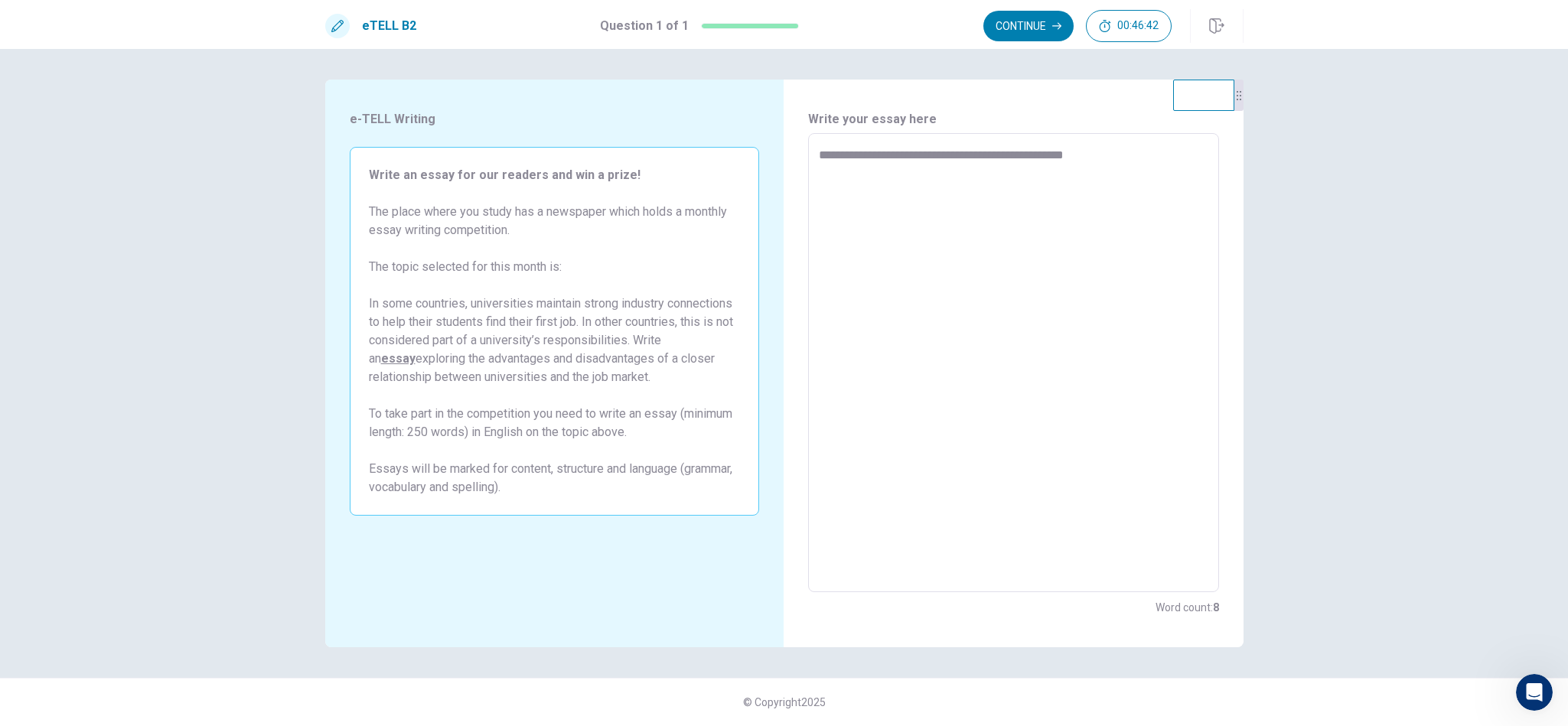 type on "*" 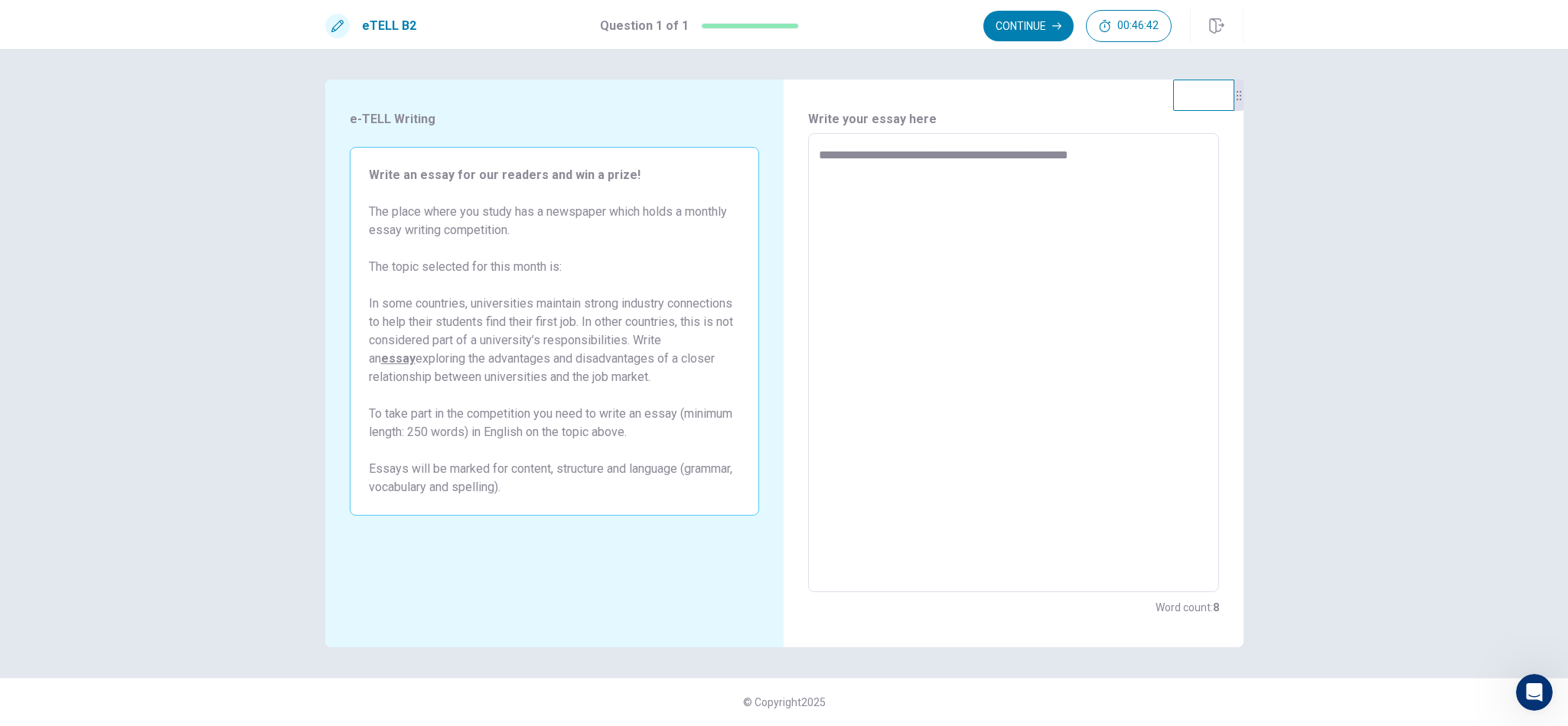 type on "*" 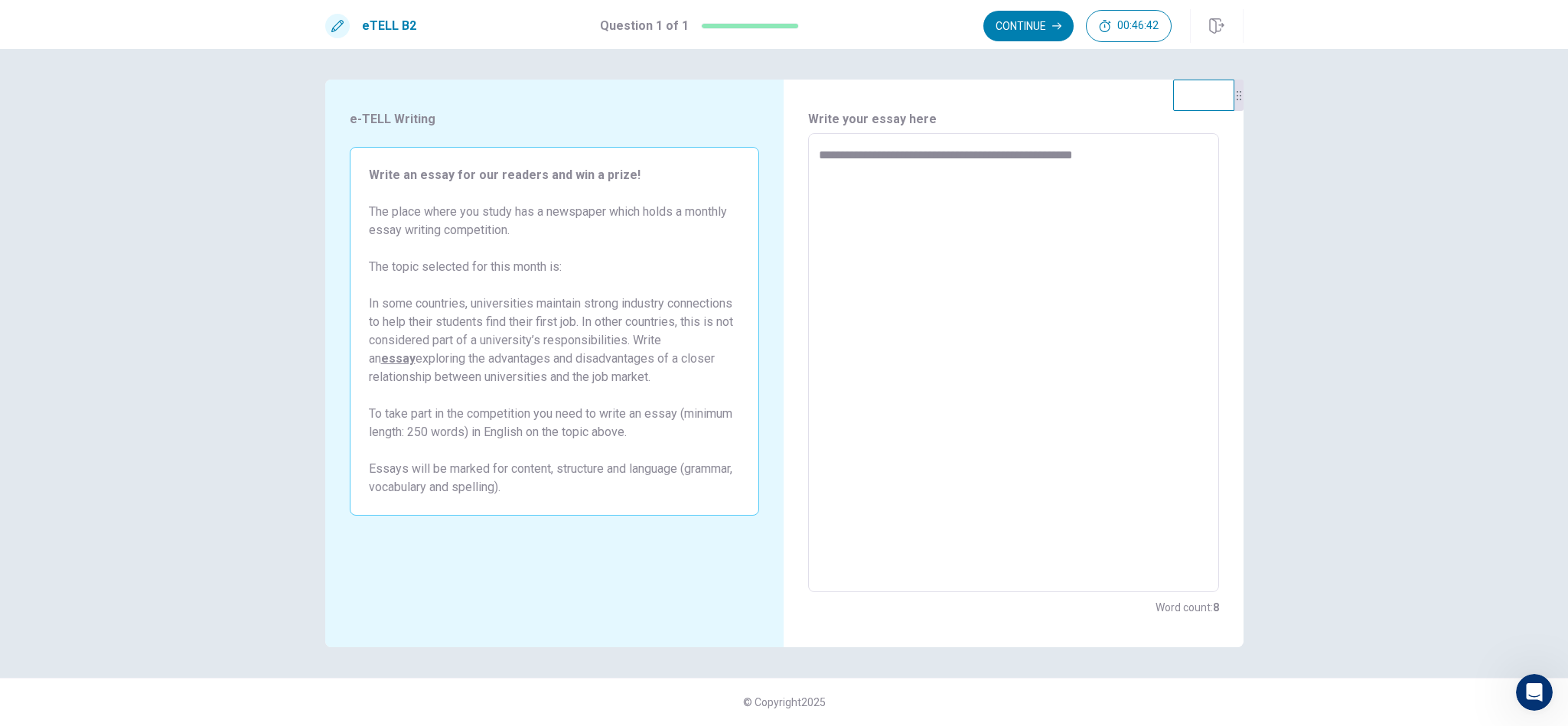 type on "*" 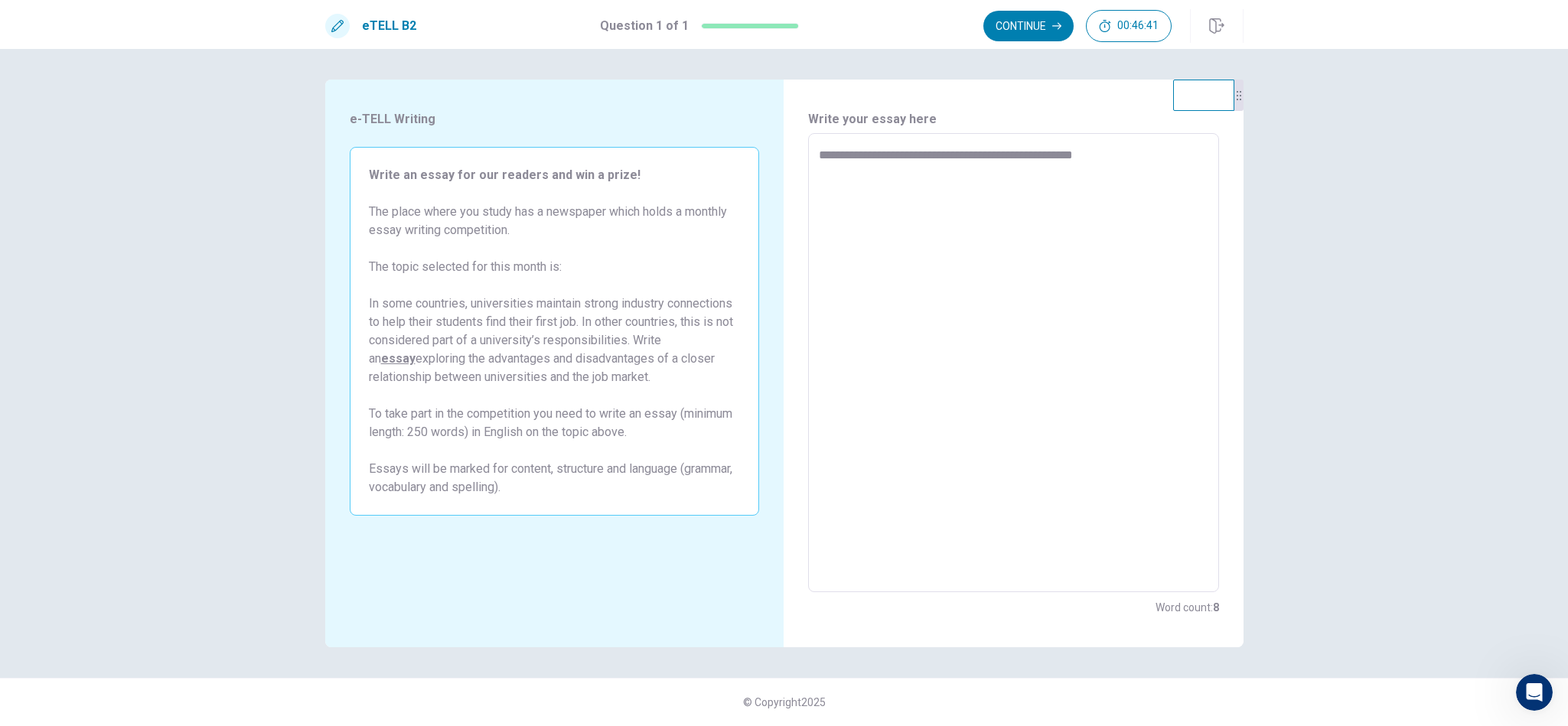 type on "**********" 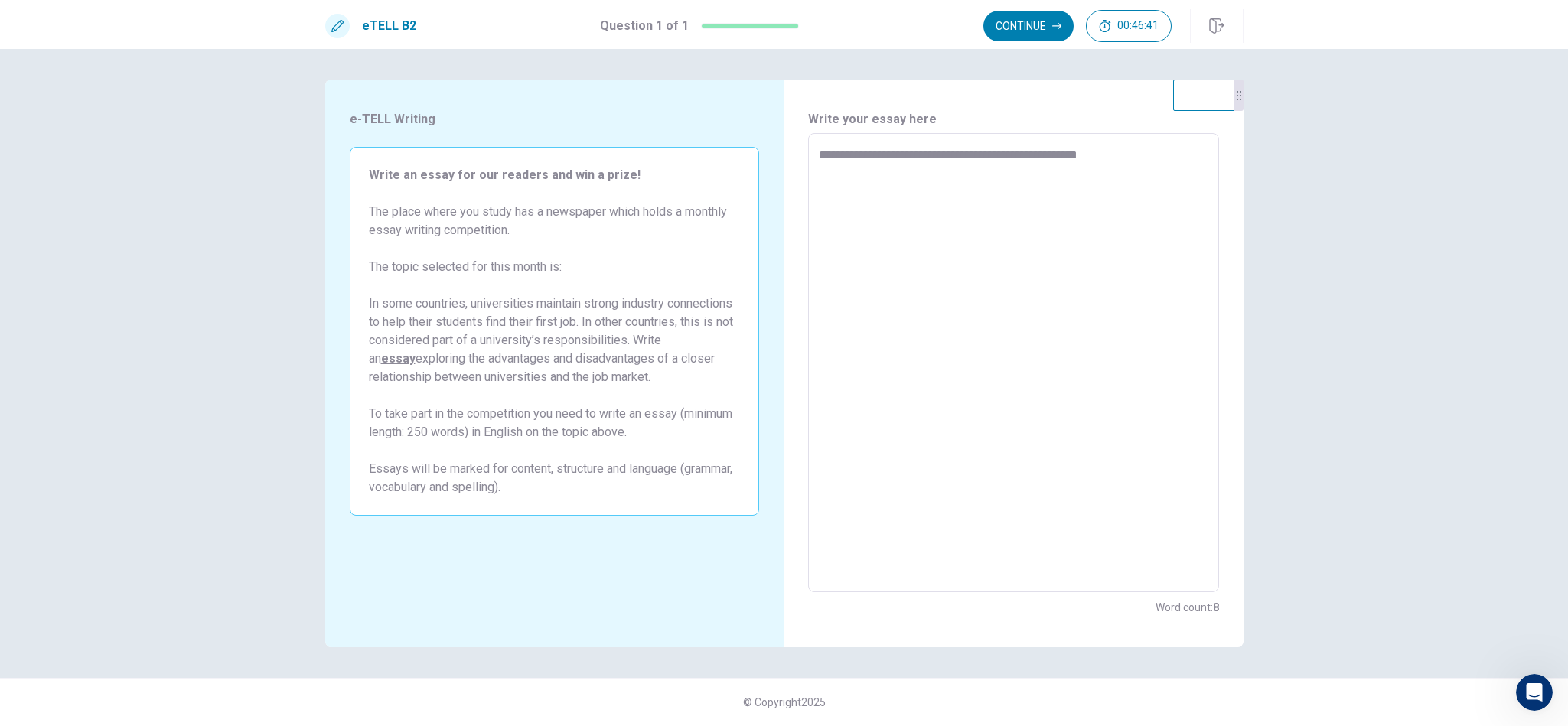 type on "*" 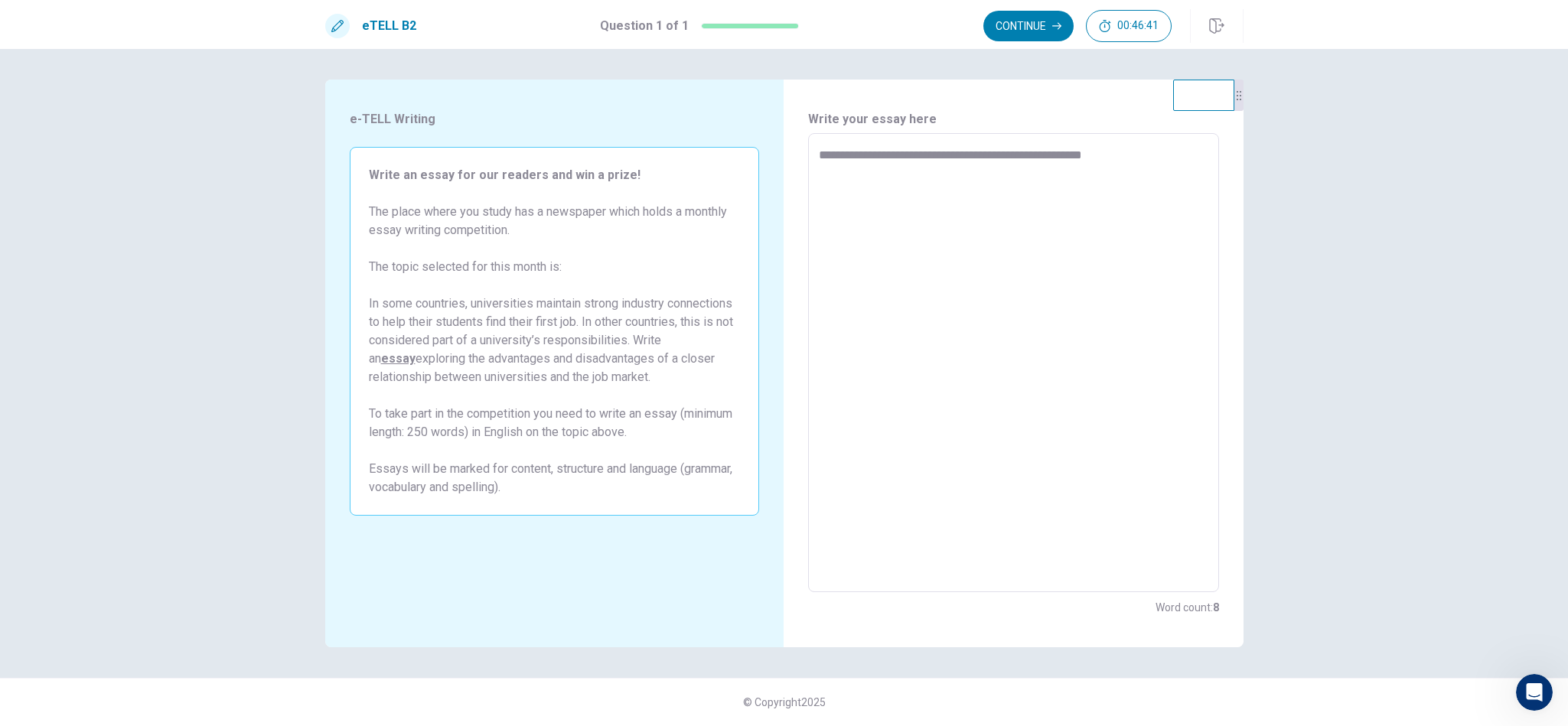type on "*" 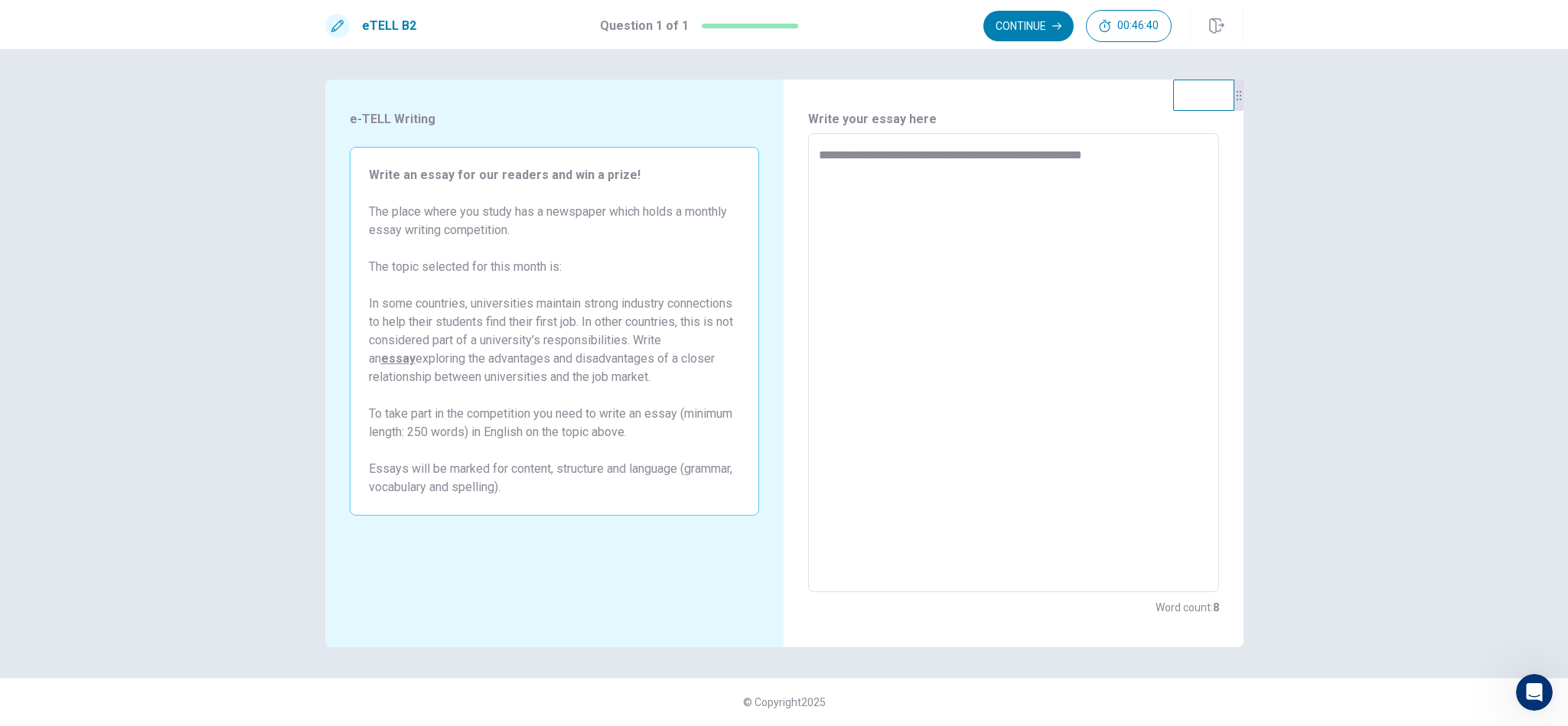 type on "**********" 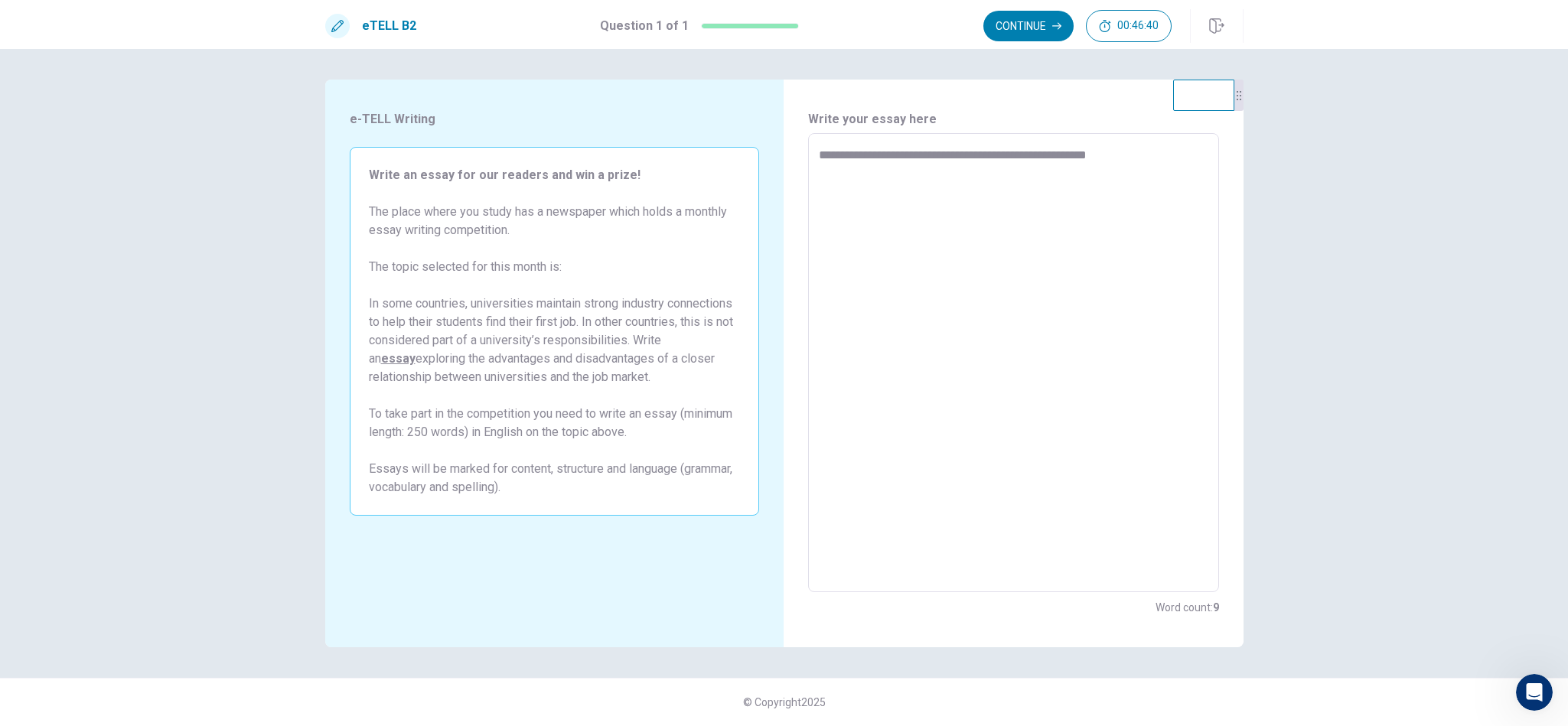 type on "*" 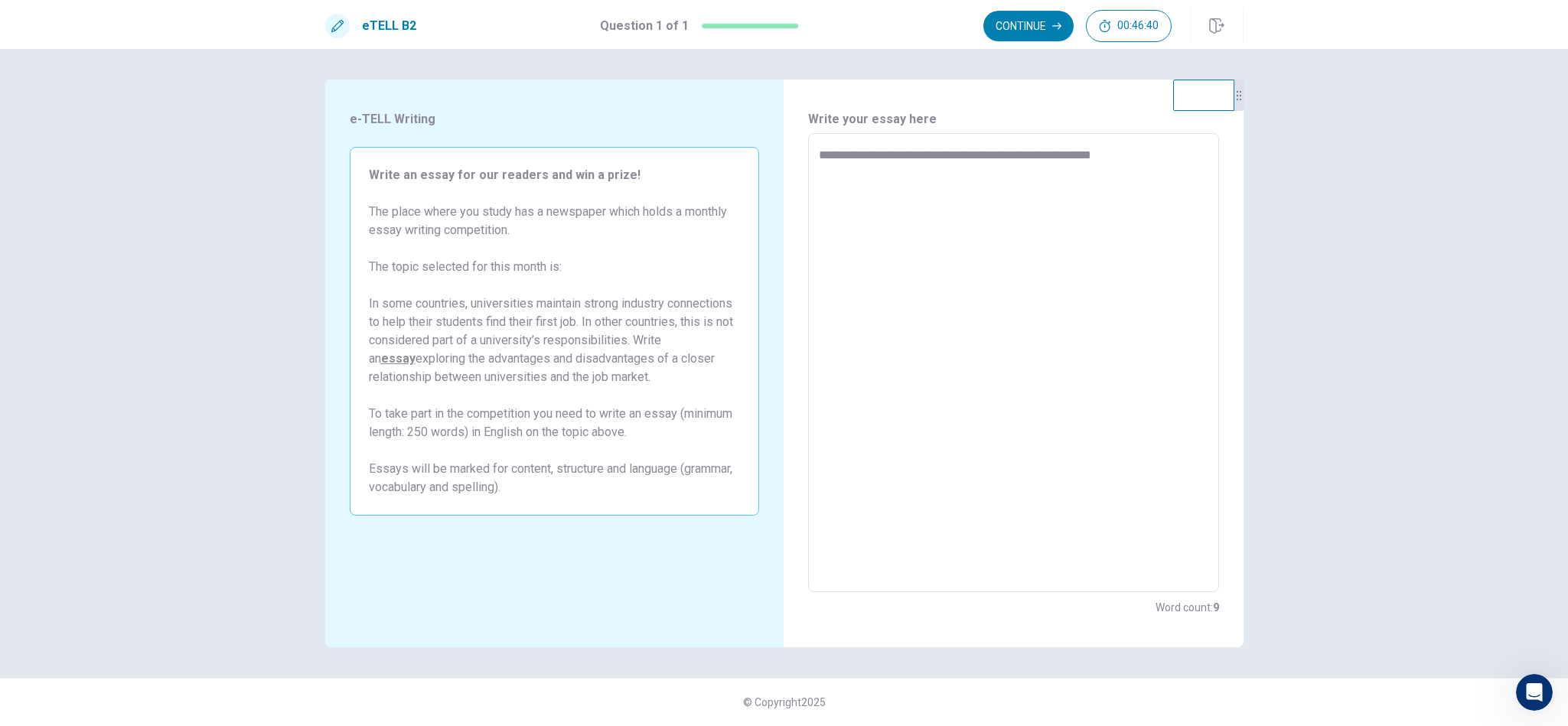 type on "*" 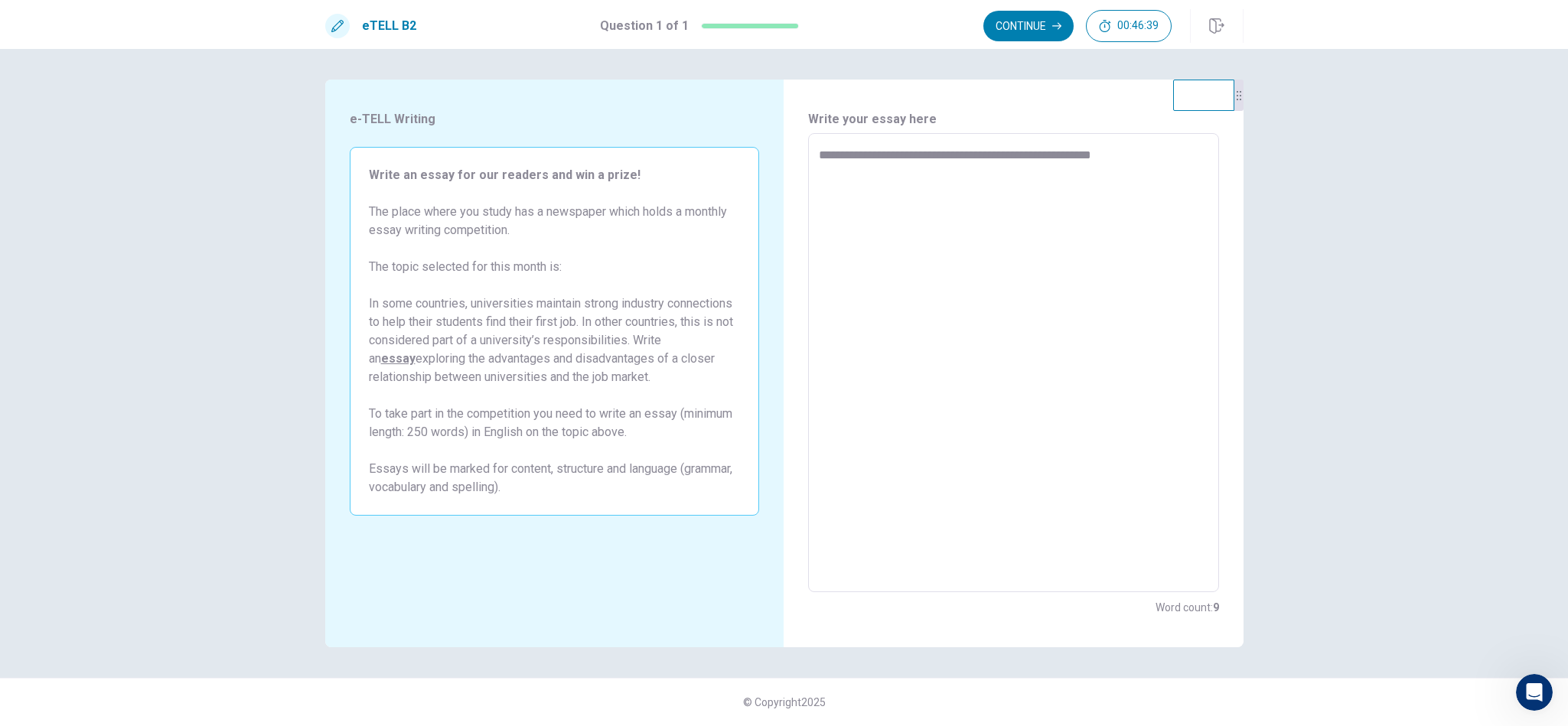 type on "**********" 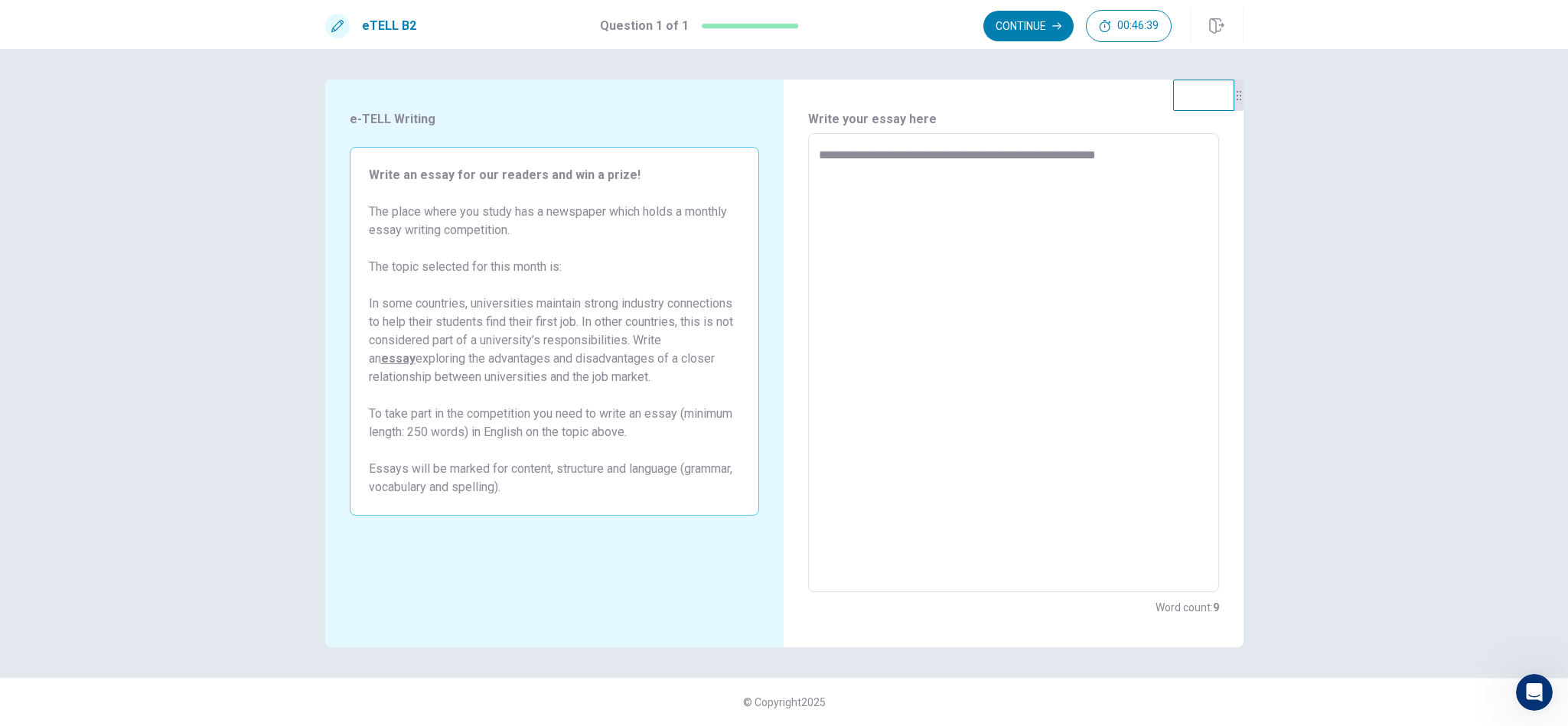 type on "*" 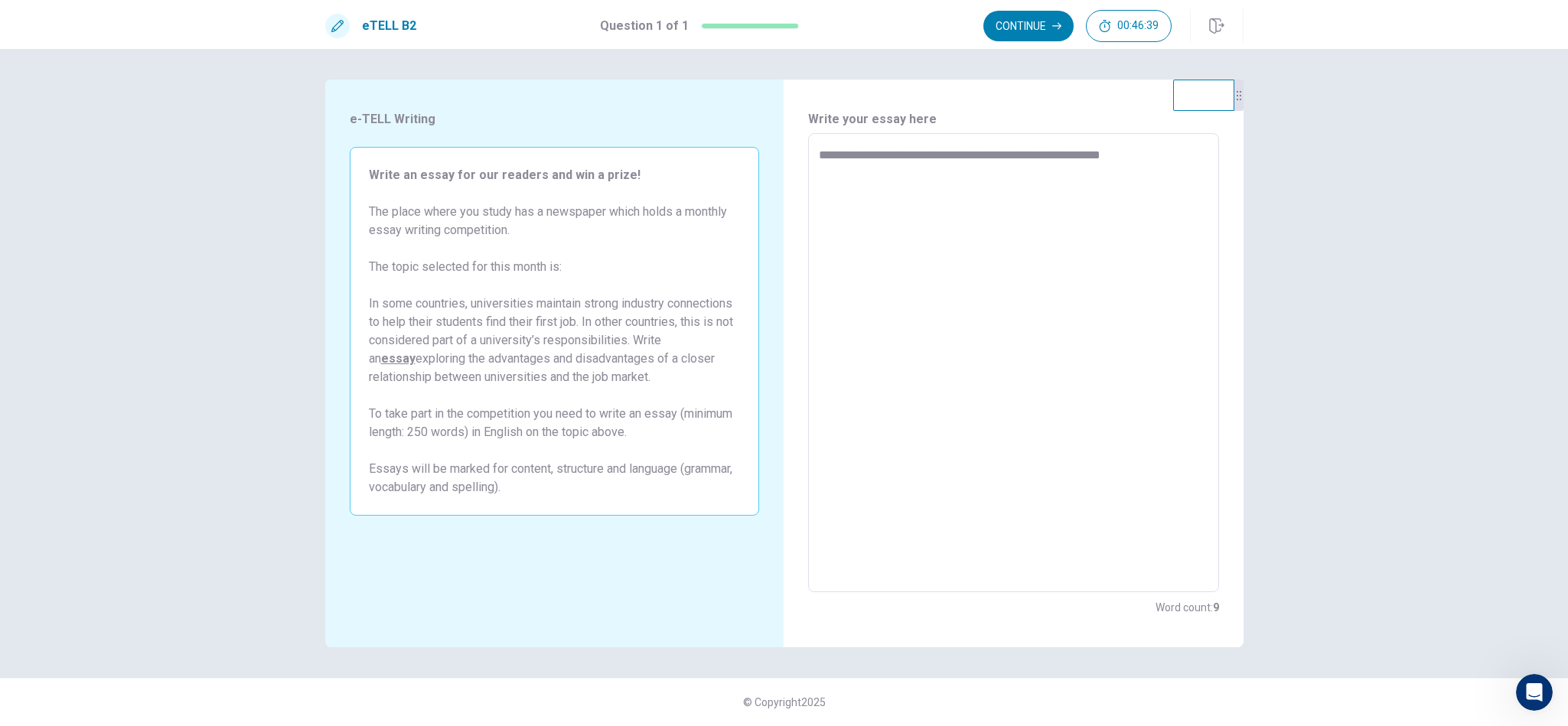 type on "*" 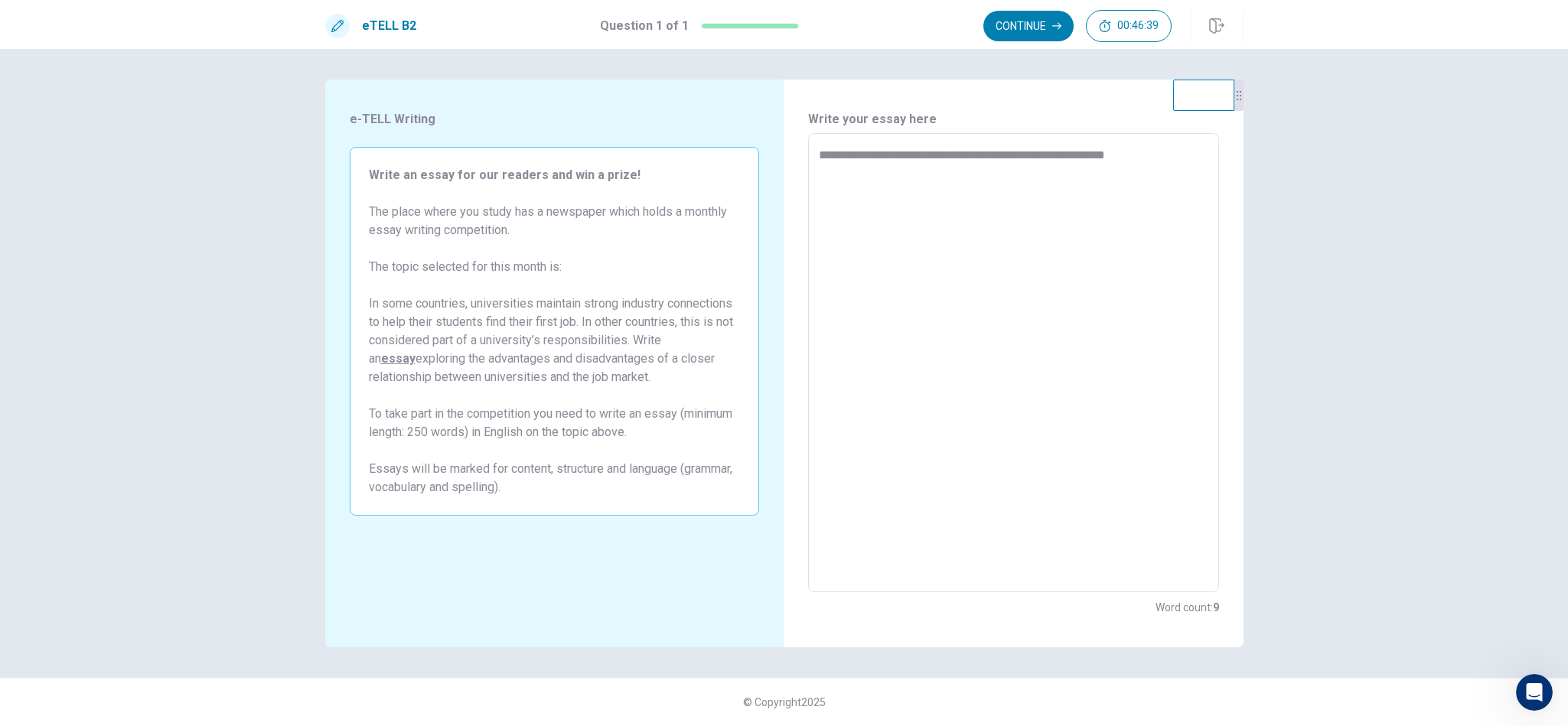 type on "*" 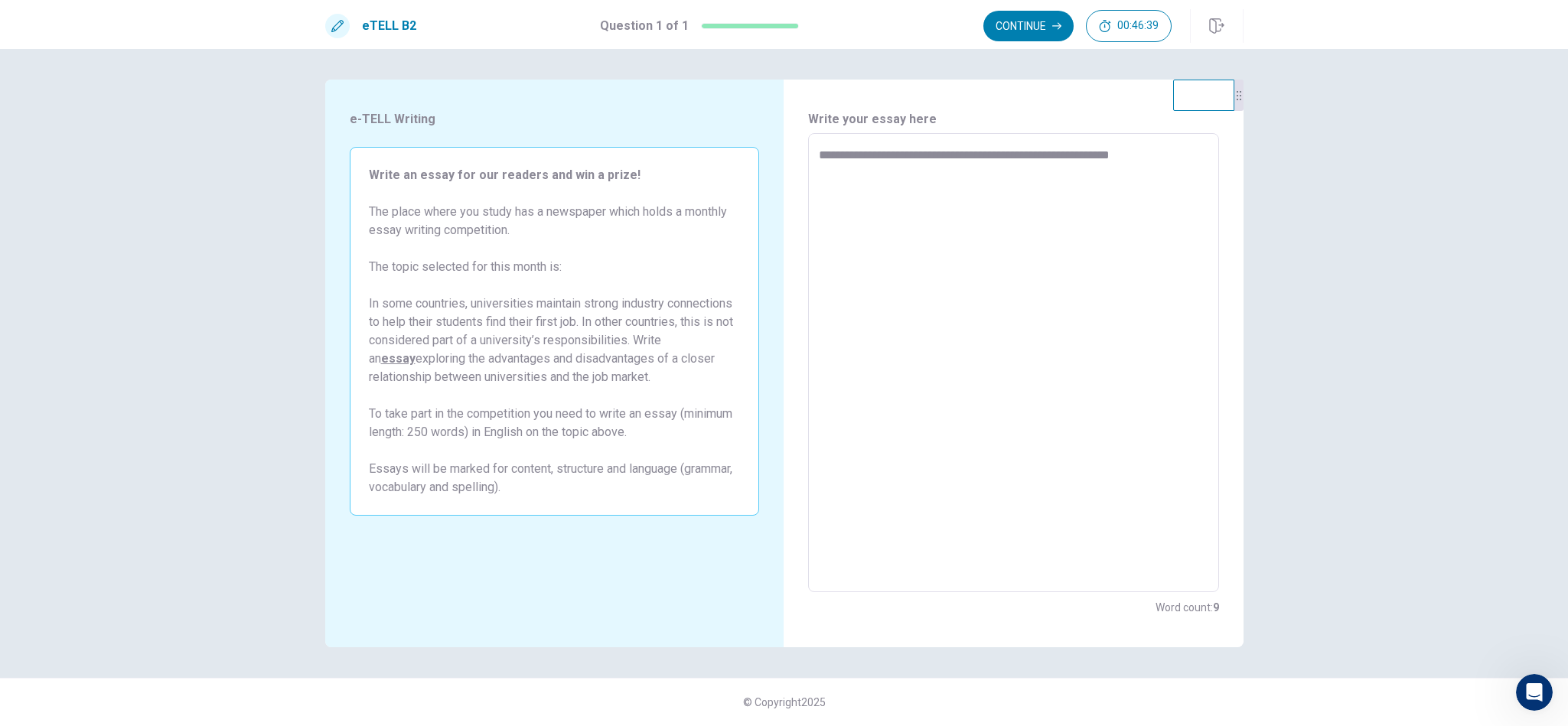 type on "*" 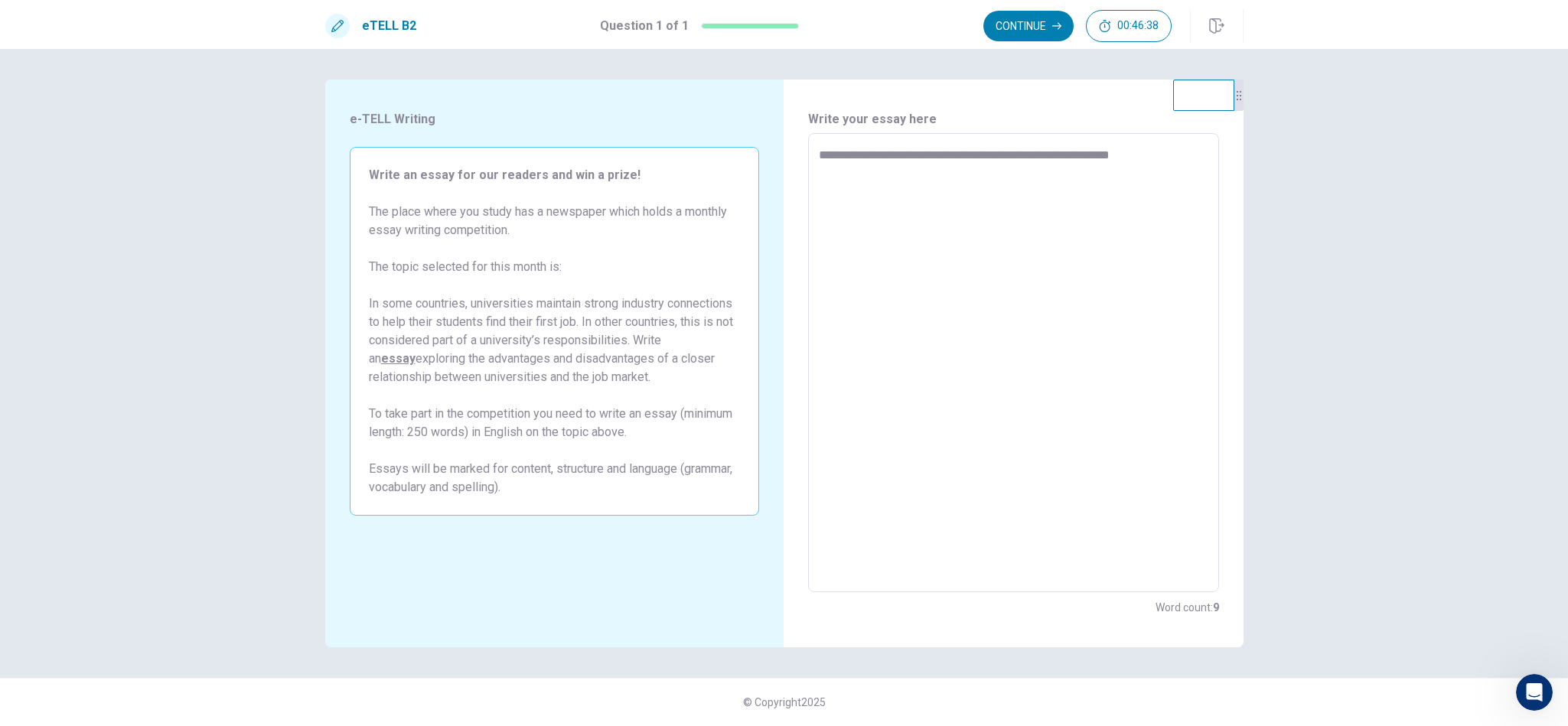 type 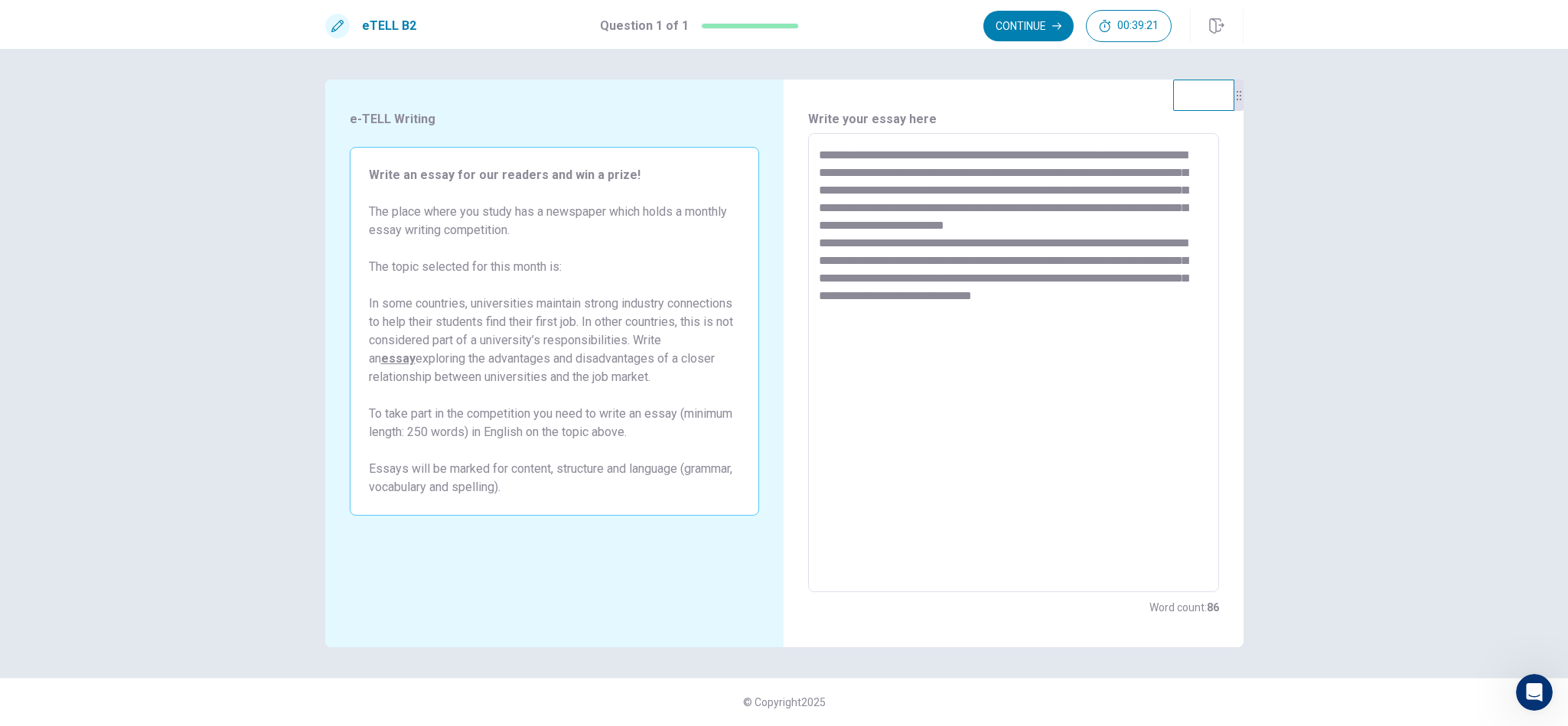 click on "**********" at bounding box center (1013, 363) 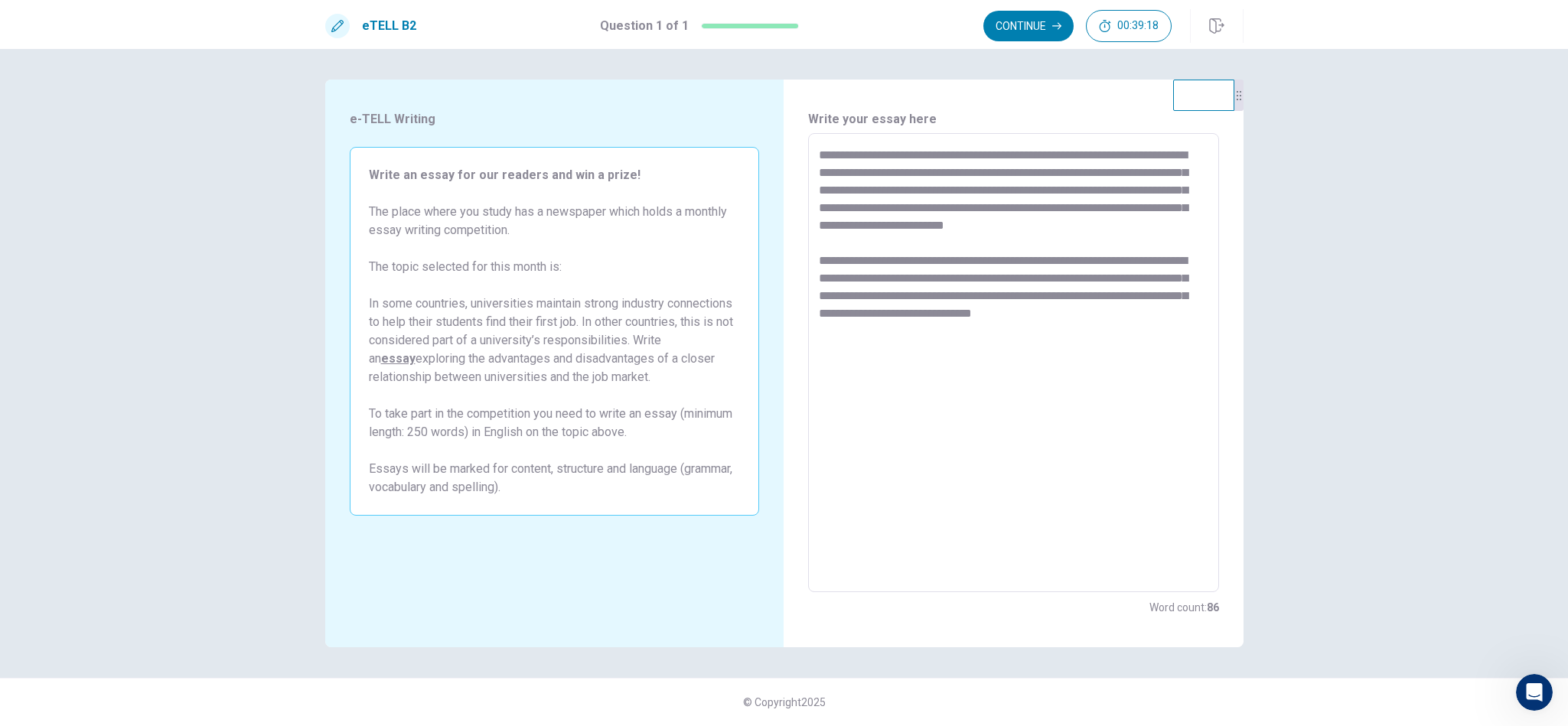 click on "**********" at bounding box center (1013, 363) 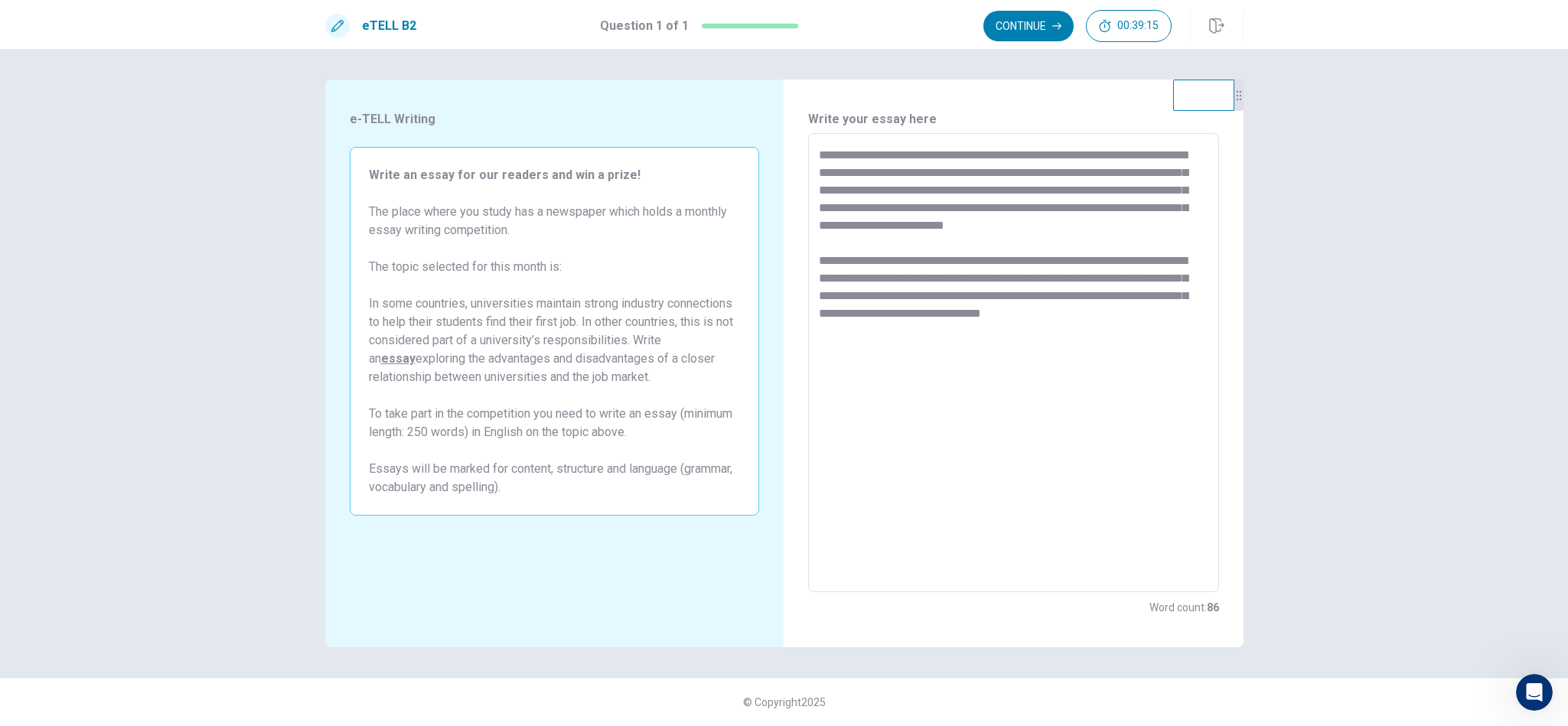 click on "**********" at bounding box center [1013, 363] 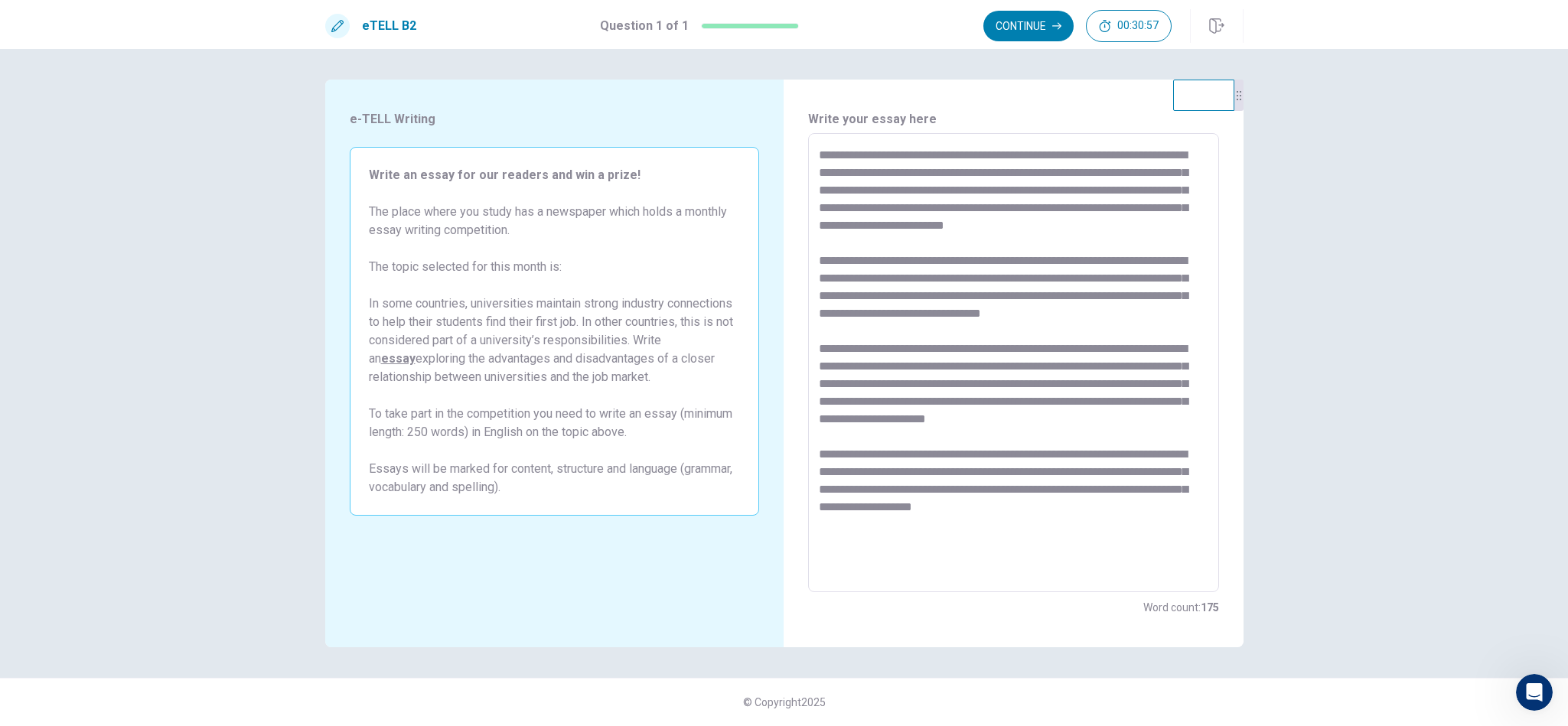 scroll, scrollTop: 5, scrollLeft: 0, axis: vertical 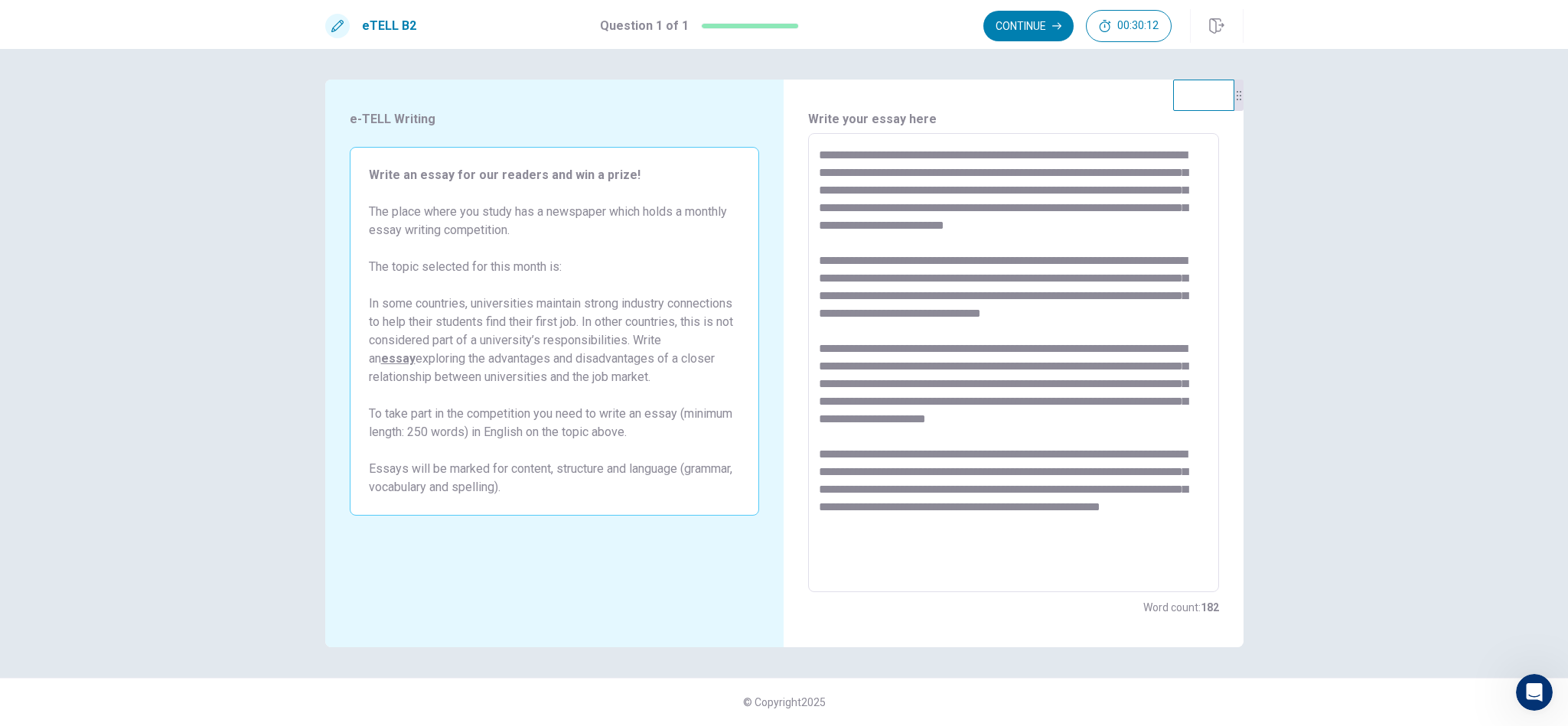 click at bounding box center (1013, 363) 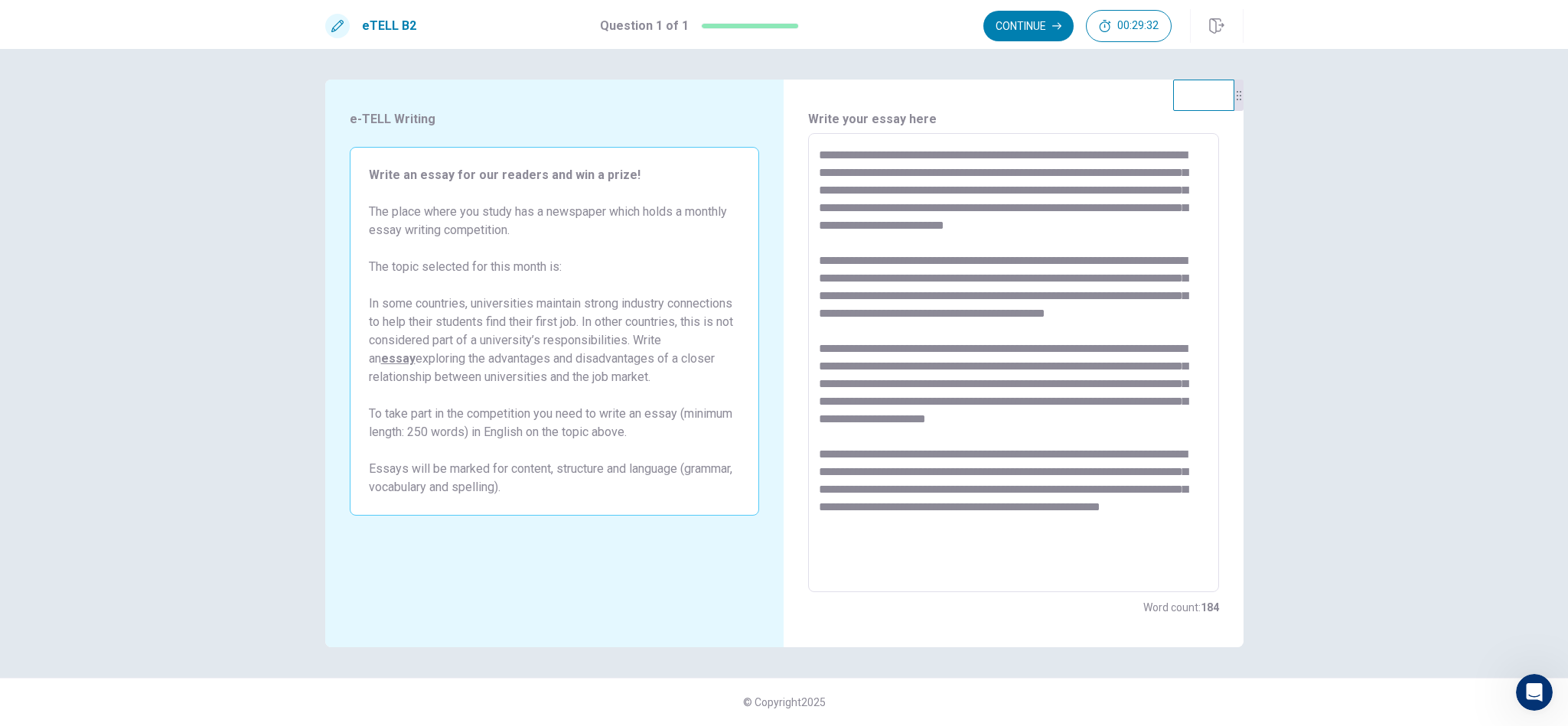 click at bounding box center (1013, 363) 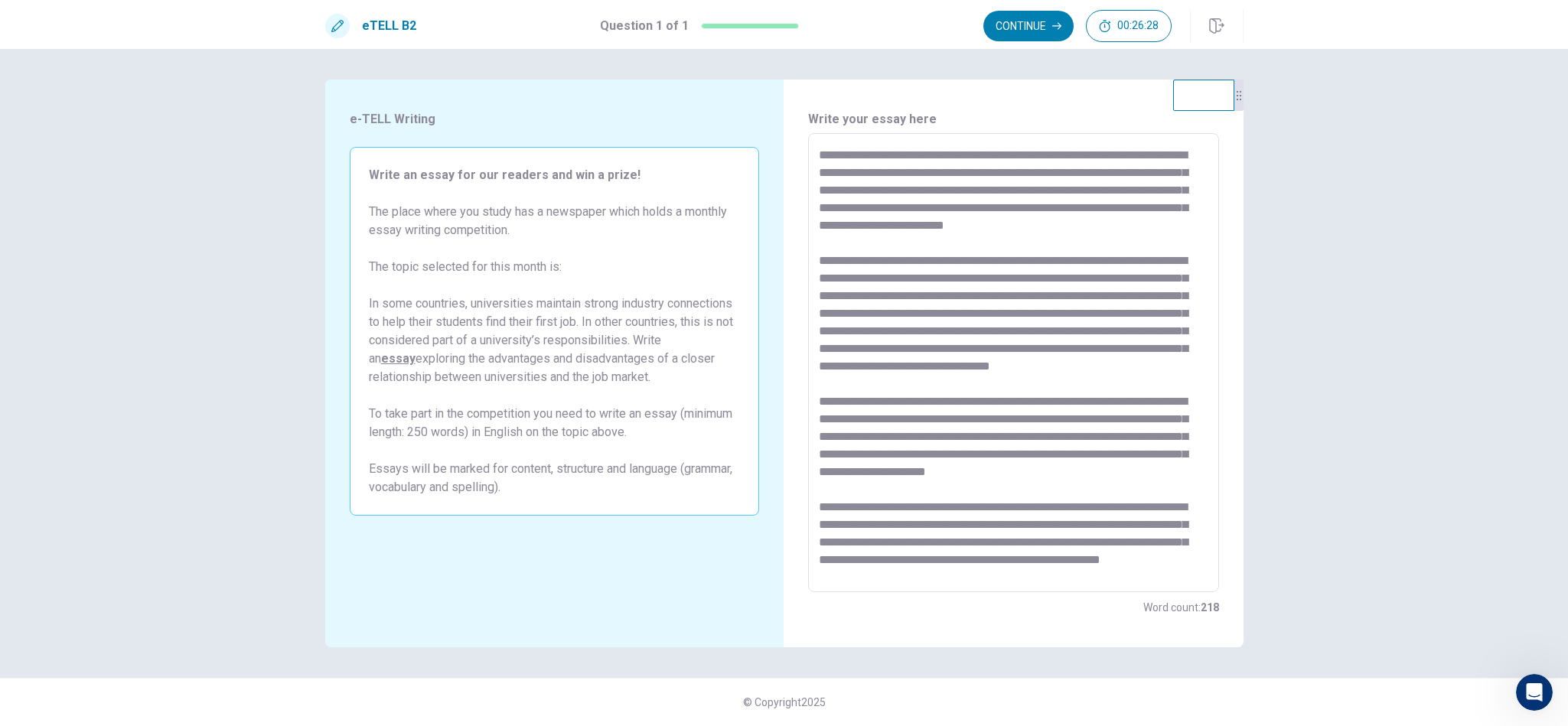 scroll, scrollTop: 58, scrollLeft: 0, axis: vertical 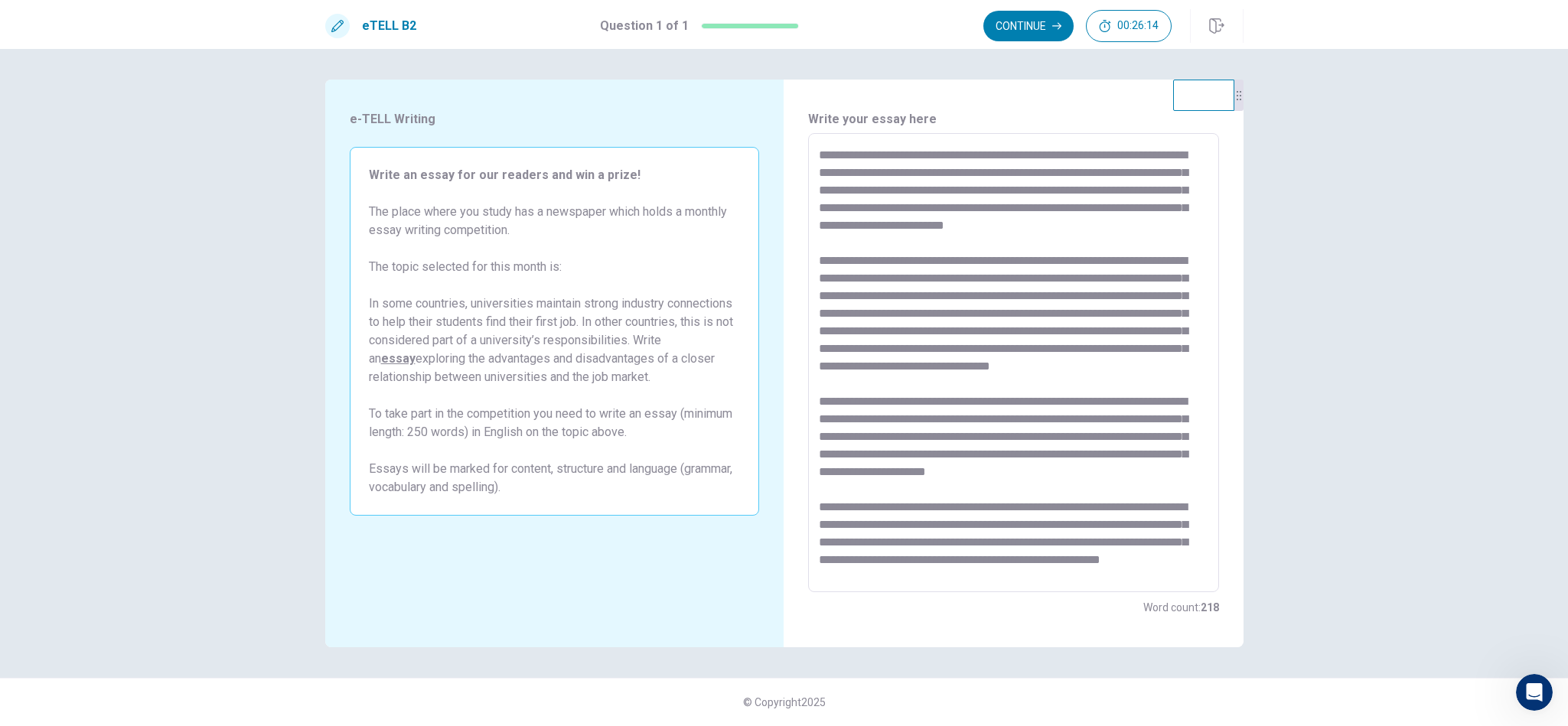 click at bounding box center [1013, 363] 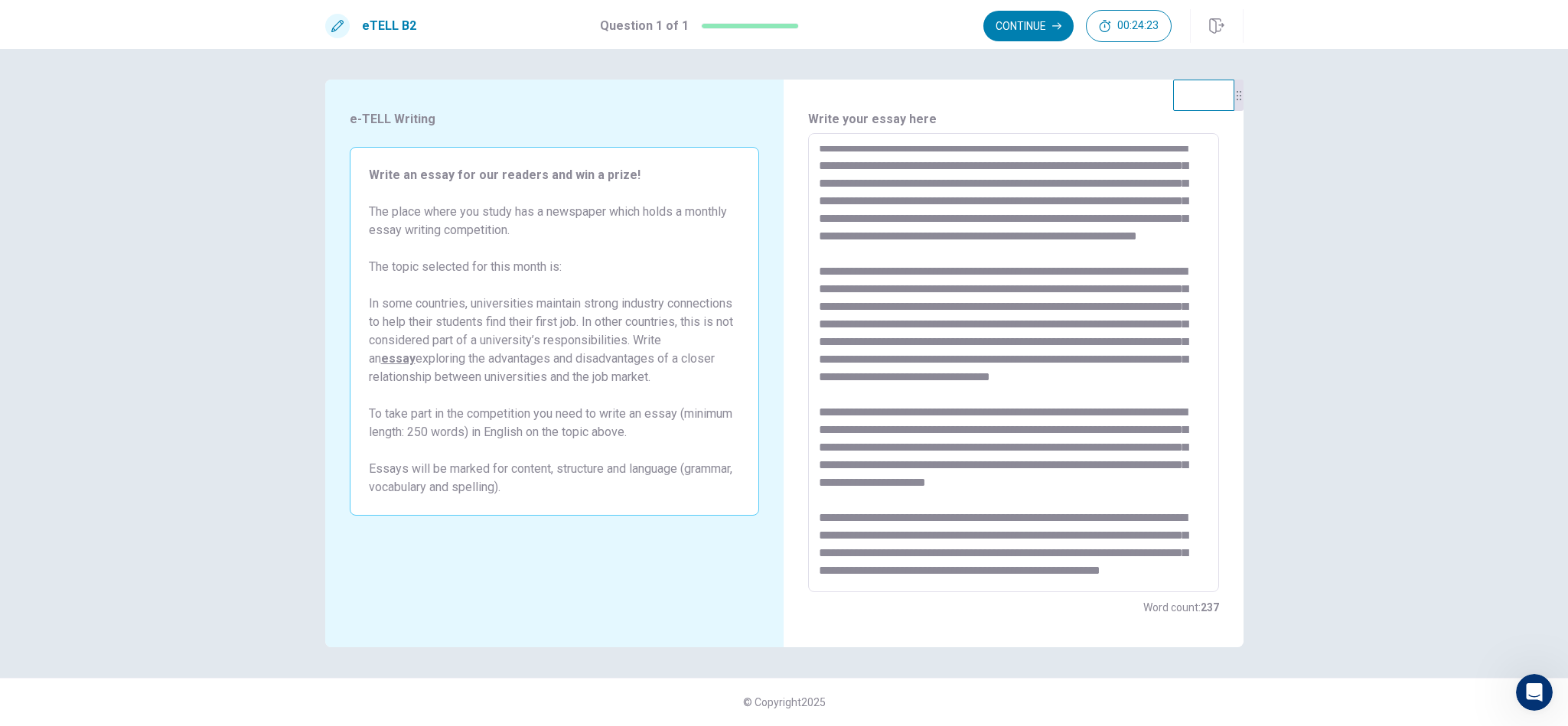 scroll, scrollTop: 93, scrollLeft: 0, axis: vertical 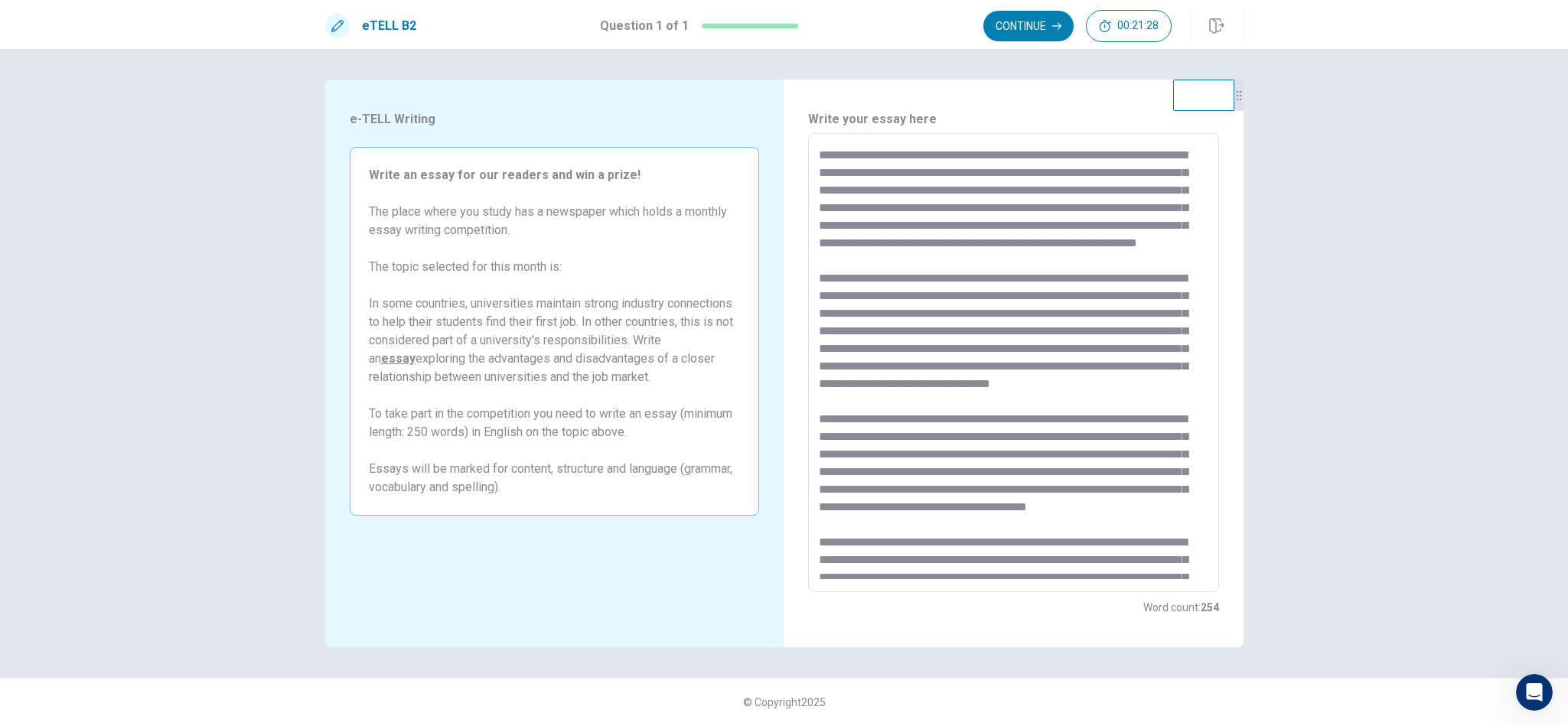 click at bounding box center [1013, 363] 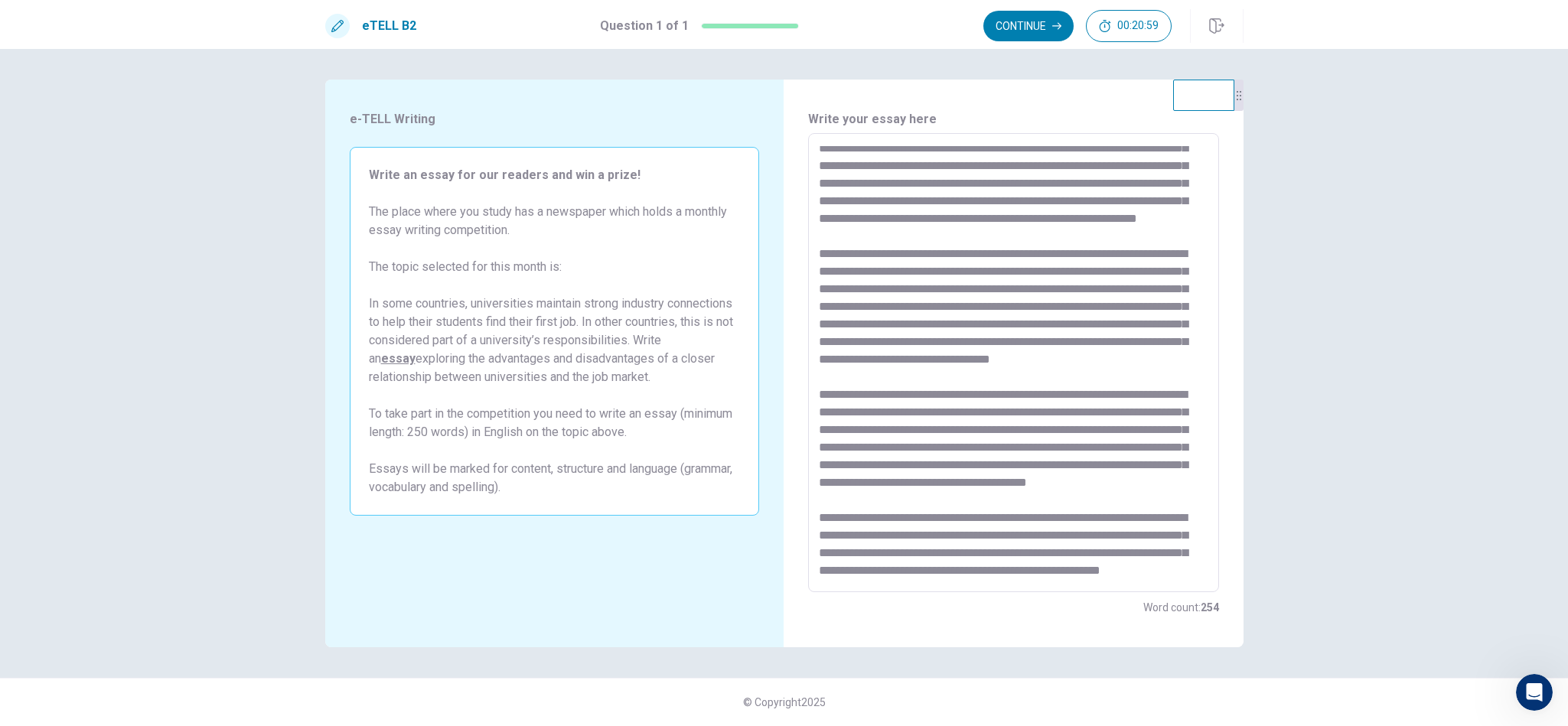 scroll, scrollTop: 111, scrollLeft: 0, axis: vertical 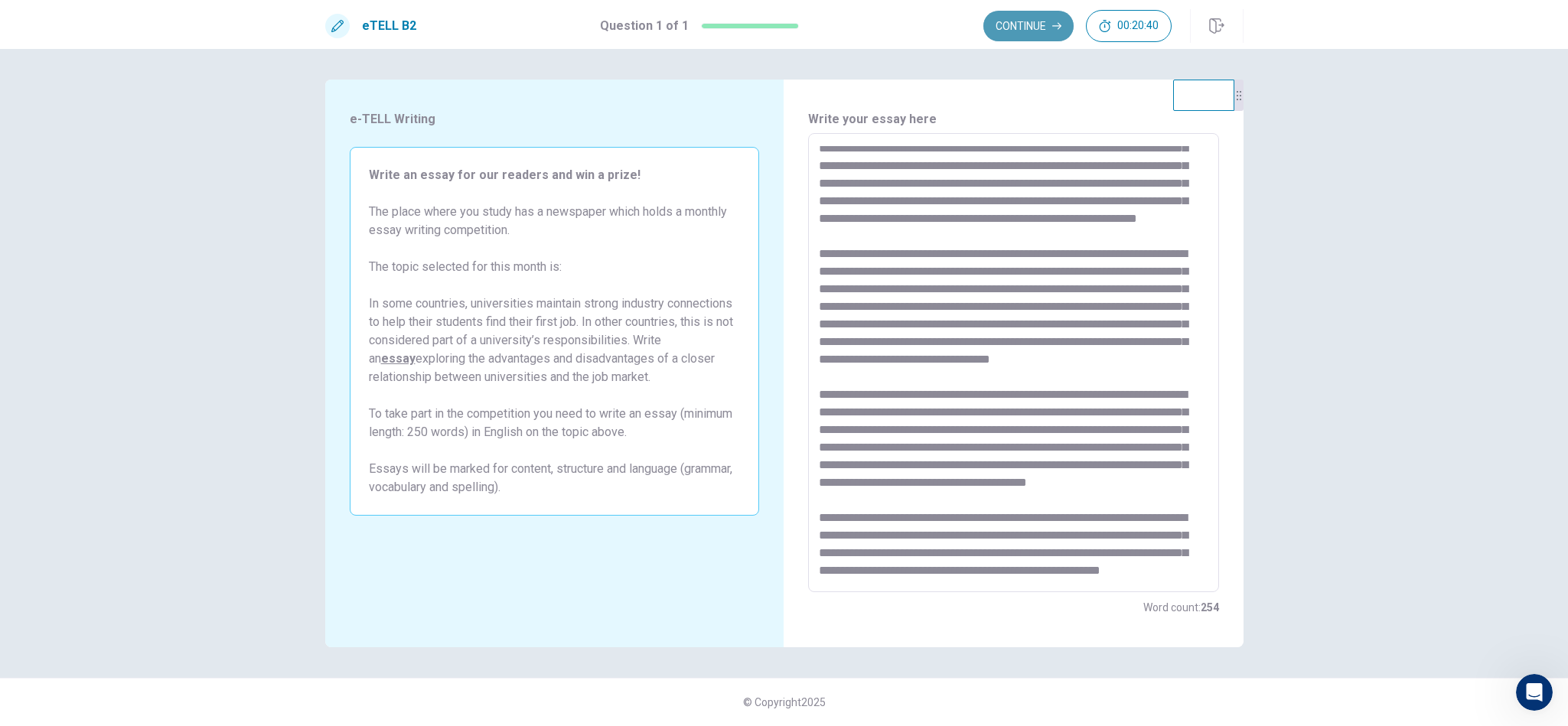 click on "Continue" at bounding box center [1028, 26] 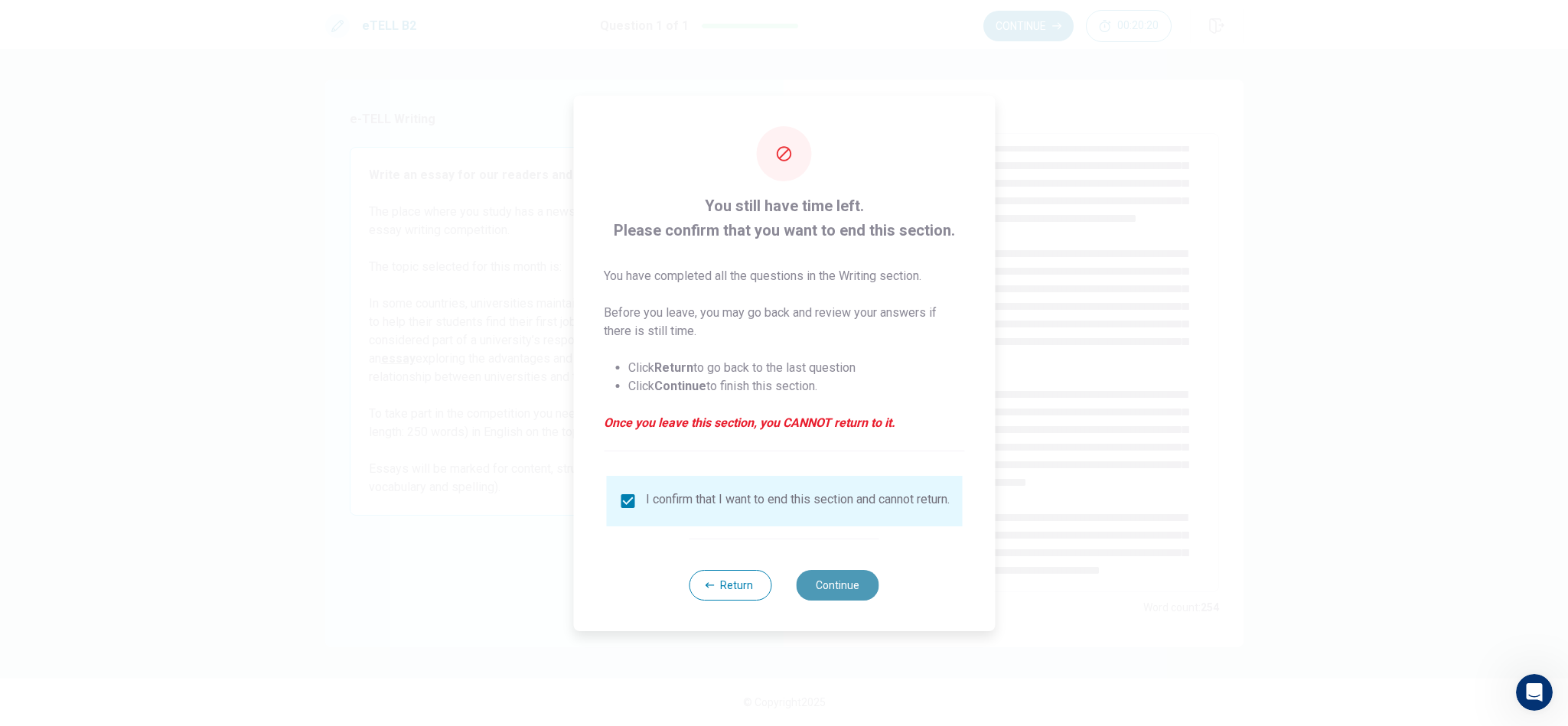 click on "Continue" at bounding box center [838, 585] 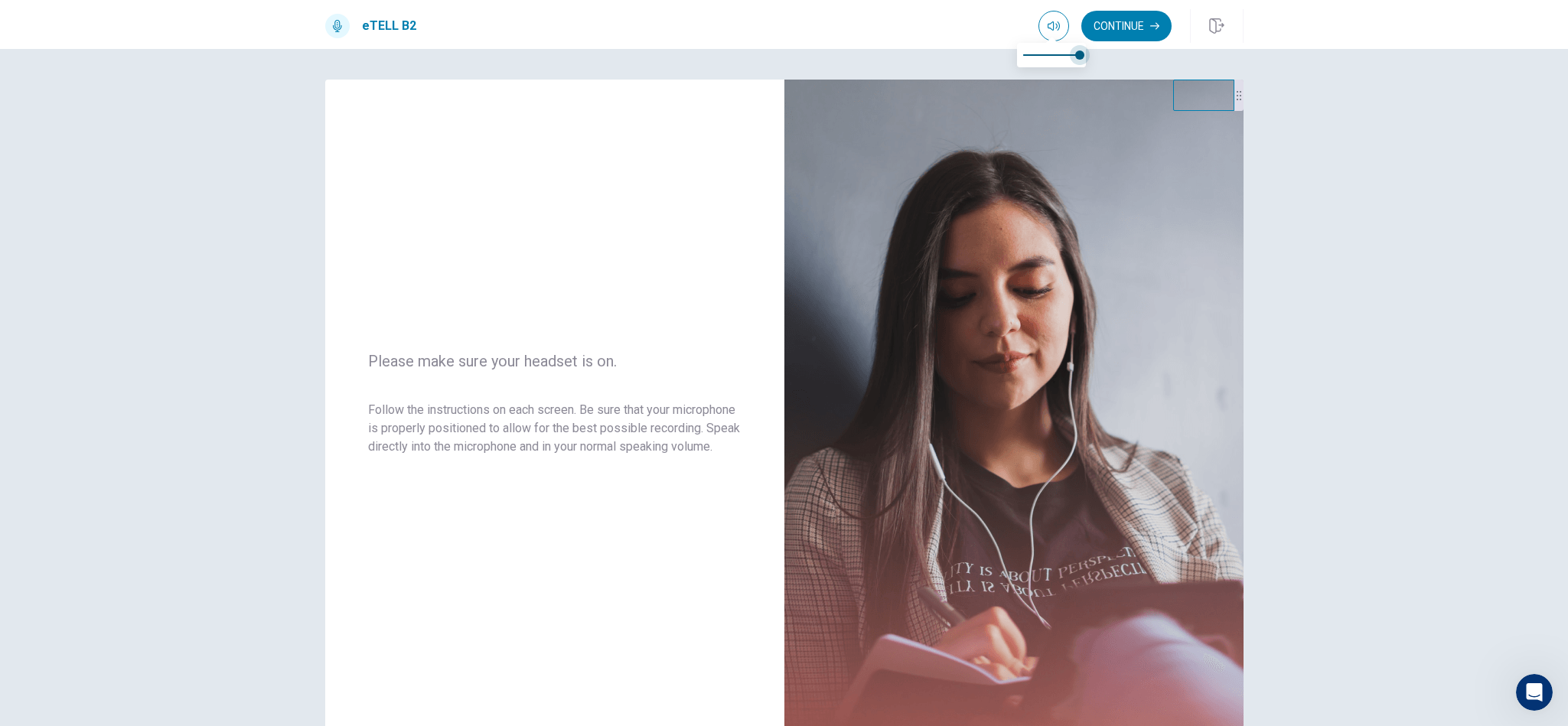 drag, startPoint x: 1084, startPoint y: 60, endPoint x: 1102, endPoint y: 60, distance: 18 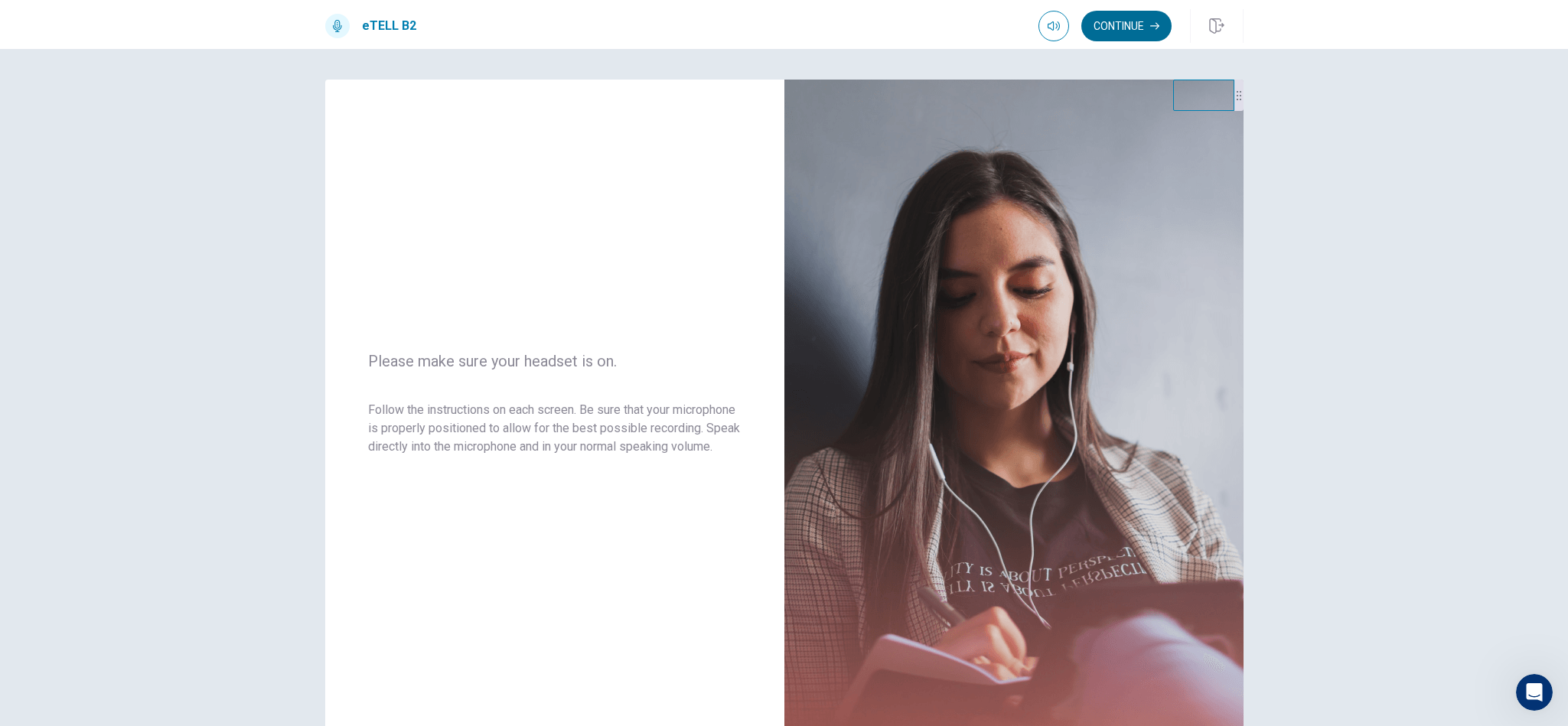 click on "Continue" at bounding box center (1126, 26) 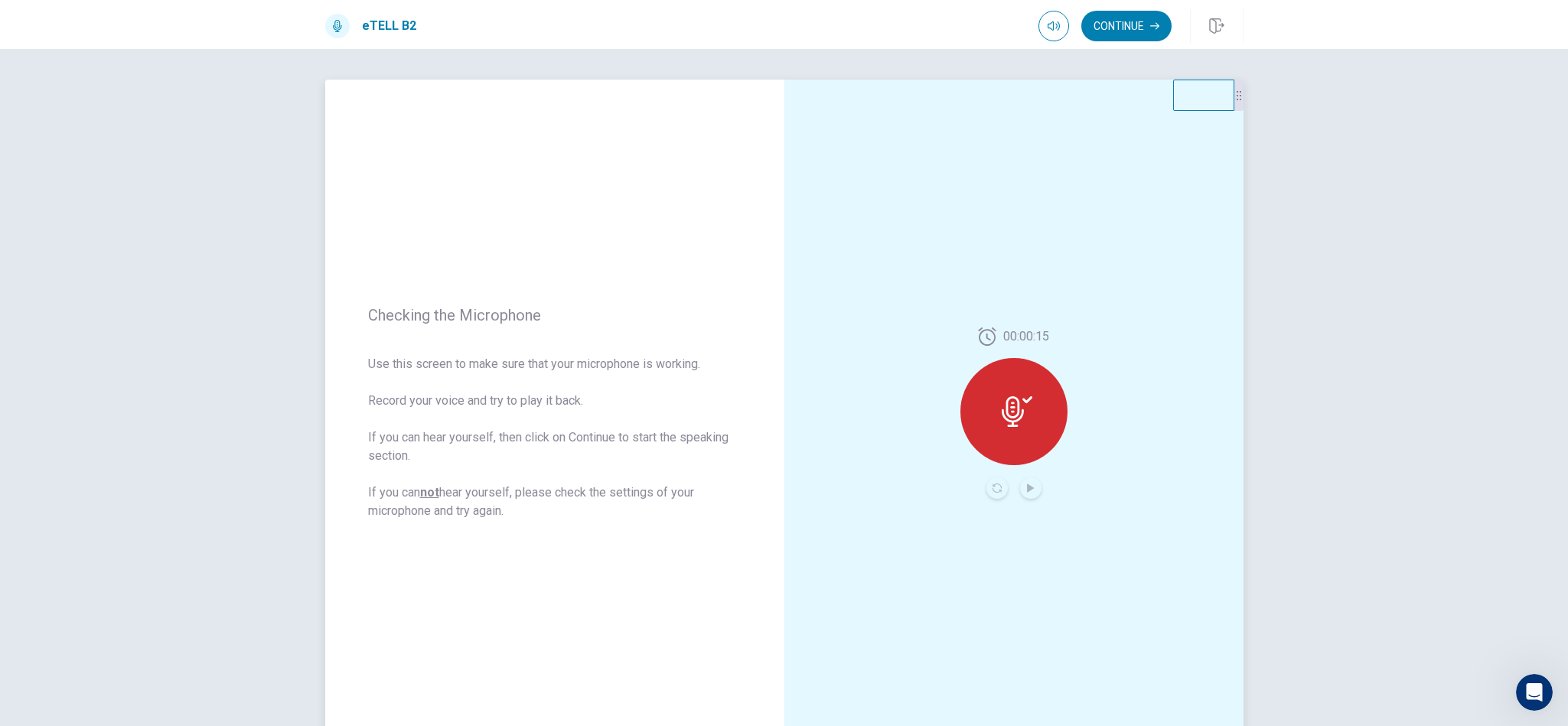 click 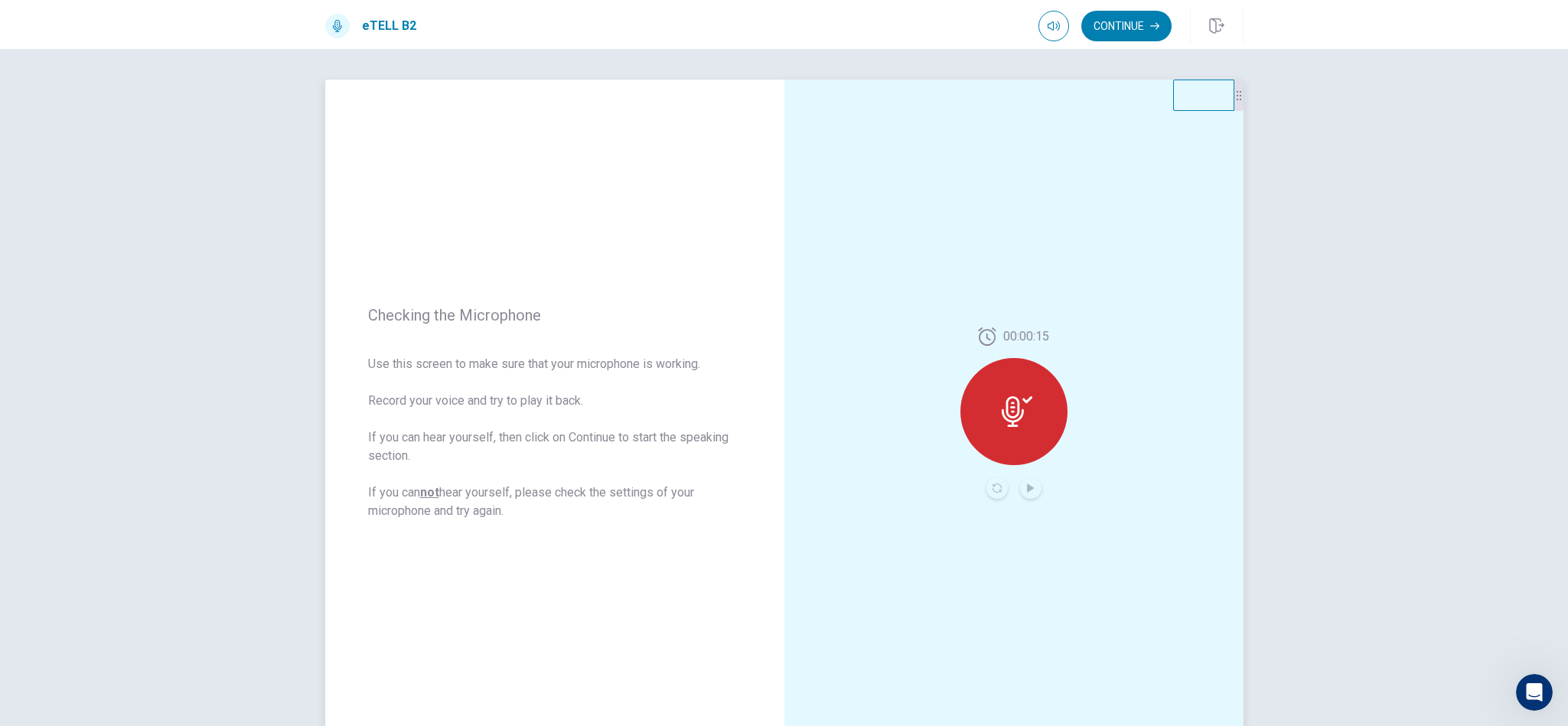 click at bounding box center [1014, 488] 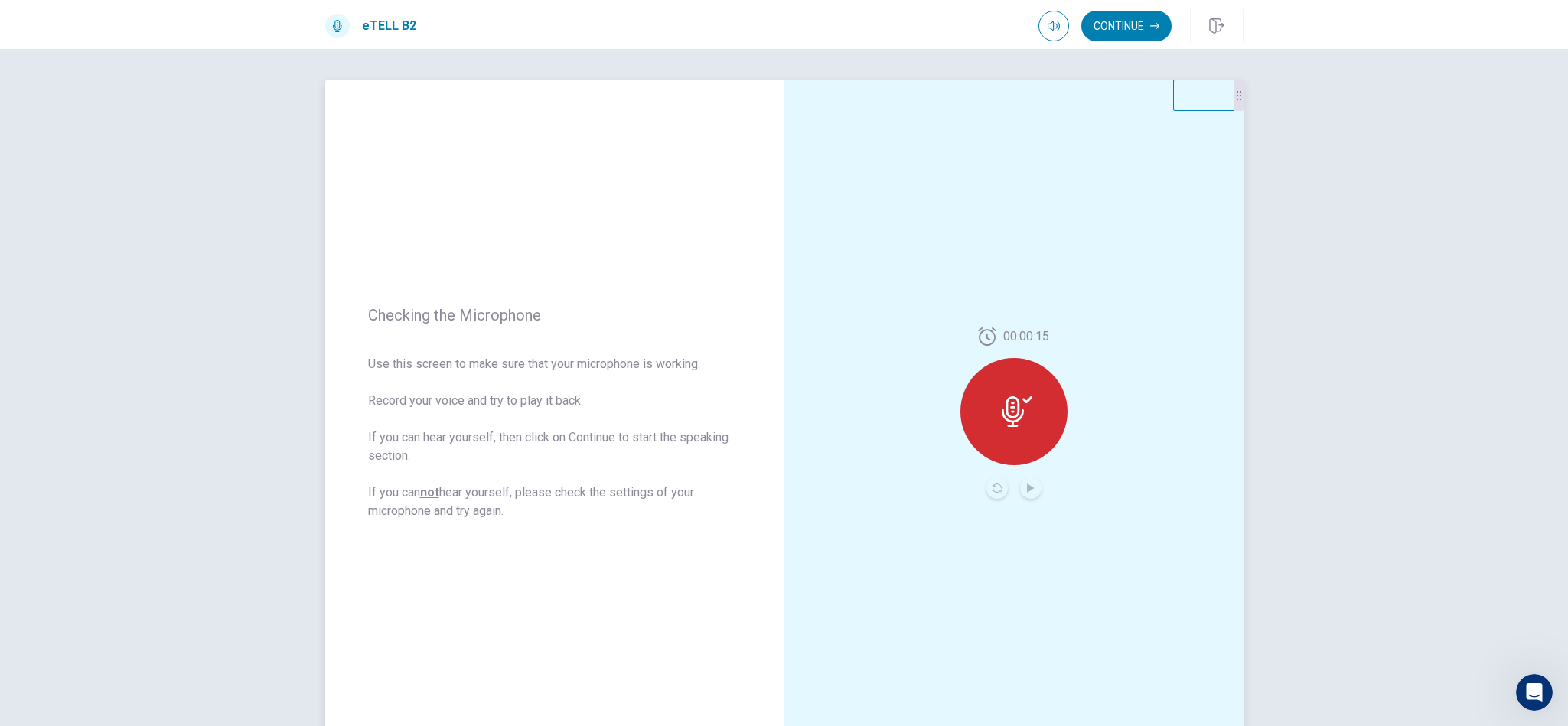 click at bounding box center (1014, 412) 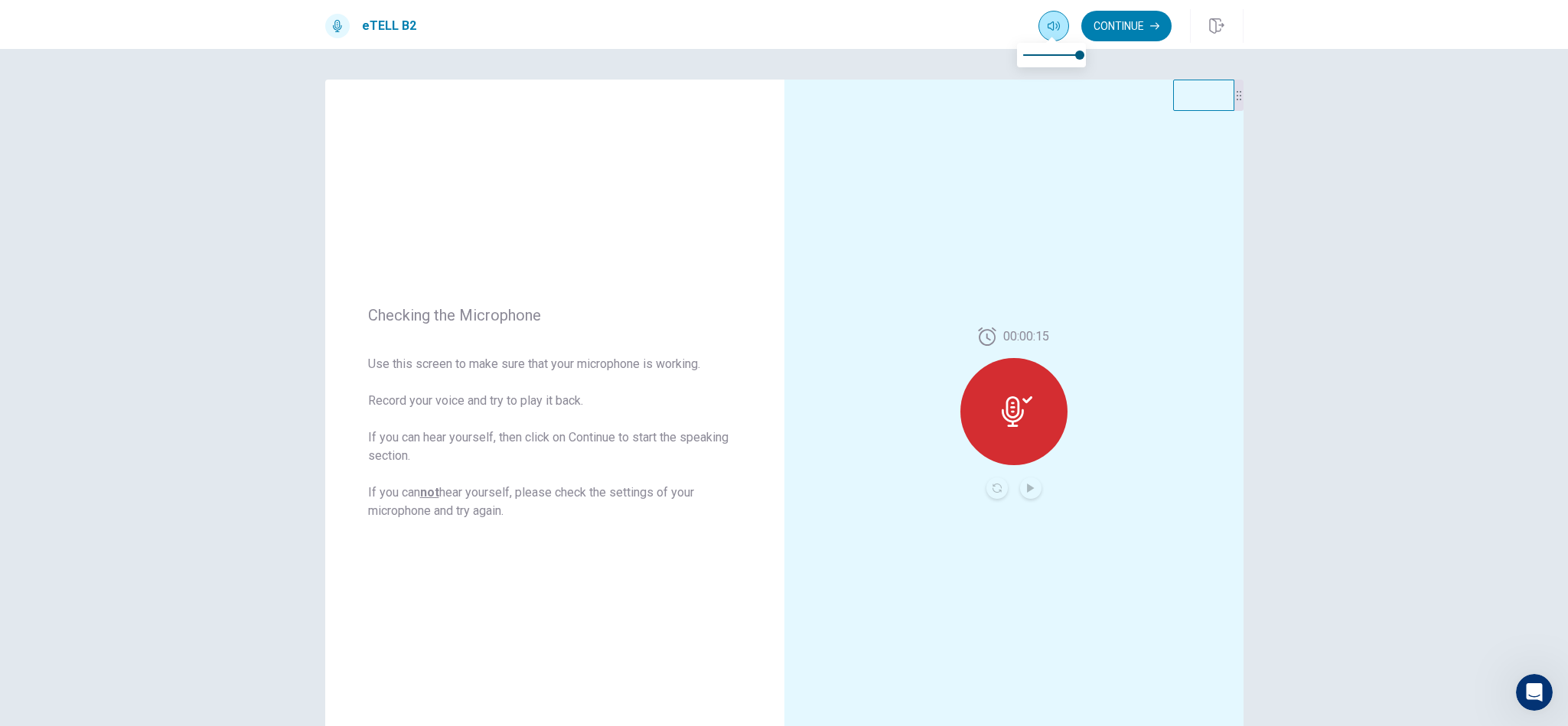 click at bounding box center (1054, 26) 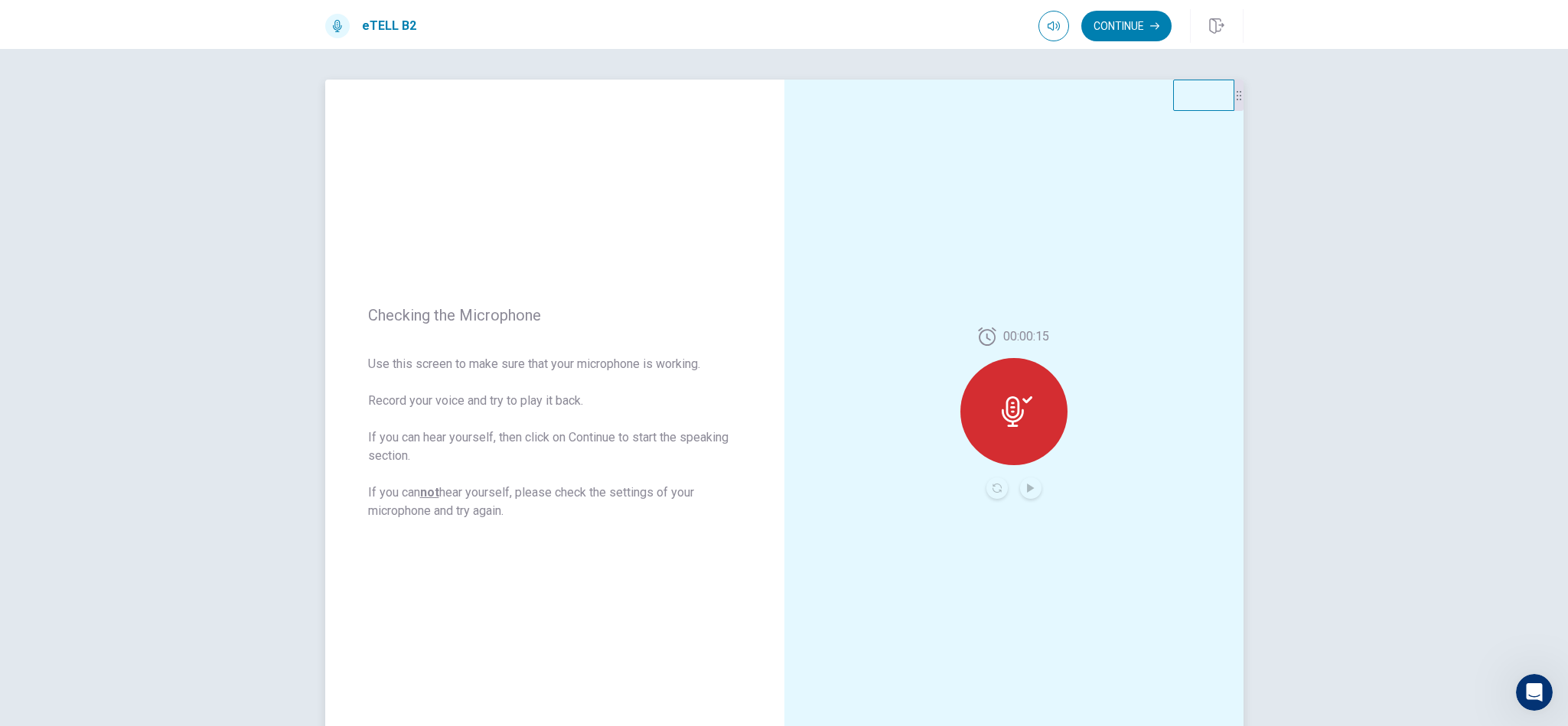 click 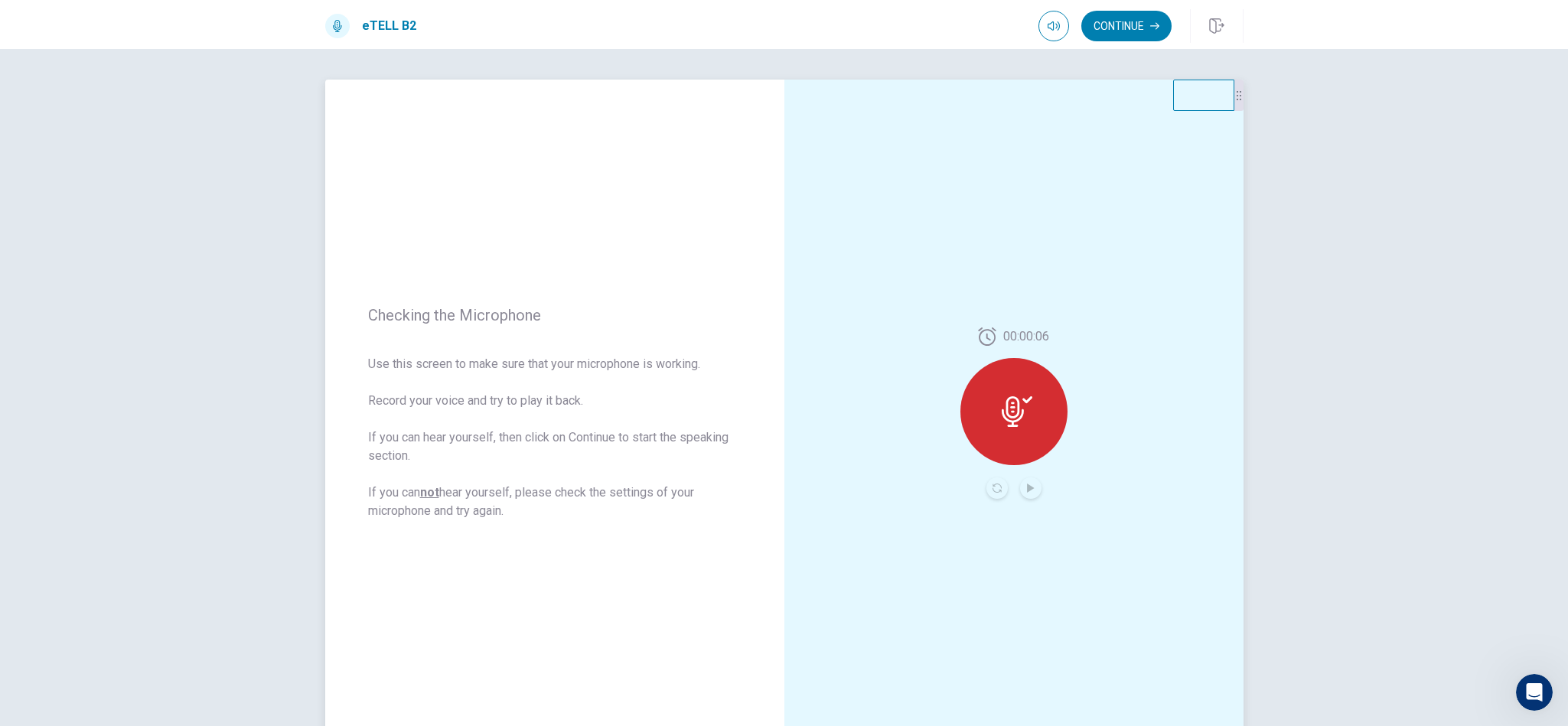 click on "Checking the Microphone" at bounding box center [555, 315] 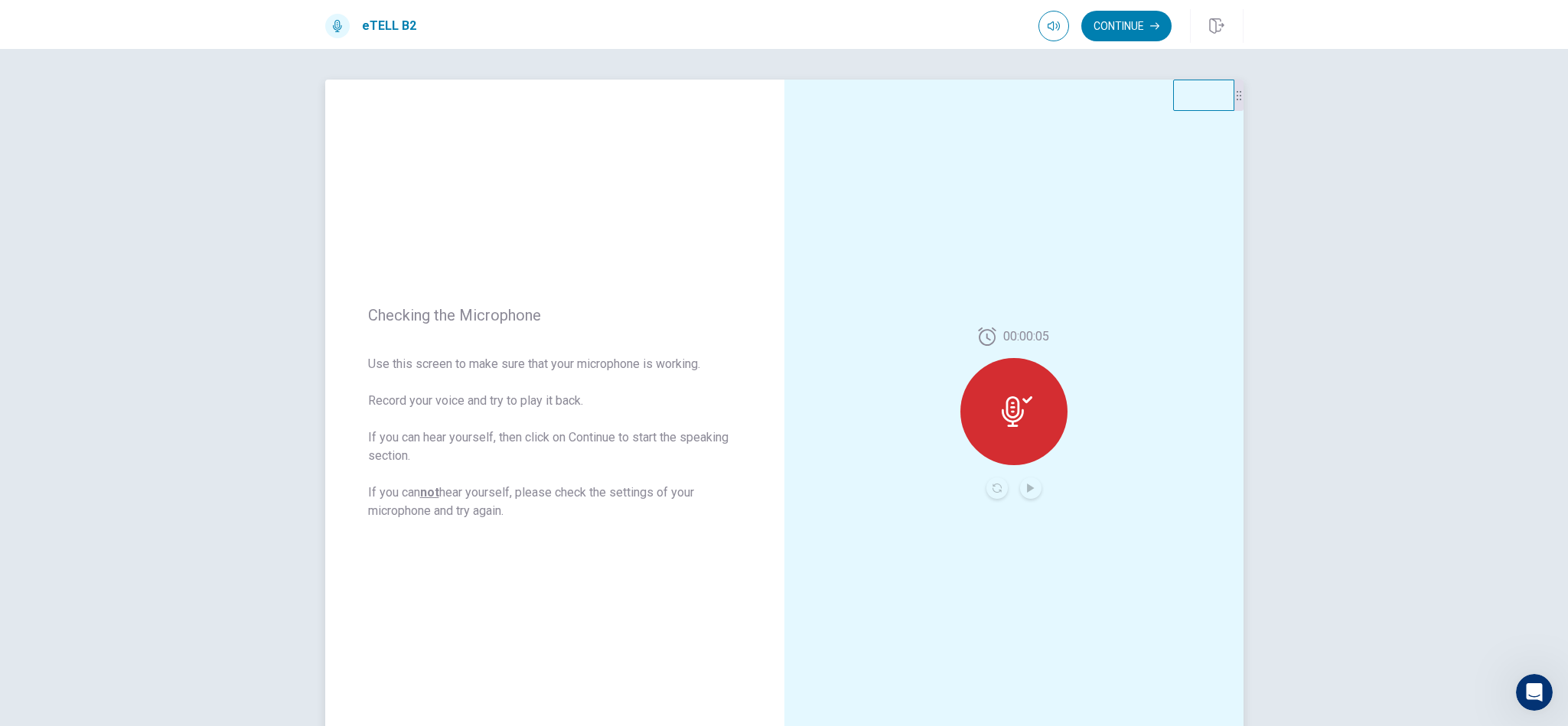 drag, startPoint x: 460, startPoint y: 283, endPoint x: 471, endPoint y: 257, distance: 28.231188 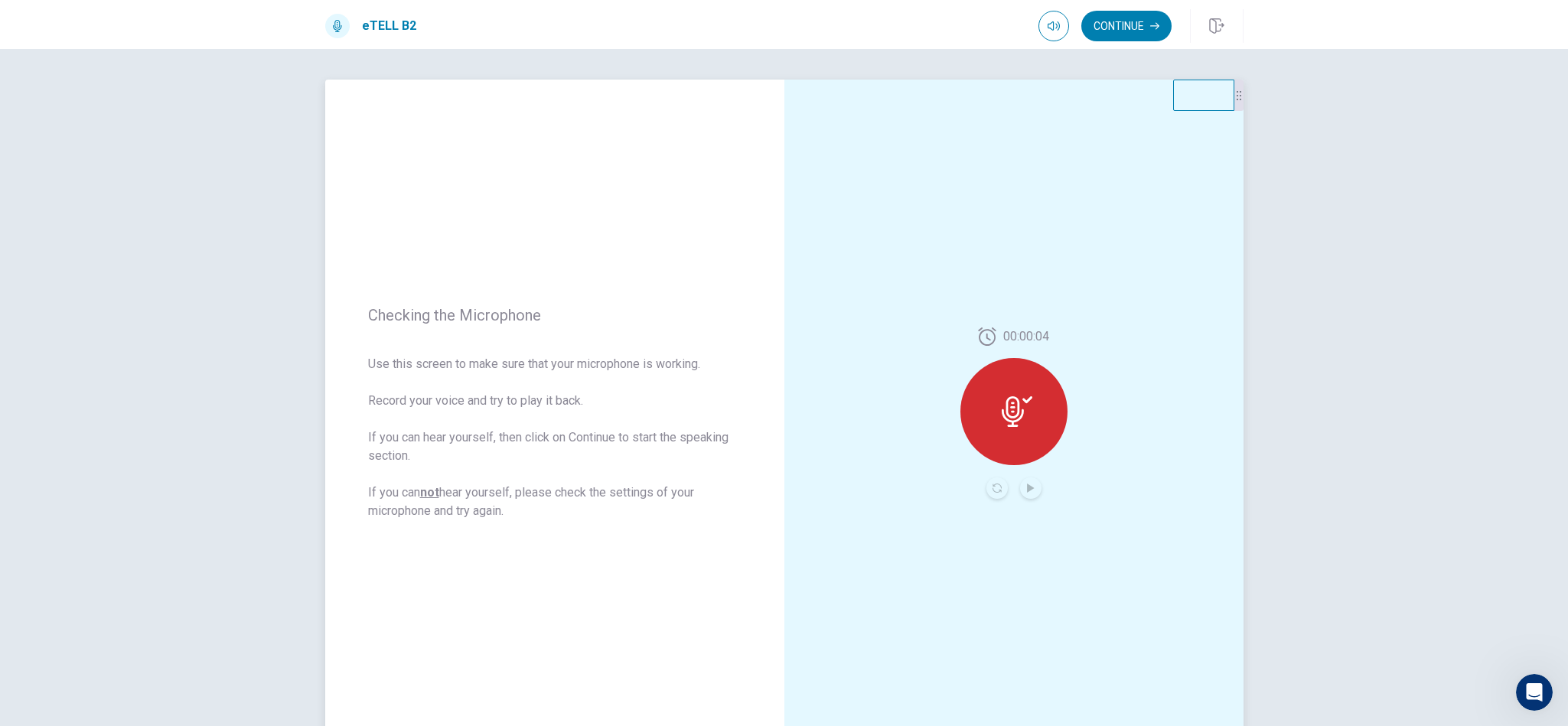 drag, startPoint x: 1087, startPoint y: 390, endPoint x: 1065, endPoint y: 397, distance: 23.086793 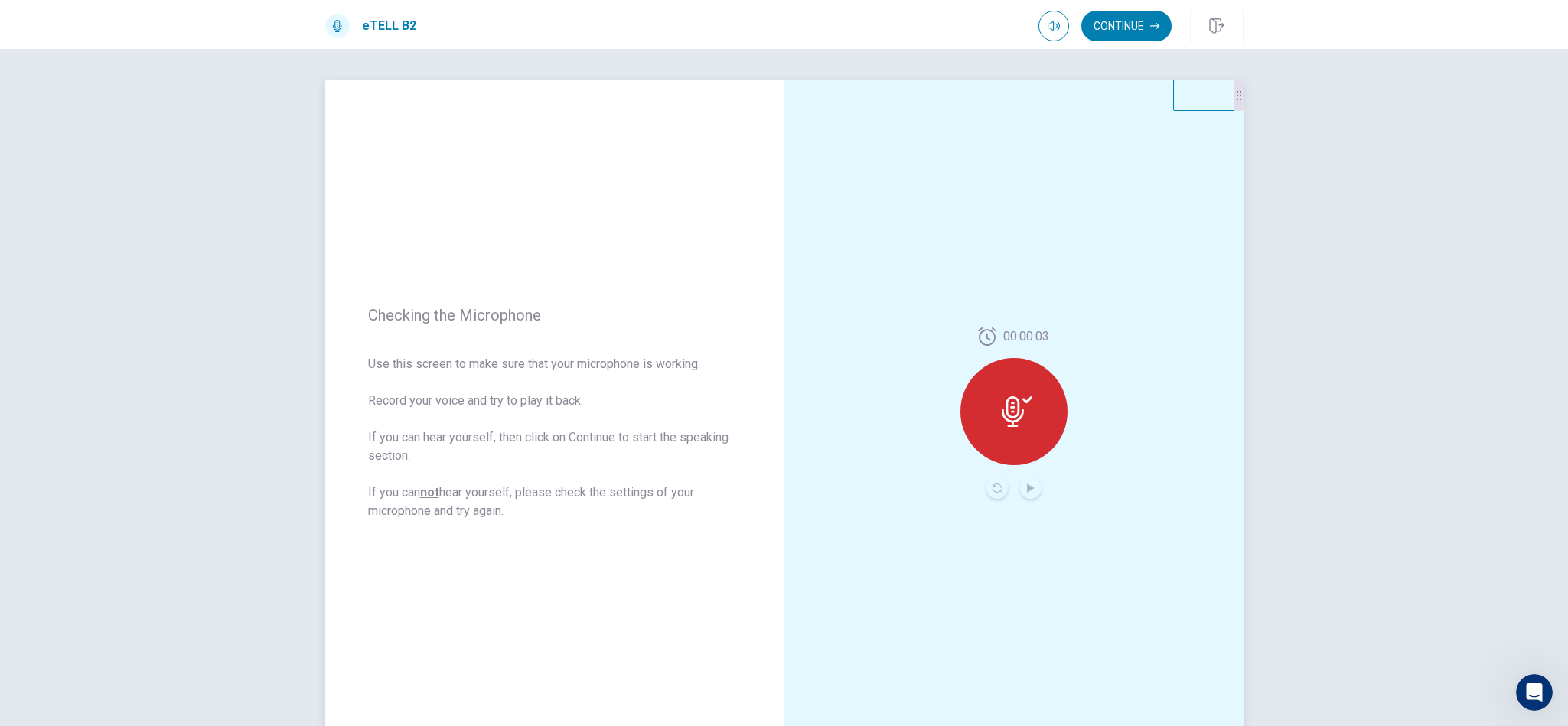 drag, startPoint x: 1050, startPoint y: 399, endPoint x: 1156, endPoint y: 375, distance: 108.68303 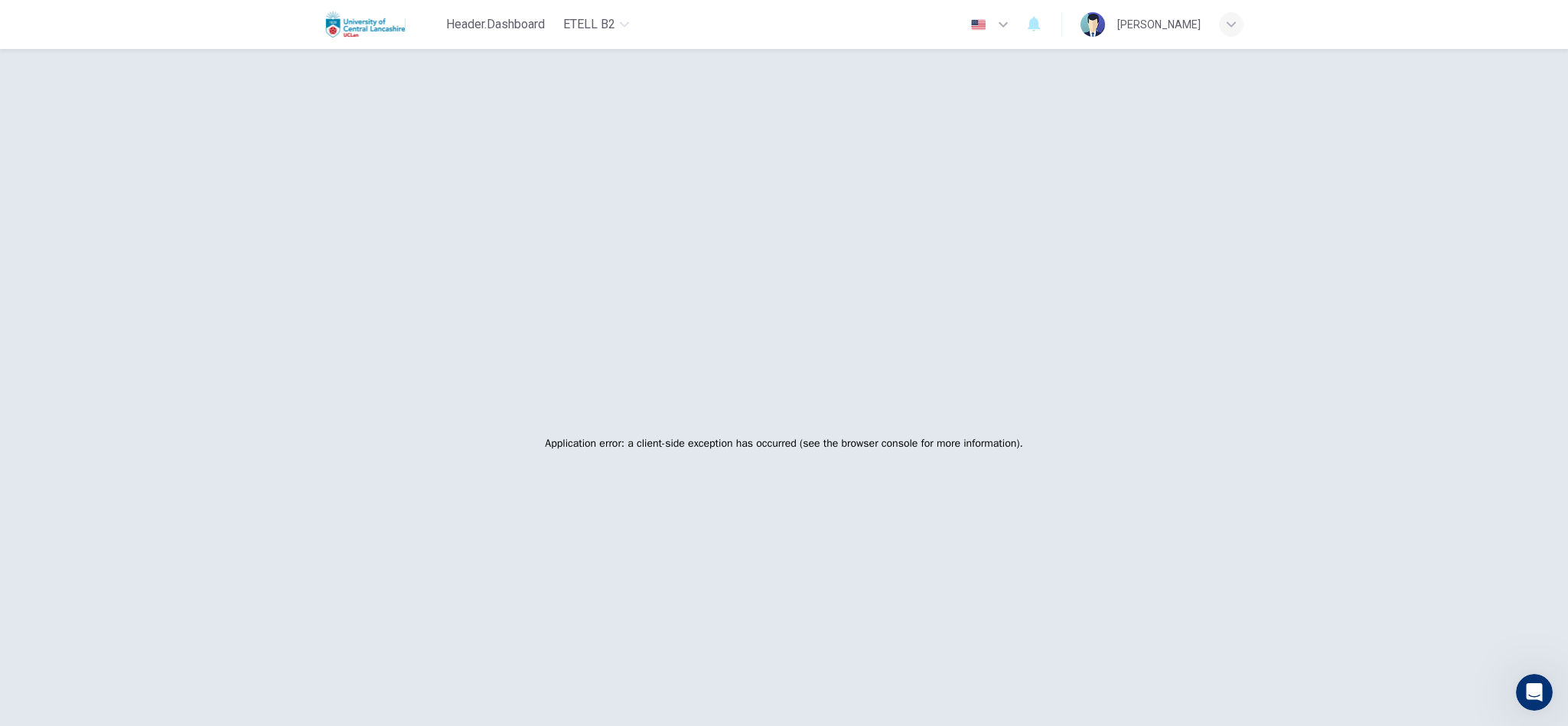 click on "Application error: a client-side exception has occurred (see the browser console for more information) ." at bounding box center (784, 444) 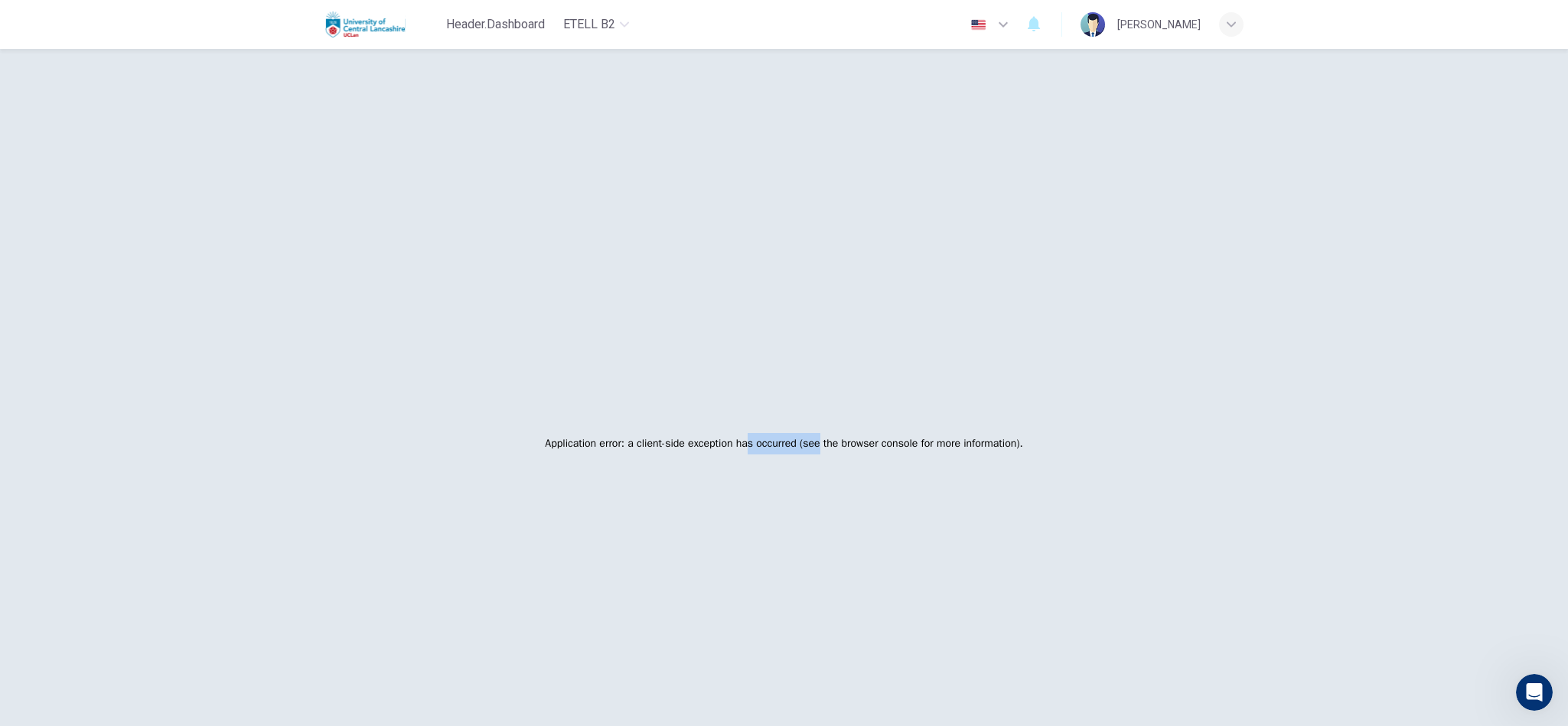 drag, startPoint x: 744, startPoint y: 445, endPoint x: 831, endPoint y: 445, distance: 87 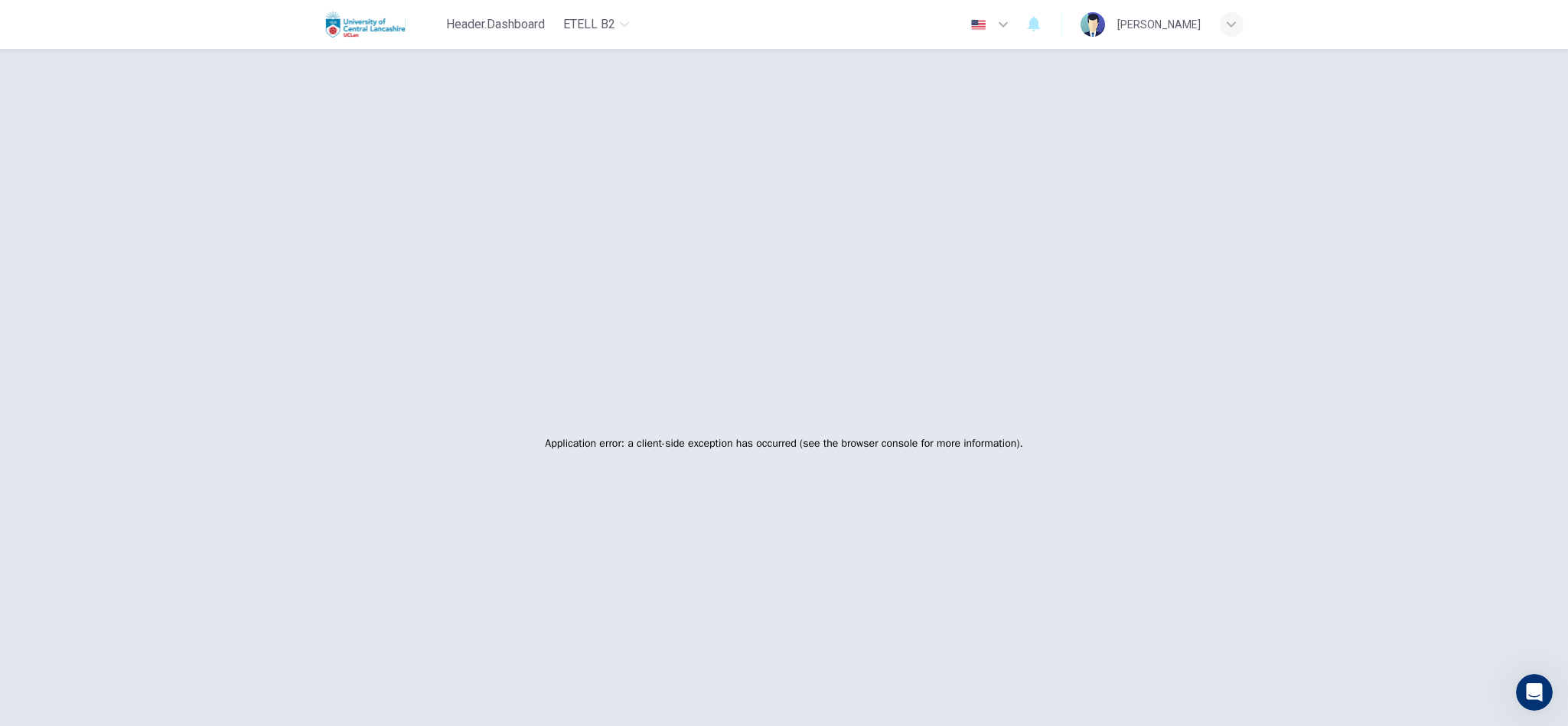 click on "Application error: a client-side exception has occurred (see the browser console for more information) ." at bounding box center [784, 442] 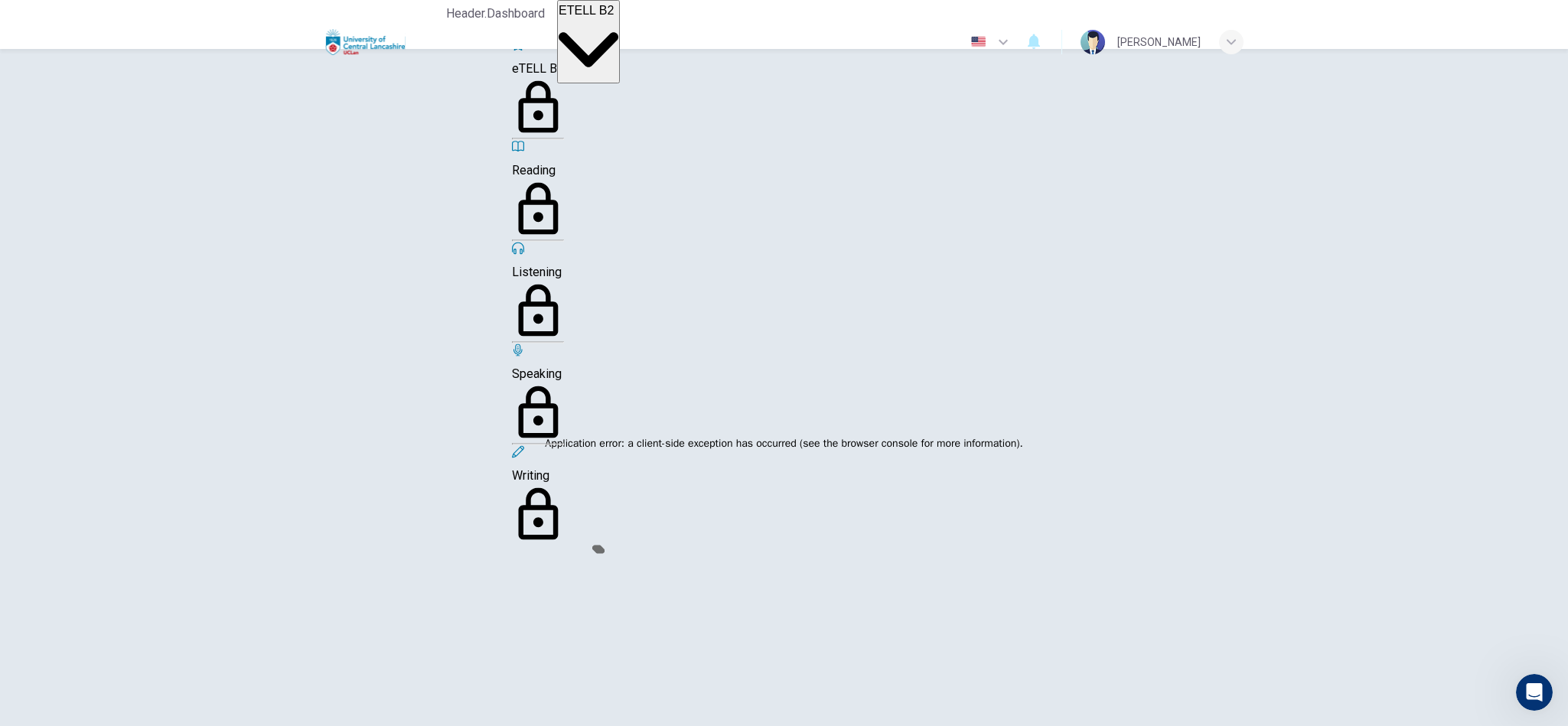 click on "eTELL B2" at bounding box center (588, 41) 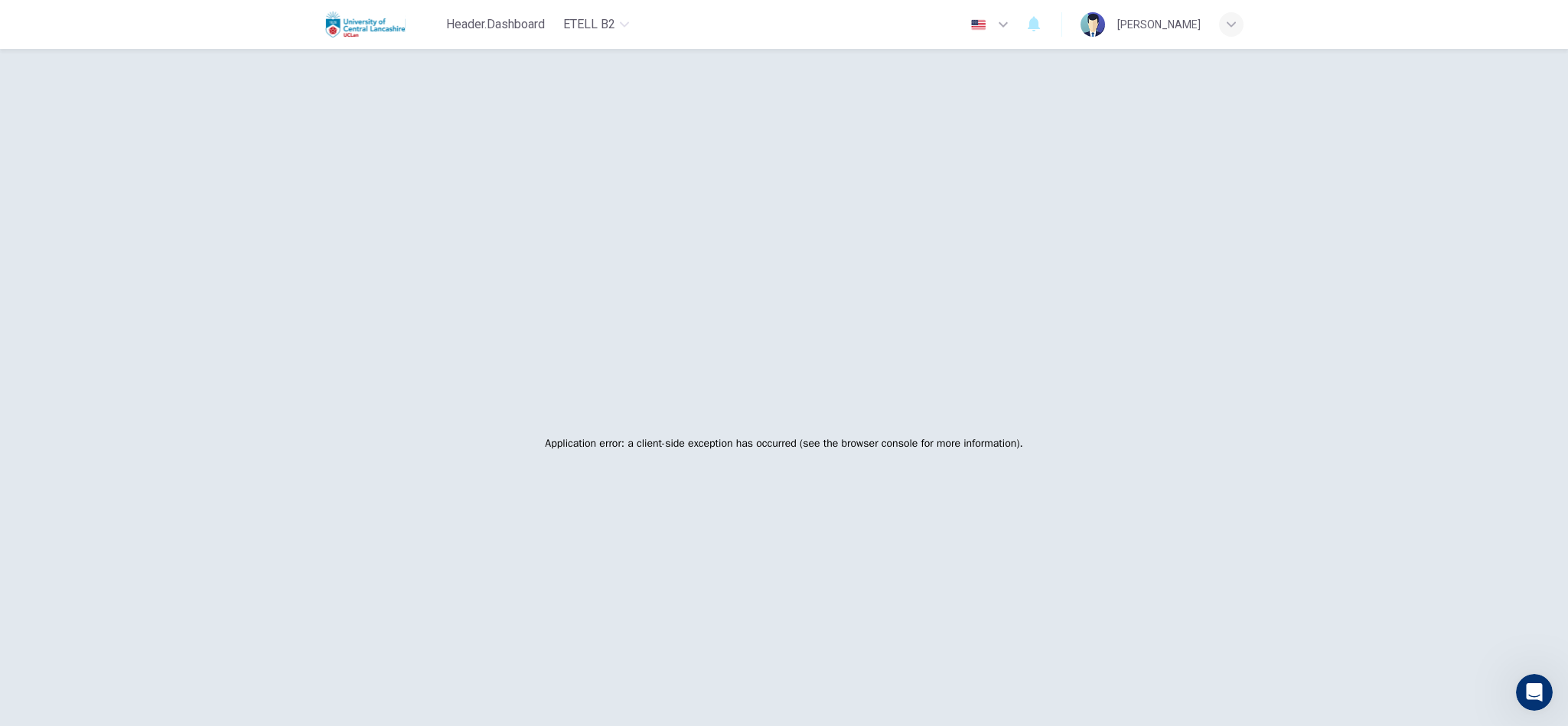 click on "Application error: a client-side exception has occurred (see the browser console for more information) ." at bounding box center [784, 442] 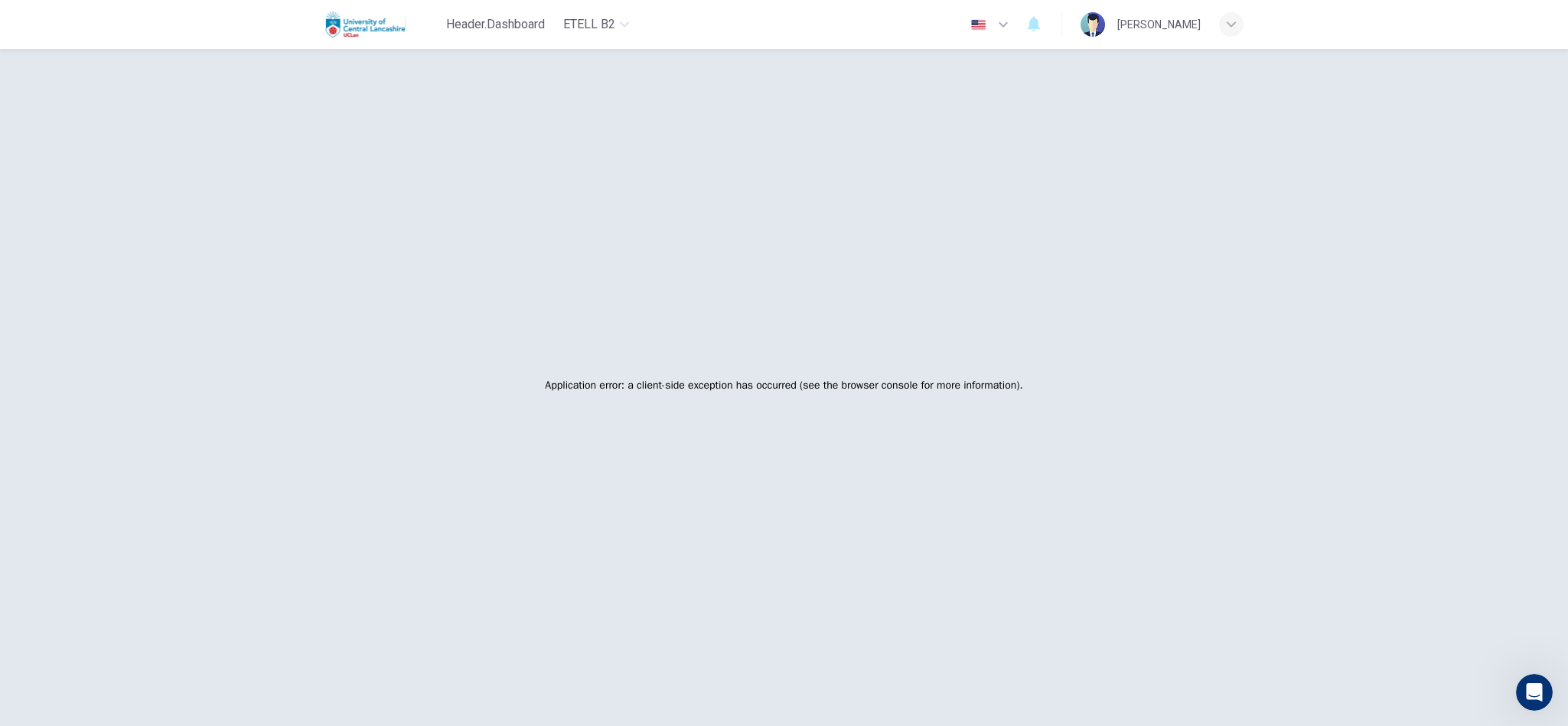 scroll, scrollTop: 55, scrollLeft: 0, axis: vertical 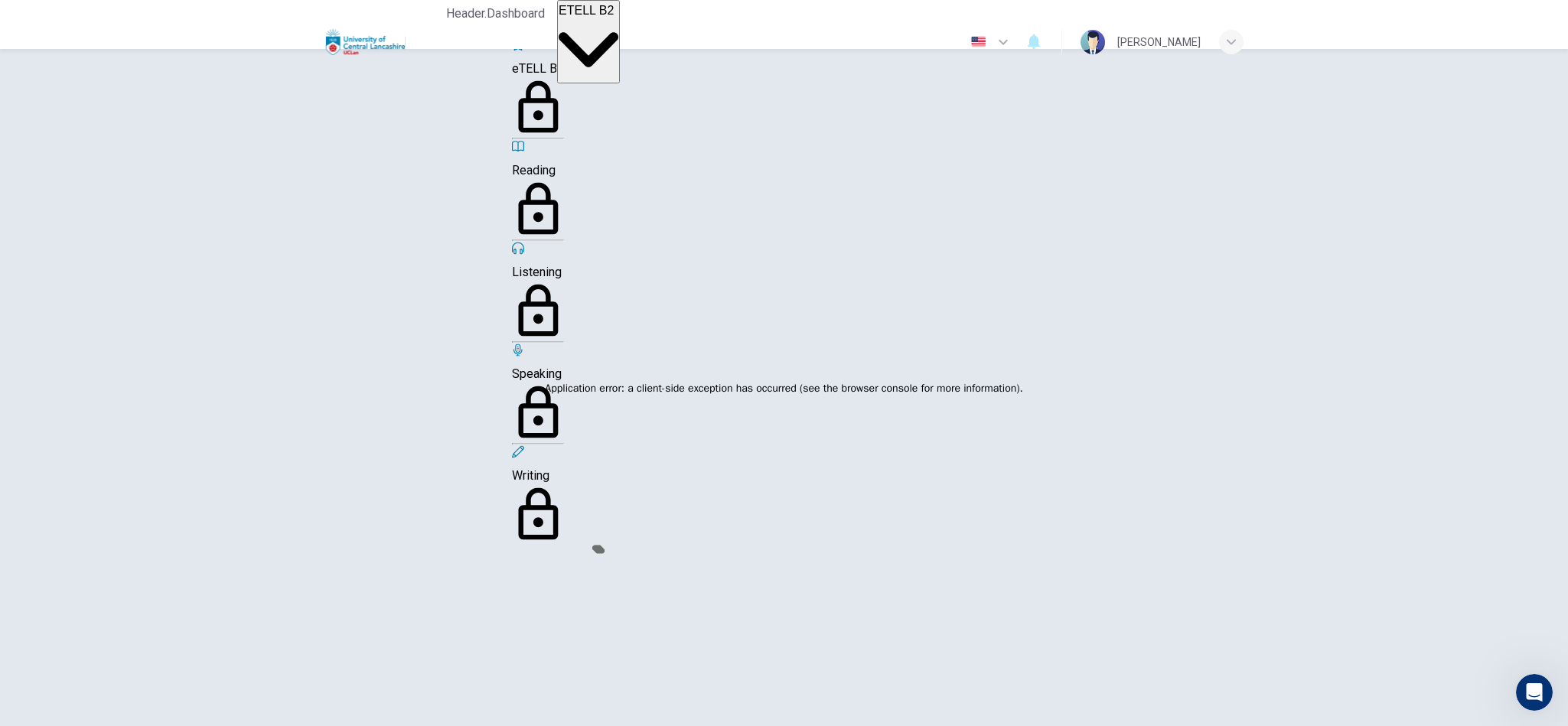 click on "eTELL B2" at bounding box center [586, 10] 